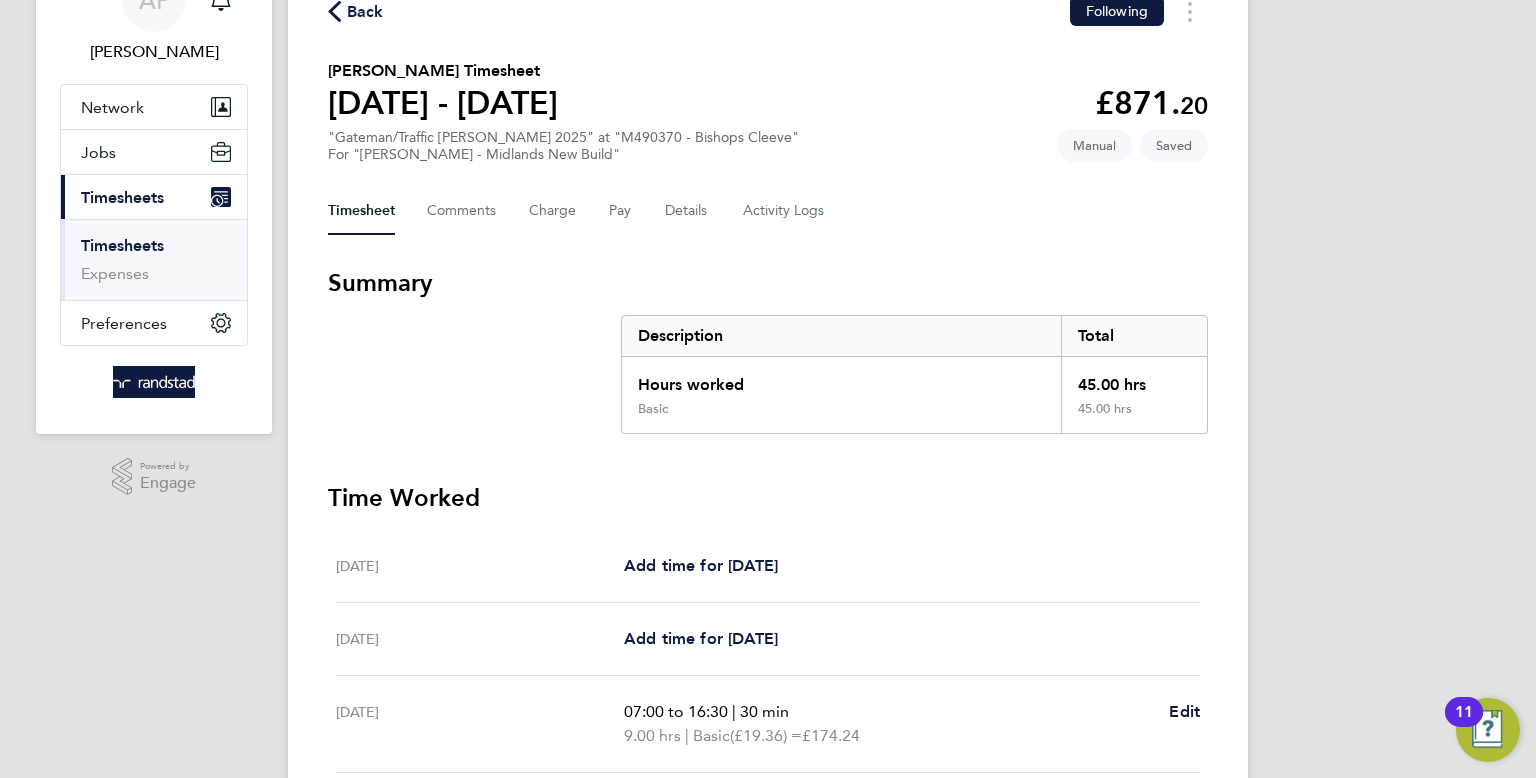 scroll, scrollTop: 0, scrollLeft: 0, axis: both 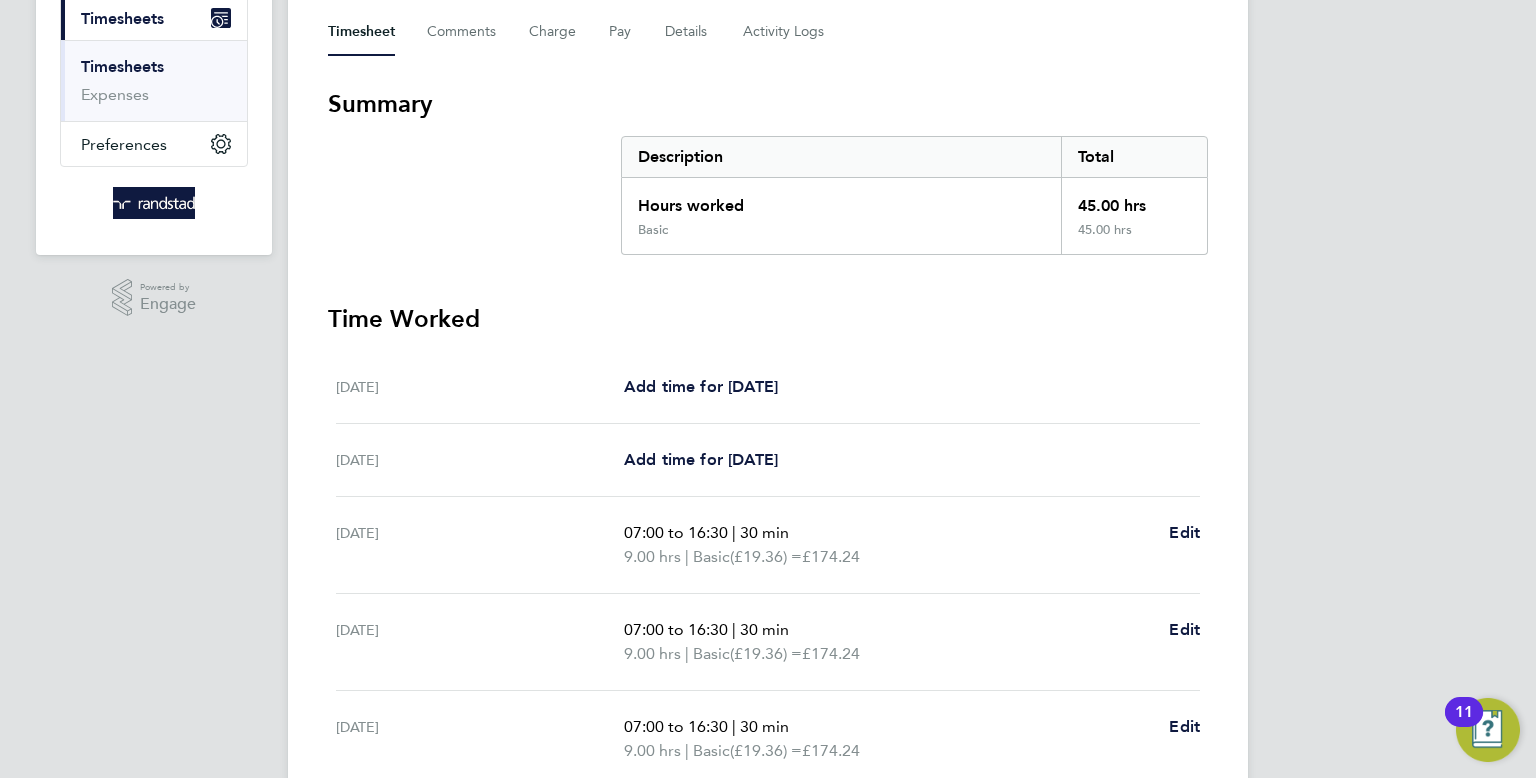 click on "AP   Ana Perozo   Notifications
20   Applications:   Network
Businesses   Sites   Workers   Contacts   Jobs
Positions   Vacancies   Placements   Current page:   Timesheets
Timesheets   Expenses   Preferences
VMS Configurations
.st0{fill:#C0C1C2;}
Powered by Engage
Back  Following
Timothy David's Timesheet   19 - 25 Jul 2025   £871. 20  "Gateman/Traffic Marshall 2025" at "M490370 - Bishops Cleeve"  For "Lovell - Midlands New Build"  Saved   Manual   Timesheet   Comments   Charge   Pay   Details   Activity Logs   Summary   Description   Total   Hours worked   45.00 hrs   Basic   45.00 hrs   Time Worked   Sat 19 Jul   Add time for Sat 19 Jul   Add time for Sat 19 Jul   Sun 20 Jul   Add time for Sun 20 Jul   Add time for Sun 20 Jul   Mon 21 Jul   07:00 to 16:30   |   30 min   9.00 hrs   |   Basic   (£19.36) =   Edit" at bounding box center (768, 435) 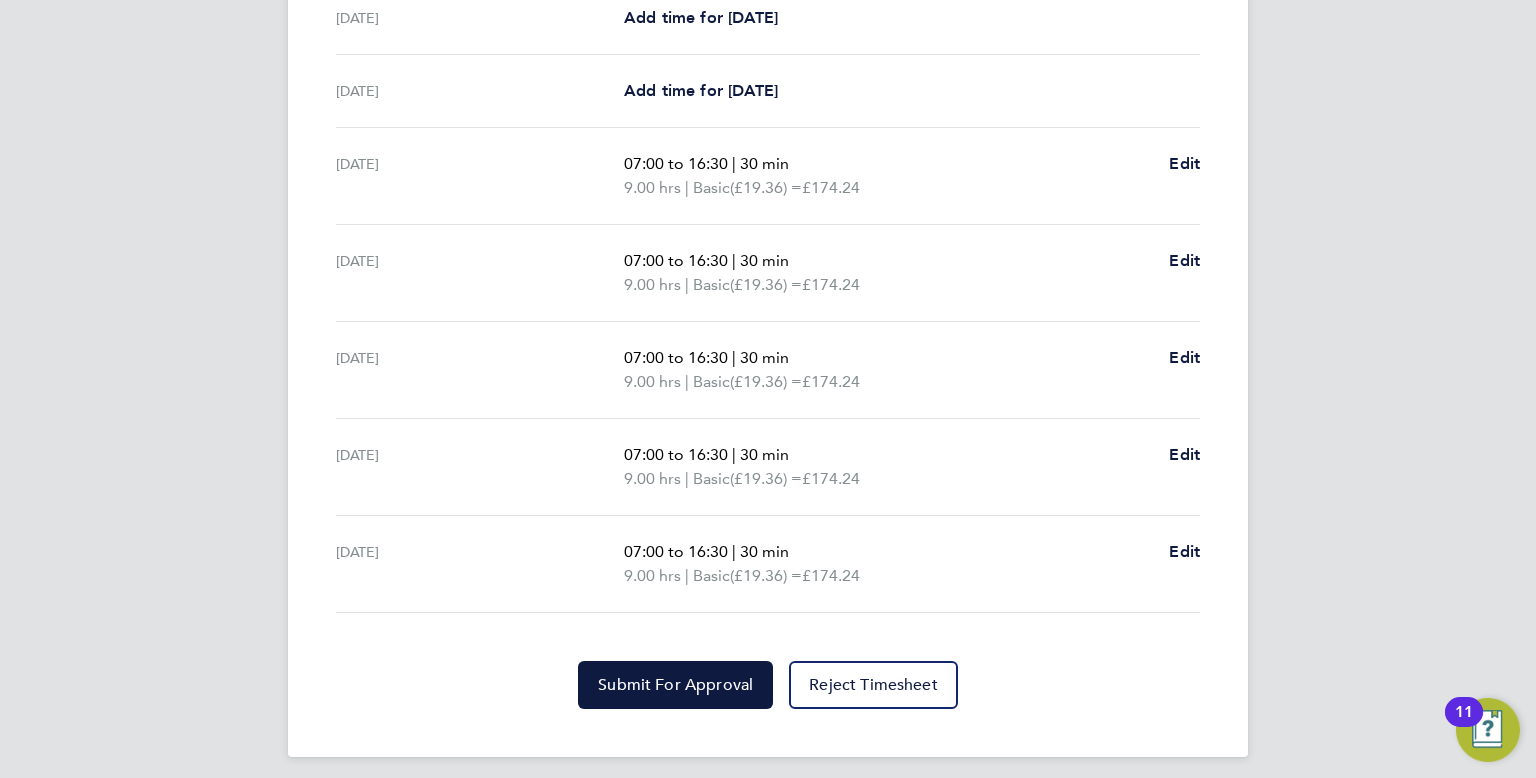 scroll, scrollTop: 664, scrollLeft: 0, axis: vertical 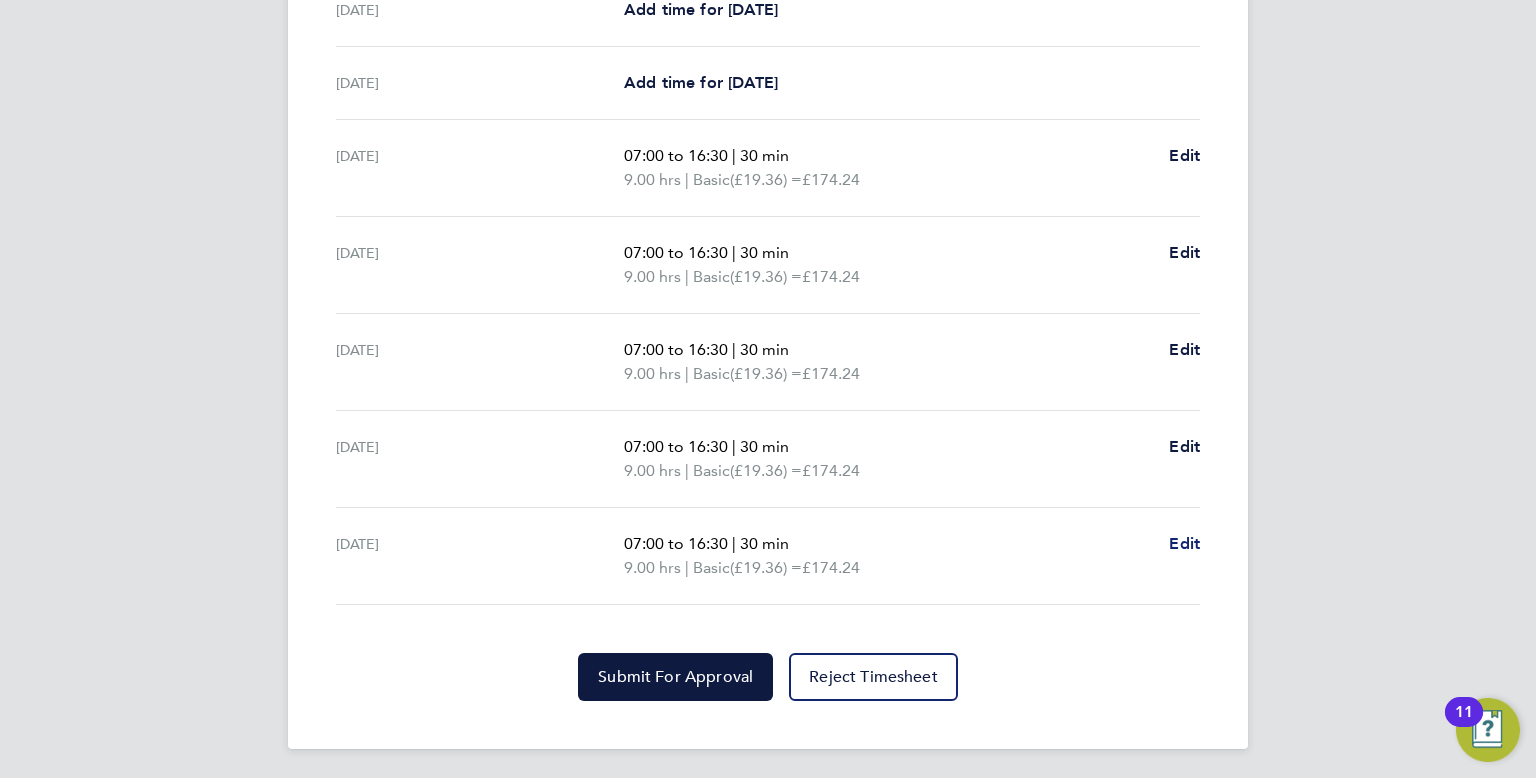 click on "Edit" at bounding box center [1184, 543] 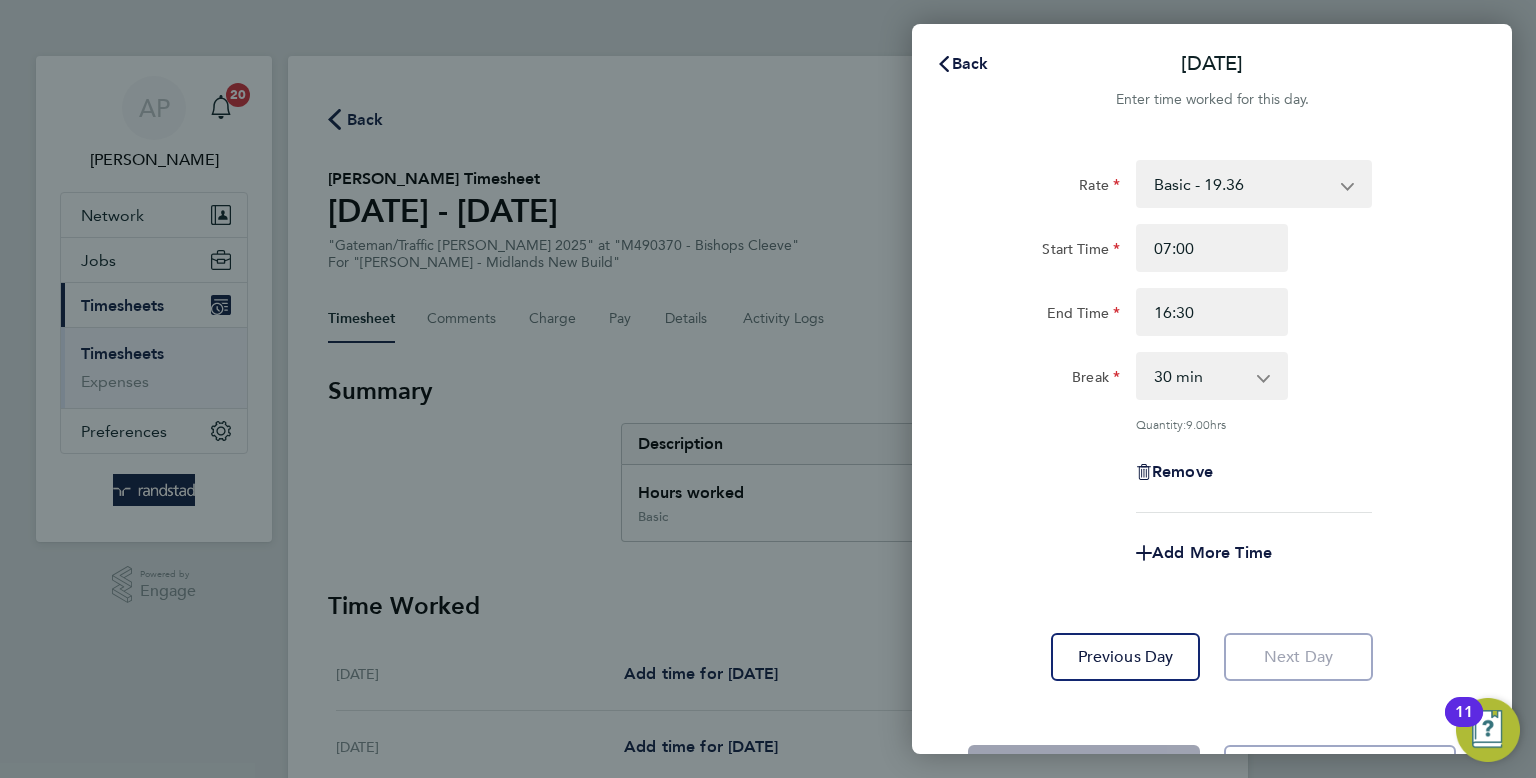 scroll, scrollTop: 0, scrollLeft: 0, axis: both 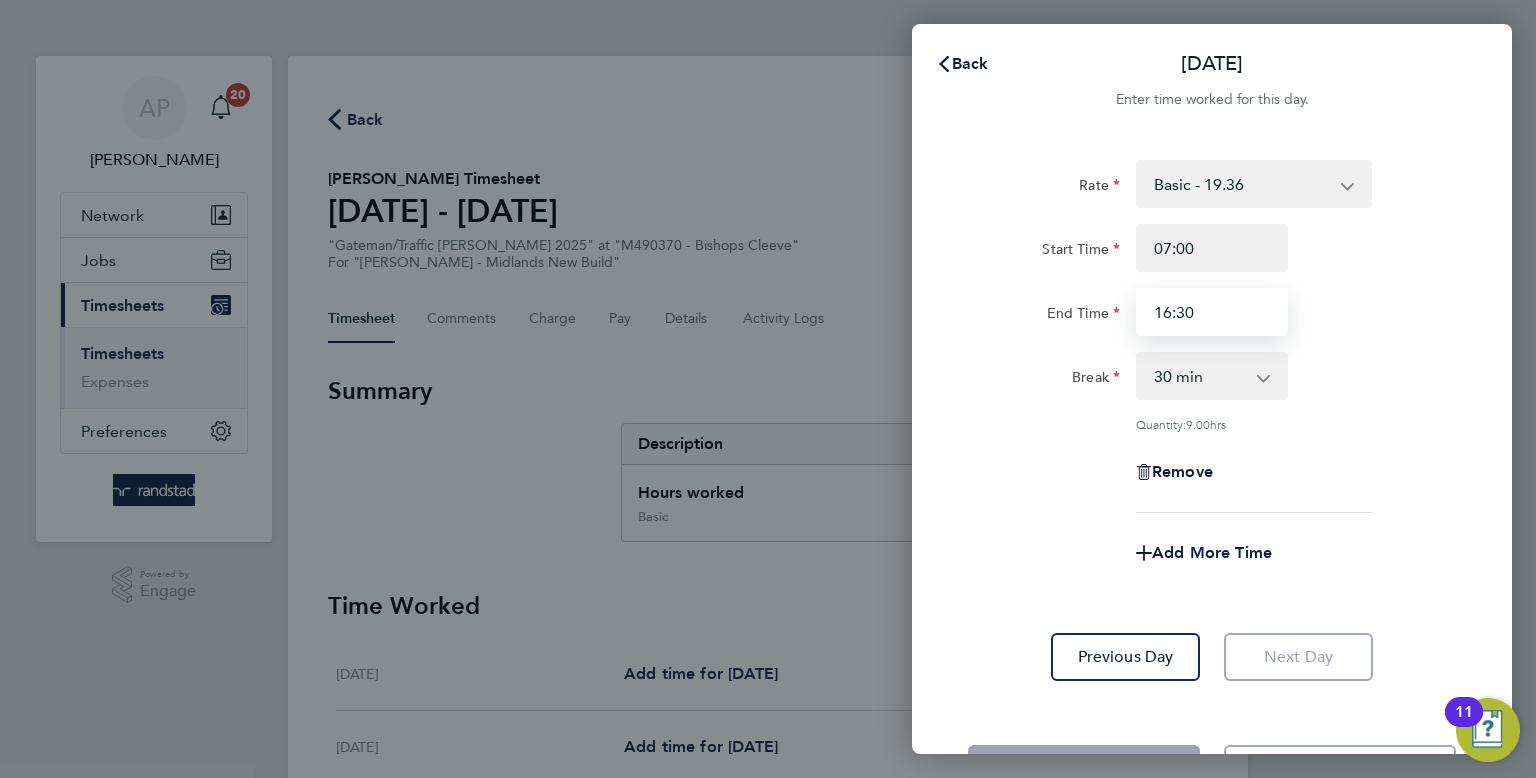 click on "16:30" at bounding box center (1212, 312) 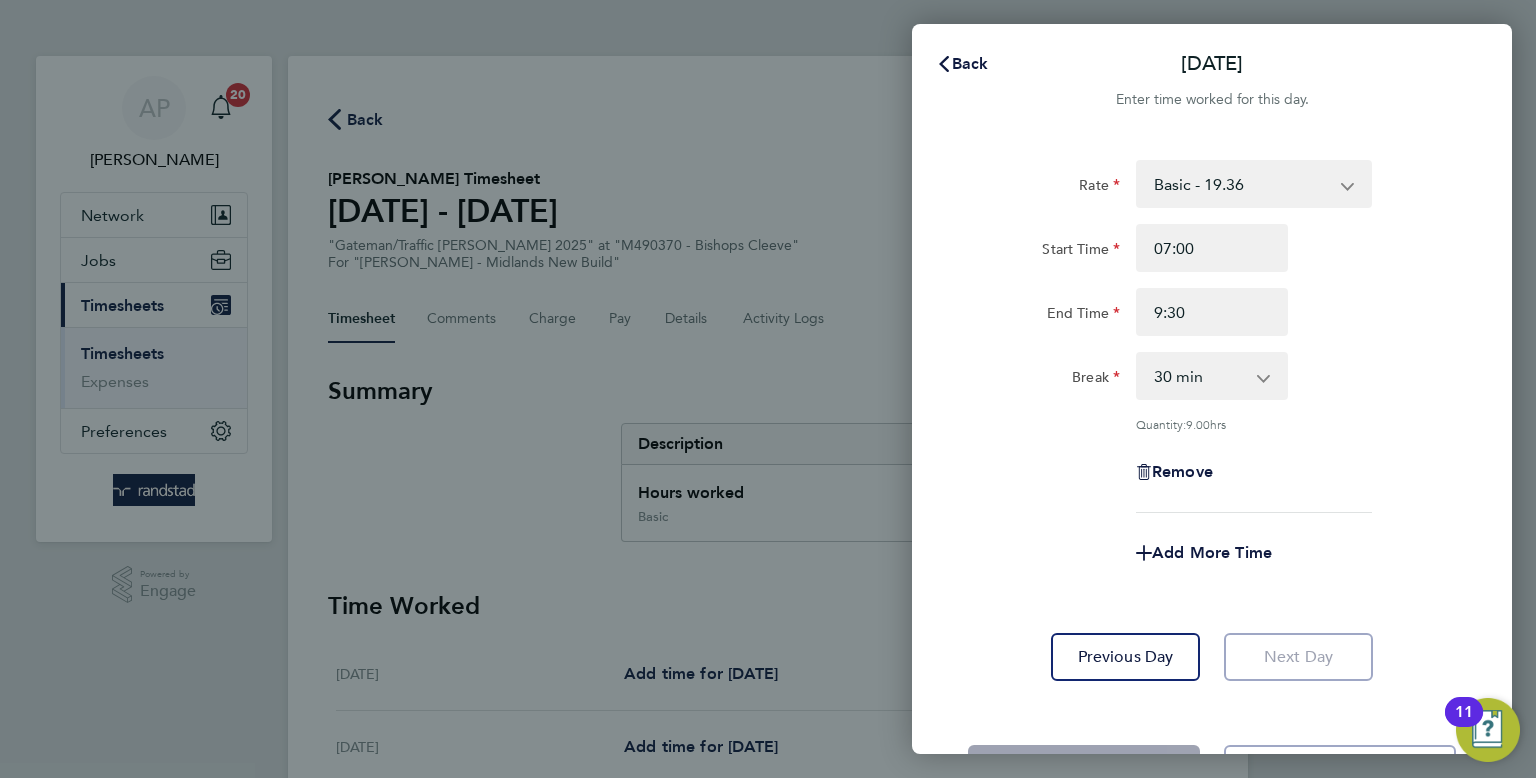 click on "Break  0 min   15 min   30 min   45 min   60 min   75 min   90 min" 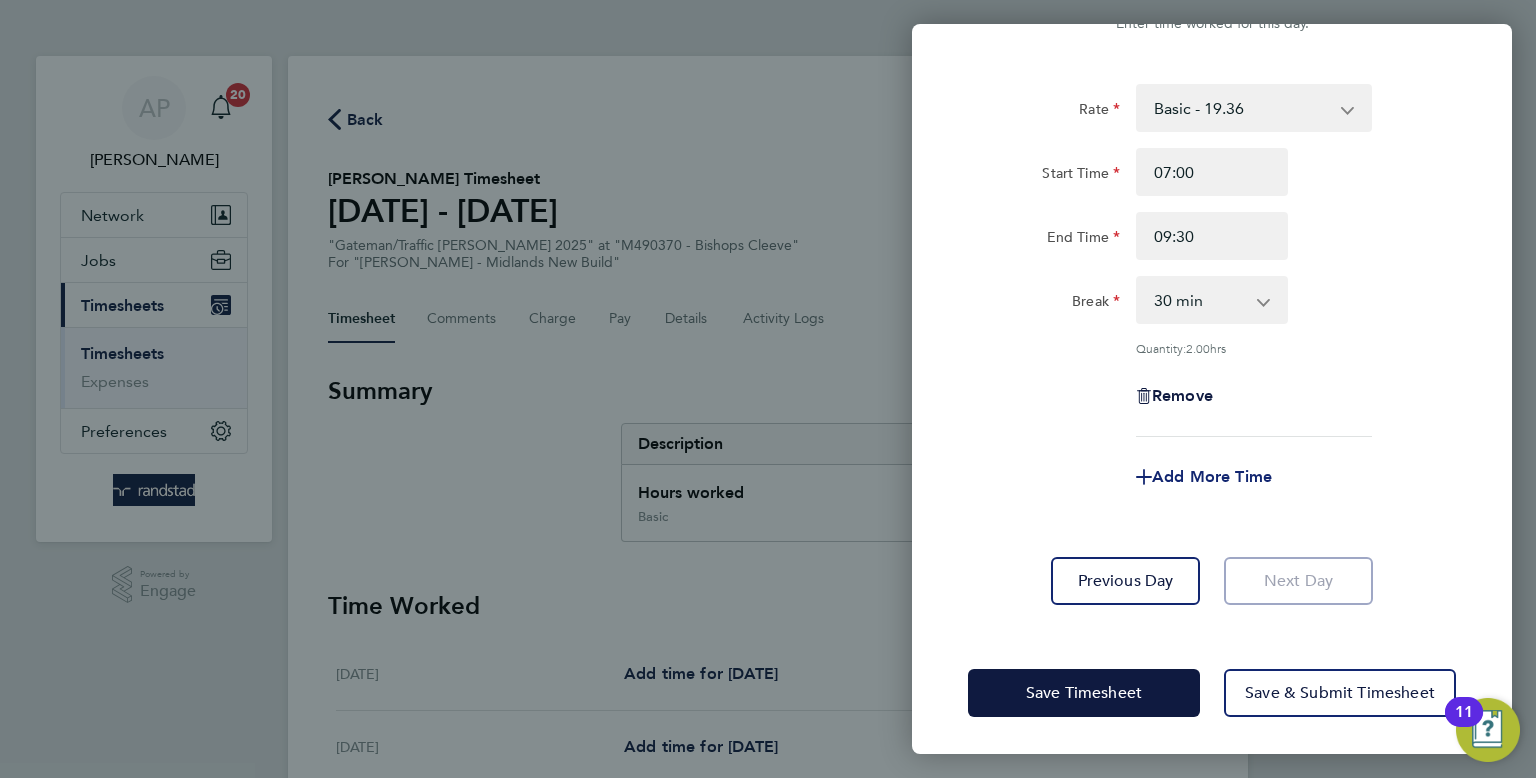 scroll, scrollTop: 76, scrollLeft: 0, axis: vertical 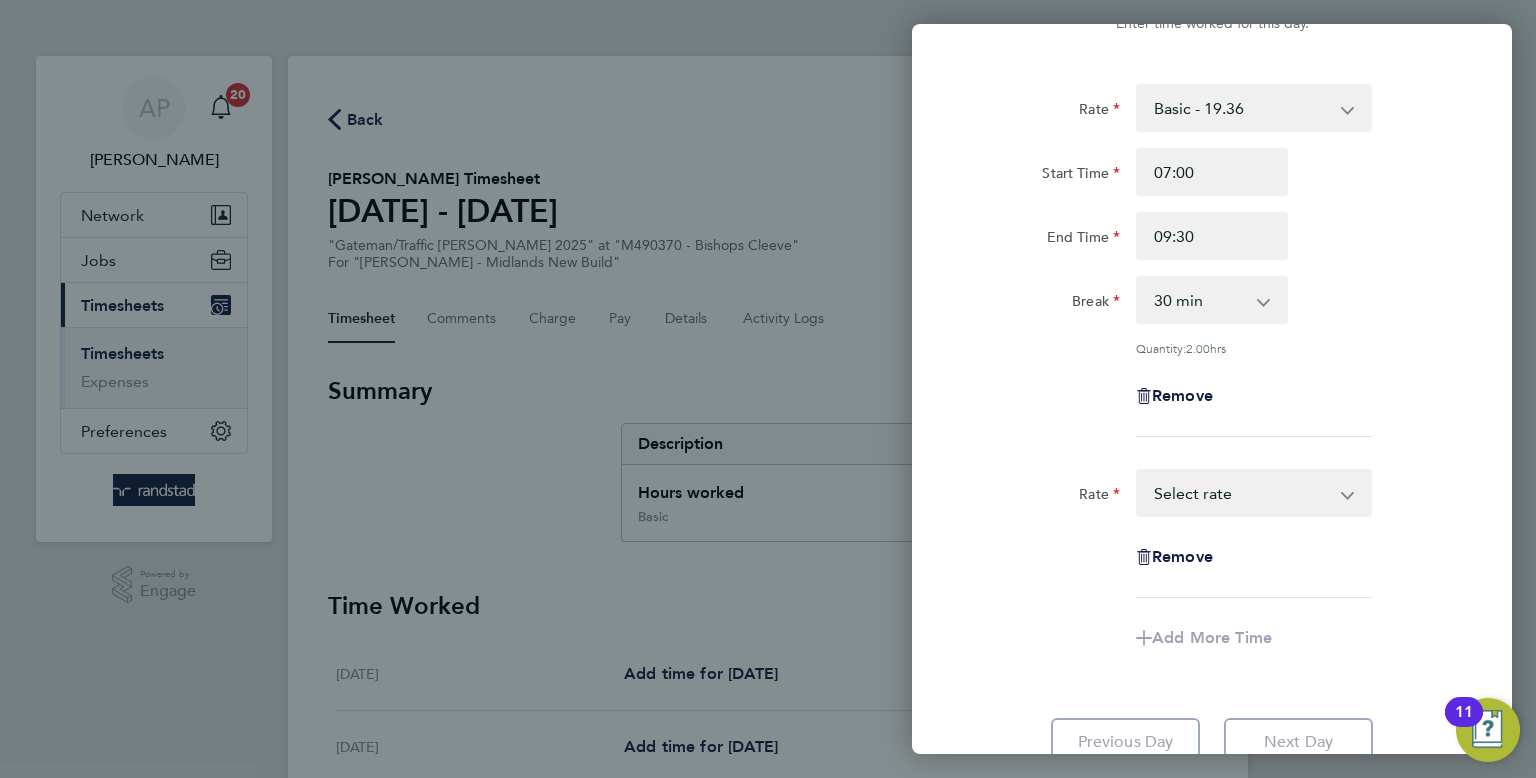 click on "Basic - 19.36   Overtime 1 - 27.90   Overtime 2 - 36.44   Select rate" at bounding box center (1242, 493) 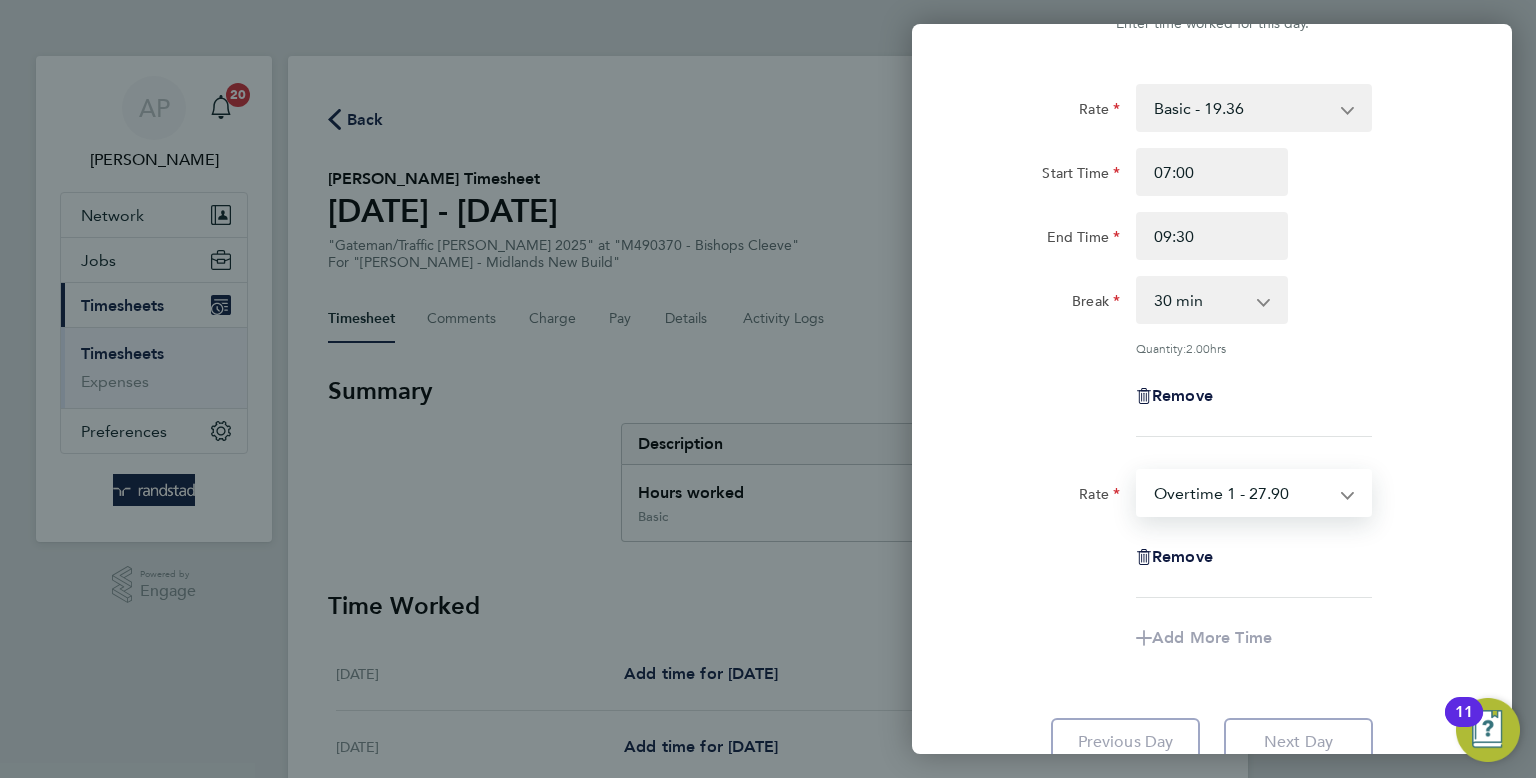select on "30" 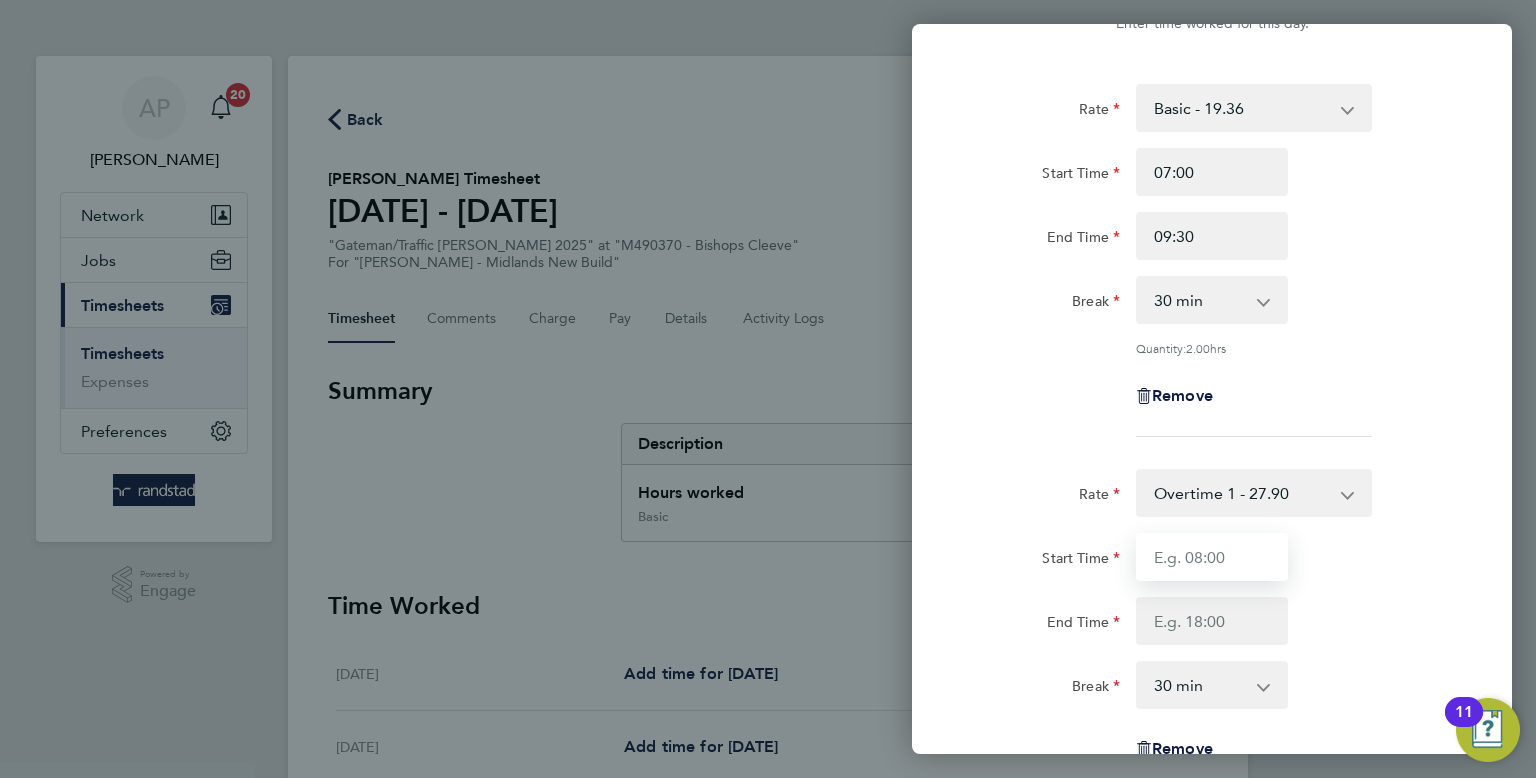 click on "Start Time" at bounding box center (1212, 557) 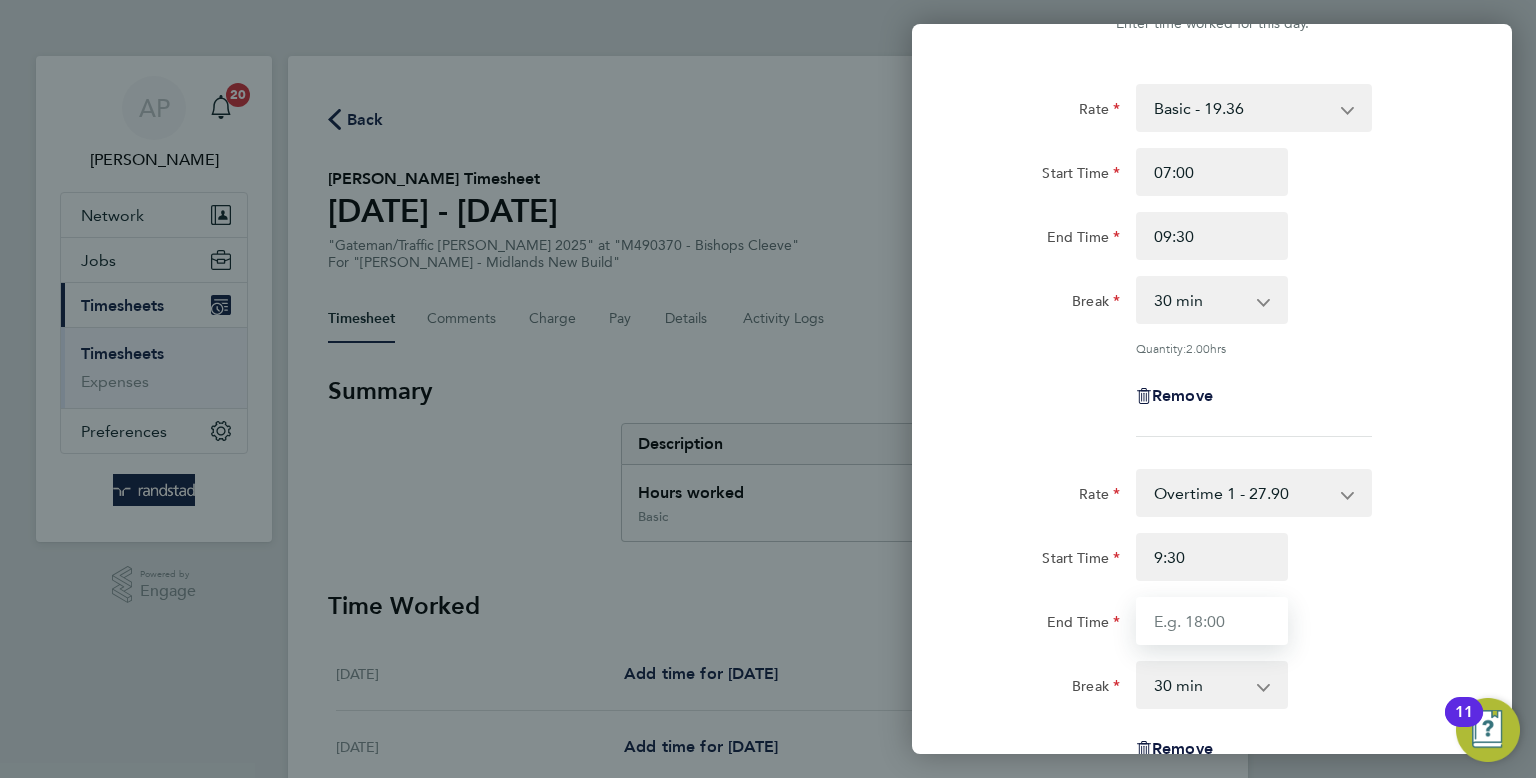 type on "09:30" 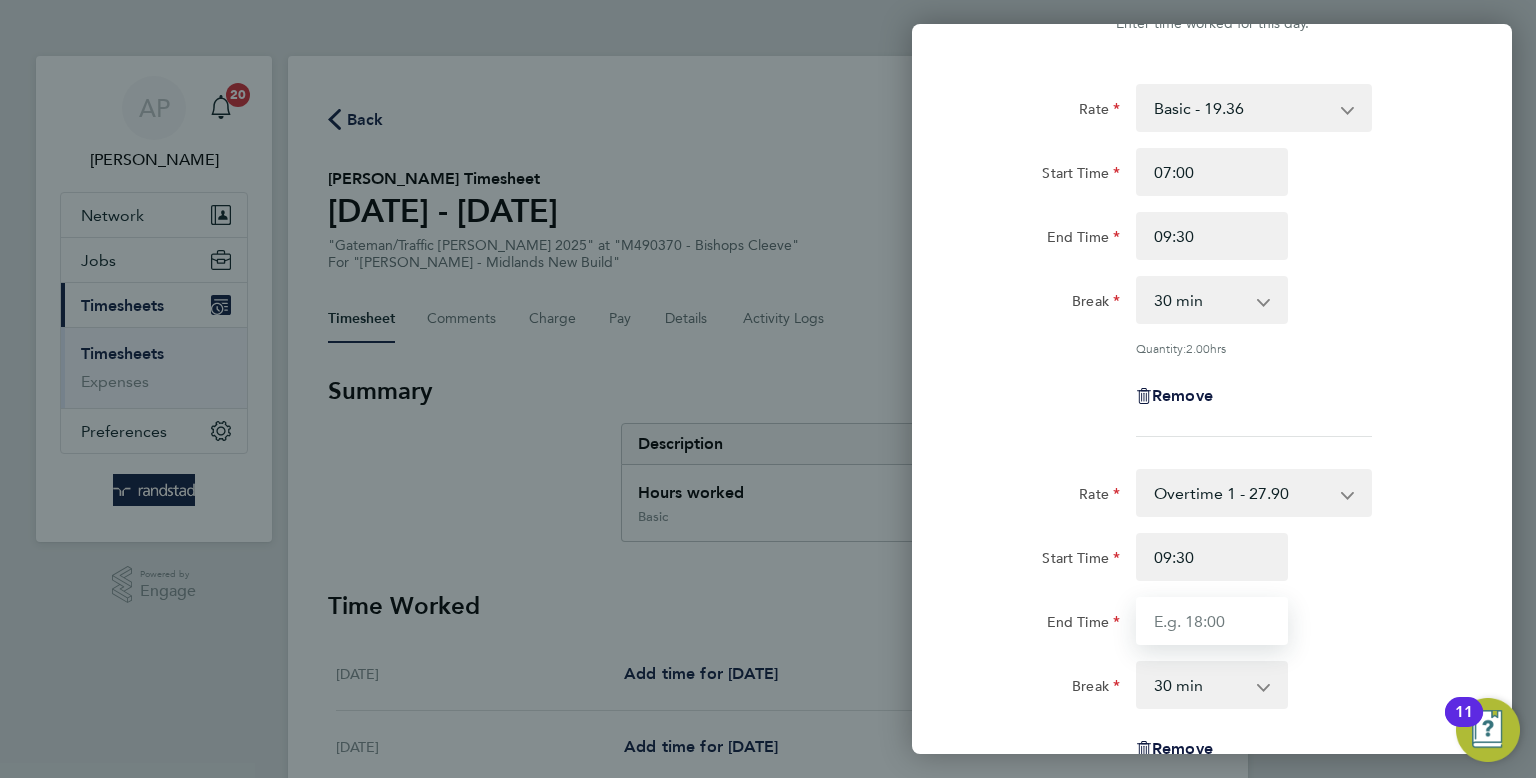 click on "End Time" at bounding box center (1212, 621) 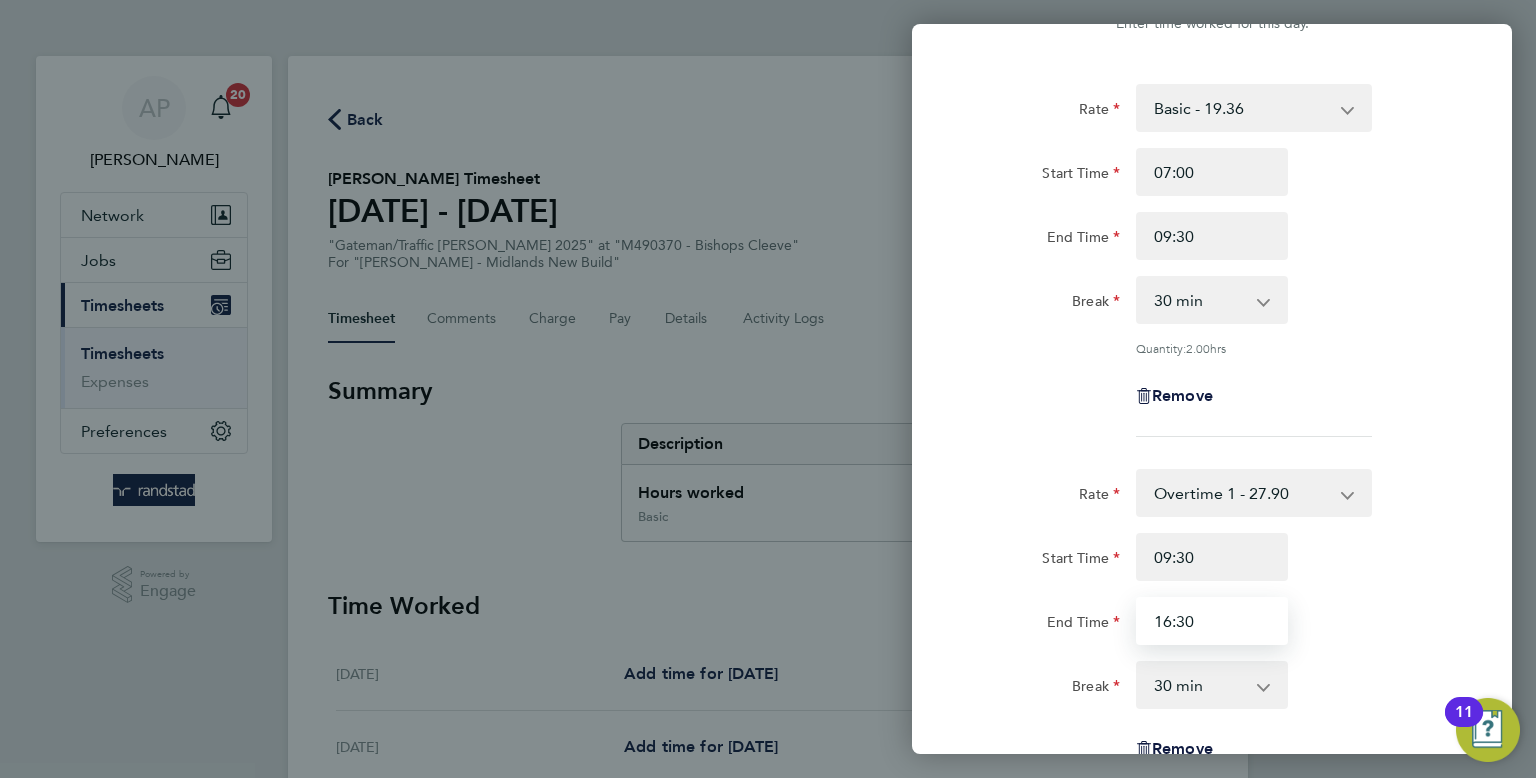 type on "16:30" 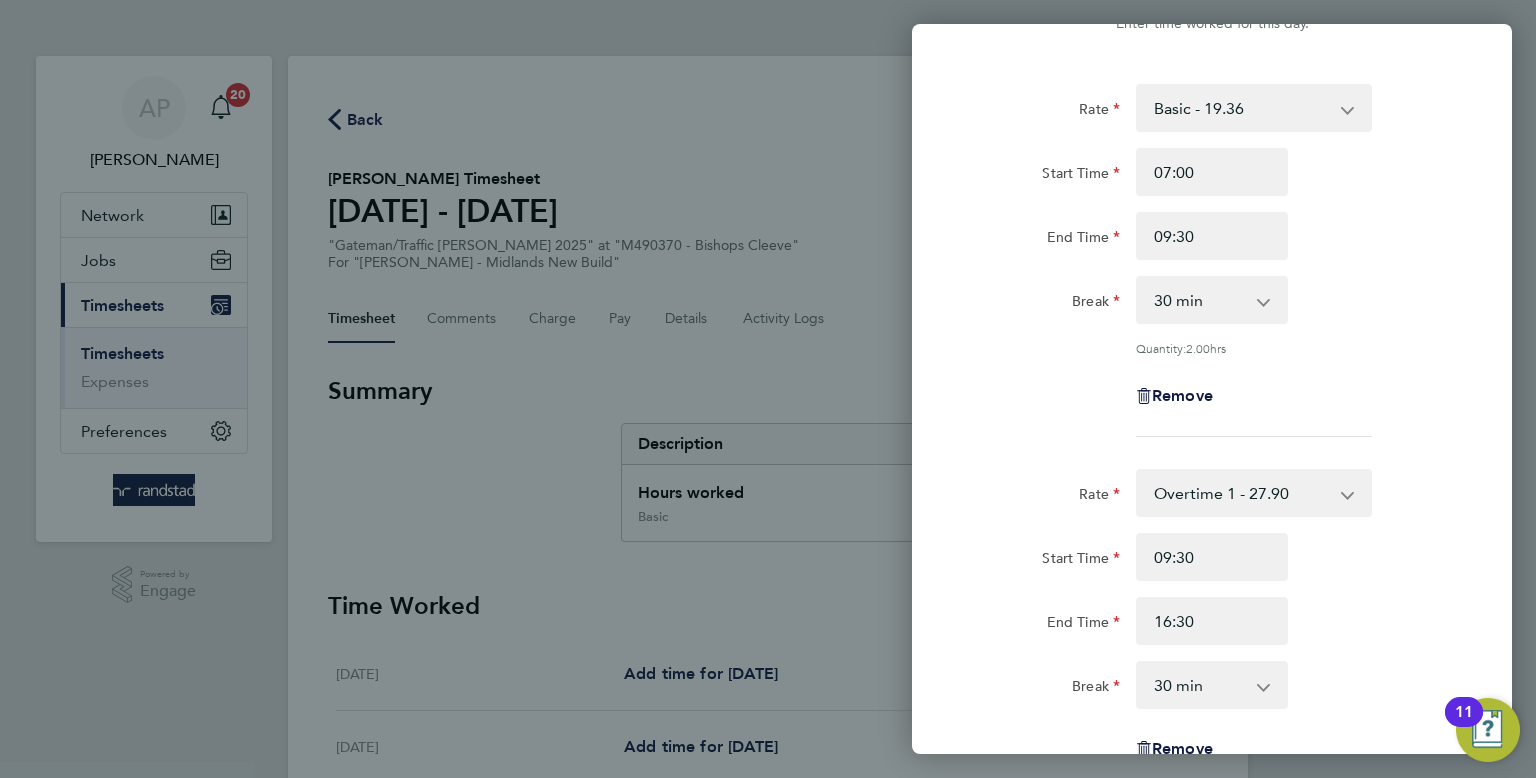 click on "0 min   15 min   30 min   45 min   60 min   75 min   90 min" at bounding box center [1200, 685] 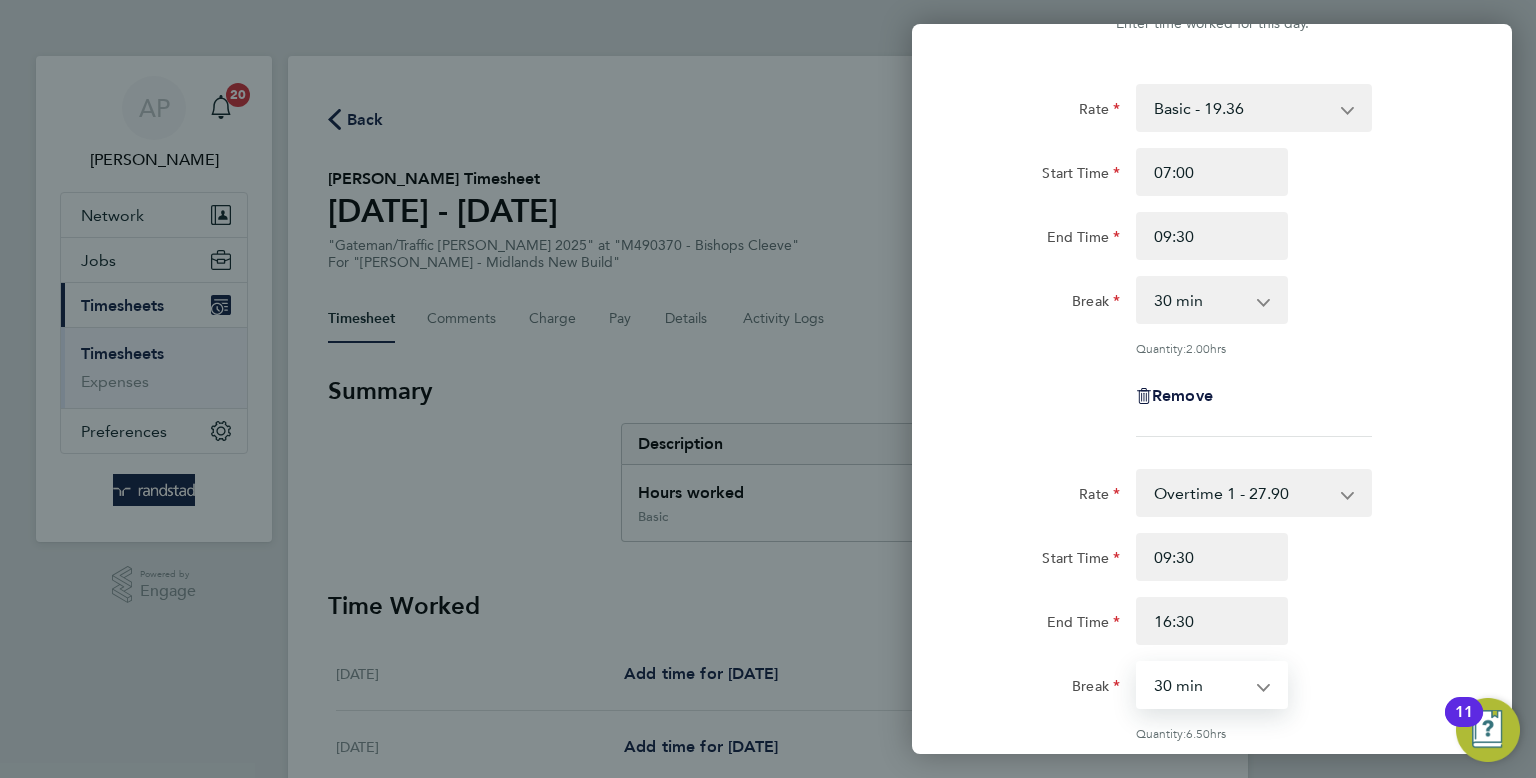 select on "0" 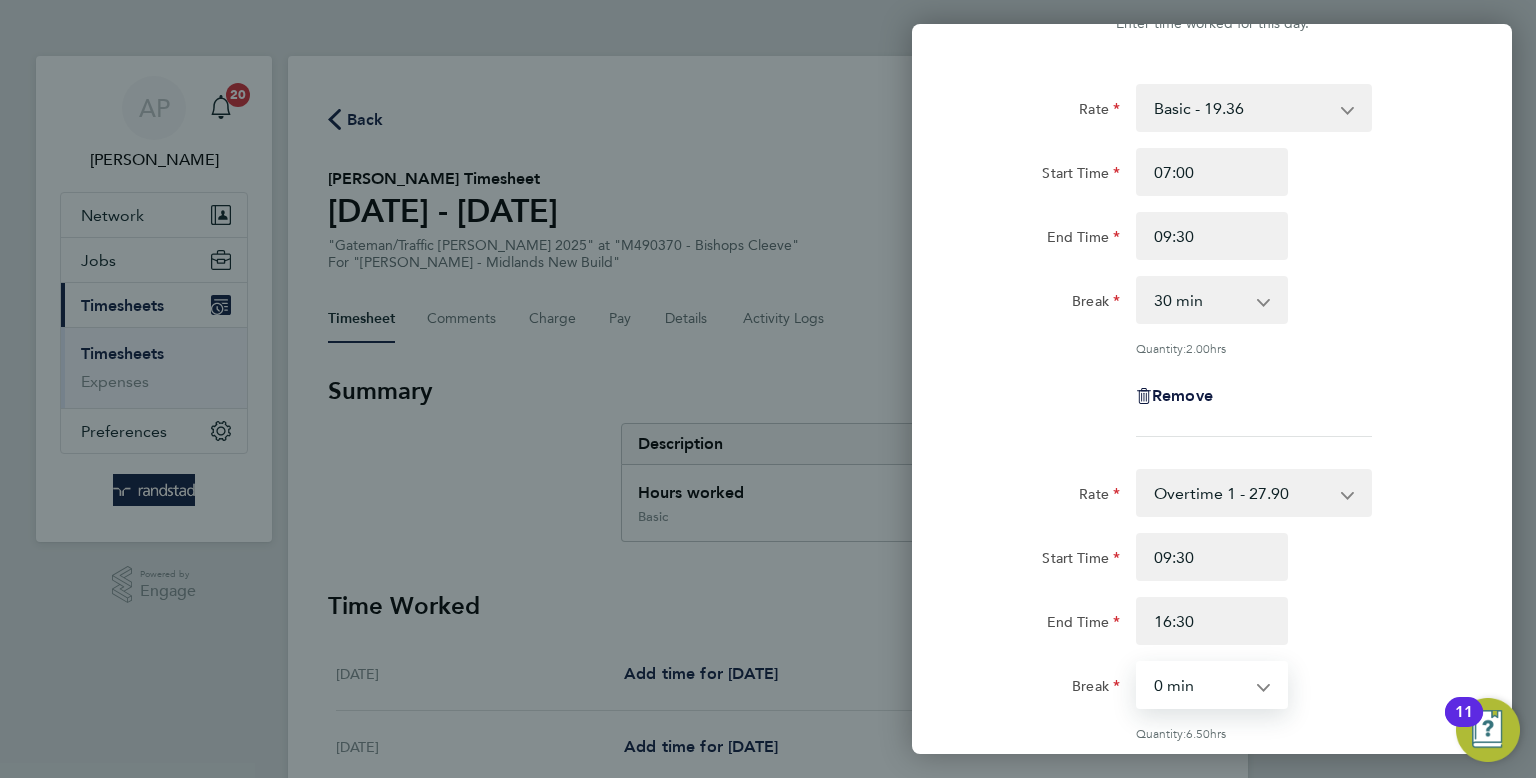 click on "0 min   15 min   30 min   45 min   60 min   75 min   90 min" at bounding box center [1200, 685] 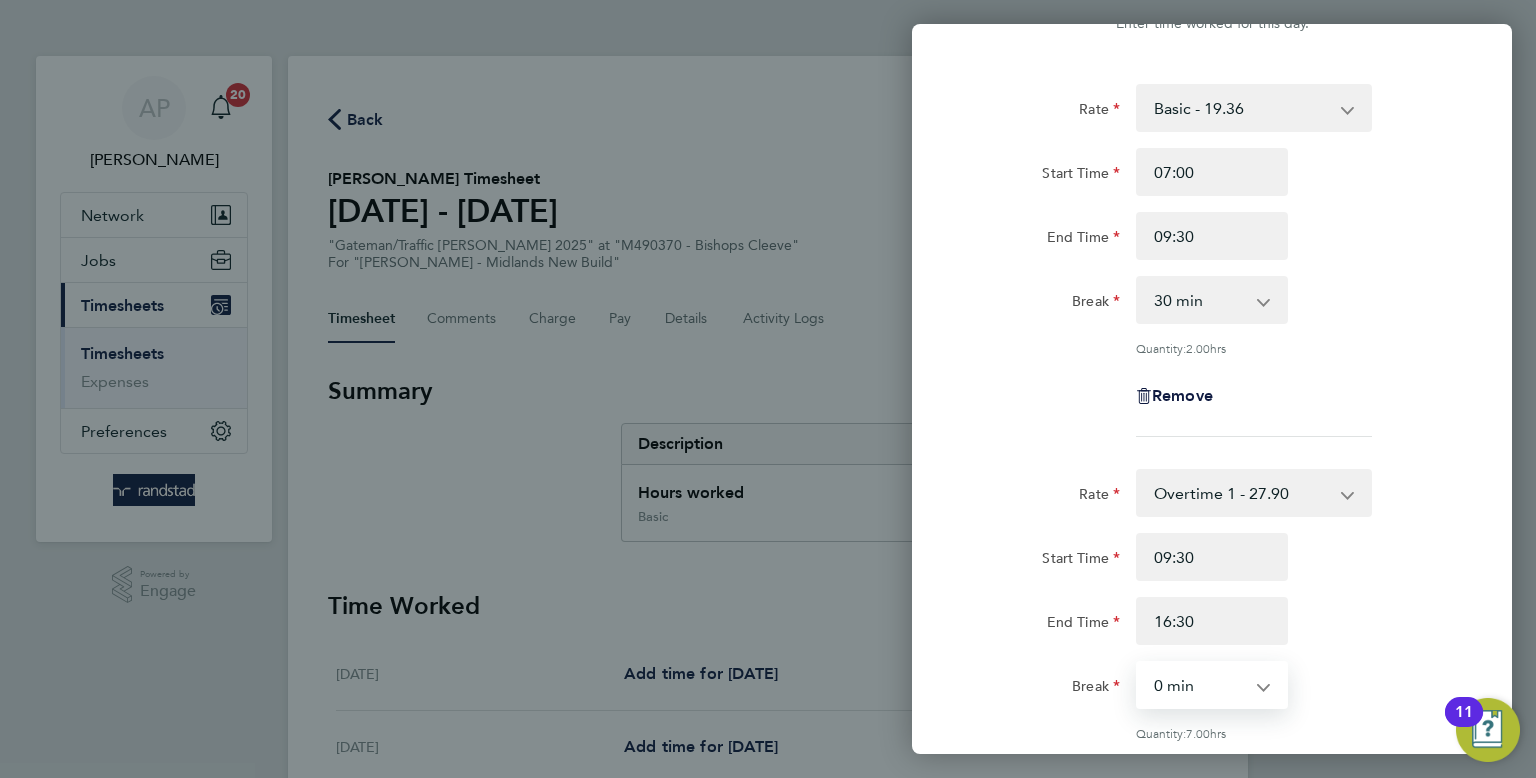 scroll, scrollTop: 460, scrollLeft: 0, axis: vertical 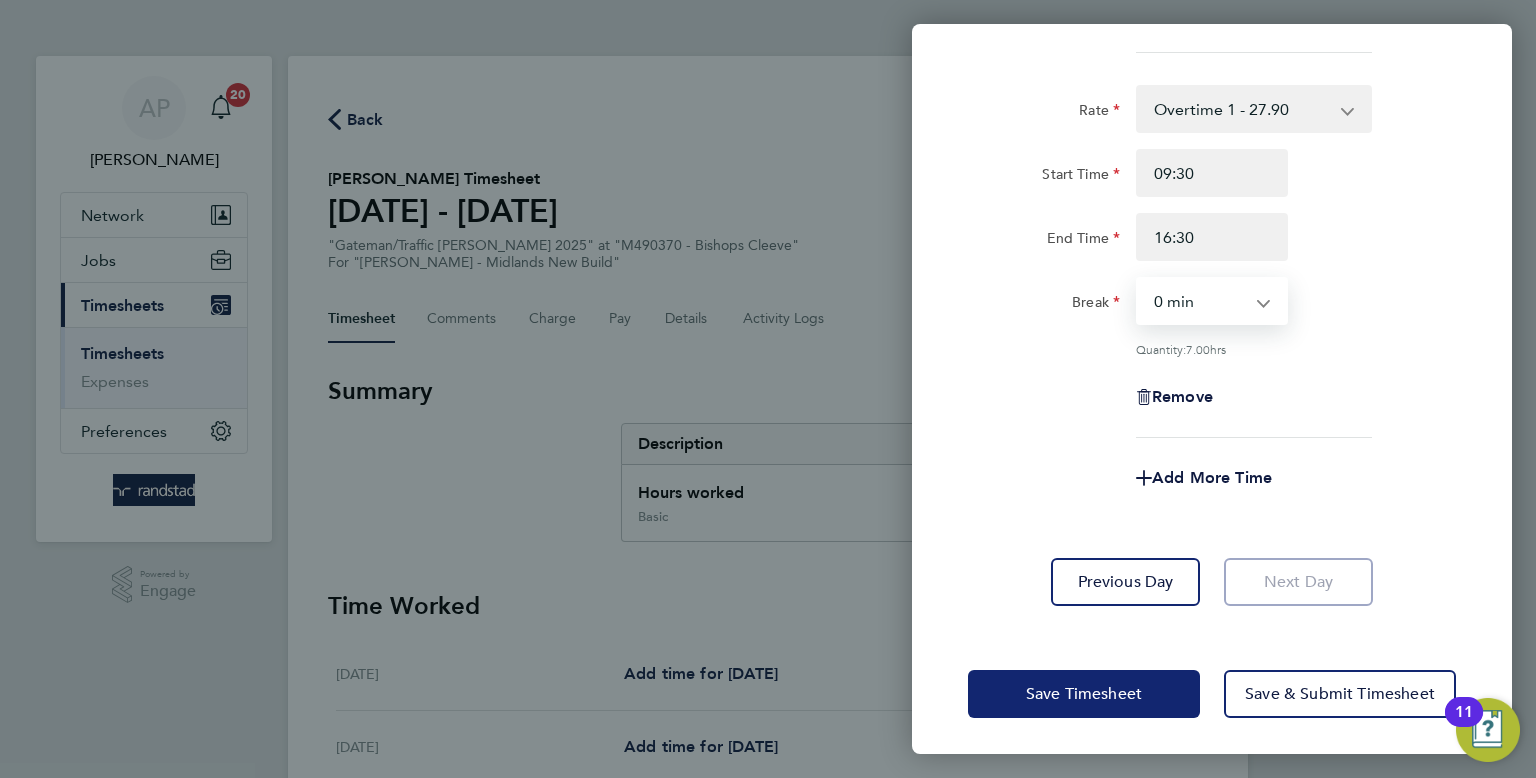 click on "Save Timesheet" 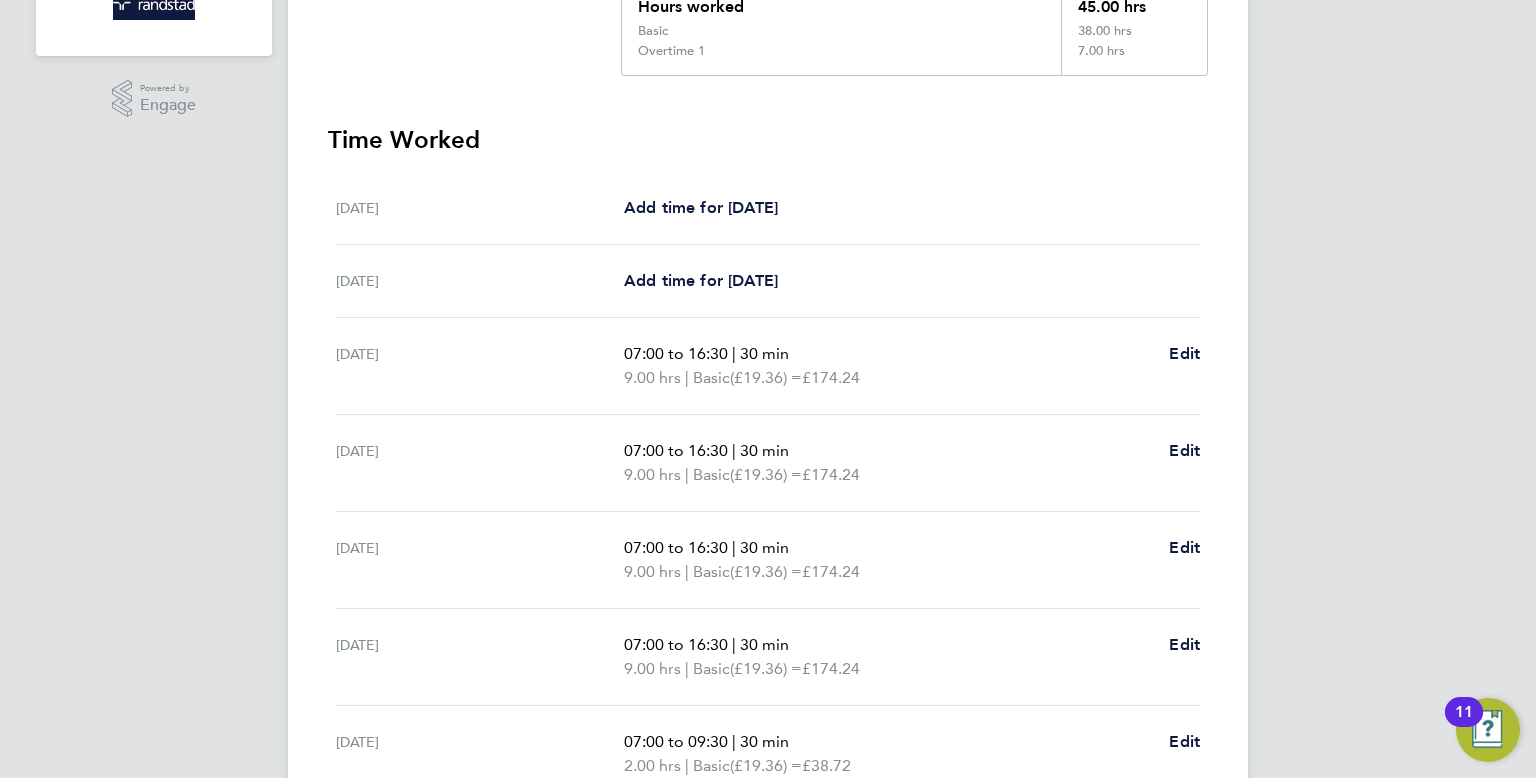 scroll, scrollTop: 748, scrollLeft: 0, axis: vertical 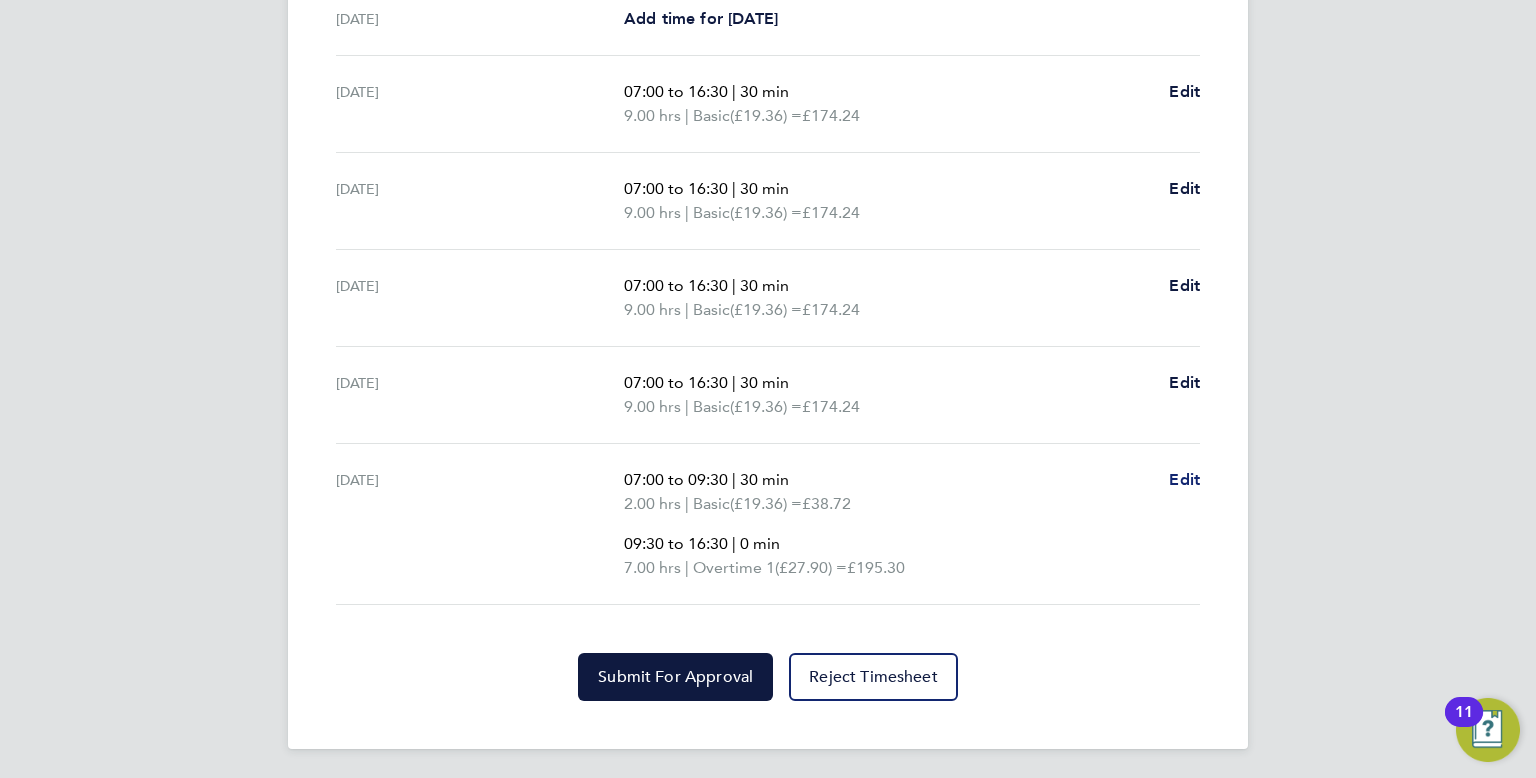 click on "Edit" at bounding box center [1184, 479] 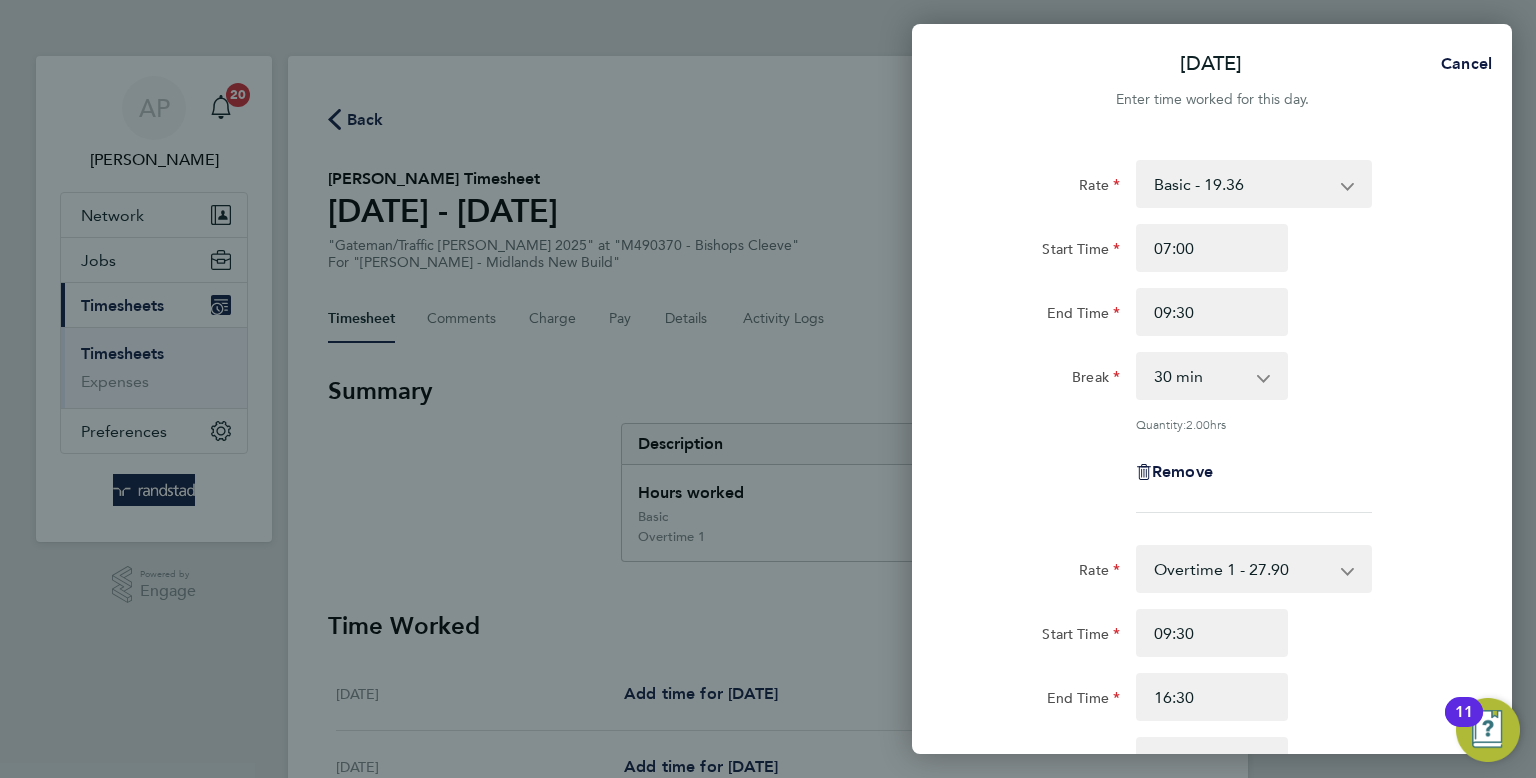 scroll, scrollTop: 0, scrollLeft: 0, axis: both 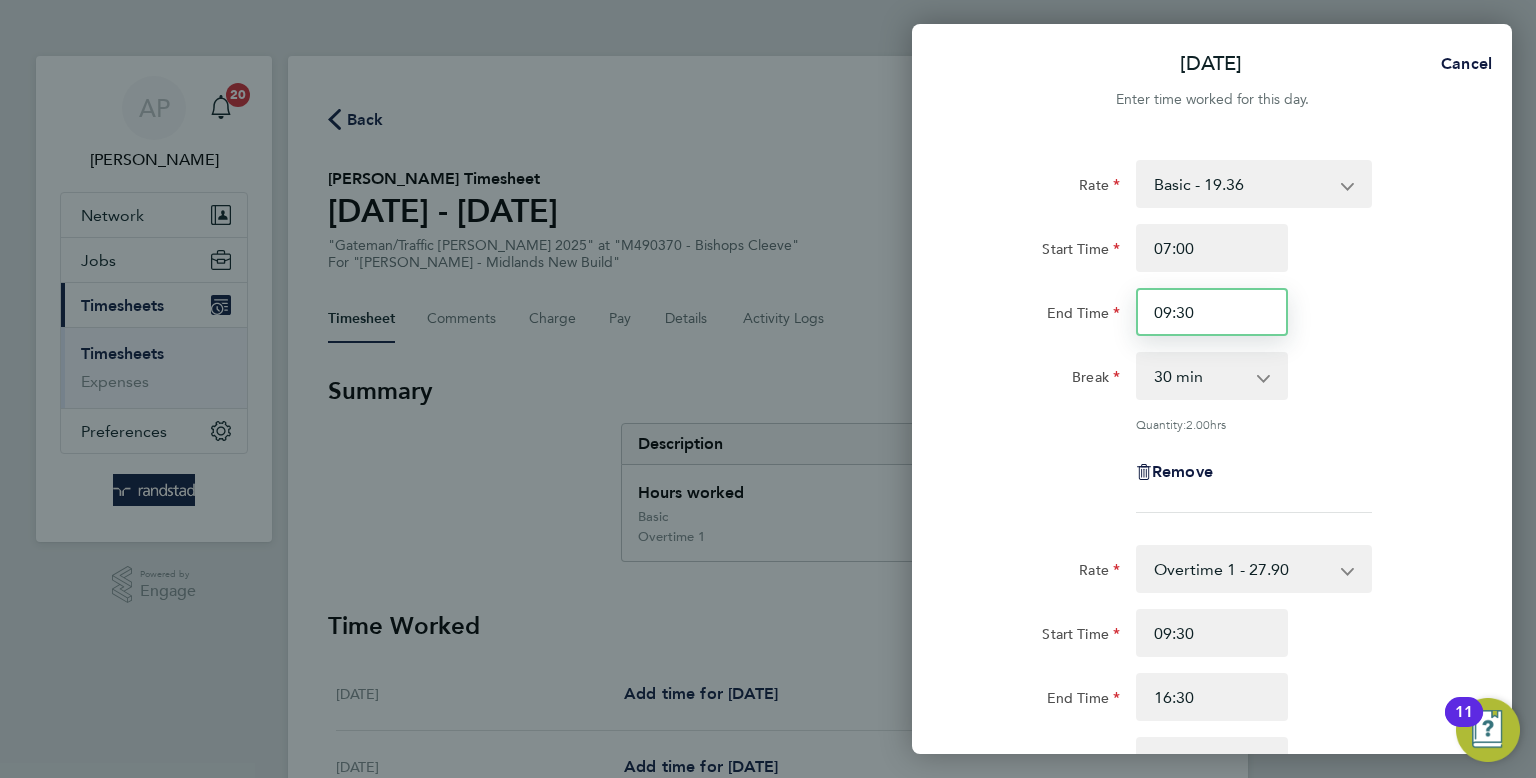 drag, startPoint x: 1169, startPoint y: 310, endPoint x: 1023, endPoint y: 304, distance: 146.12323 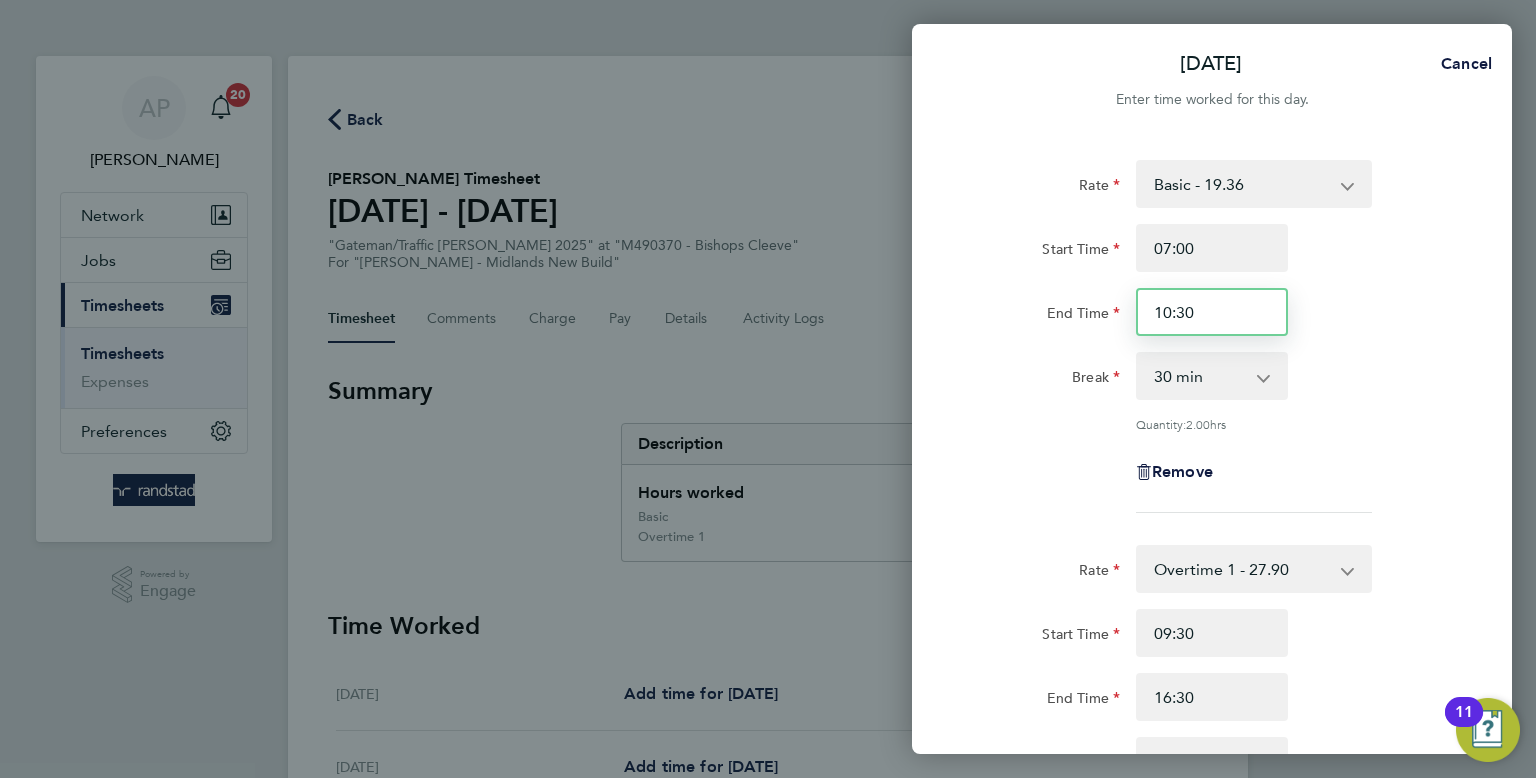 type on "10:30" 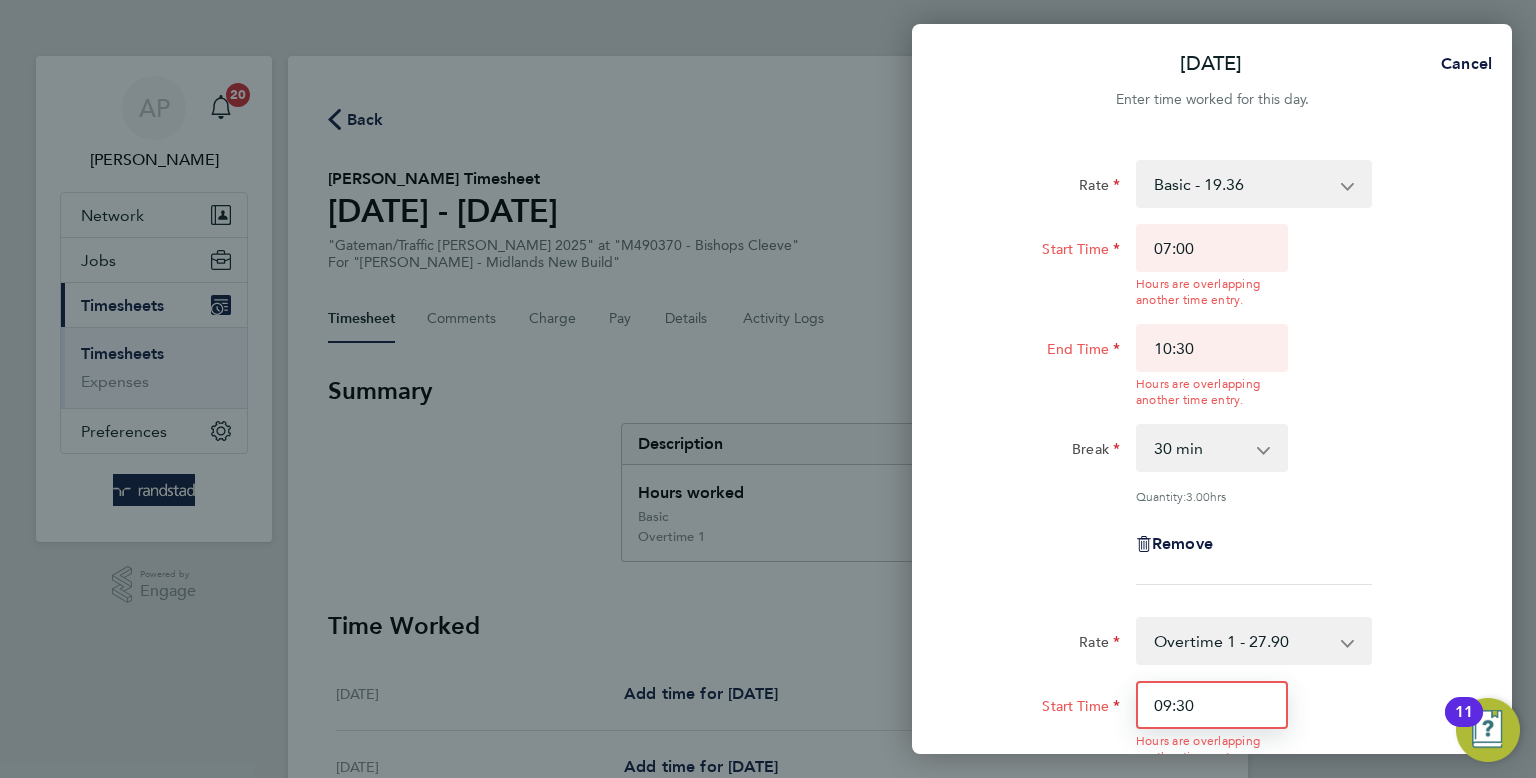drag, startPoint x: 1166, startPoint y: 625, endPoint x: 1093, endPoint y: 614, distance: 73.82411 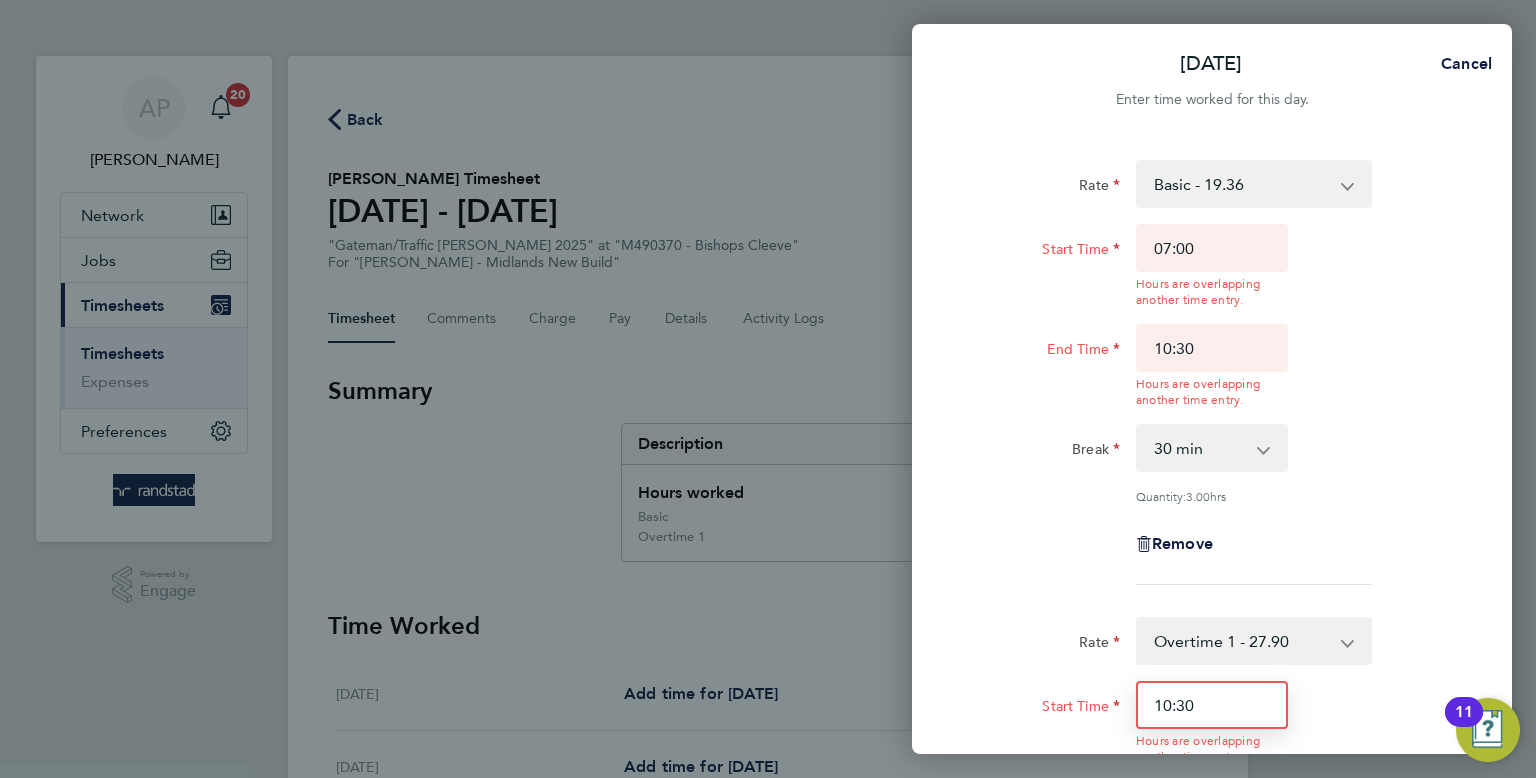 type on "10:30" 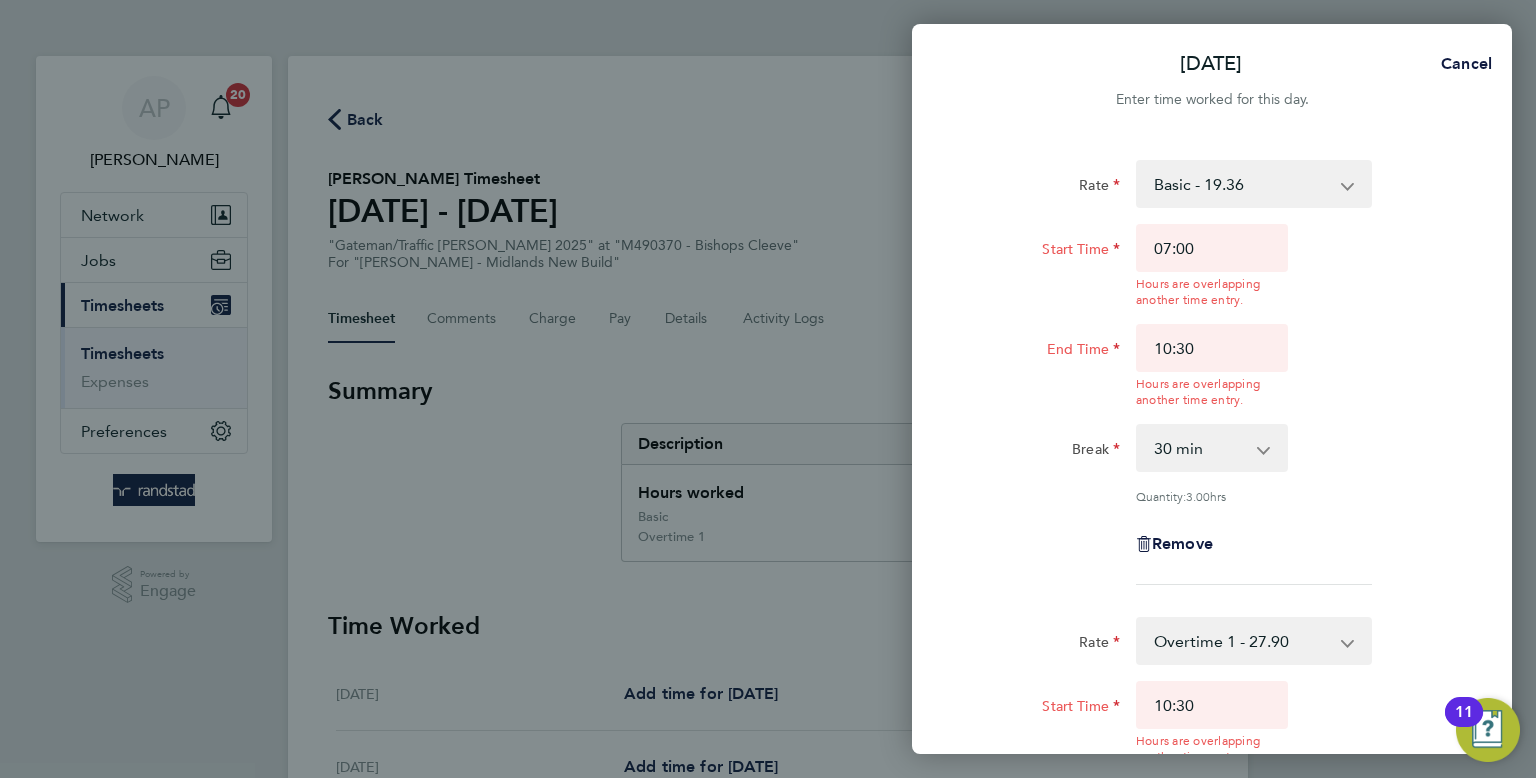 click on "Rate  Basic - 19.36   Overtime 1 - 27.90   Overtime 2 - 36.44
Start Time 07:00  Hours are overlapping another time entry.  End Time 10:30  Hours are overlapping another time entry.  Break  0 min   15 min   30 min   45 min   60 min   75 min   90 min
Quantity:  3.00  hrs
Remove" 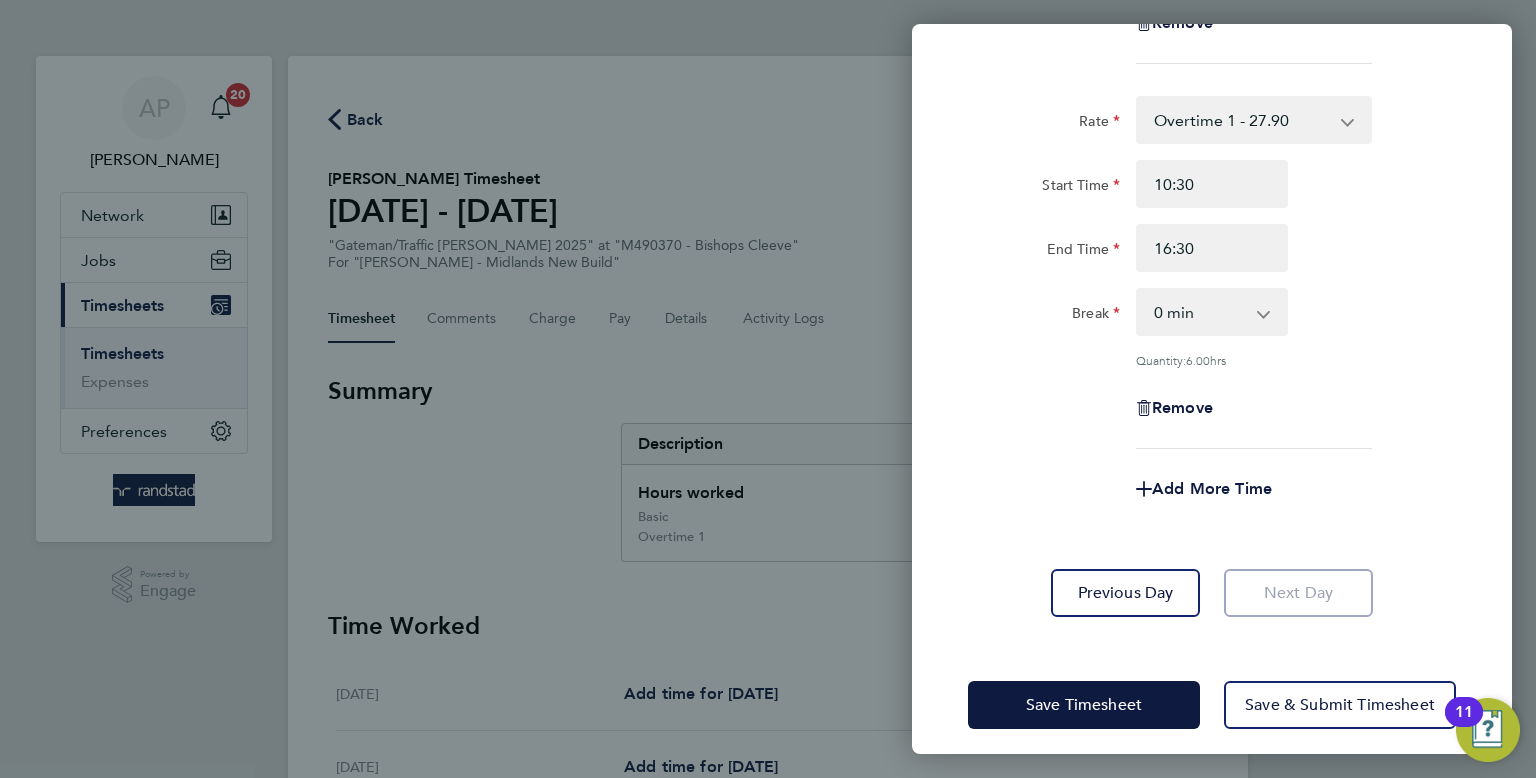 scroll, scrollTop: 460, scrollLeft: 0, axis: vertical 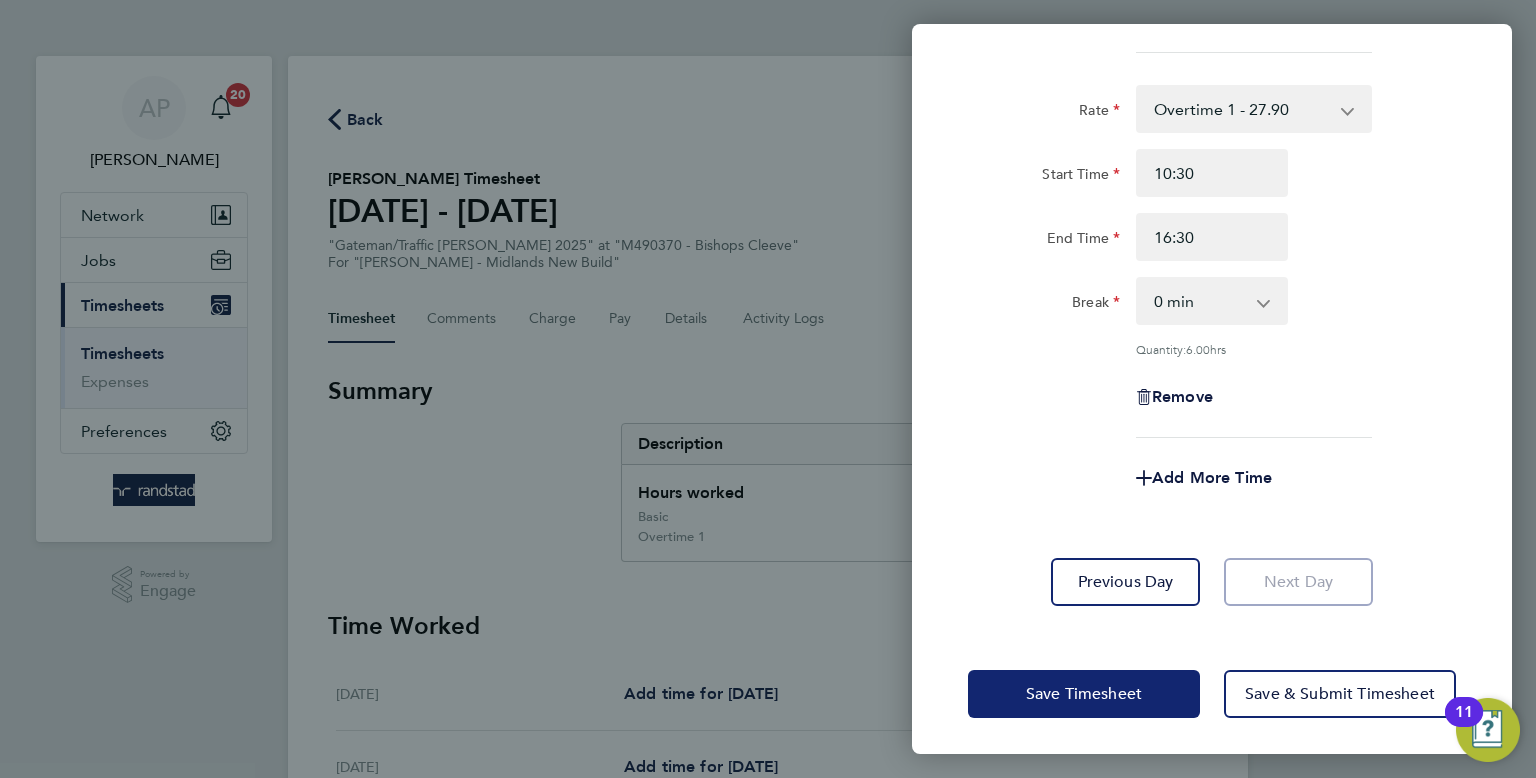 click on "Save Timesheet" 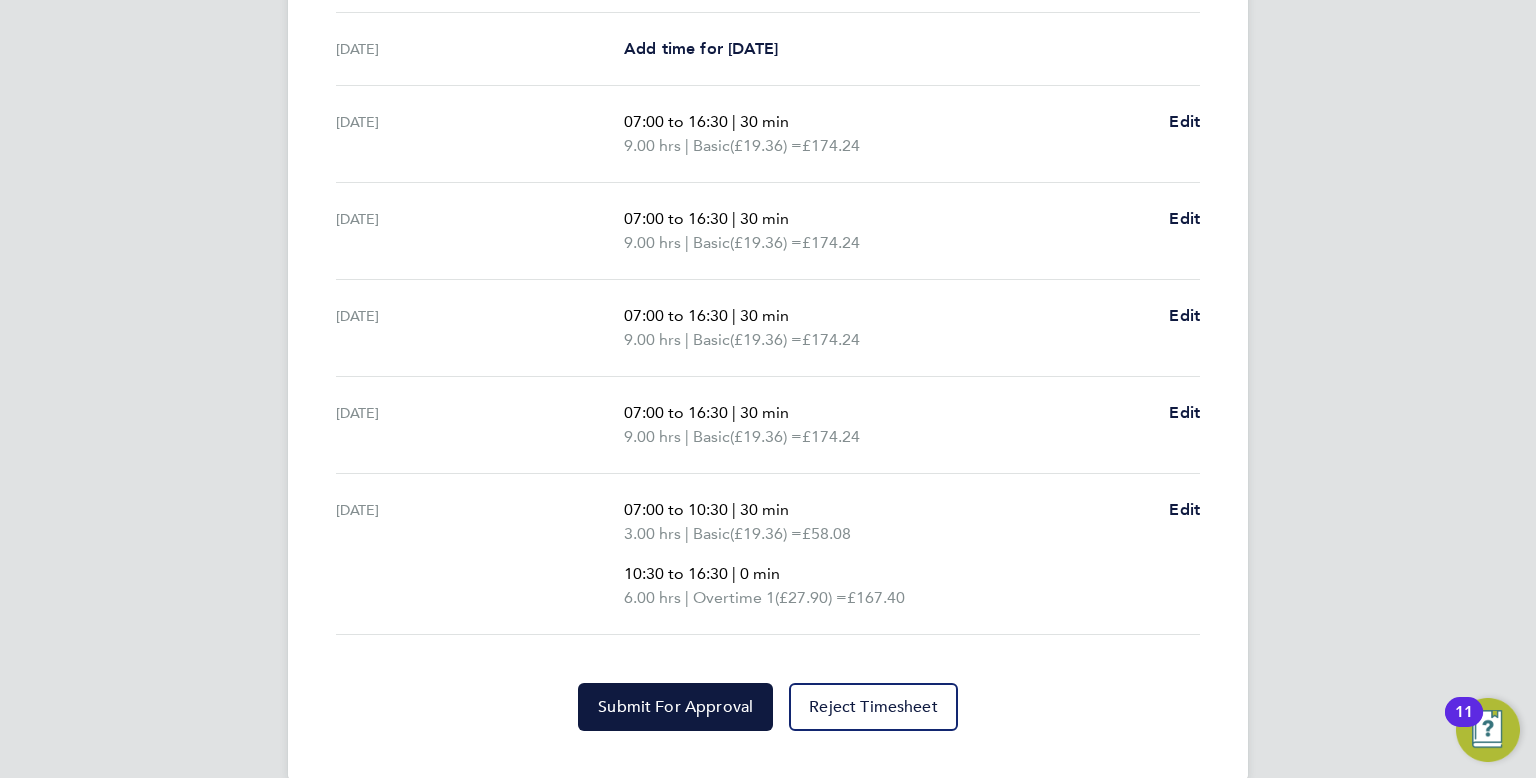 scroll, scrollTop: 748, scrollLeft: 0, axis: vertical 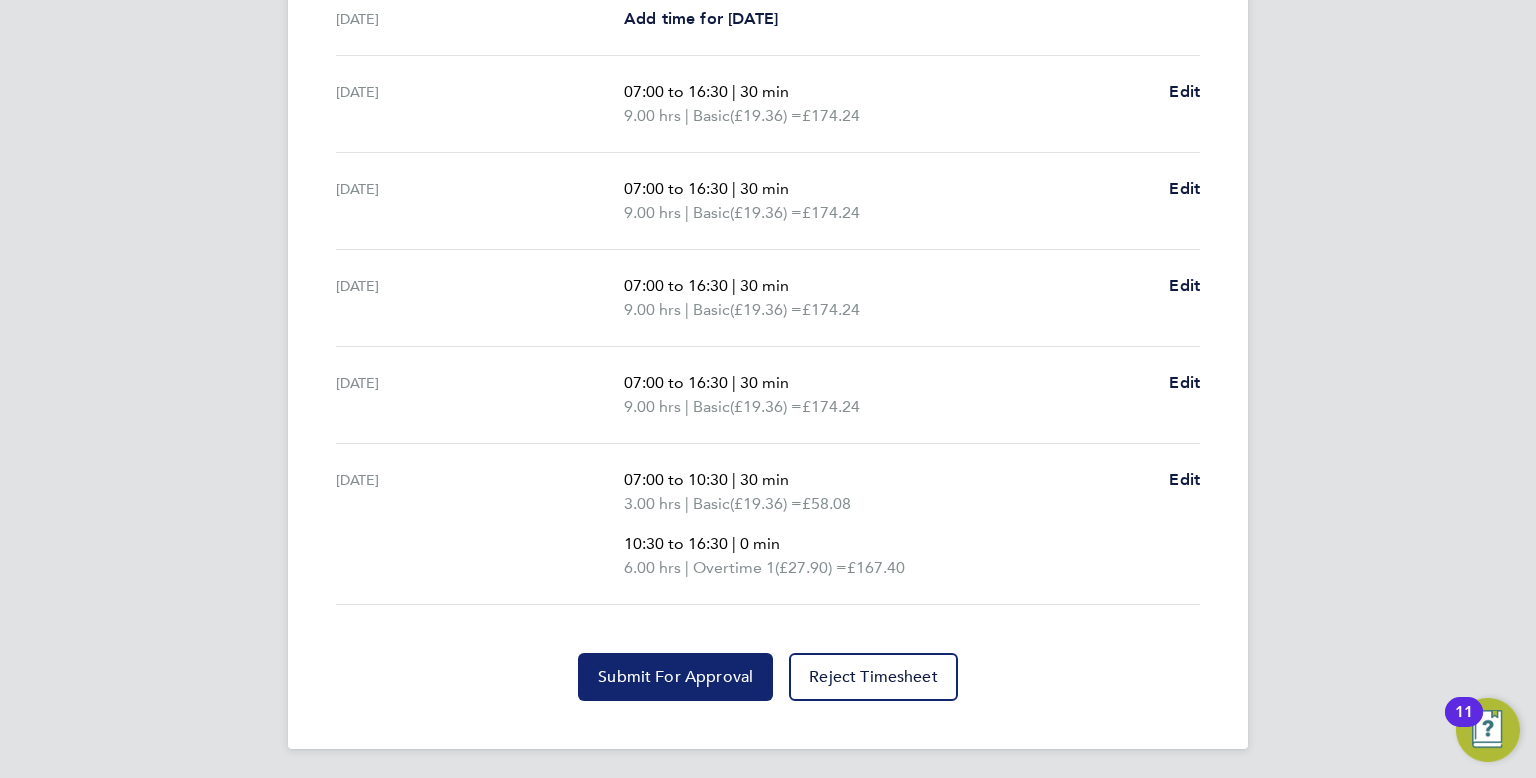 click on "Submit For Approval" 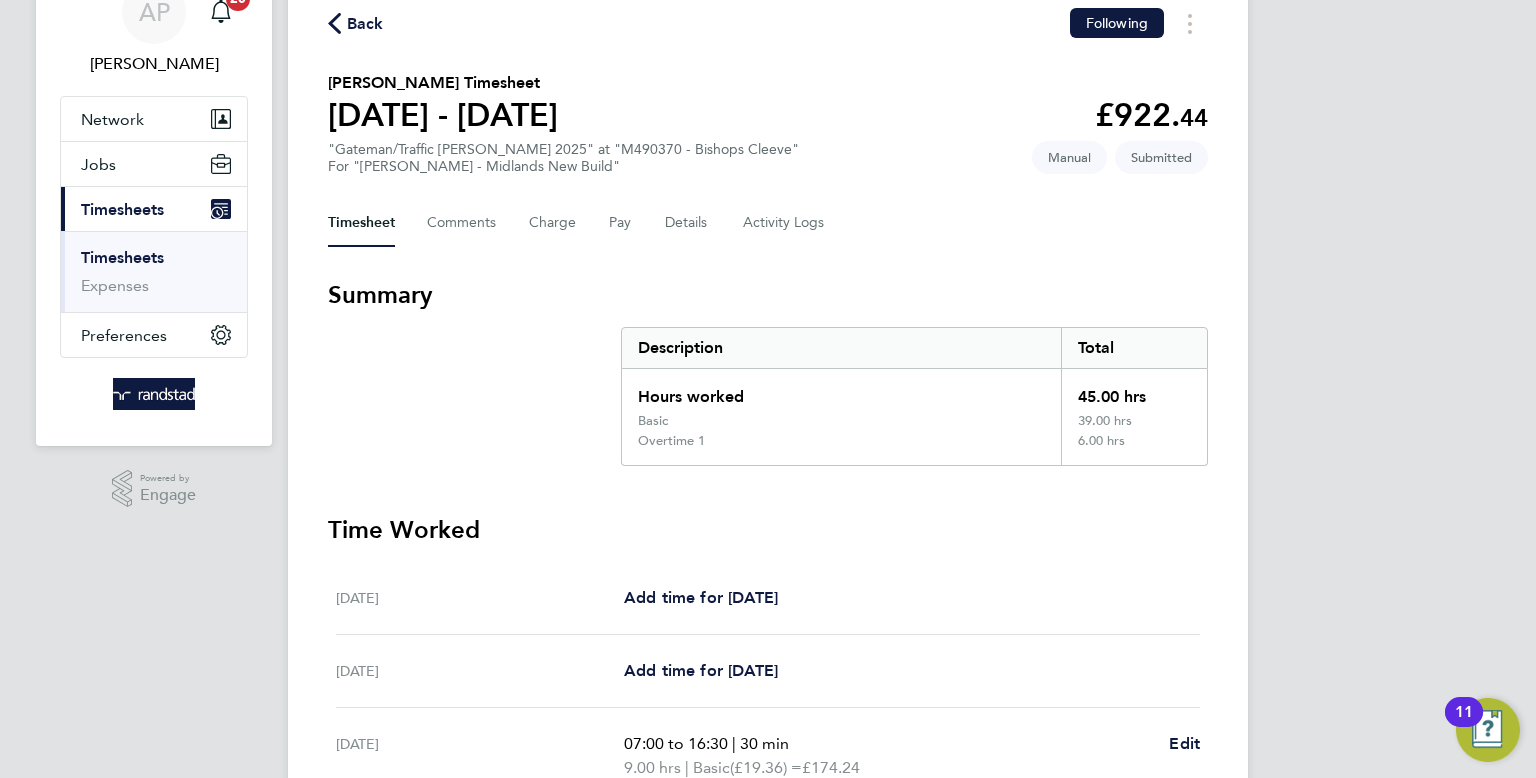scroll, scrollTop: 0, scrollLeft: 0, axis: both 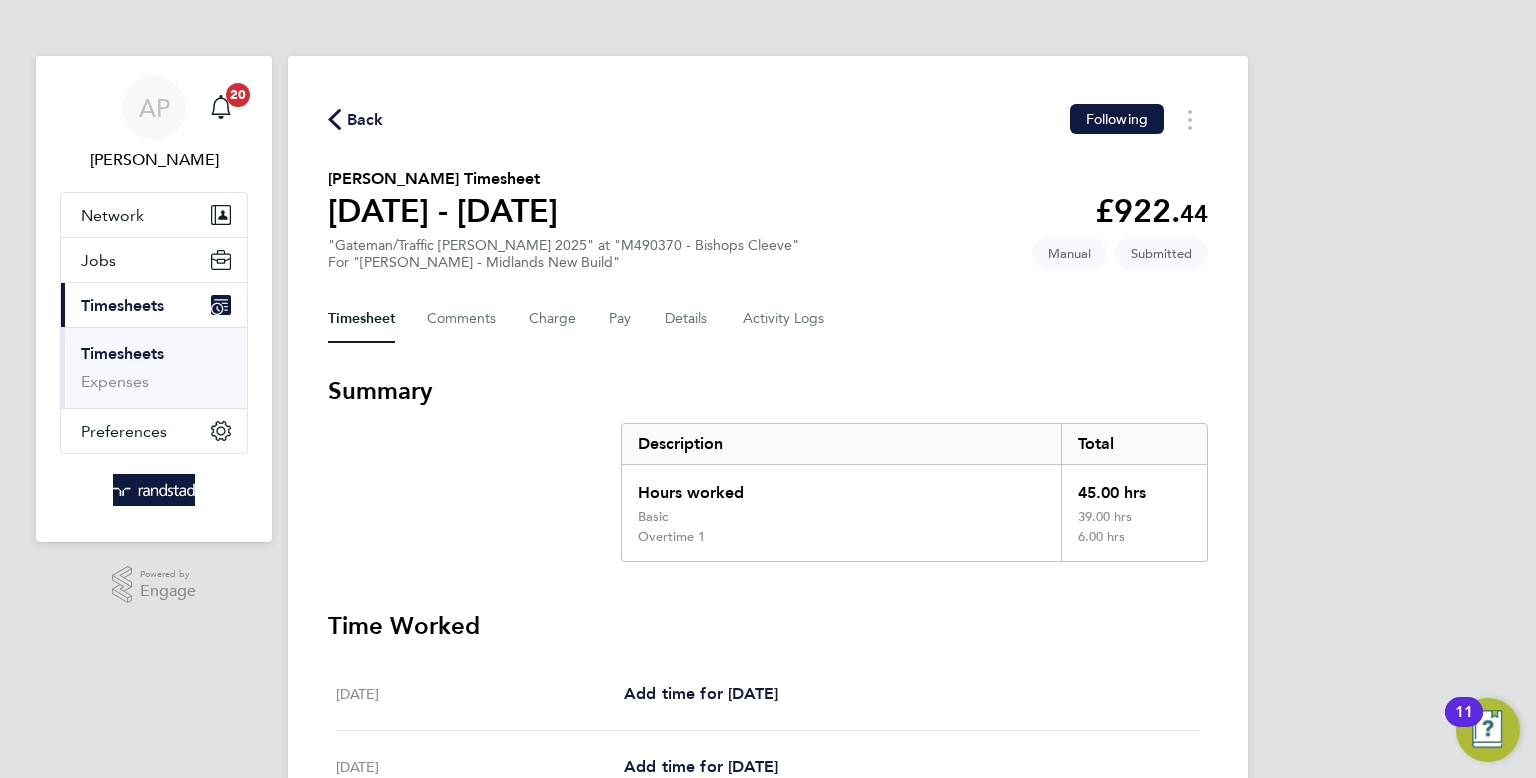 click on "Back" 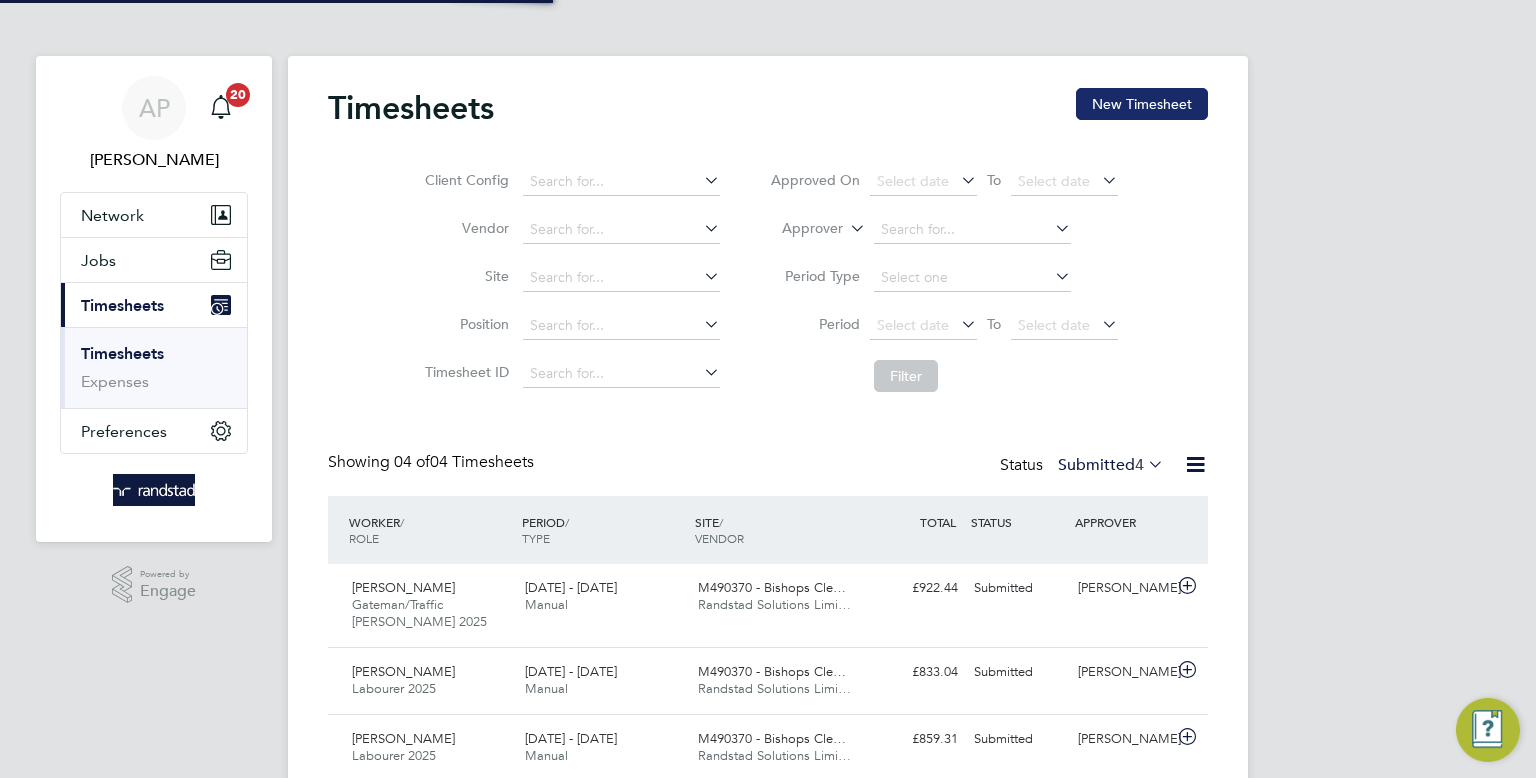 scroll, scrollTop: 10, scrollLeft: 10, axis: both 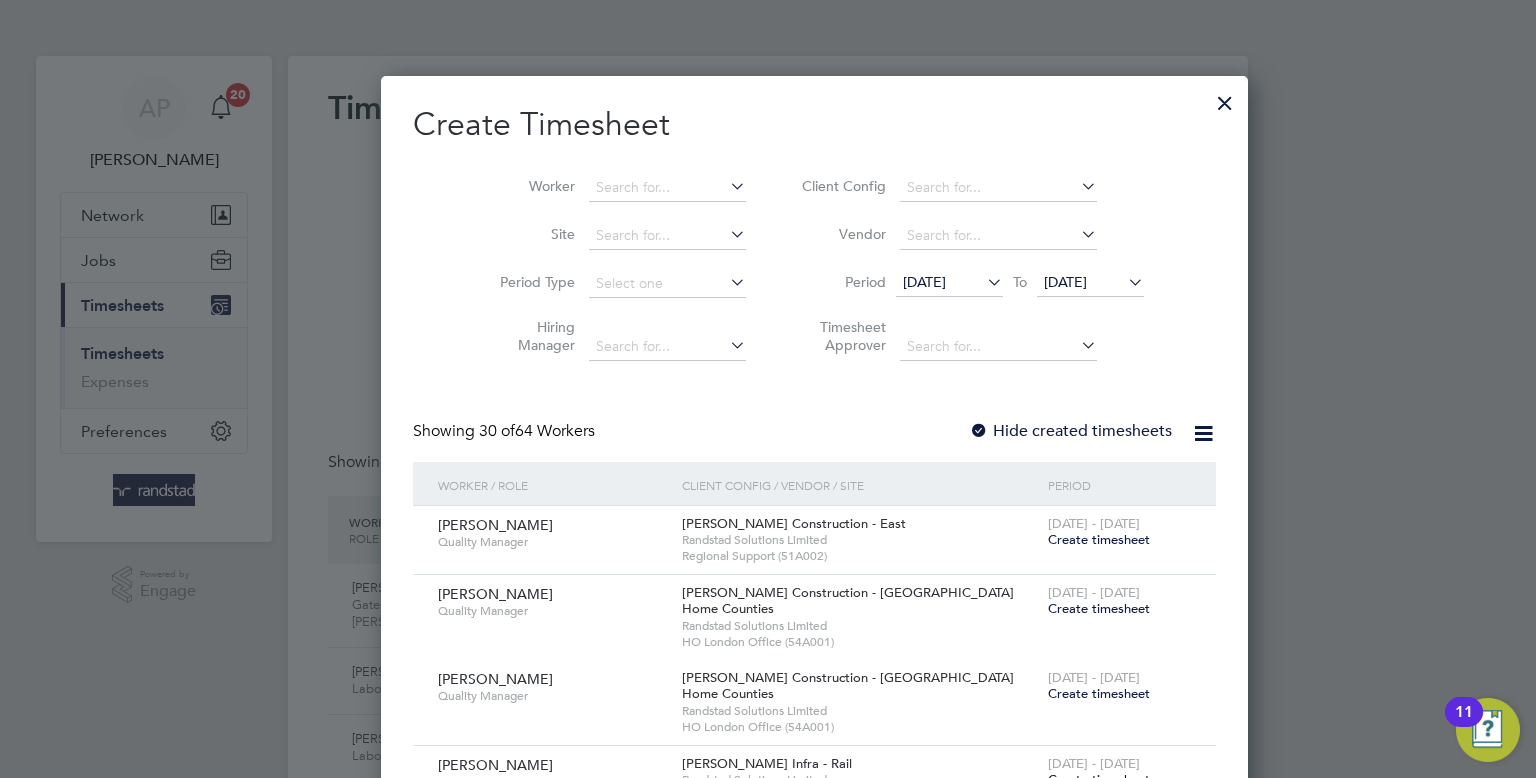 click at bounding box center (1225, 98) 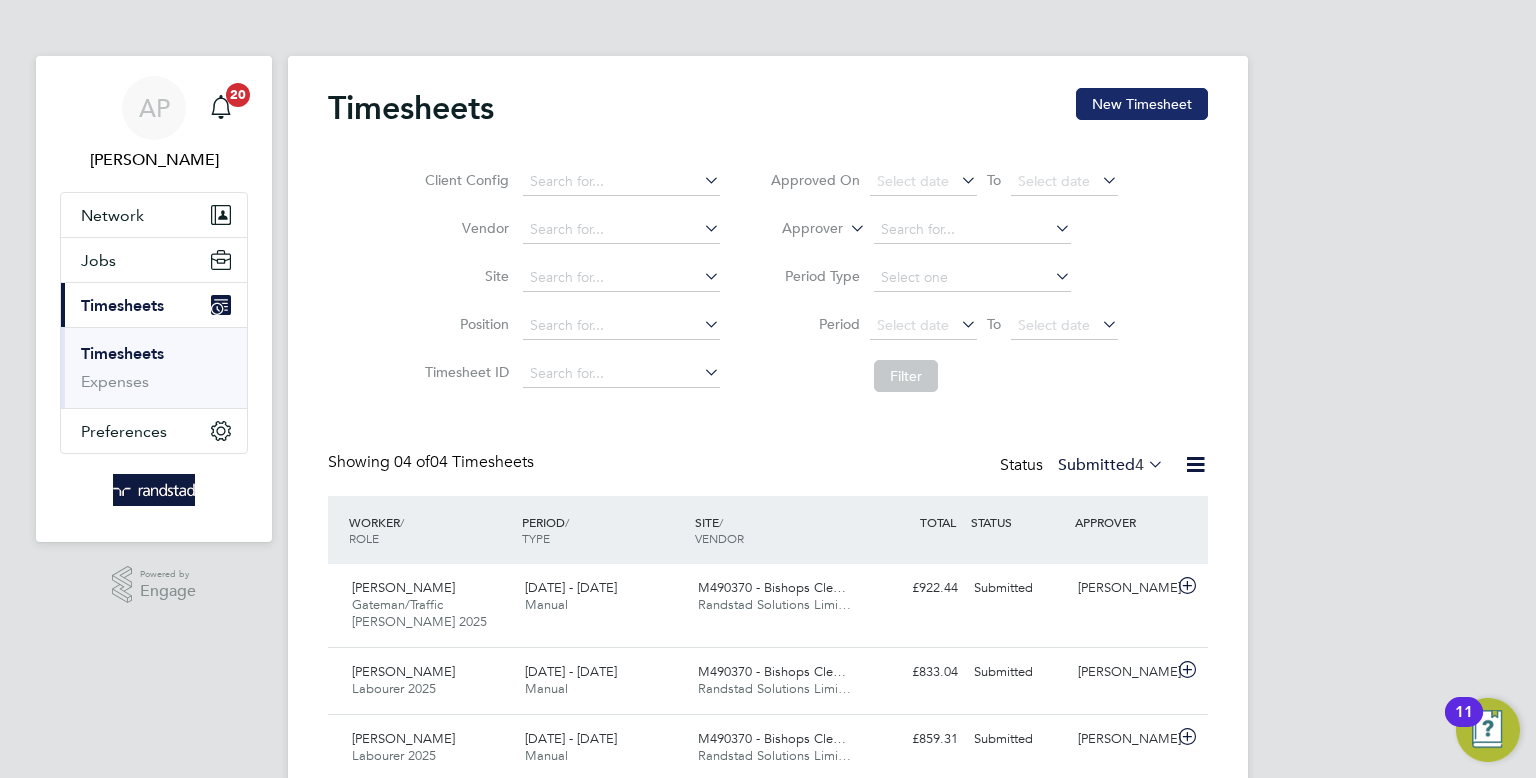 click on "New Timesheet" 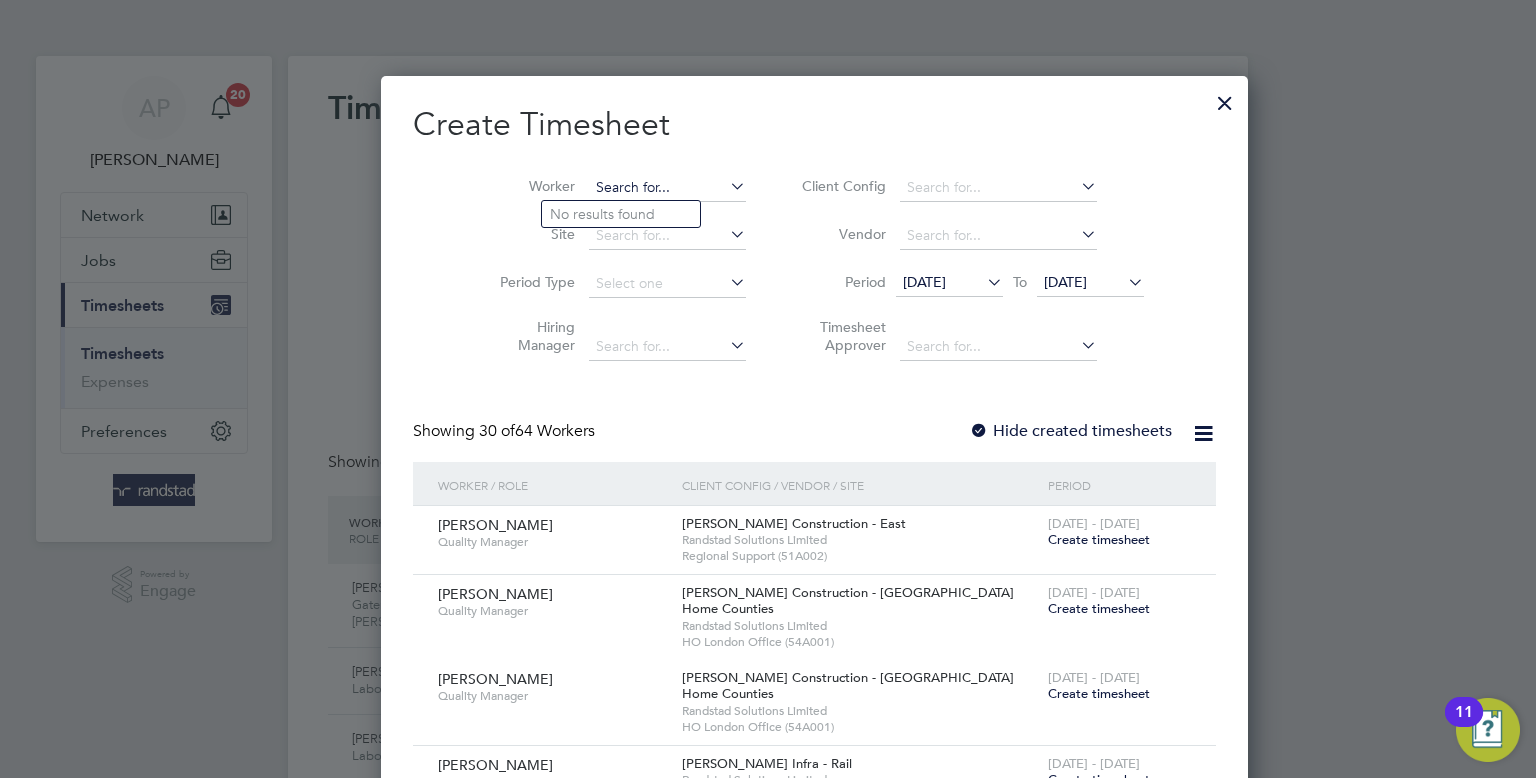 click at bounding box center (667, 188) 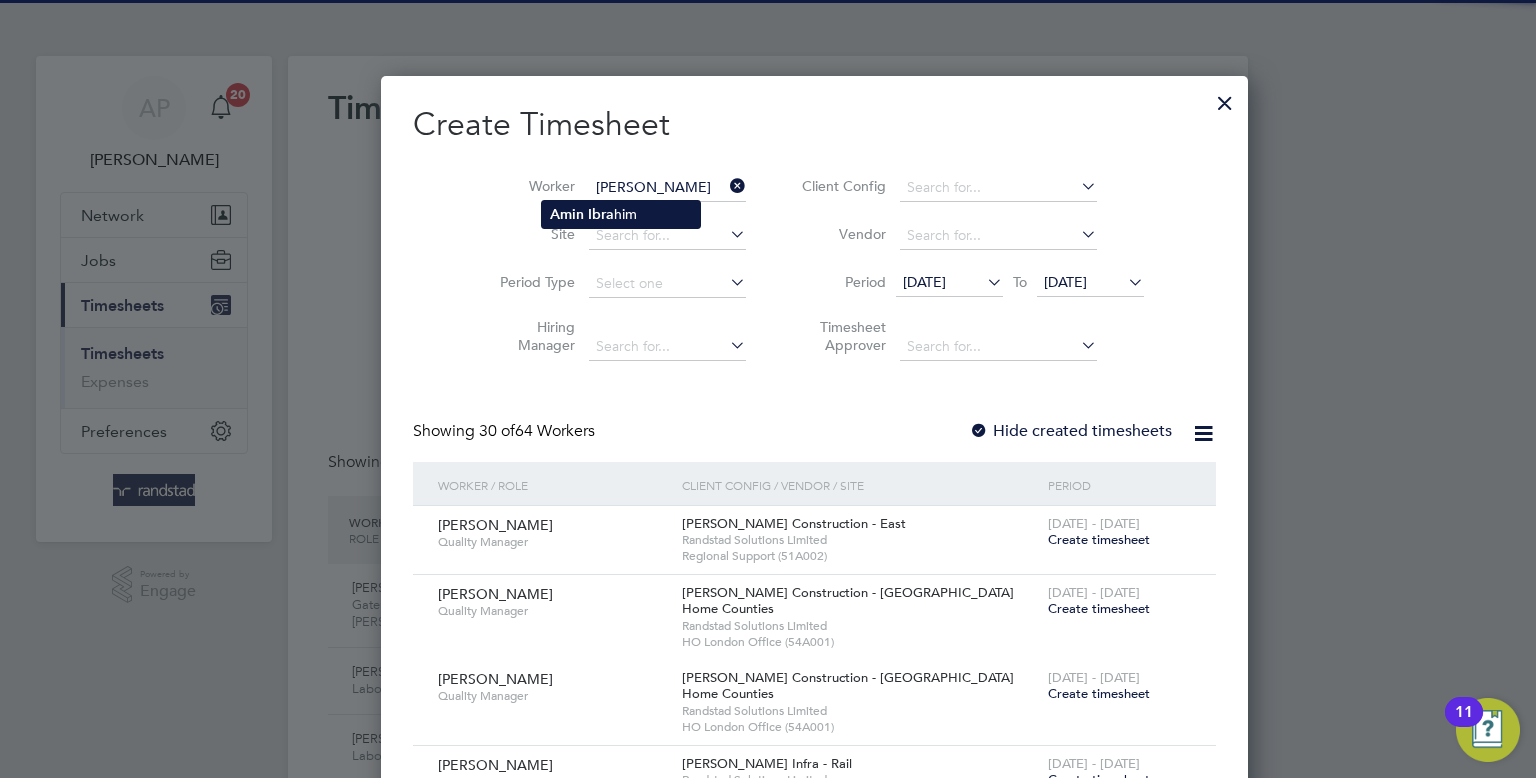 click on "Ibra" 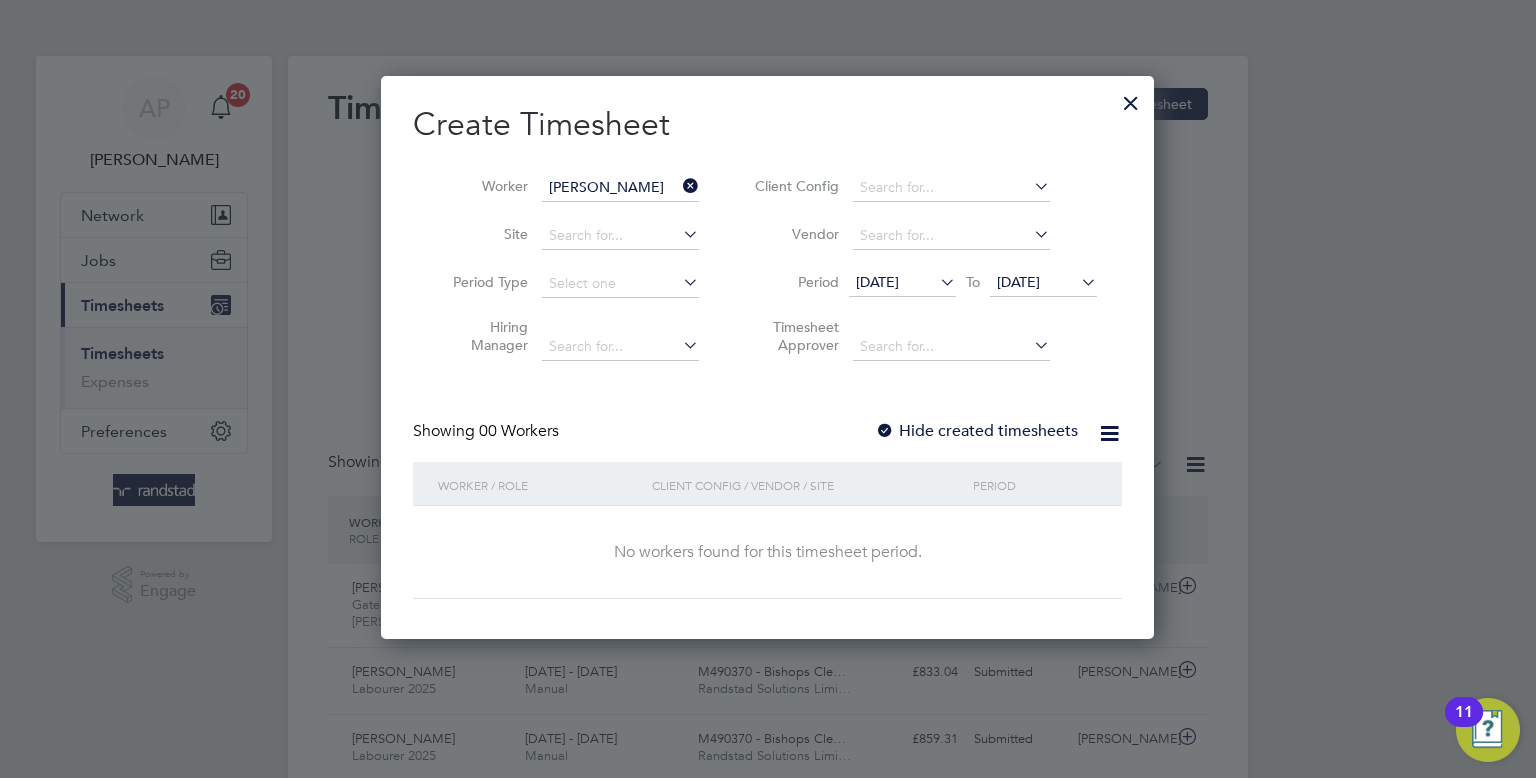 click on "[DATE]" at bounding box center (1018, 282) 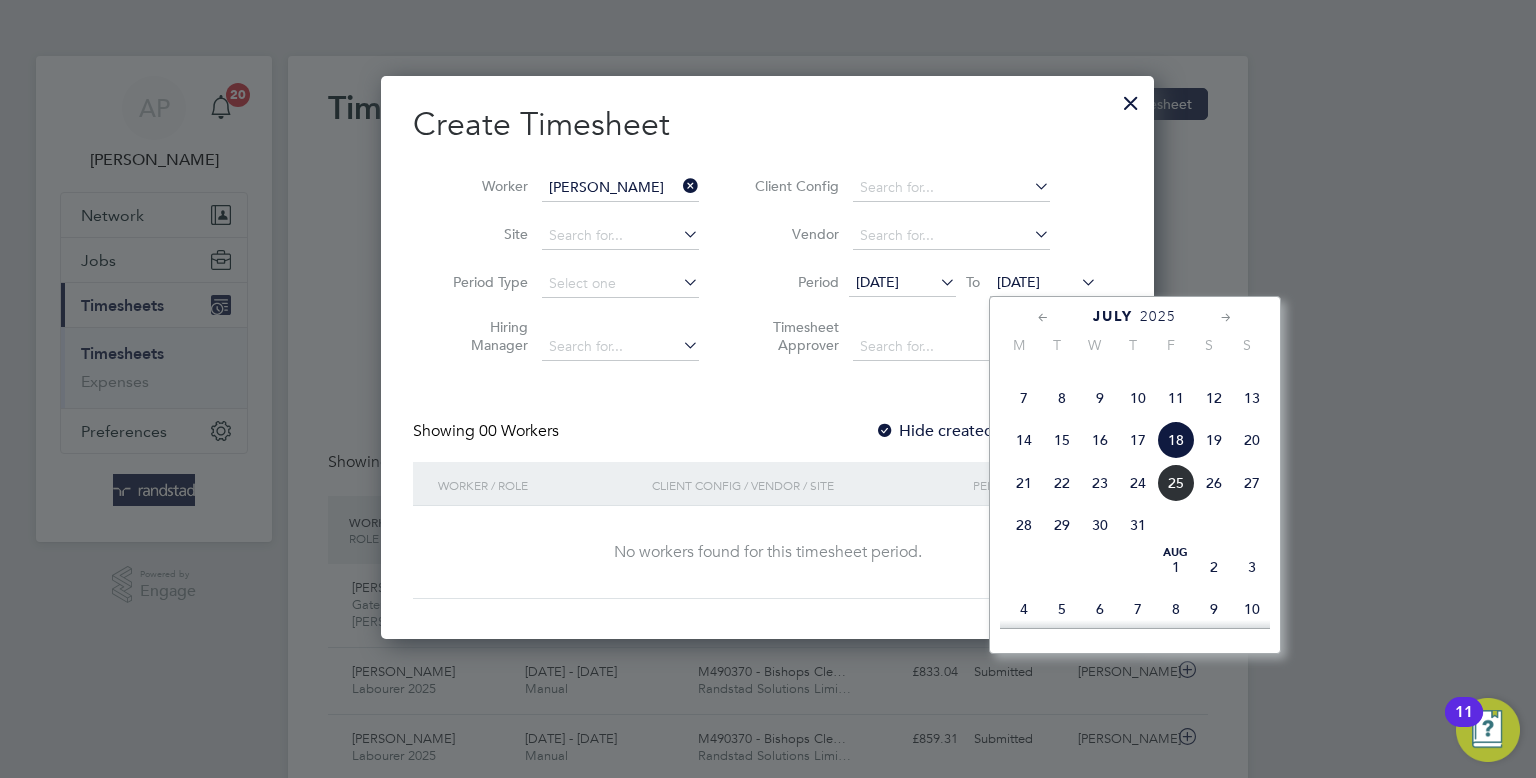 click on "25" 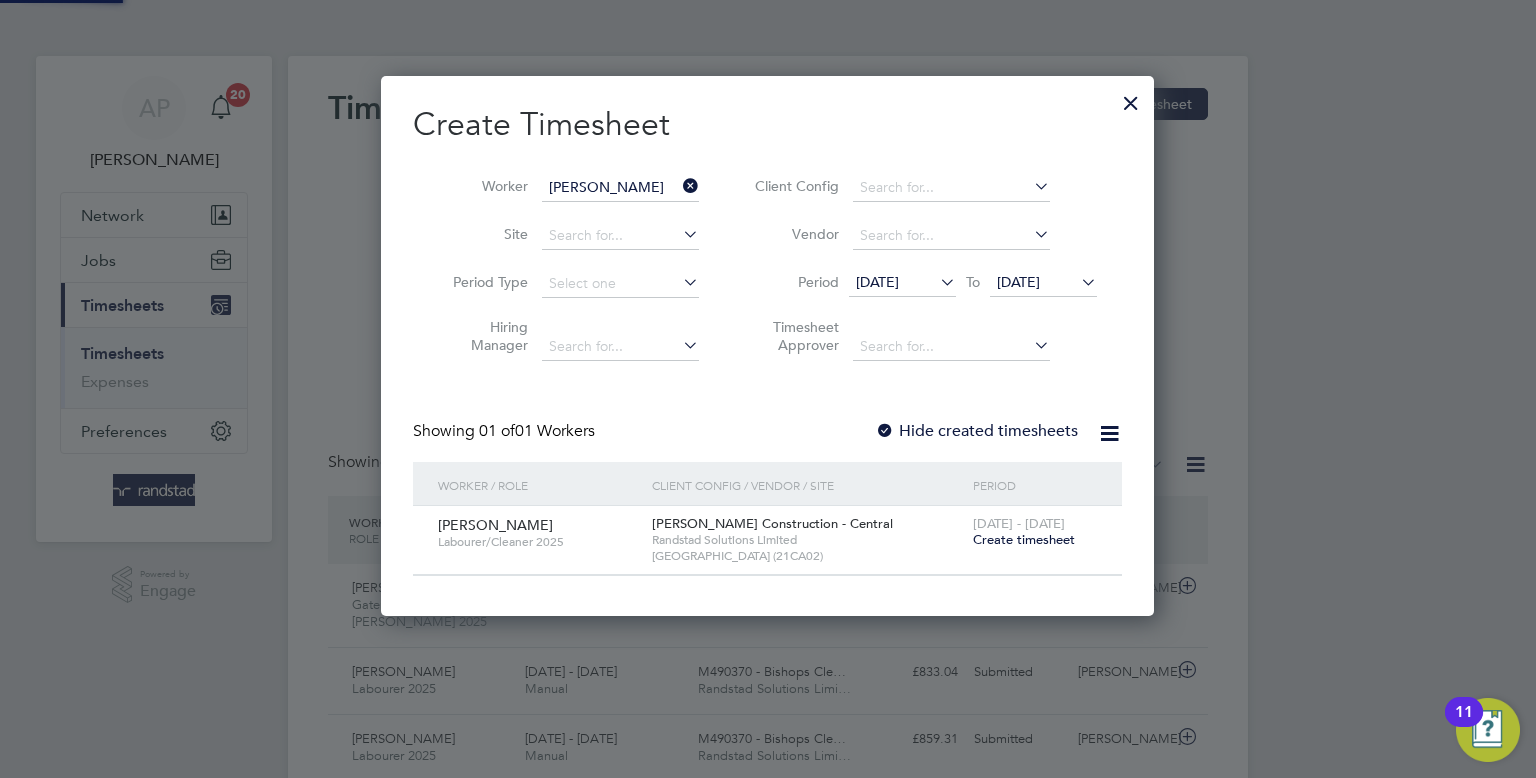 click on "19 - 25 Jul 2025   Create timesheet" at bounding box center [1035, 533] 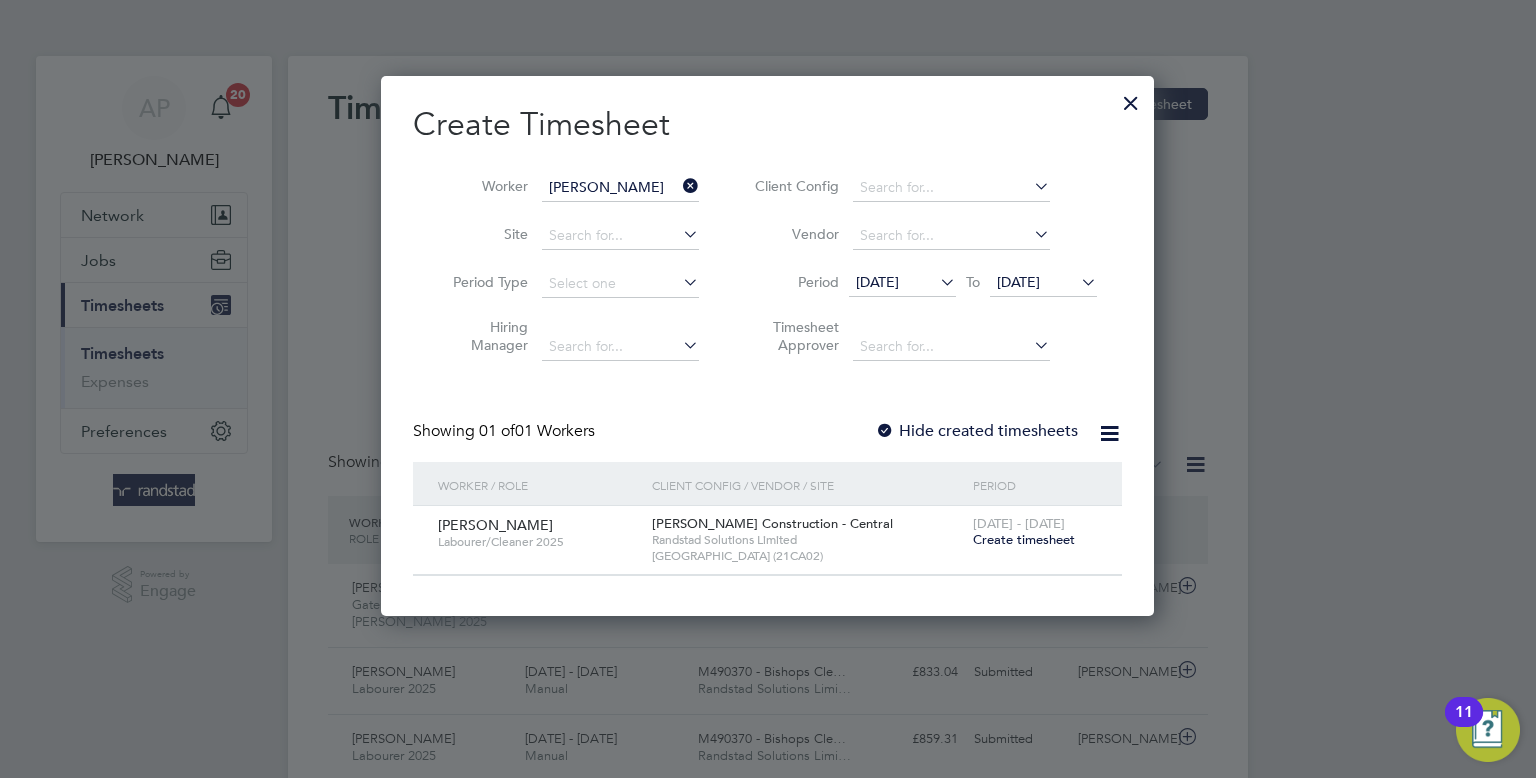 click on "Create timesheet" at bounding box center [1024, 539] 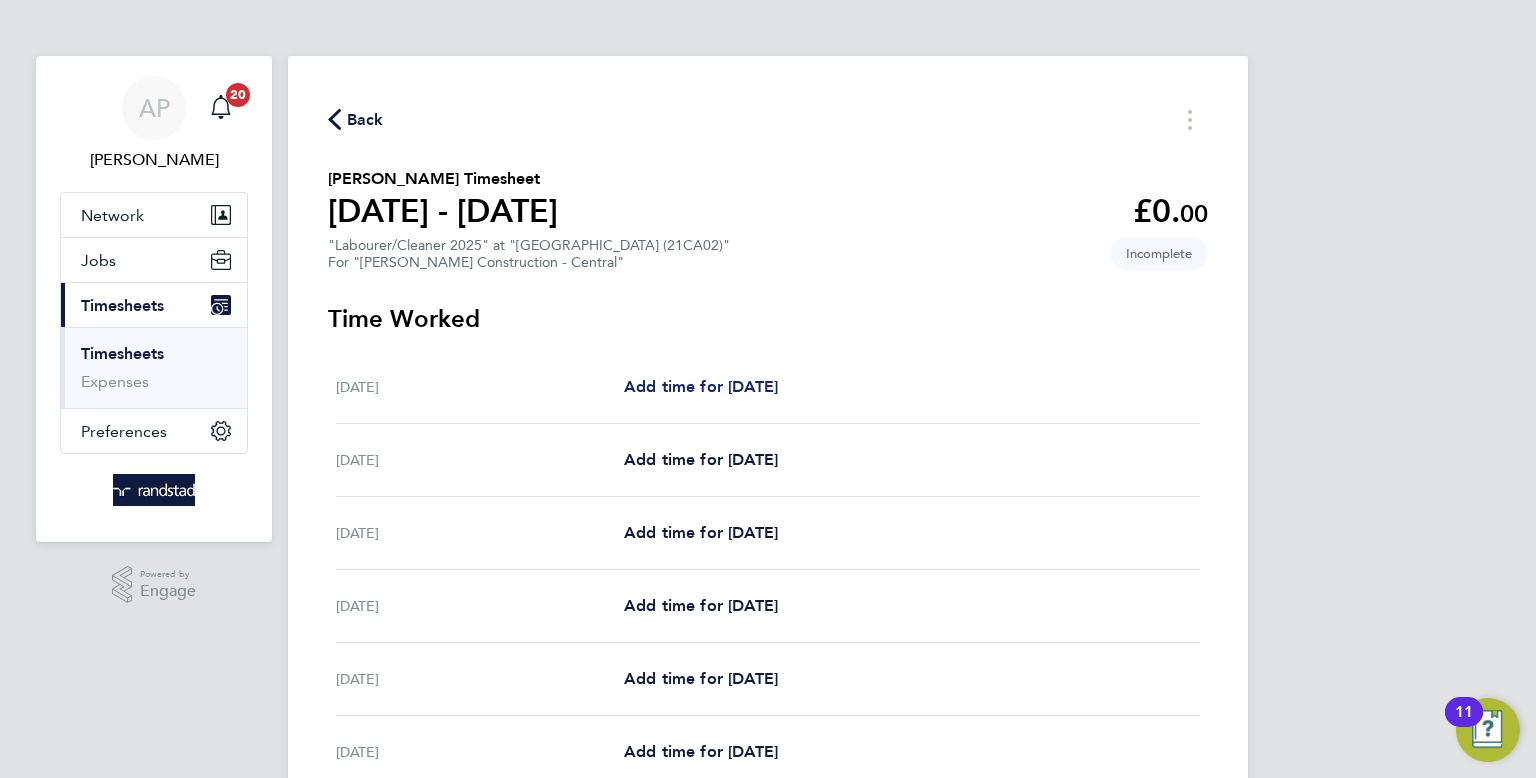 click on "Add time for [DATE]" at bounding box center [701, 387] 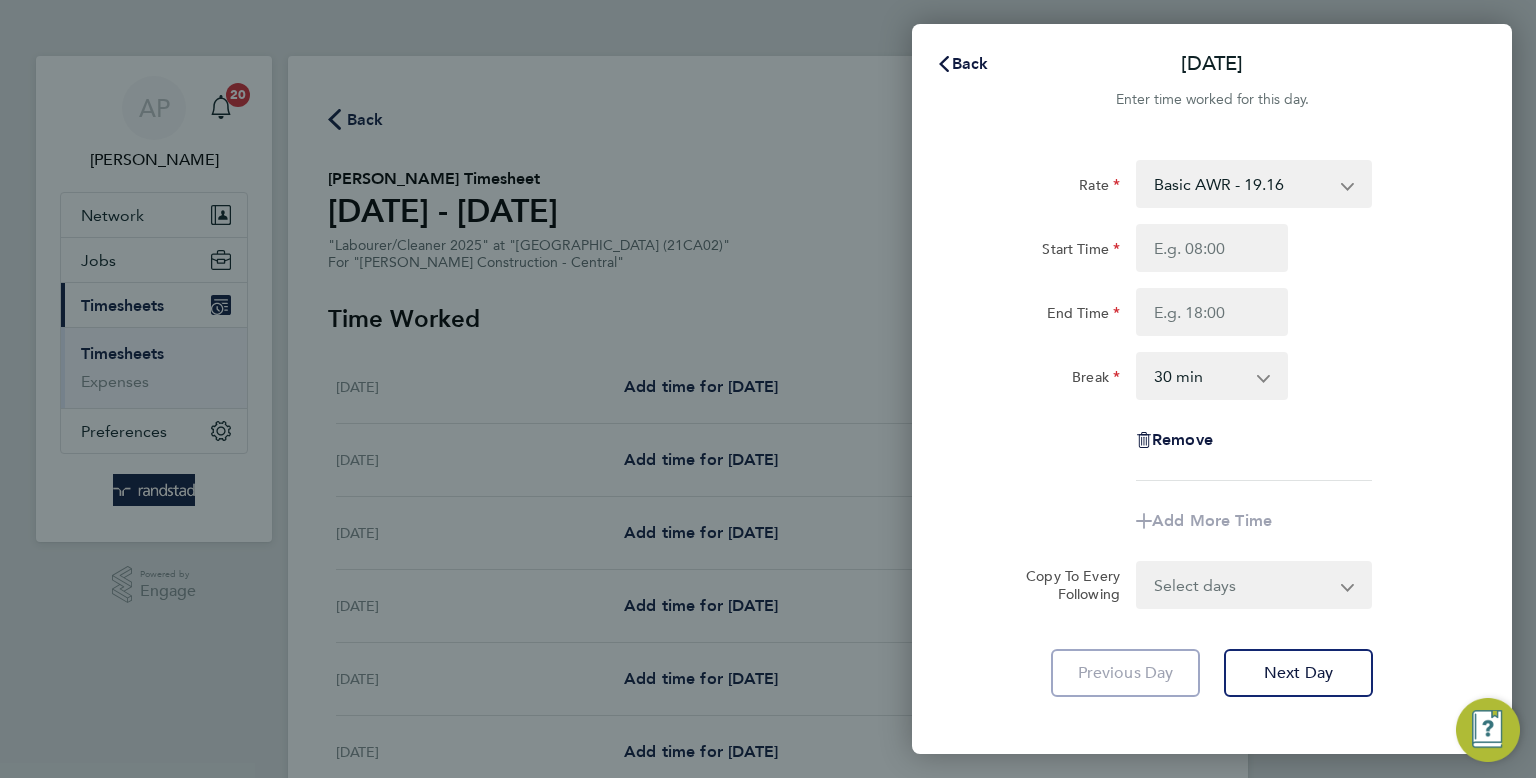 click on "Basic AWR - 19.16   Overtime 1 - 27.81   Overtime 2 - 36.21" at bounding box center [1242, 184] 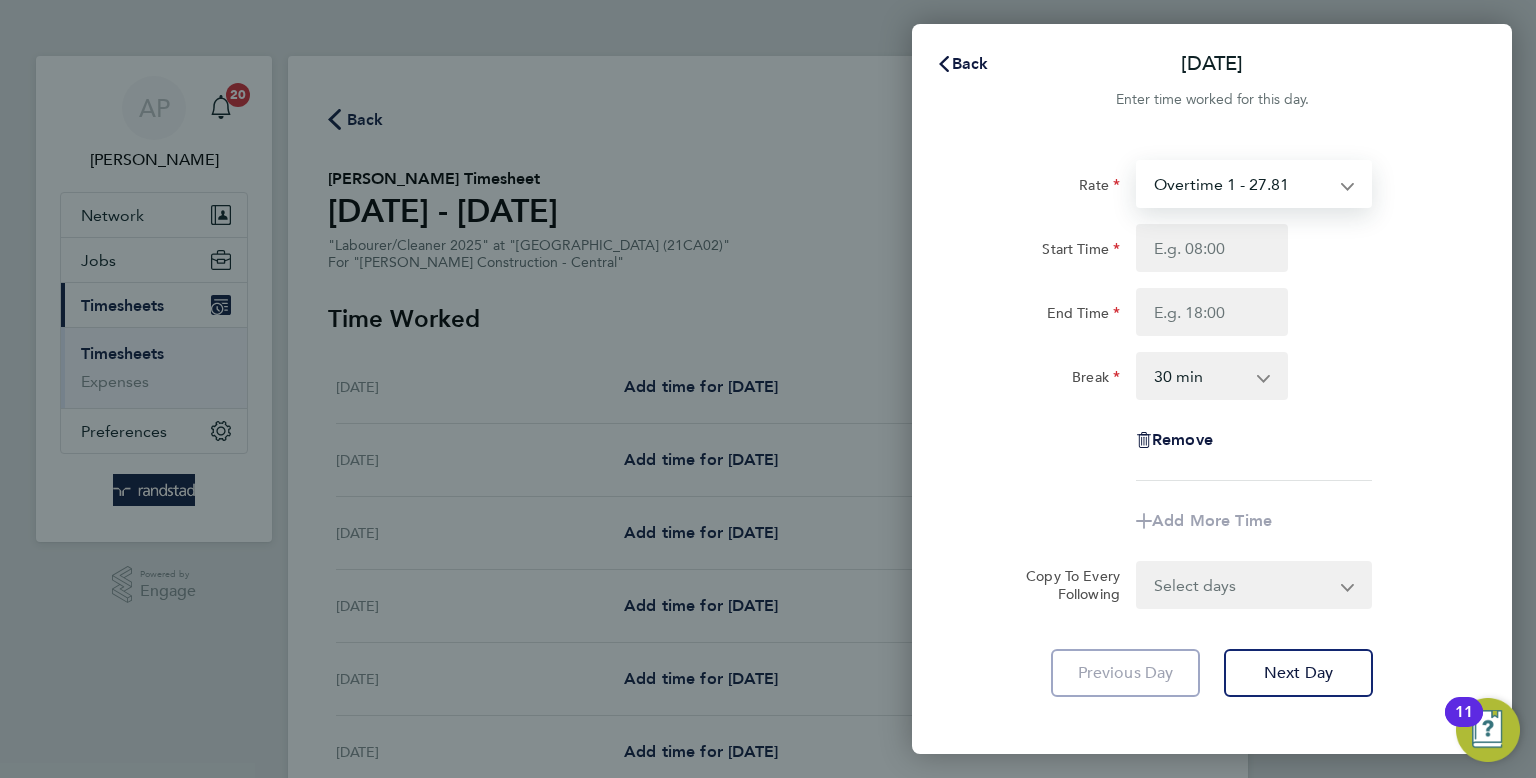 select on "30" 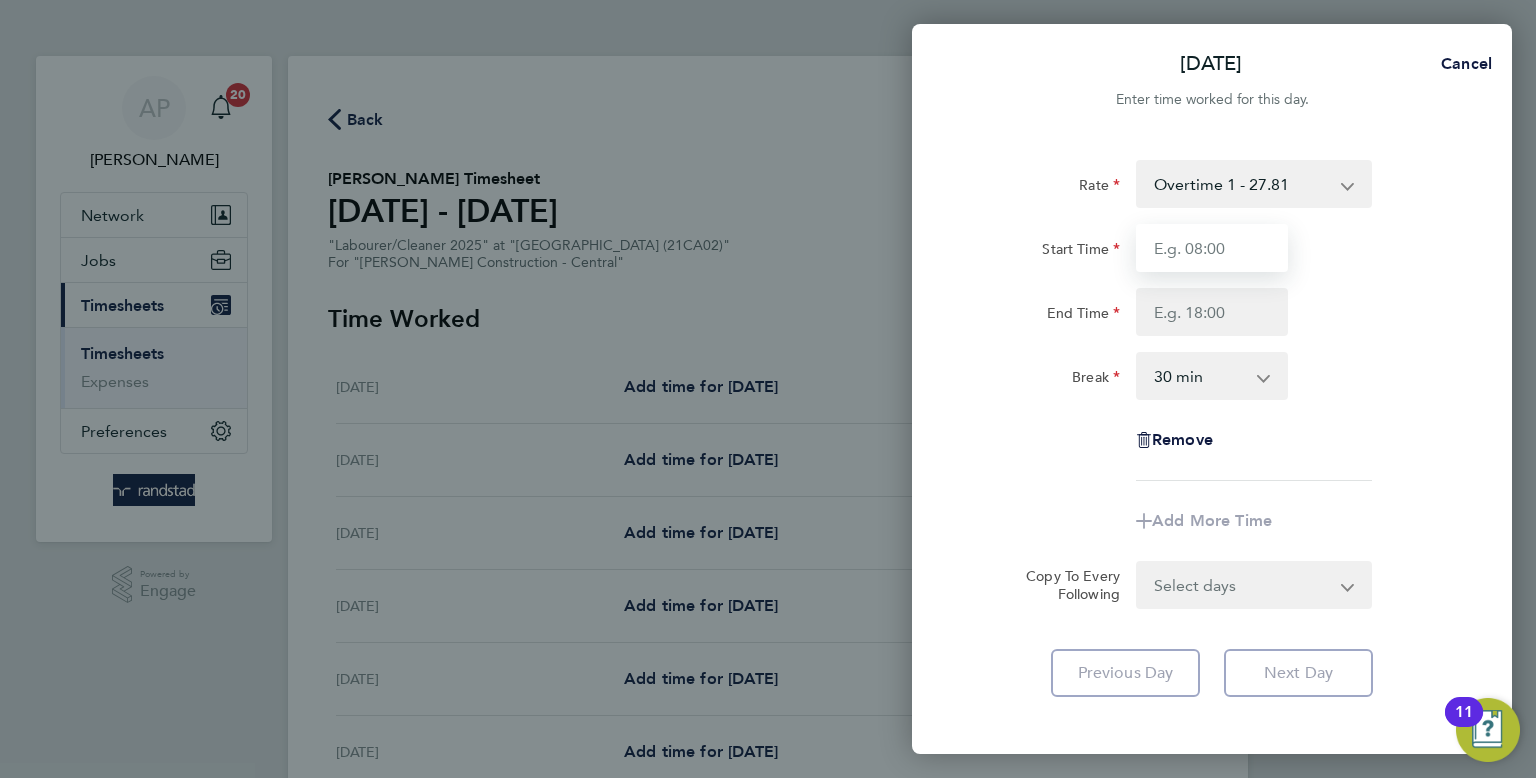 click on "Start Time" at bounding box center (1212, 248) 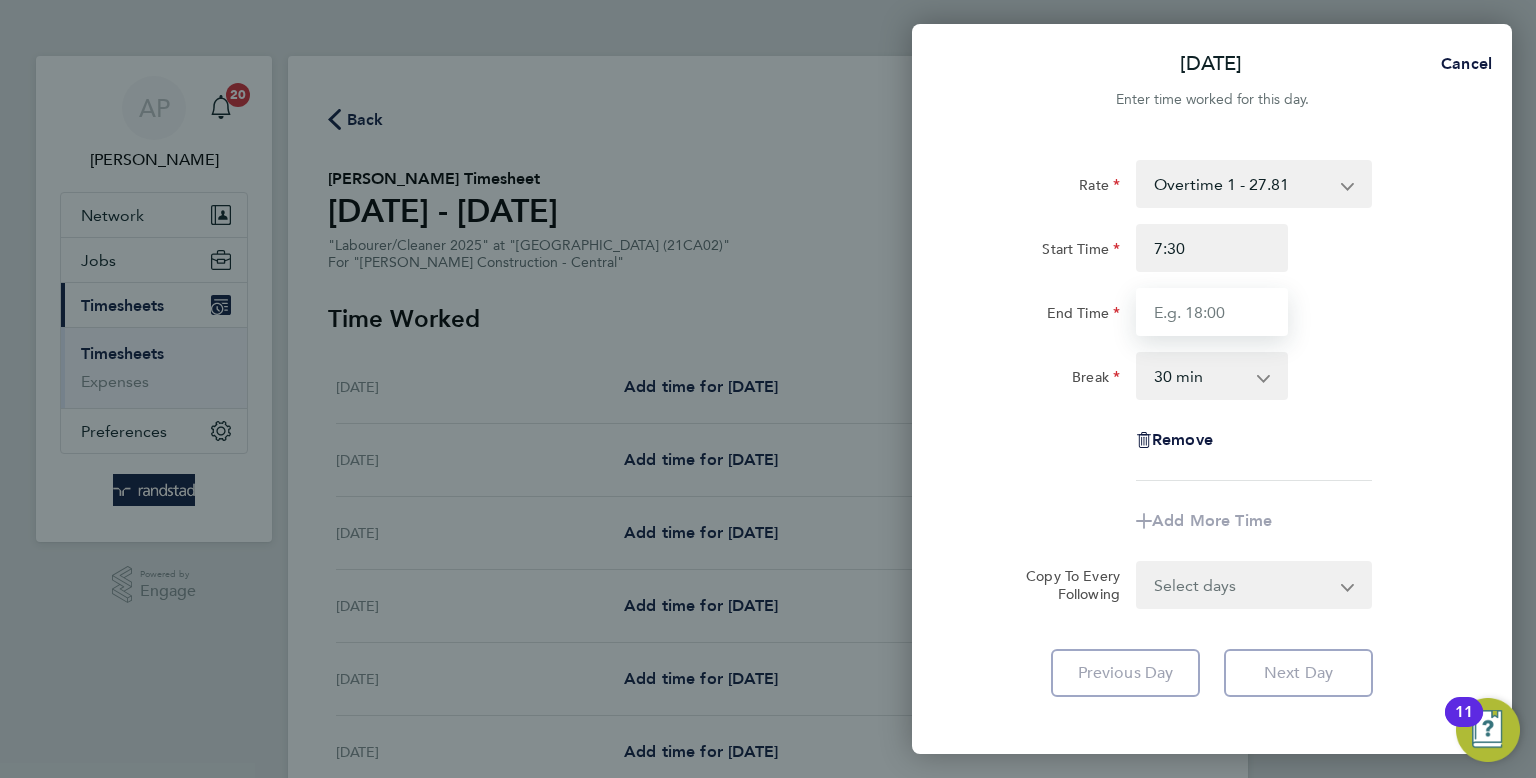 type on "07:30" 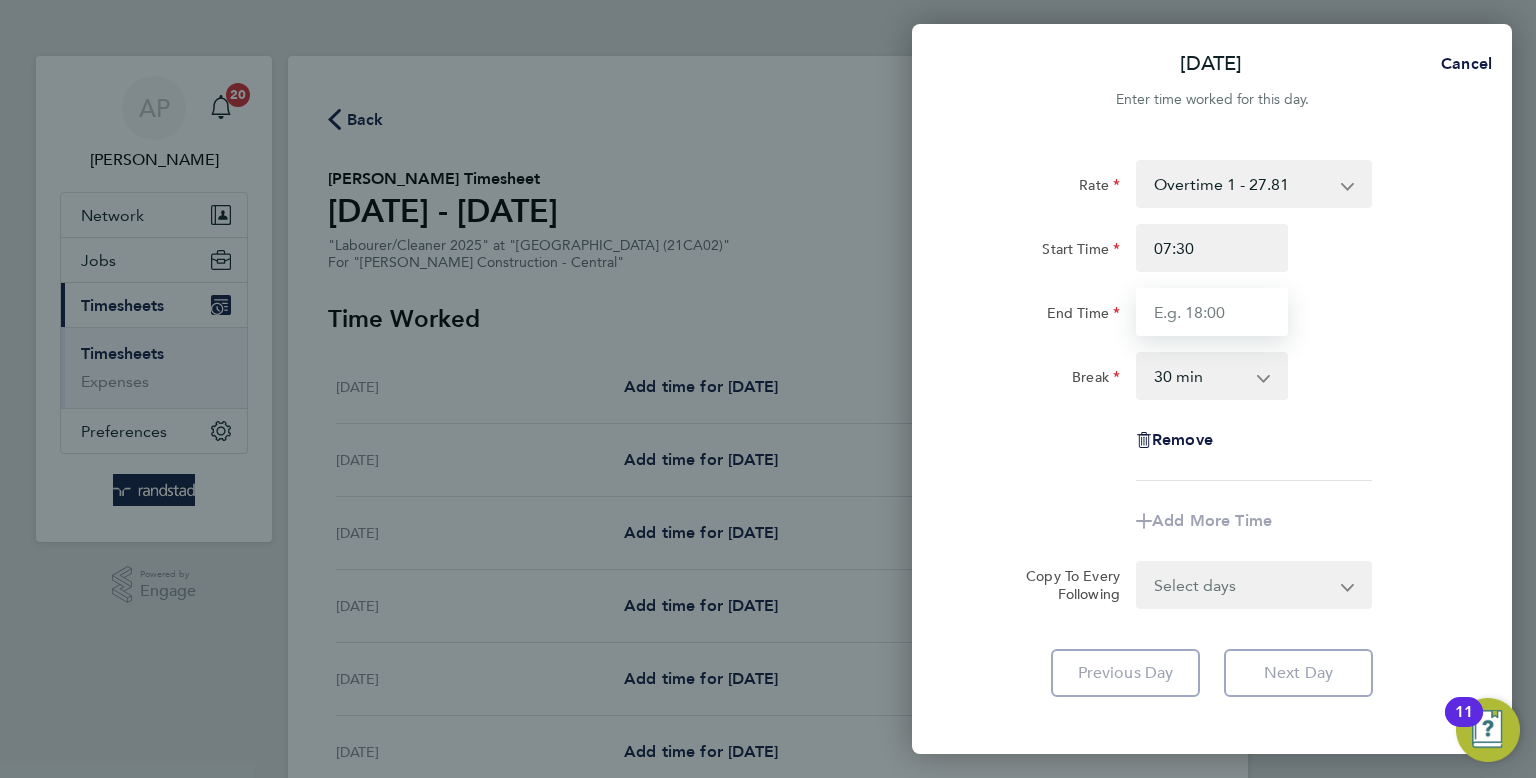 click on "End Time" at bounding box center (1212, 312) 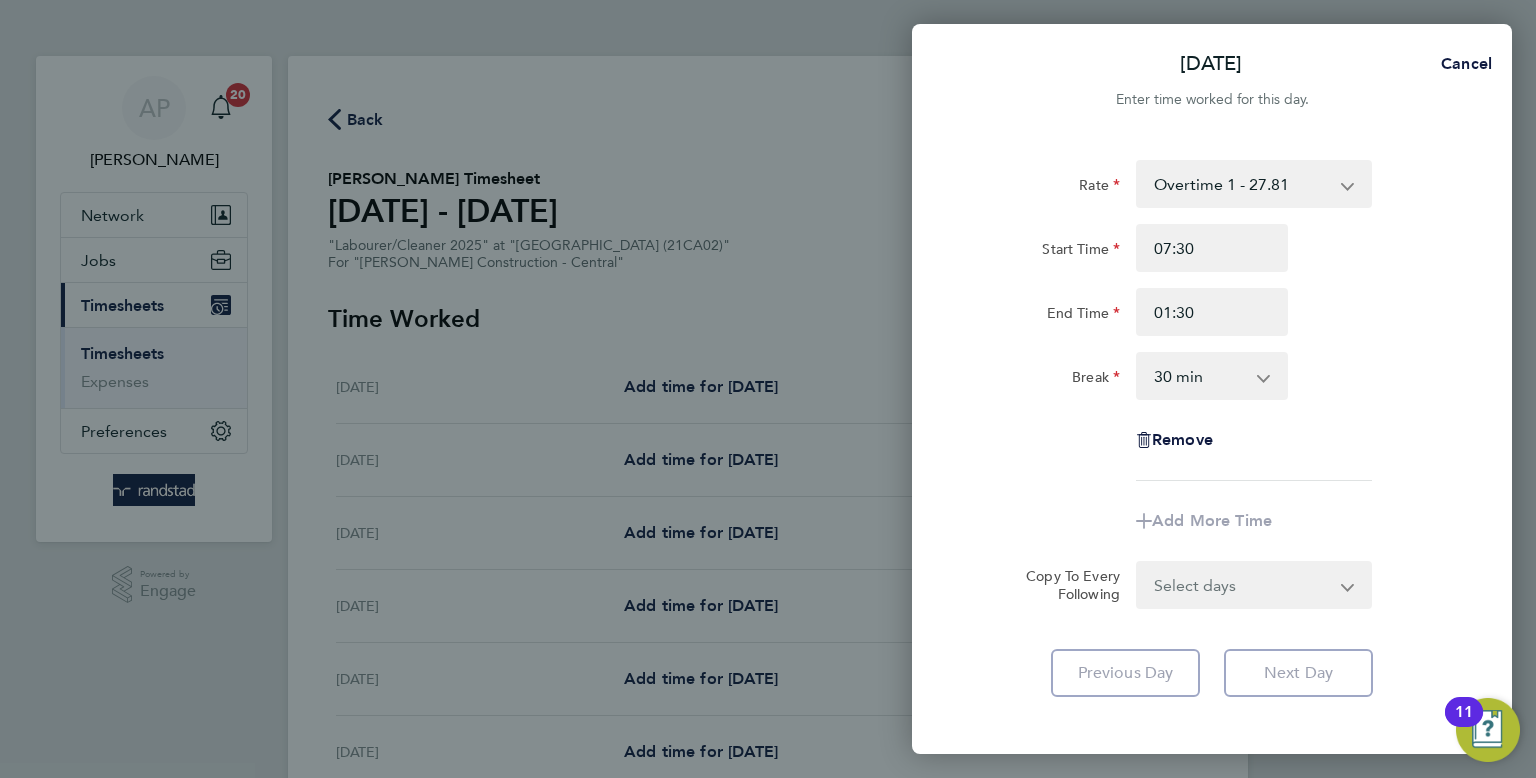 click on "Sat 19 Jul  Cancel  Enter time worked for this day.  Rate  Overtime 1 - 27.81   Basic AWR - 19.16   Overtime 2 - 36.21
Start Time 07:30 End Time 01:30 Break  0 min   15 min   30 min   45 min   60 min   75 min   90 min
Remove
Add More Time  Copy To Every Following  Select days   Day   Weekday (Mon-Fri)   Monday   Tuesday   Wednesday   Thursday   Friday   Sunday
Previous Day   Next Day   Save Timesheet   Save & Submit Timesheet" 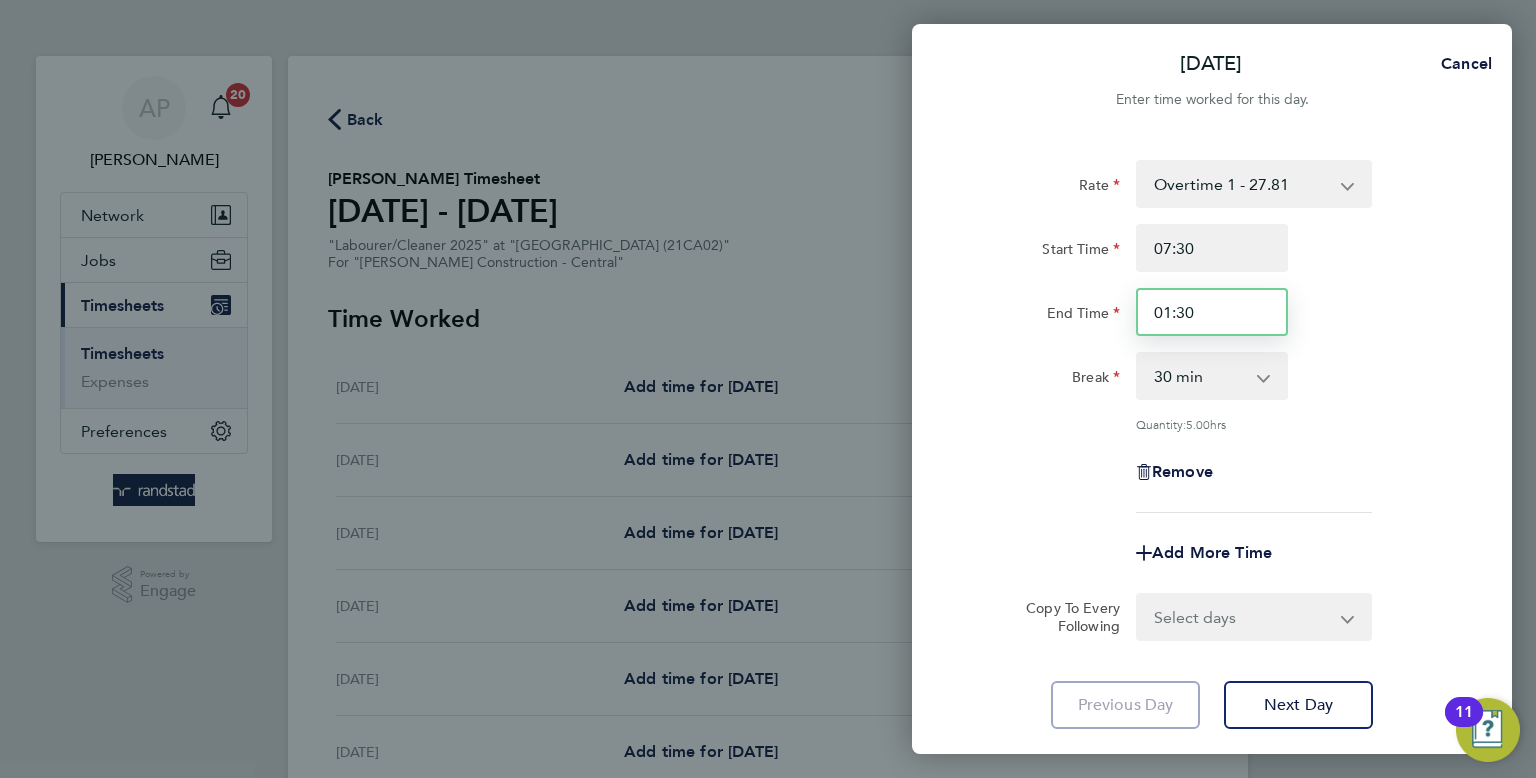 click on "01:30" at bounding box center (1212, 312) 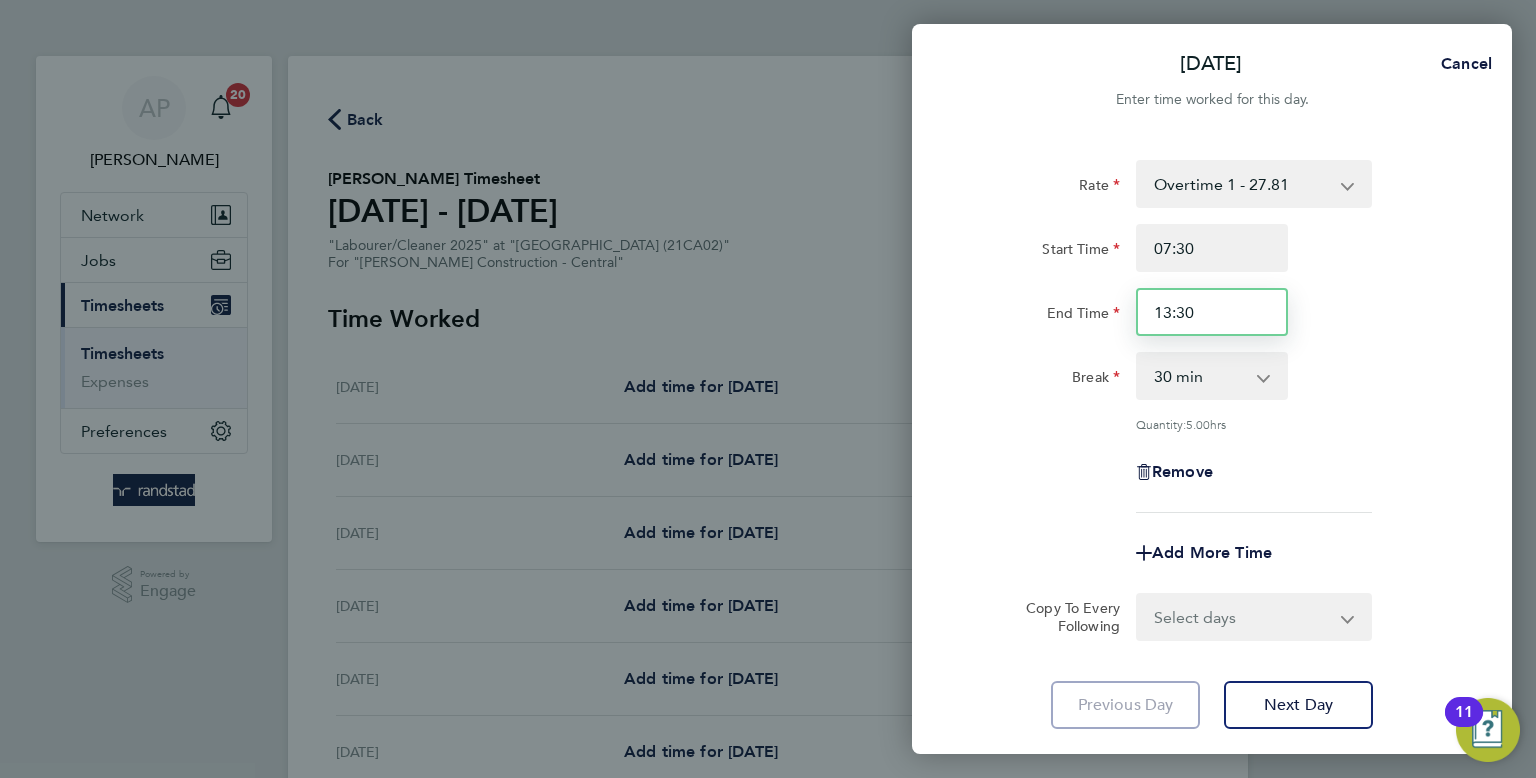 click on "13:30" at bounding box center [1212, 312] 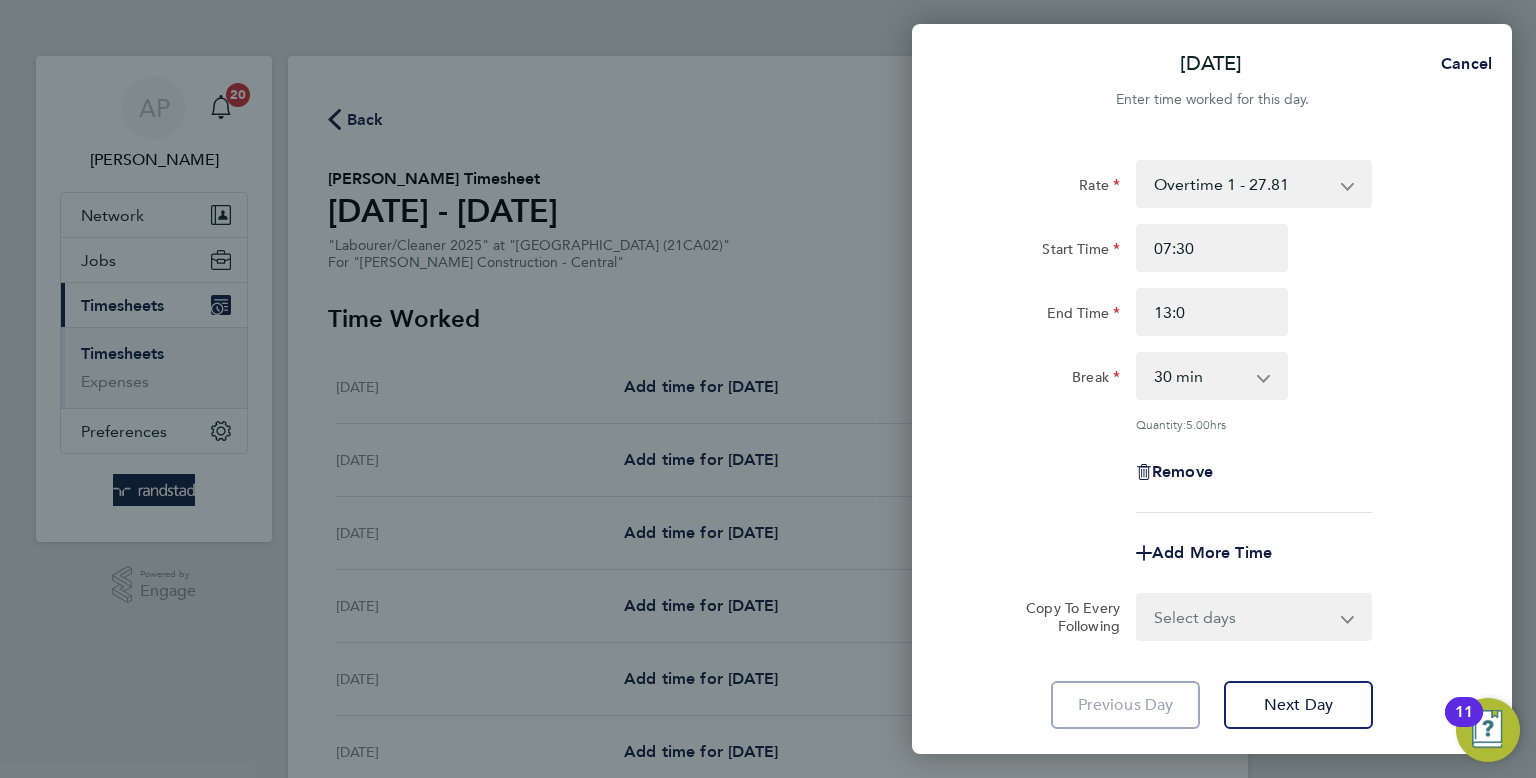 type on "01:30" 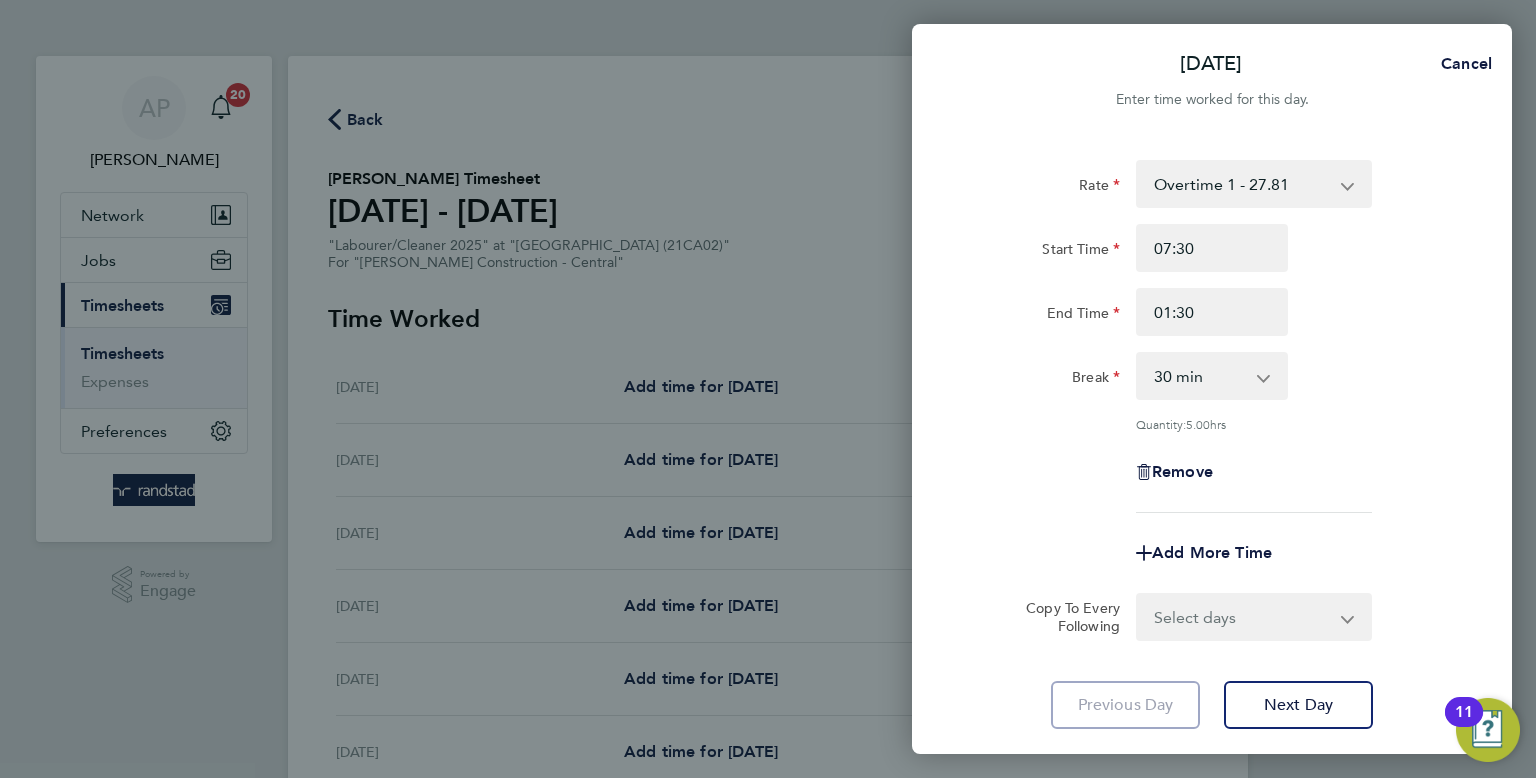 click on "Sat 19 Jul  Cancel  Enter time worked for this day.  Rate  Overtime 1 - 27.81   Basic AWR - 19.16   Overtime 2 - 36.21
Start Time 07:30 End Time 01:30 Break  0 min   15 min   30 min   45 min   60 min   75 min   90 min
Quantity:  5.00  hrs
Remove
Add More Time  Copy To Every Following  Select days   Day   Weekday (Mon-Fri)   Monday   Tuesday   Wednesday   Thursday   Friday   Sunday
Previous Day   Next Day   Save Timesheet   Save & Submit Timesheet" 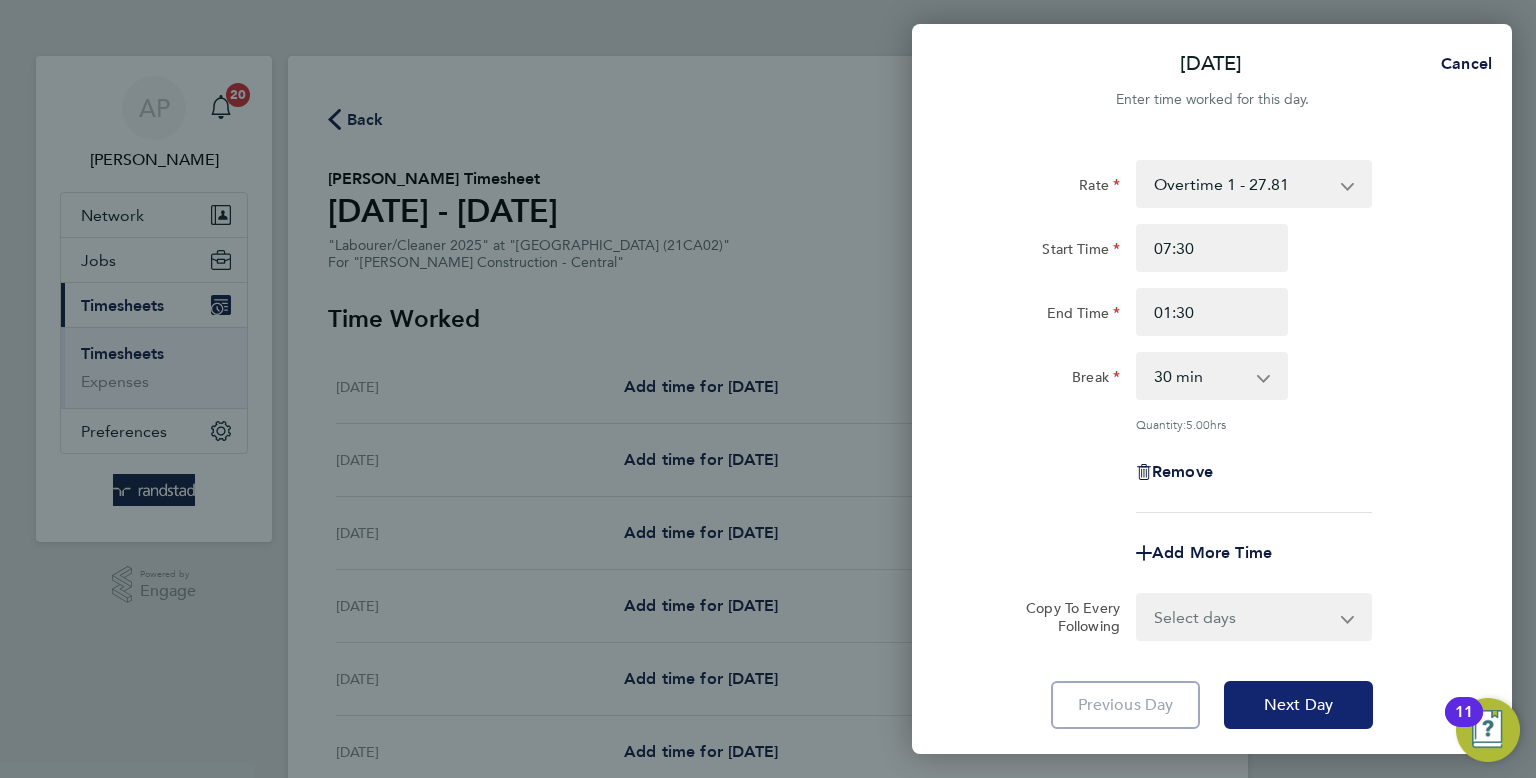 click on "Next Day" 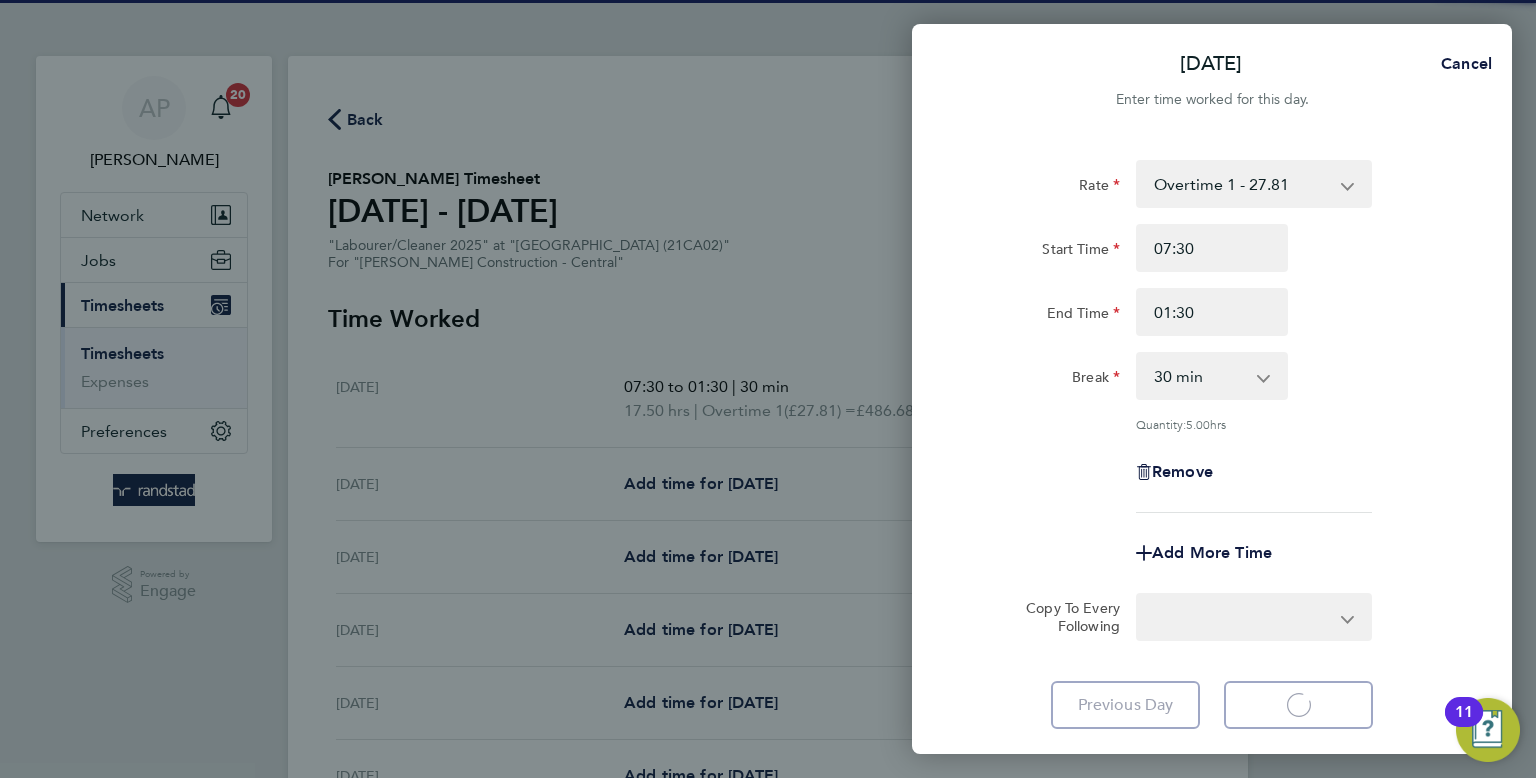 select on "30" 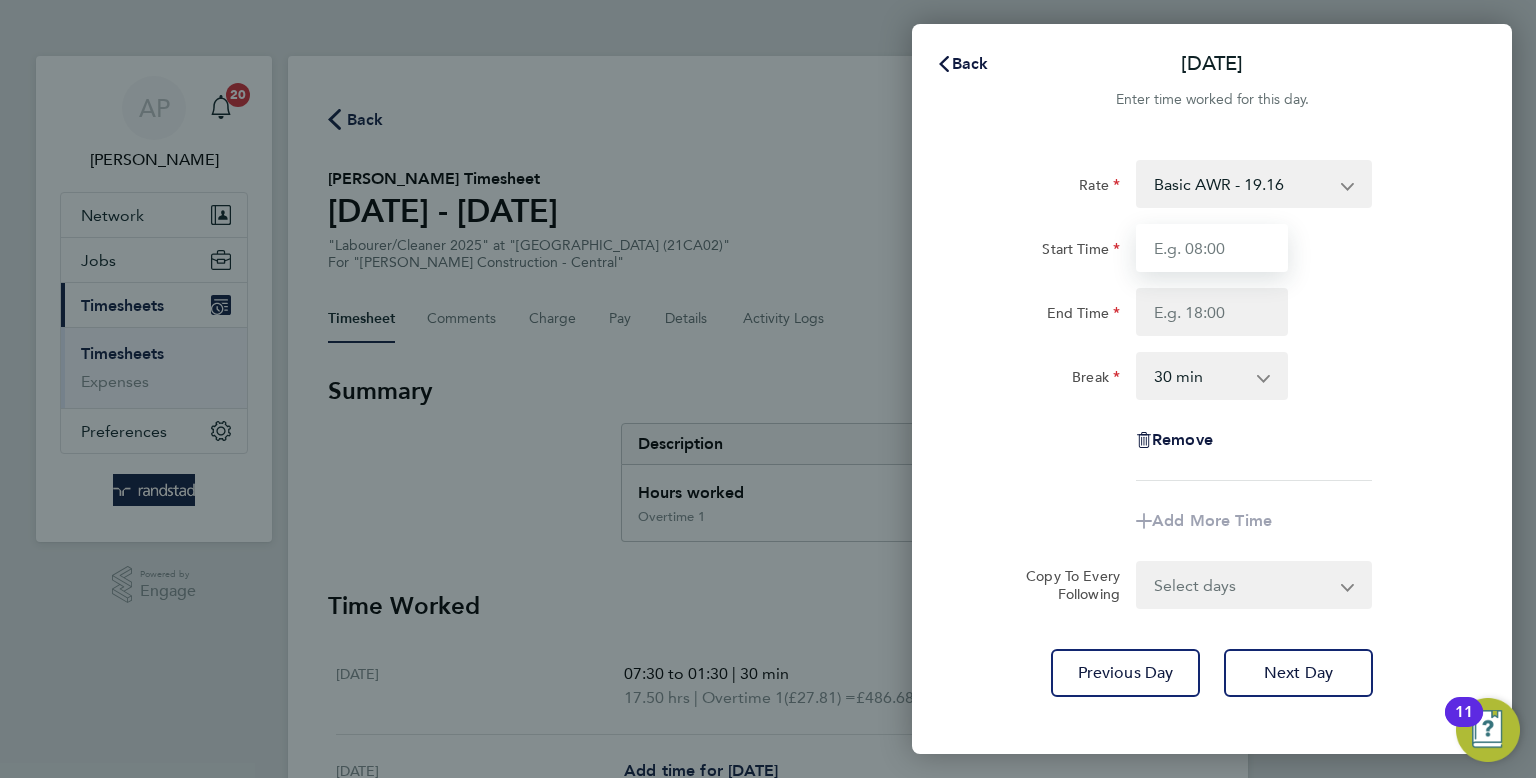 click on "Start Time" at bounding box center (1212, 248) 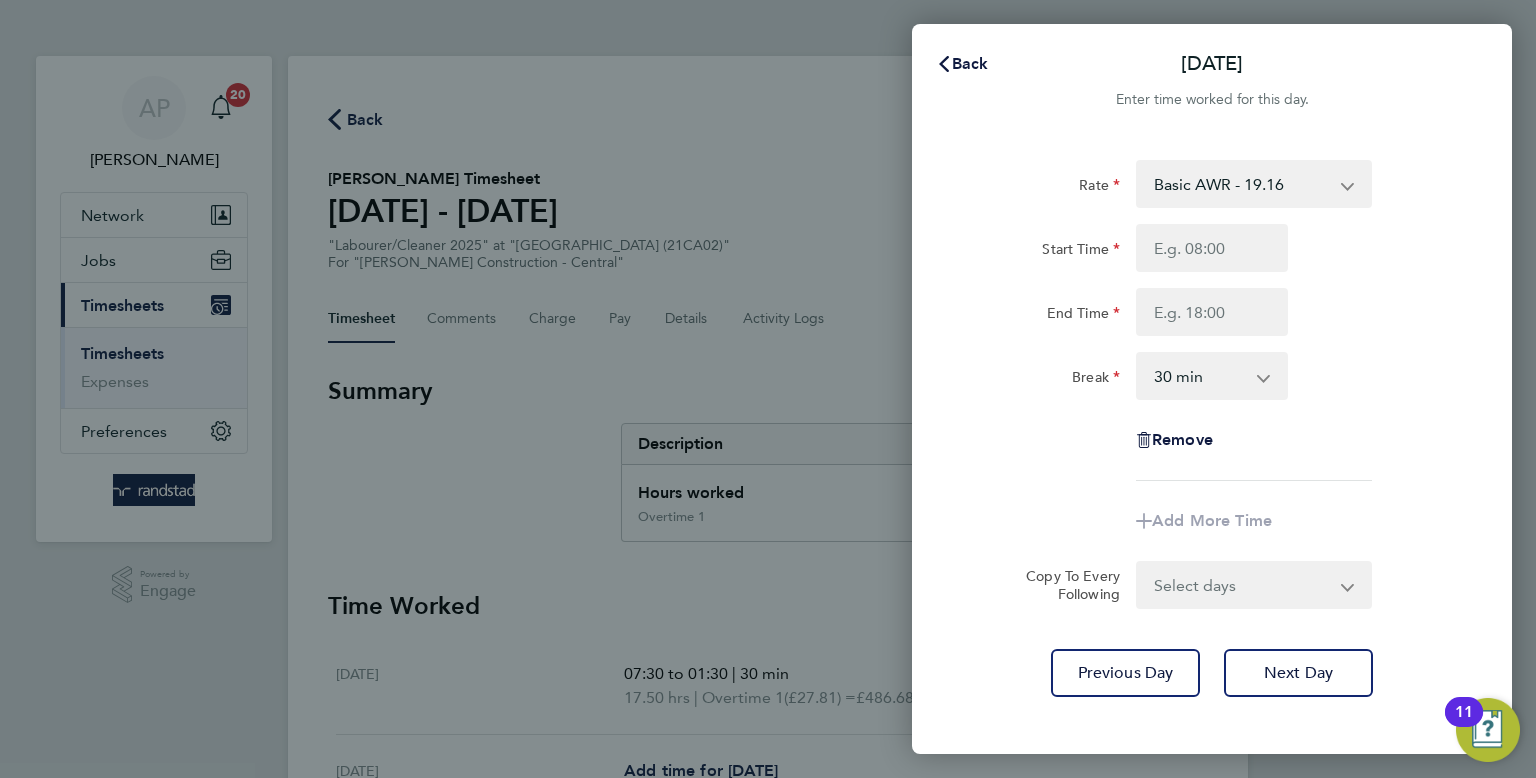 click on "Basic AWR - 19.16   Overtime 1 - 27.81   Overtime 2 - 36.21" at bounding box center [1242, 184] 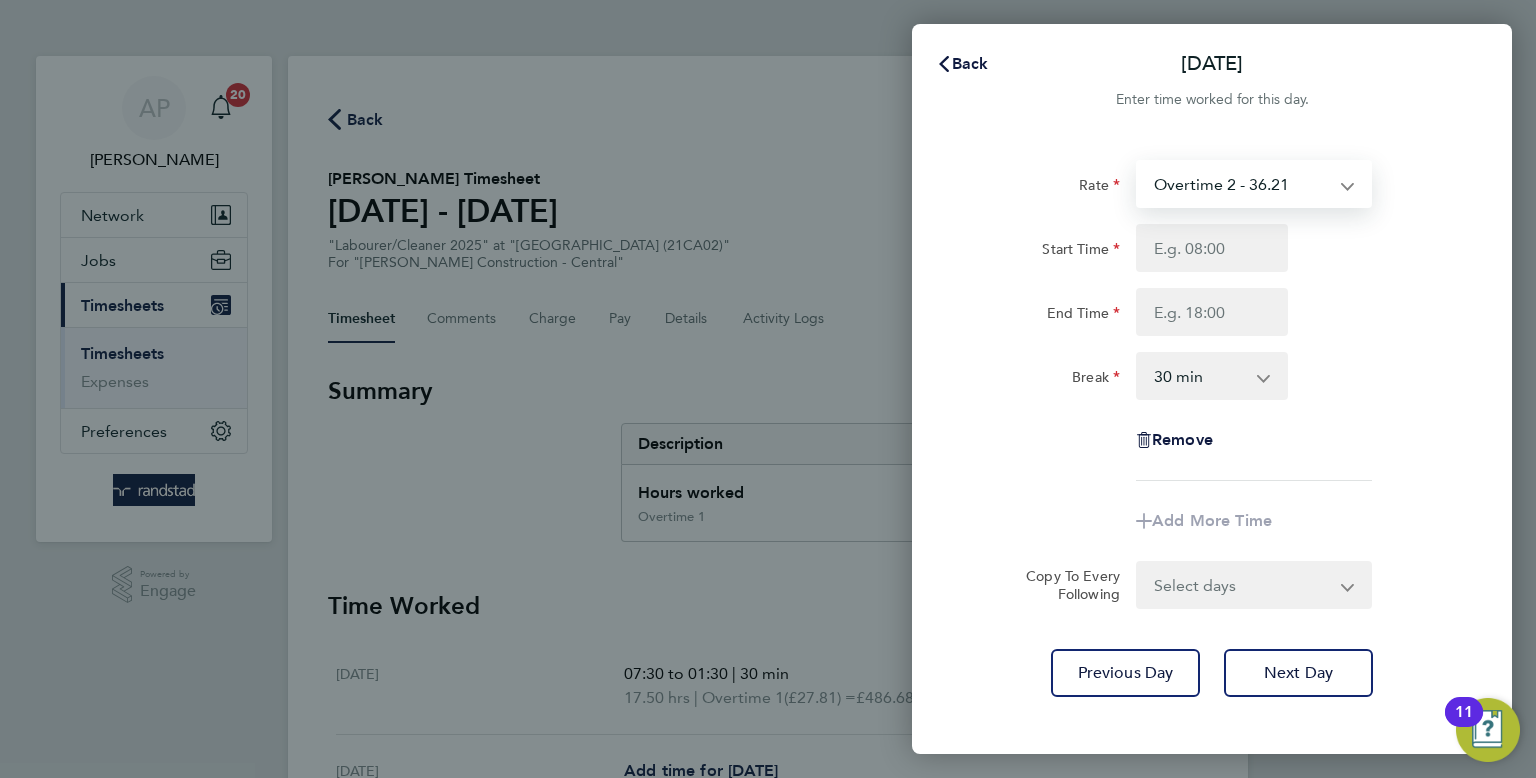 select on "30" 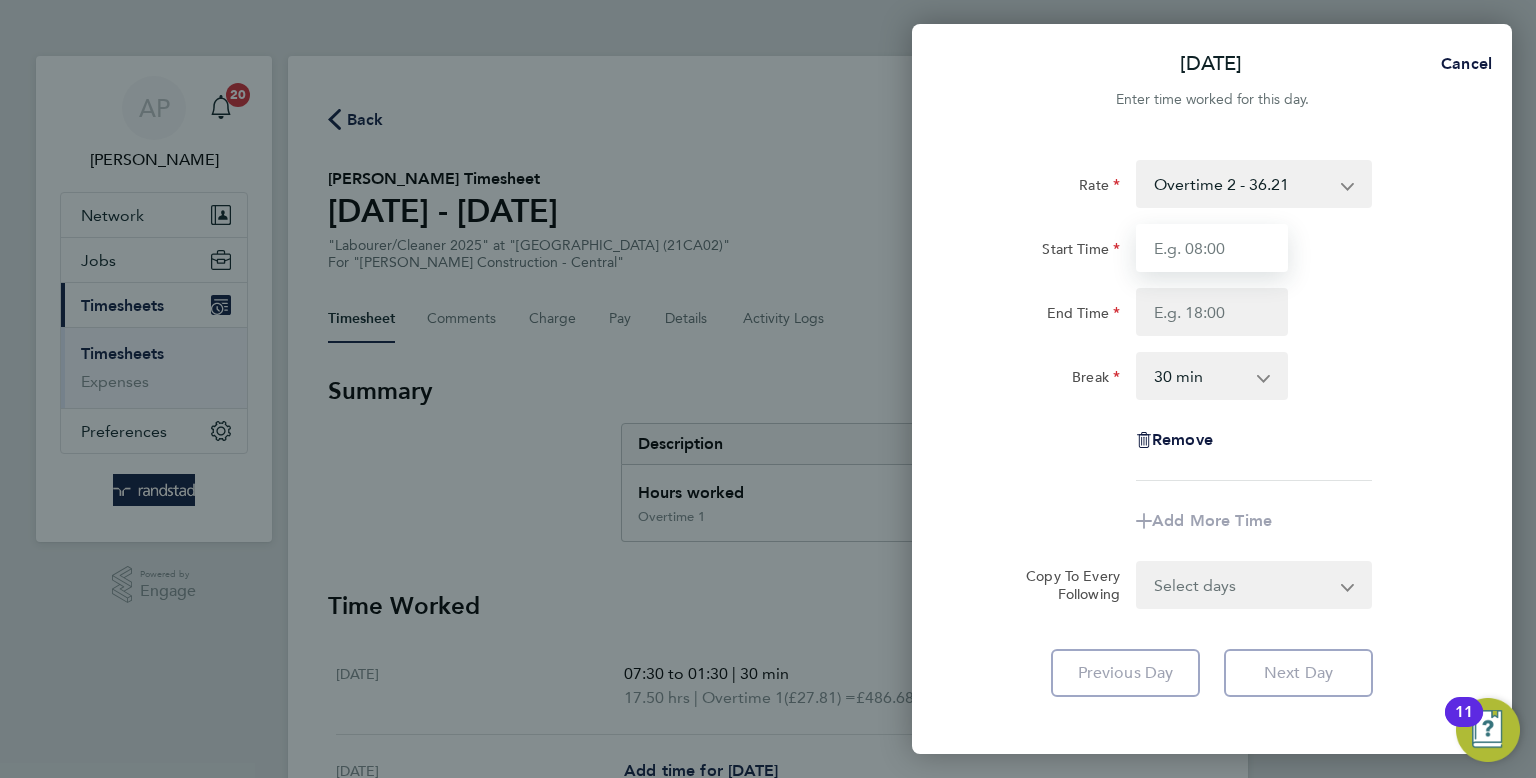 click on "Start Time" at bounding box center (1212, 248) 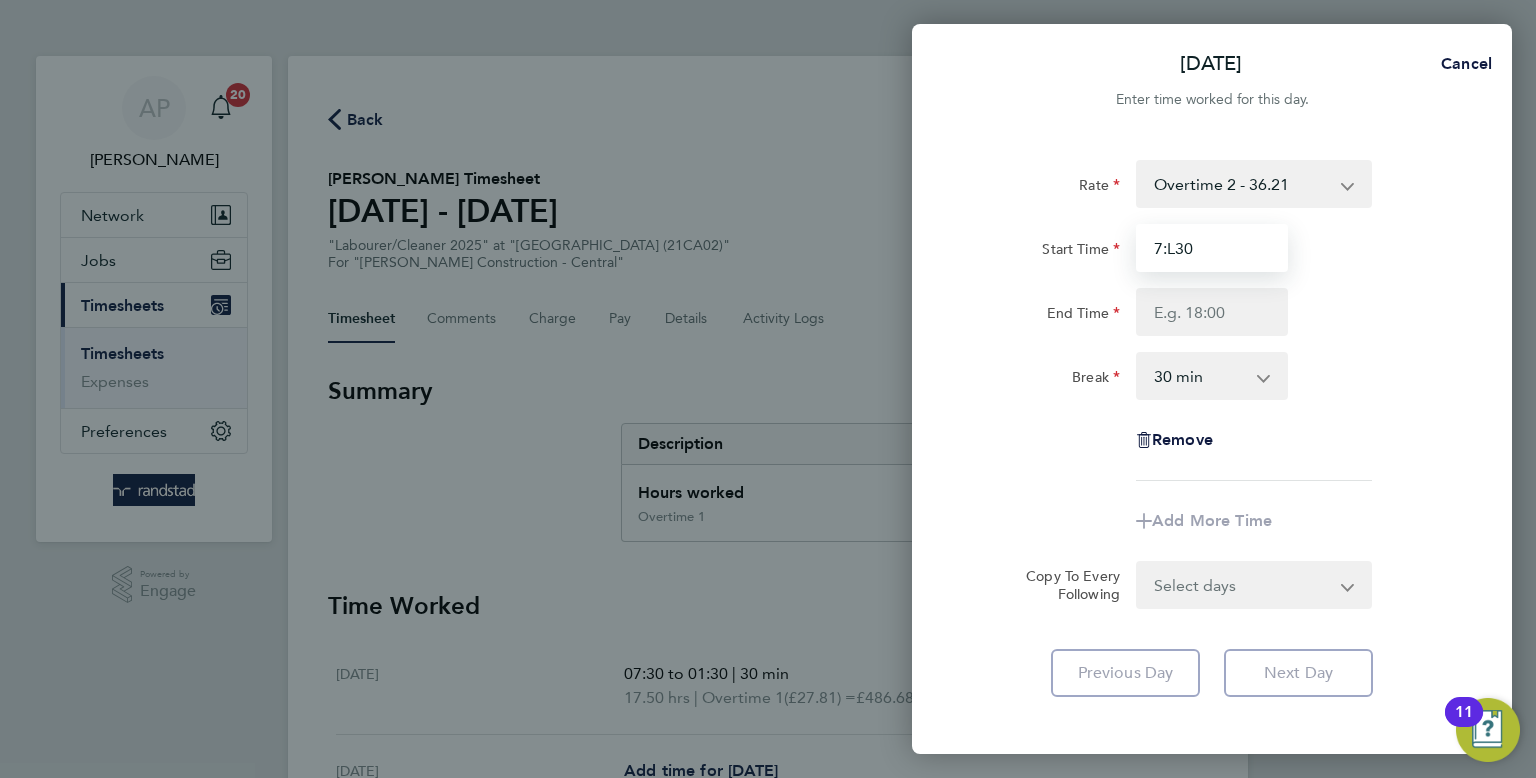 click on "7:L30" at bounding box center (1212, 248) 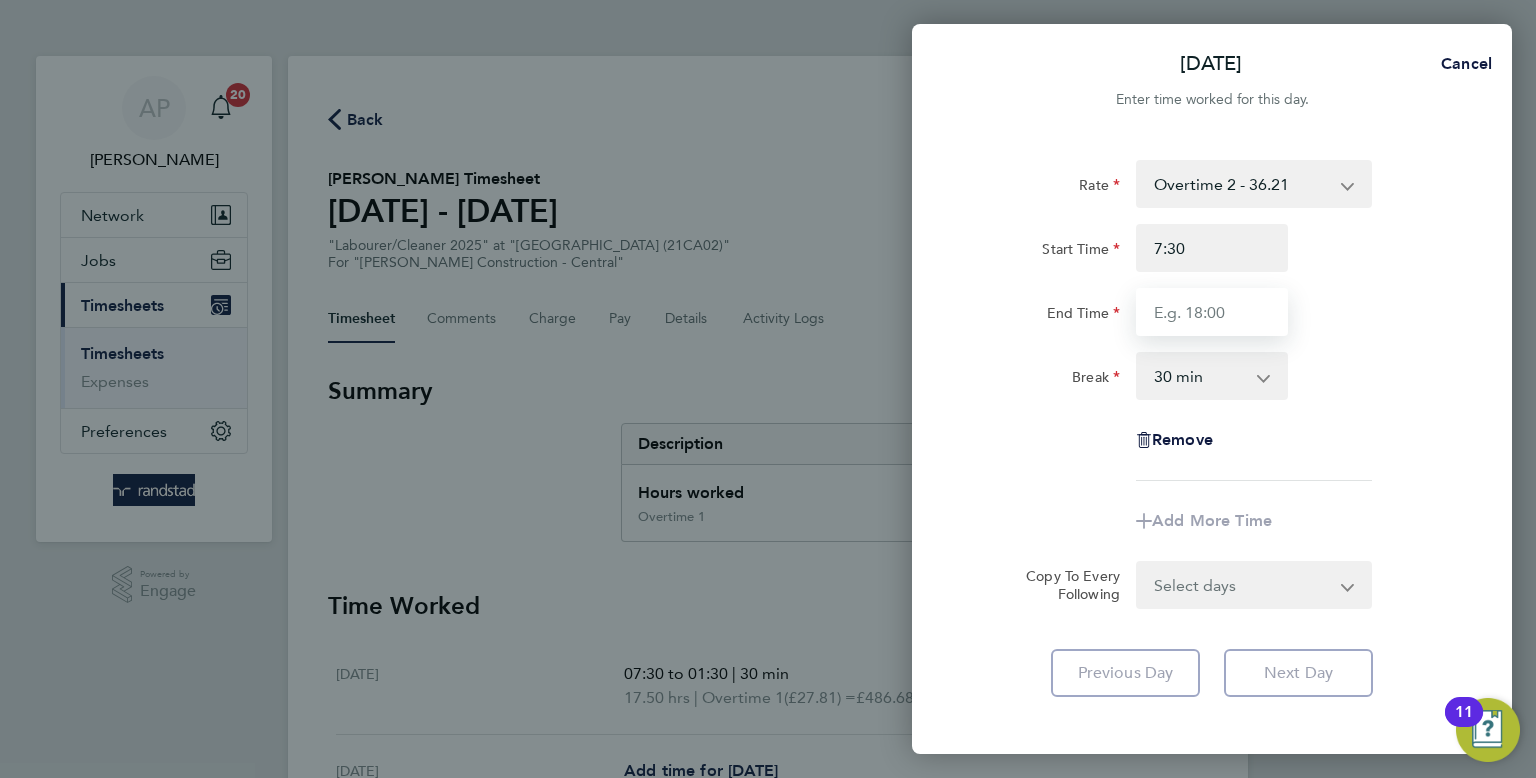 type on "07:30" 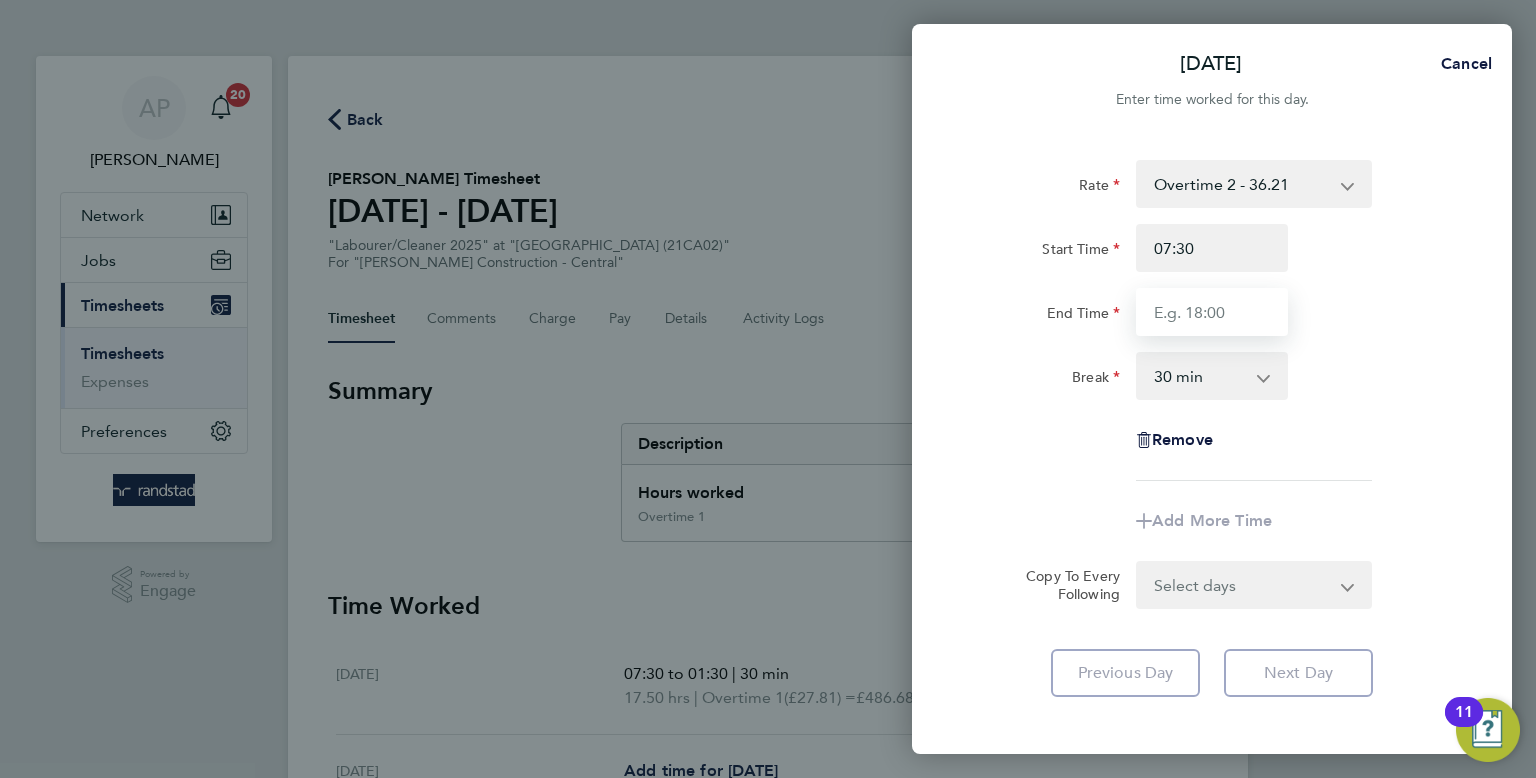 click on "End Time" at bounding box center (1212, 312) 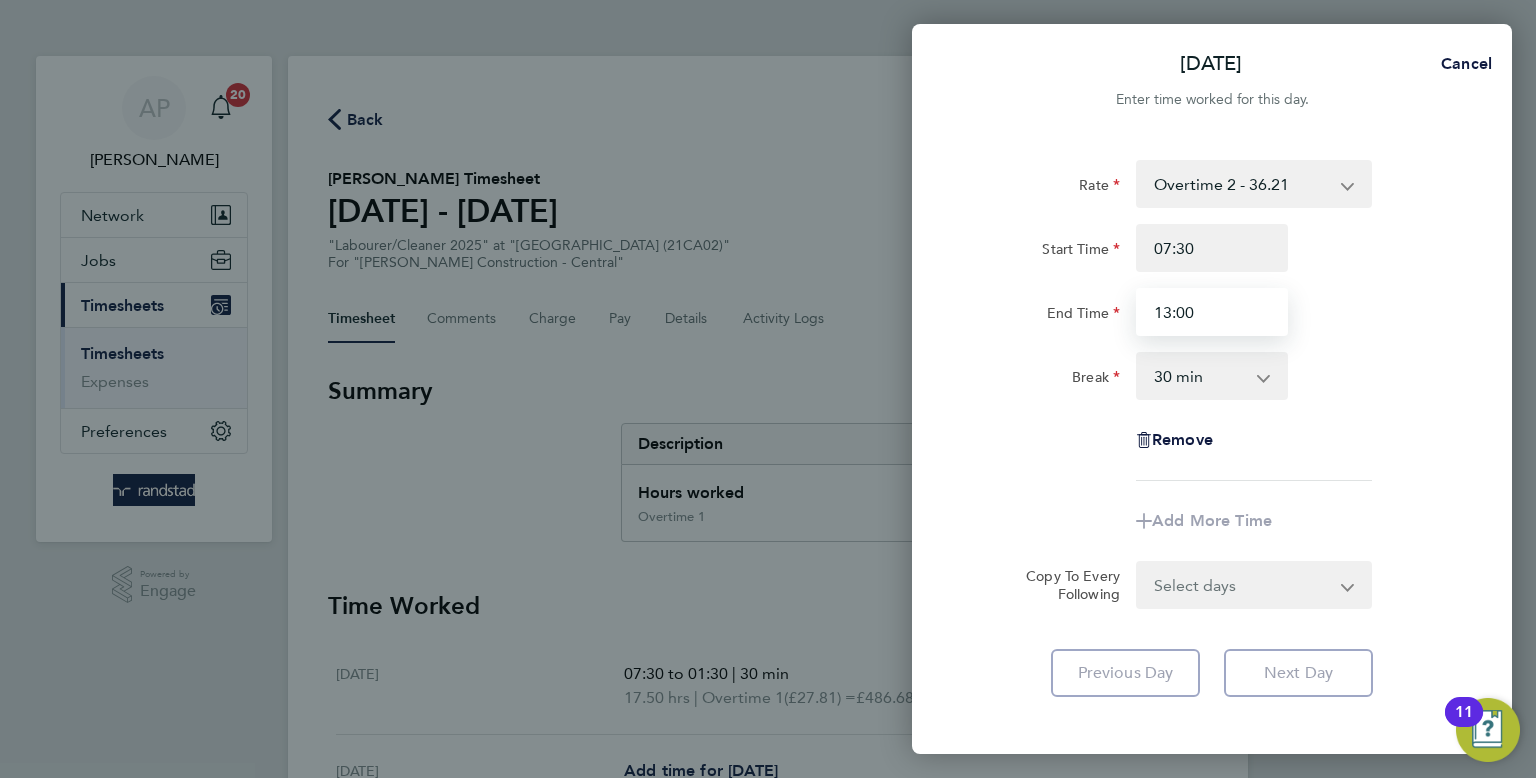 type on "13:00" 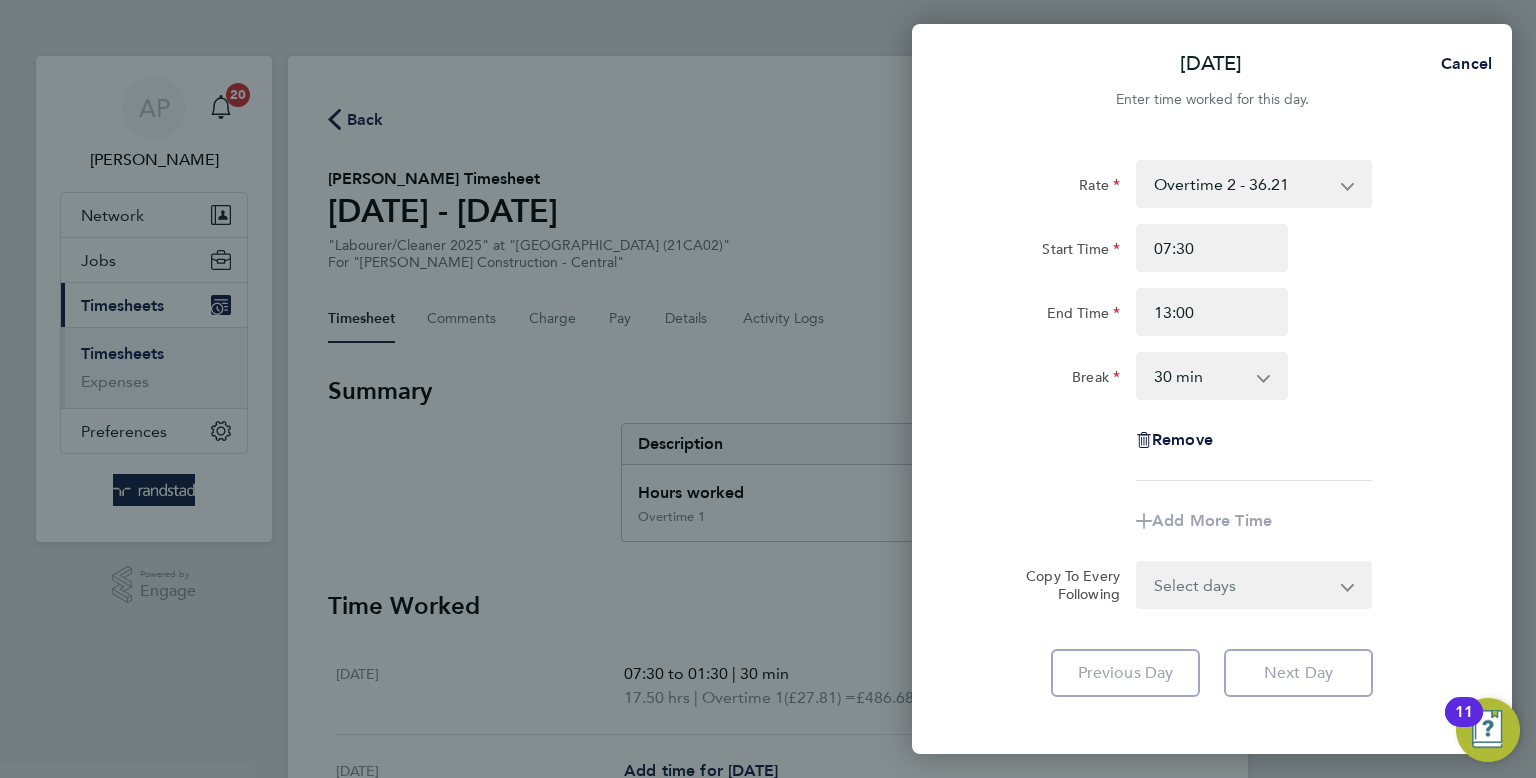 click on "Break  0 min   15 min   30 min   45 min   60 min   75 min   90 min" 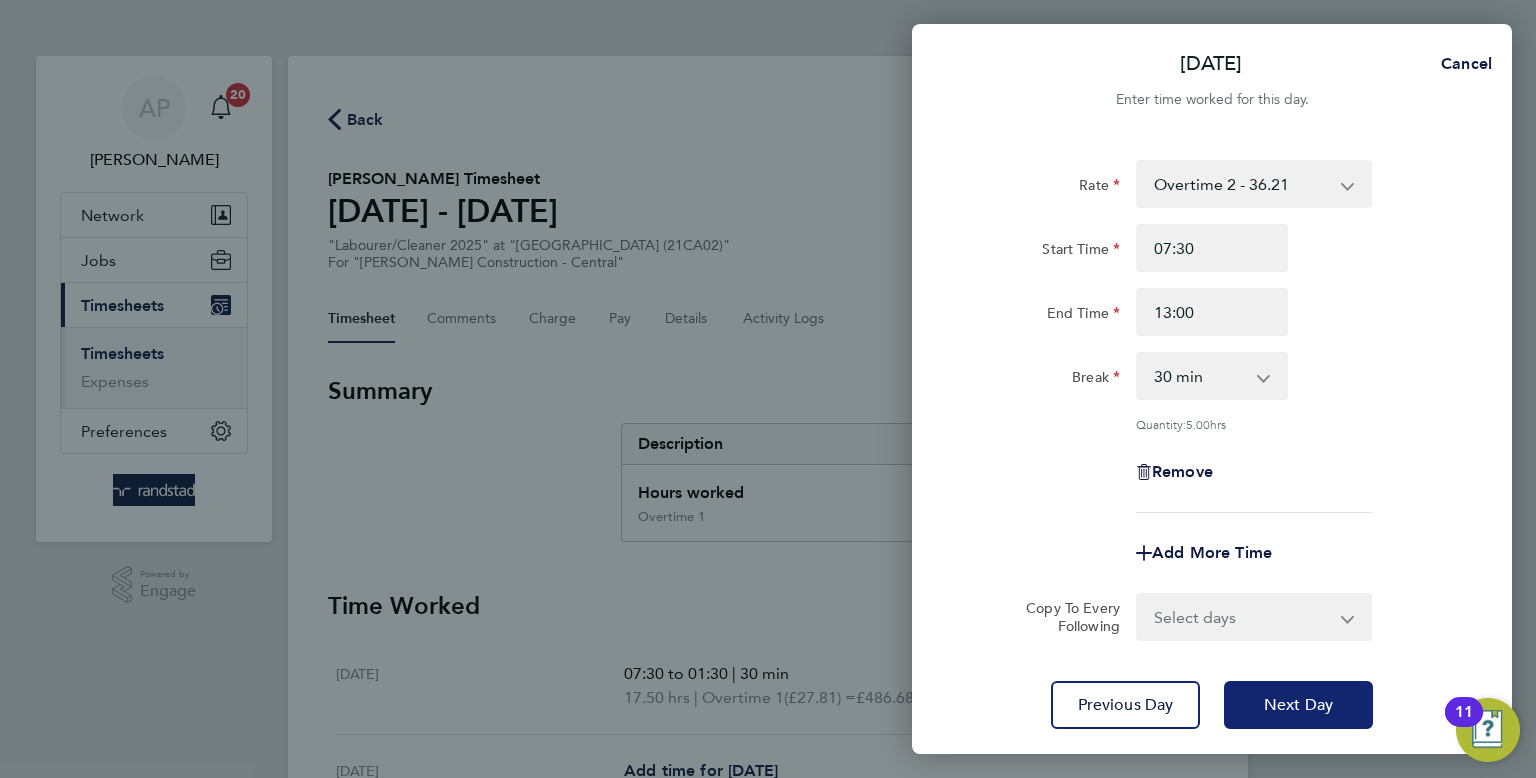 click on "Next Day" 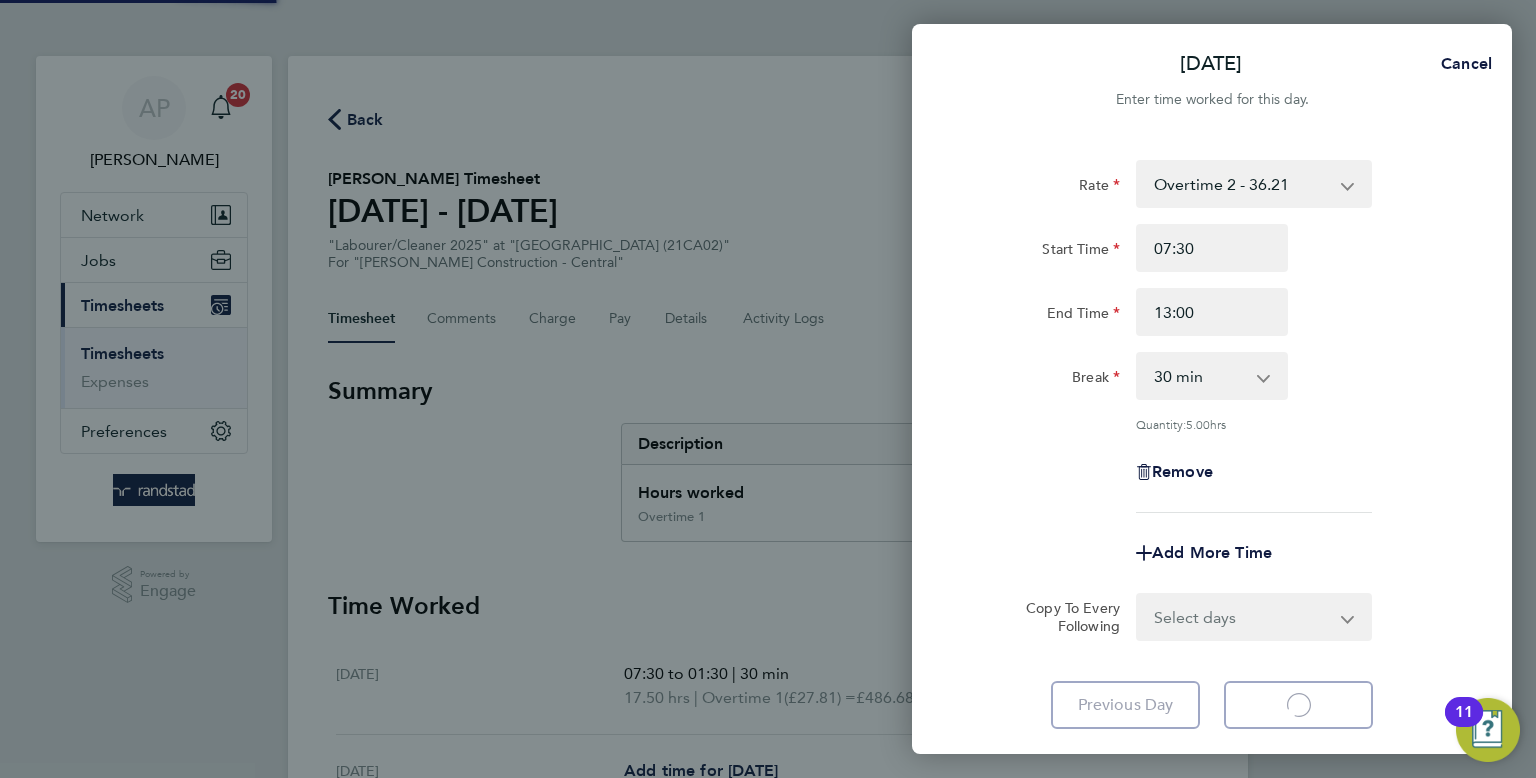 select on "30" 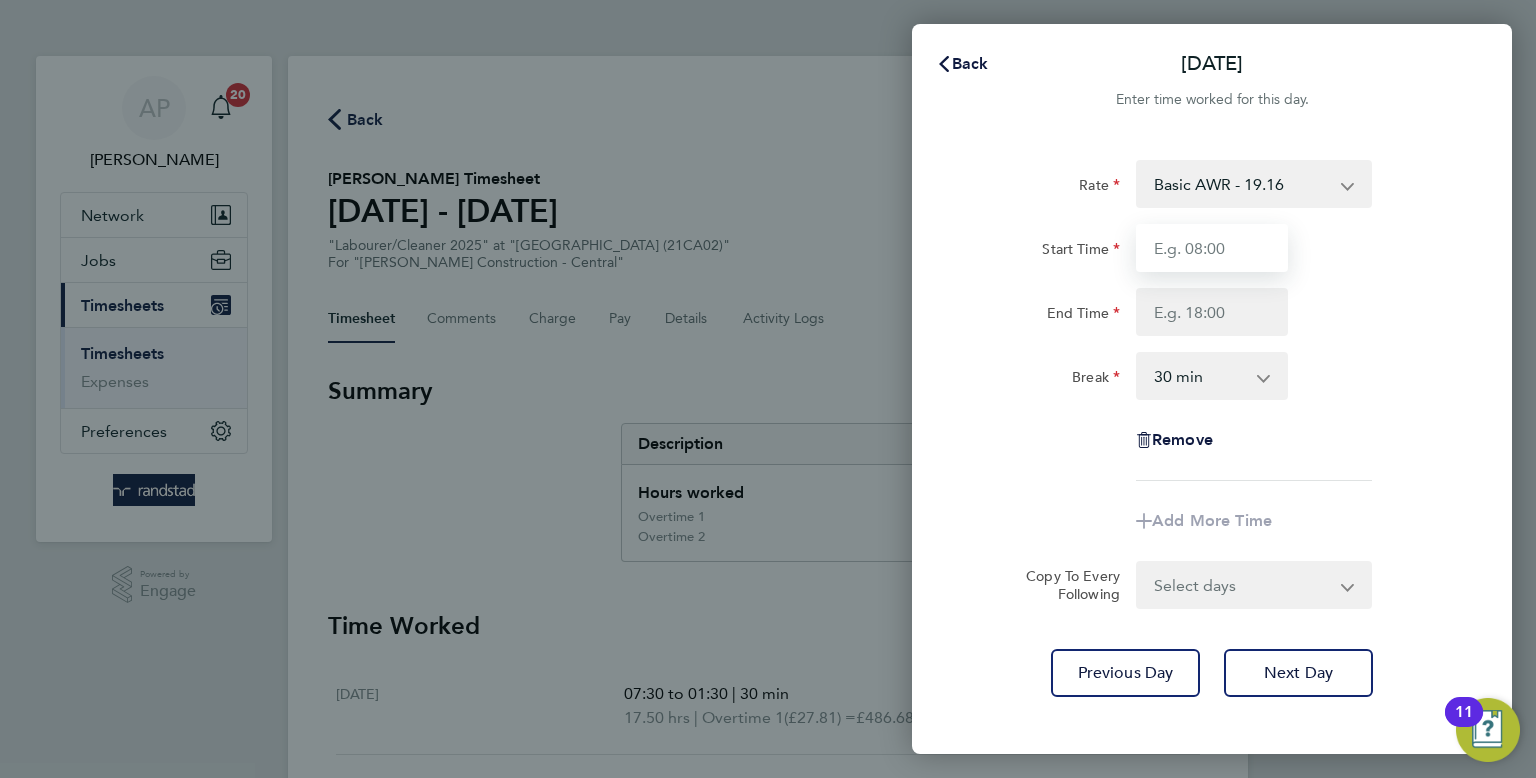 click on "Start Time" at bounding box center (1212, 248) 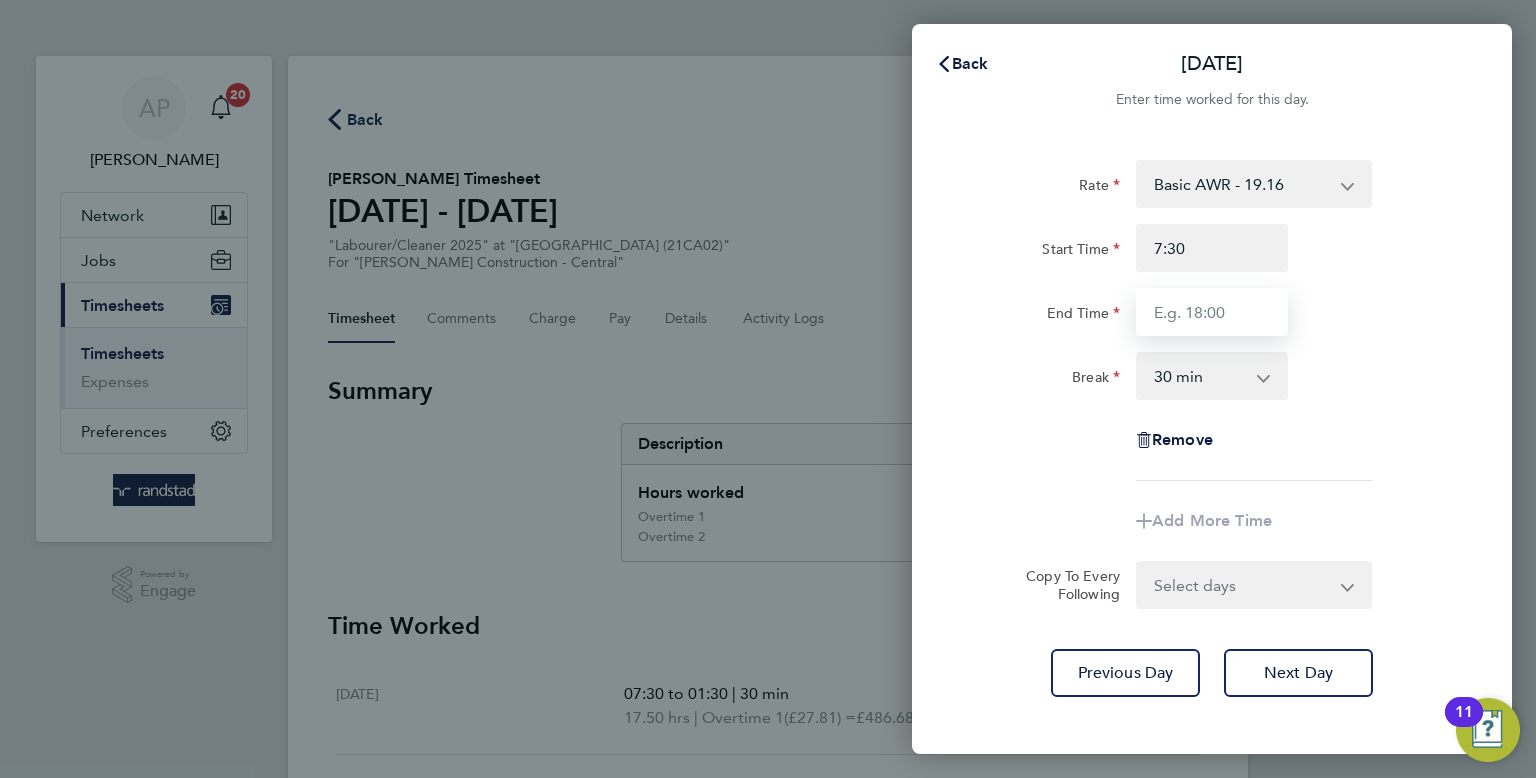 type on "07:30" 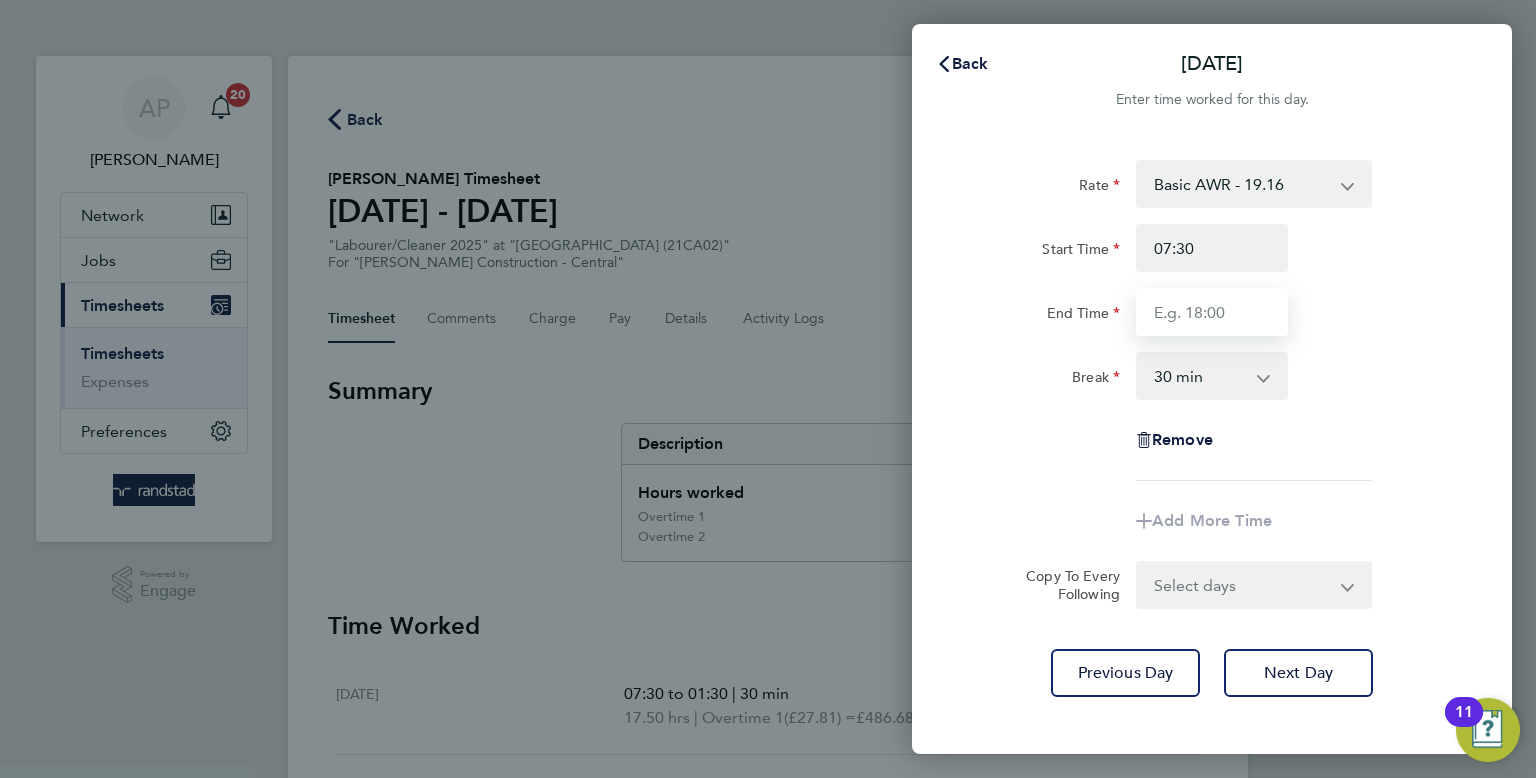 click on "End Time" at bounding box center (1212, 312) 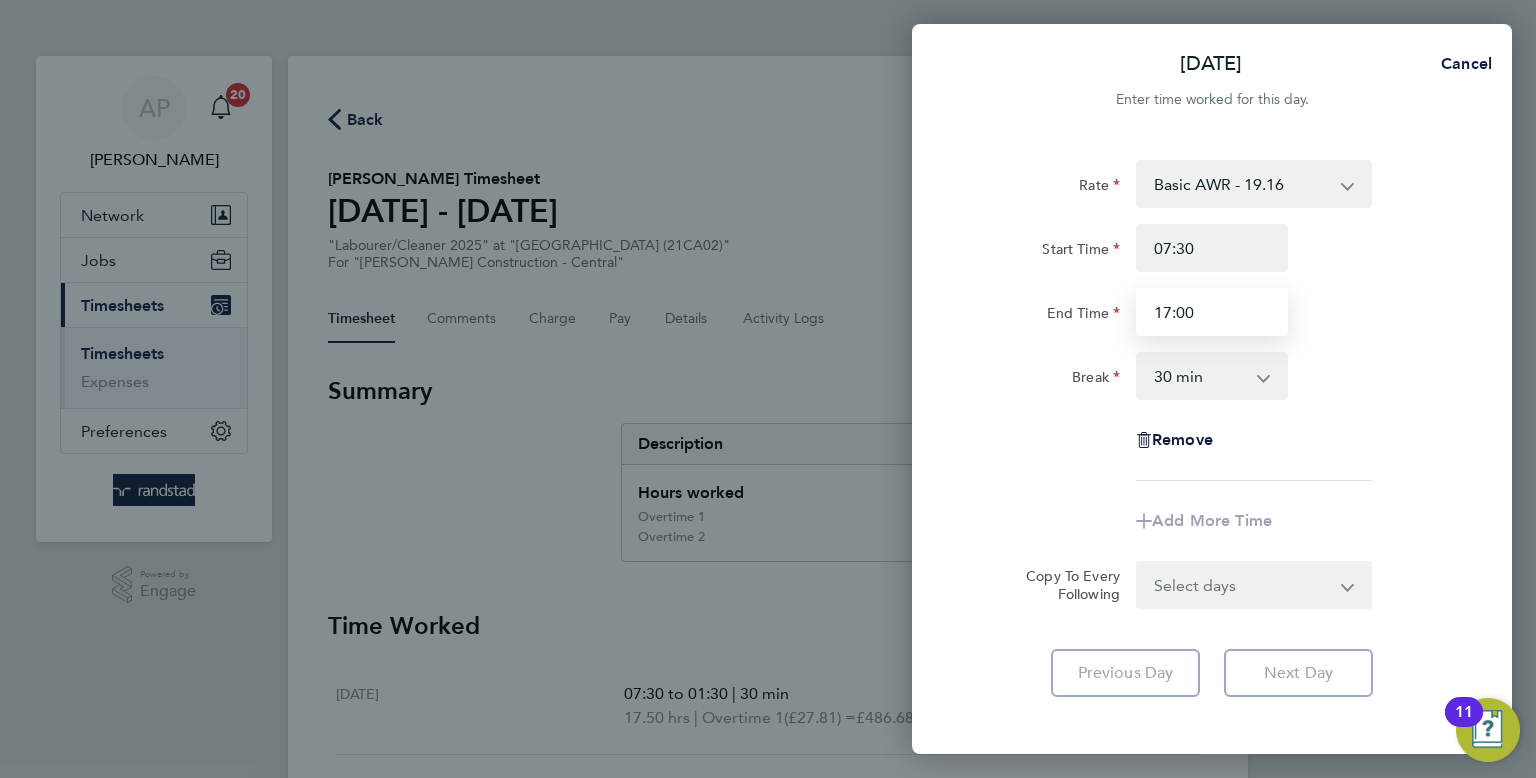 type on "17:00" 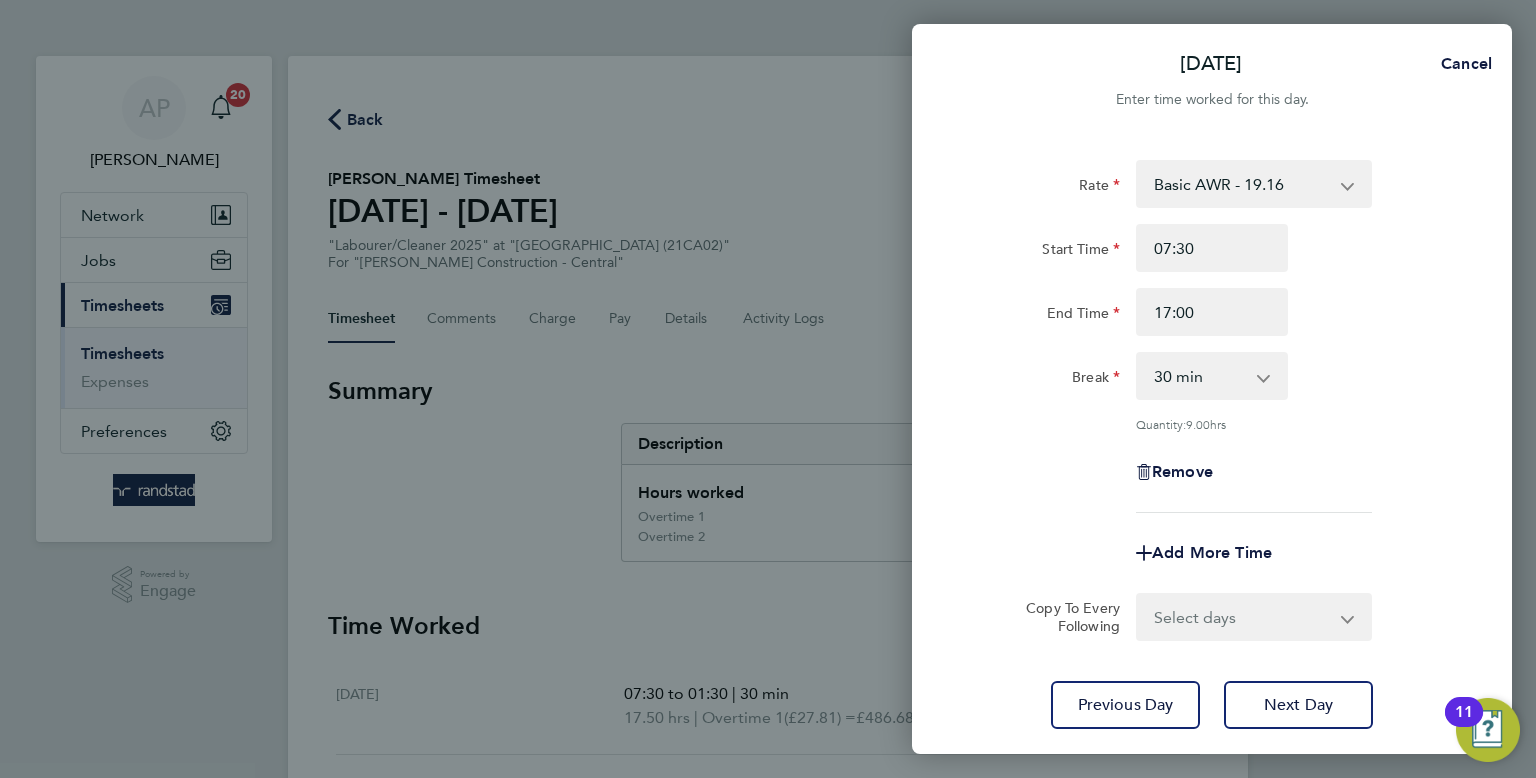 click on "Mon 21 Jul  Cancel  Enter time worked for this day.  Rate  Basic AWR - 19.16   Overtime 1 - 27.81   Overtime 2 - 36.21
Start Time 07:30 End Time 17:00 Break  0 min   15 min   30 min   45 min   60 min   75 min   90 min
Quantity:  9.00  hrs
Remove
Add More Time  Copy To Every Following  Select days   Day   Tuesday   Wednesday   Thursday   Friday
Previous Day   Next Day   Save Timesheet   Save & Submit Timesheet" 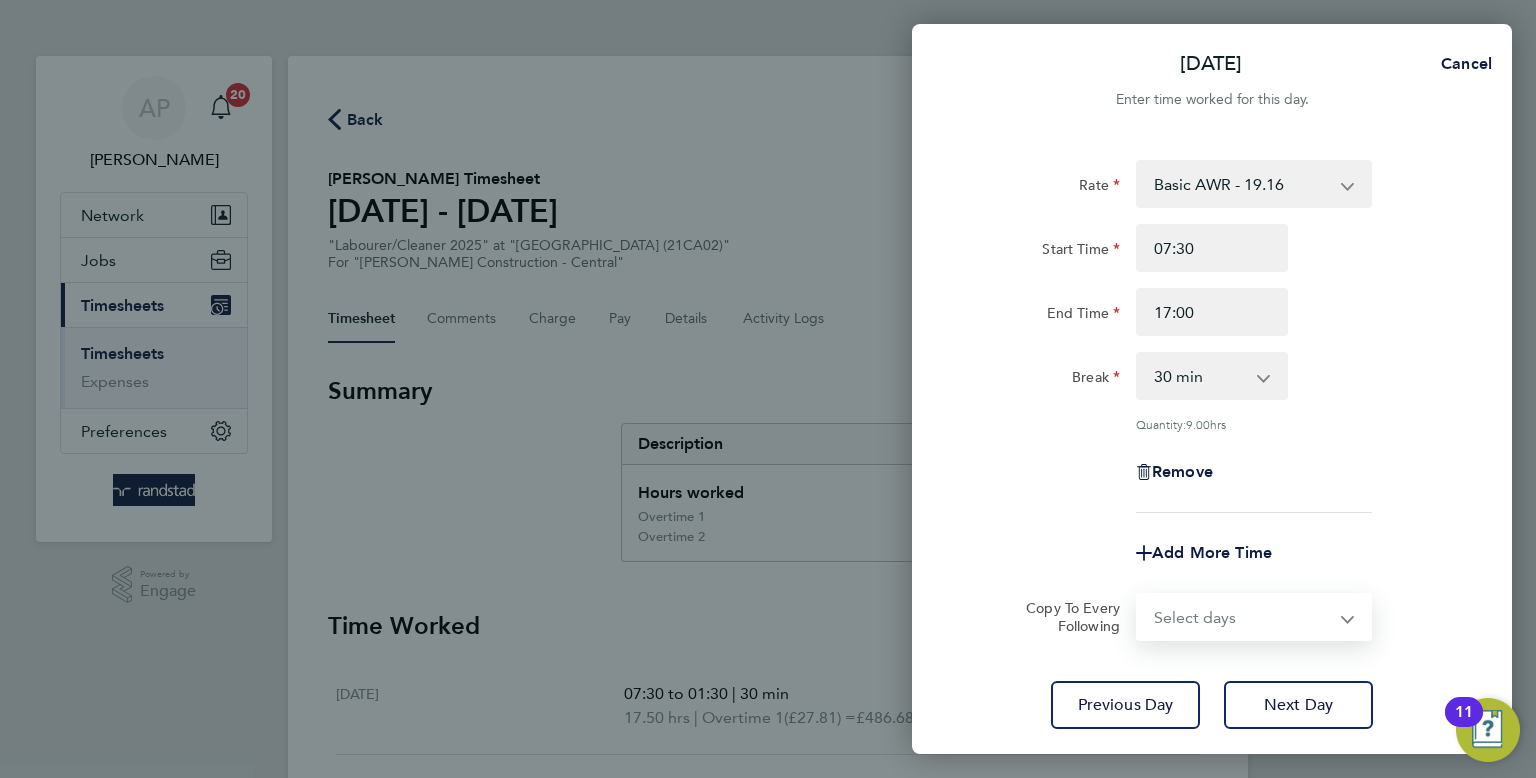 click on "Select days   Day   [DATE]   [DATE]   [DATE]   [DATE]" at bounding box center [1243, 617] 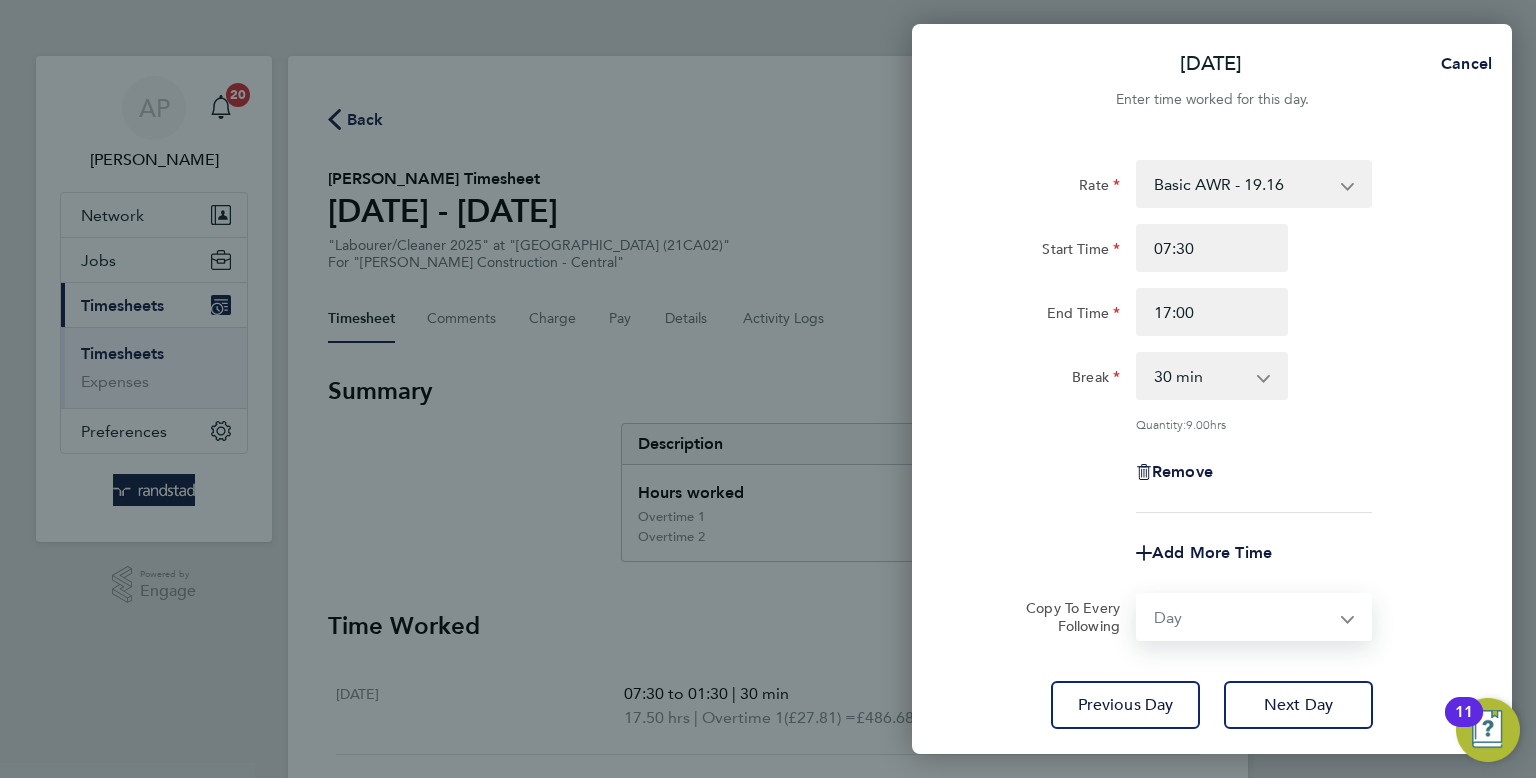 click on "Select days   Day   [DATE]   [DATE]   [DATE]   [DATE]" at bounding box center (1243, 617) 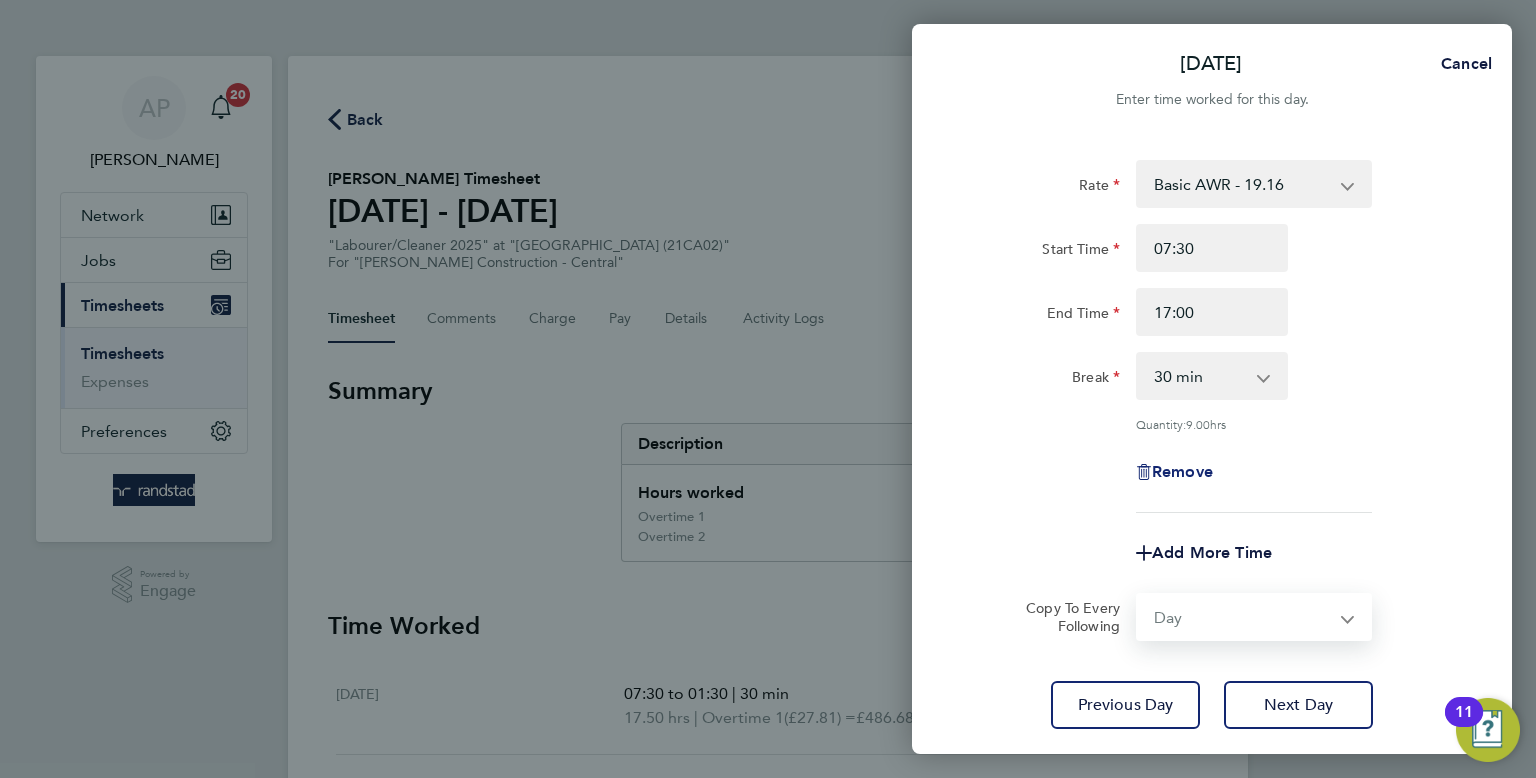 select on "[DATE]" 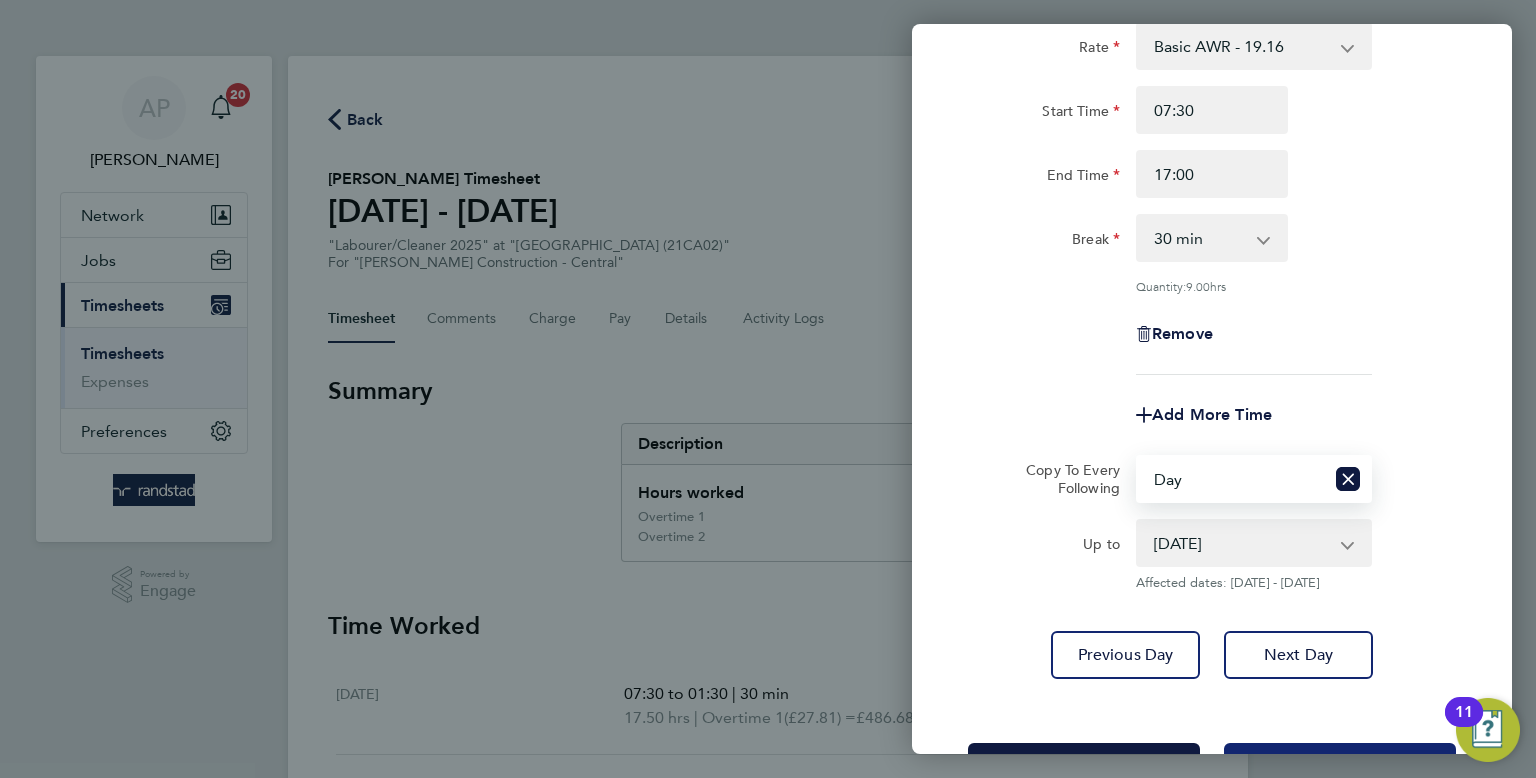 scroll, scrollTop: 212, scrollLeft: 0, axis: vertical 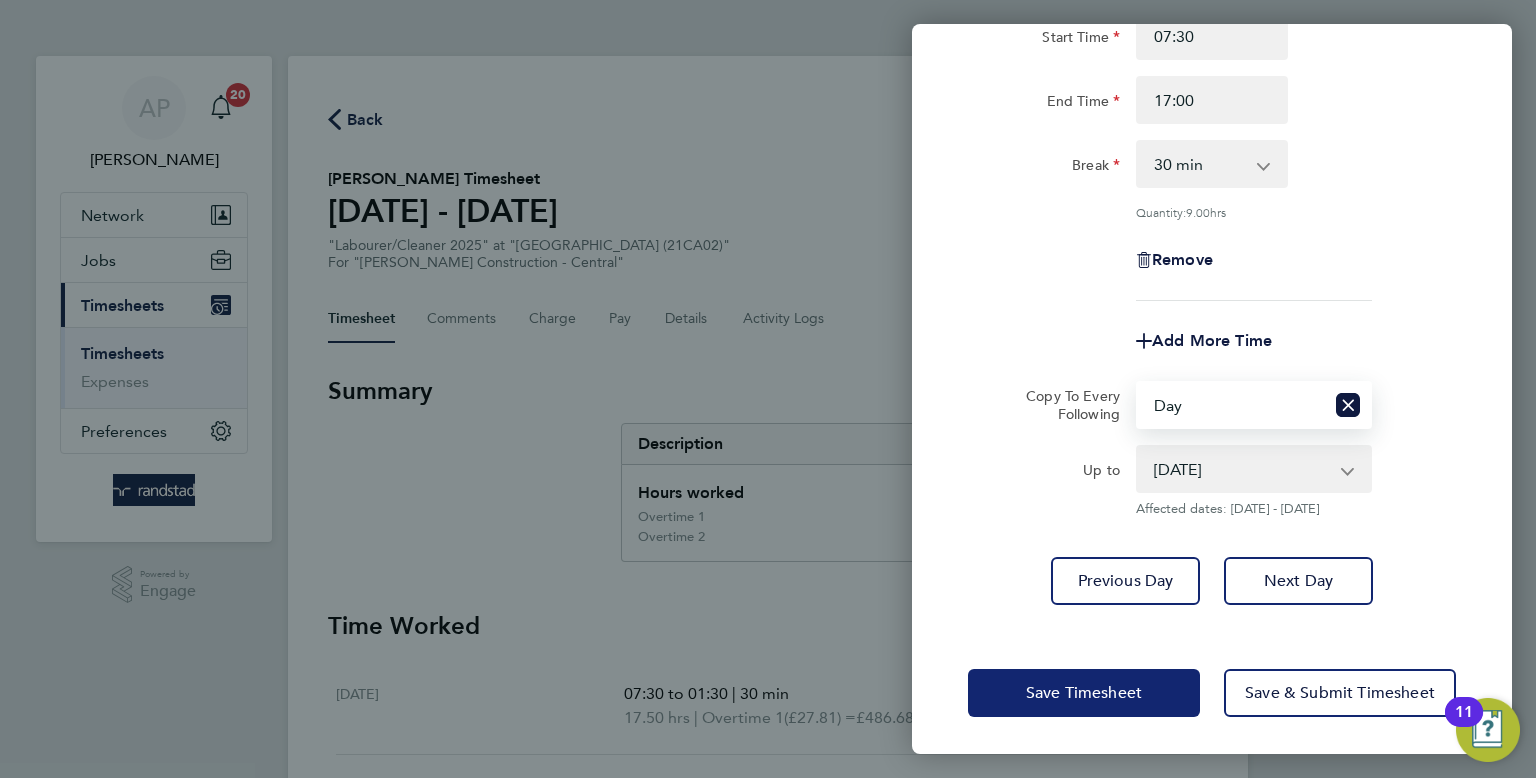 click on "Save Timesheet" 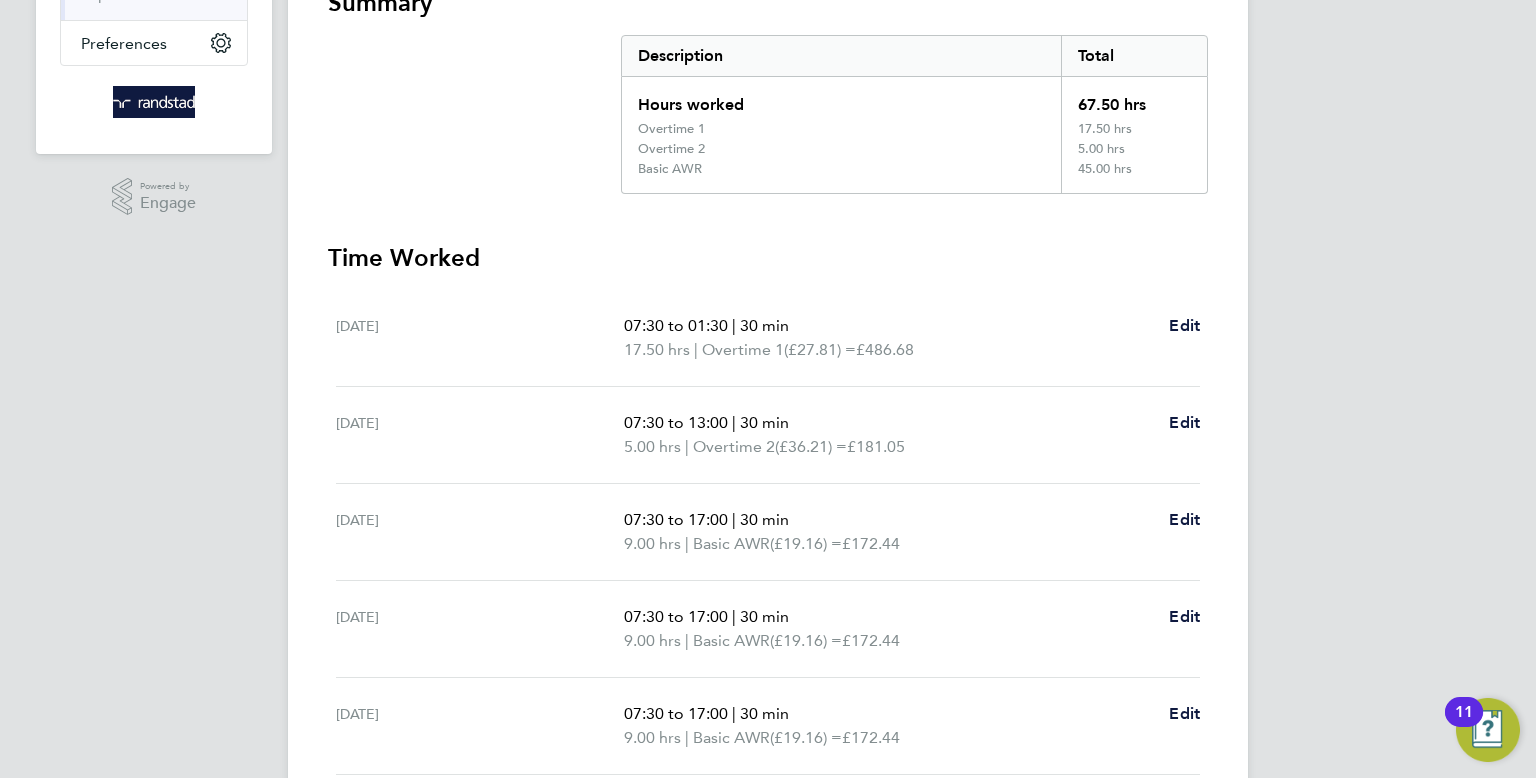 scroll, scrollTop: 420, scrollLeft: 0, axis: vertical 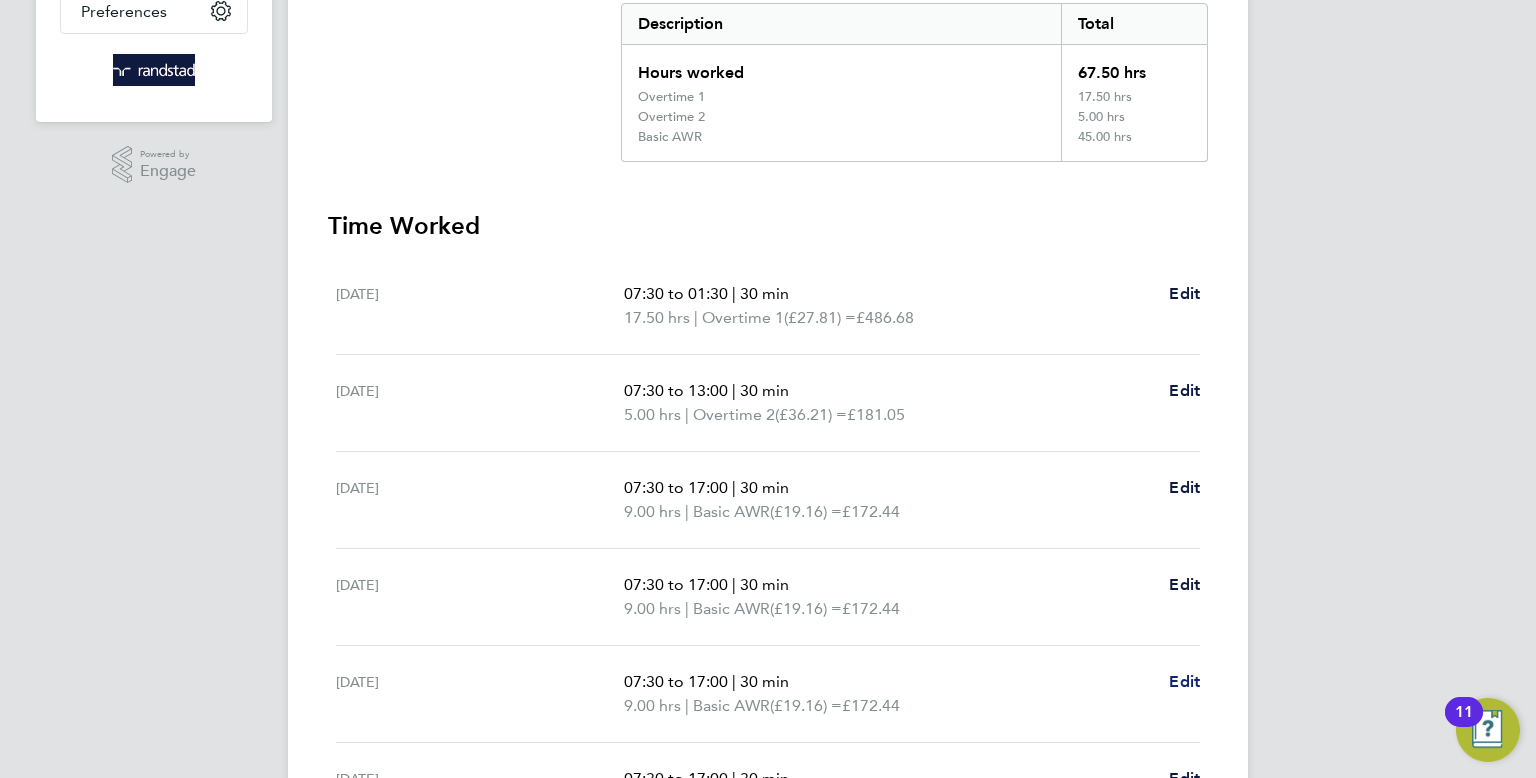 click on "Edit" at bounding box center [1184, 681] 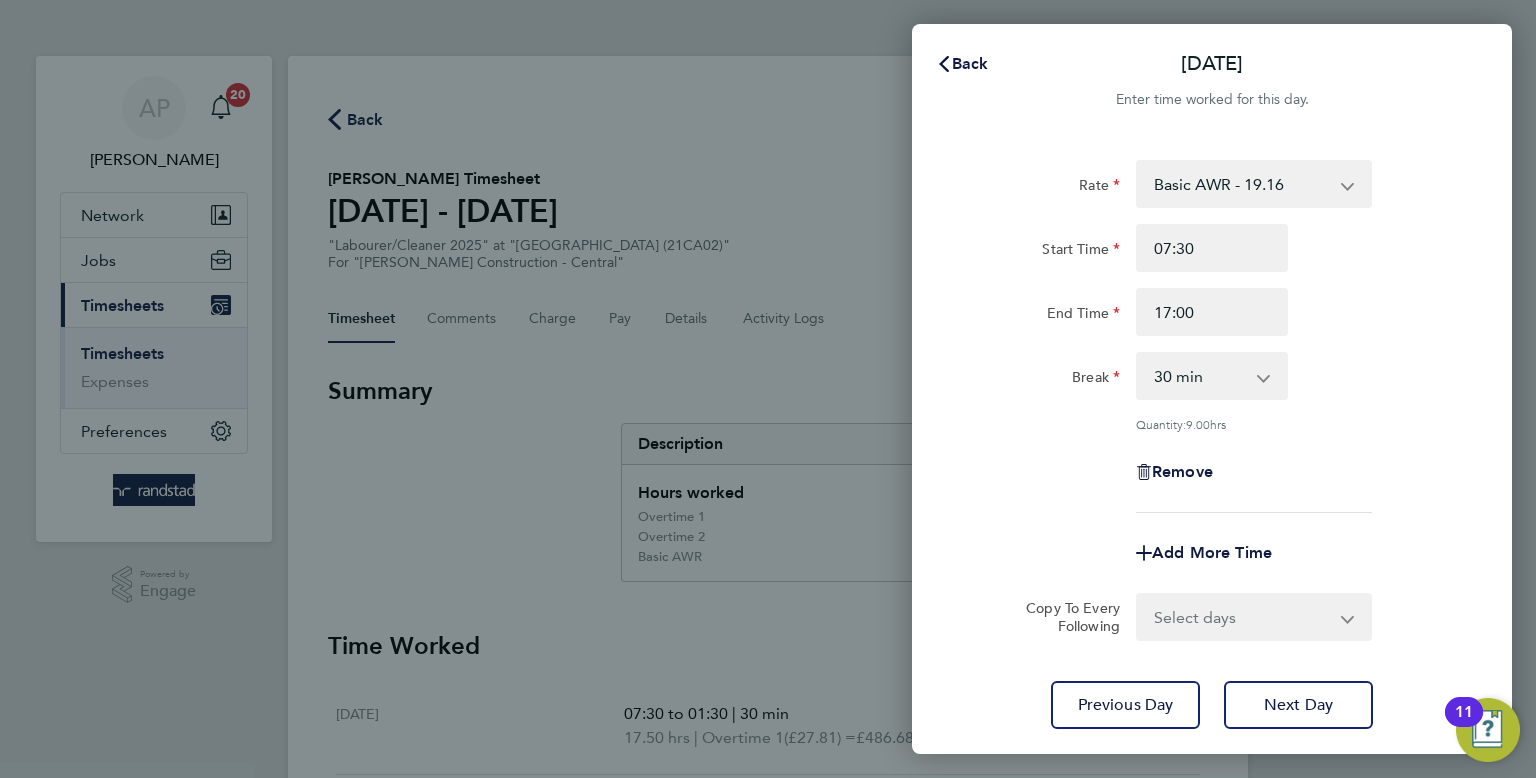 scroll, scrollTop: 0, scrollLeft: 0, axis: both 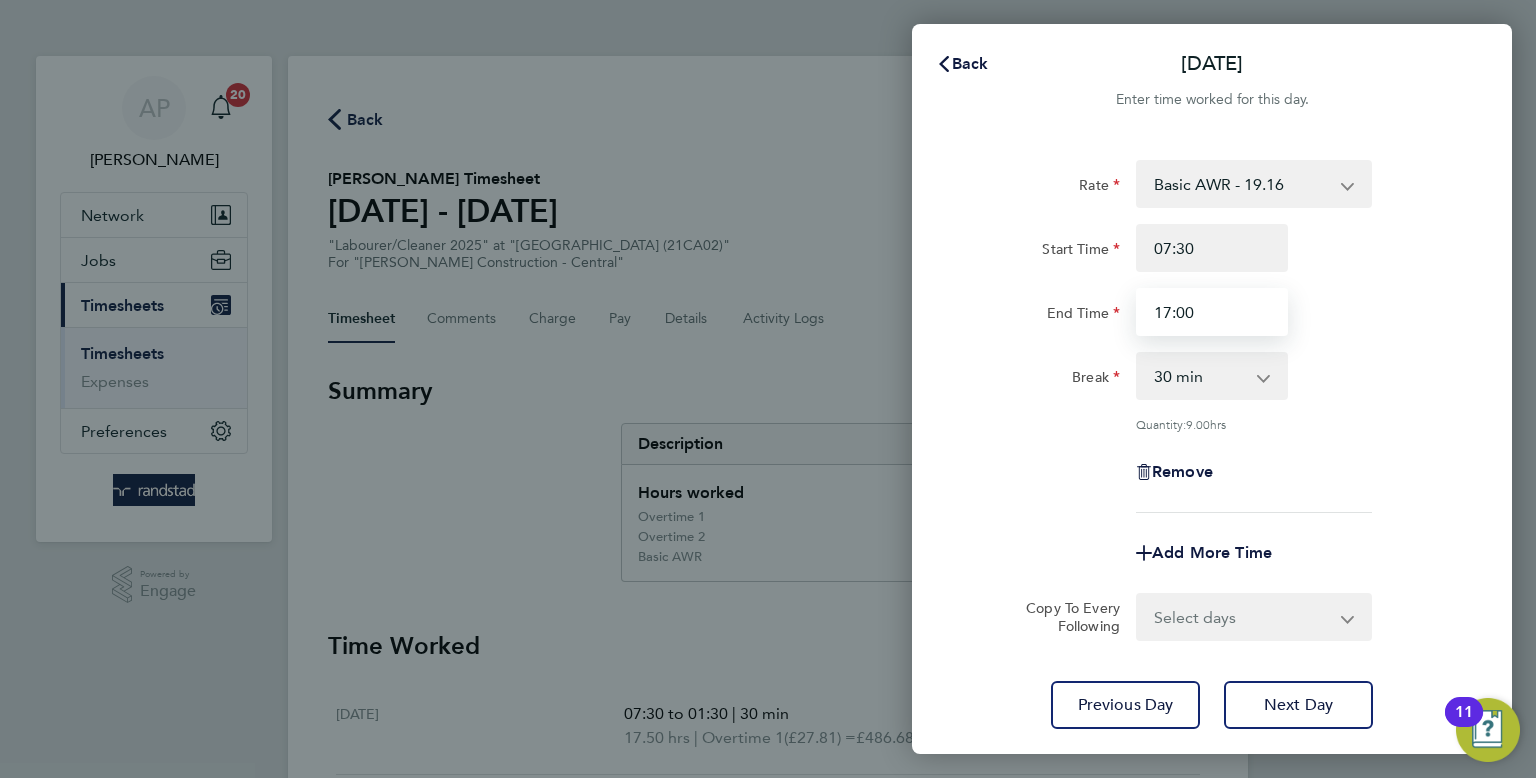 click on "17:00" at bounding box center (1212, 312) 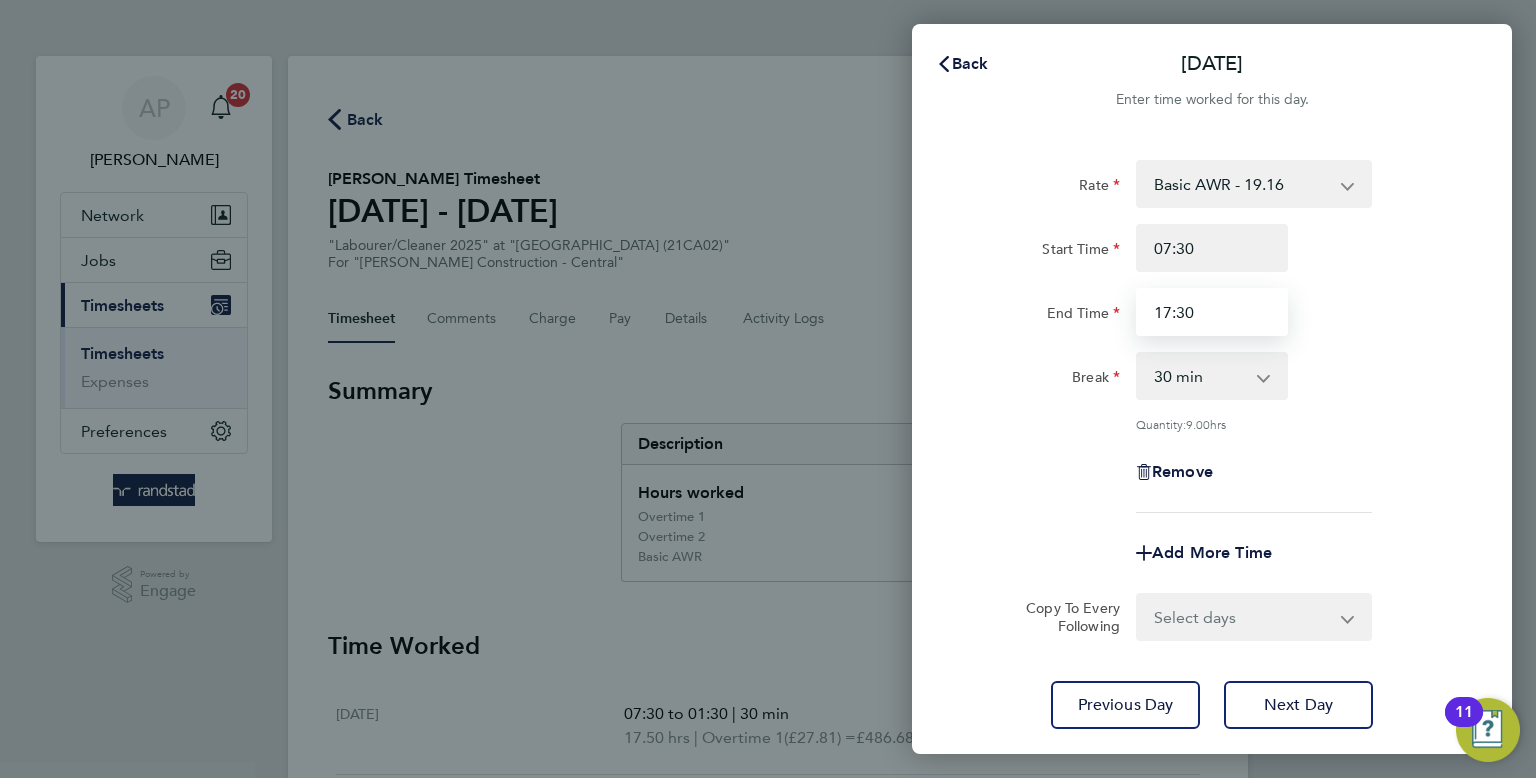 type on "17:30" 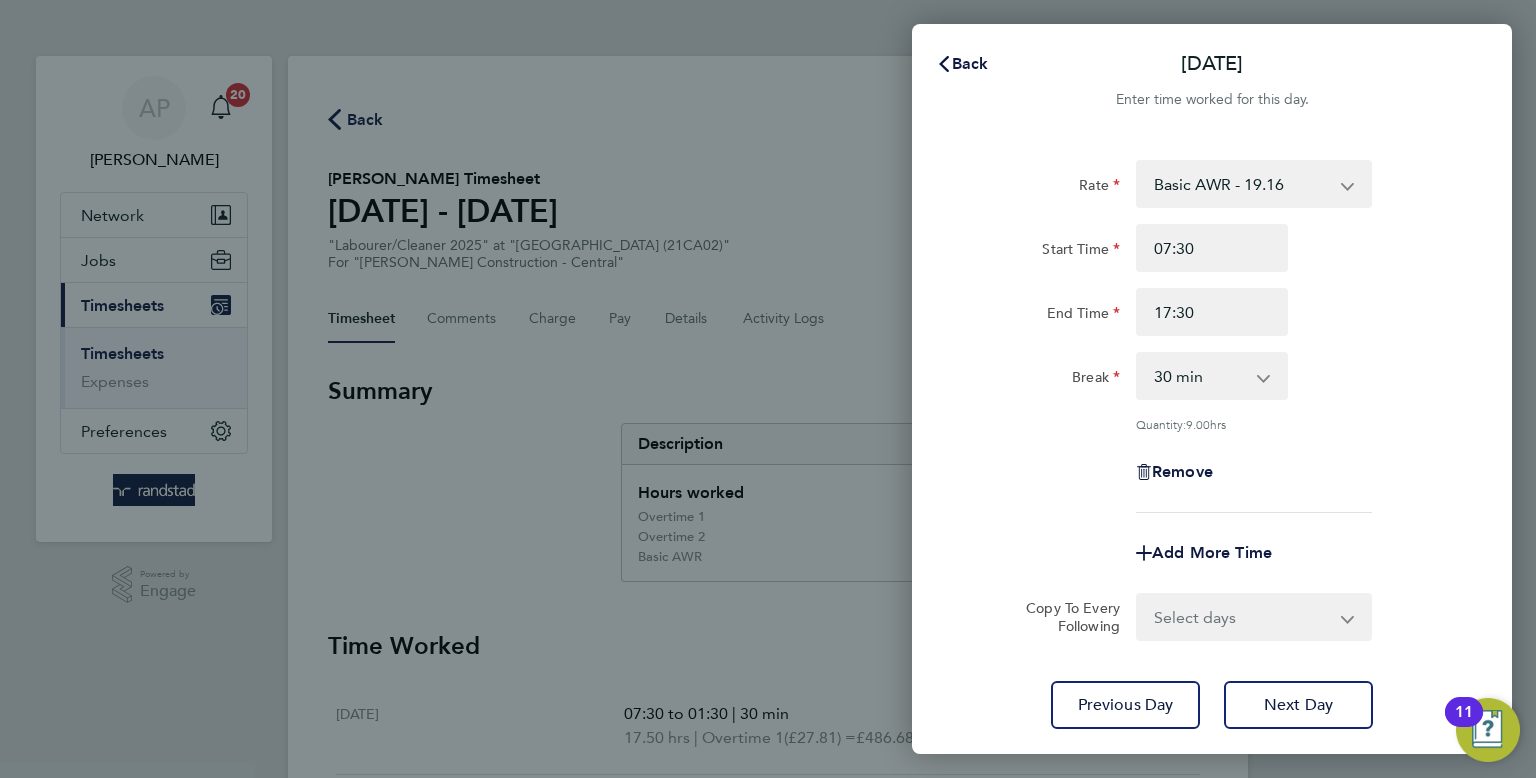 click on "Rate  Basic AWR - 19.16   Overtime 1 - 27.81   Overtime 2 - 36.21
Start Time 07:30 End Time 17:30 Break  0 min   15 min   30 min   45 min   60 min   75 min   90 min
Quantity:  9.00  hrs
Remove
Add More Time  Copy To Every Following  Select days   Day   Thursday   Friday
Previous Day   Next Day" 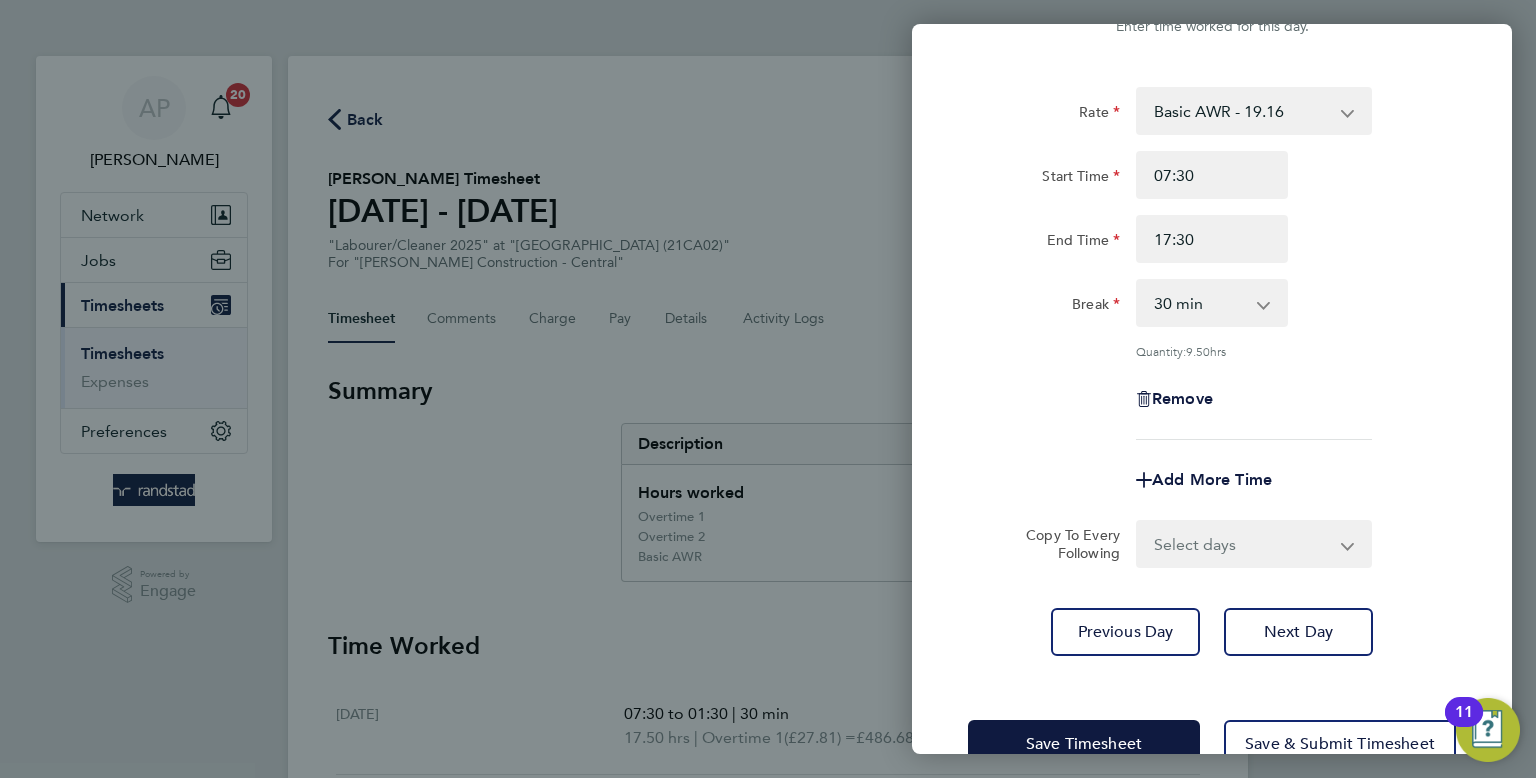 scroll, scrollTop: 124, scrollLeft: 0, axis: vertical 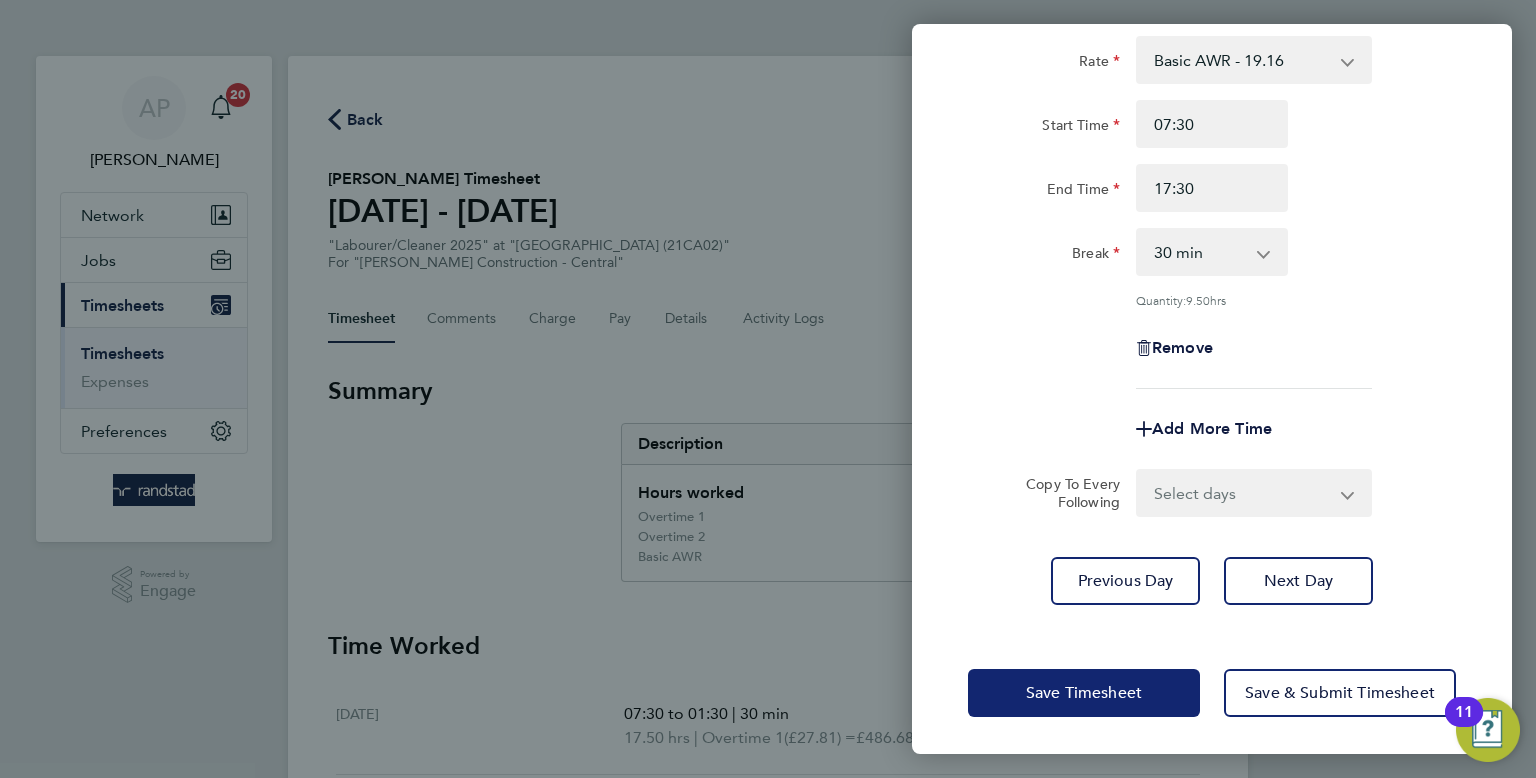 click on "Save Timesheet" 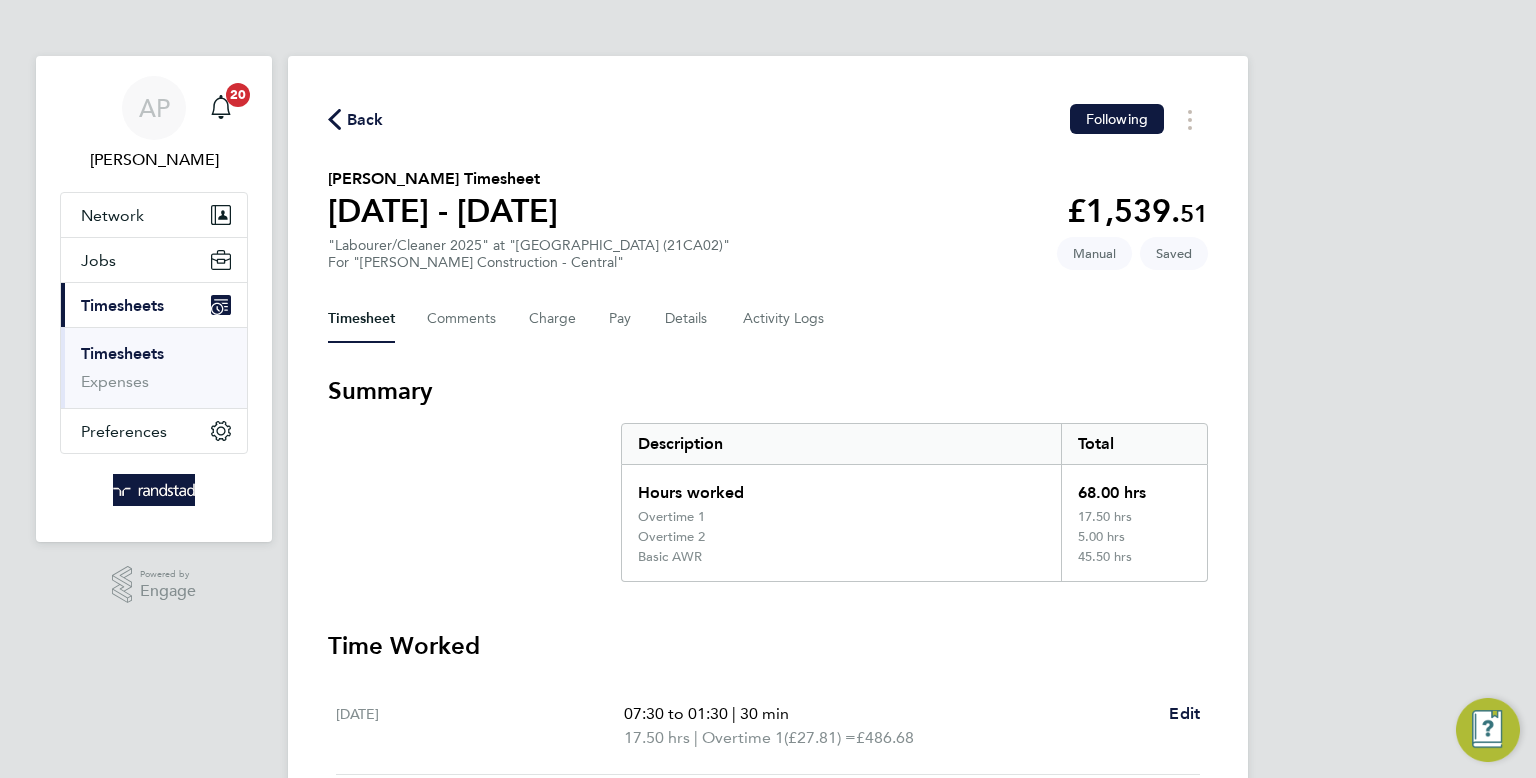 scroll, scrollTop: 752, scrollLeft: 0, axis: vertical 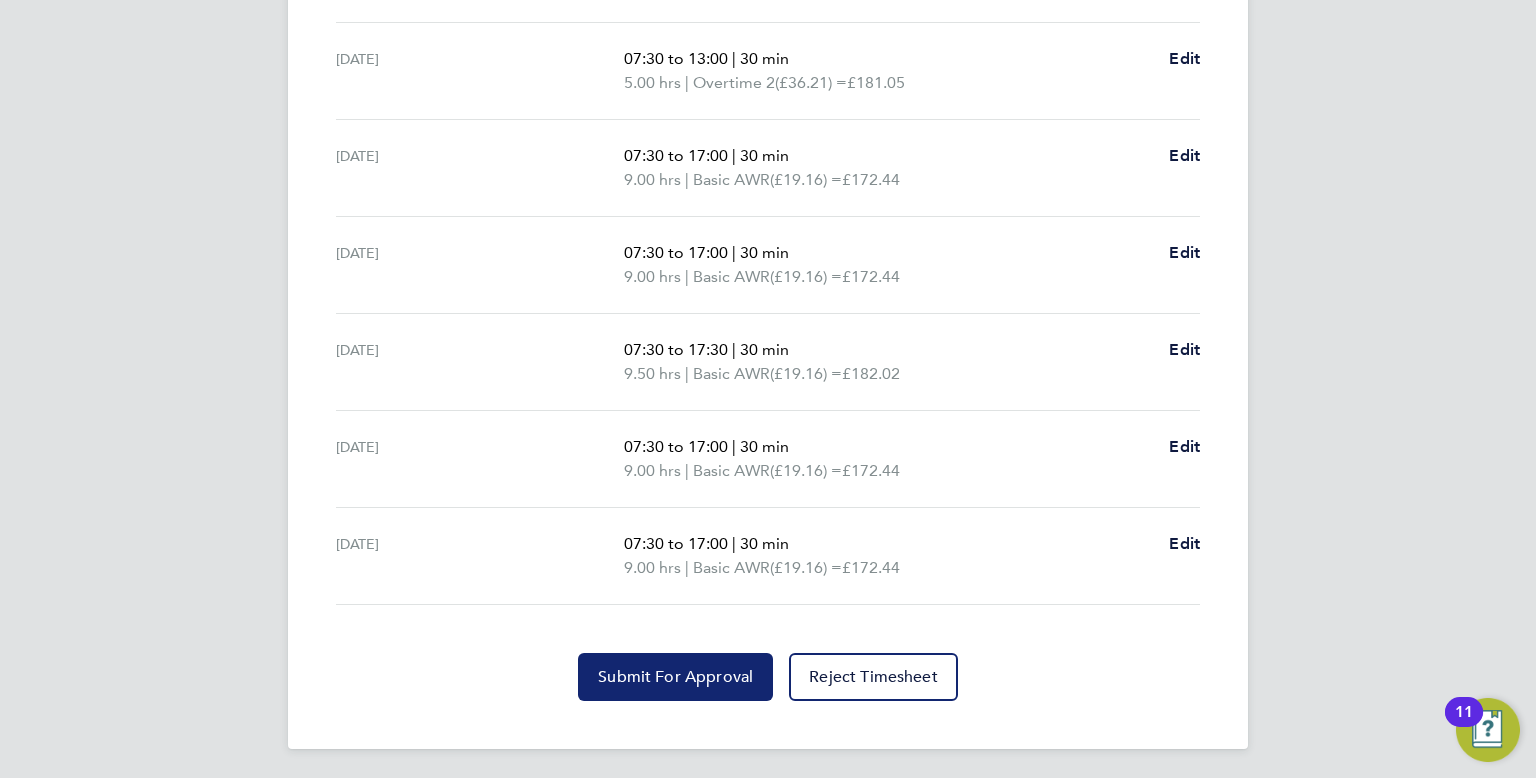 click on "Submit For Approval" 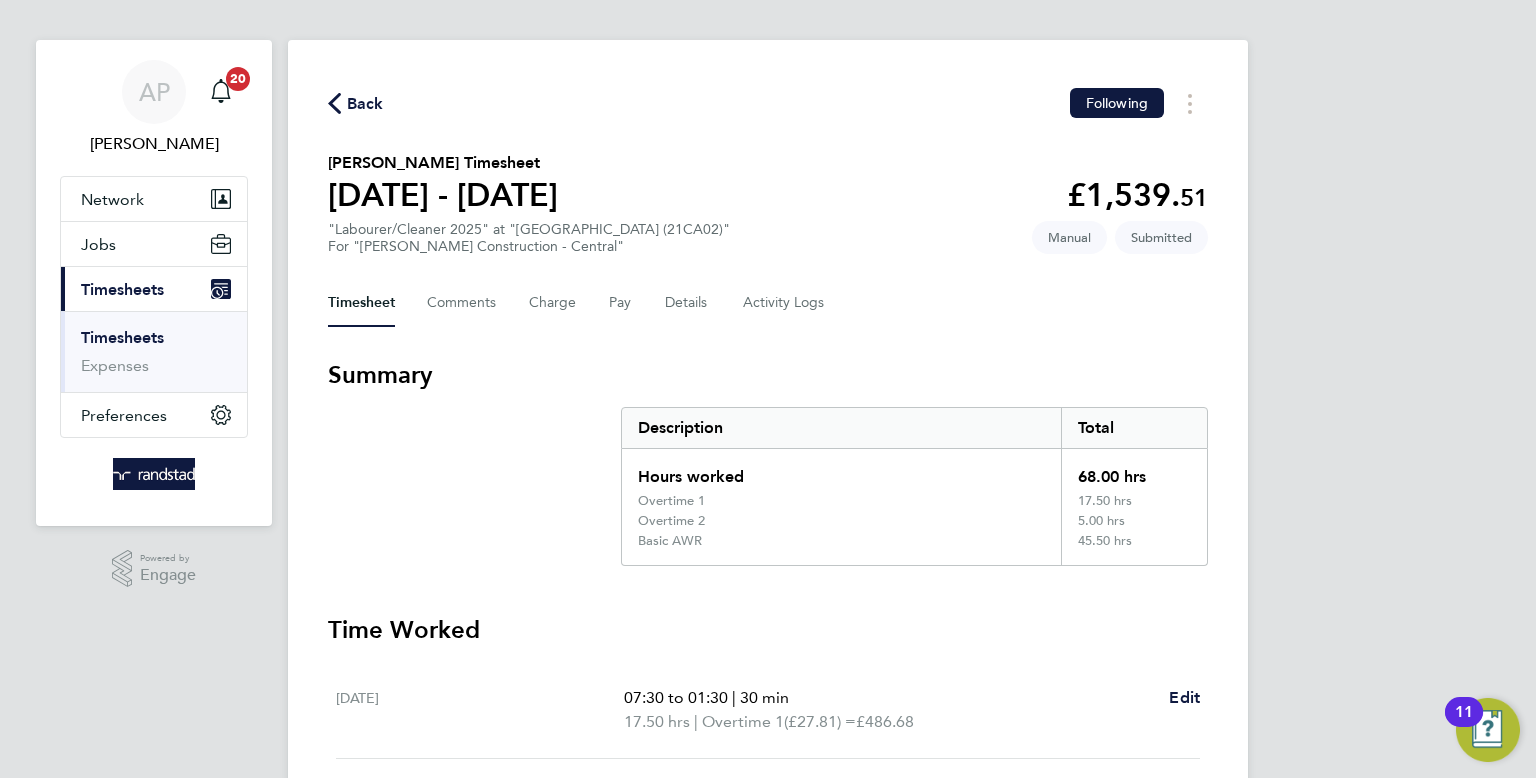 scroll, scrollTop: 0, scrollLeft: 0, axis: both 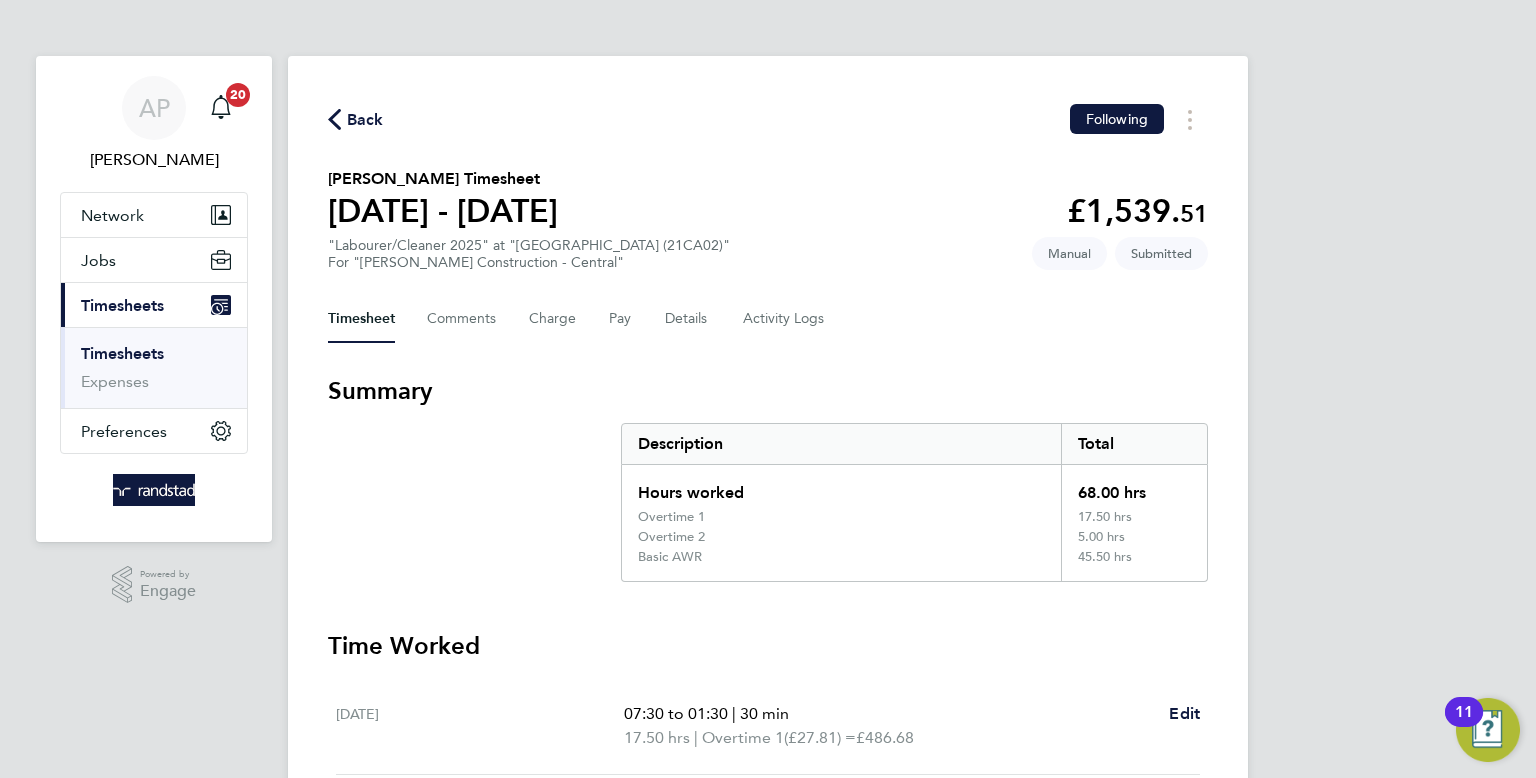 click on "Back" 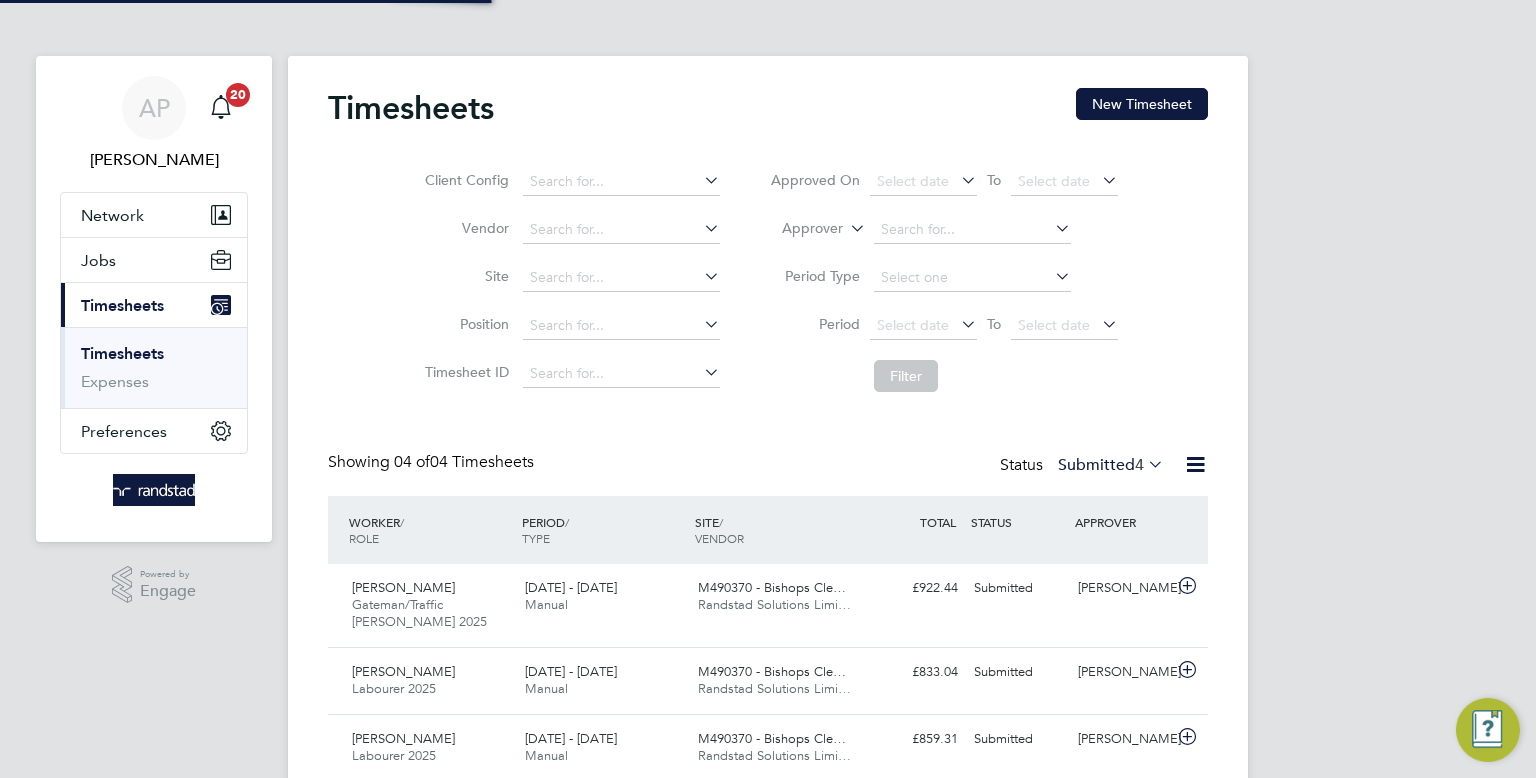 scroll, scrollTop: 10, scrollLeft: 10, axis: both 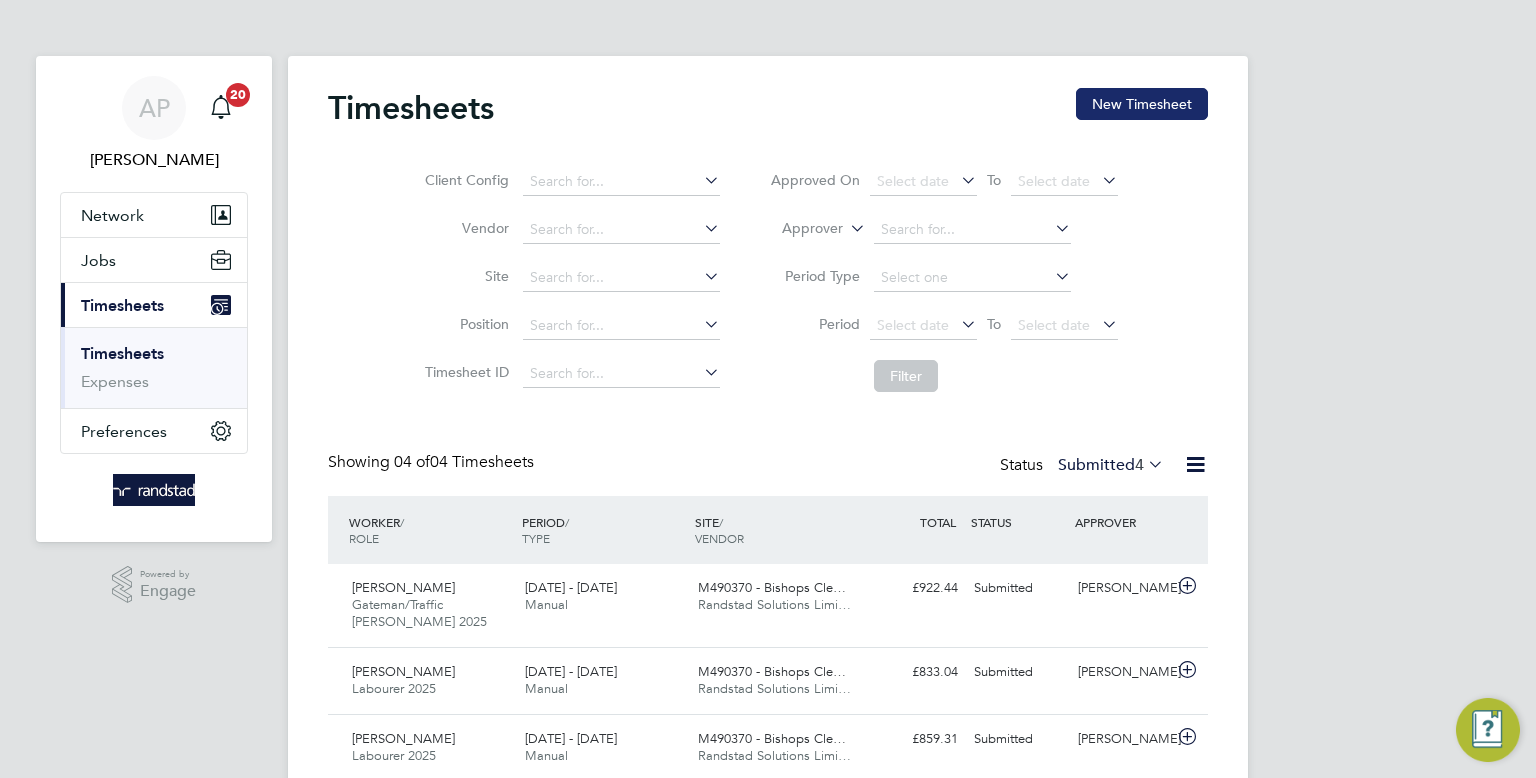 click on "New Timesheet" 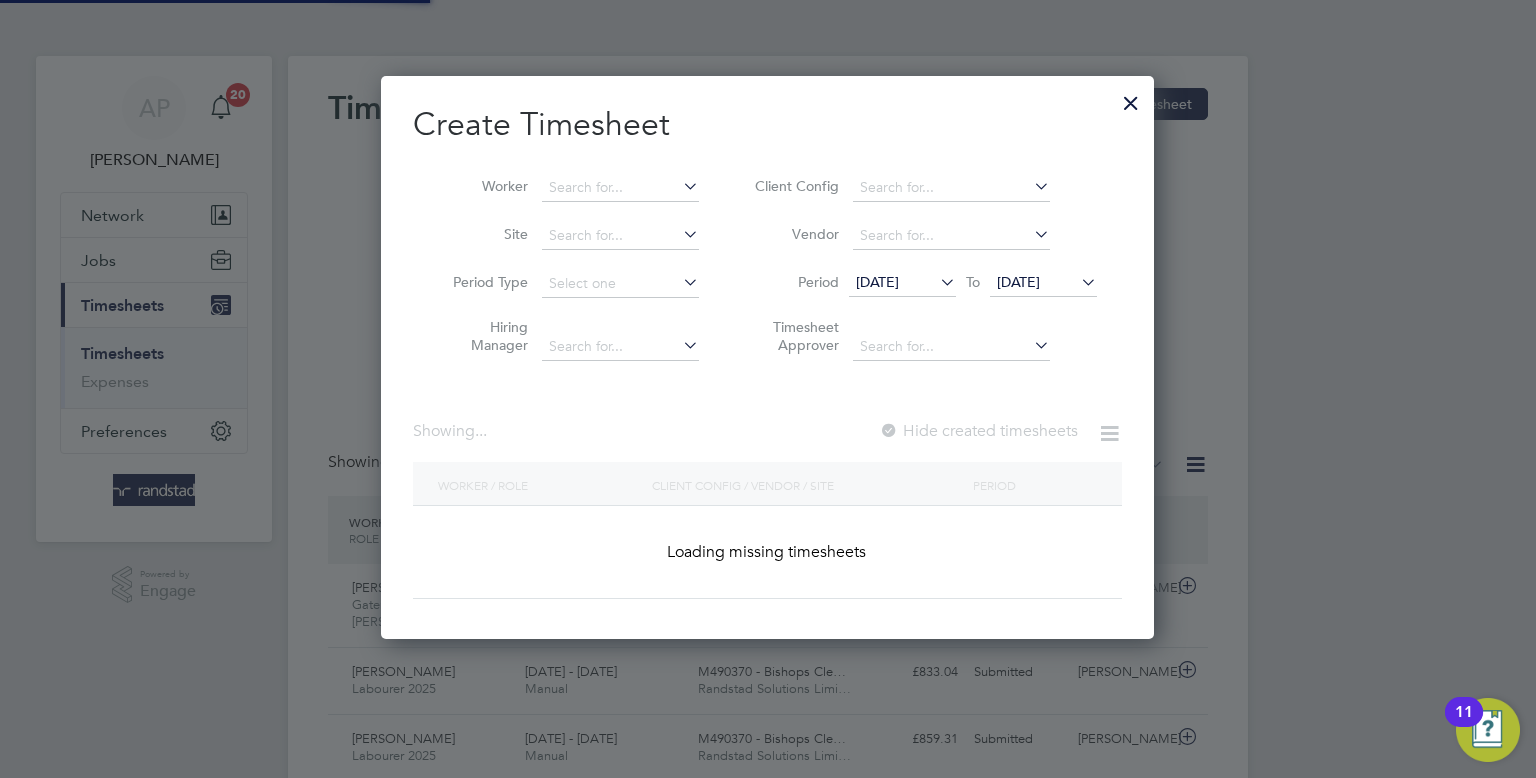 click at bounding box center (620, 188) 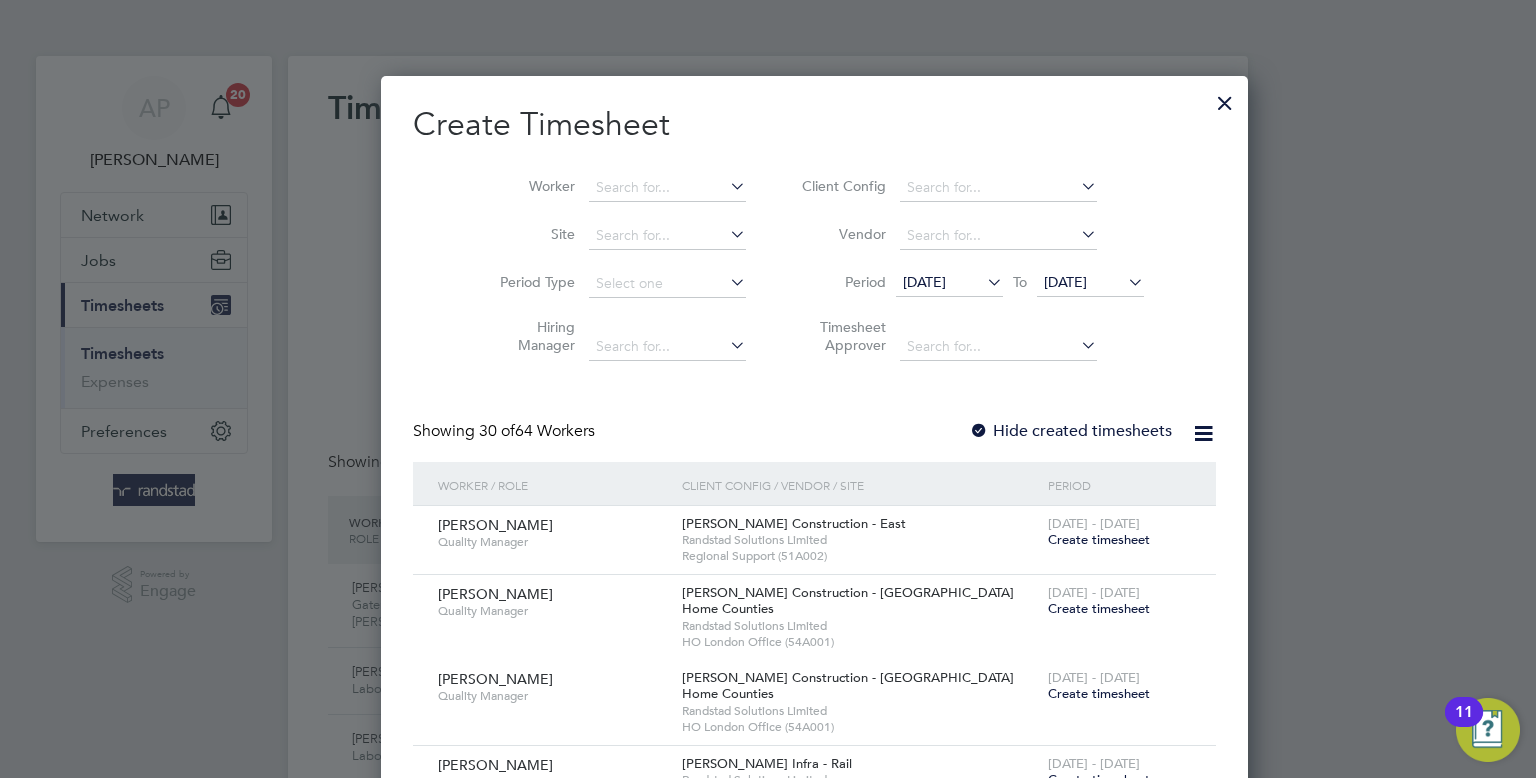 scroll, scrollTop: 10, scrollLeft: 10, axis: both 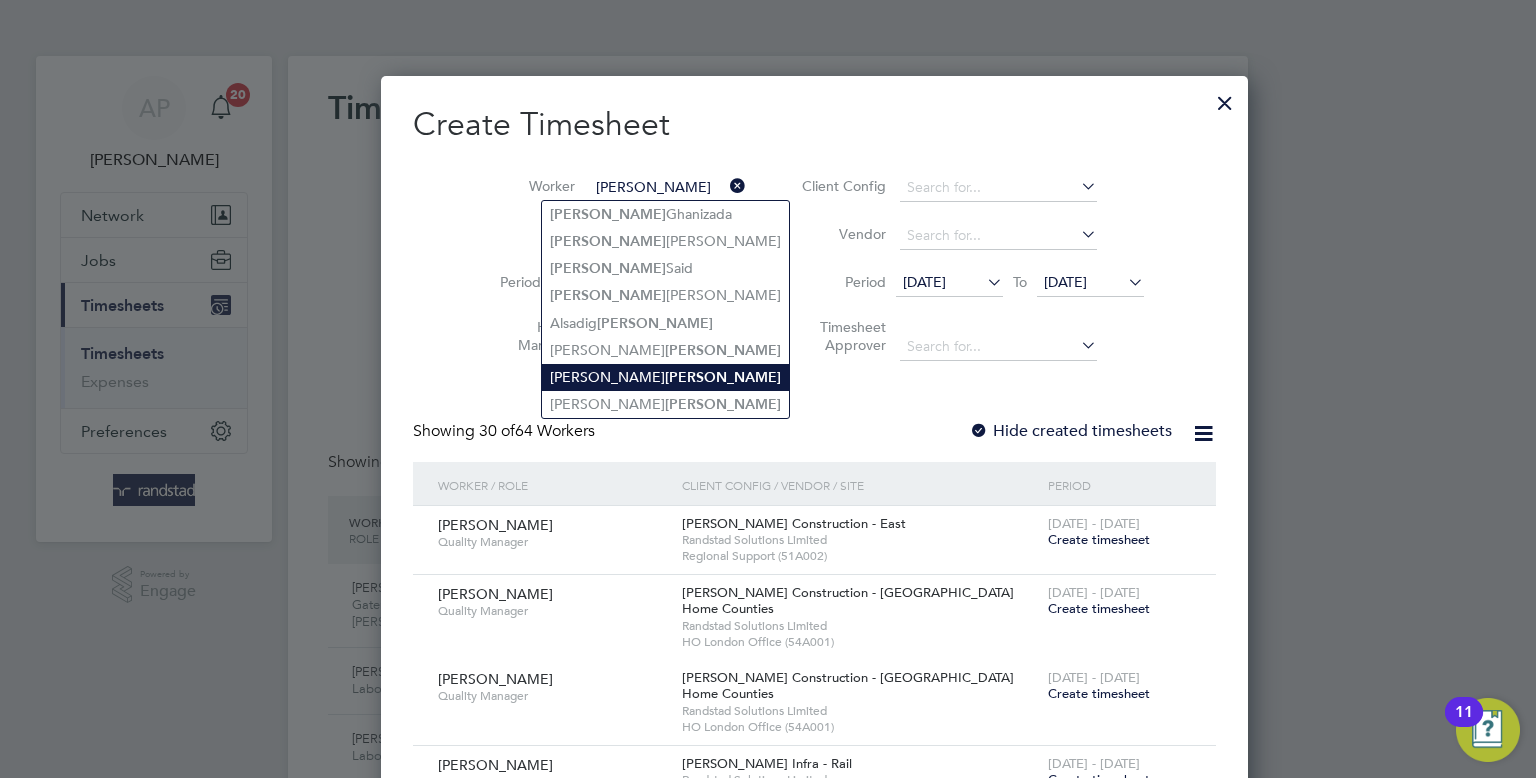 click on "Mustafa" 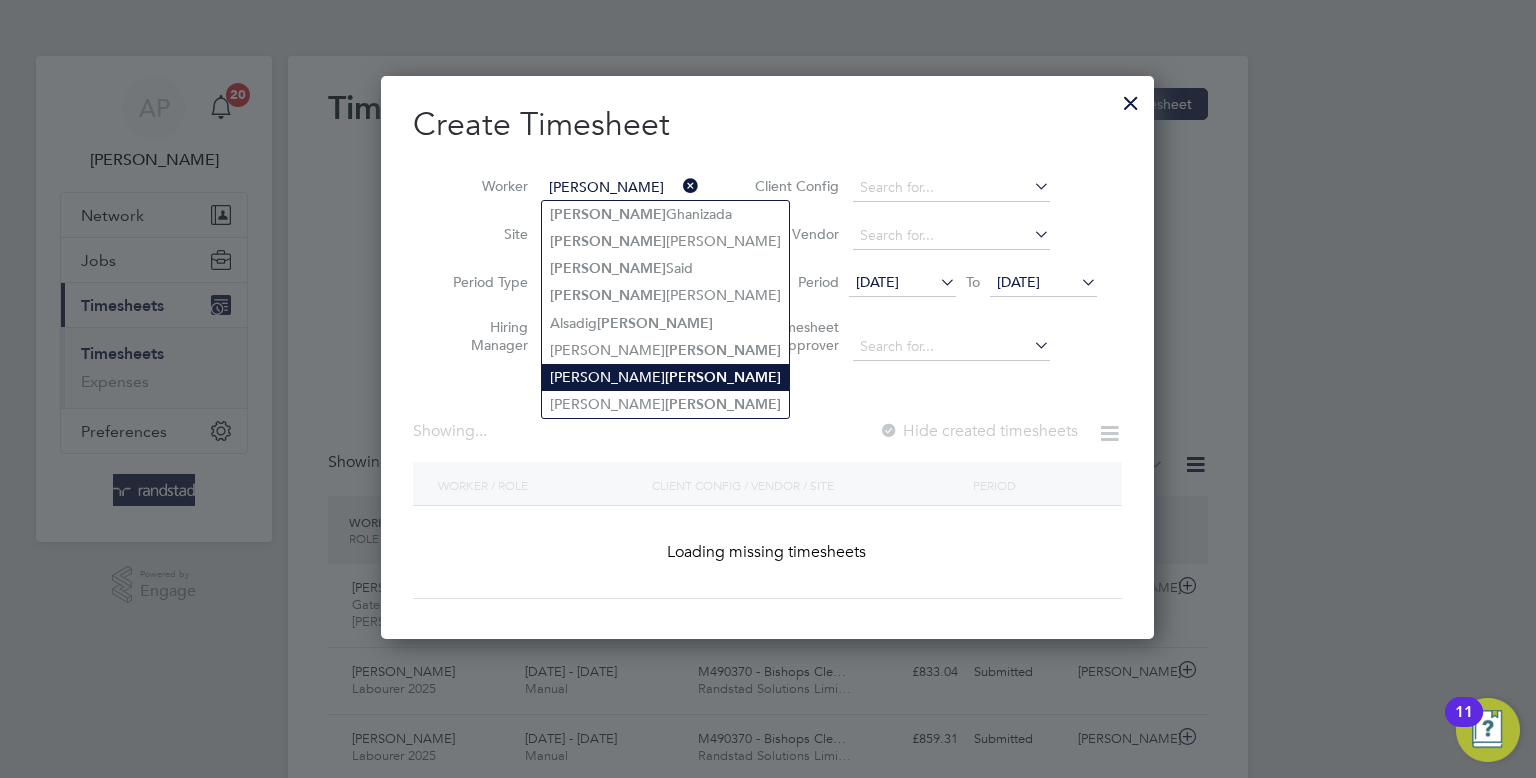 type on "Adam Mustafa" 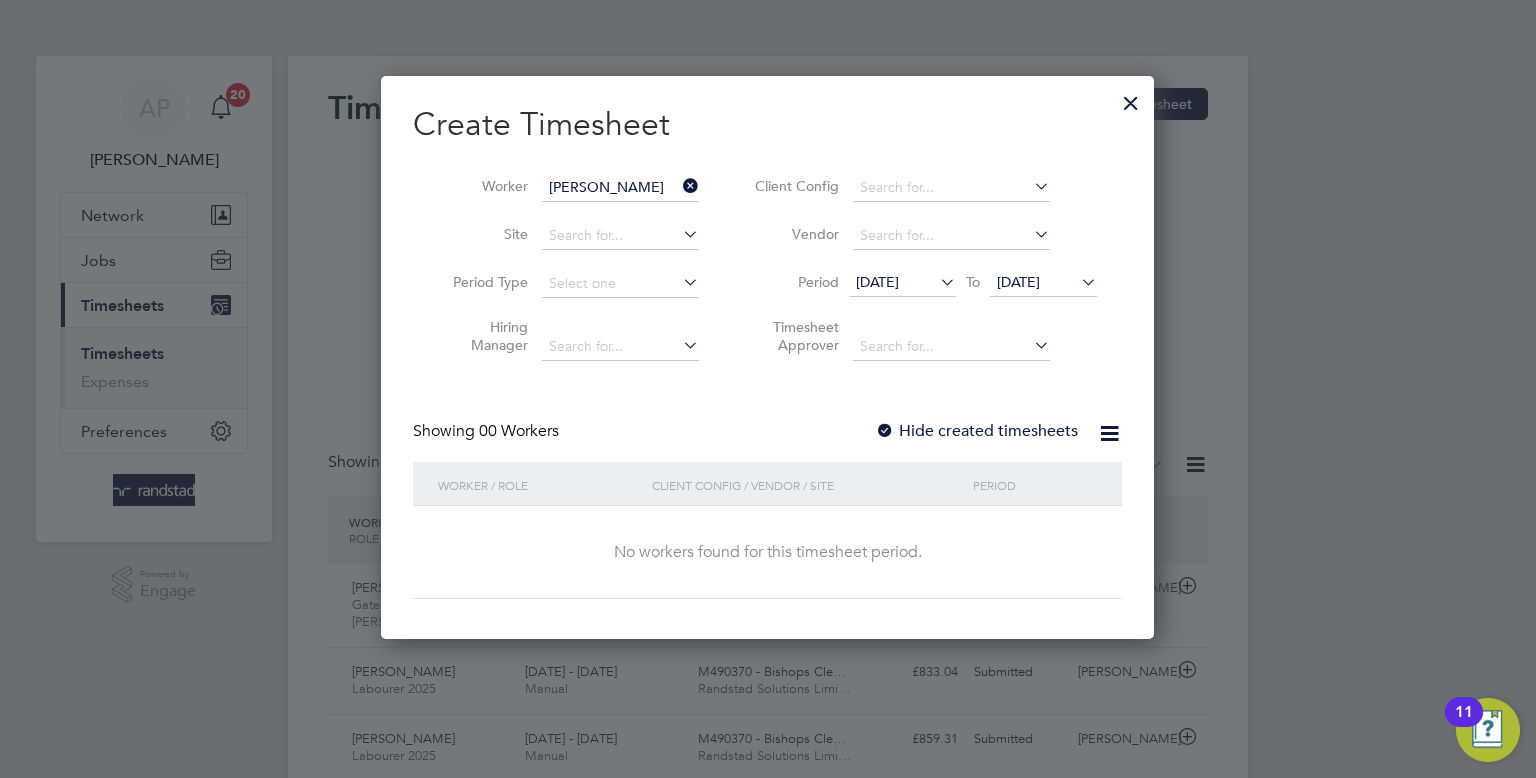 click on "[DATE]" at bounding box center [1043, 283] 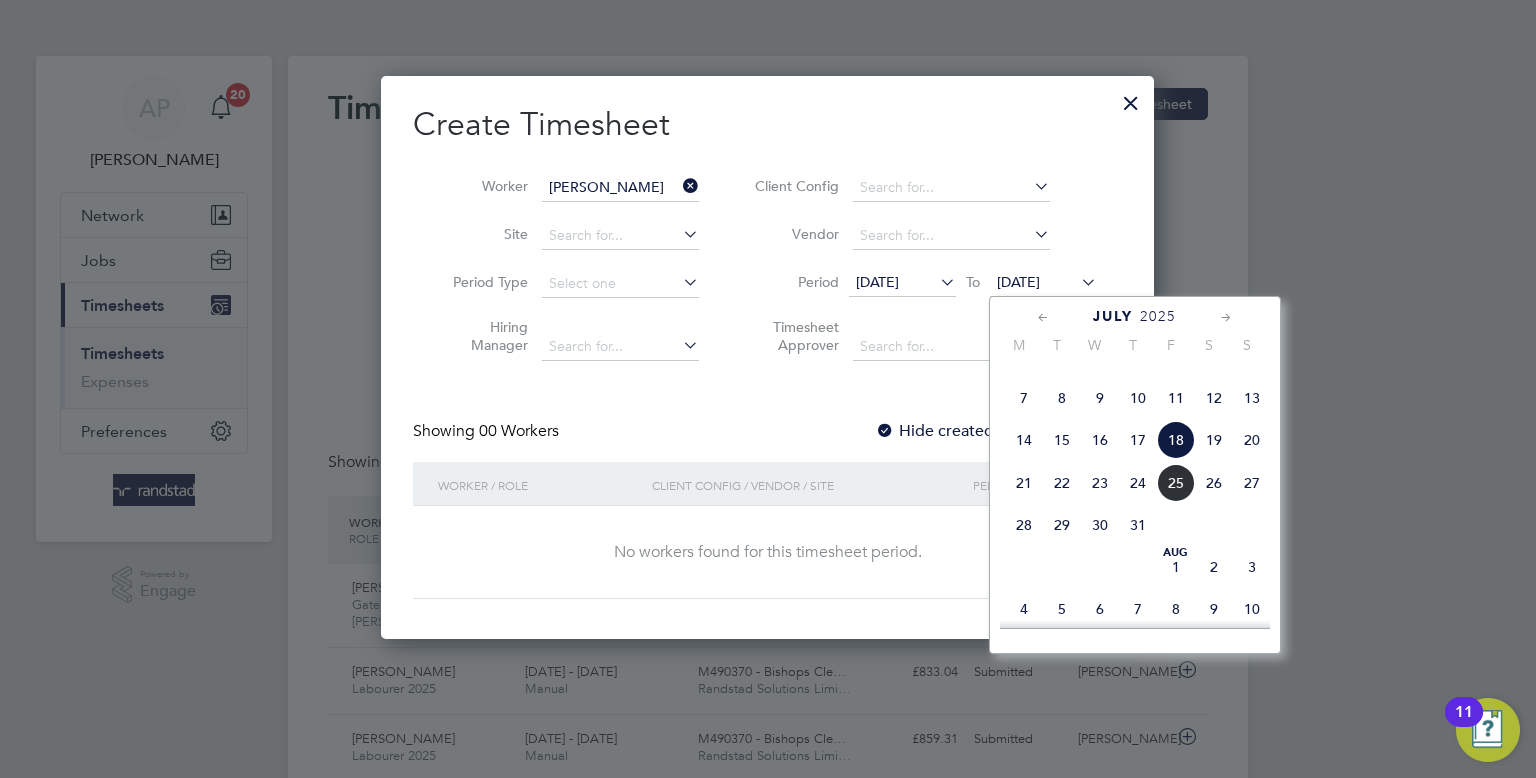 click on "26" 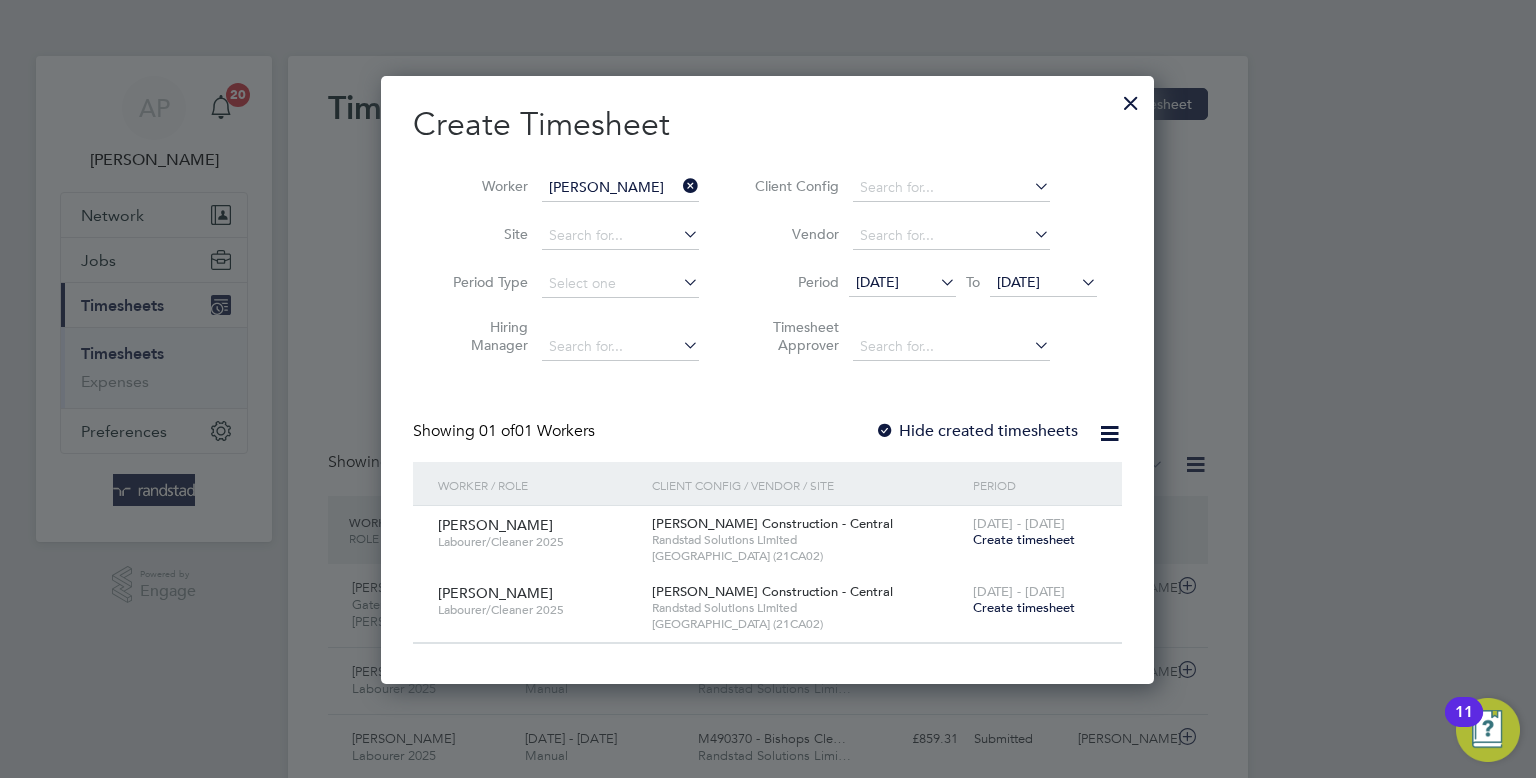 click on "Create timesheet" at bounding box center (1024, 539) 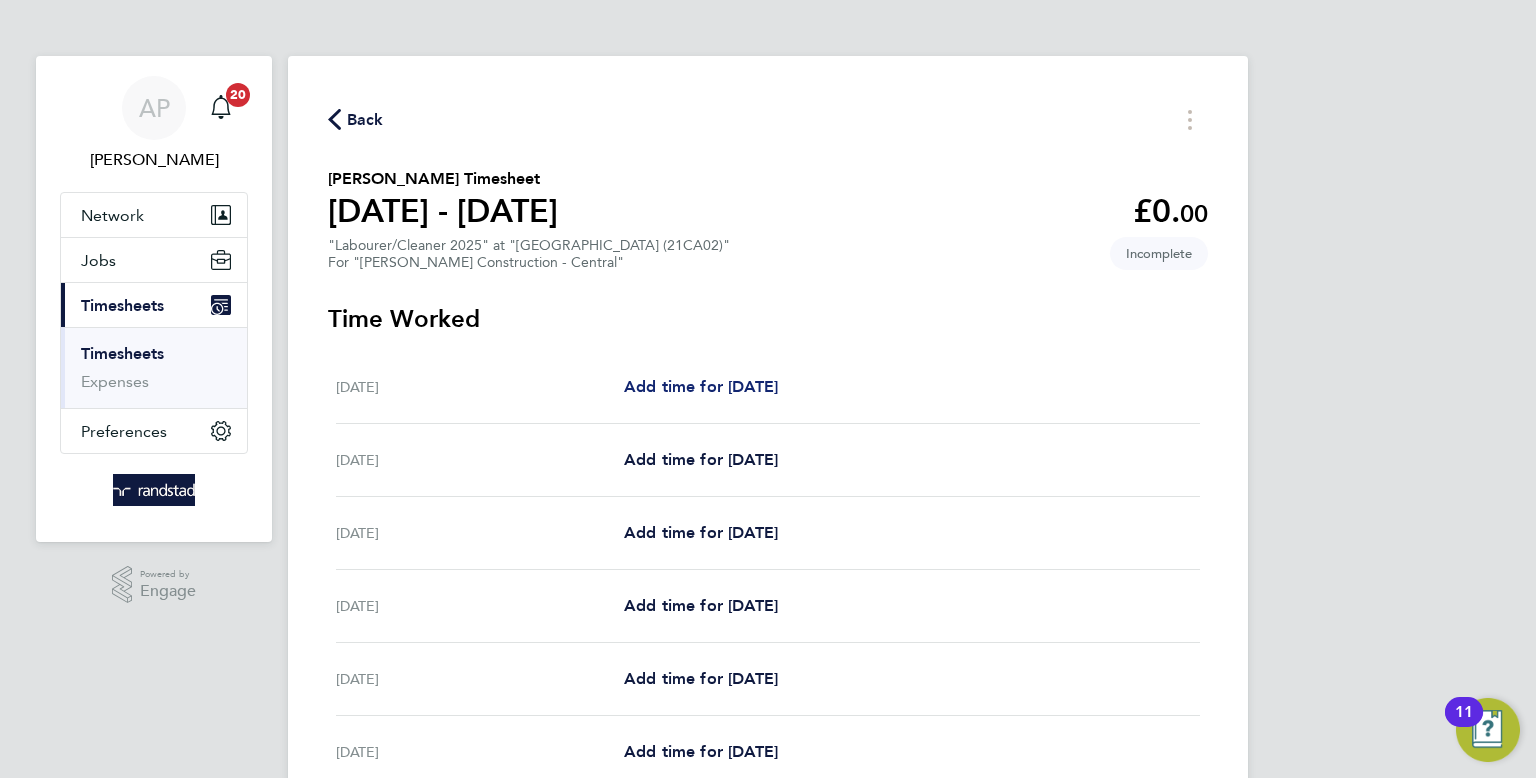 click on "Add time for [DATE]" at bounding box center [701, 386] 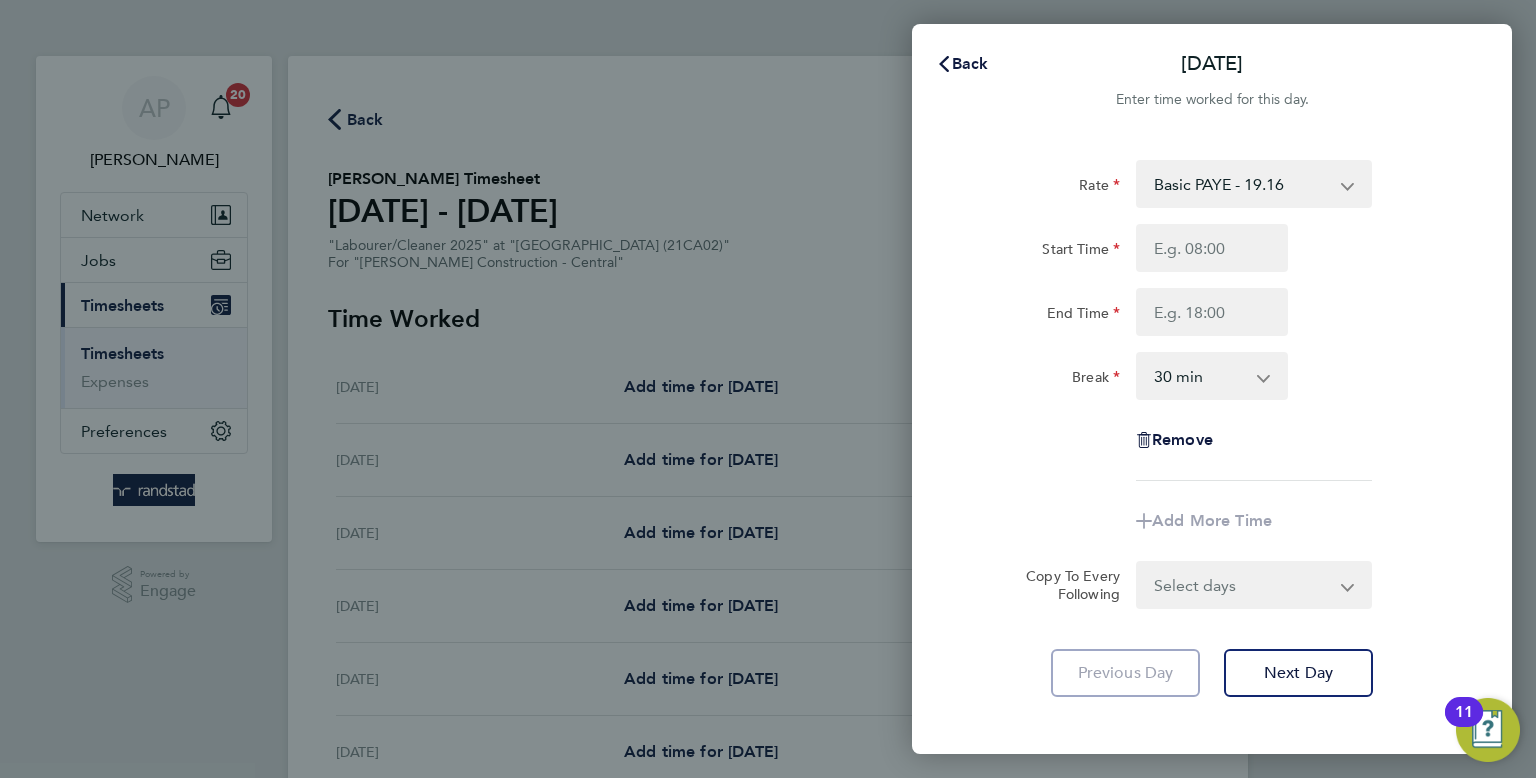 click on "Basic PAYE - 19.16   OT PAYE - 27.81   Overtime 2 - 36.21" 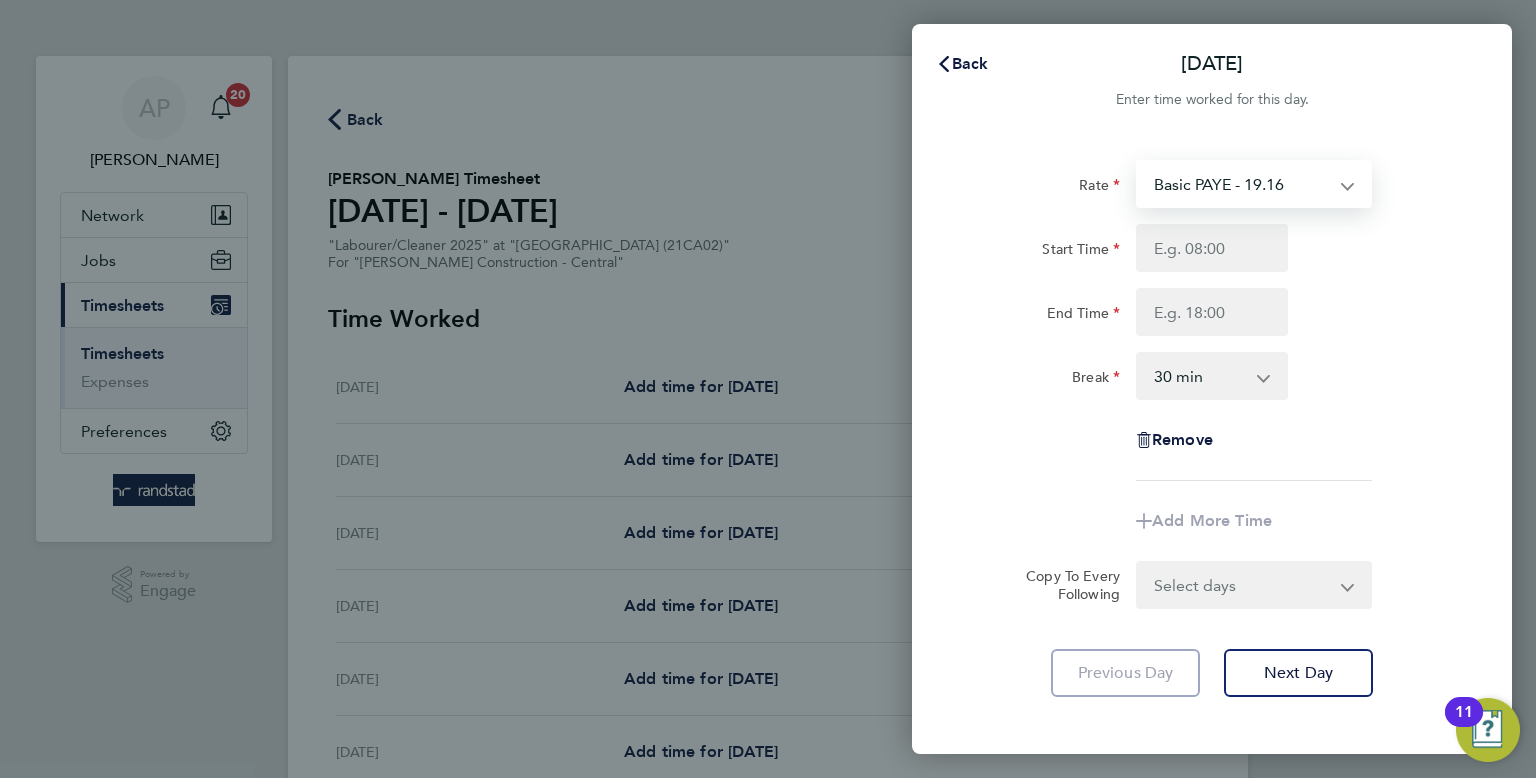 click on "Basic PAYE - 19.16   OT PAYE - 27.81   Overtime 2 - 36.21" at bounding box center (1242, 184) 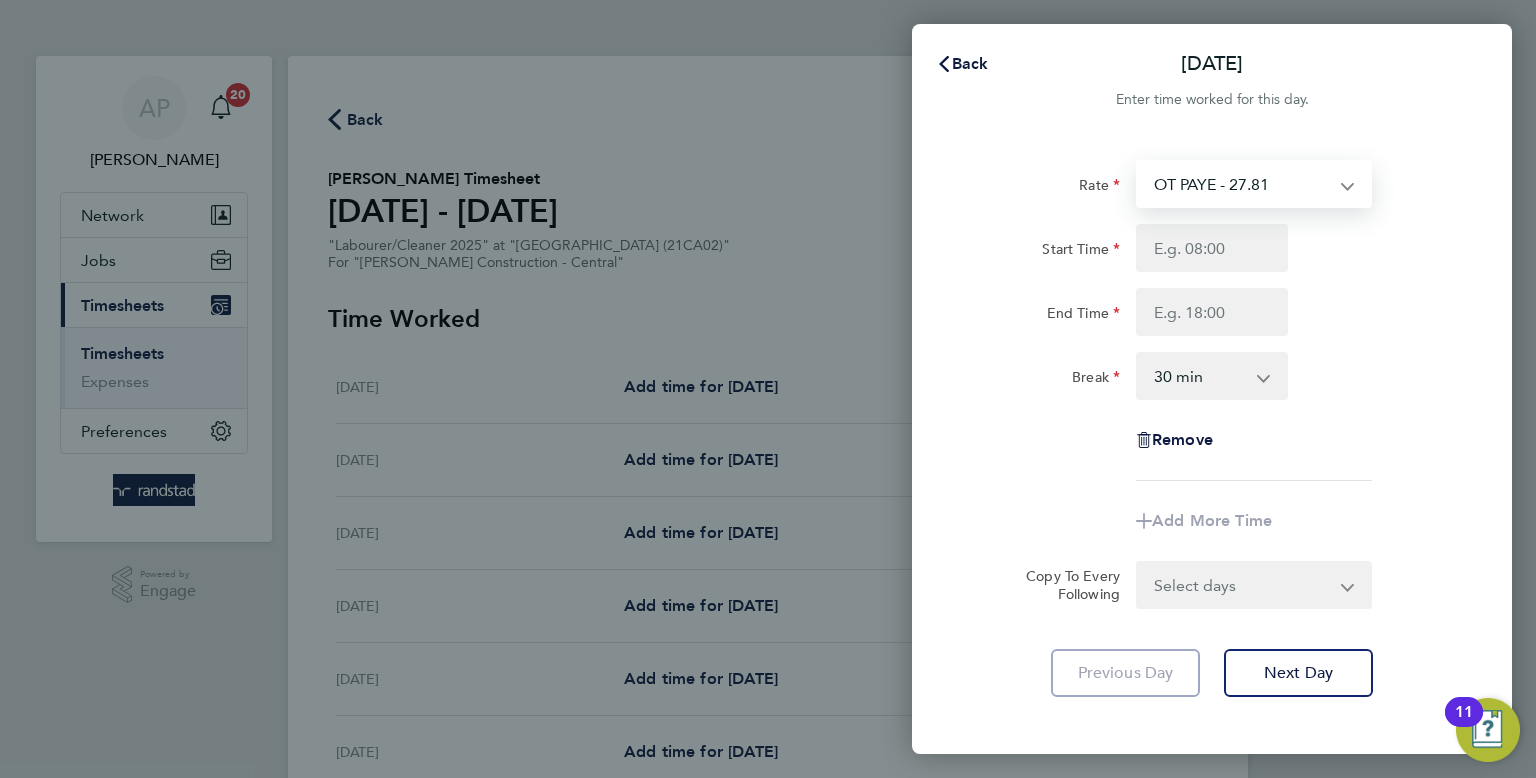 select on "30" 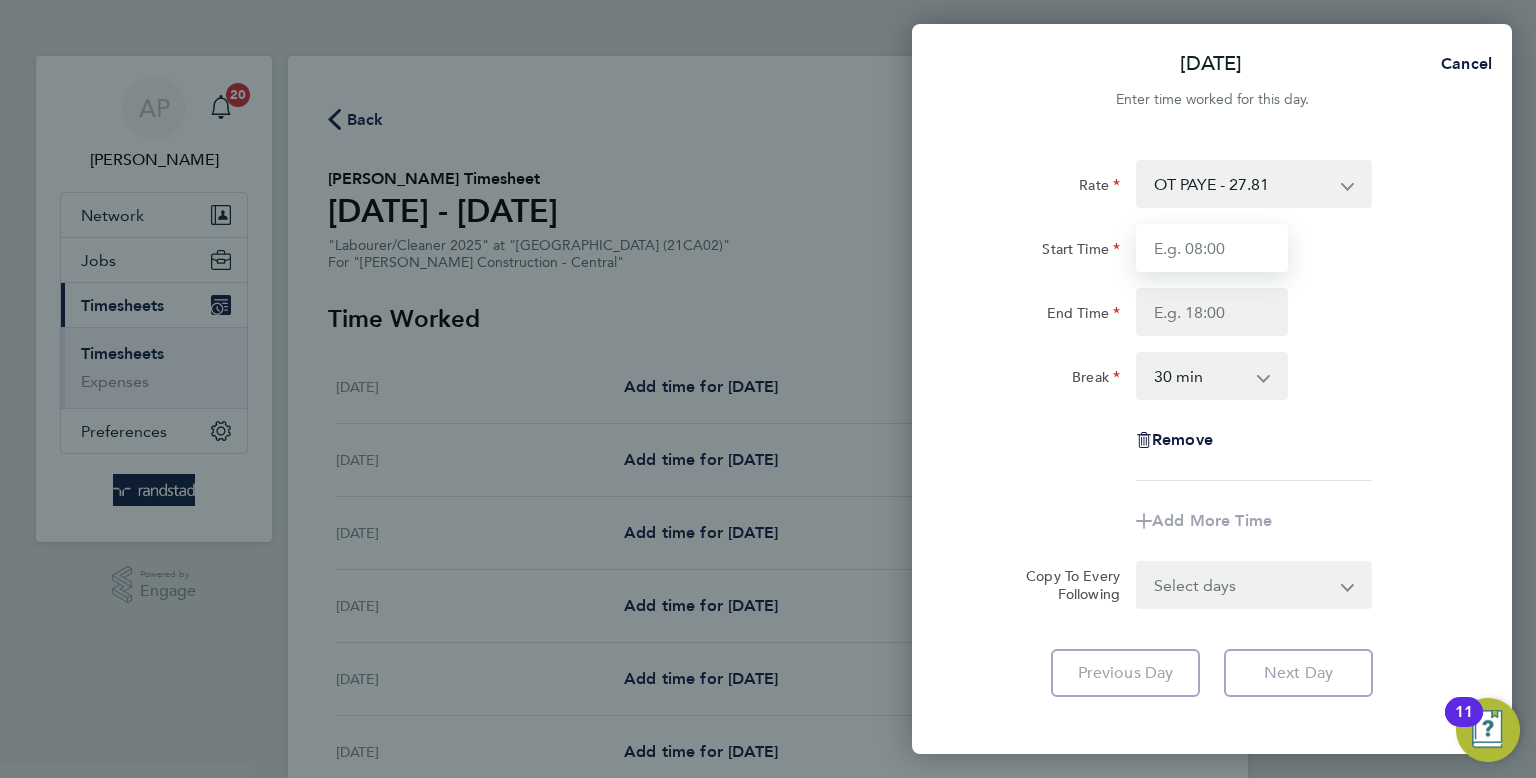 click on "Start Time" at bounding box center [1212, 248] 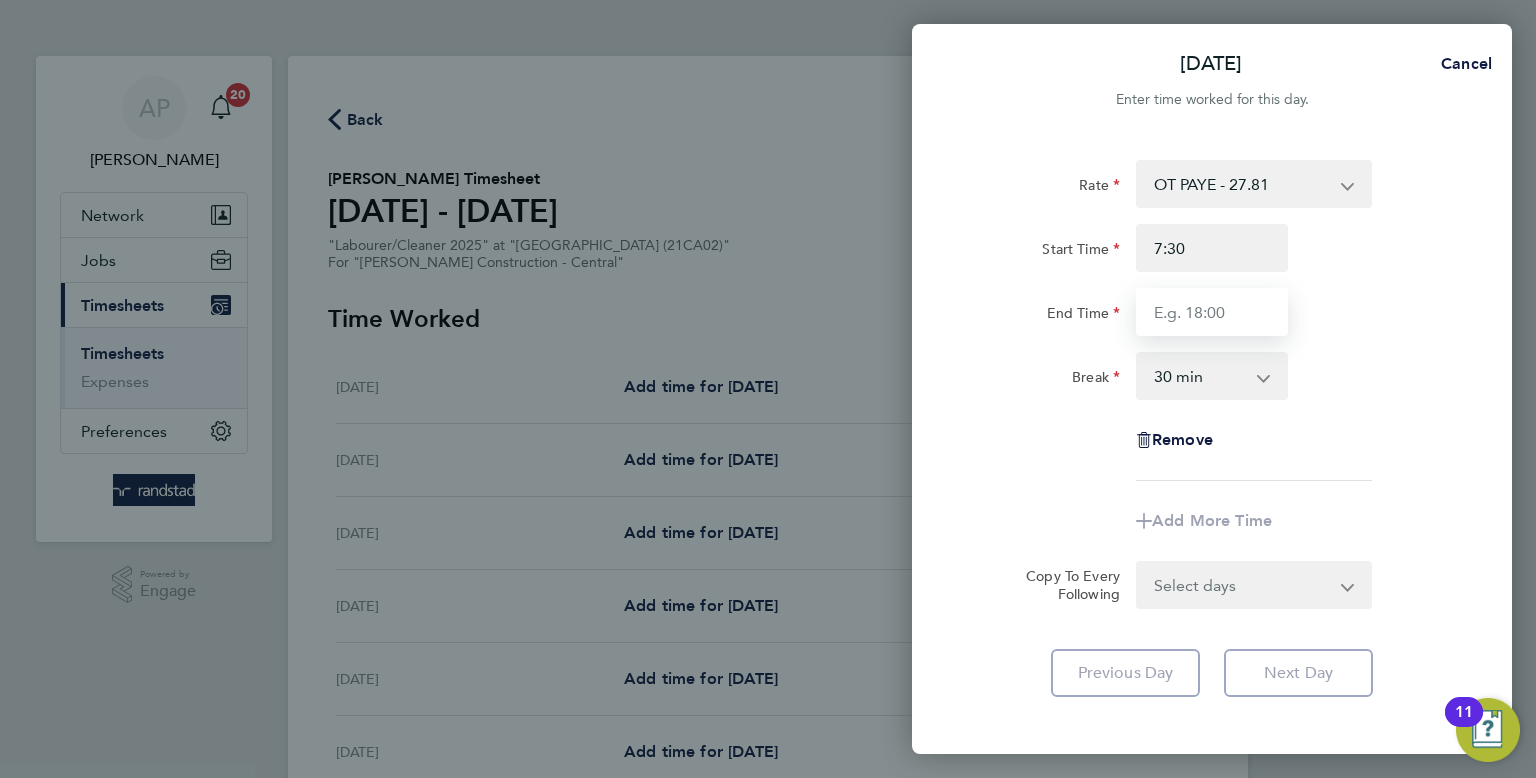 type on "07:30" 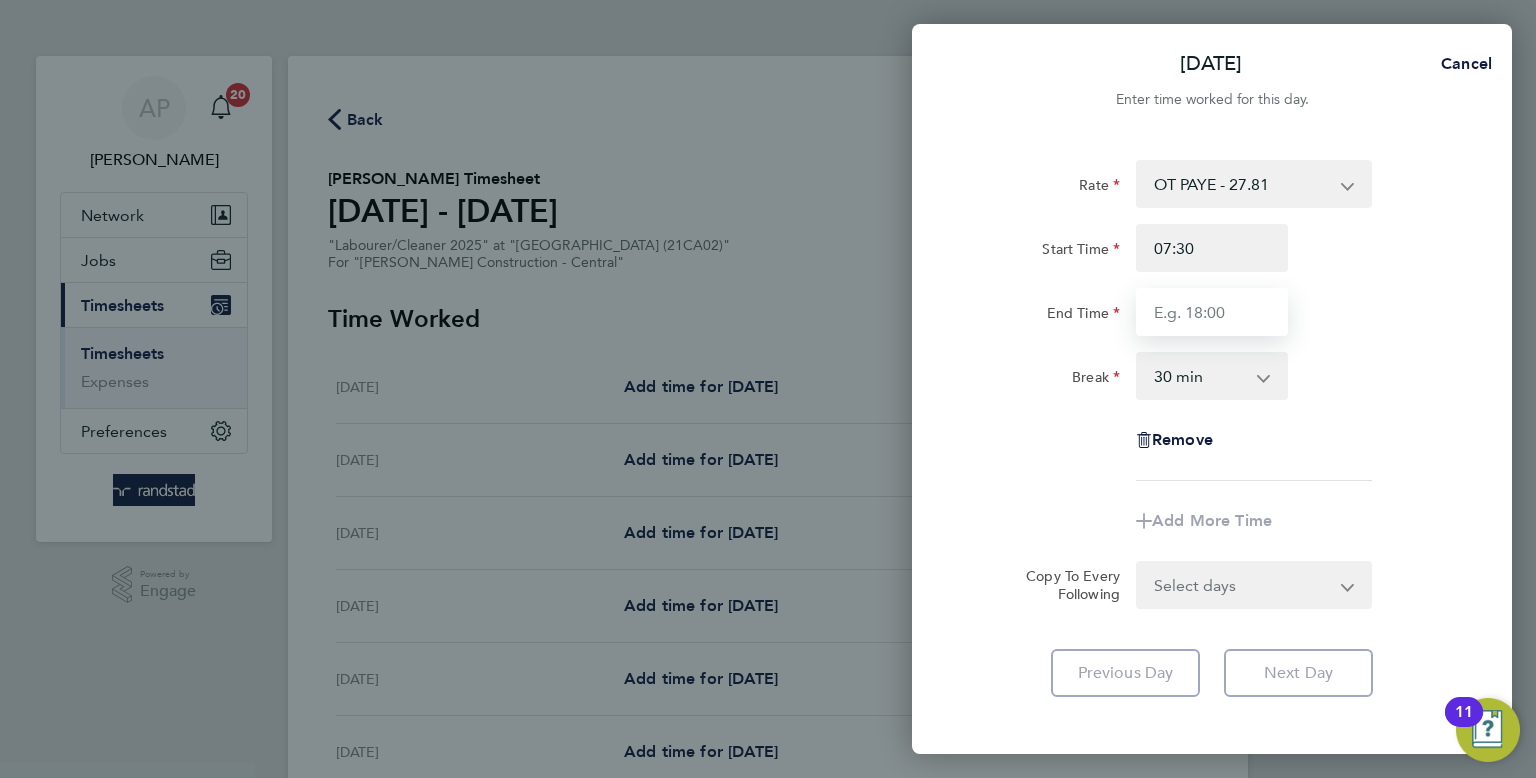 click on "End Time" at bounding box center [1212, 312] 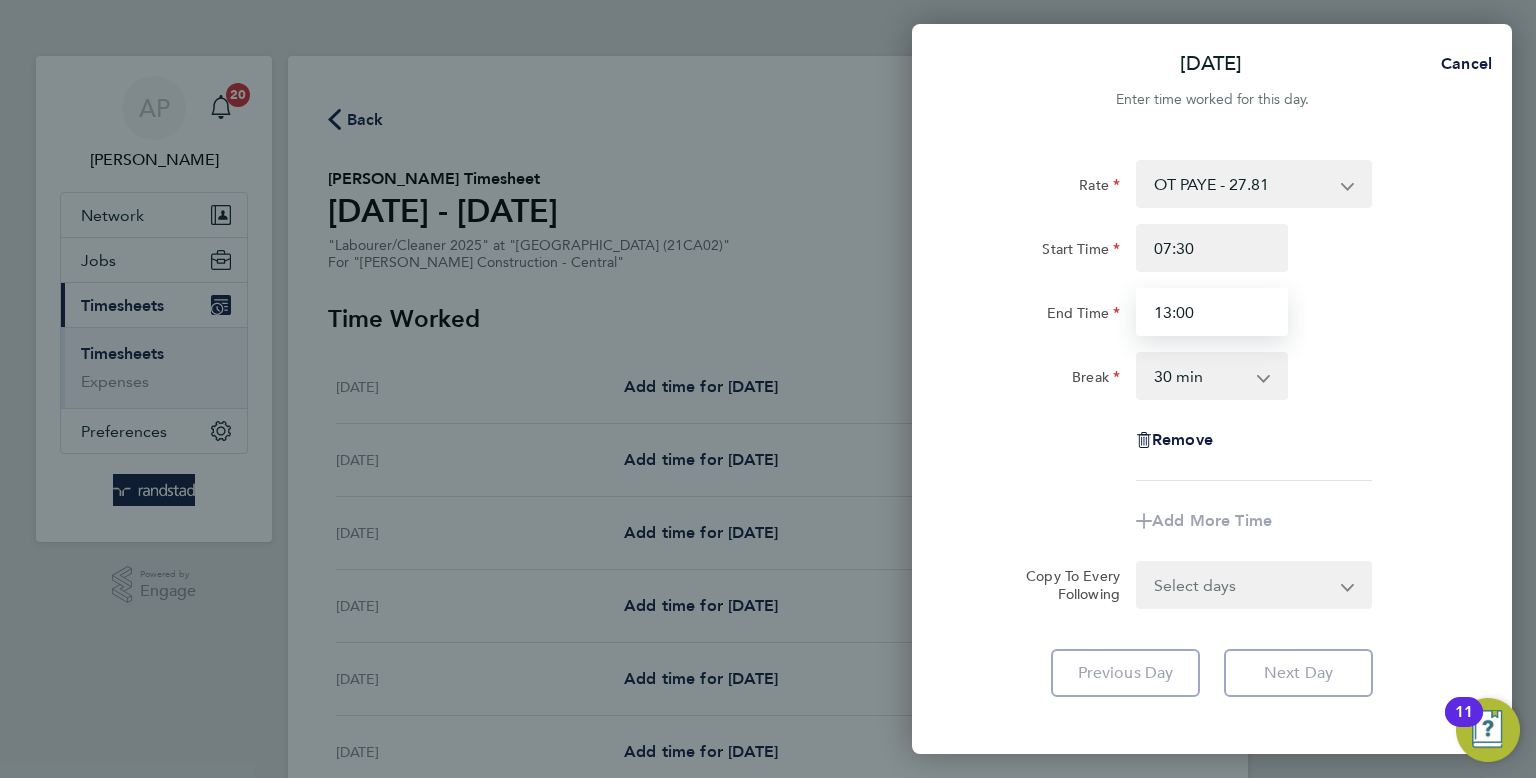 type on "13:00" 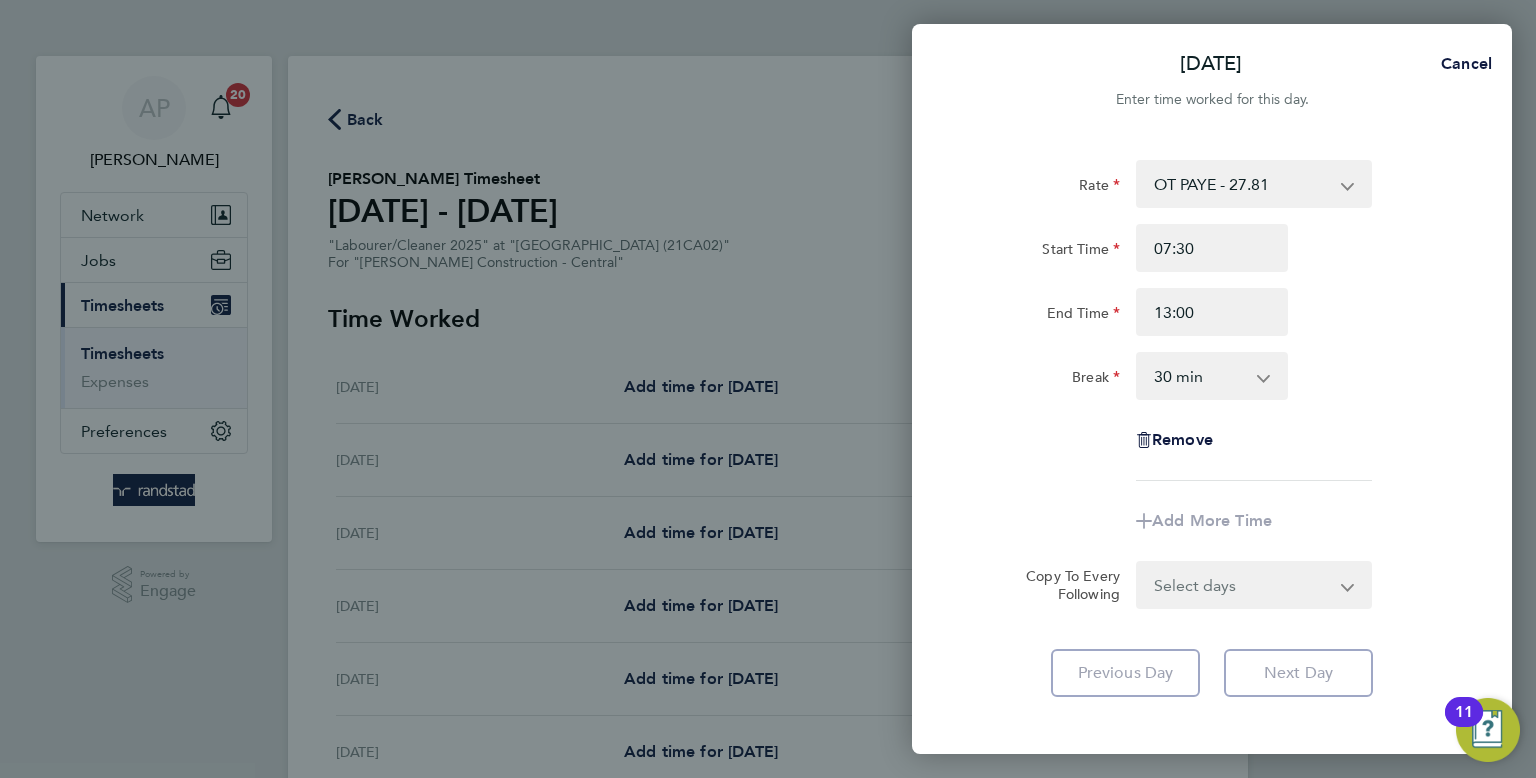 drag, startPoint x: 1346, startPoint y: 330, endPoint x: 1357, endPoint y: 393, distance: 63.953106 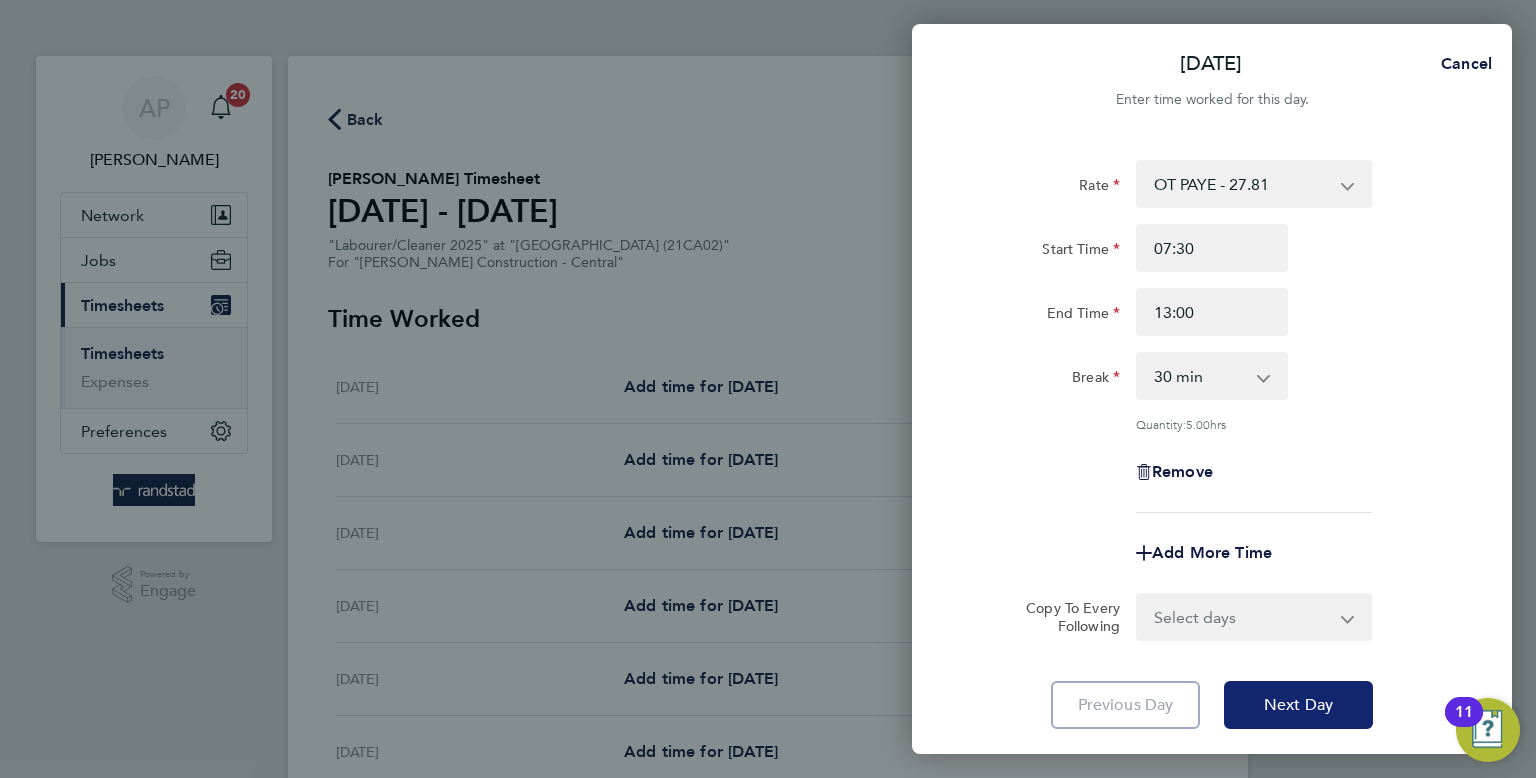 click on "Next Day" 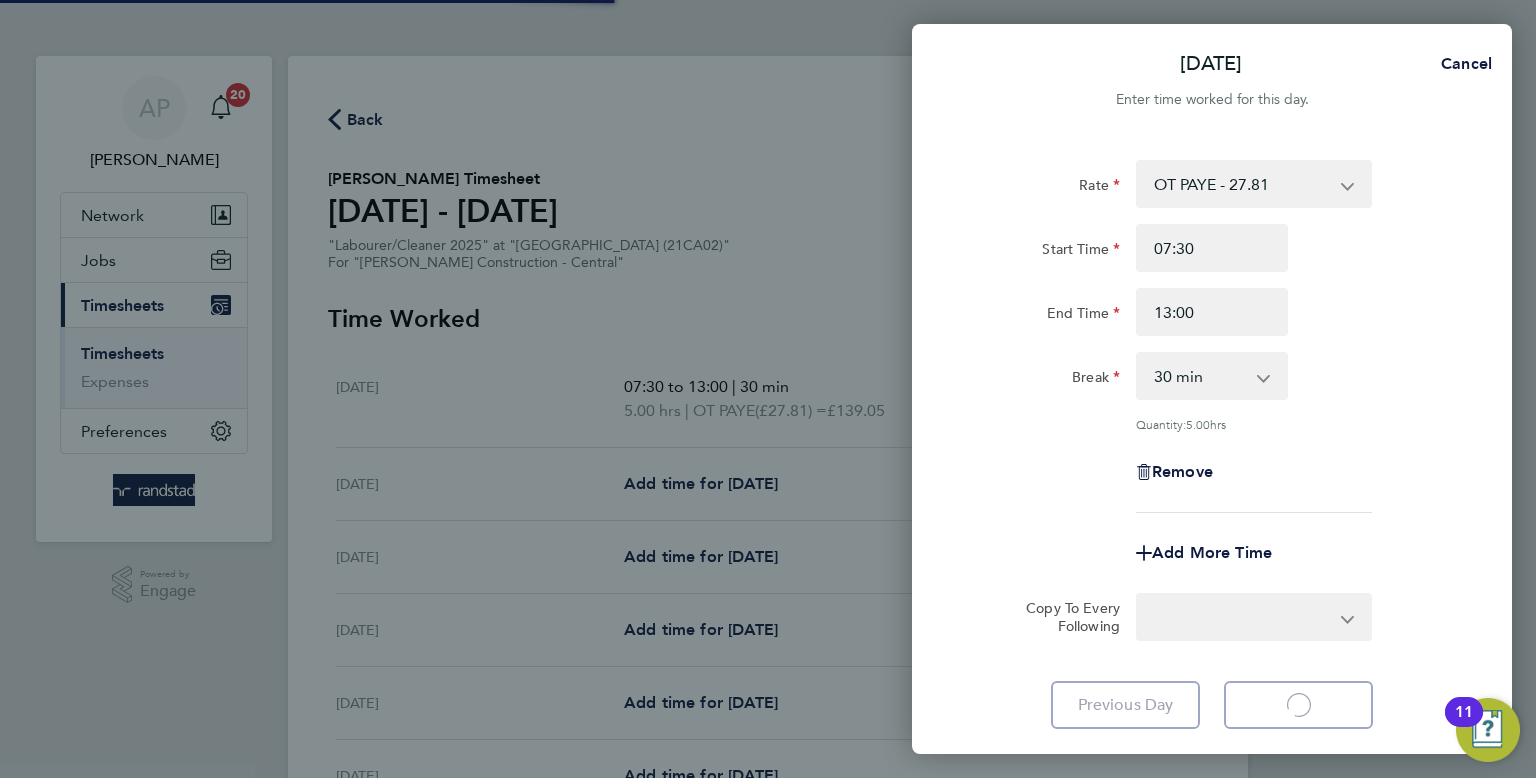 select on "30" 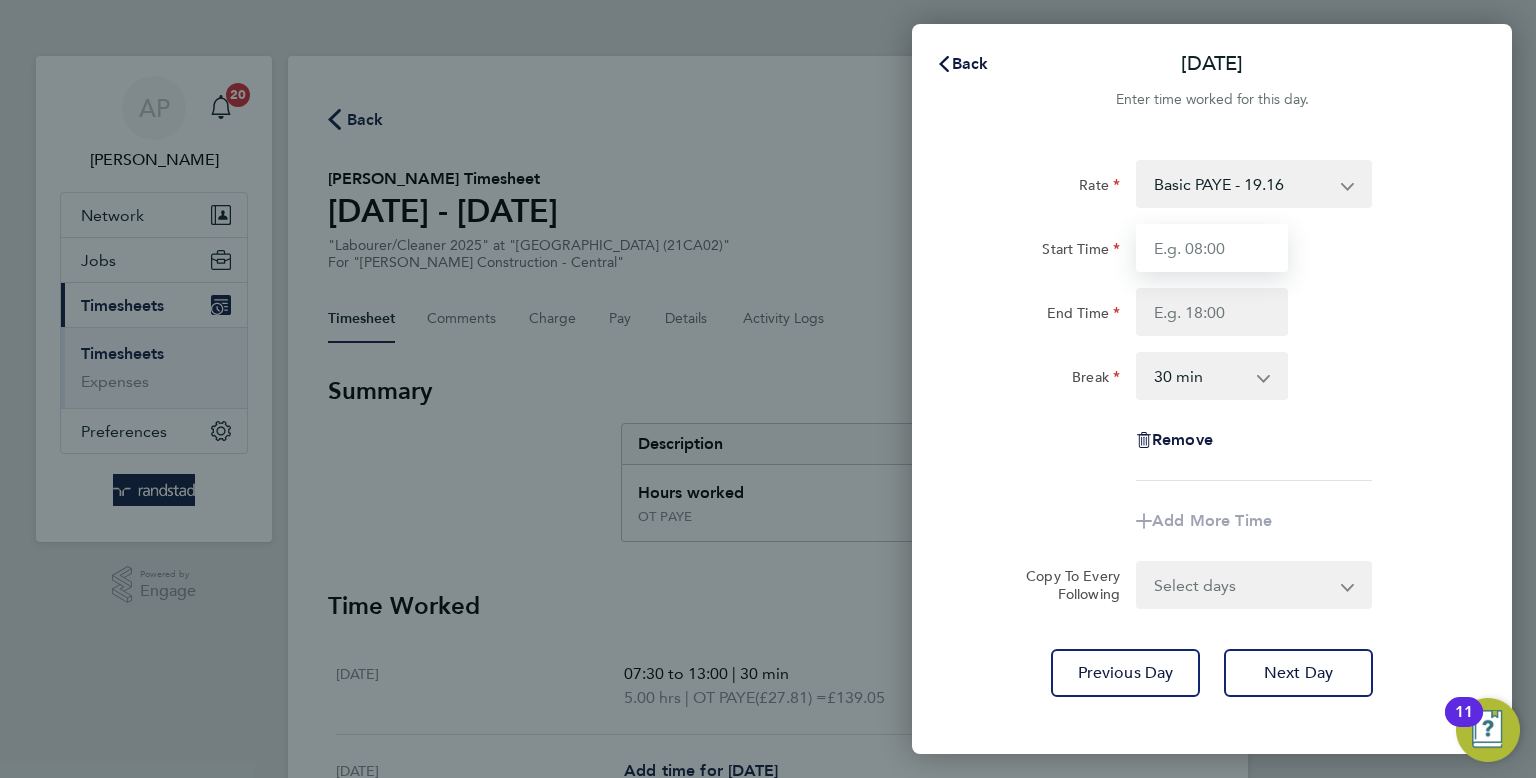 click on "Start Time" at bounding box center [1212, 248] 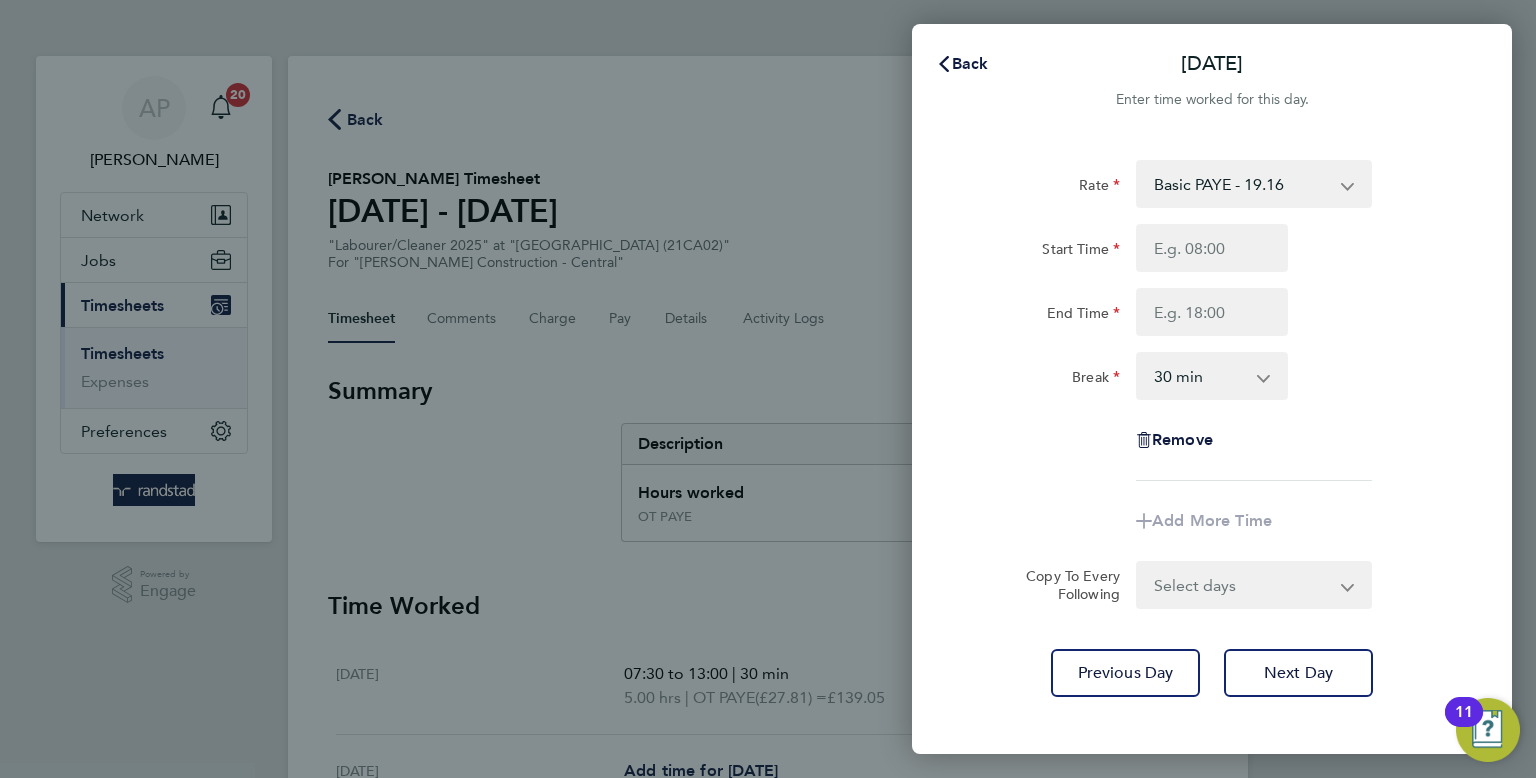 click on "Basic PAYE - 19.16   OT PAYE - 27.81   Overtime 2 - 36.21" at bounding box center [1242, 184] 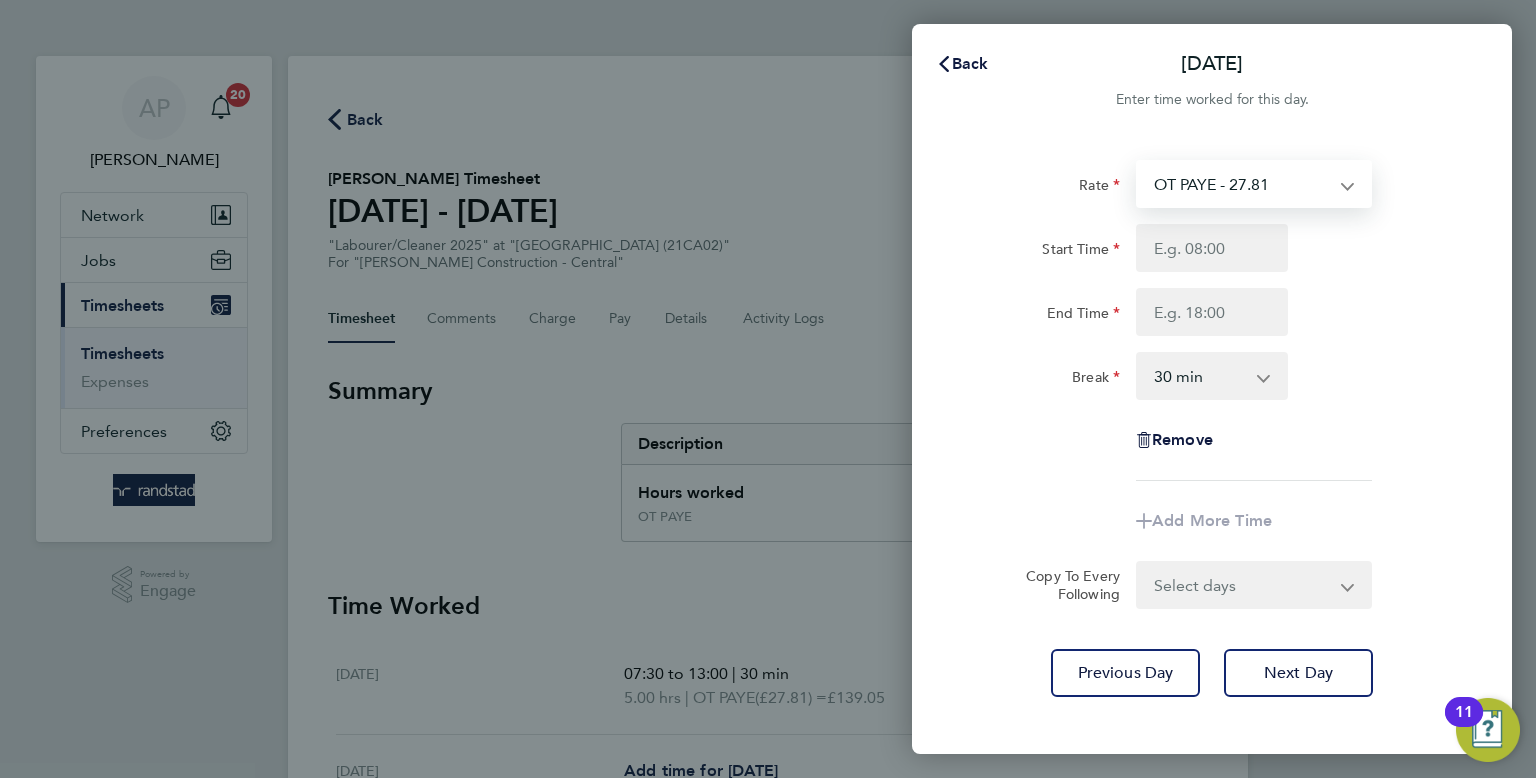 select on "30" 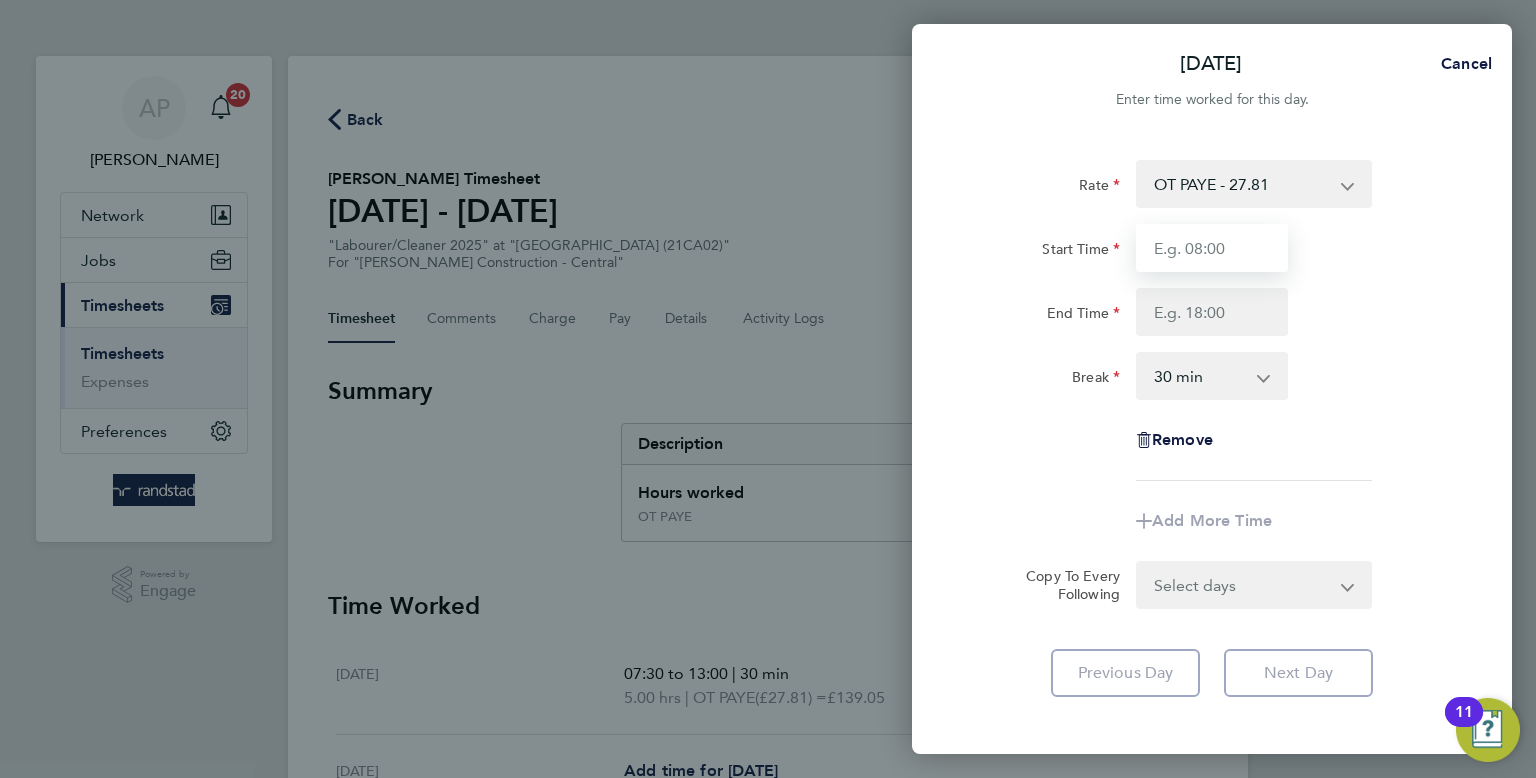 click on "Start Time" at bounding box center (1212, 248) 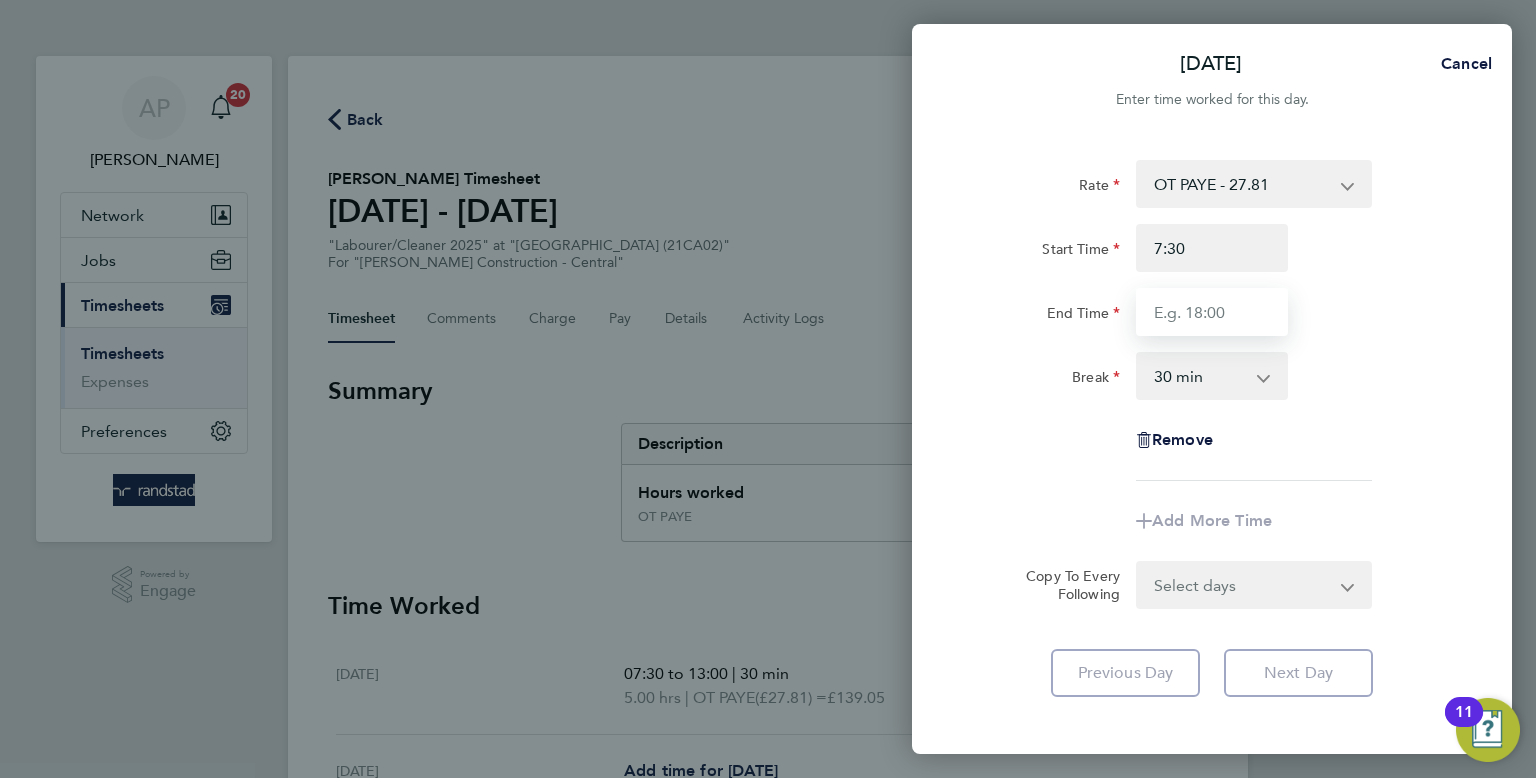 type on "07:30" 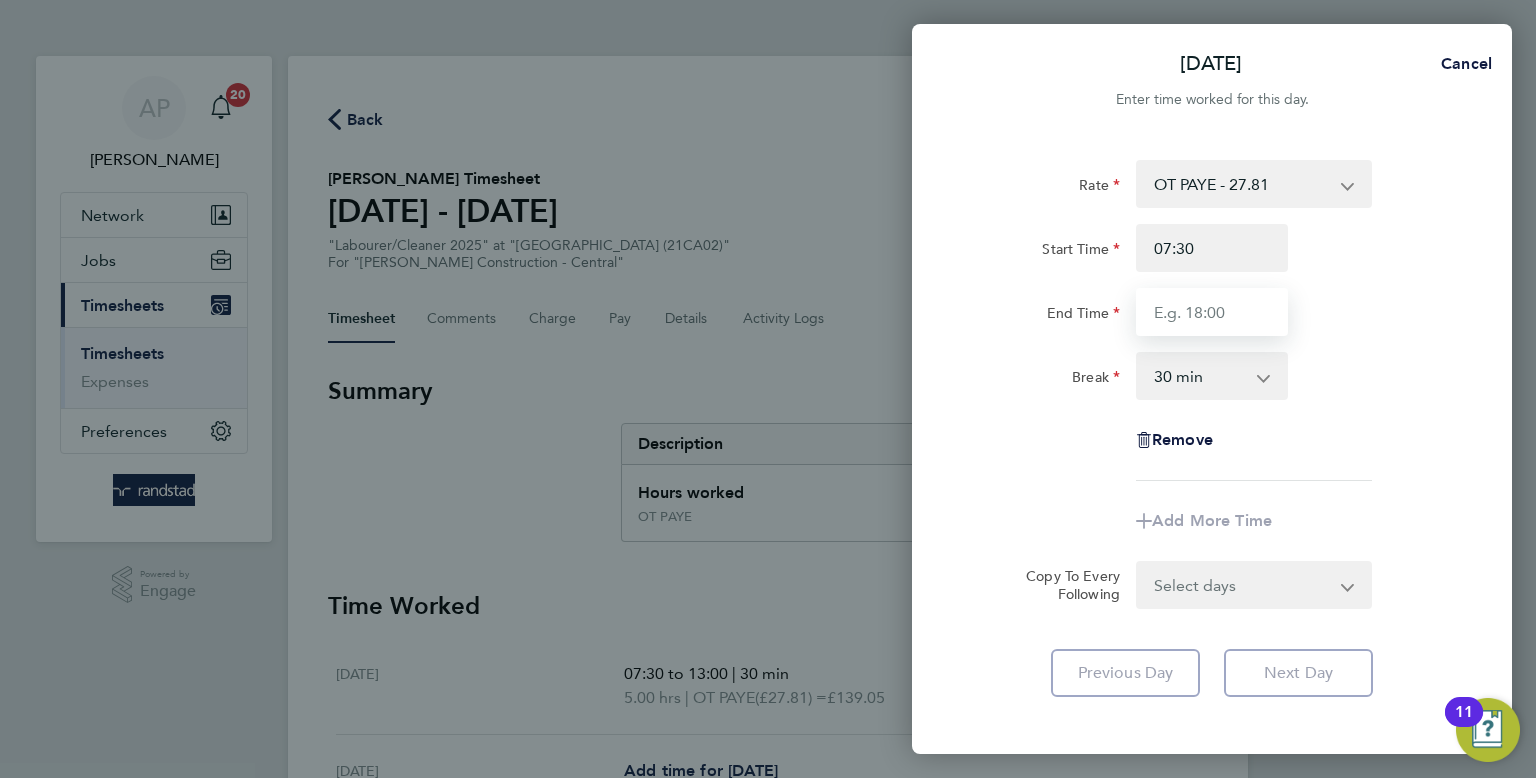 click on "End Time" at bounding box center (1212, 312) 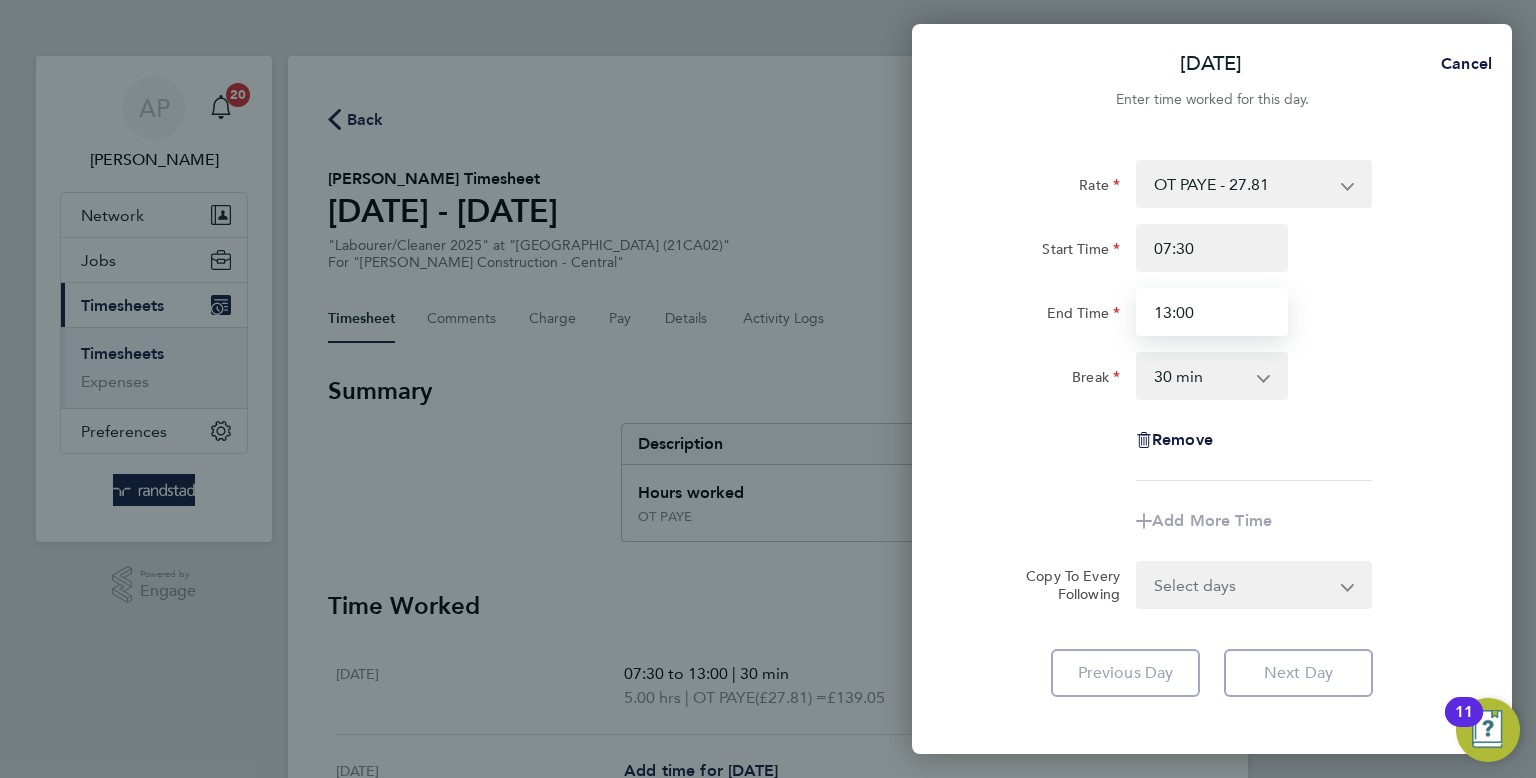 type on "13:00" 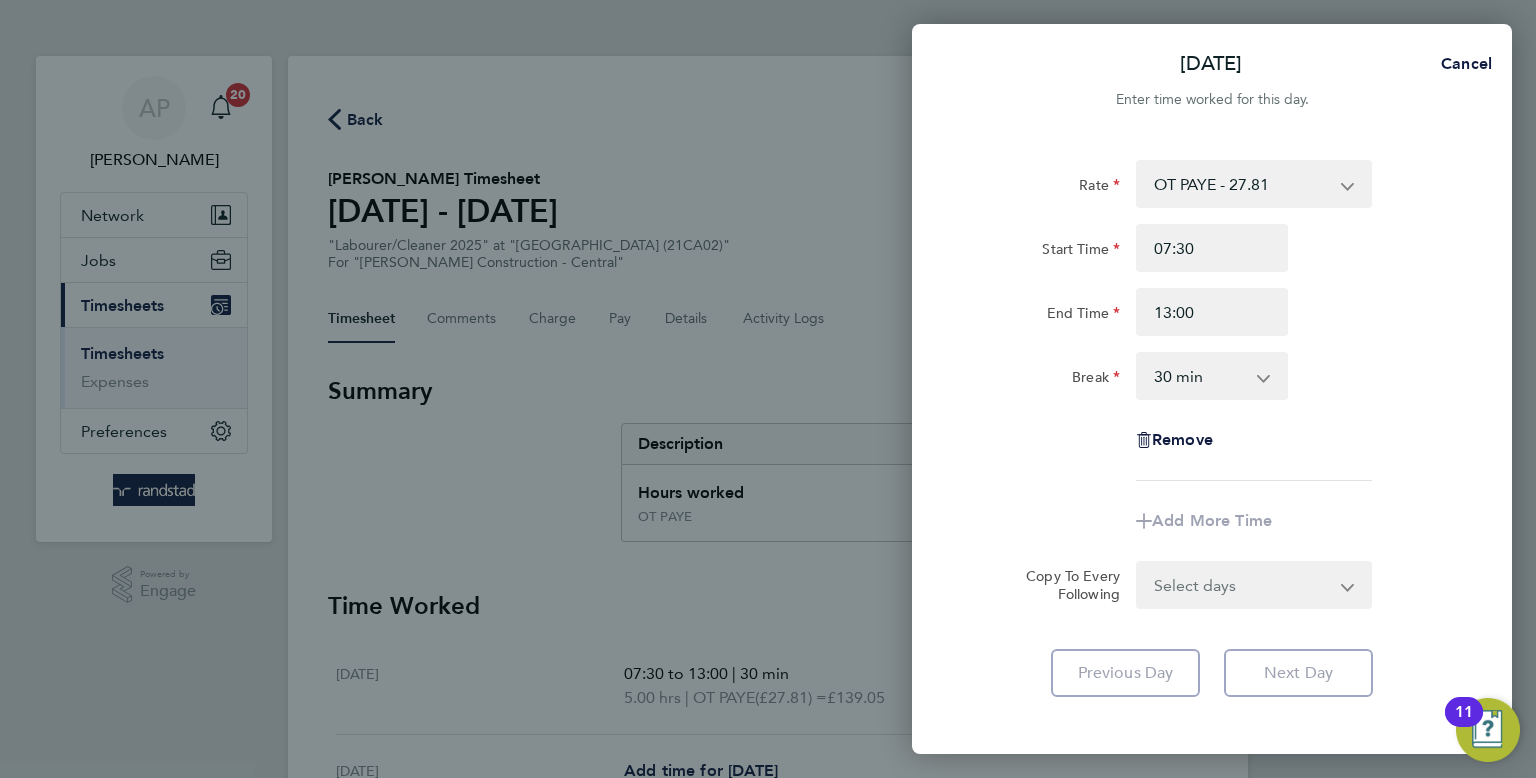 drag, startPoint x: 1343, startPoint y: 407, endPoint x: 1374, endPoint y: 437, distance: 43.13931 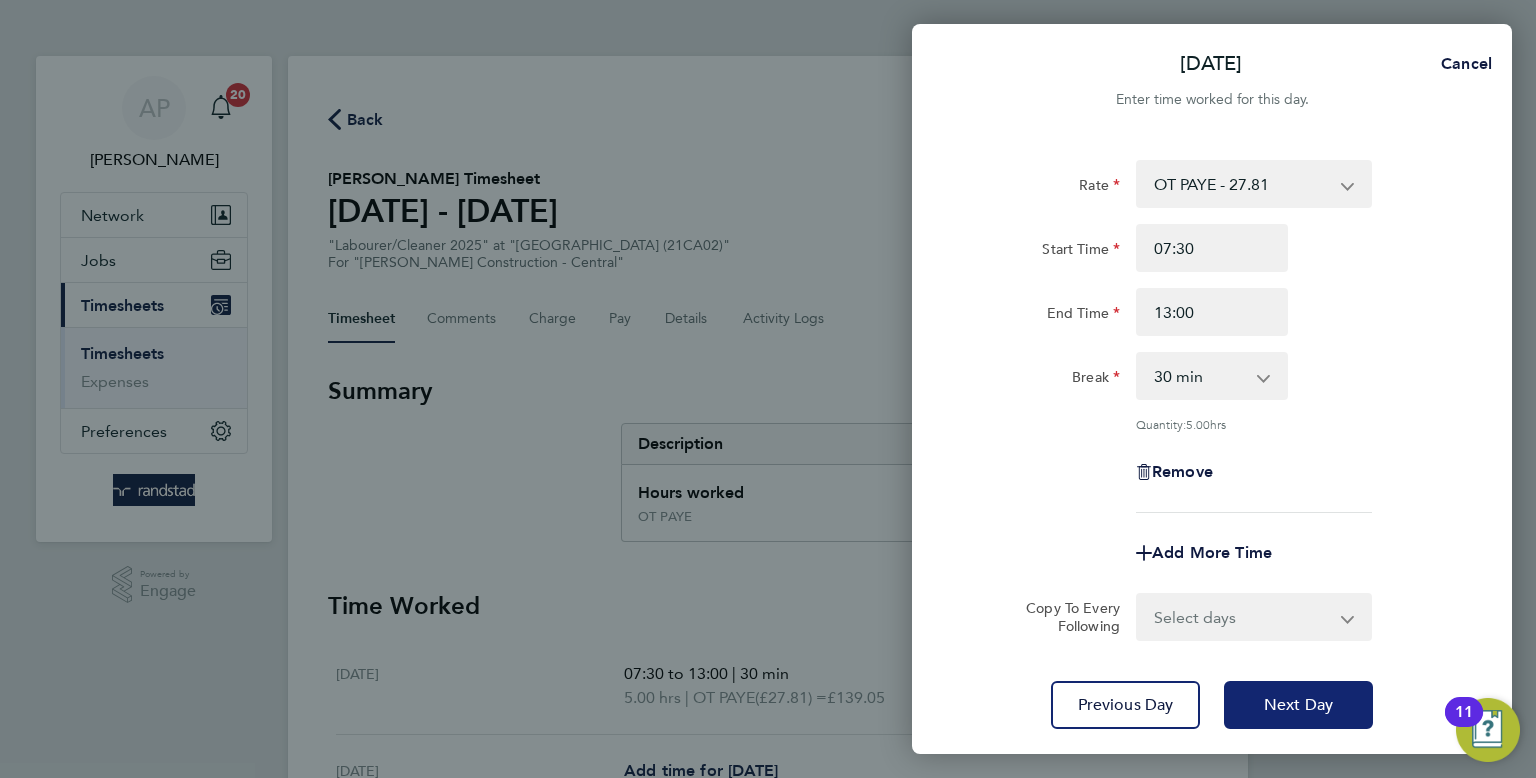 click on "Next Day" 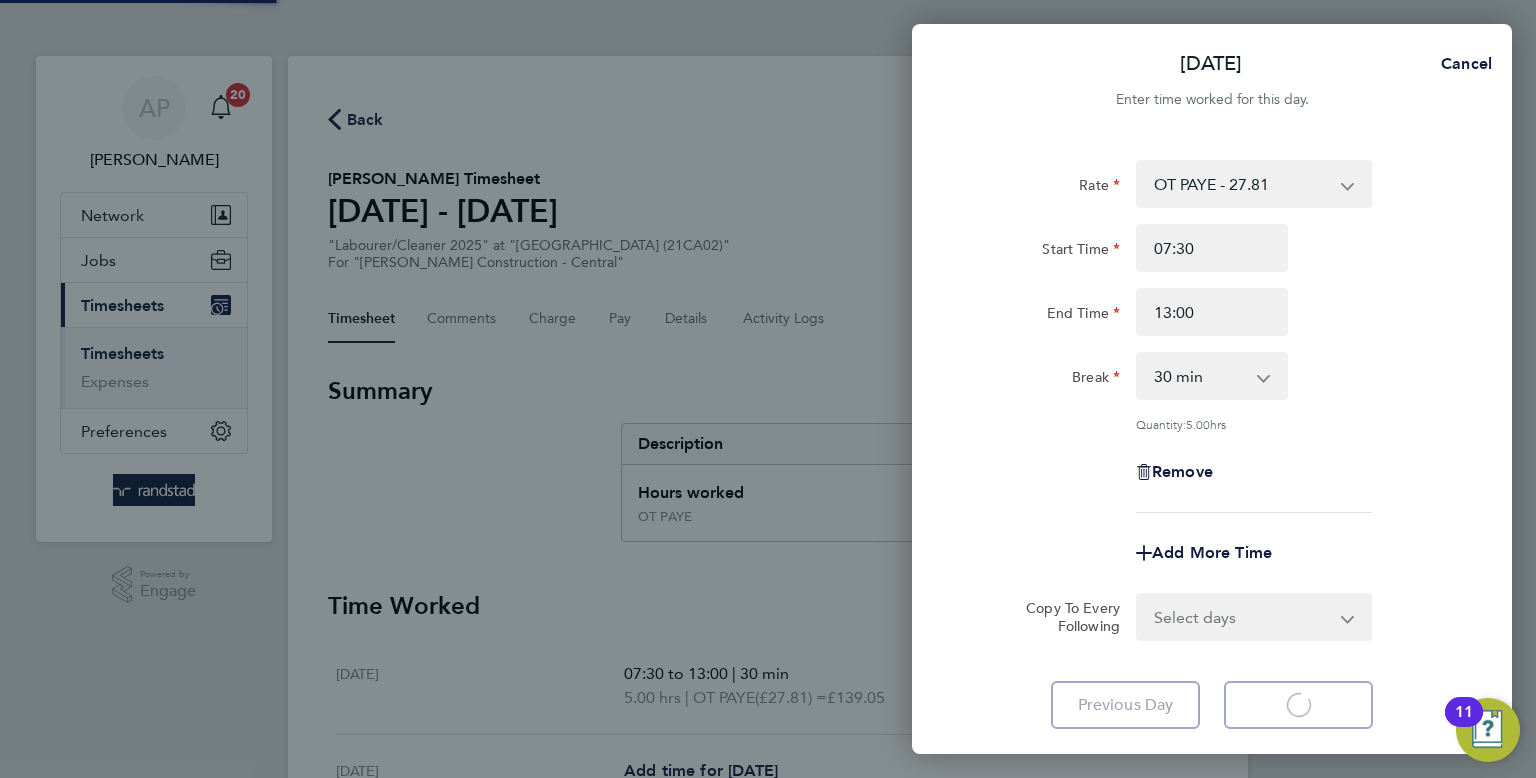 select on "30" 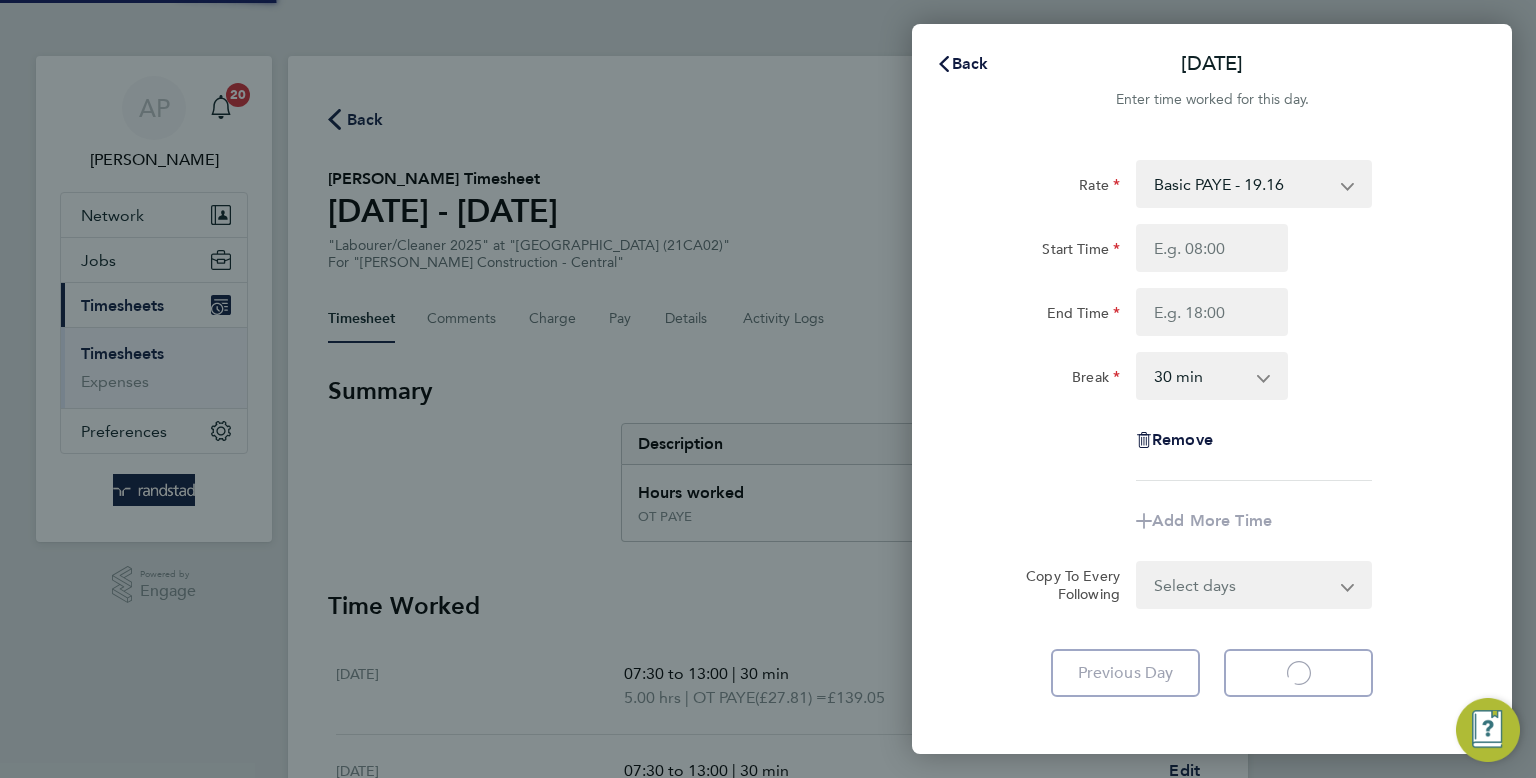 select on "30" 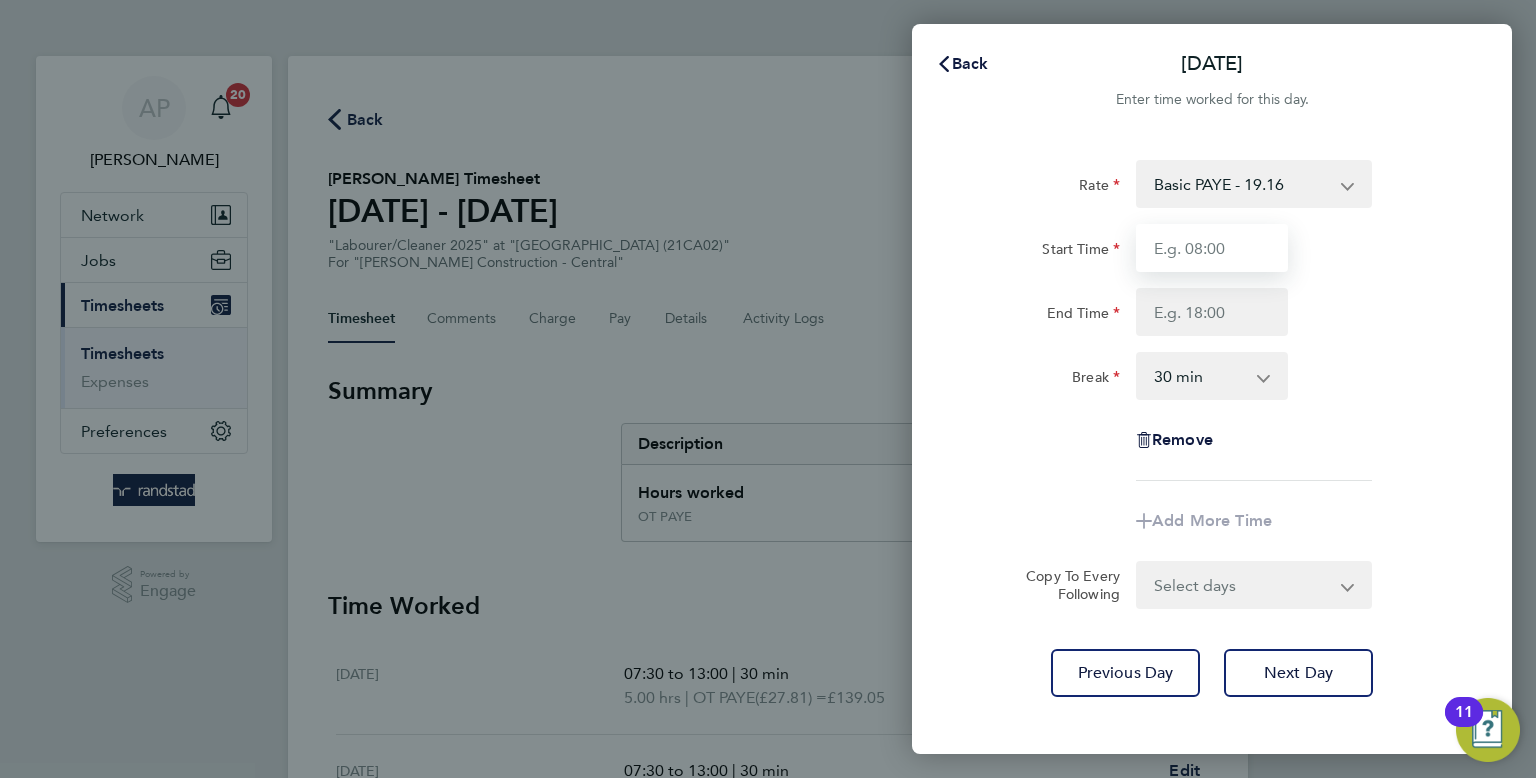 drag, startPoint x: 1176, startPoint y: 249, endPoint x: 1188, endPoint y: 239, distance: 15.6205 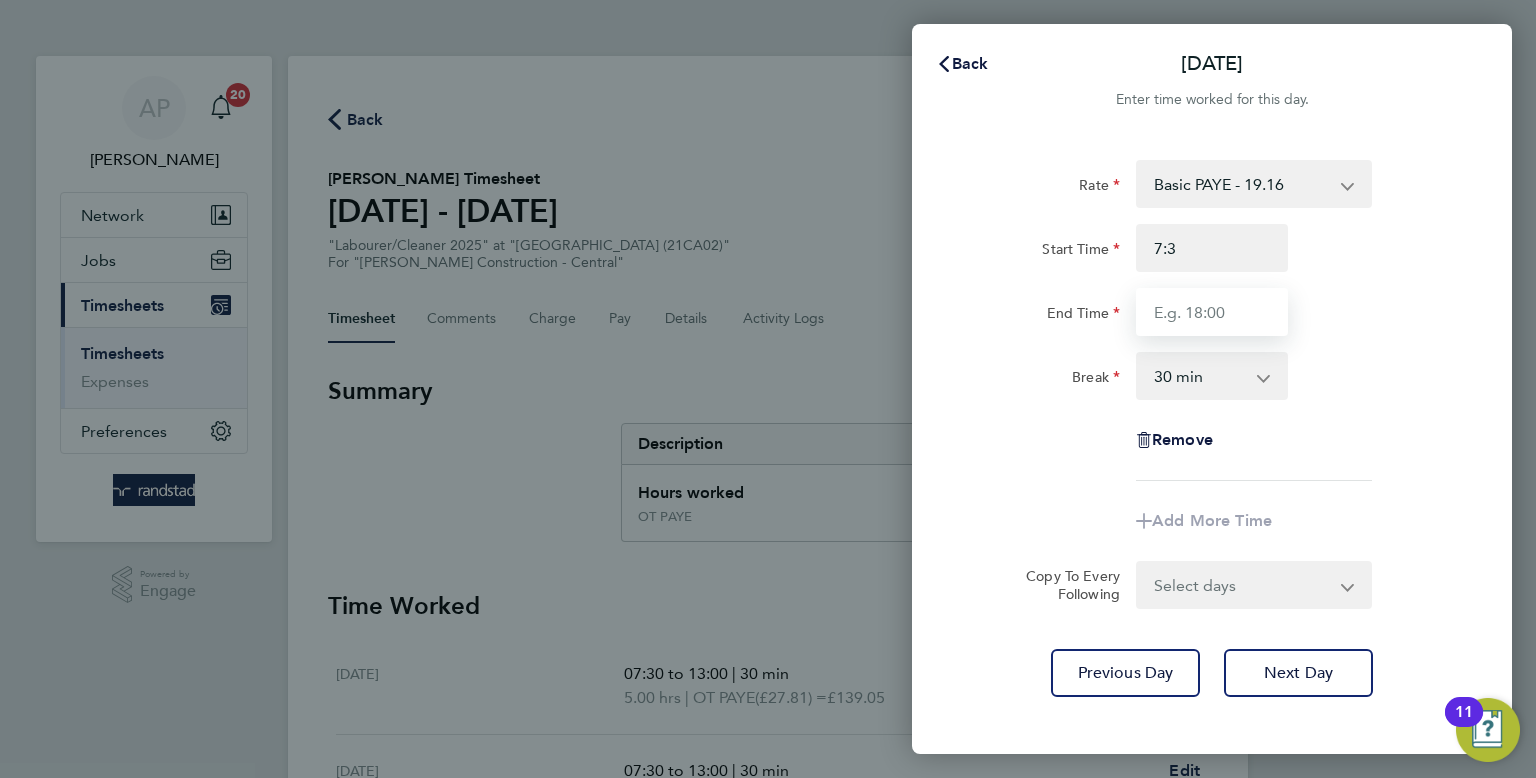click on "End Time" at bounding box center (1212, 312) 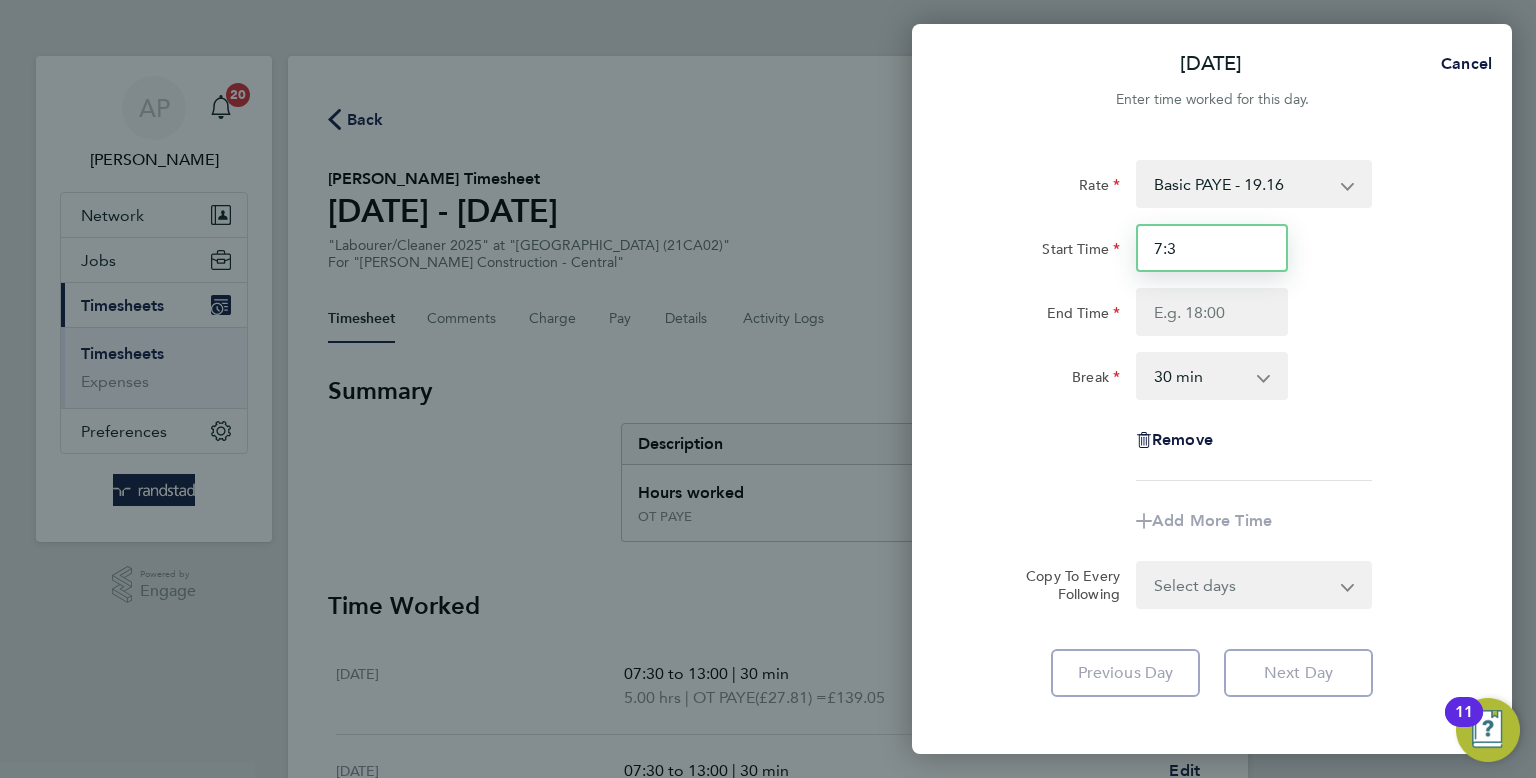 click on "7:3" at bounding box center [1212, 248] 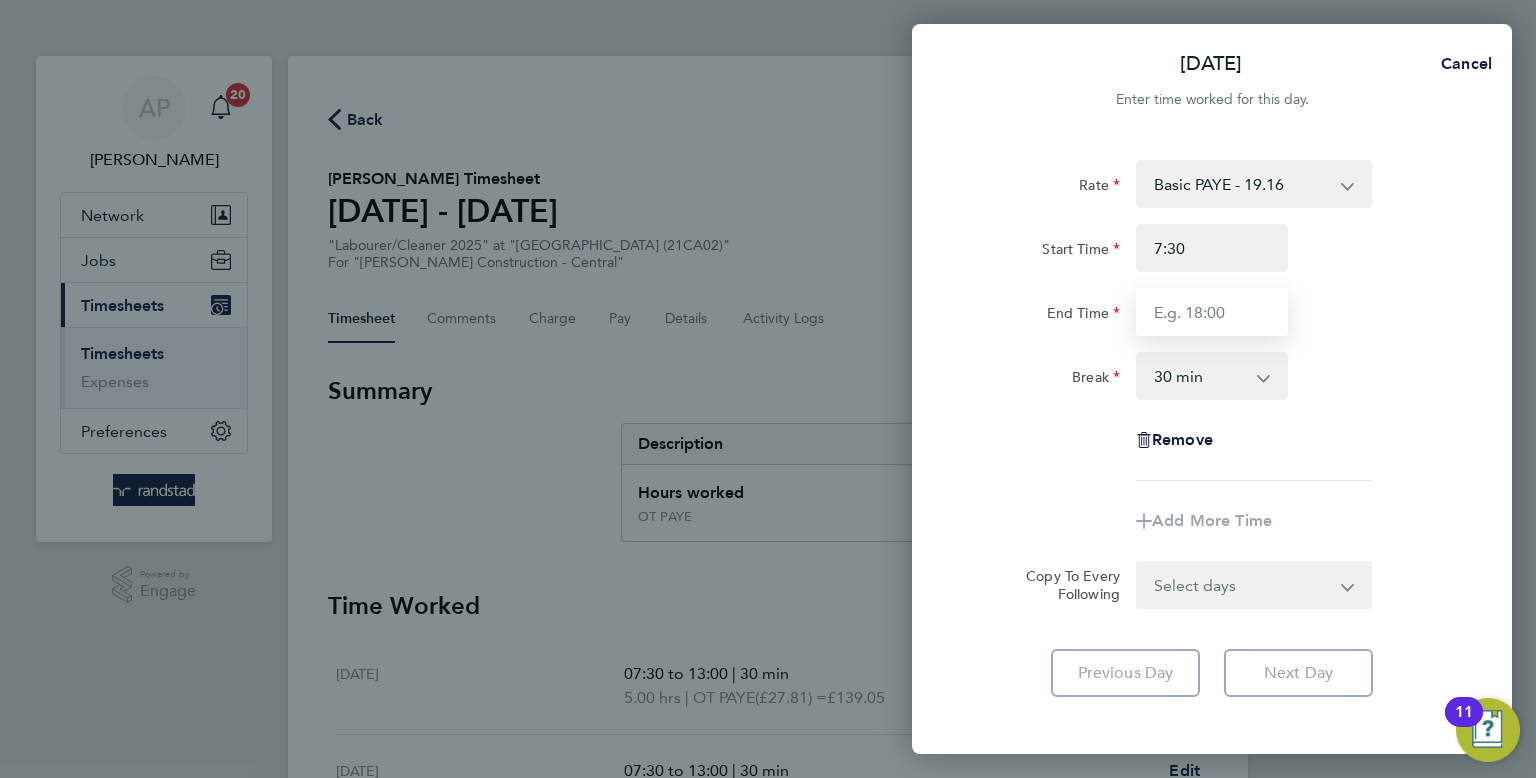 type on "07:30" 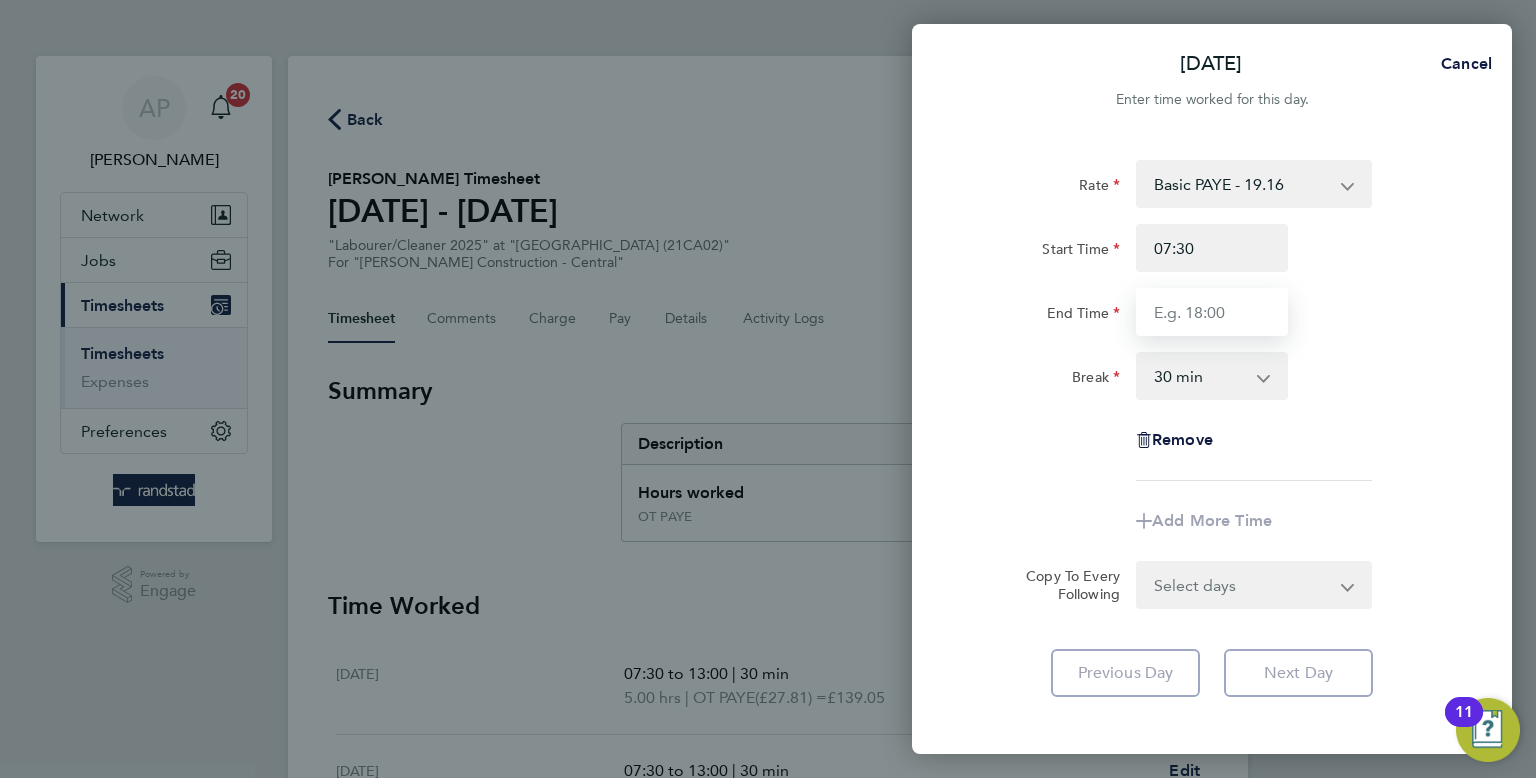 click on "End Time" at bounding box center [1212, 312] 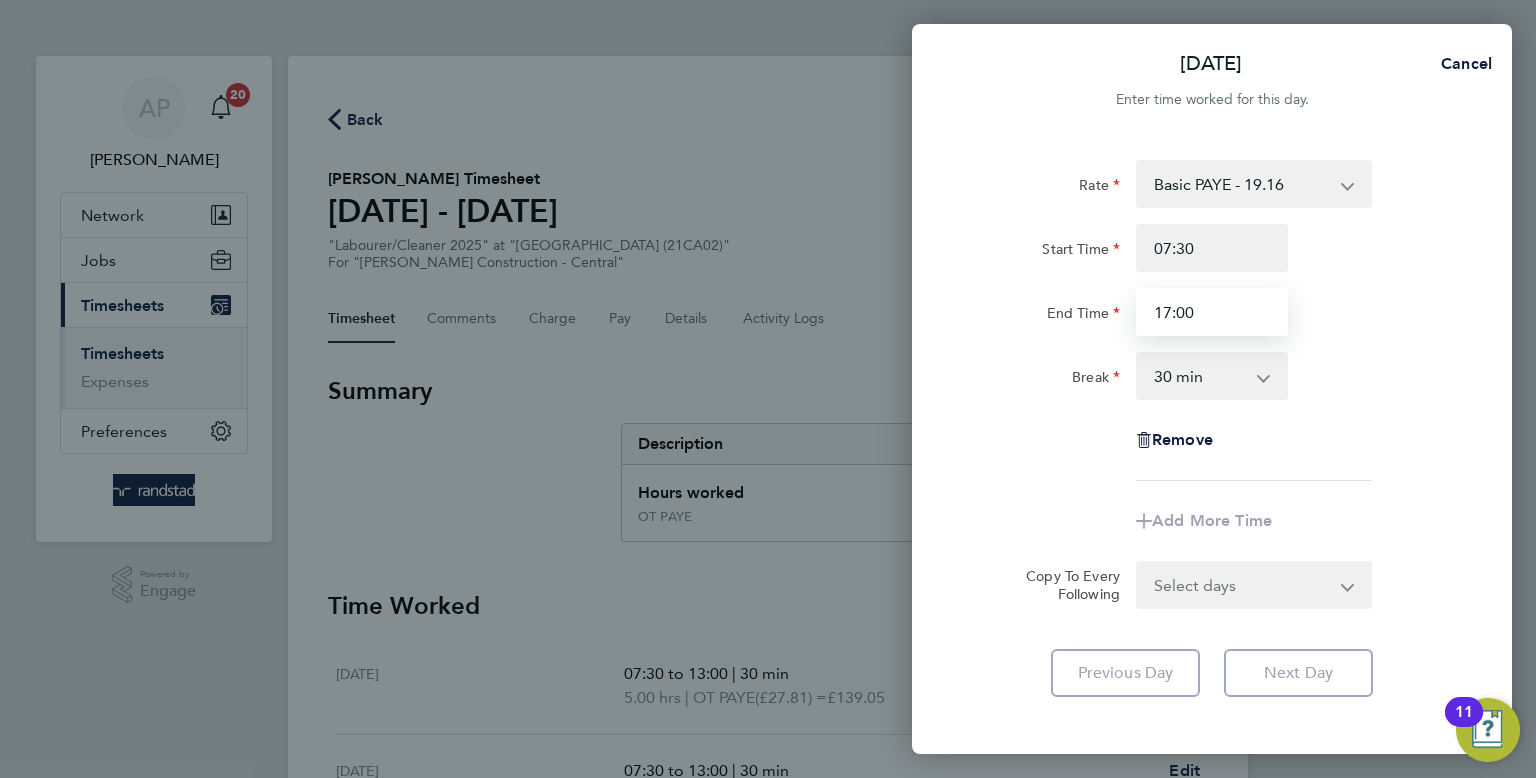 type on "17:00" 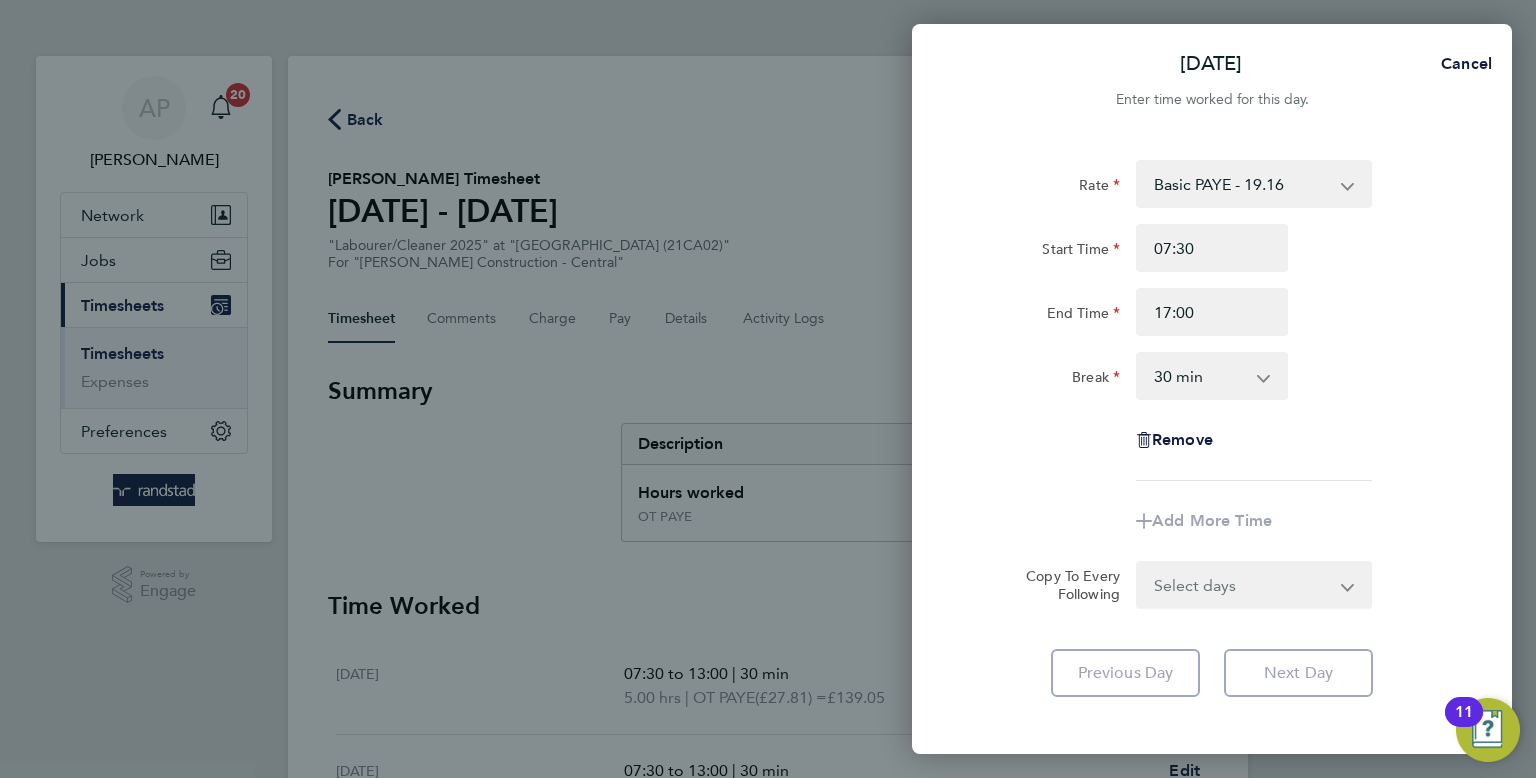 click on "Rate  Basic PAYE - 19.16   OT PAYE - 27.81   Overtime 2 - 36.21
Start Time 07:30 End Time 17:00 Break  0 min   15 min   30 min   45 min   60 min   75 min   90 min
Remove
Add More Time  Copy To Every Following  Select days   Day   Tuesday   Wednesday   Thursday   Friday" 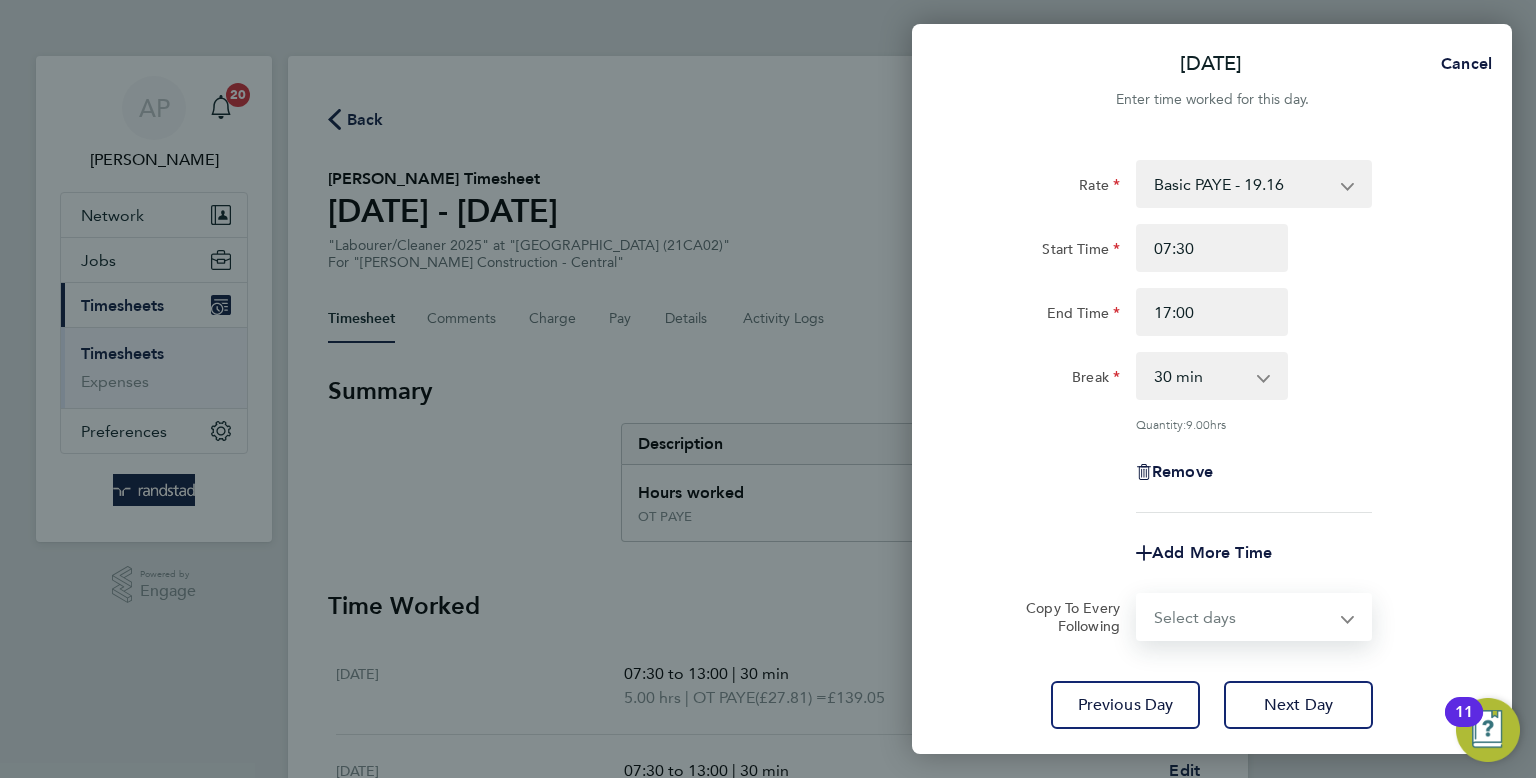 select on "DAY" 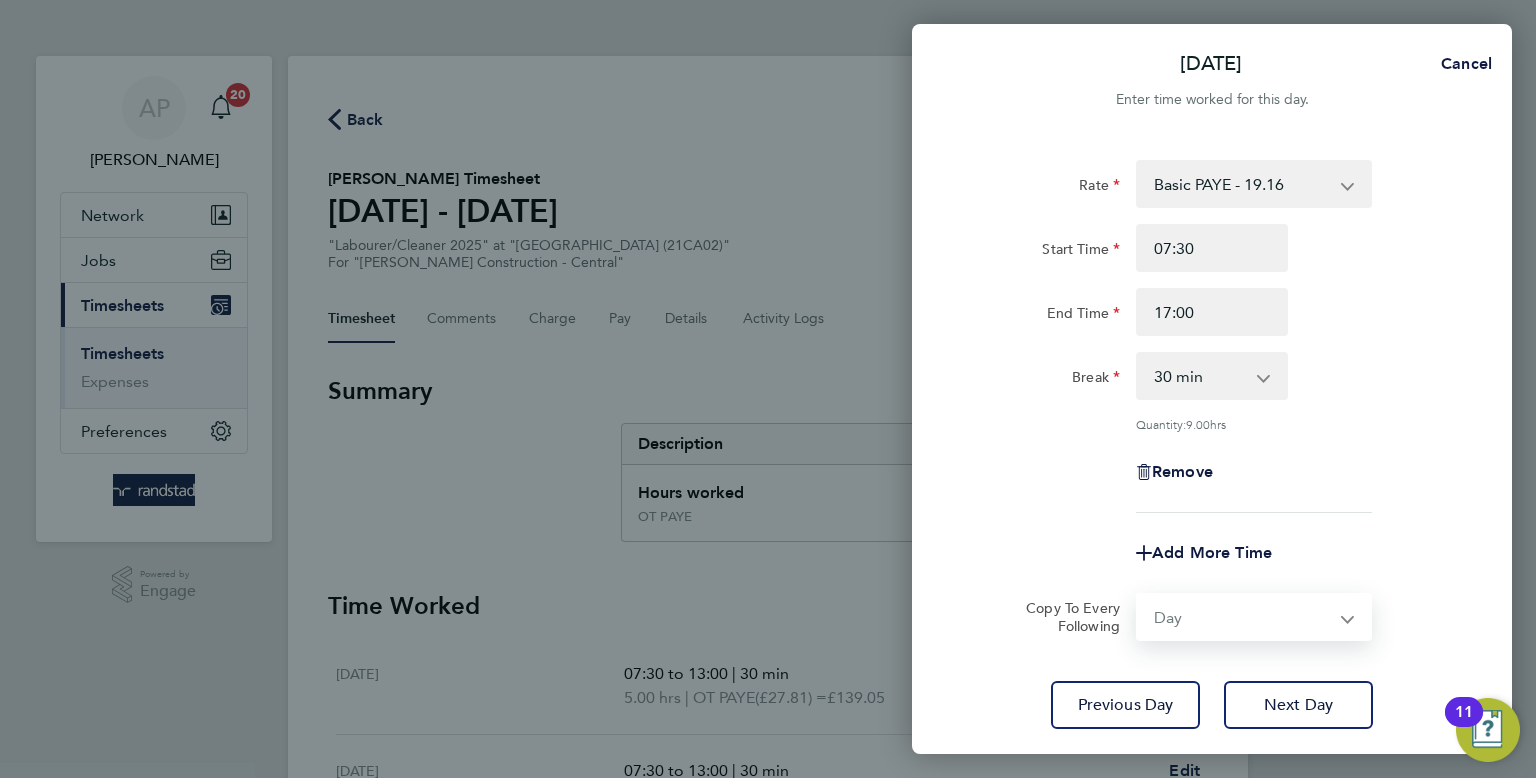 click on "Select days   Day   [DATE]   [DATE]   [DATE]   [DATE]" at bounding box center [1243, 617] 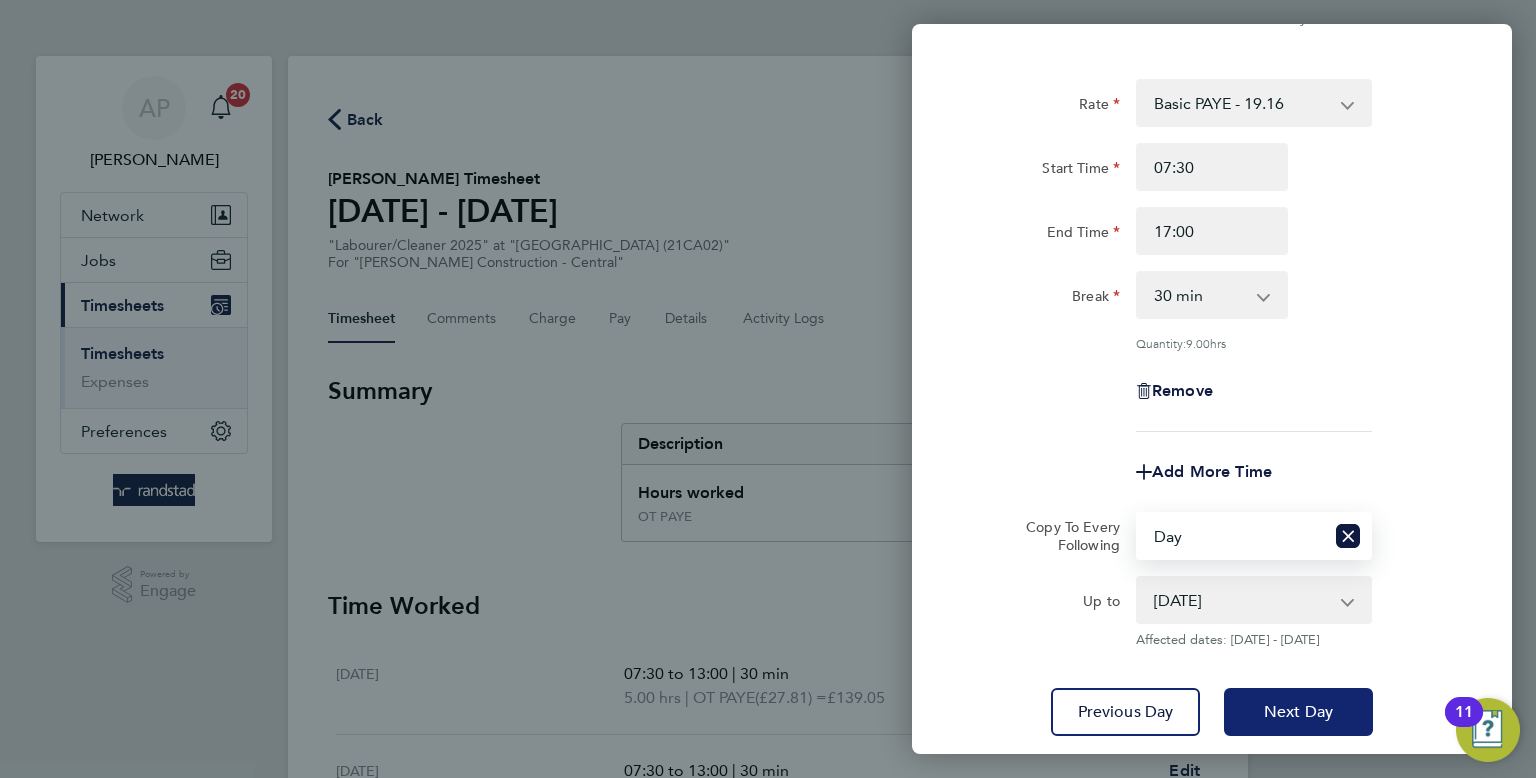 scroll, scrollTop: 212, scrollLeft: 0, axis: vertical 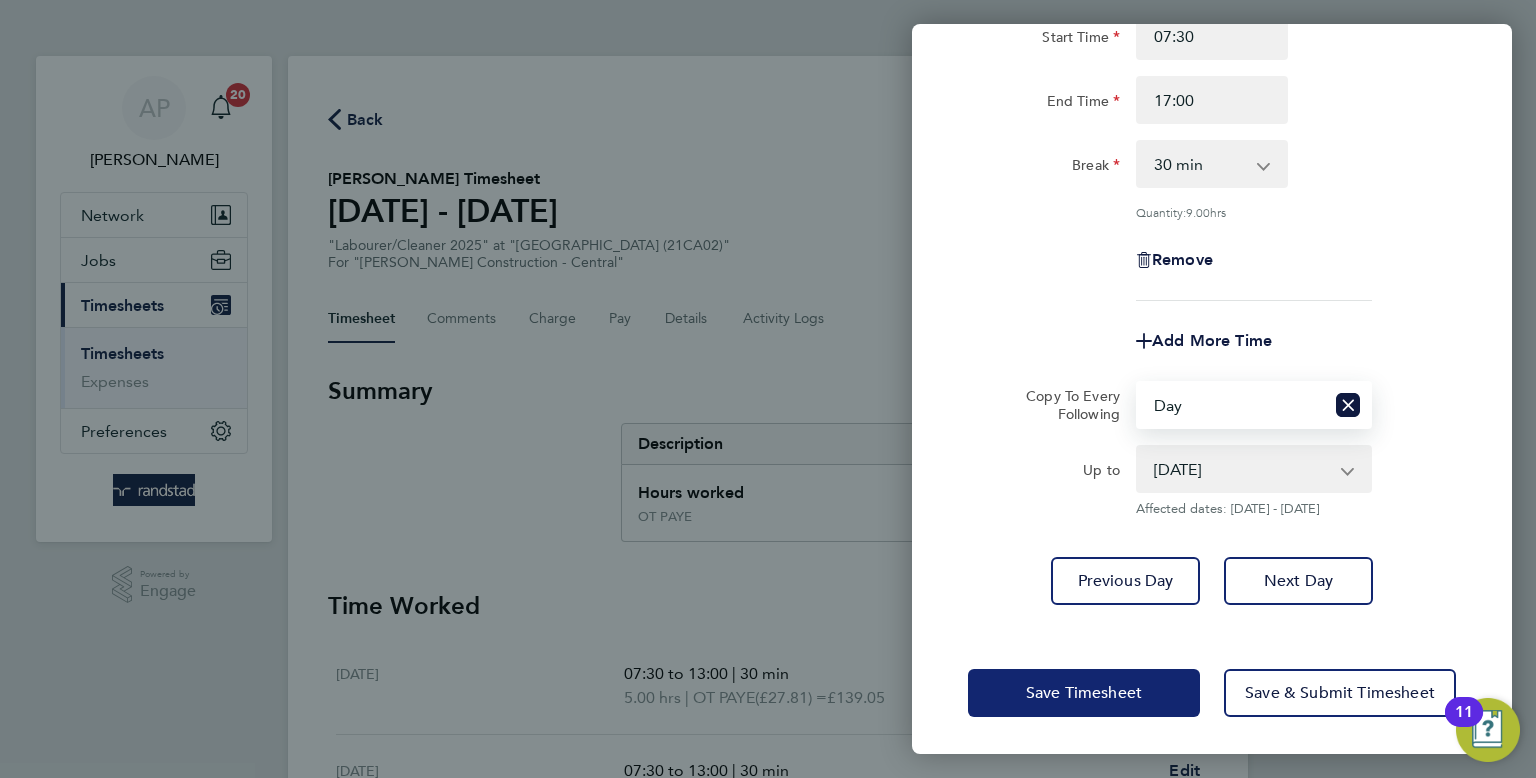 click on "Save Timesheet" 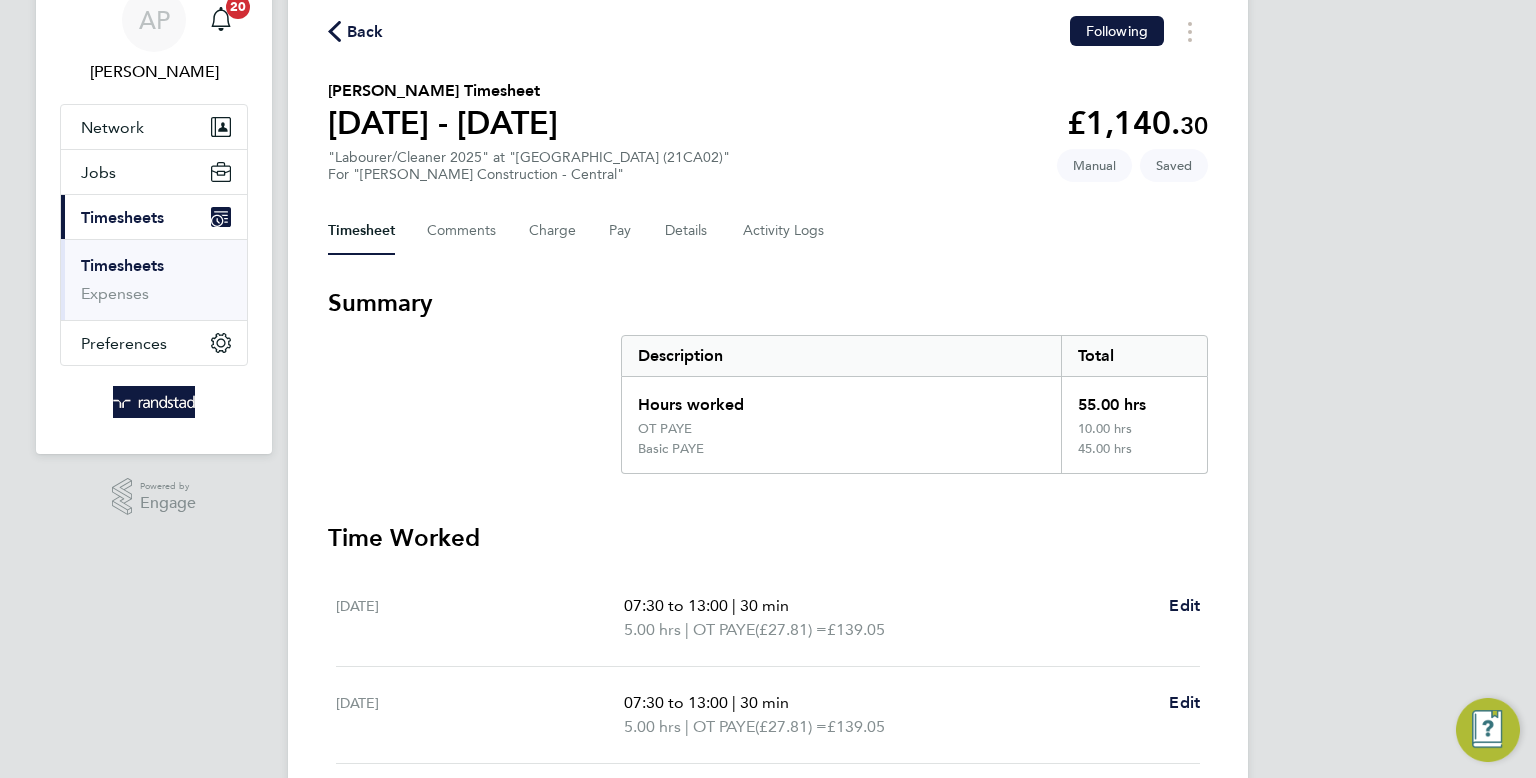 scroll, scrollTop: 603, scrollLeft: 0, axis: vertical 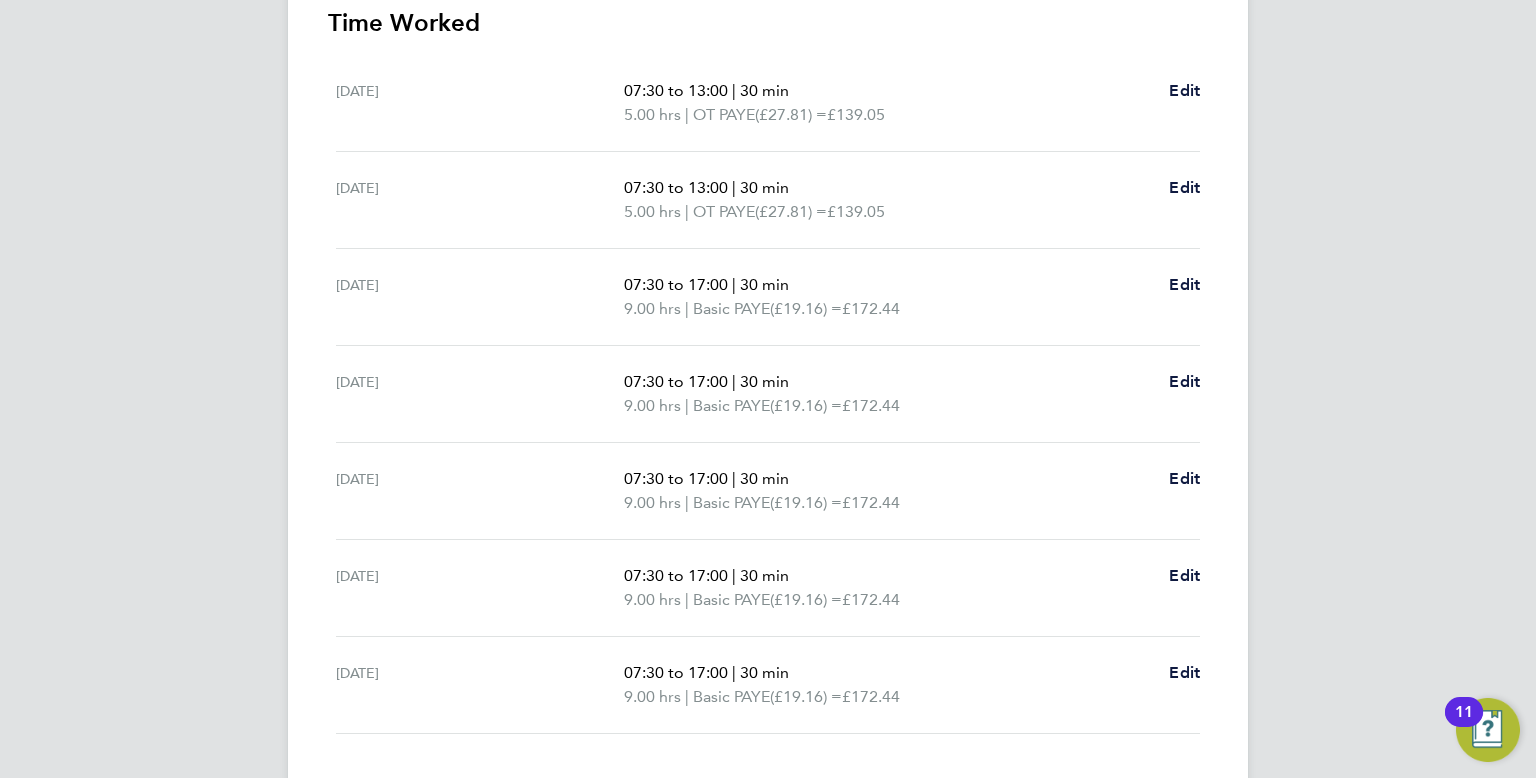 click on "07:30 to 17:00   |   30 min   9.00 hrs   |   Basic PAYE   (£19.16) =   £172.44   Edit" at bounding box center [912, 491] 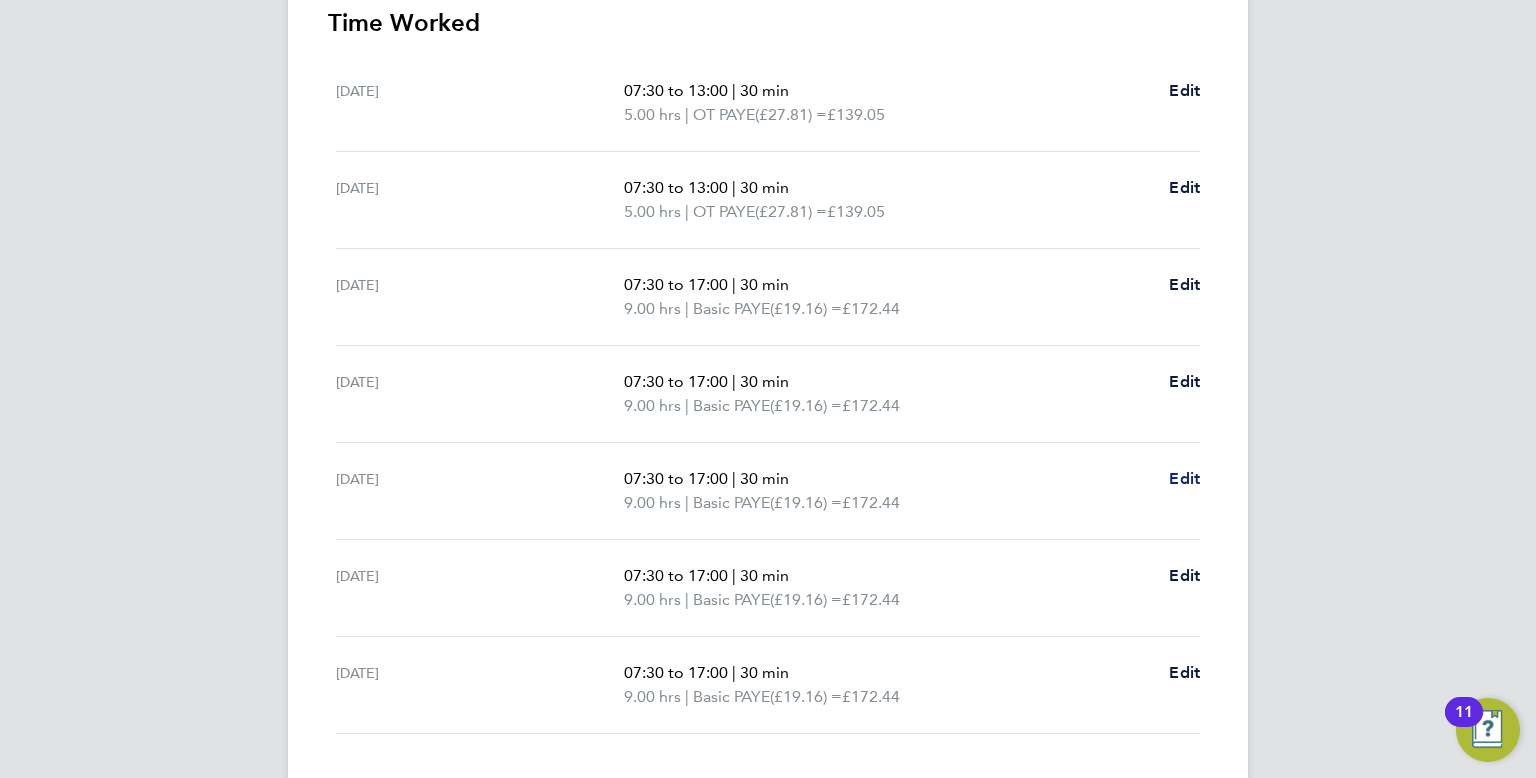click on "Edit" at bounding box center (1184, 478) 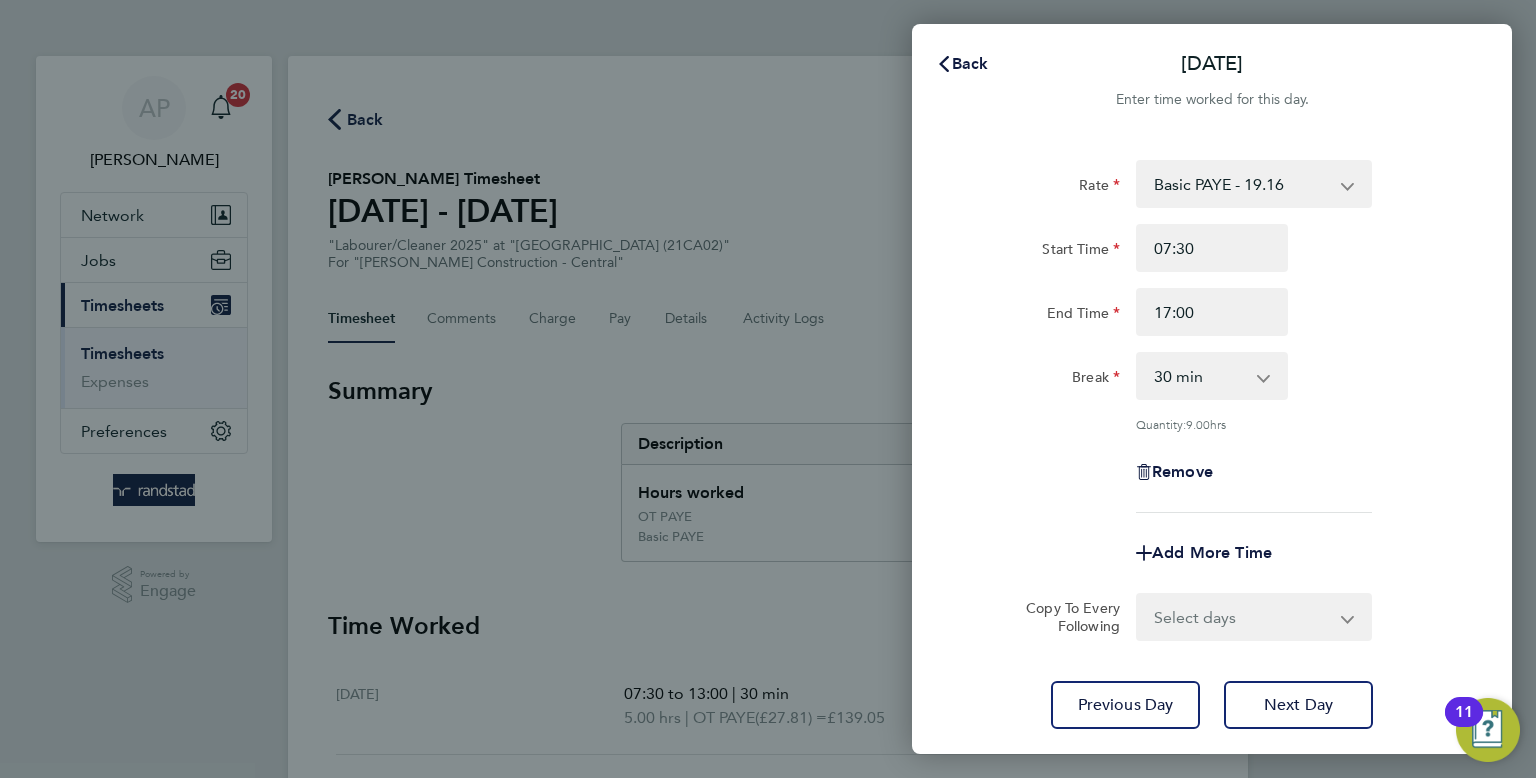 scroll, scrollTop: 0, scrollLeft: 0, axis: both 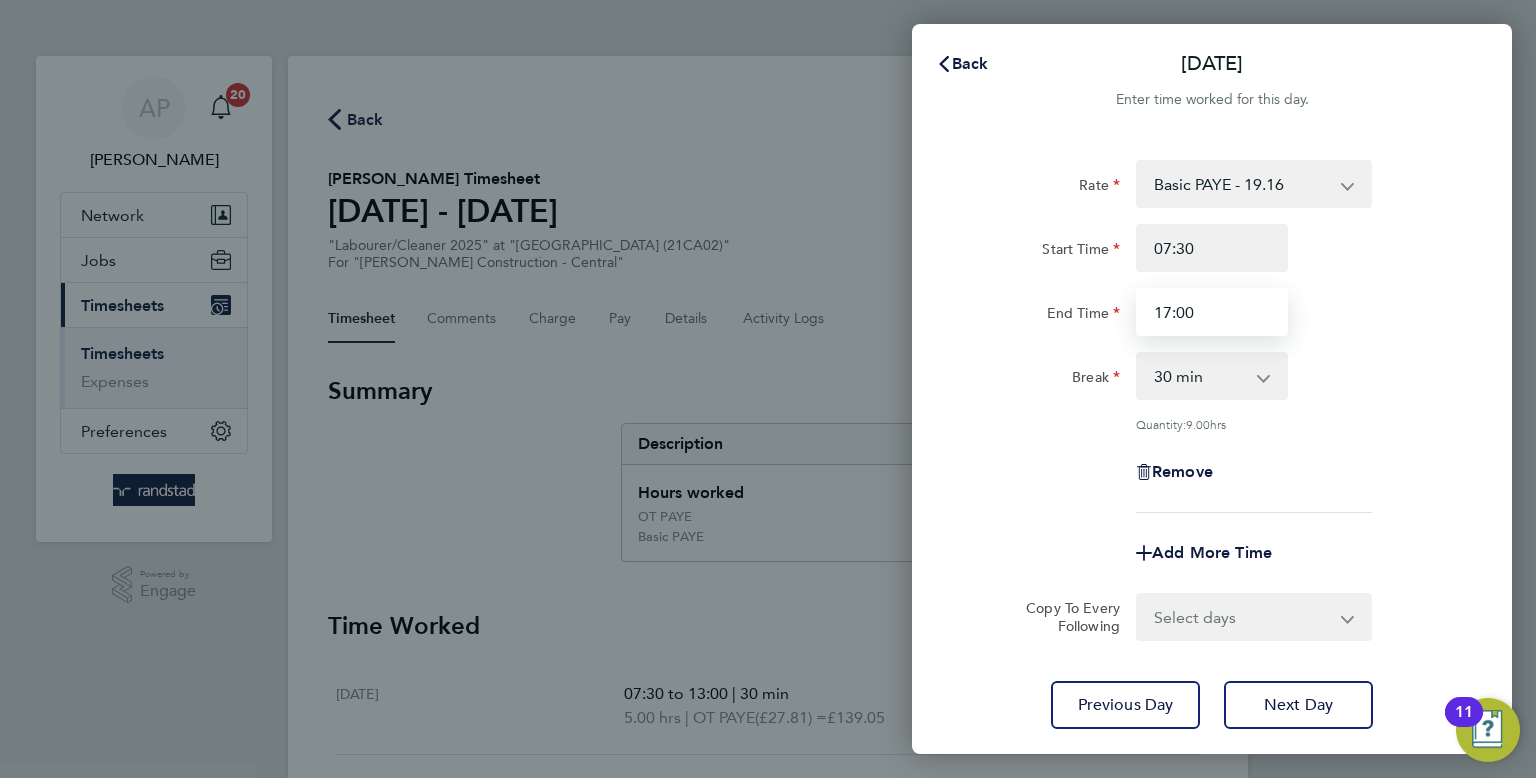 click on "17:00" at bounding box center (1212, 312) 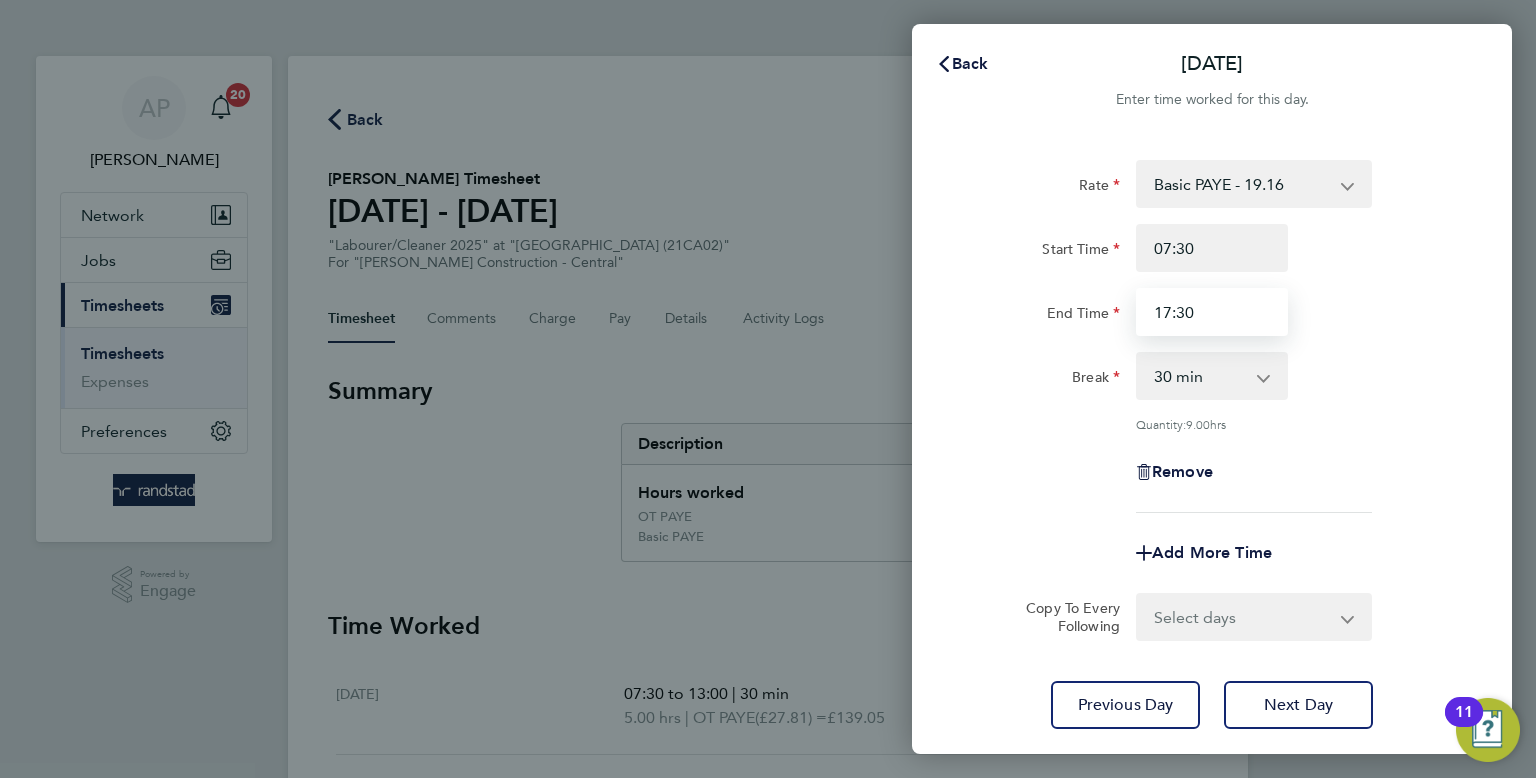 type on "17:30" 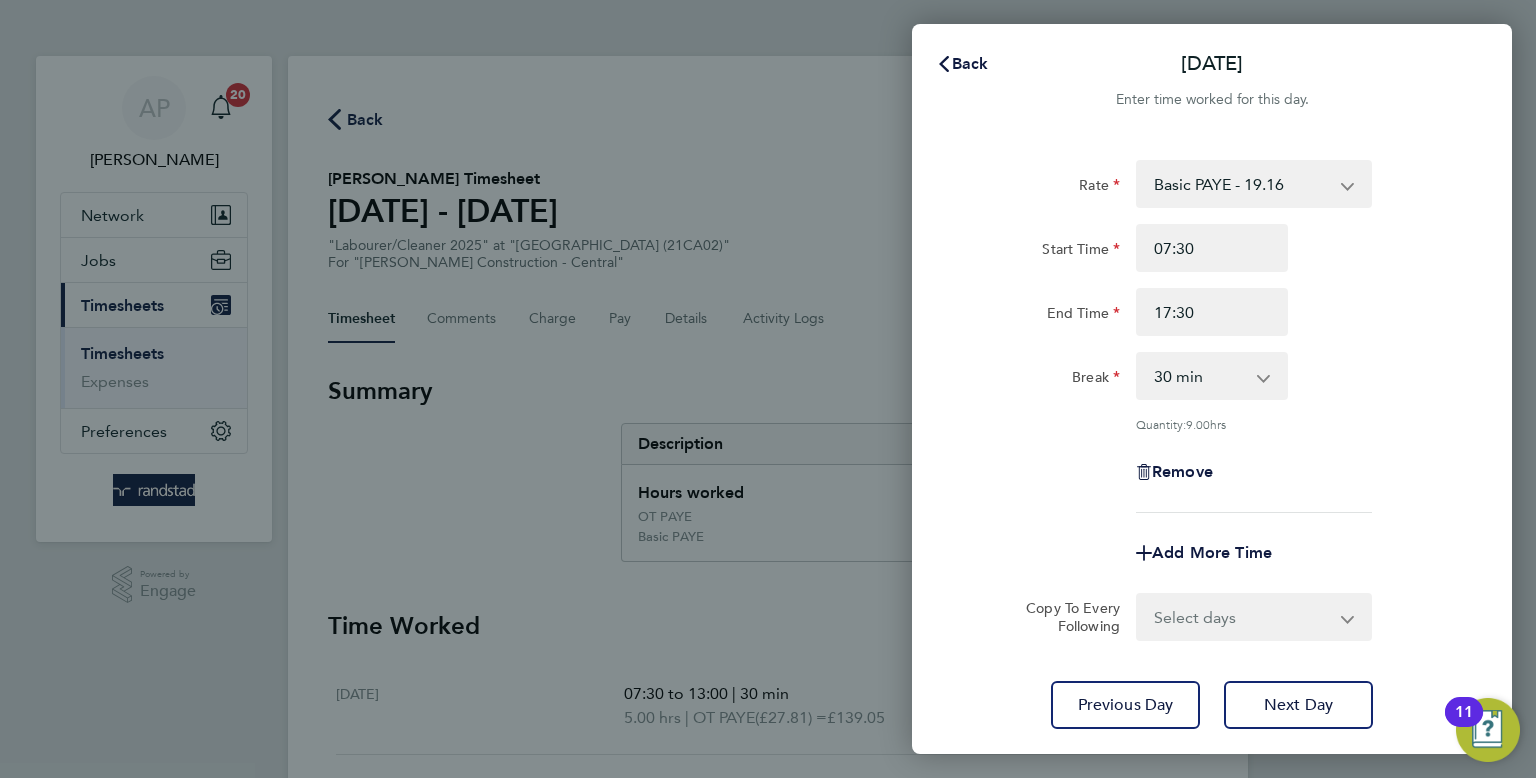 drag, startPoint x: 1371, startPoint y: 499, endPoint x: 1373, endPoint y: 486, distance: 13.152946 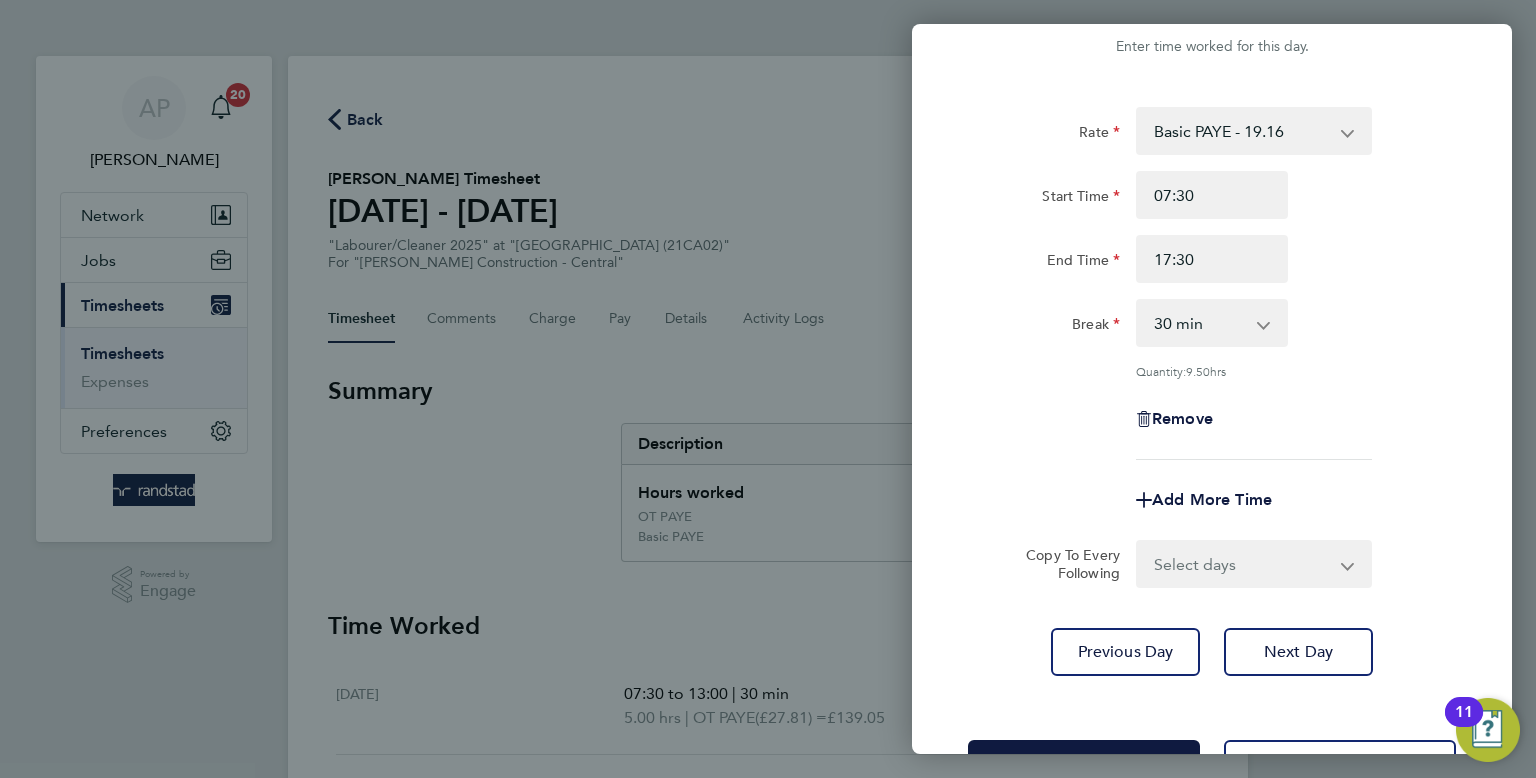 scroll, scrollTop: 124, scrollLeft: 0, axis: vertical 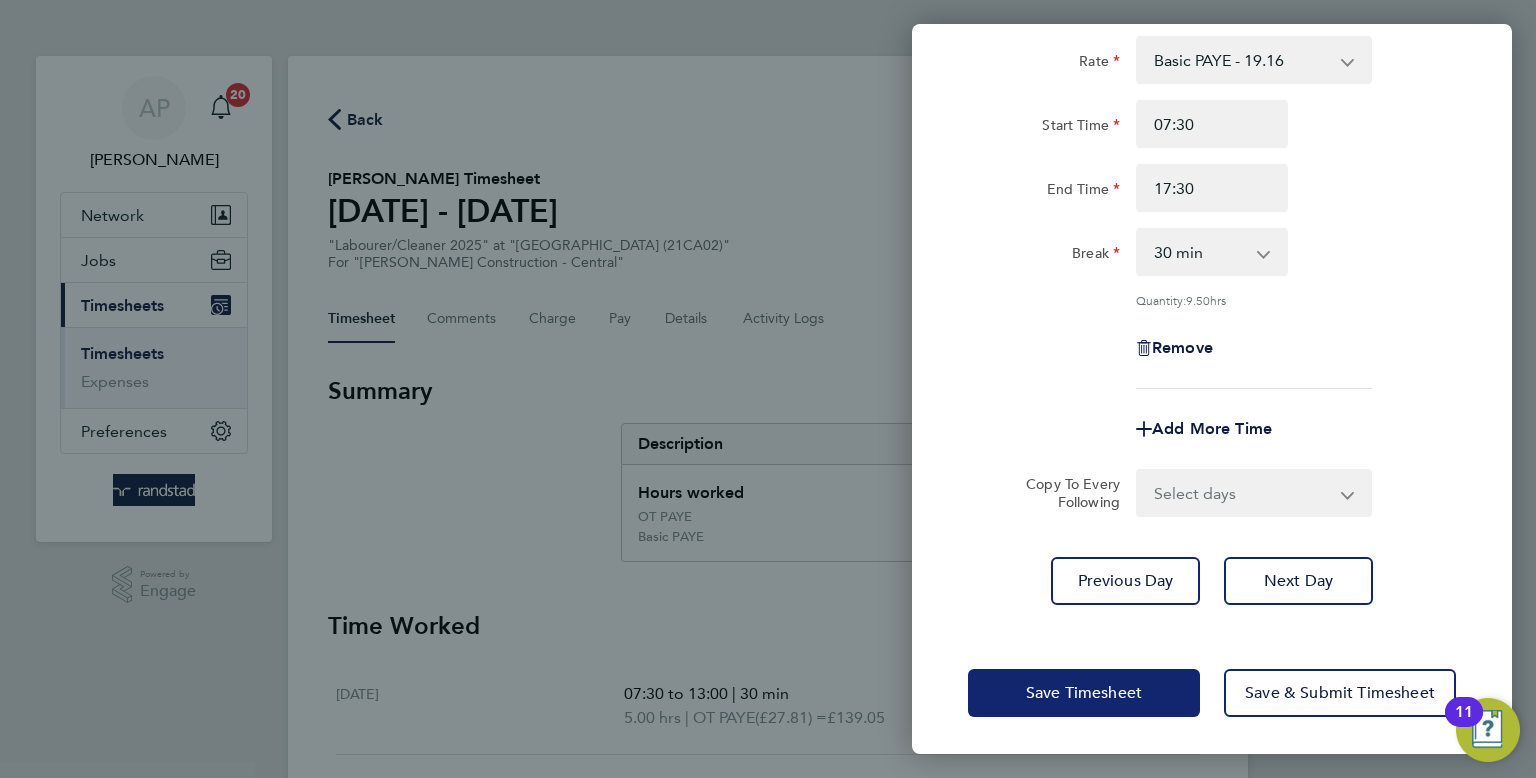 drag, startPoint x: 1166, startPoint y: 678, endPoint x: 1156, endPoint y: 671, distance: 12.206555 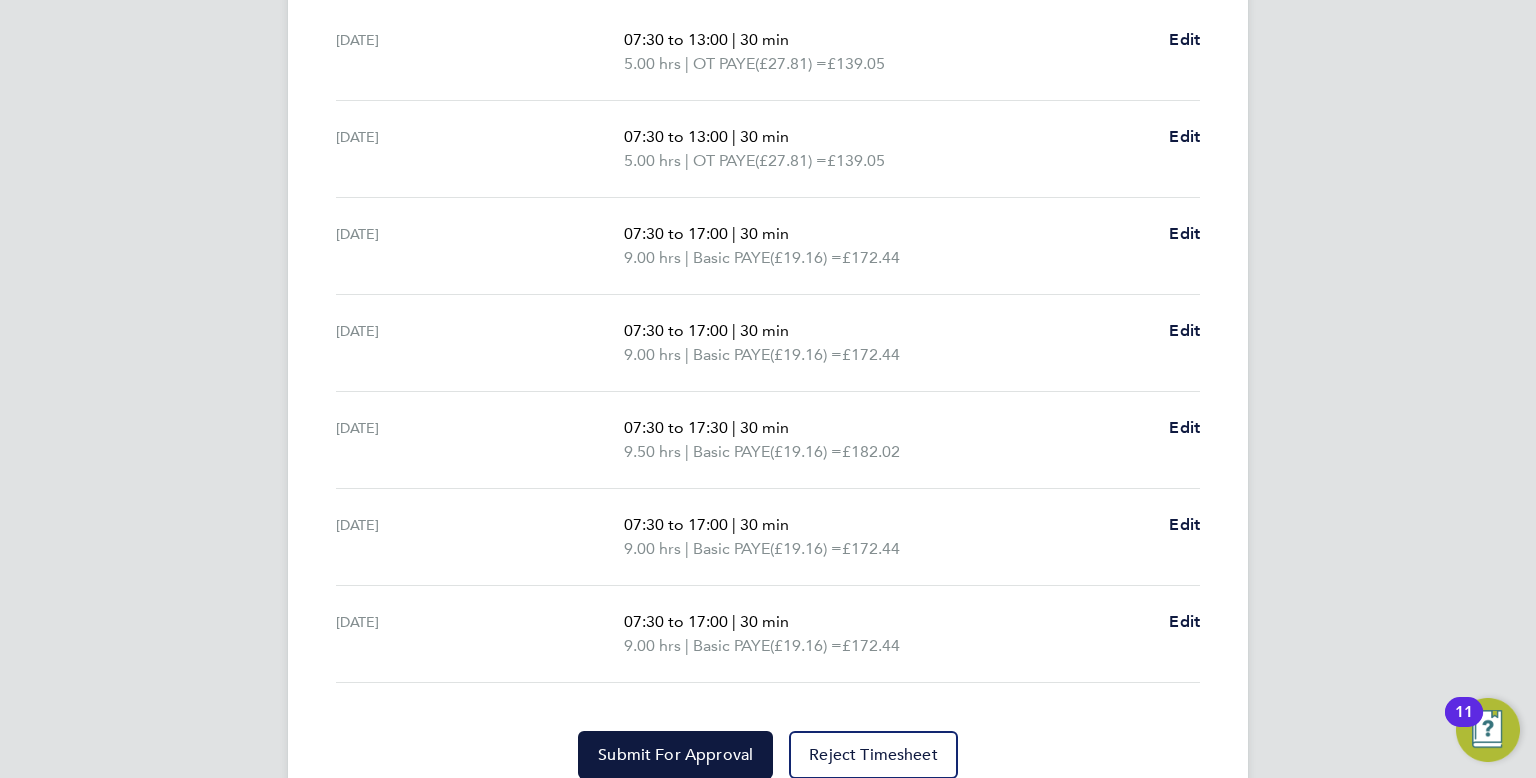 scroll, scrollTop: 732, scrollLeft: 0, axis: vertical 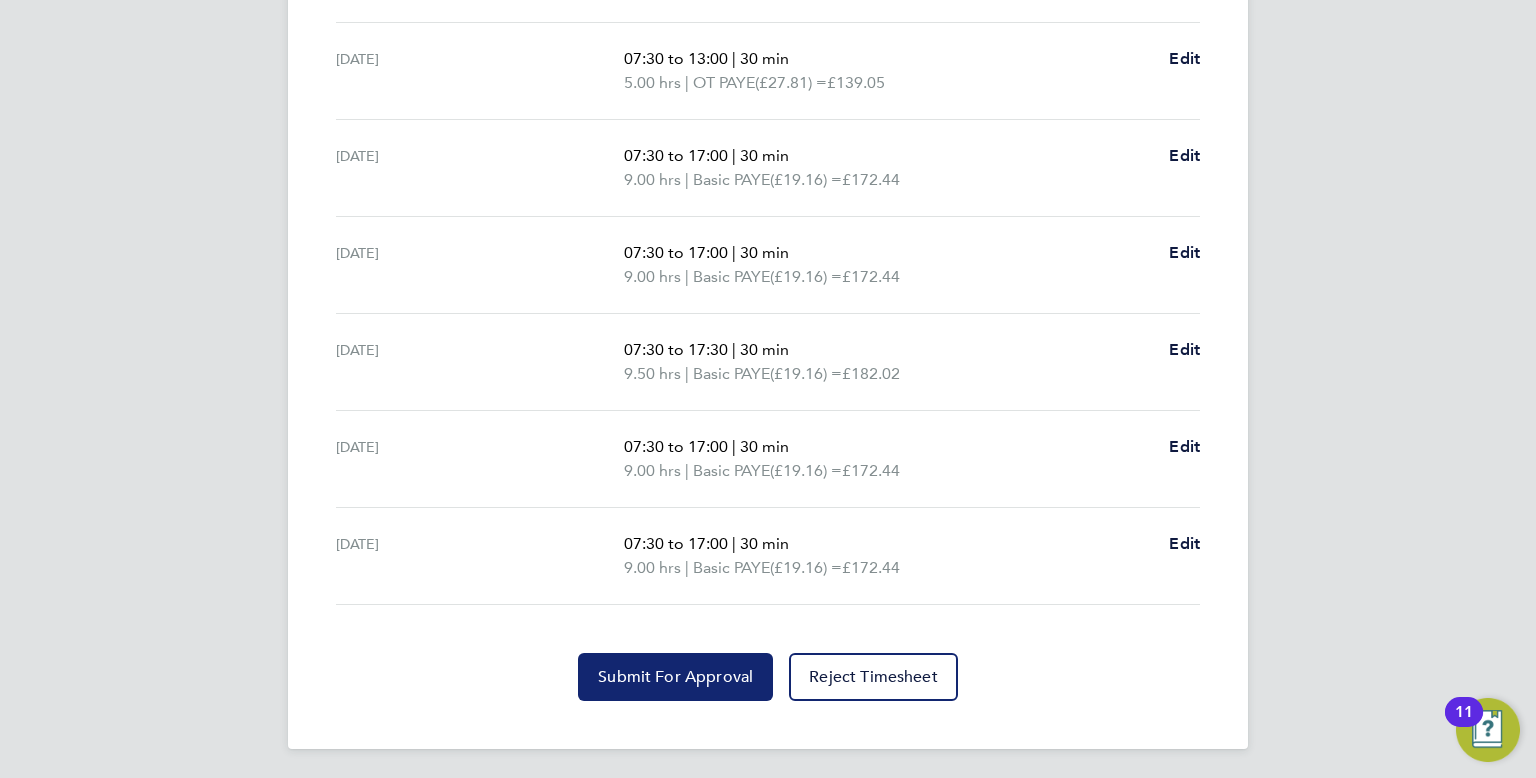 click on "Submit For Approval" 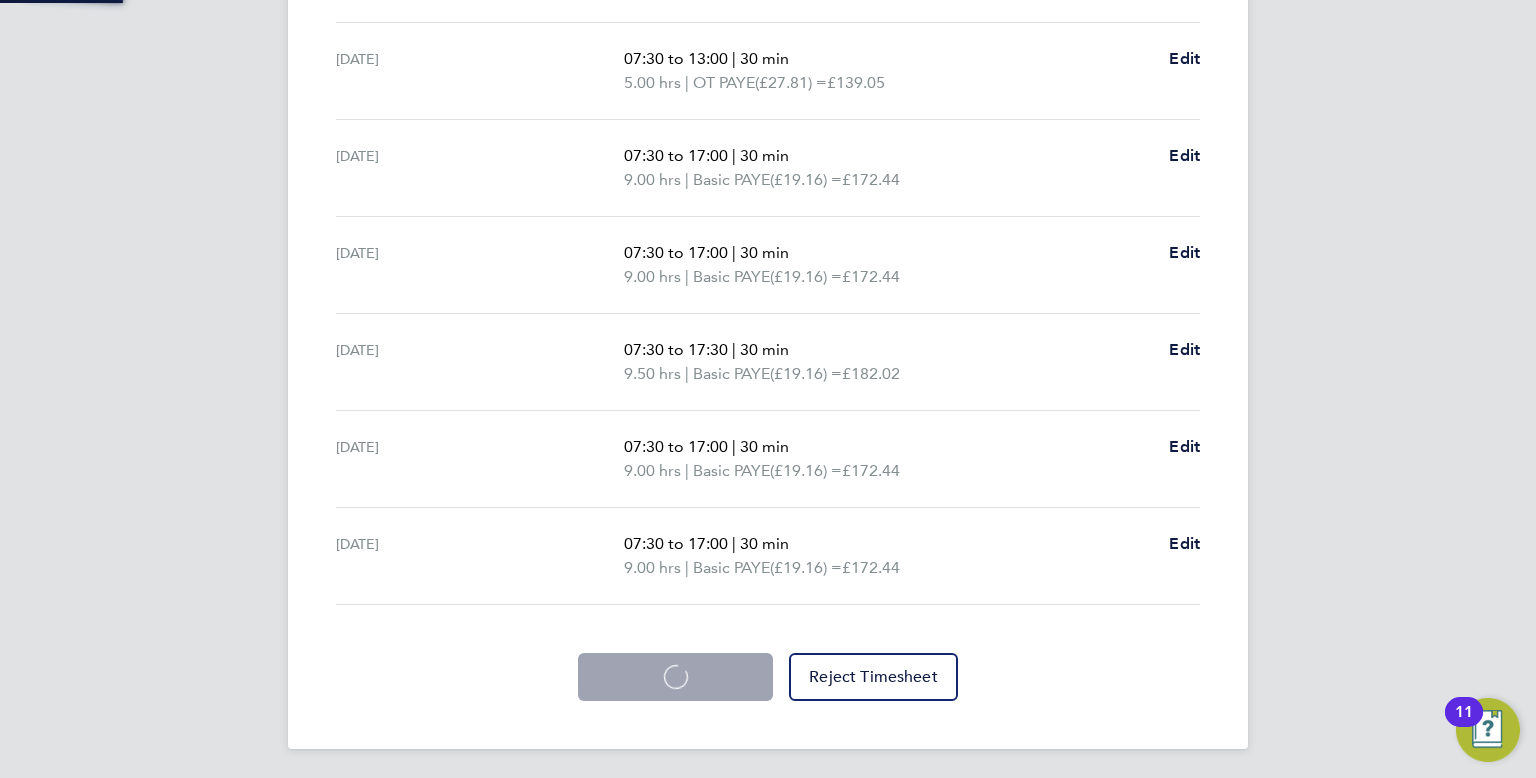 scroll, scrollTop: 0, scrollLeft: 0, axis: both 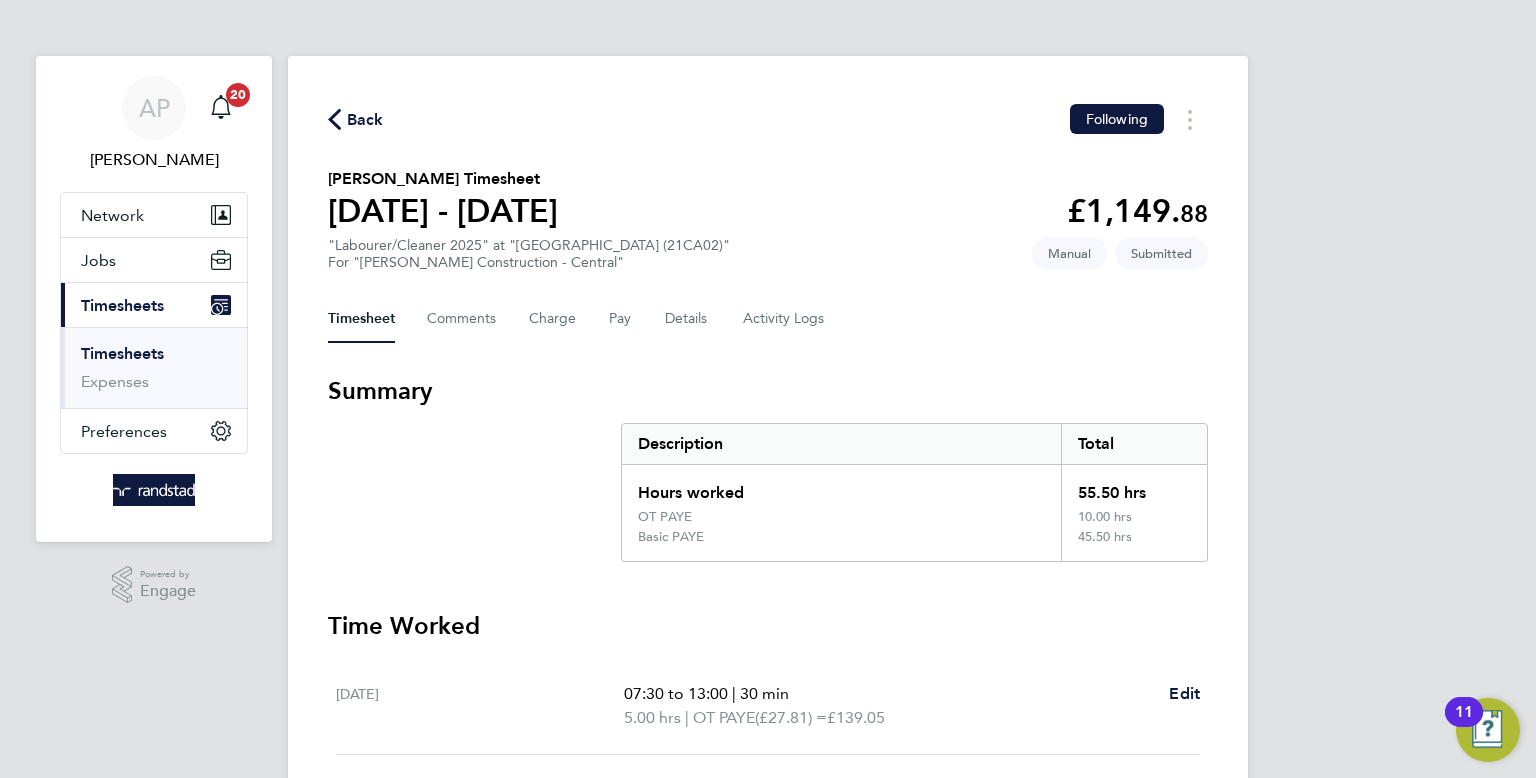 click on "Back" 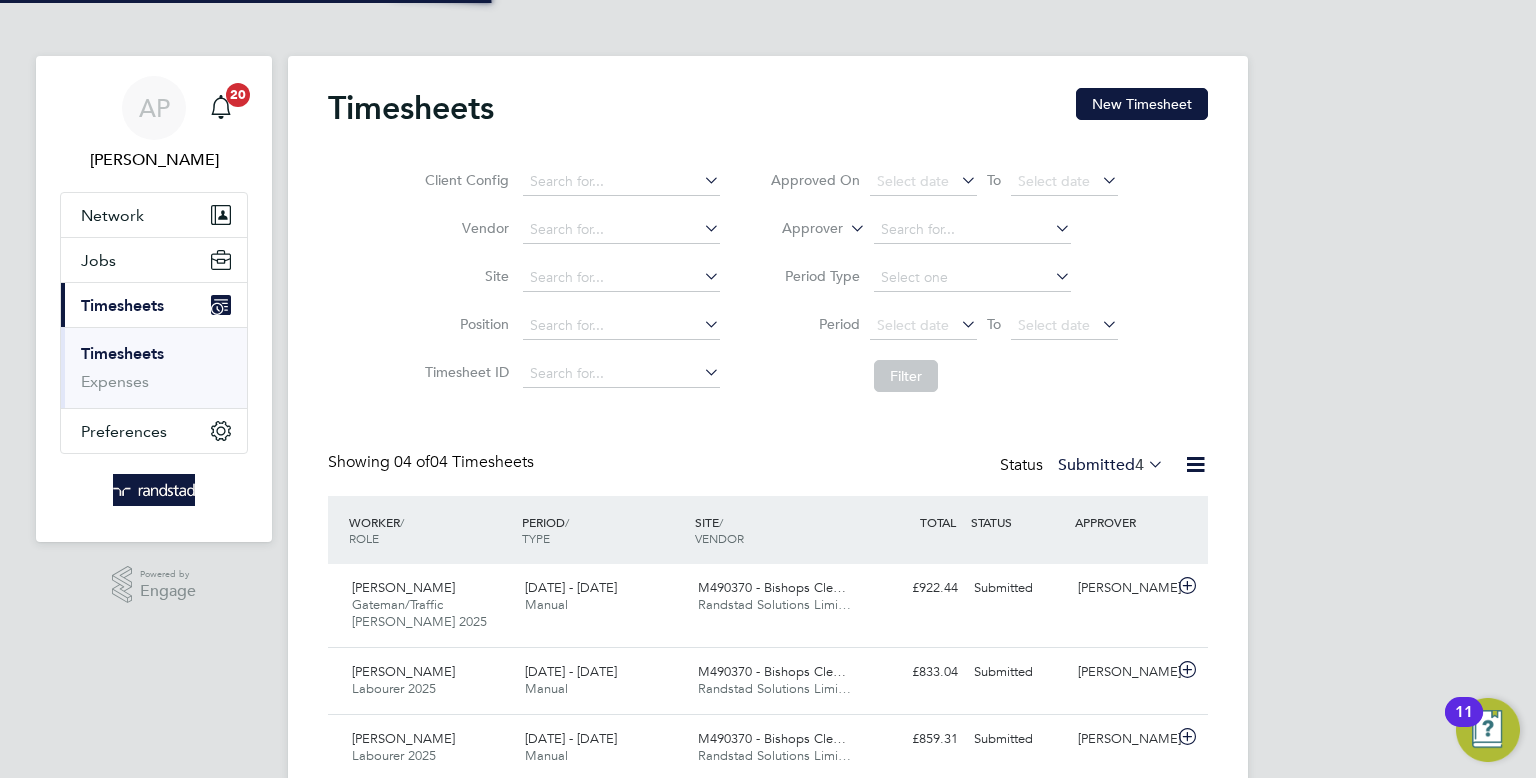 scroll, scrollTop: 10, scrollLeft: 10, axis: both 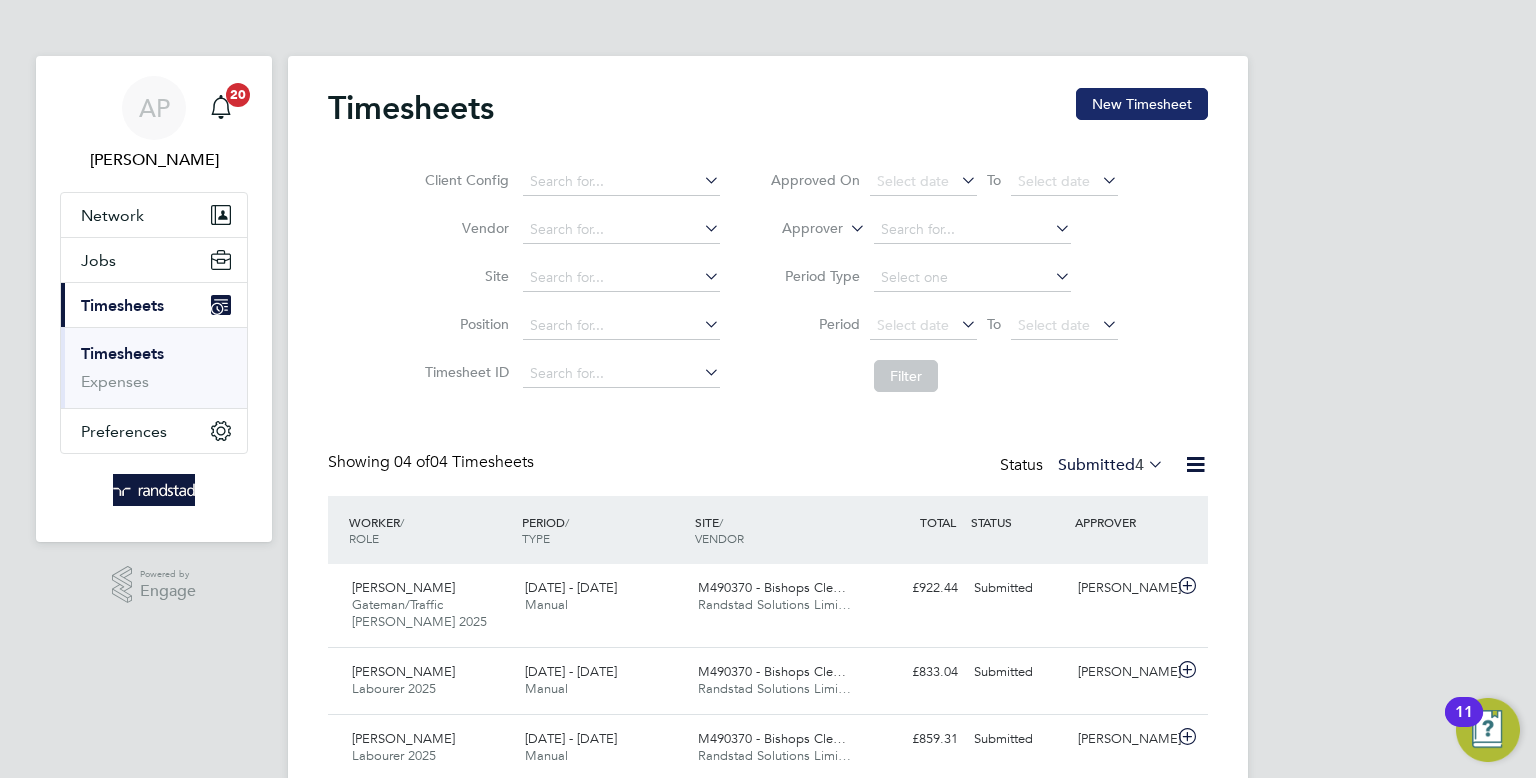 click on "New Timesheet" 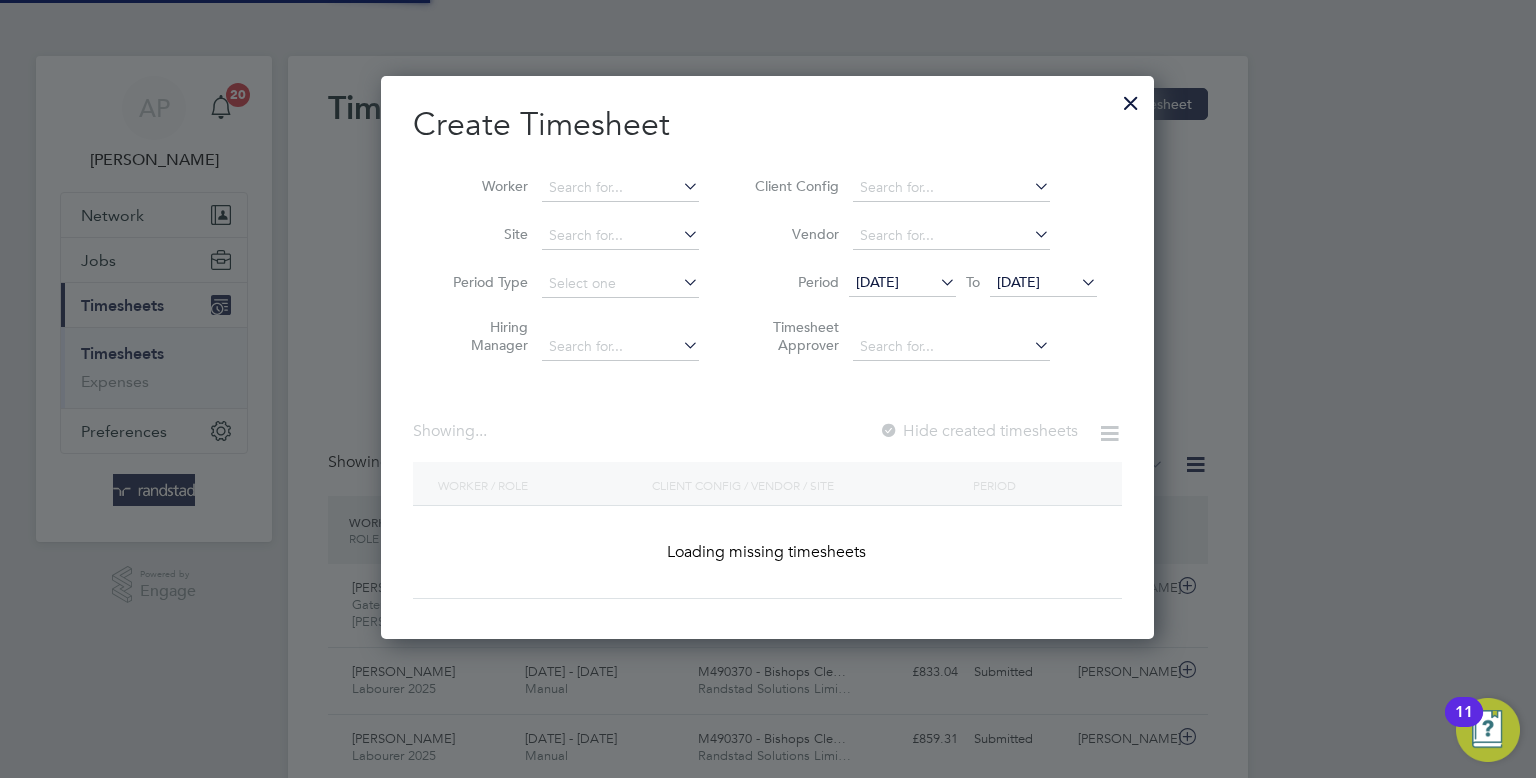 scroll, scrollTop: 10, scrollLeft: 10, axis: both 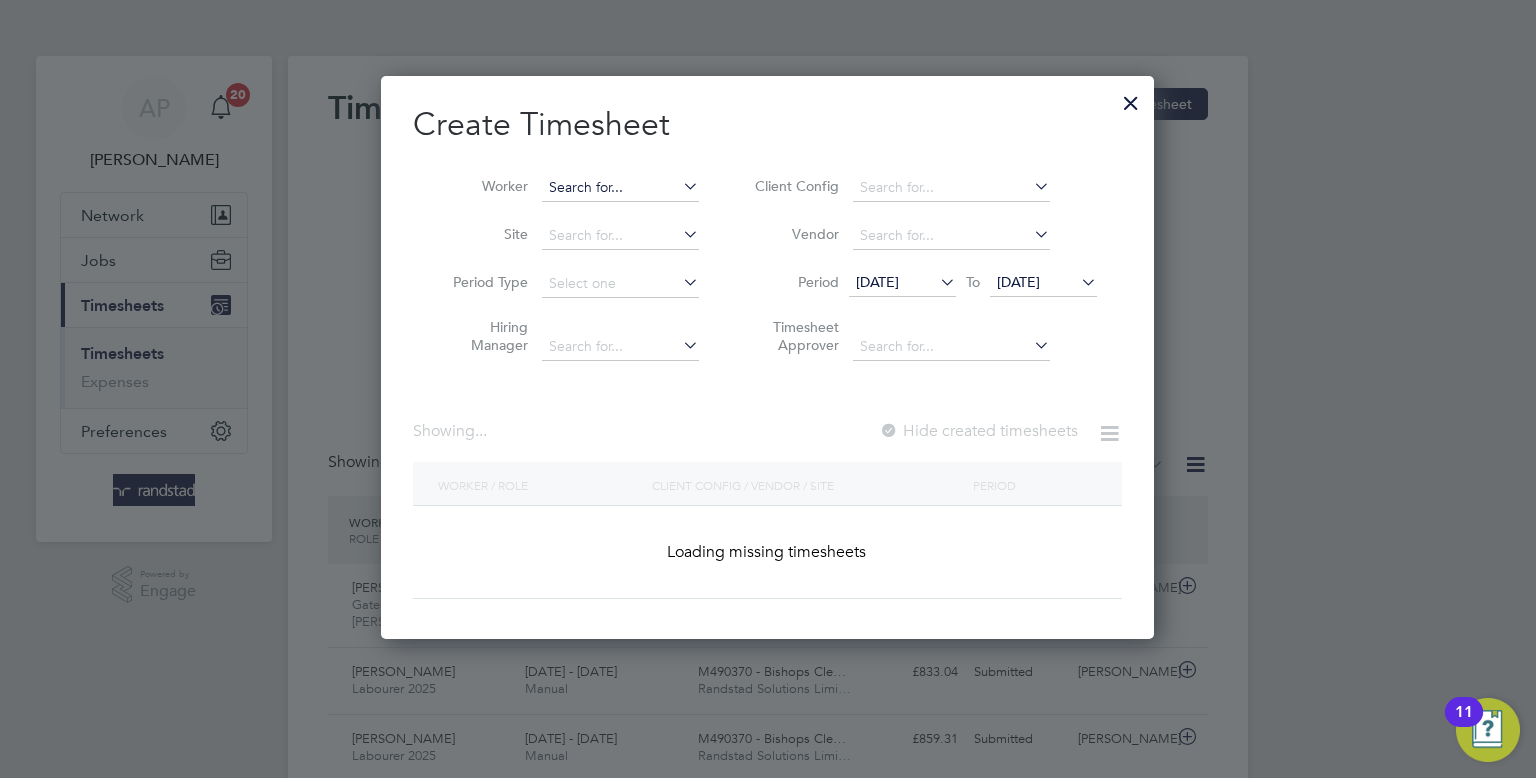 click at bounding box center (620, 188) 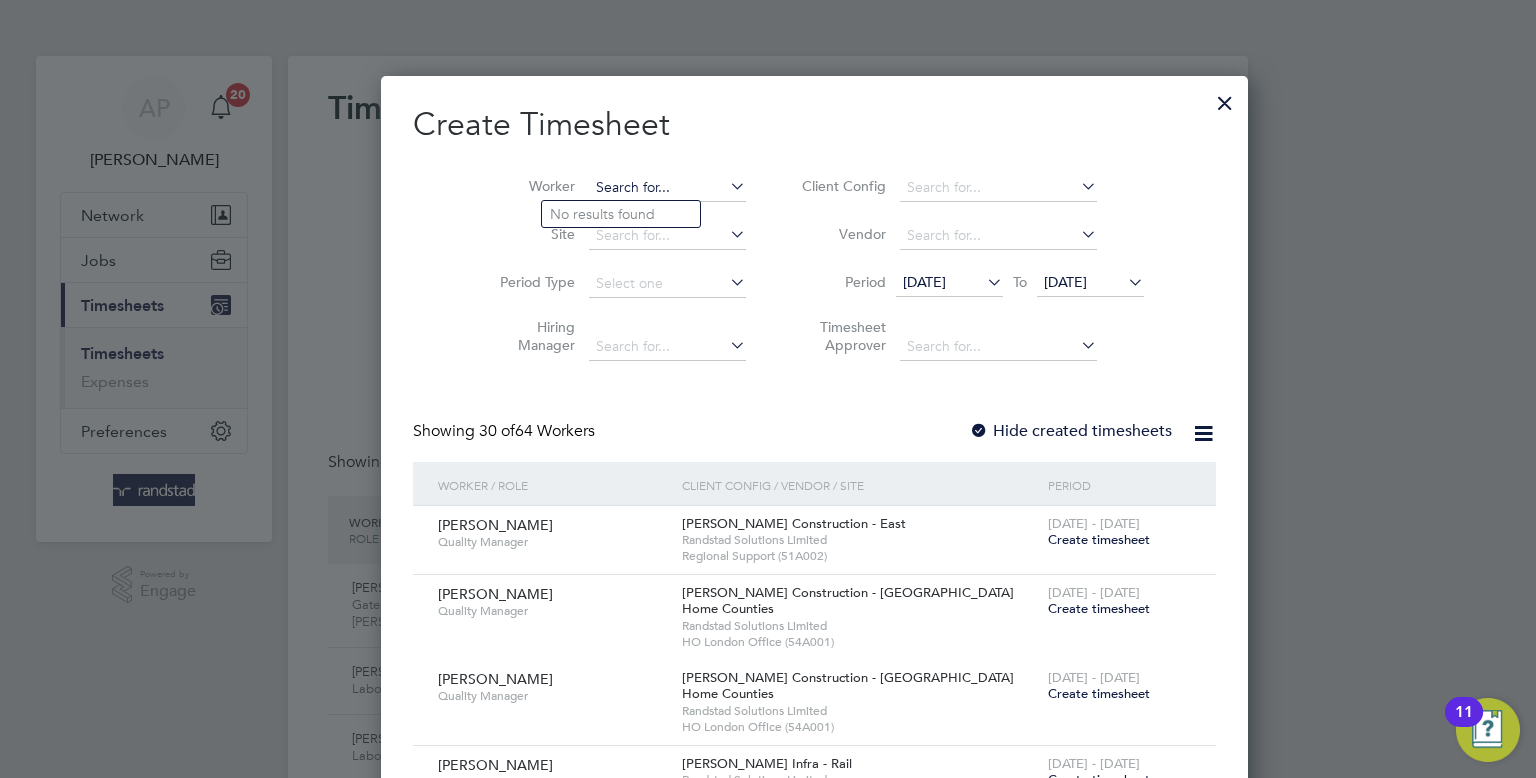 scroll, scrollTop: 10, scrollLeft: 10, axis: both 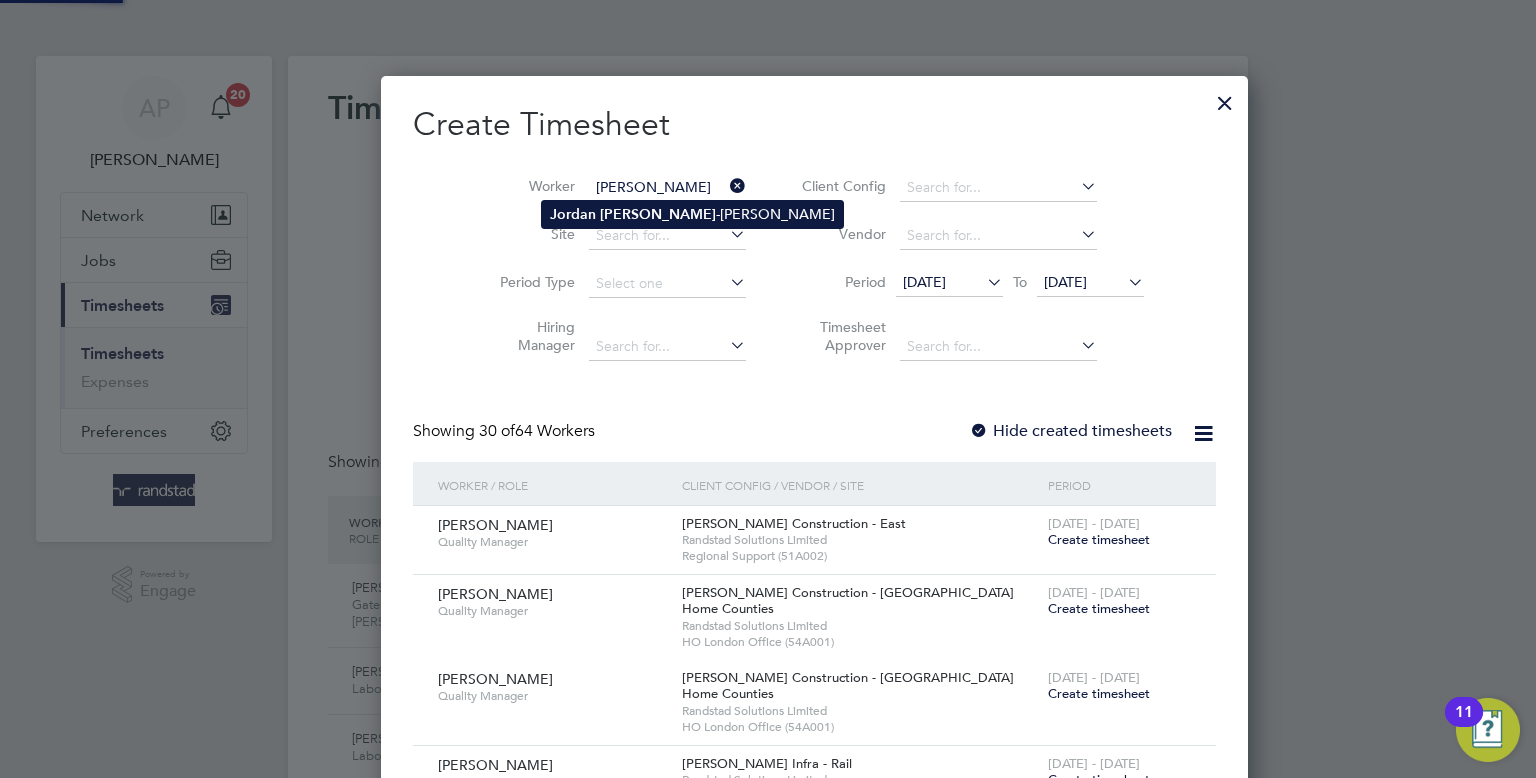 click on "Jordan   Parker -Hamilton" 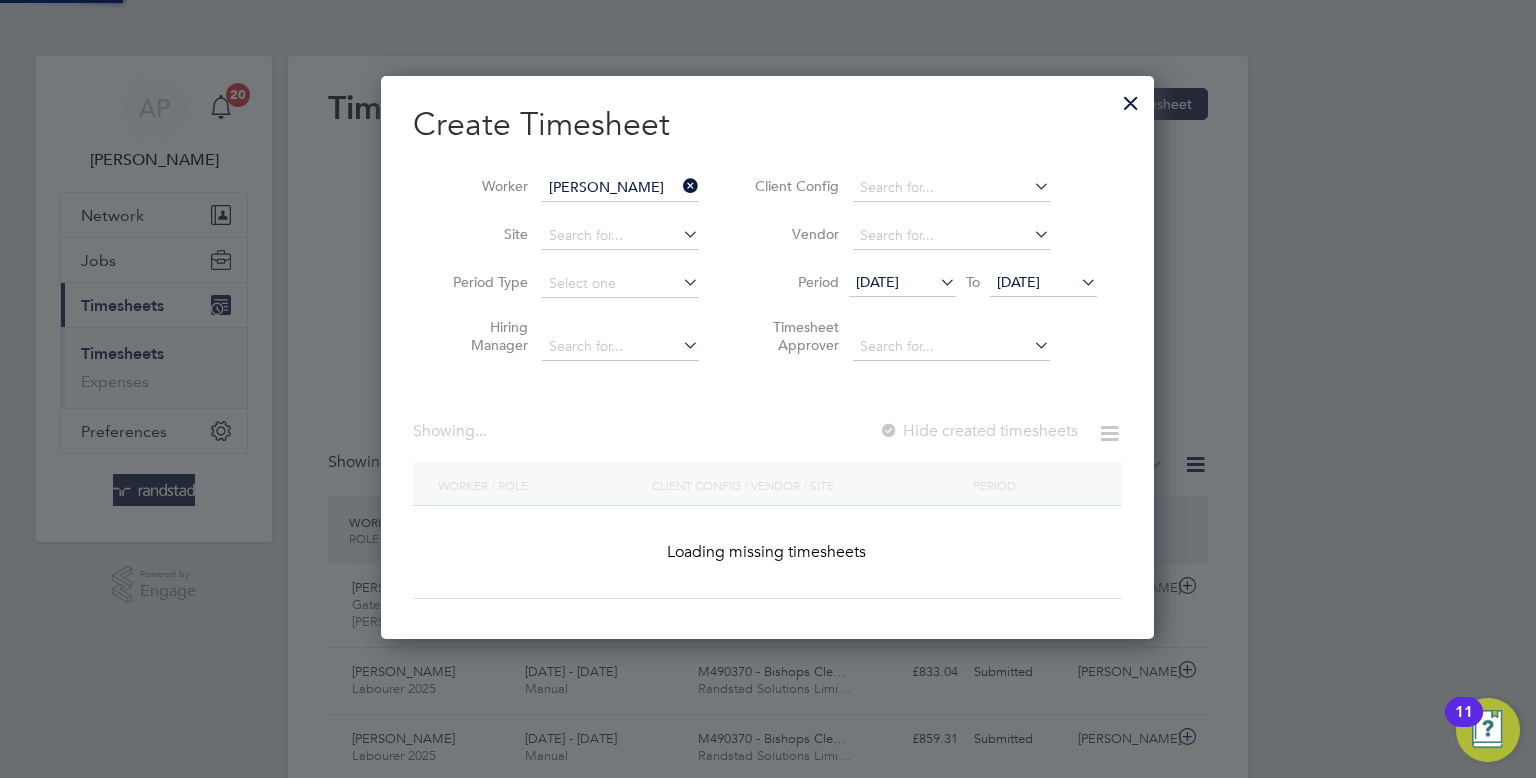 scroll, scrollTop: 10, scrollLeft: 10, axis: both 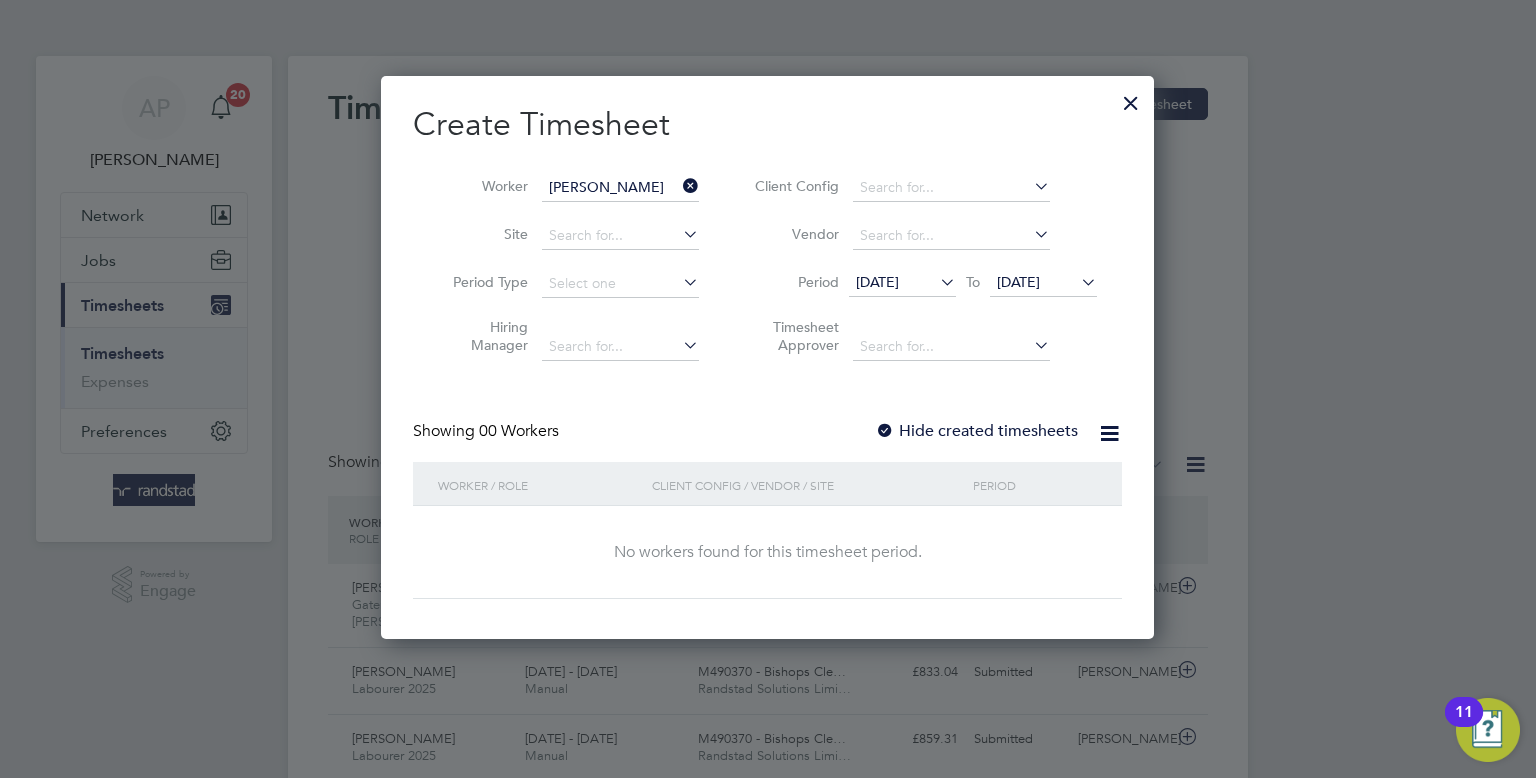 click on "[DATE]" at bounding box center (1018, 282) 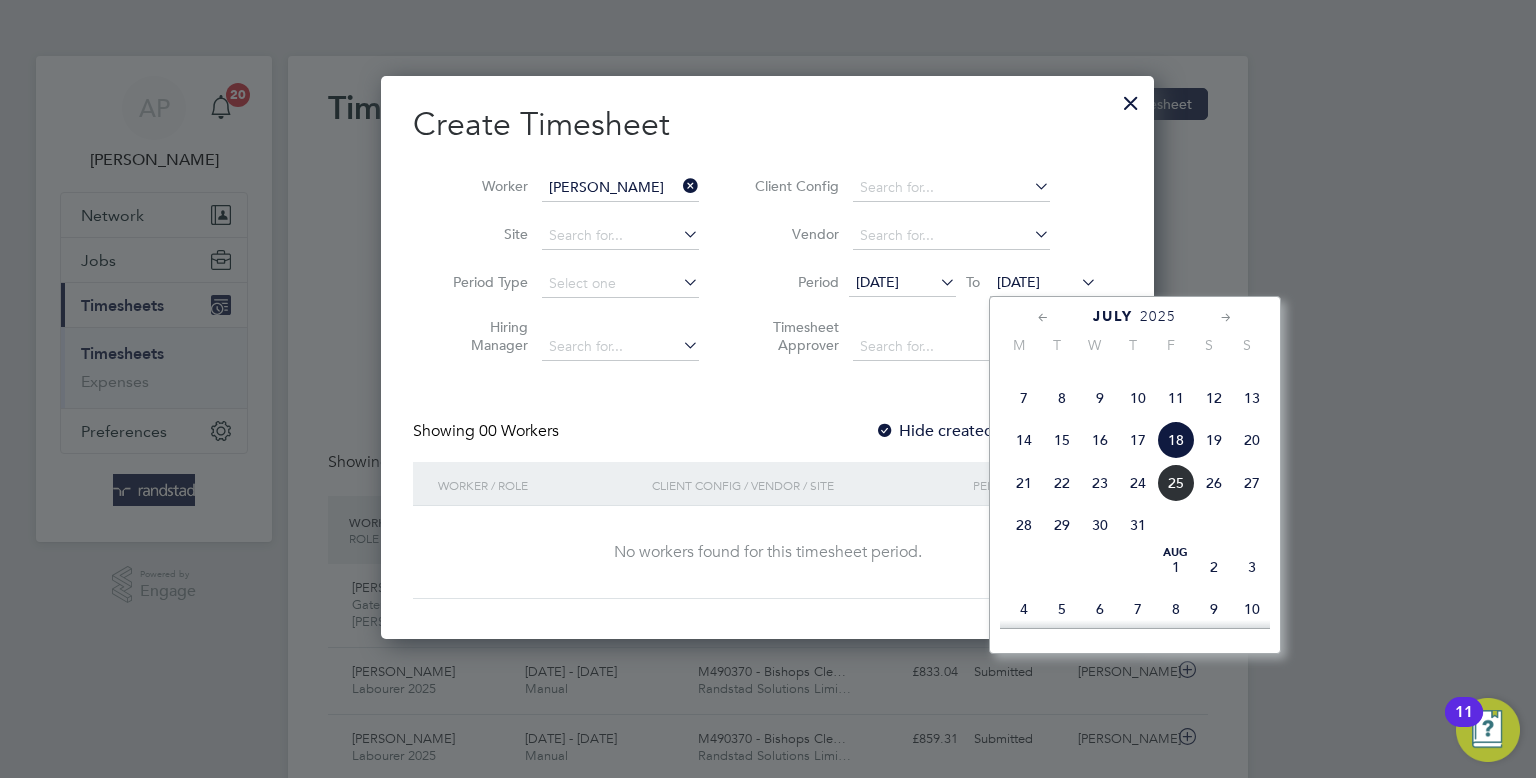 click on "25" 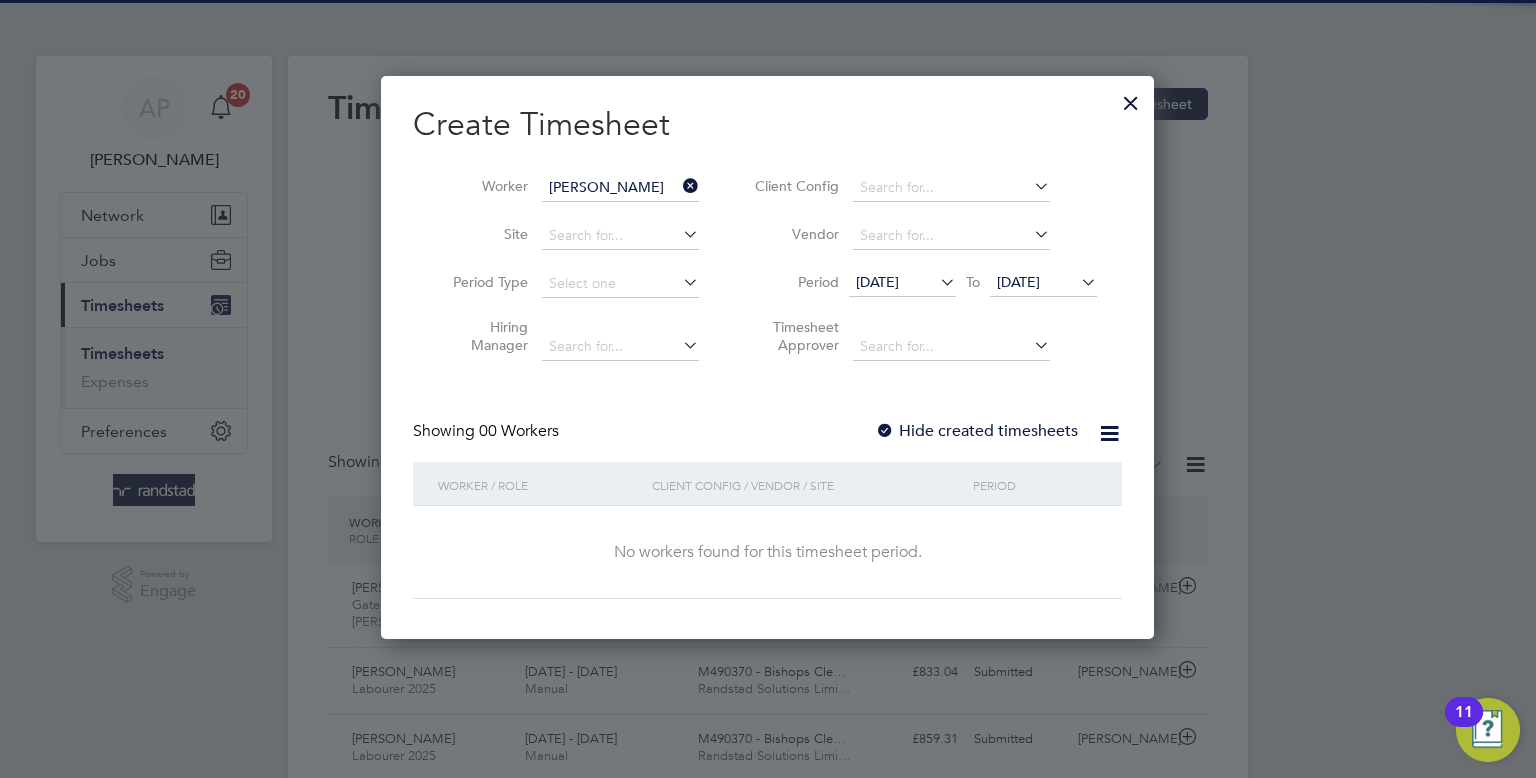 click on "Showing   00 Workers Hide created timesheets" at bounding box center (767, 441) 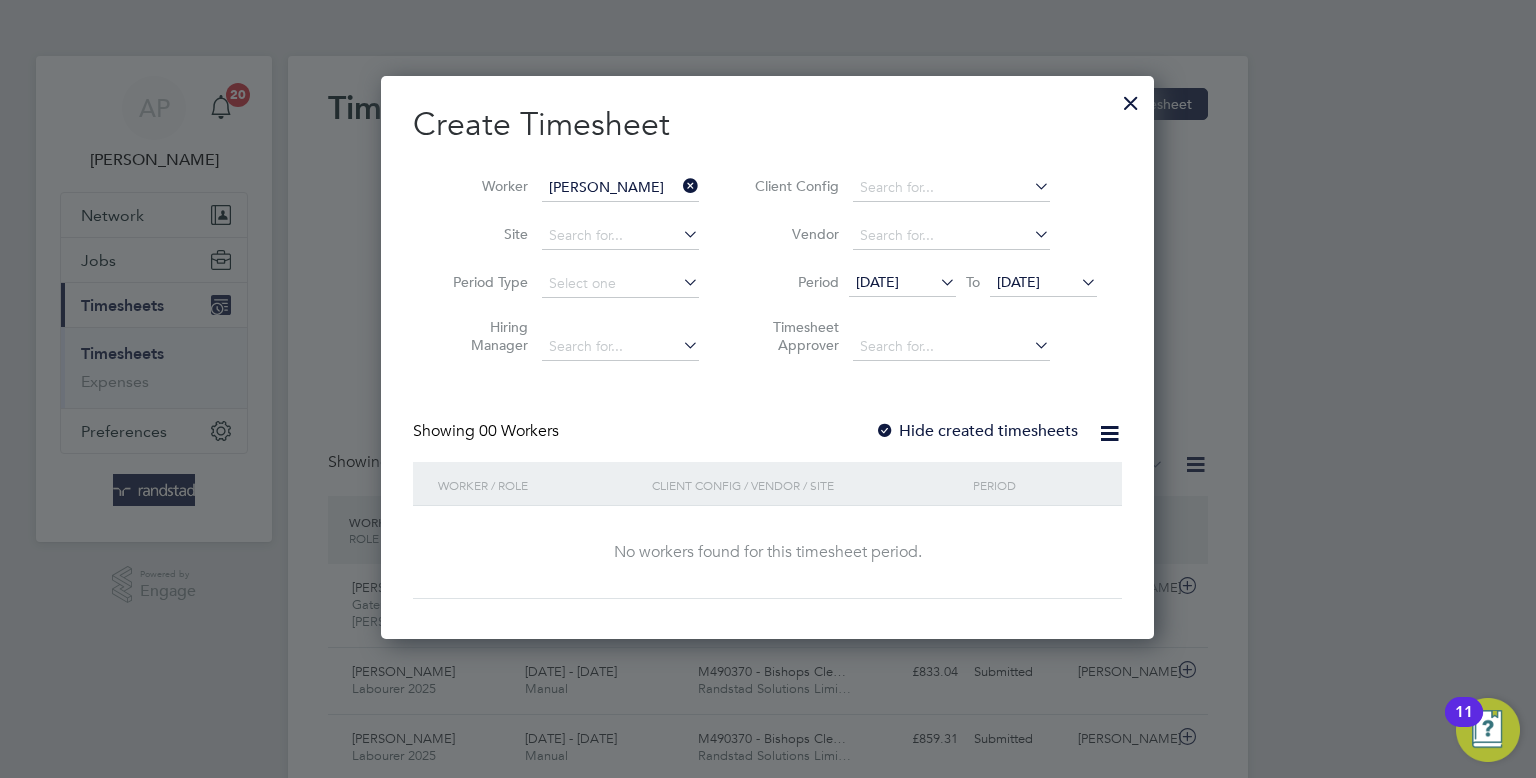 click on "Hide created timesheets" at bounding box center (976, 431) 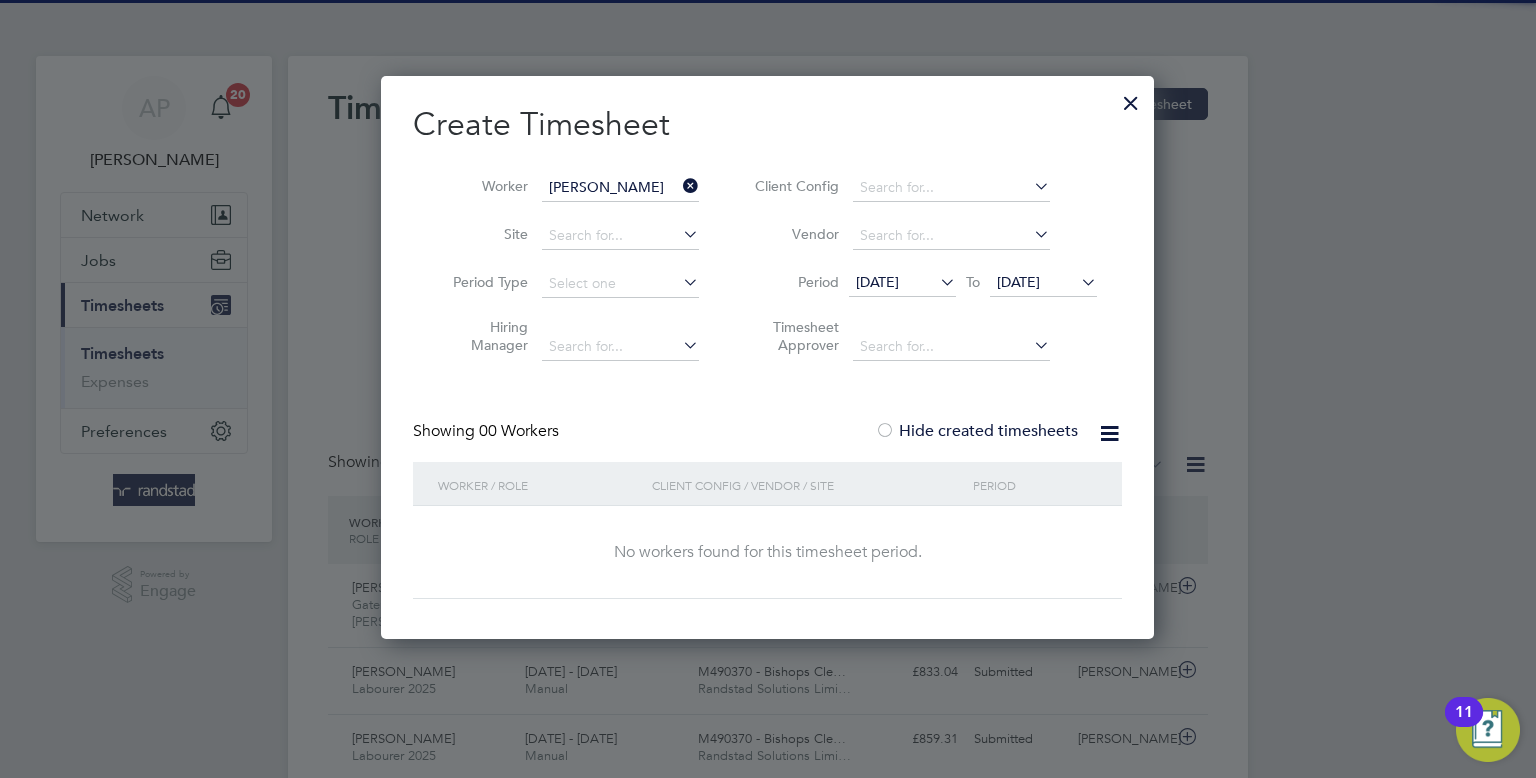 click on "Hide created timesheets" at bounding box center [976, 431] 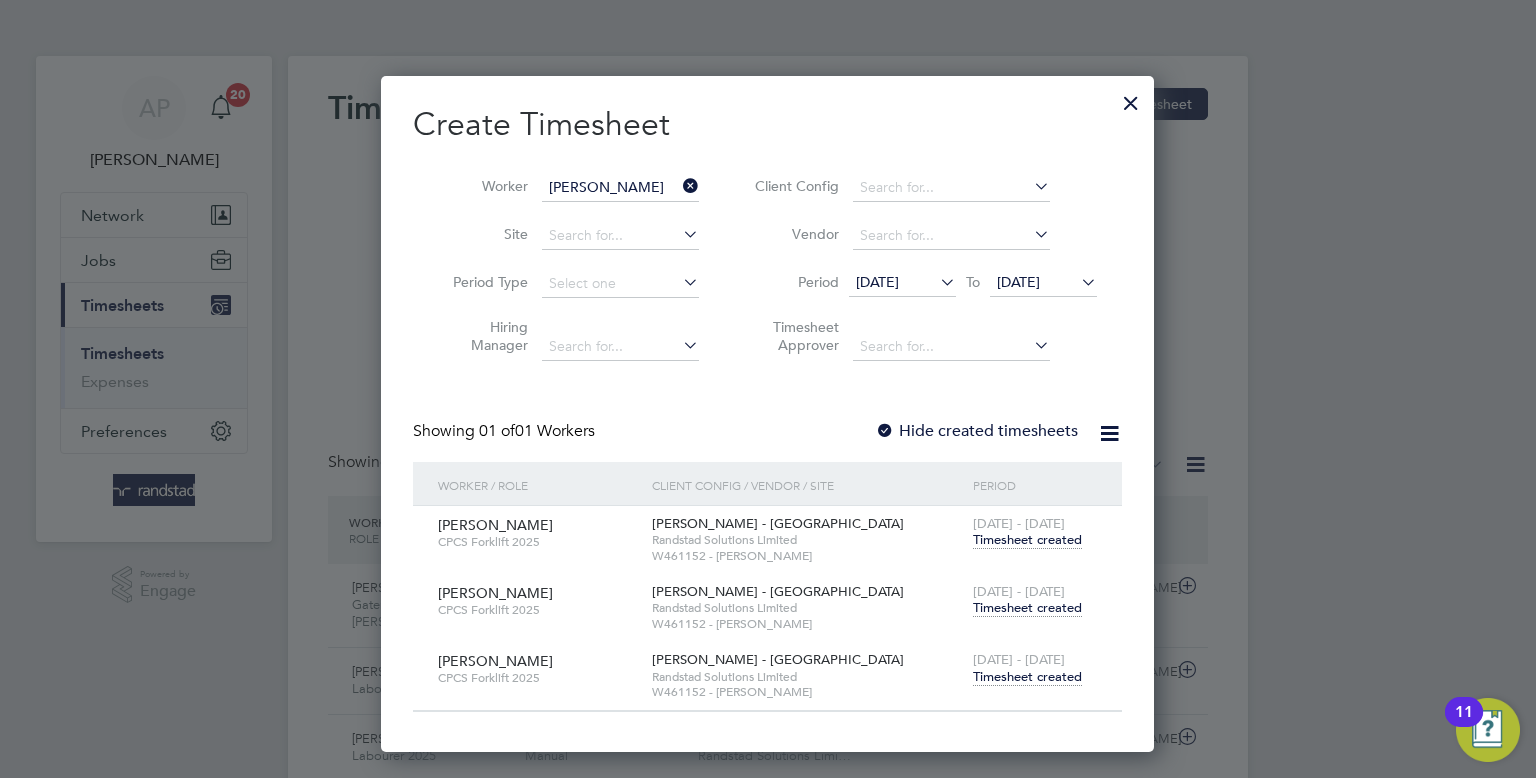 click on "Timesheet created" at bounding box center (1027, 677) 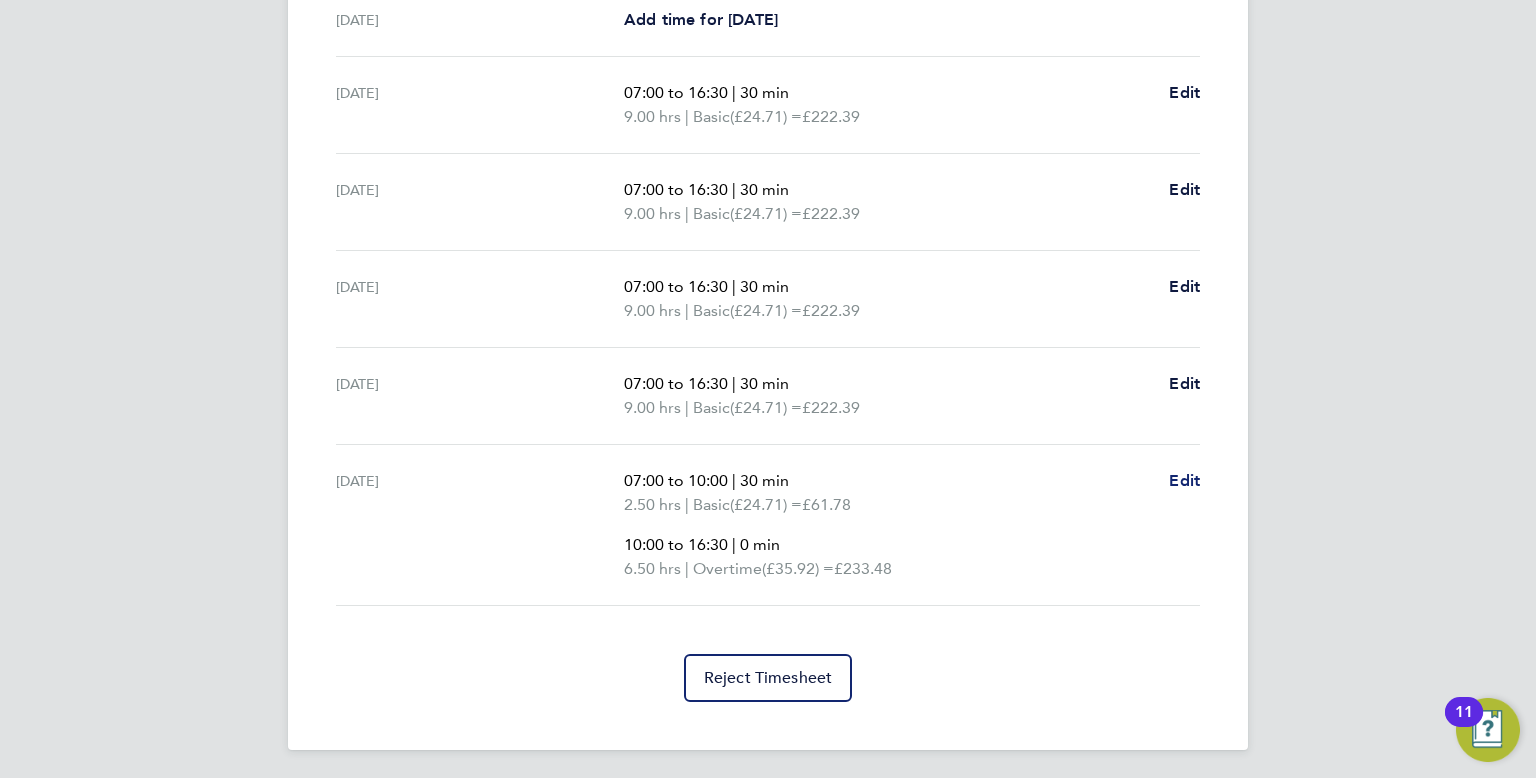 click on "Edit" at bounding box center [1184, 480] 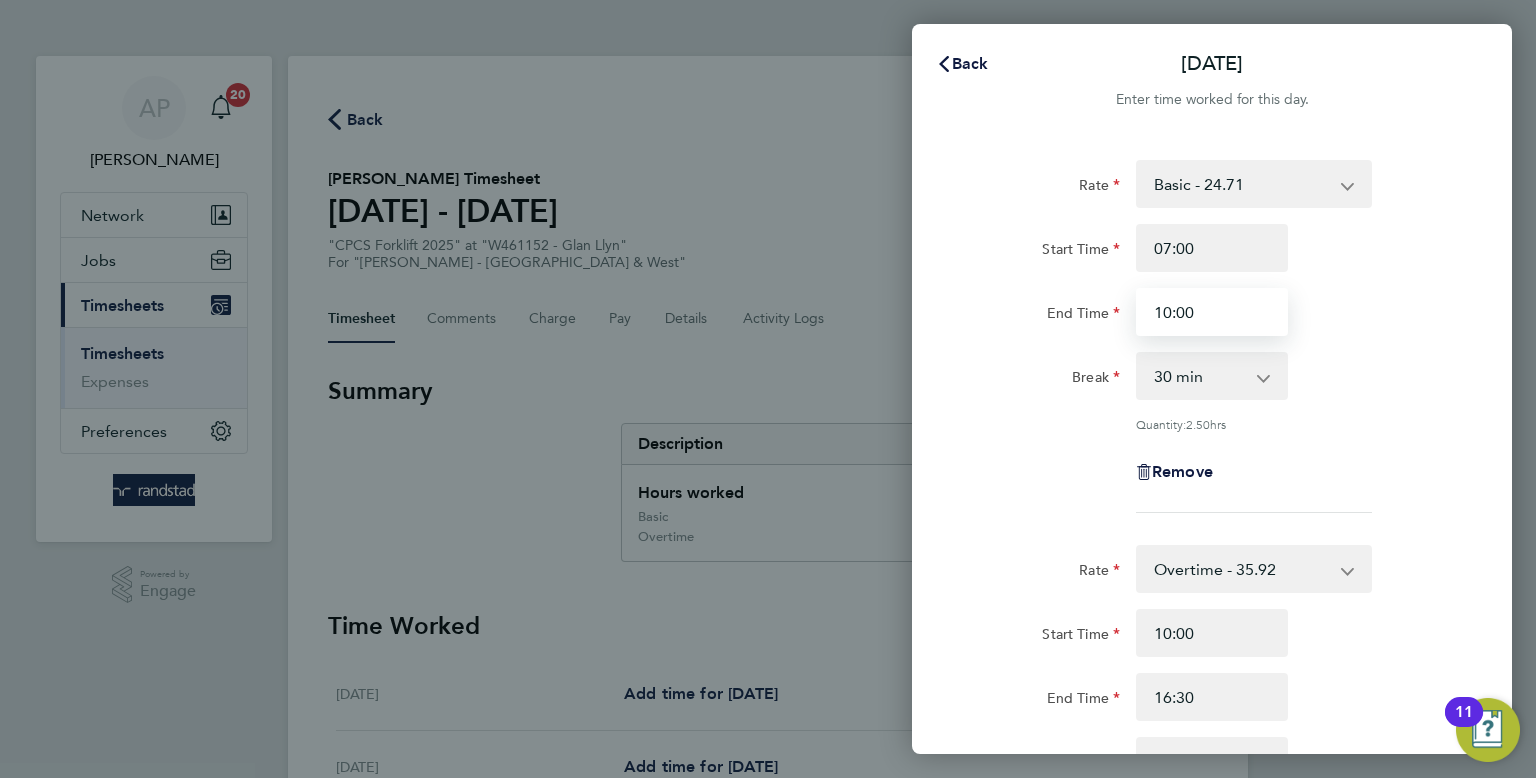 click on "10:00" at bounding box center [1212, 312] 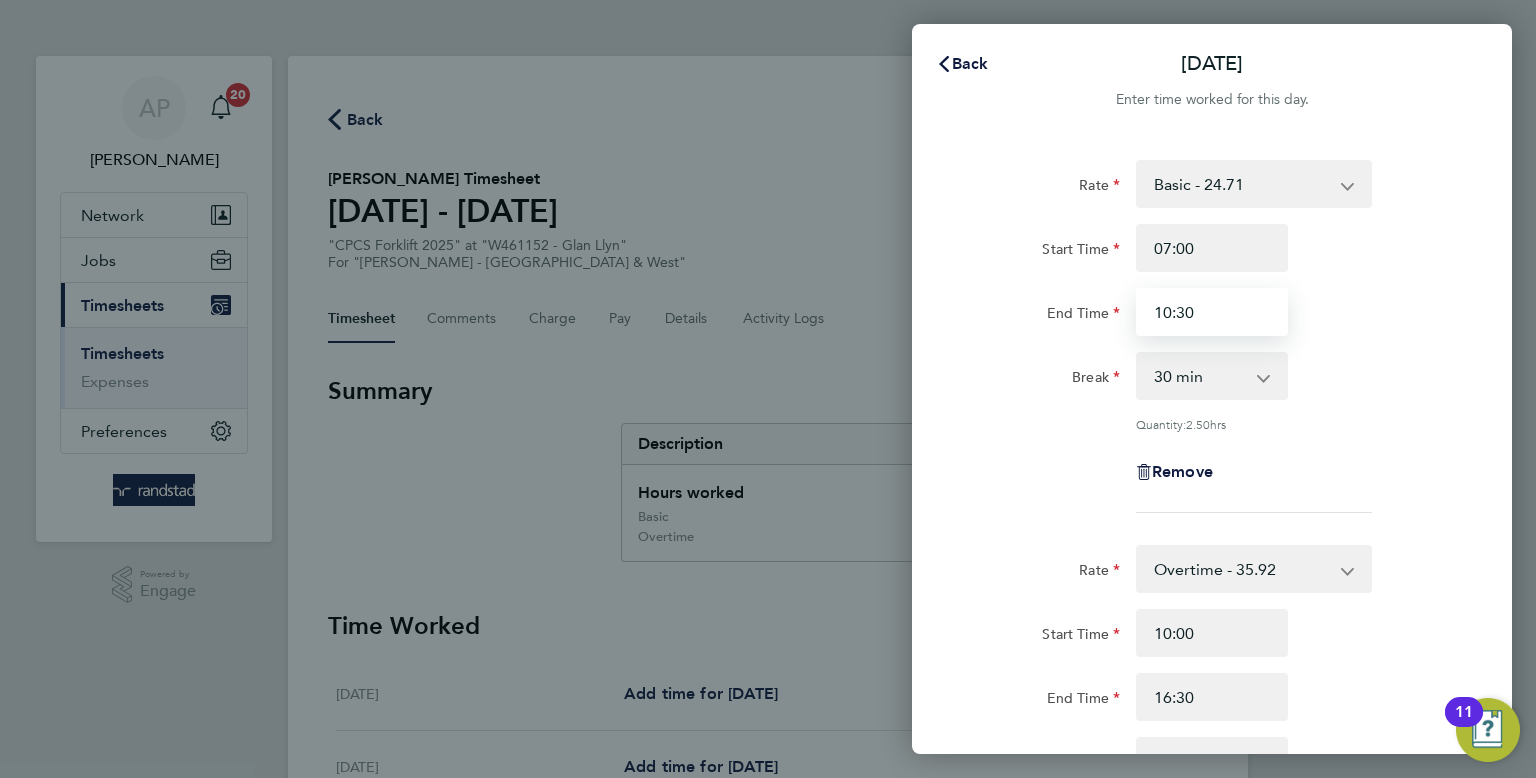 type on "10:30" 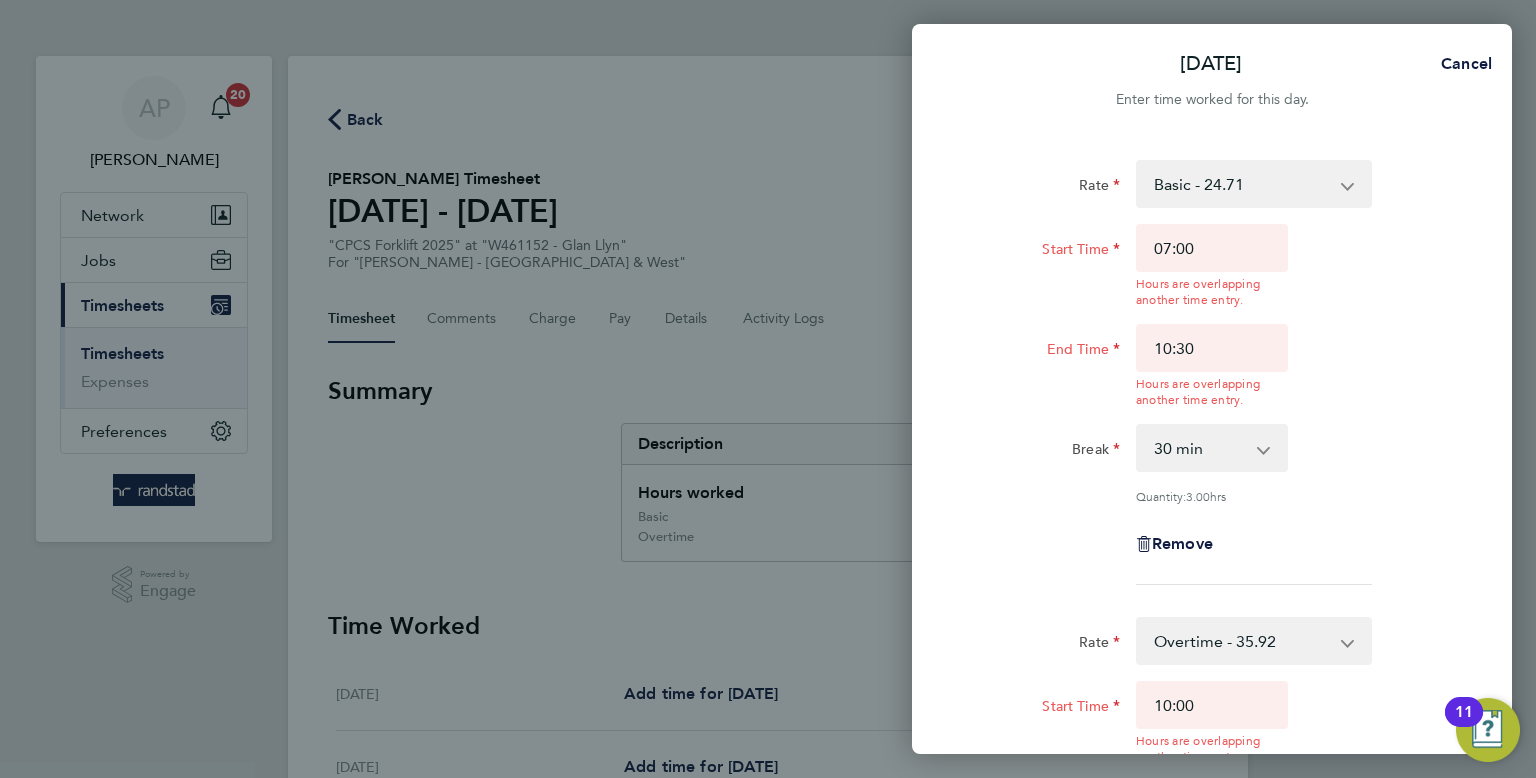 click on "Rate  Basic - 24.71   Overtime - 35.92   Overtime 2 - 46.14
Start Time 07:00  Hours are overlapping another time entry.  End Time 10:30  Hours are overlapping another time entry.  Break  0 min   15 min   30 min   45 min   60 min   75 min   90 min
Quantity:  3.00  hrs
Remove  Rate  Overtime - 35.92   Basic - 24.71   Overtime 2 - 46.14
Start Time 10:00  Hours are overlapping another time entry.  End Time 16:30  Hours are overlapping another time entry.  Break  0 min   15 min   30 min   45 min   60 min   75 min   90 min
Quantity:  6.50  hrs
Remove
Add More Time   Previous Day   Next Day" 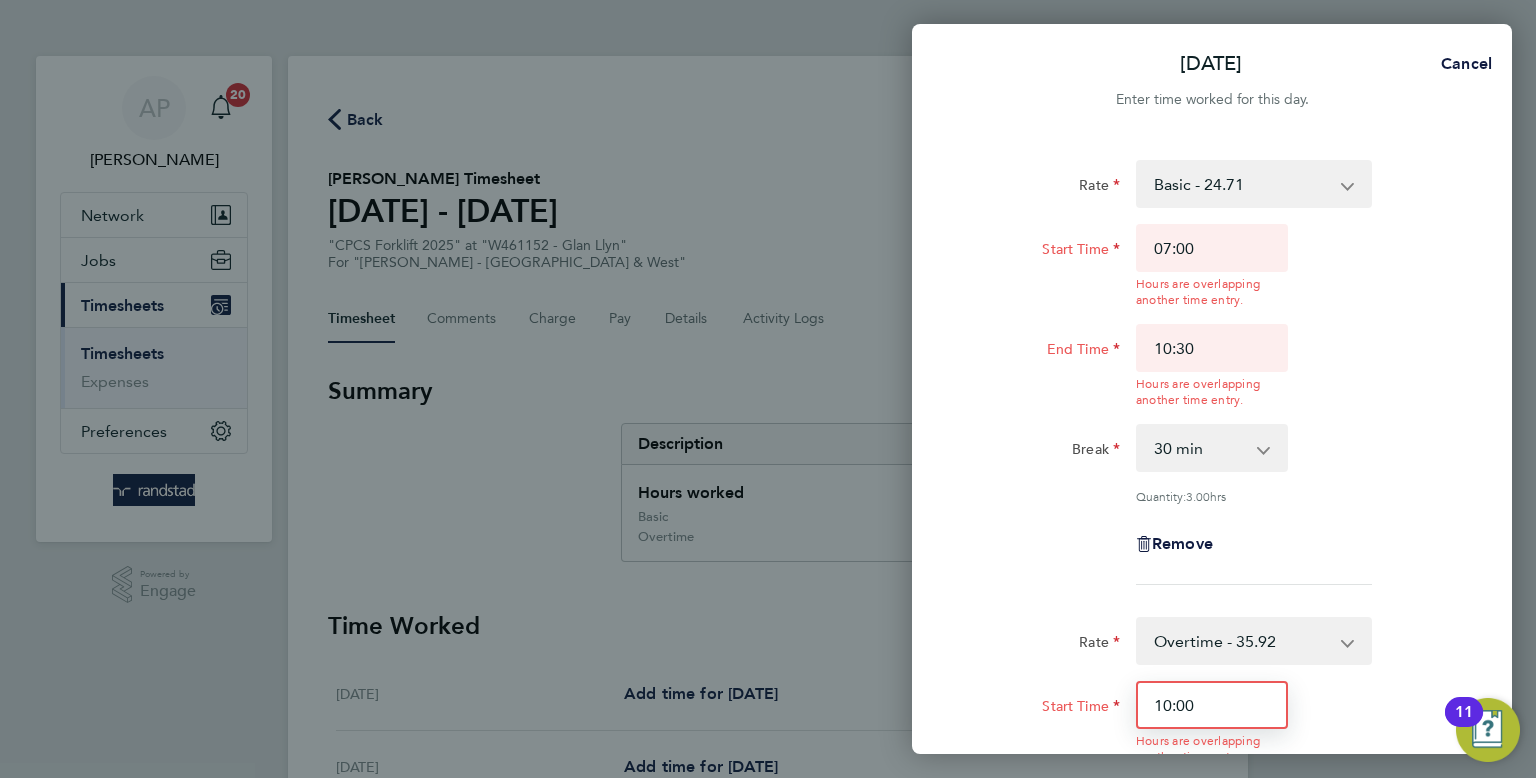 click on "10:00" at bounding box center [1212, 705] 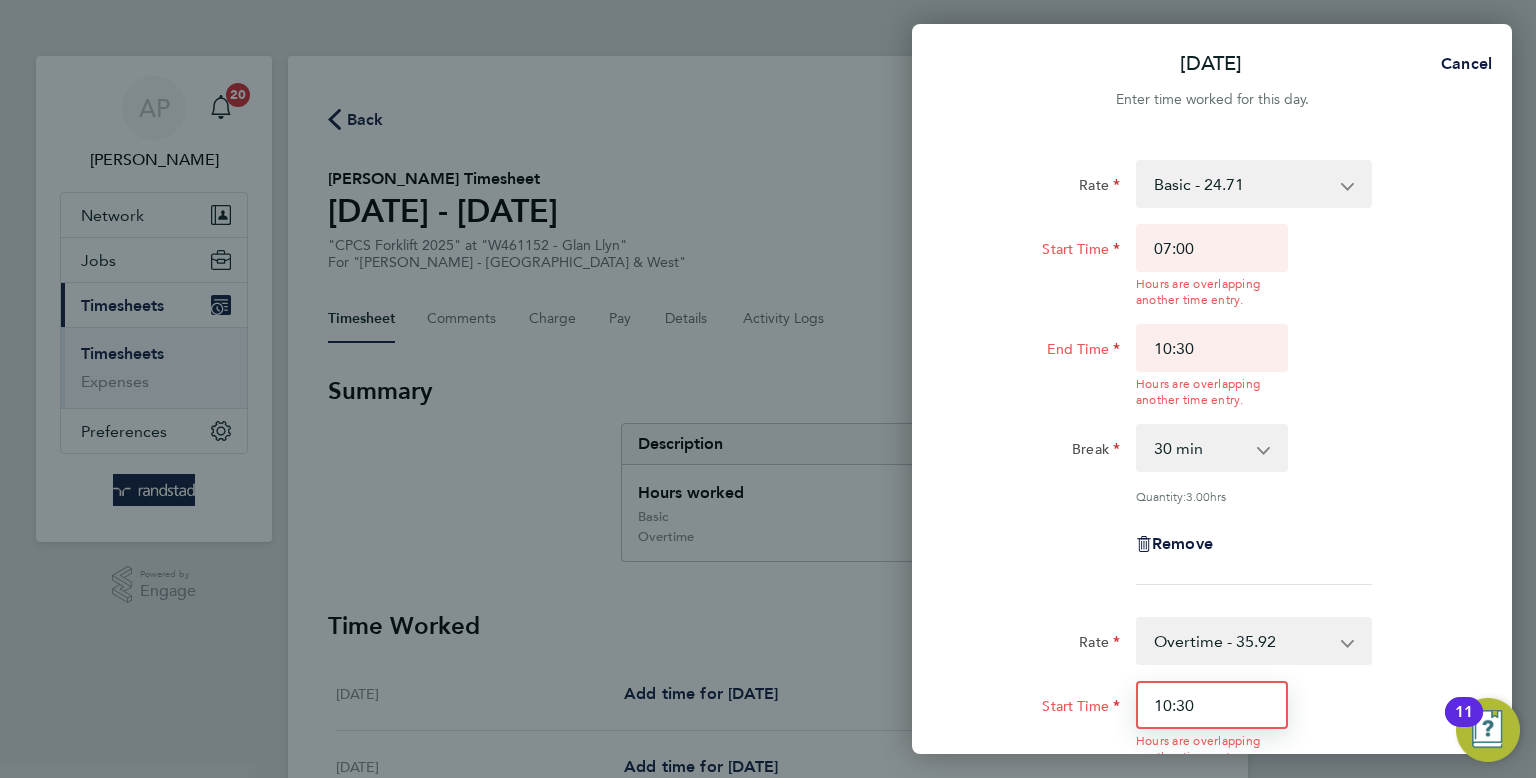 type on "10:30" 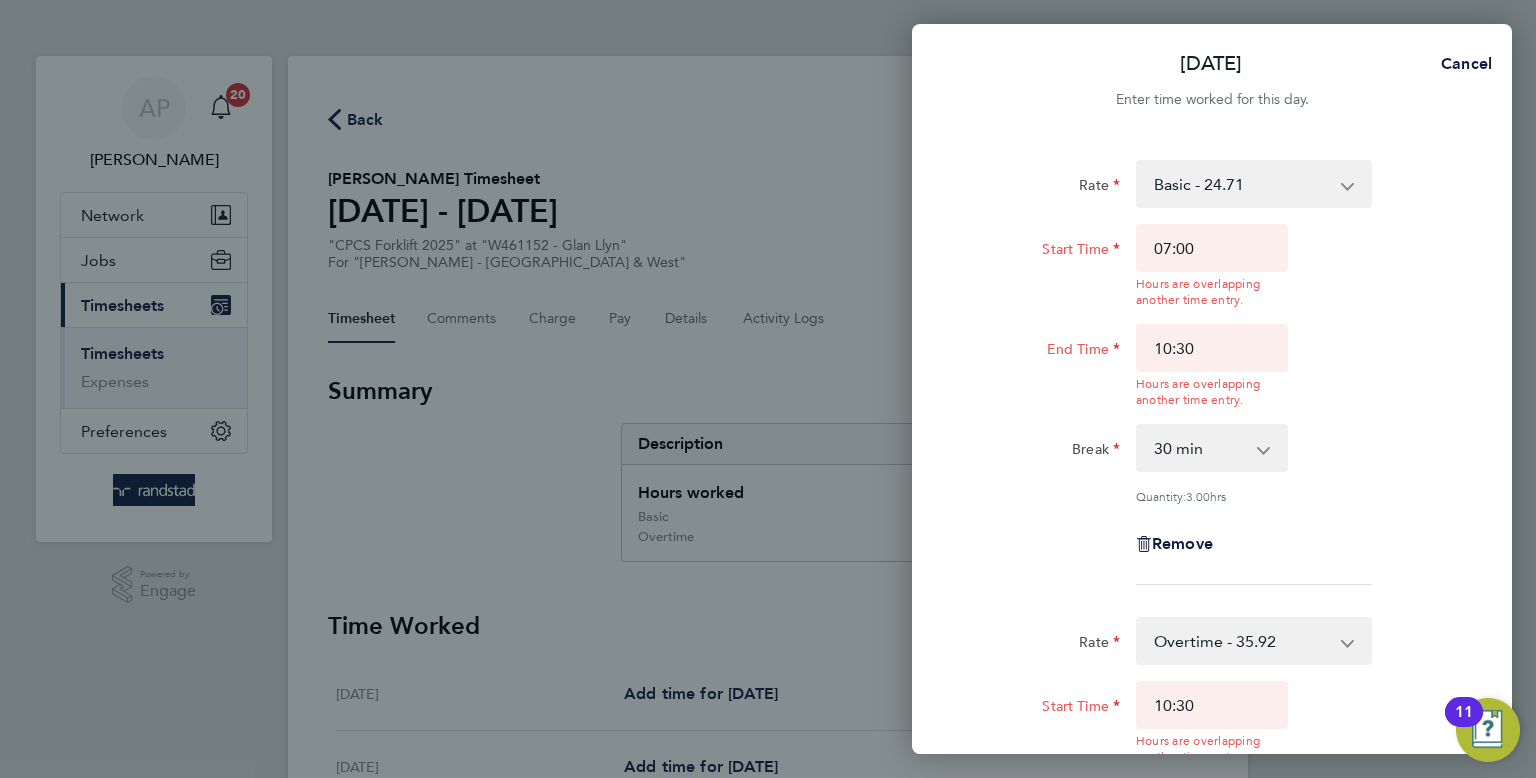 click on "Rate  Basic - 24.71   Overtime - 35.92   Overtime 2 - 46.14
Start Time 07:00  Hours are overlapping another time entry.  End Time 10:30  Hours are overlapping another time entry.  Break  0 min   15 min   30 min   45 min   60 min   75 min   90 min
Quantity:  3.00  hrs
Remove  Rate  Overtime - 35.92   Basic - 24.71   Overtime 2 - 46.14
Start Time 10:30  Hours are overlapping another time entry.  End Time 16:30  Hours are overlapping another time entry.  Break  0 min   15 min   30 min   45 min   60 min   75 min   90 min
Quantity:  6.50  hrs
Remove
Add More Time   Previous Day   Next Day" 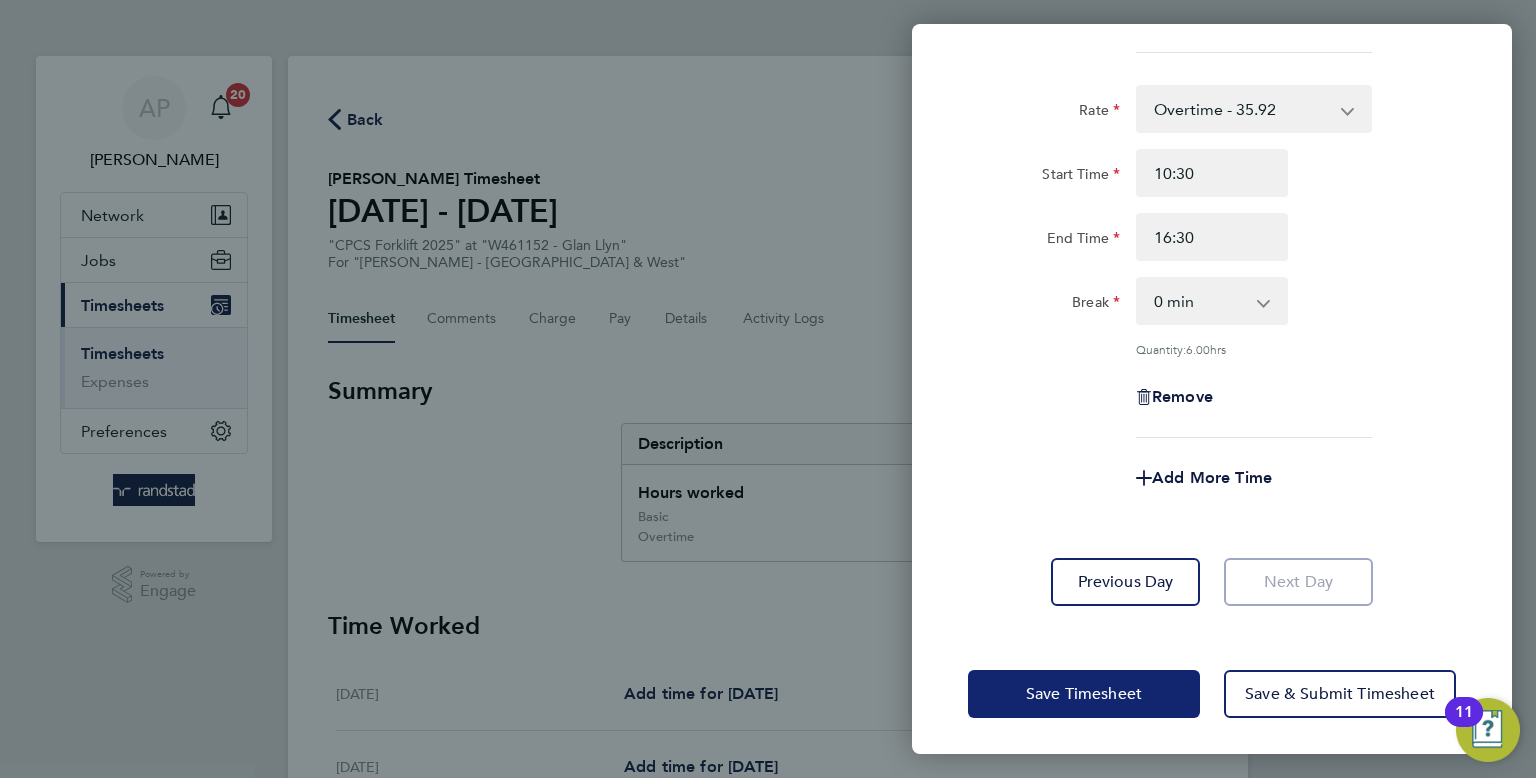click on "Save Timesheet" 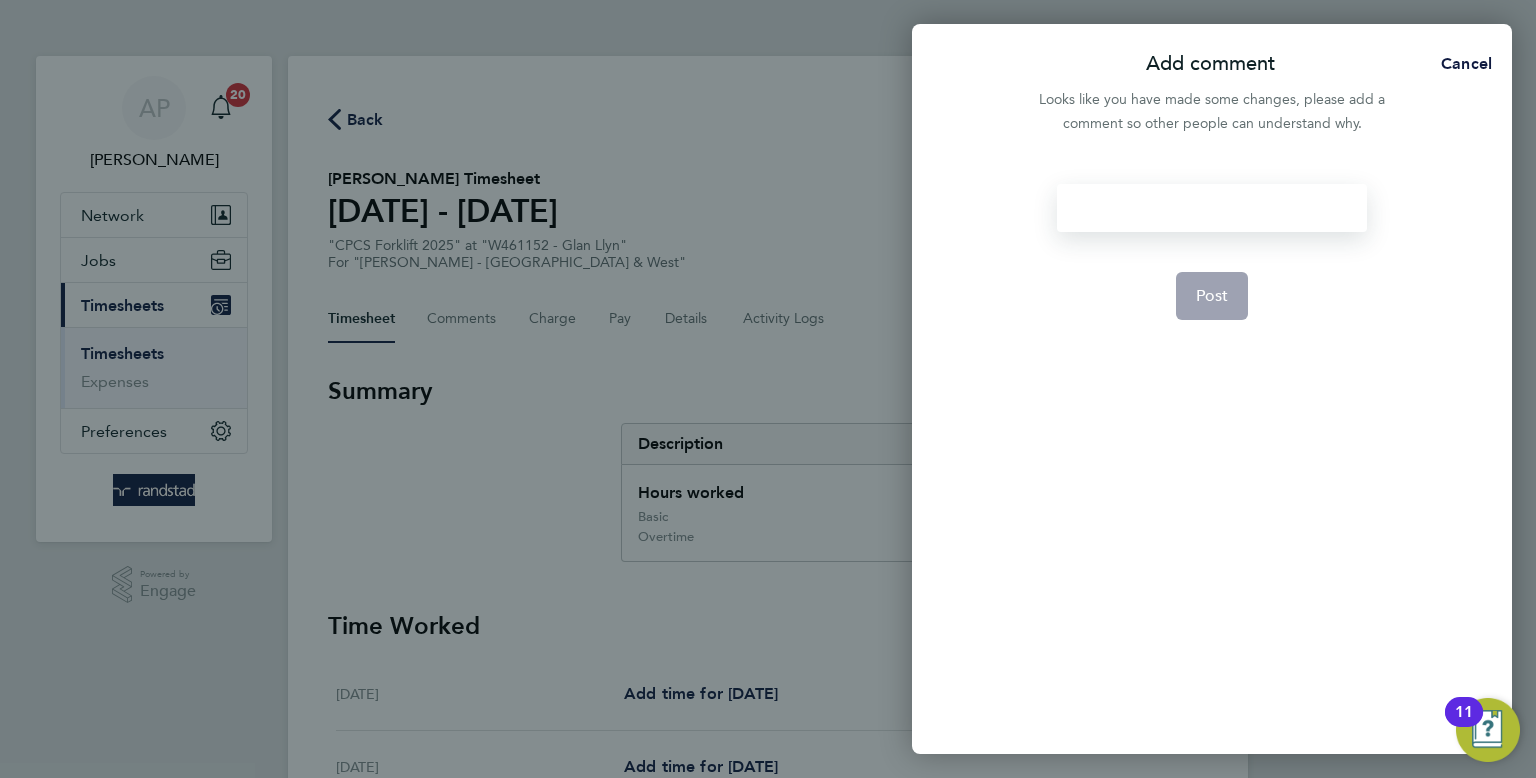 click at bounding box center (1211, 208) 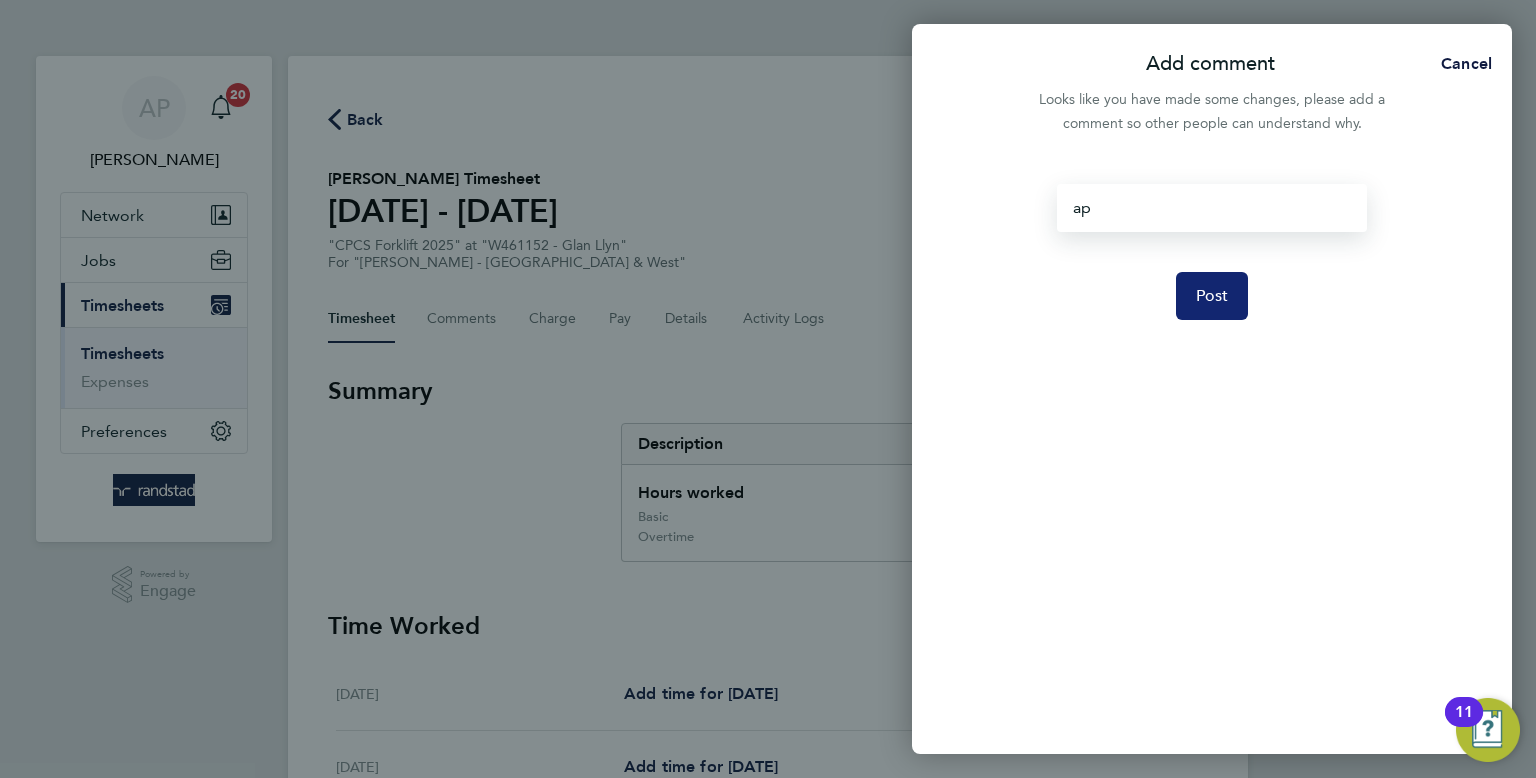 click on "Post" 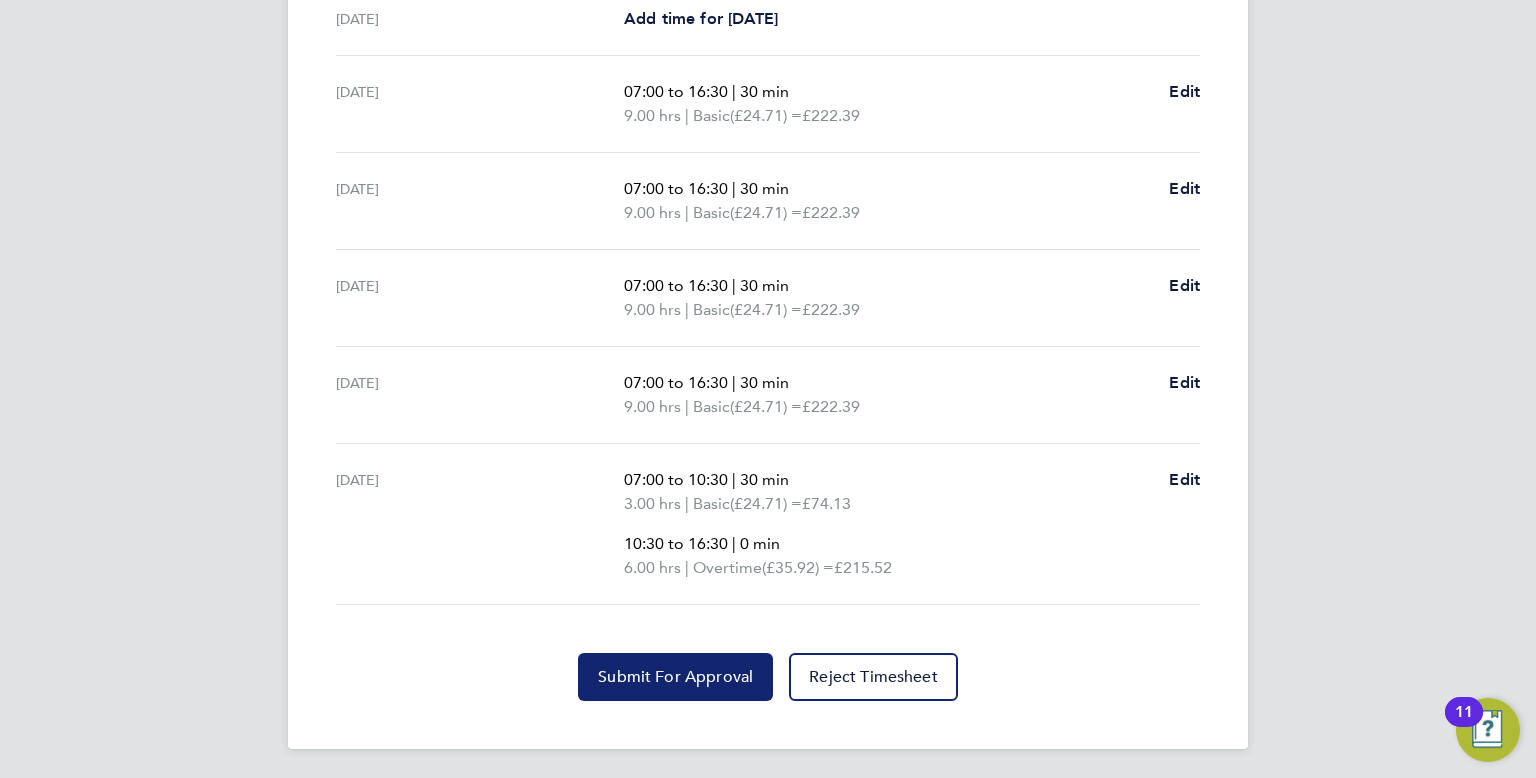 click on "Submit For Approval" 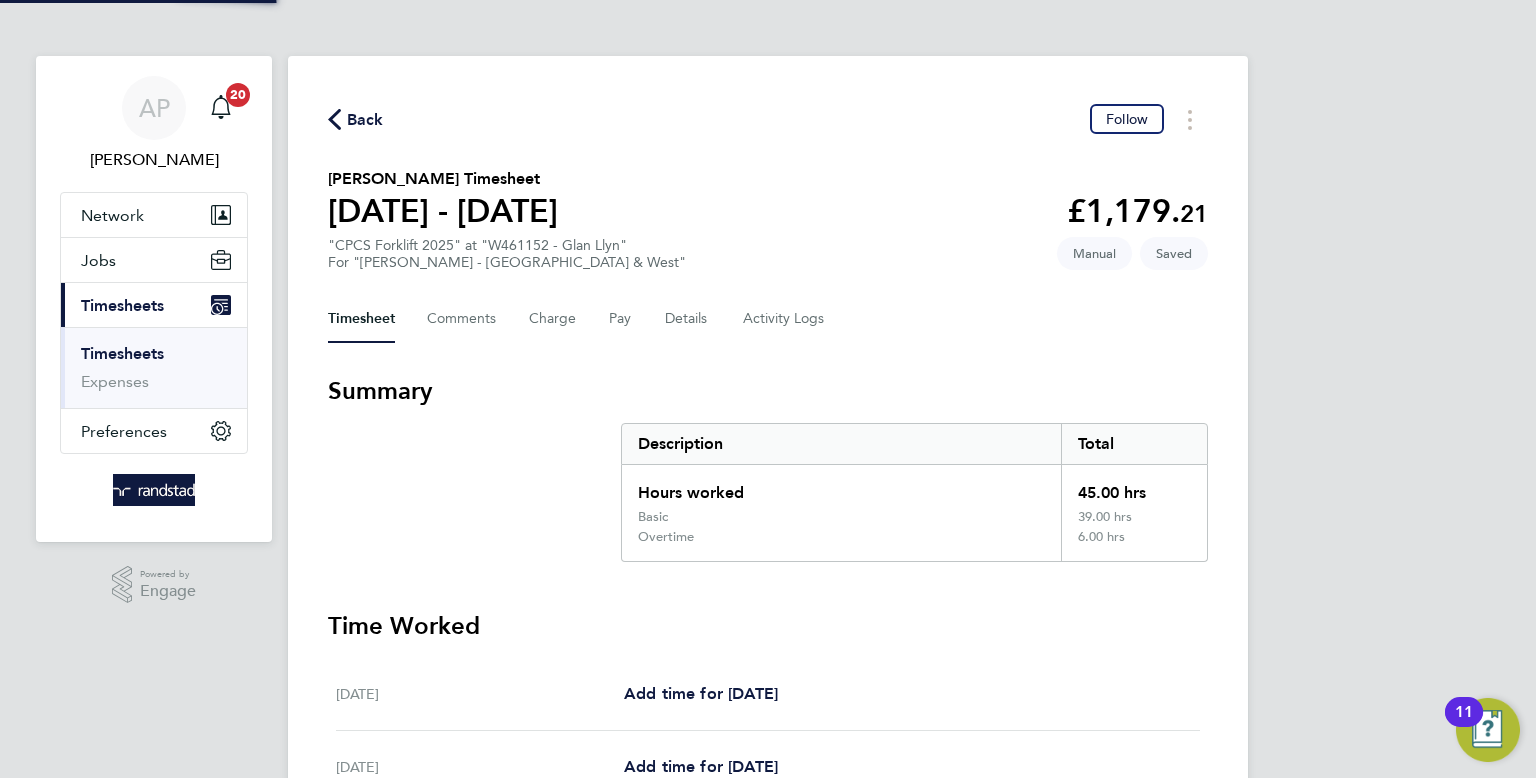 click on "Back" 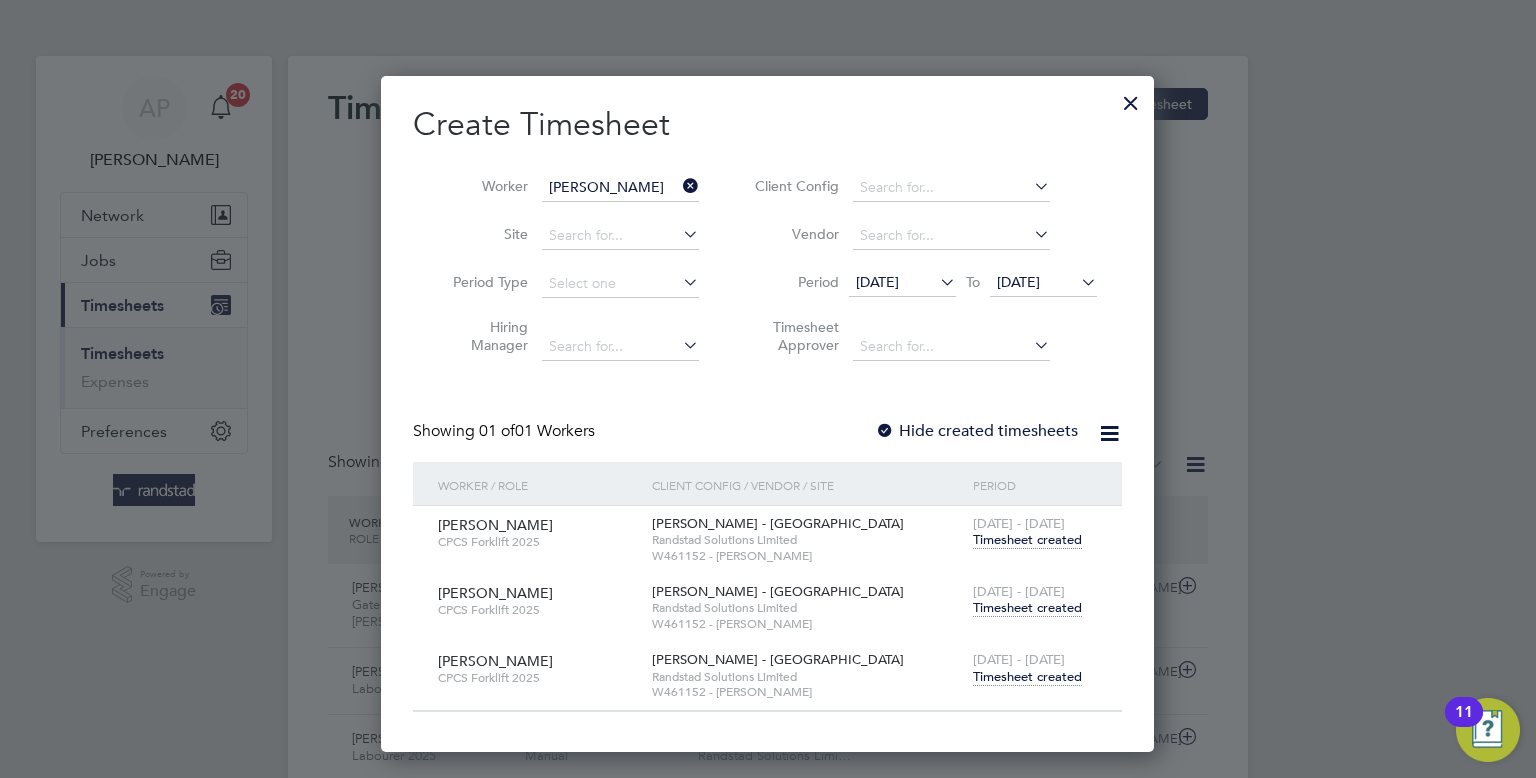 click at bounding box center [679, 186] 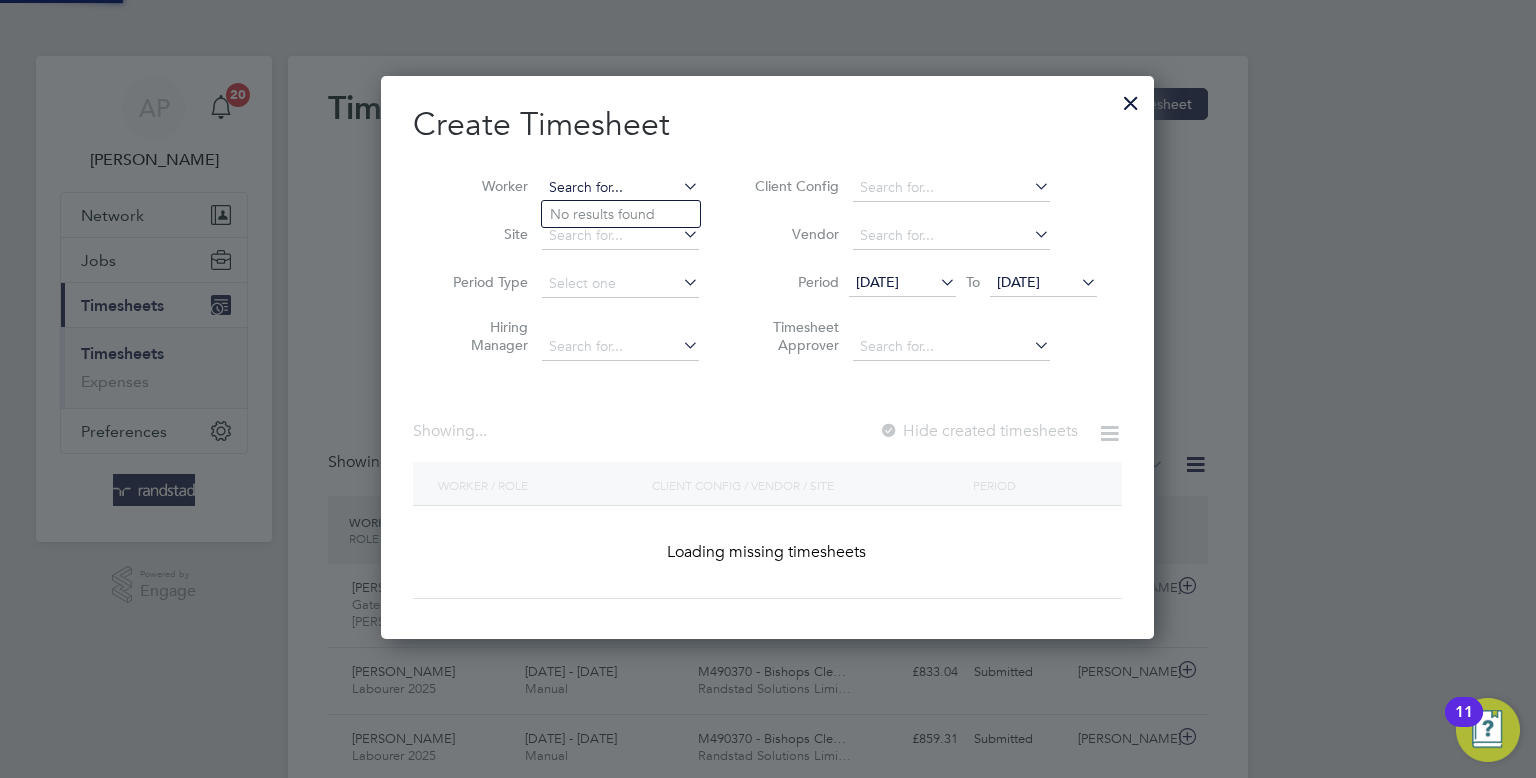 click at bounding box center (620, 188) 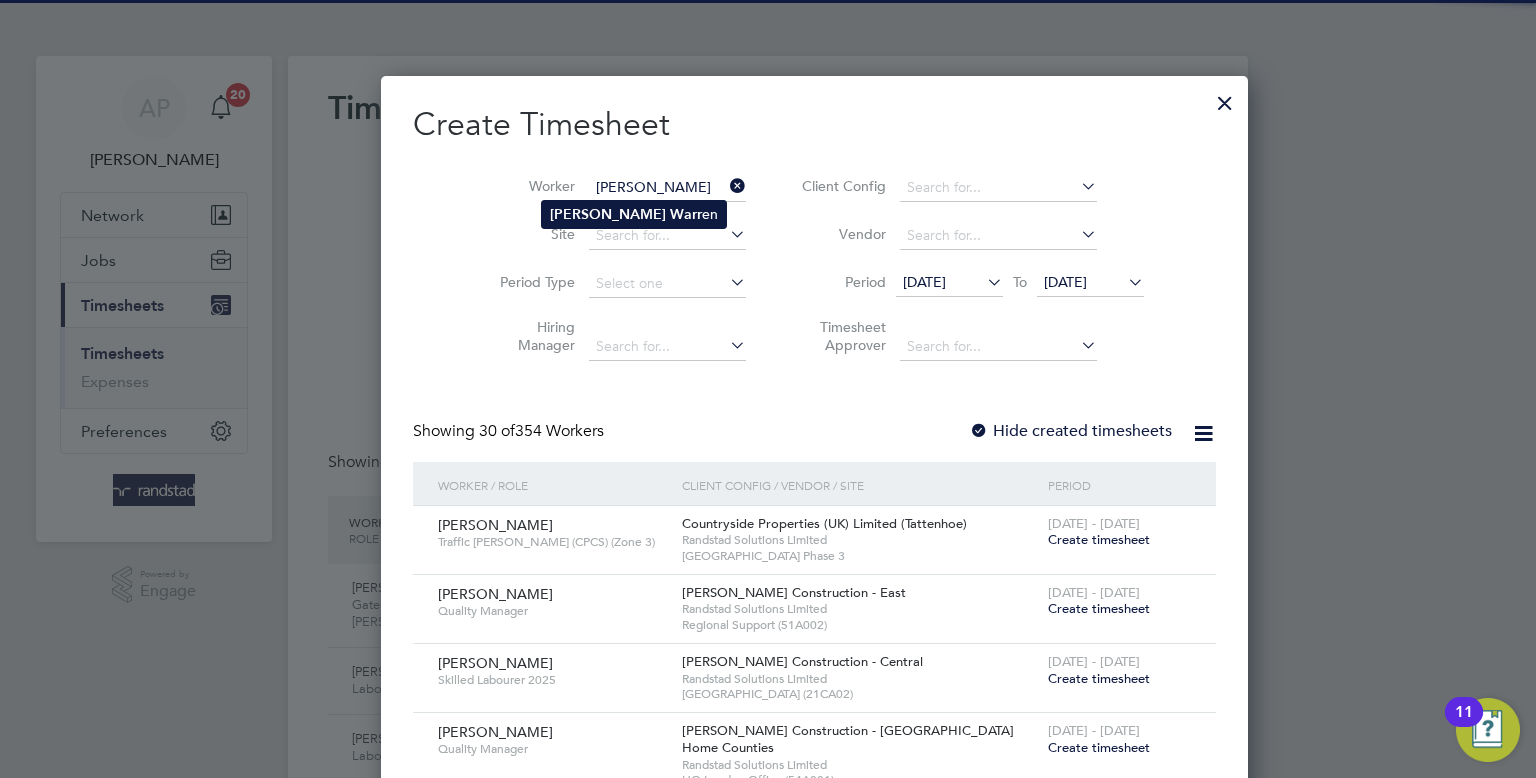 click on "Peter   Warr en" 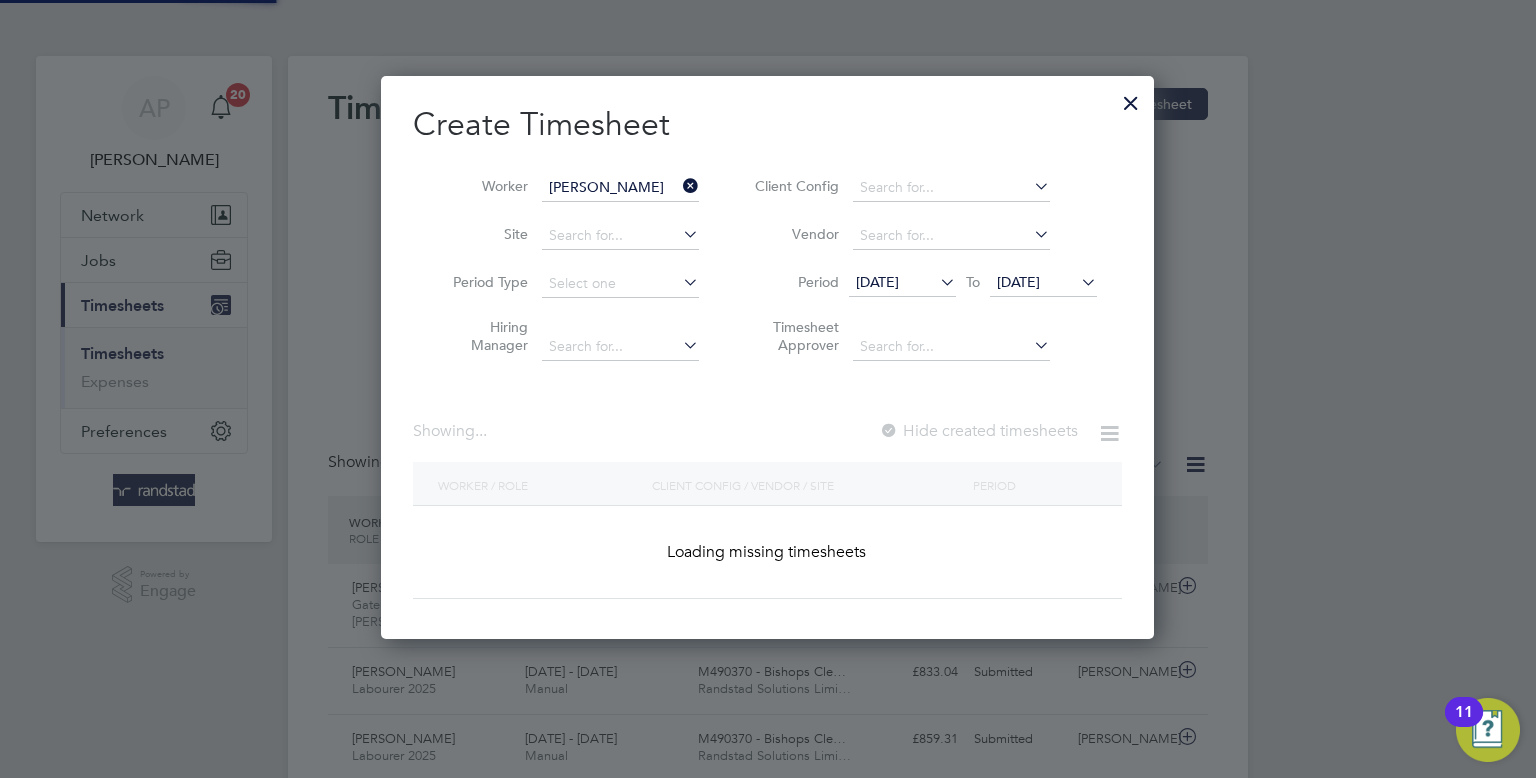drag, startPoint x: 1024, startPoint y: 290, endPoint x: 1046, endPoint y: 365, distance: 78.160095 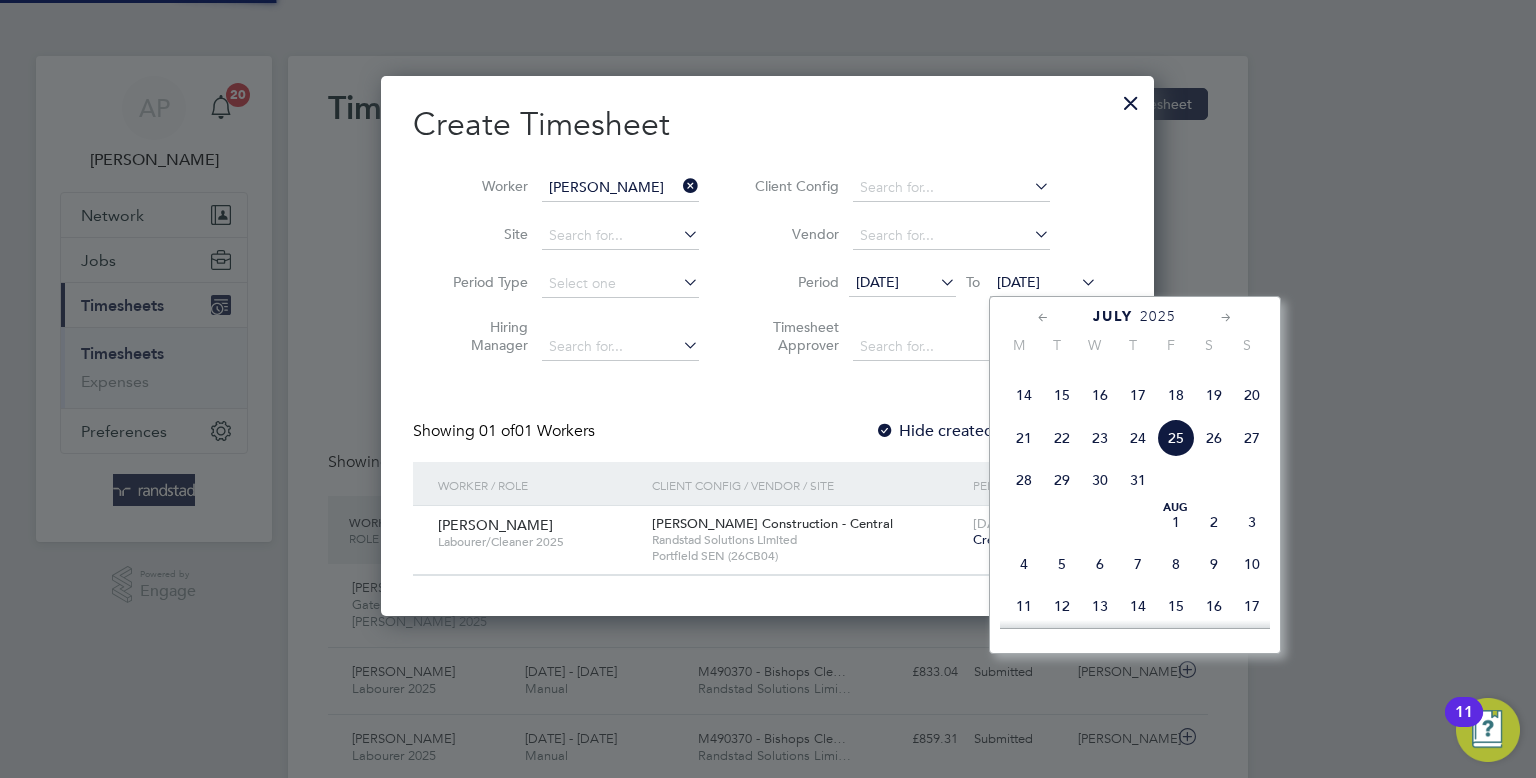click on "25" 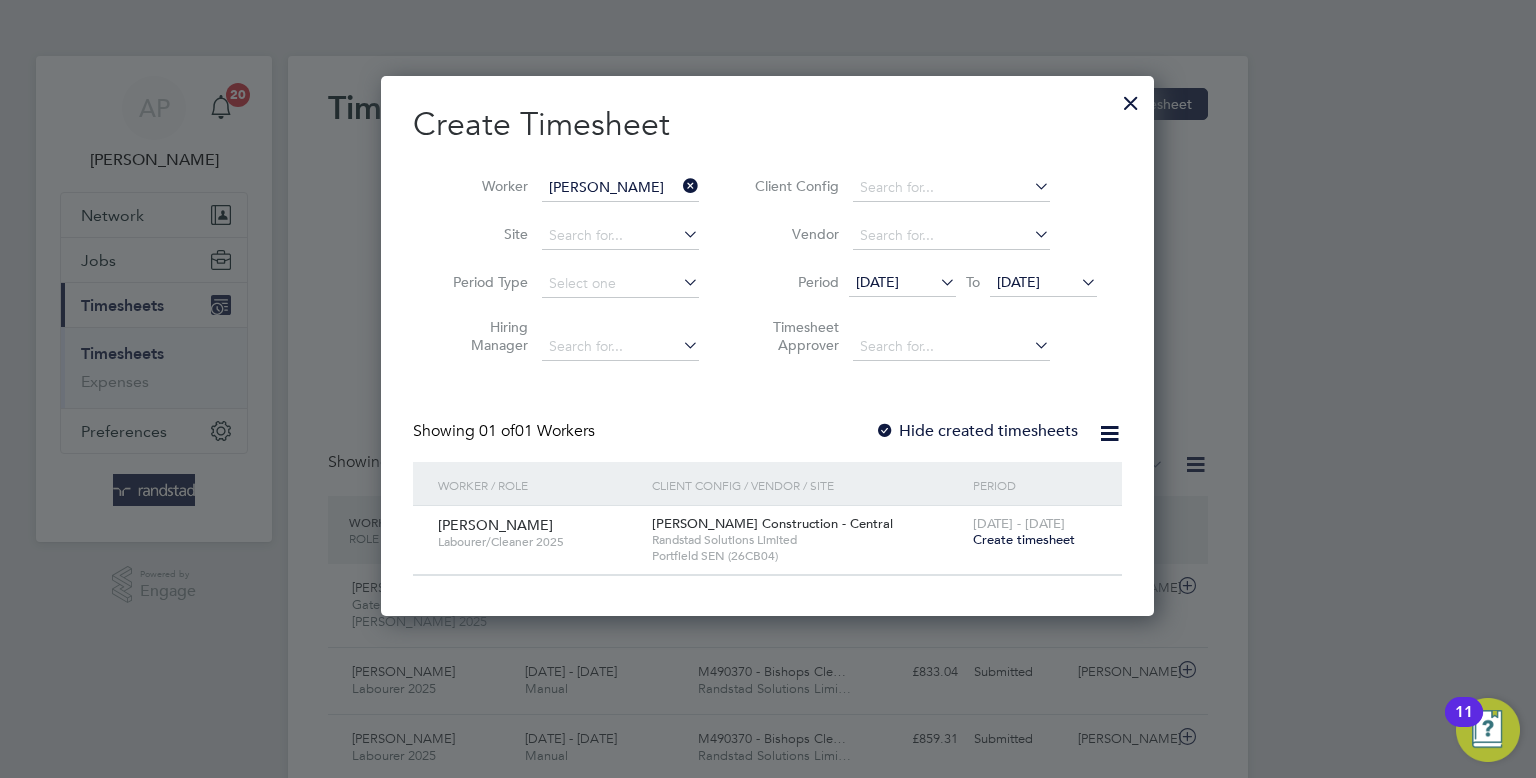 click on "Create timesheet" at bounding box center (1024, 539) 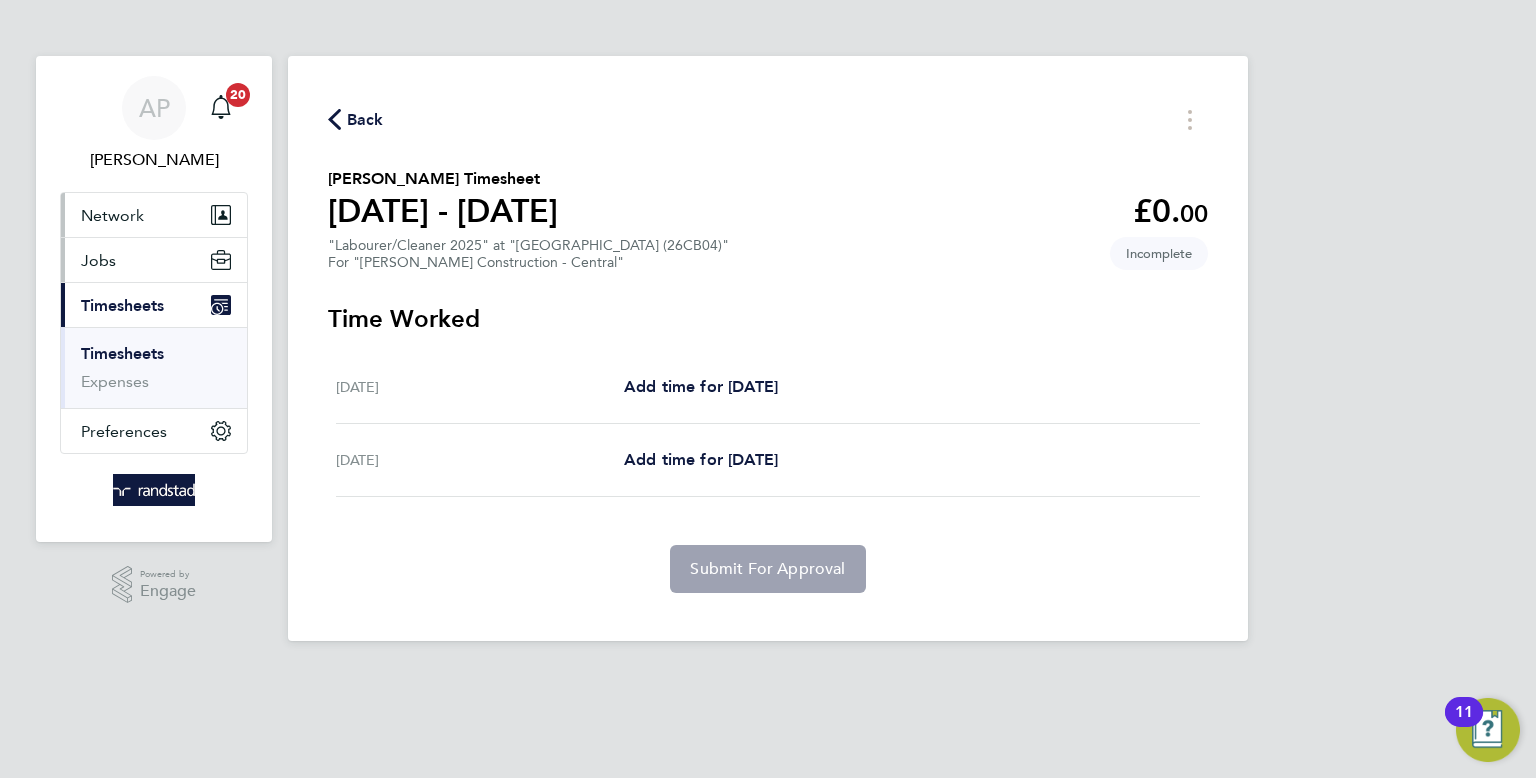 click on "Network" at bounding box center (154, 215) 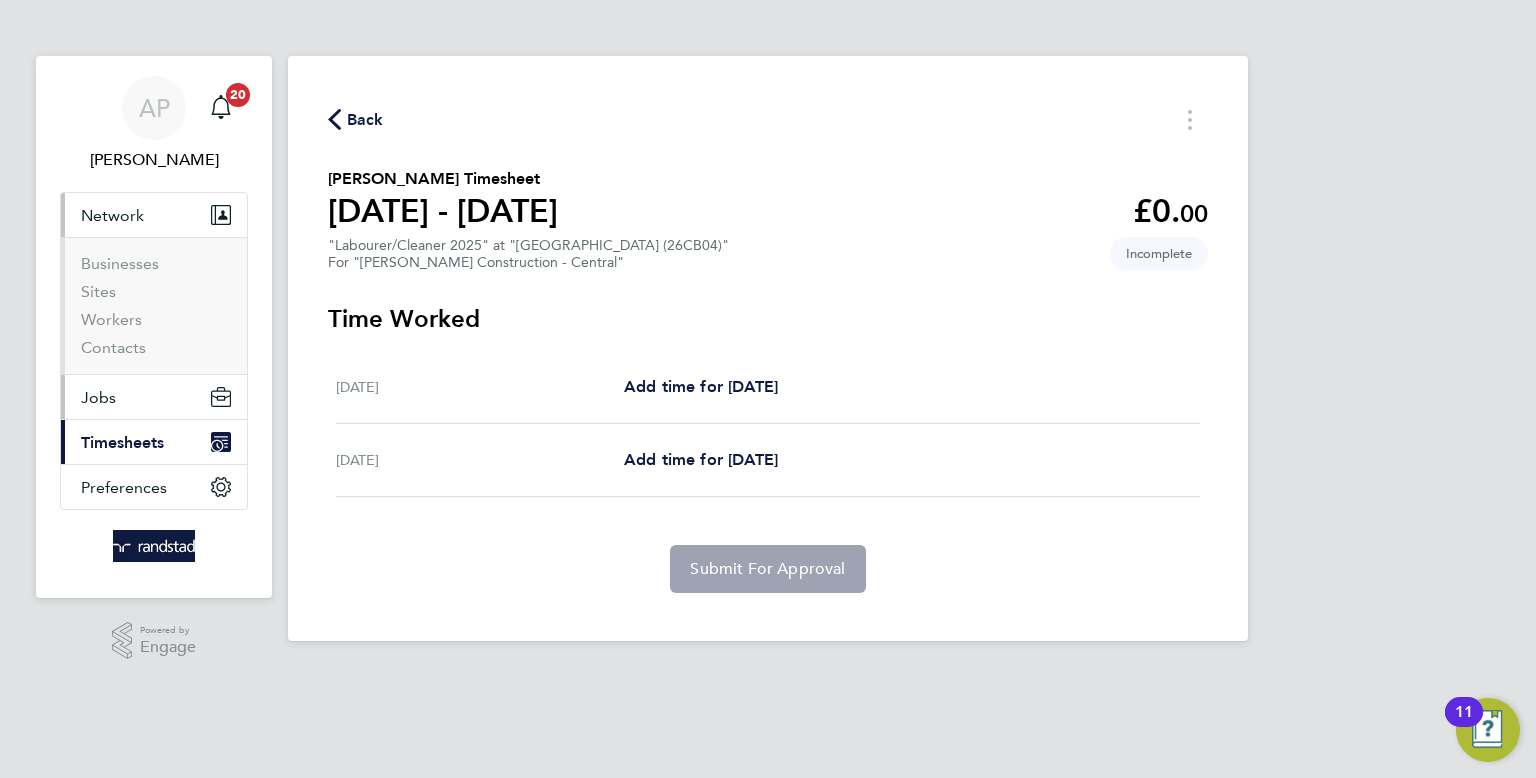click on "Jobs" at bounding box center (154, 397) 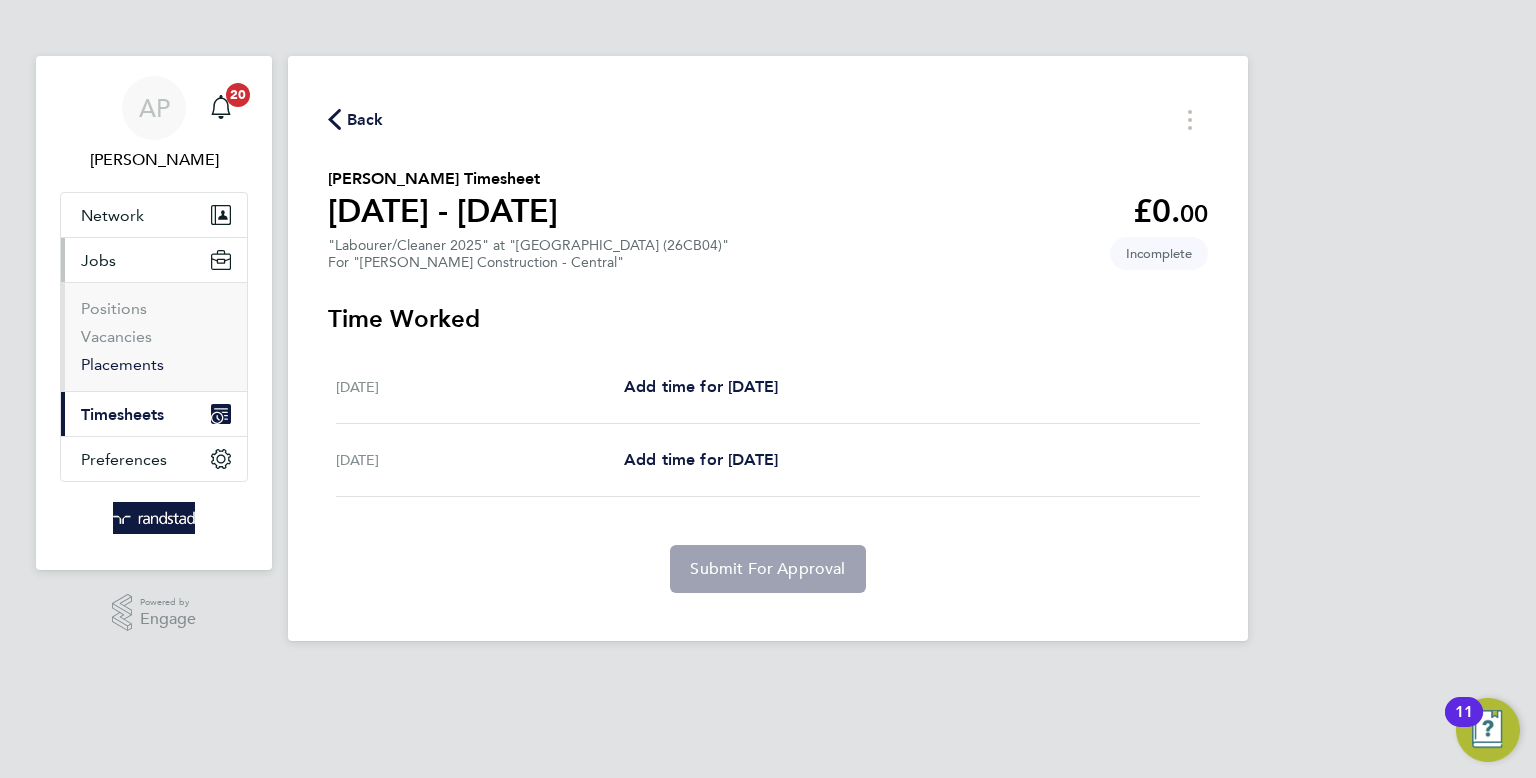 click on "Placements" at bounding box center (122, 364) 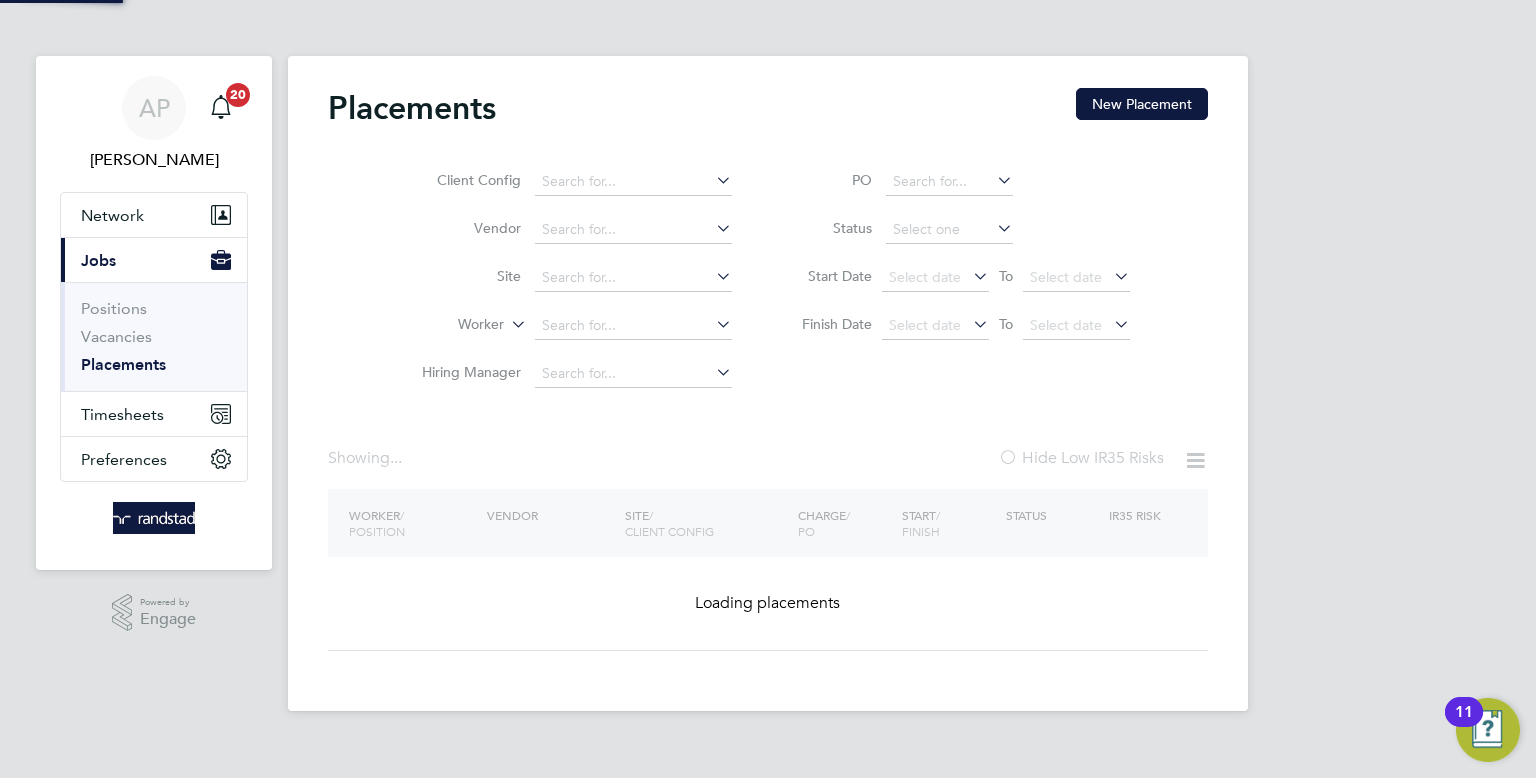 click 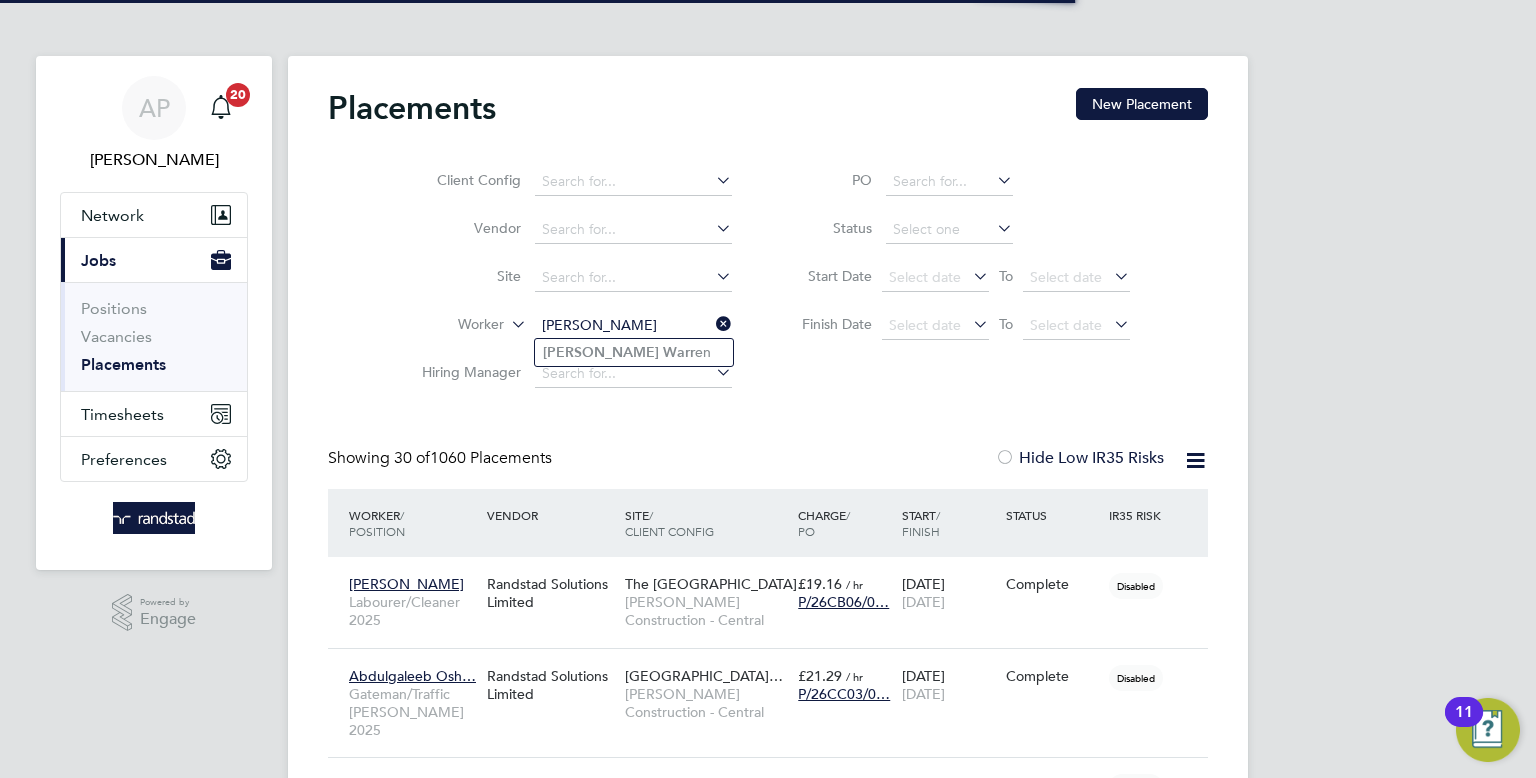 click on "Peter   Warr en" 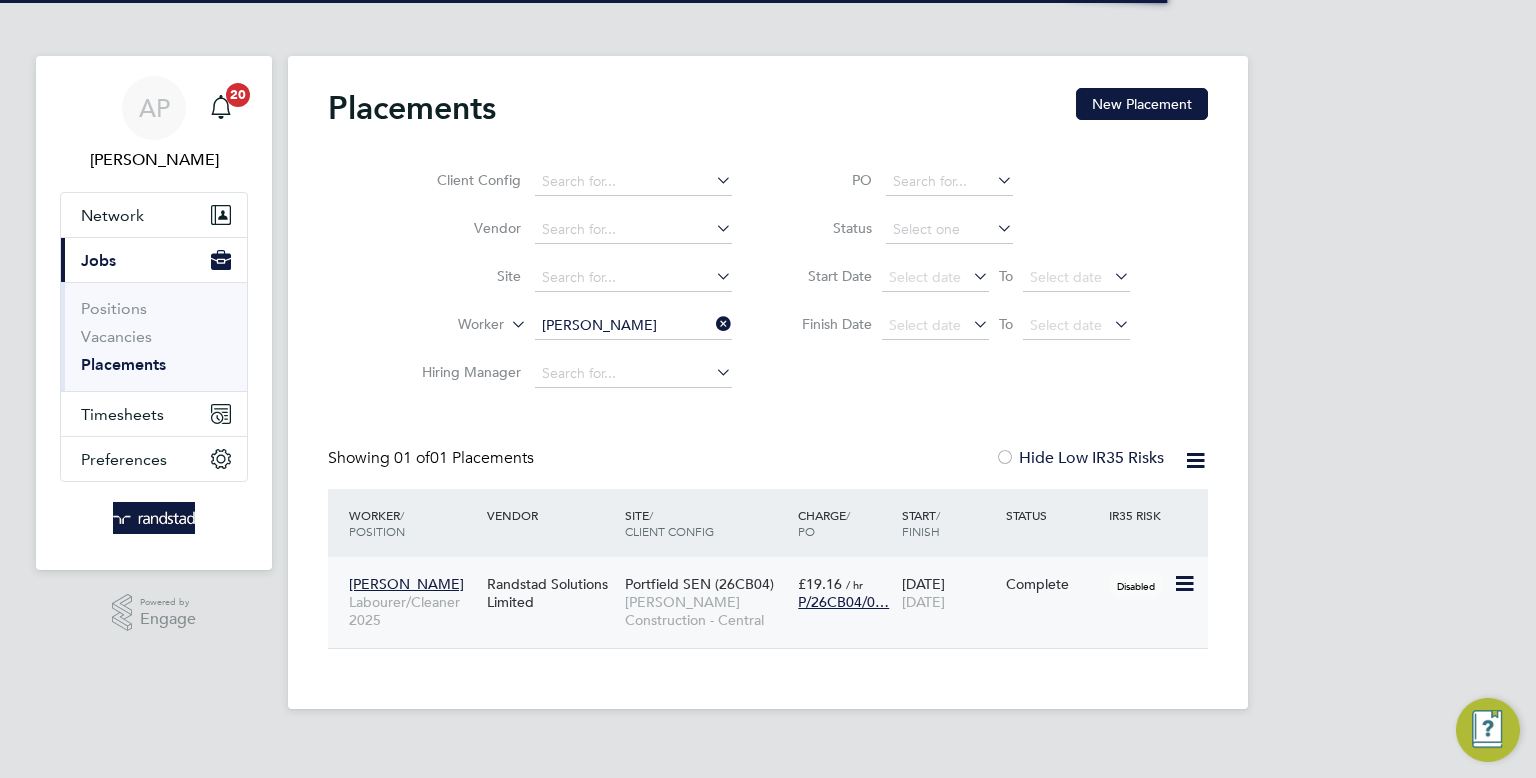 click on "Complete" 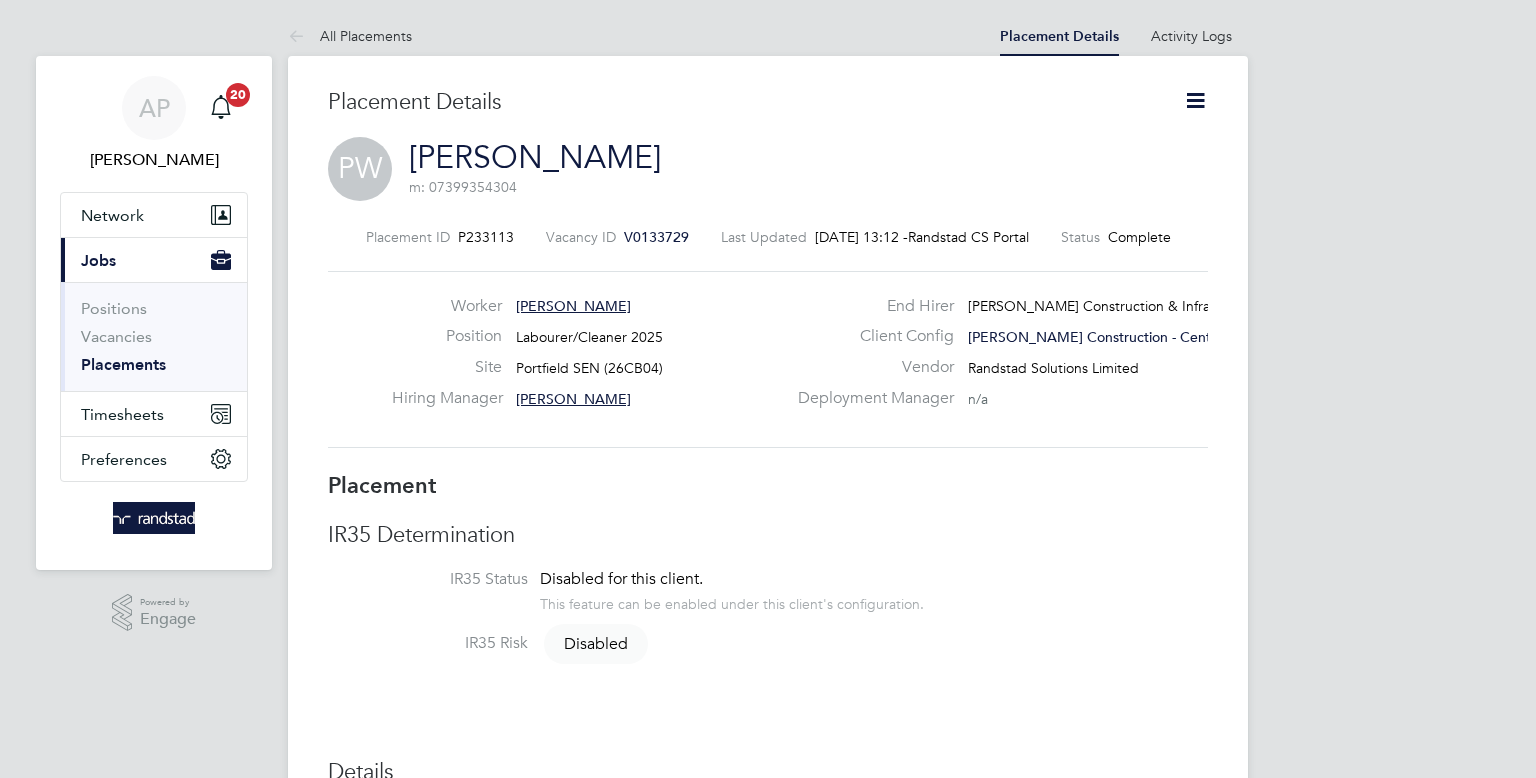 scroll, scrollTop: 0, scrollLeft: 0, axis: both 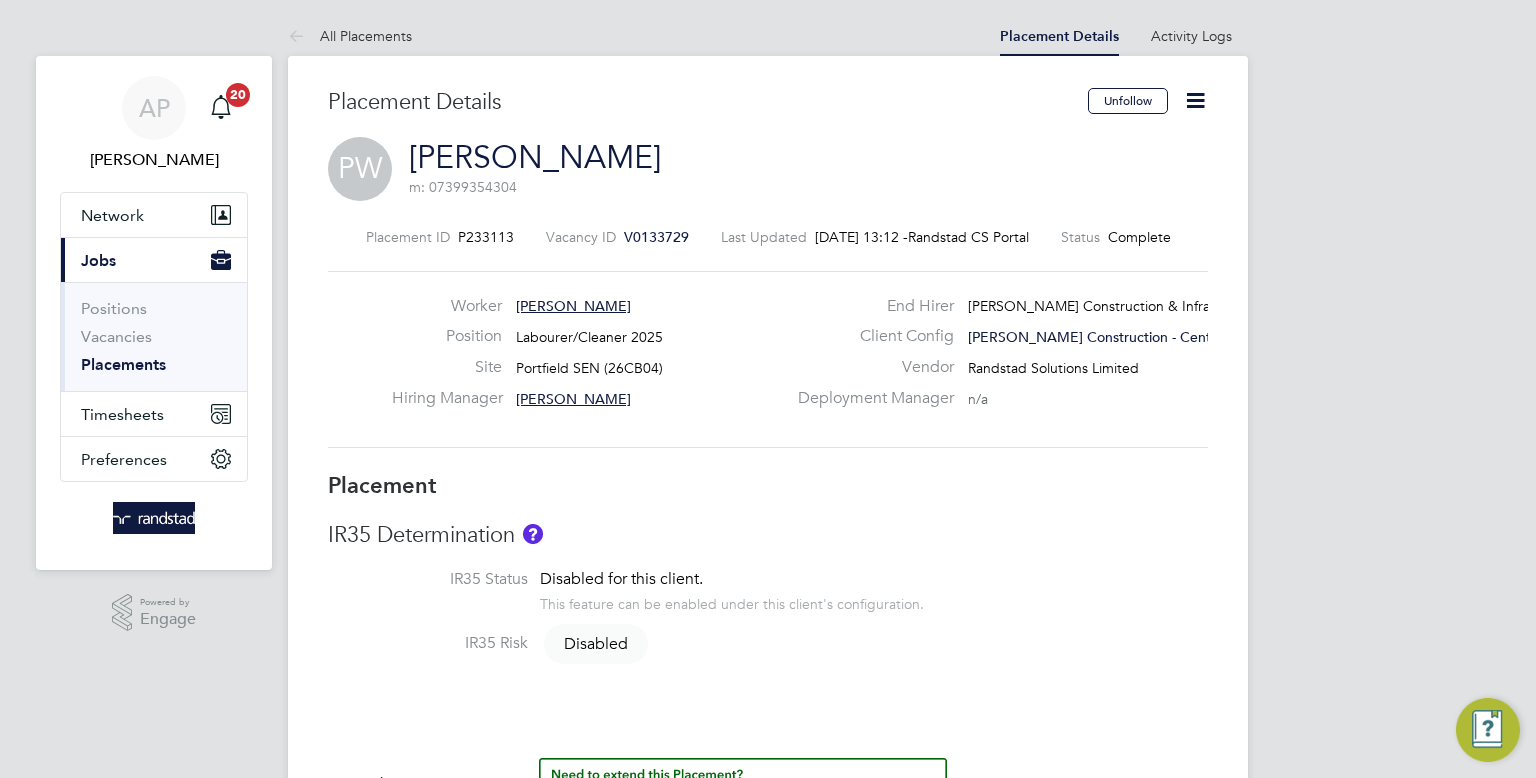 click 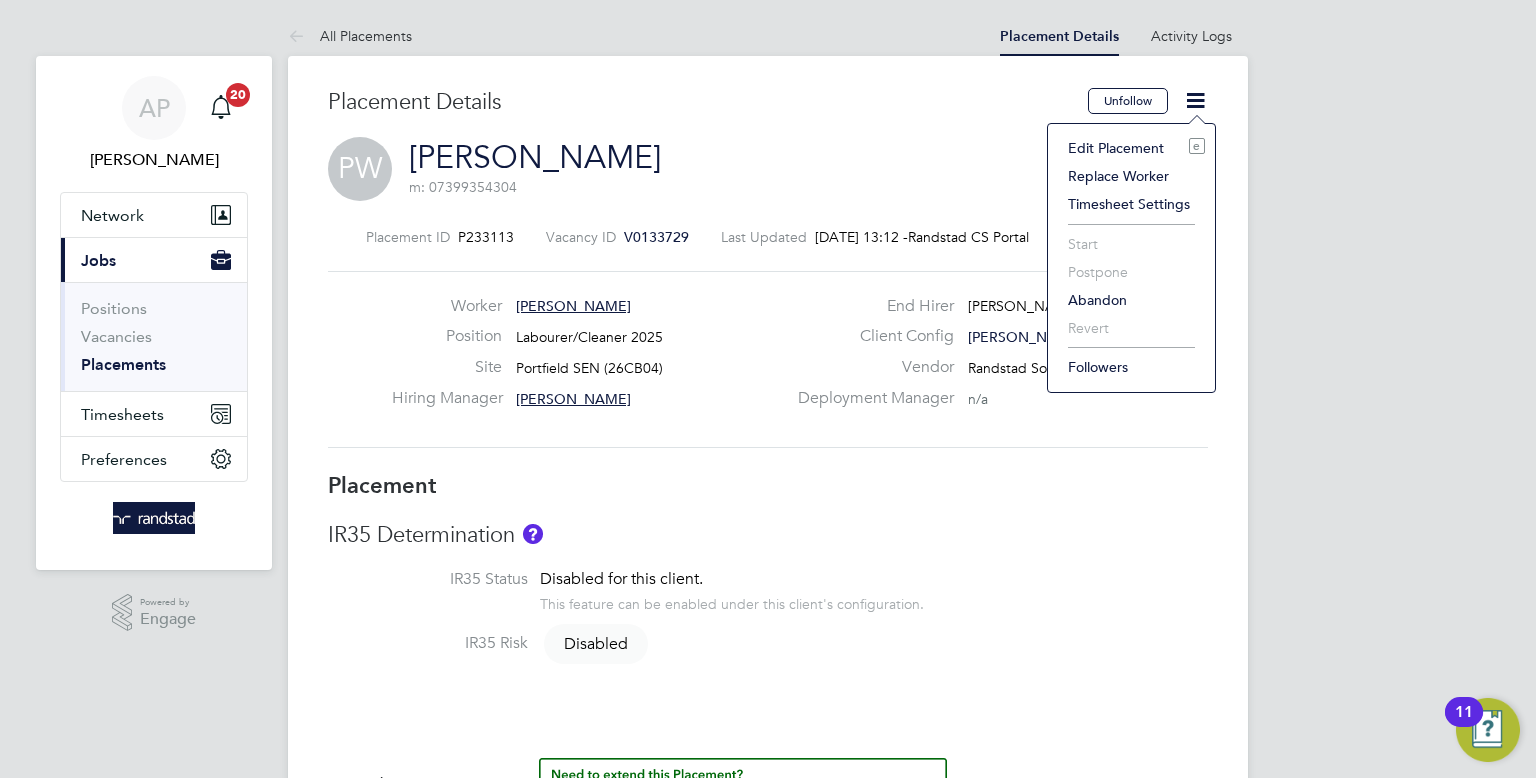 click on "Edit Placement e" 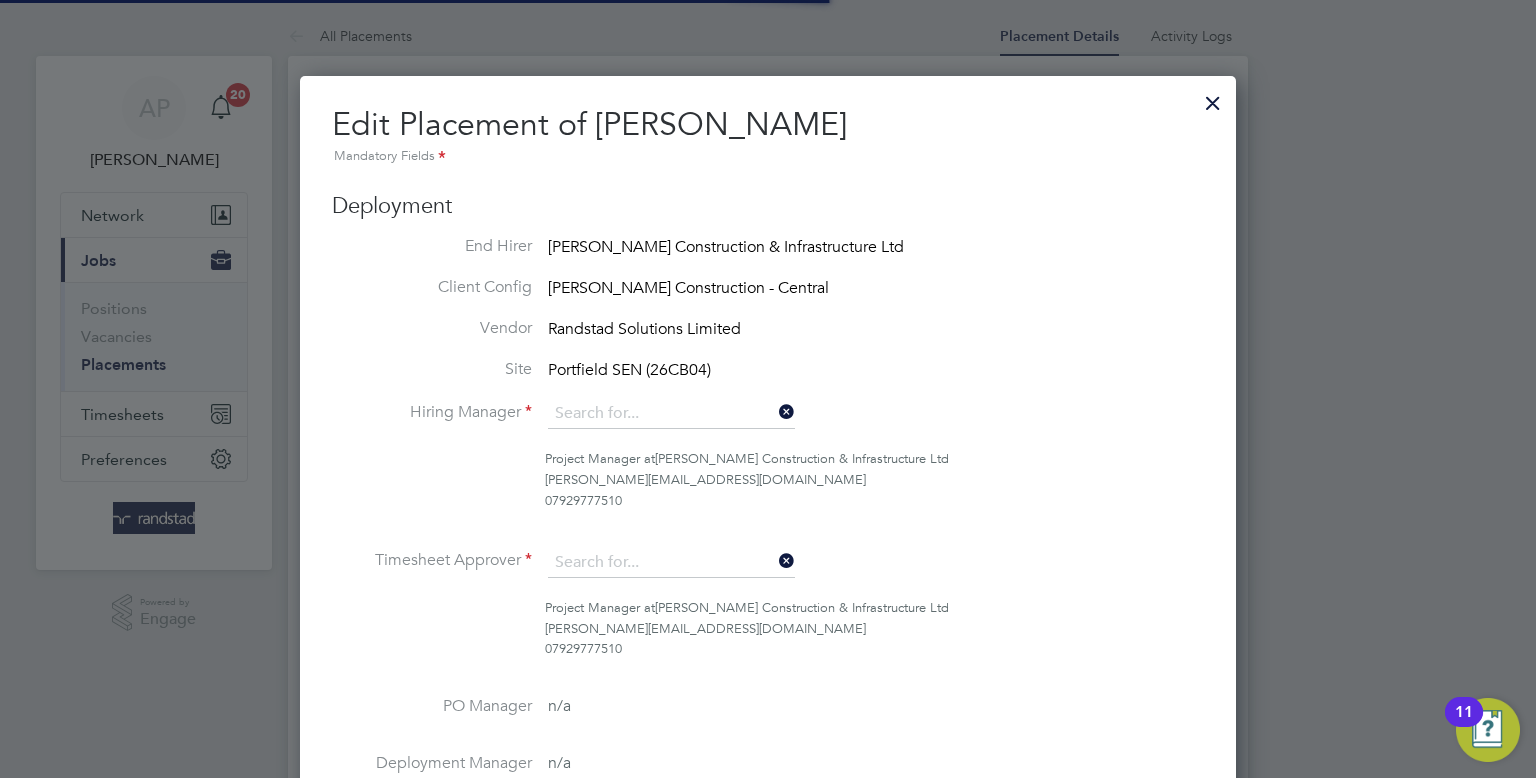 type on "[PERSON_NAME]" 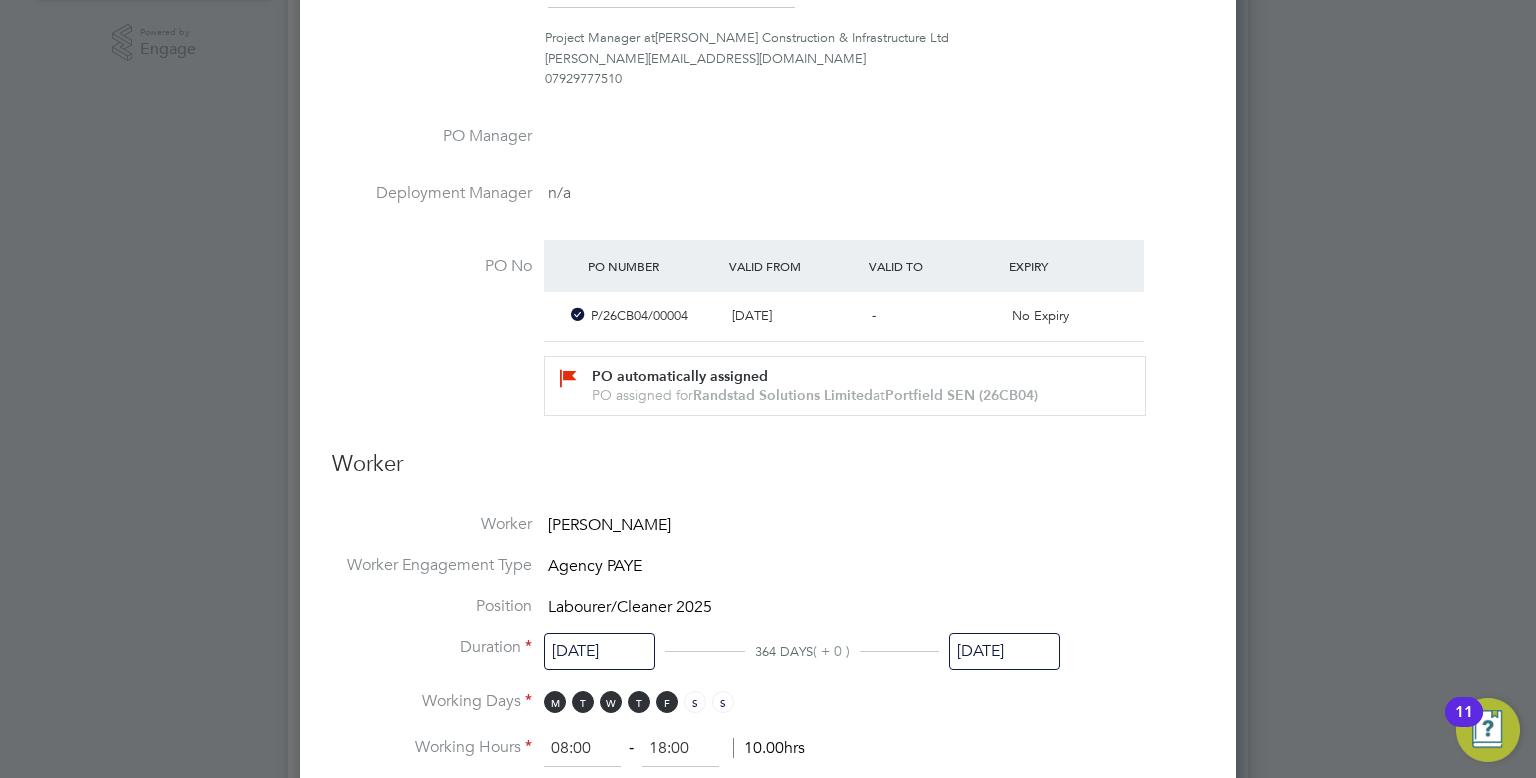 click on "20 Jul 2025" at bounding box center [1004, 651] 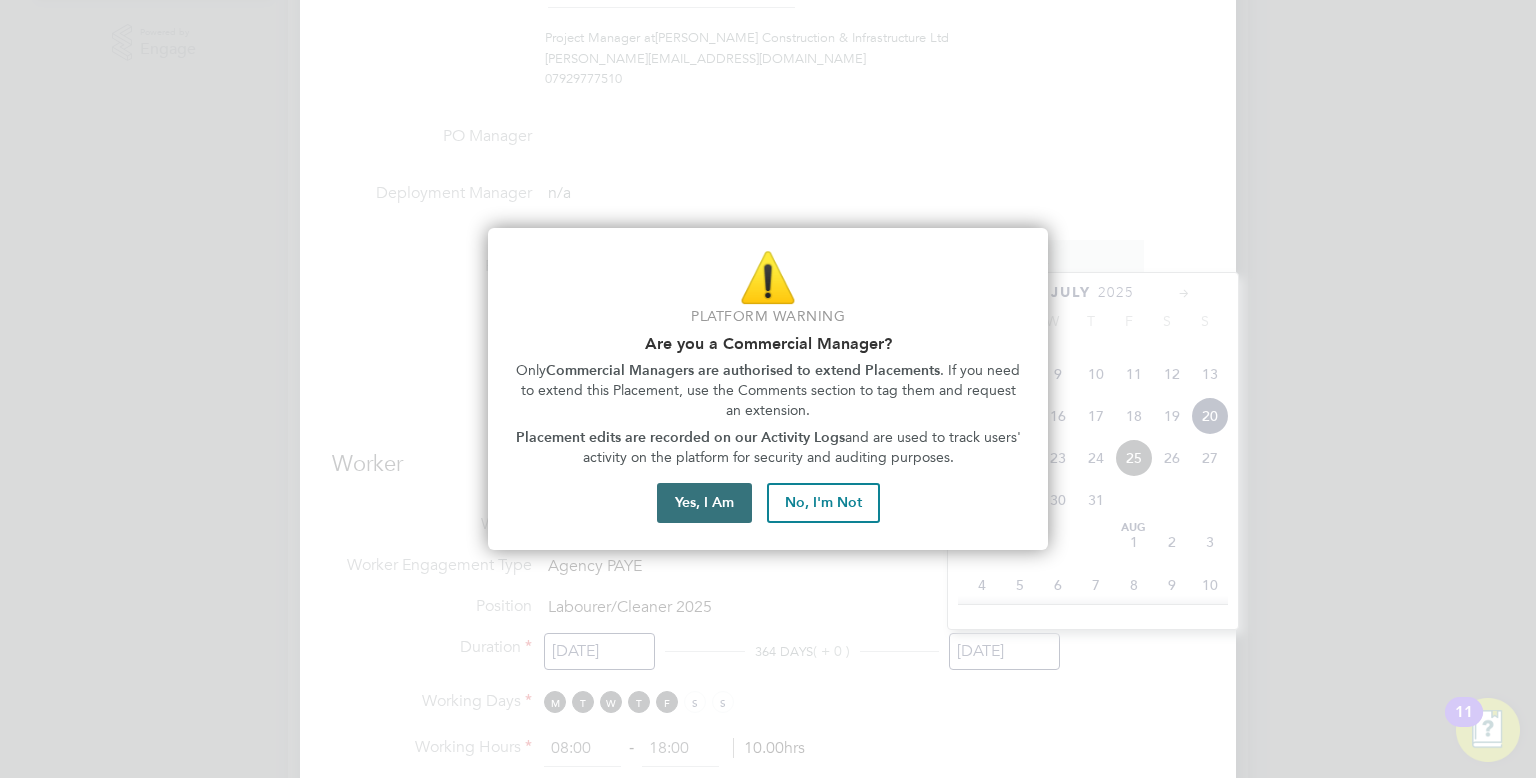 click on "Yes, I Am" at bounding box center (704, 503) 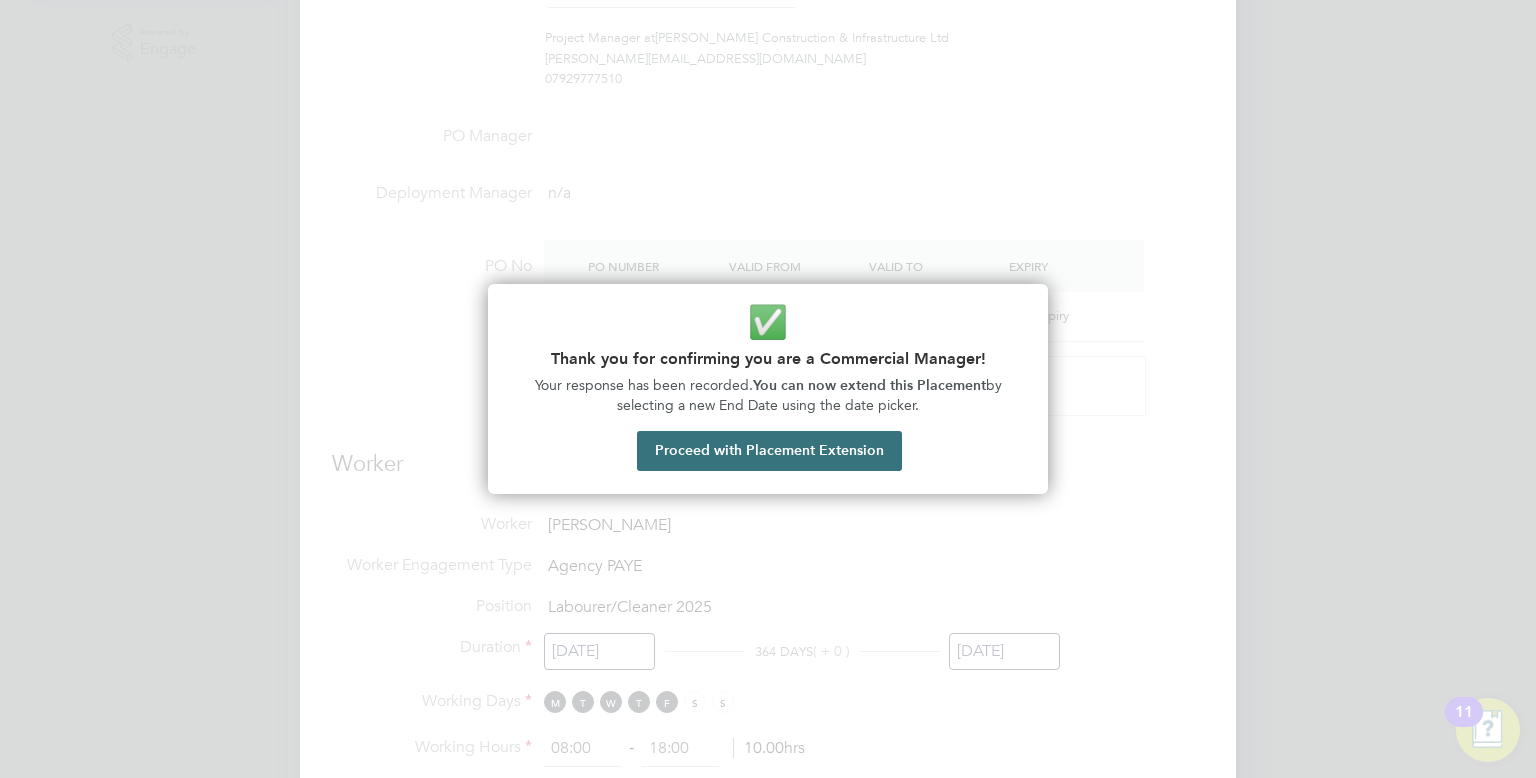 click on "Proceed with Placement Extension" at bounding box center (769, 451) 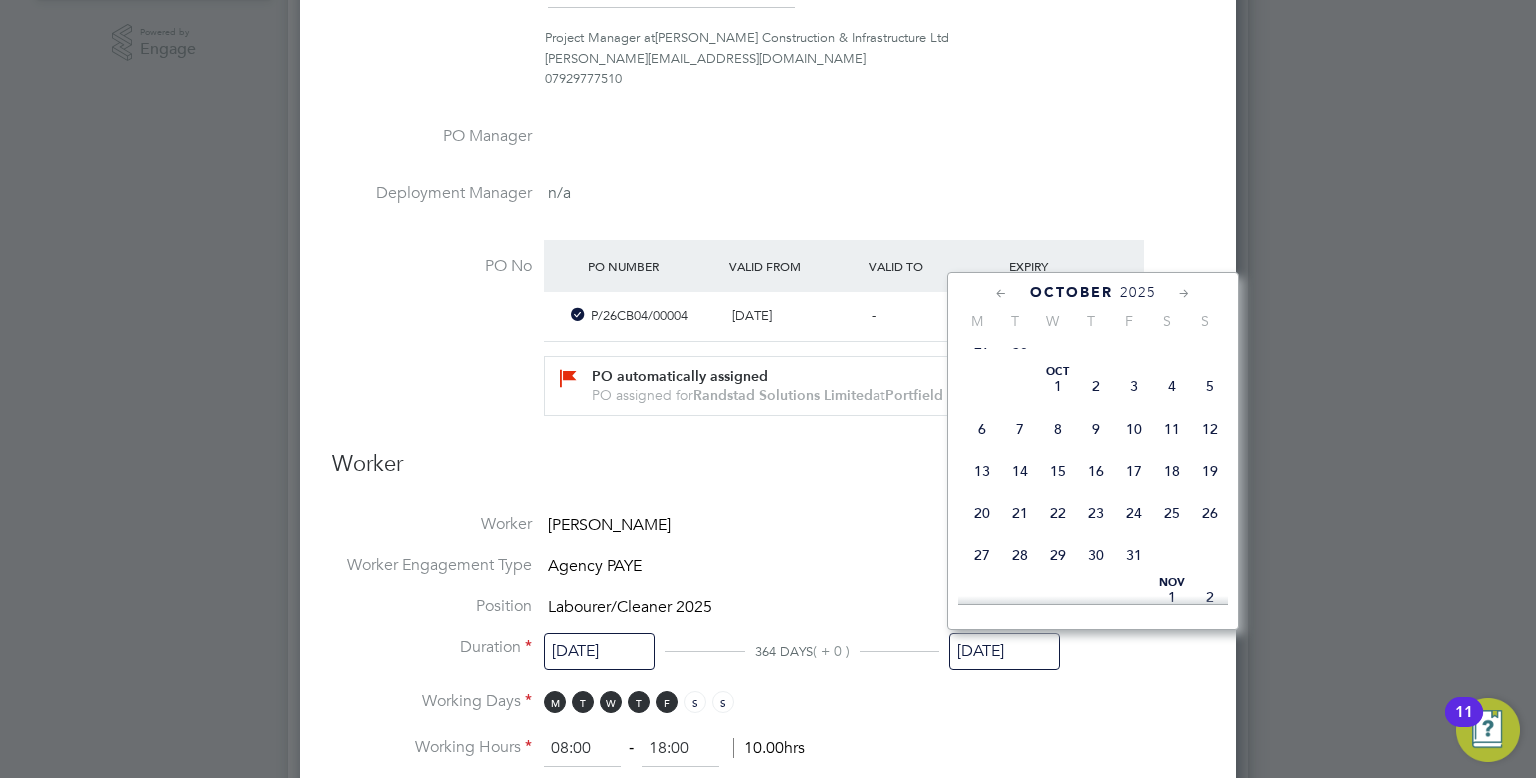 click on "19" 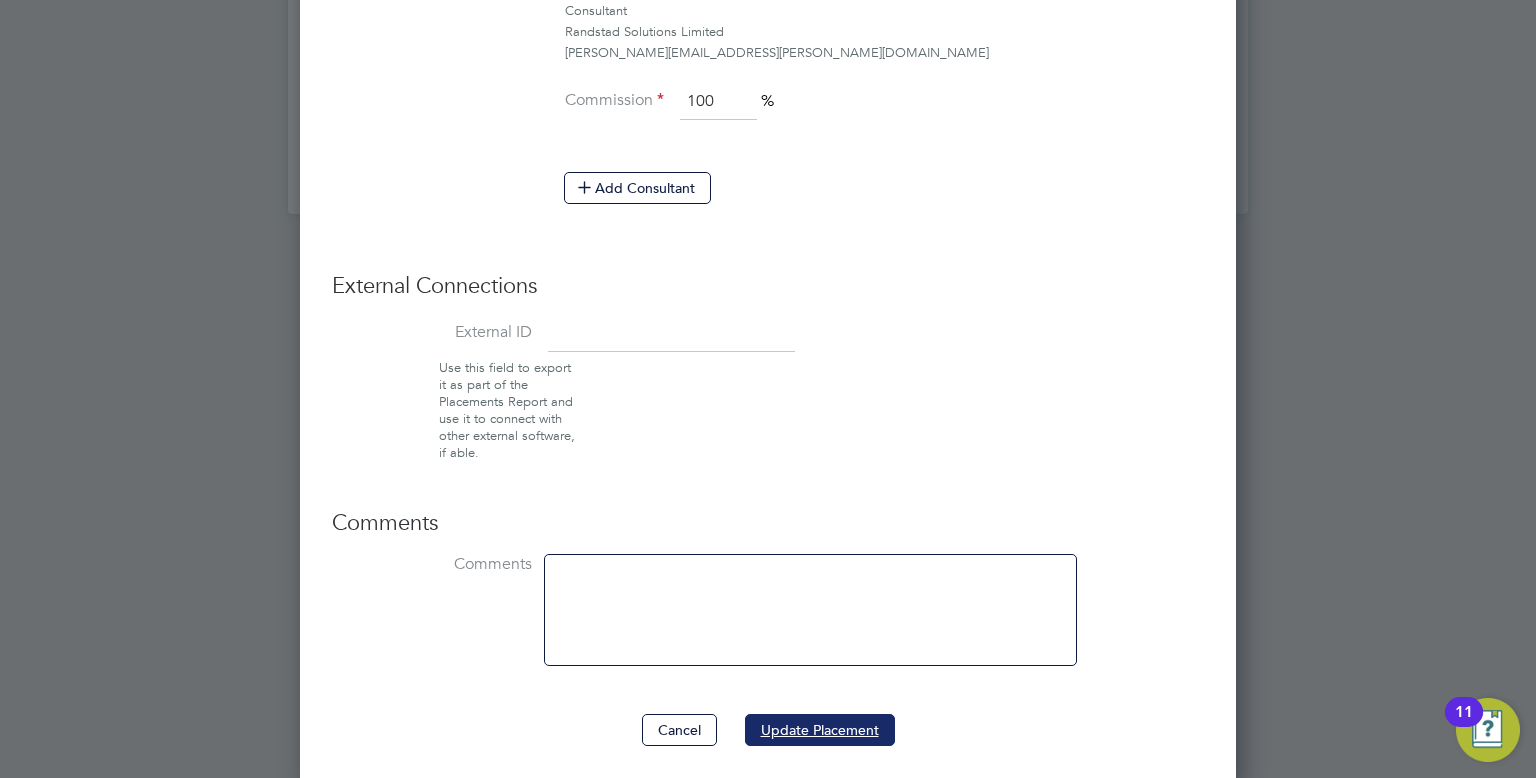 click on "Update Placement" at bounding box center [820, 730] 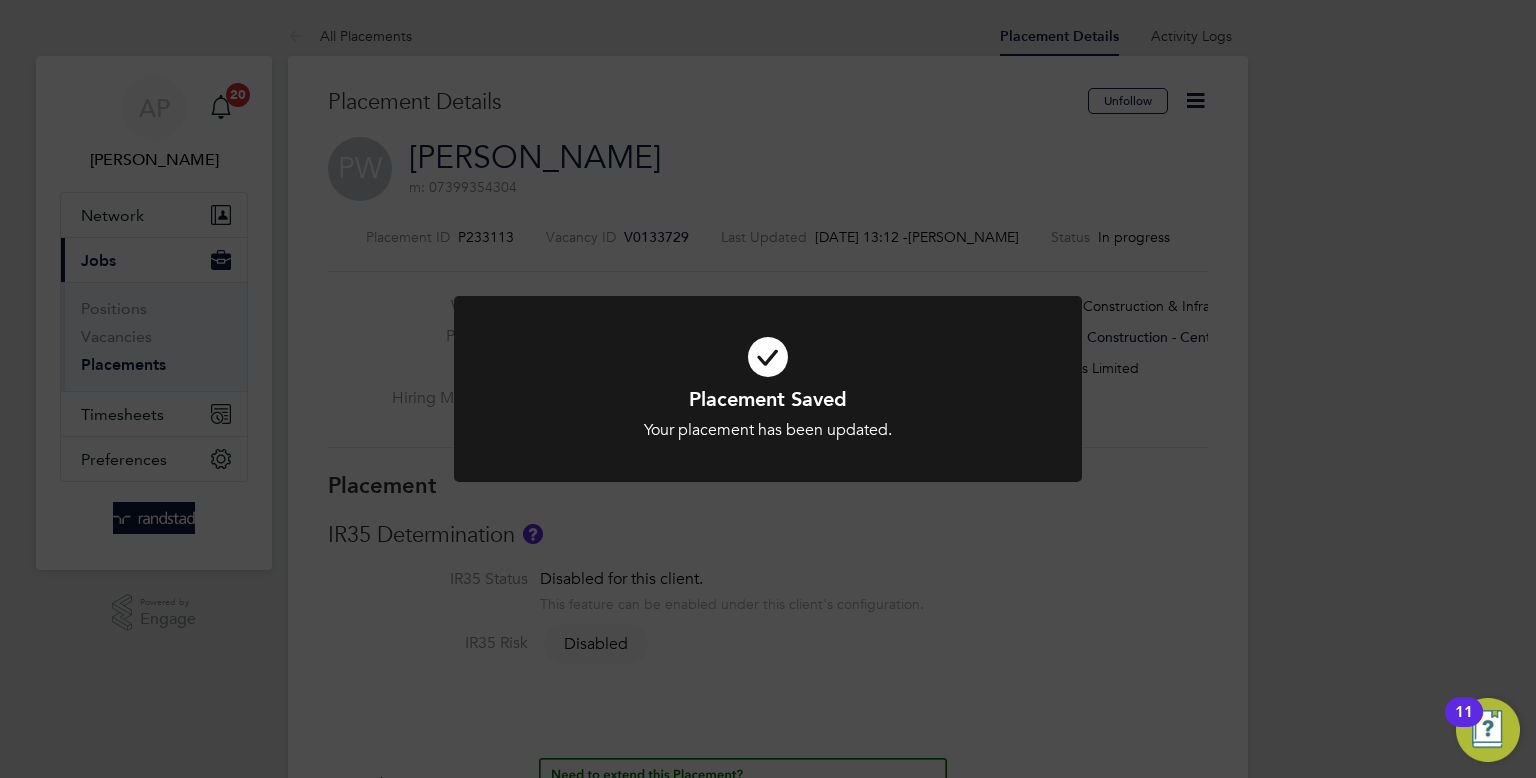 click on "Placement Saved Your placement has been updated. Cancel Okay" 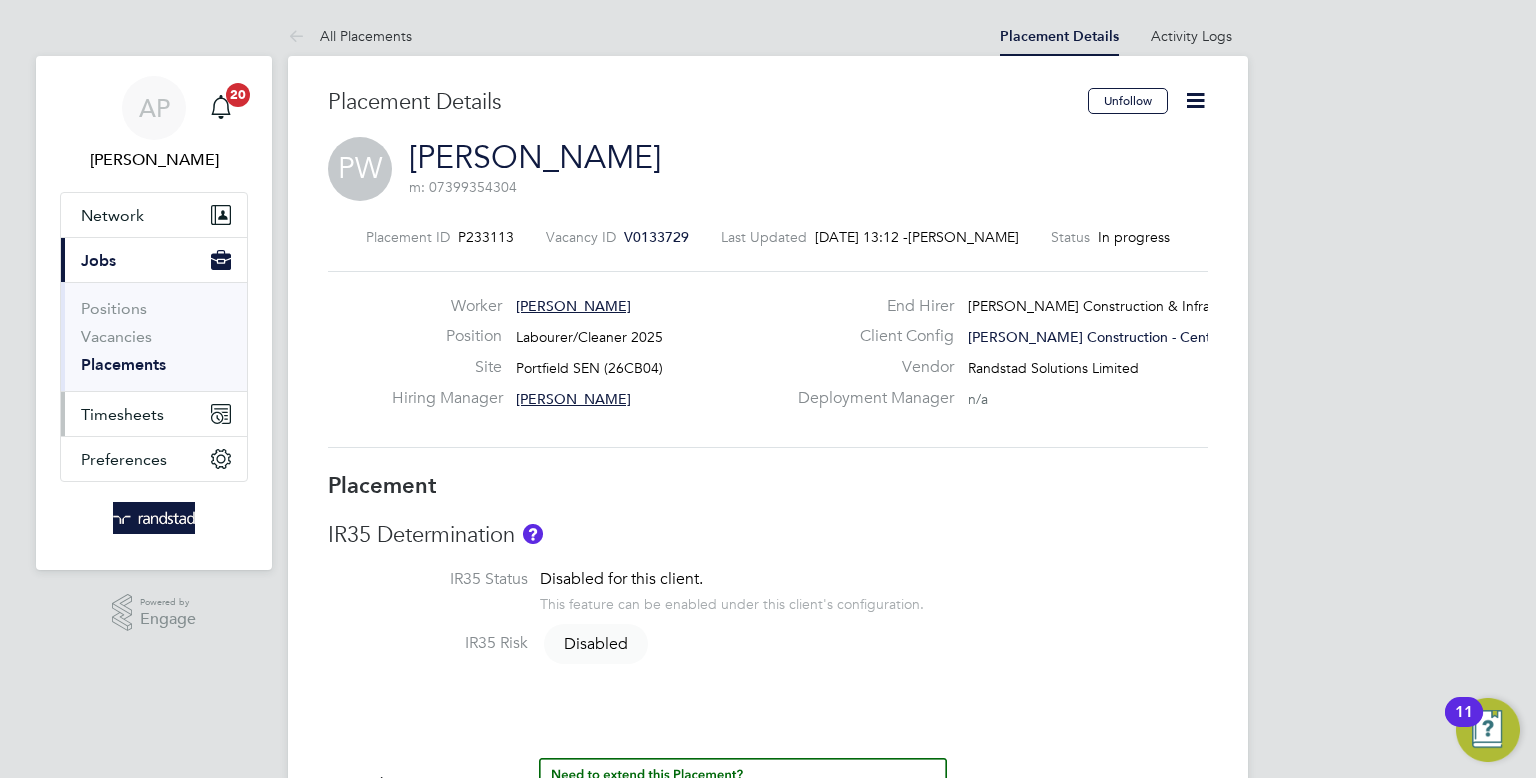 click on "Timesheets" at bounding box center [154, 414] 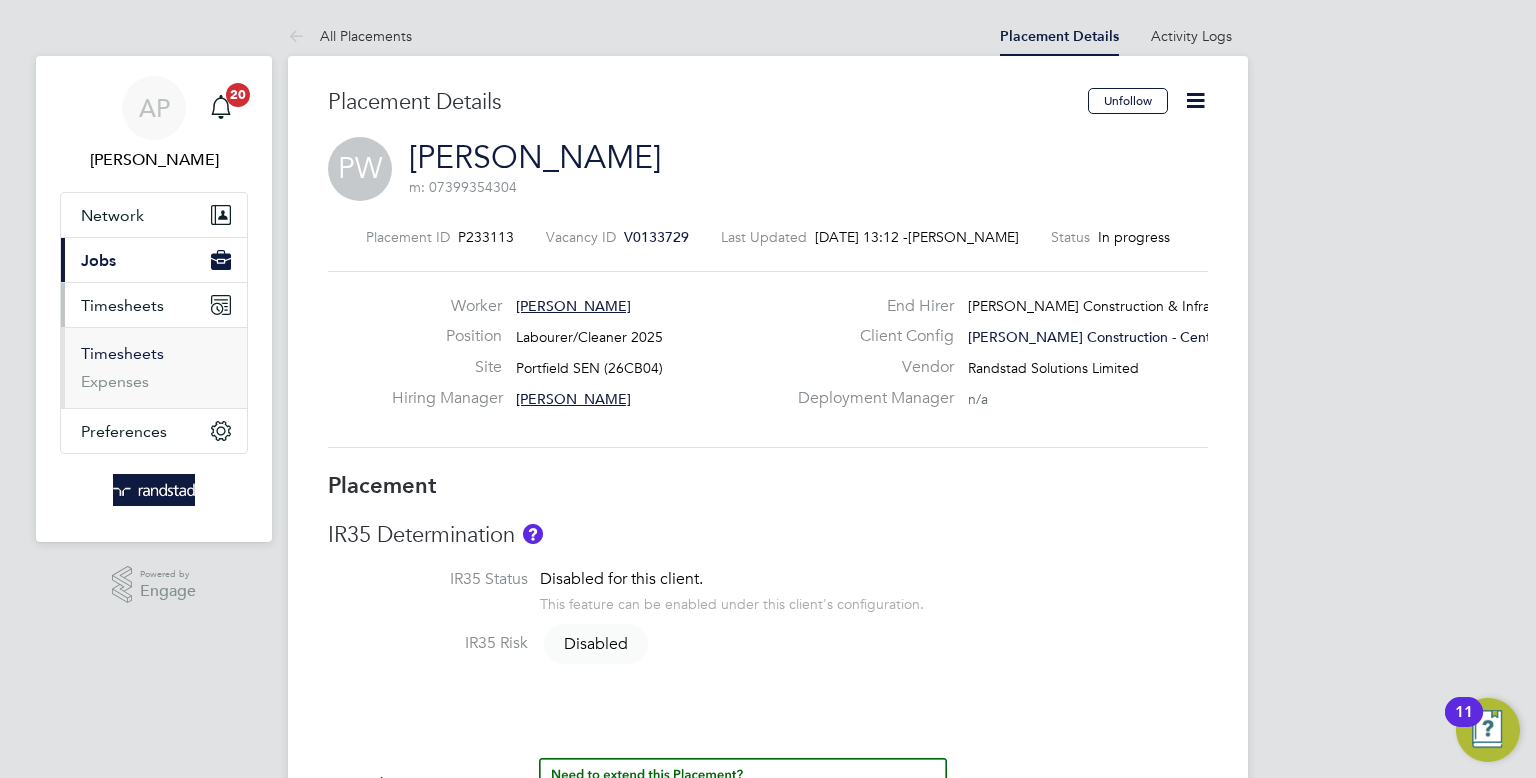 click on "Timesheets" at bounding box center (122, 353) 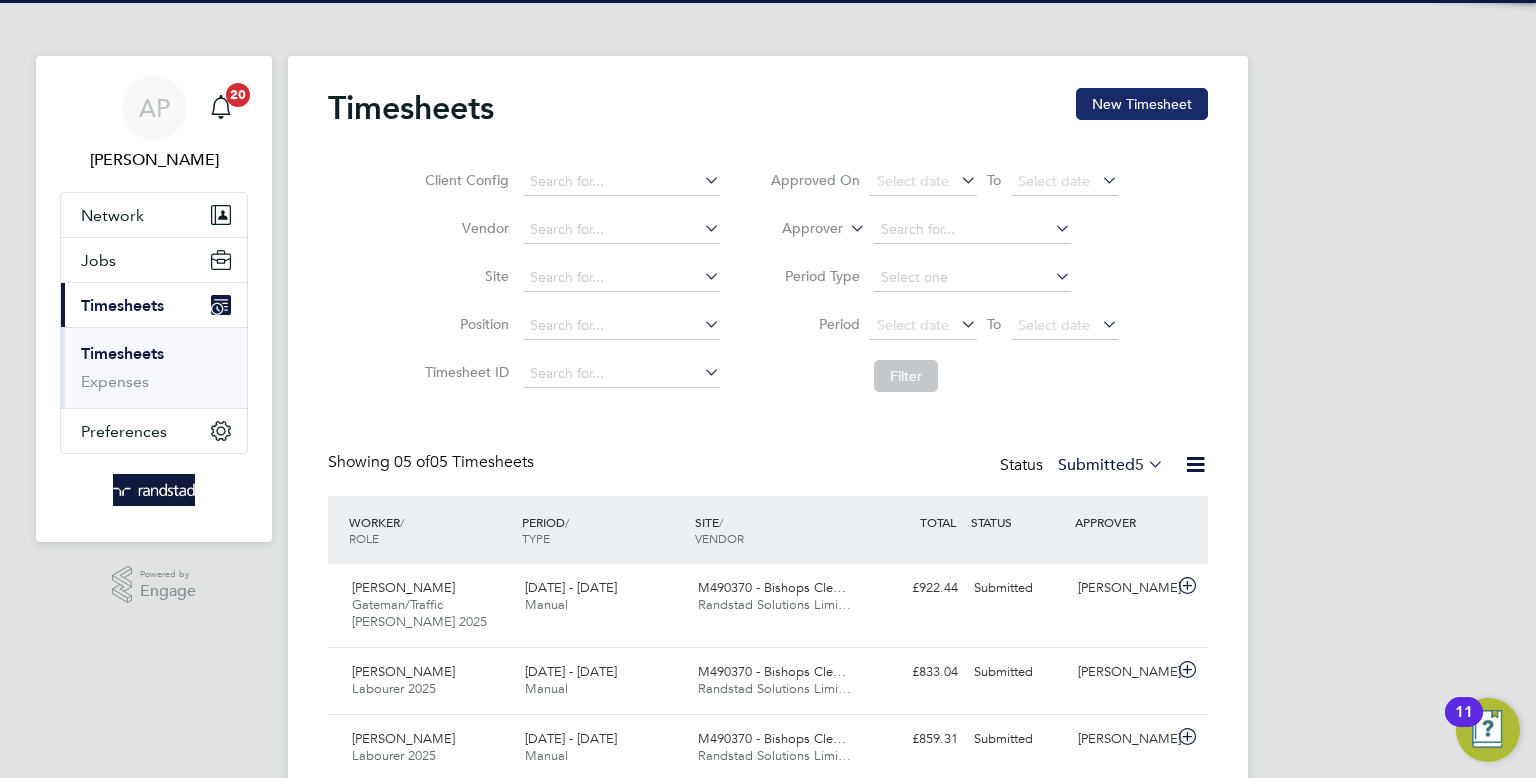 click on "New Timesheet" 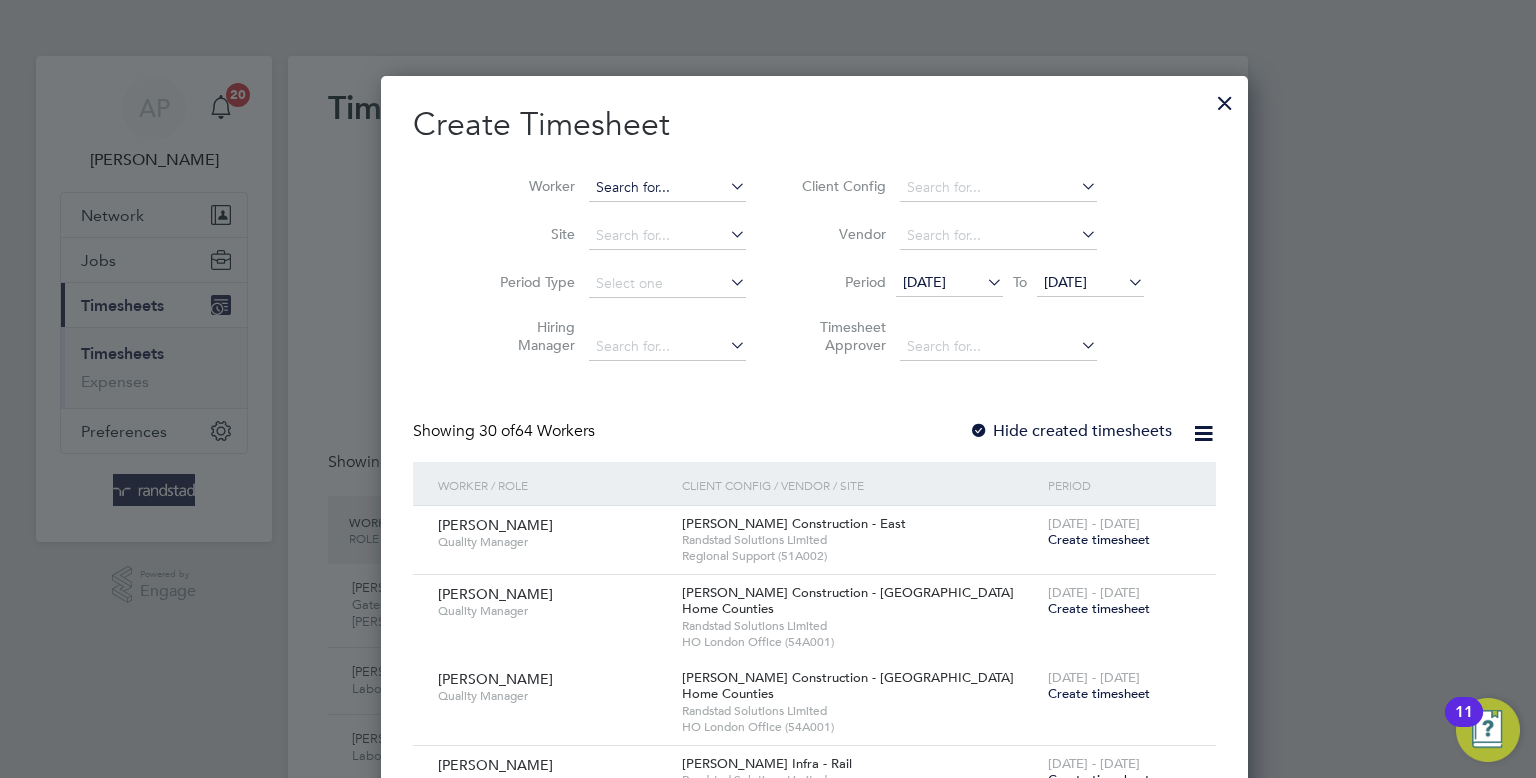 click at bounding box center (667, 188) 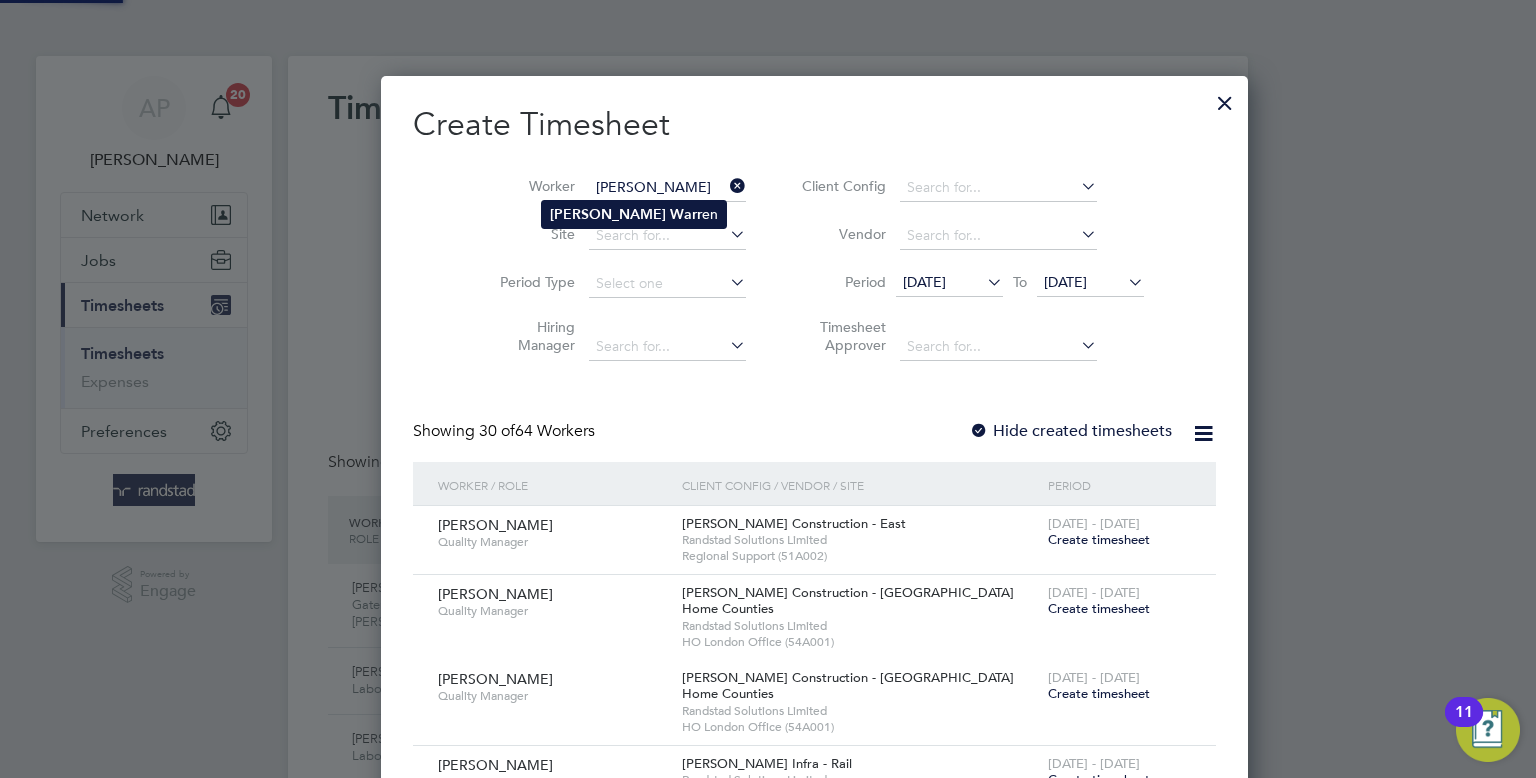 click on "Peter" 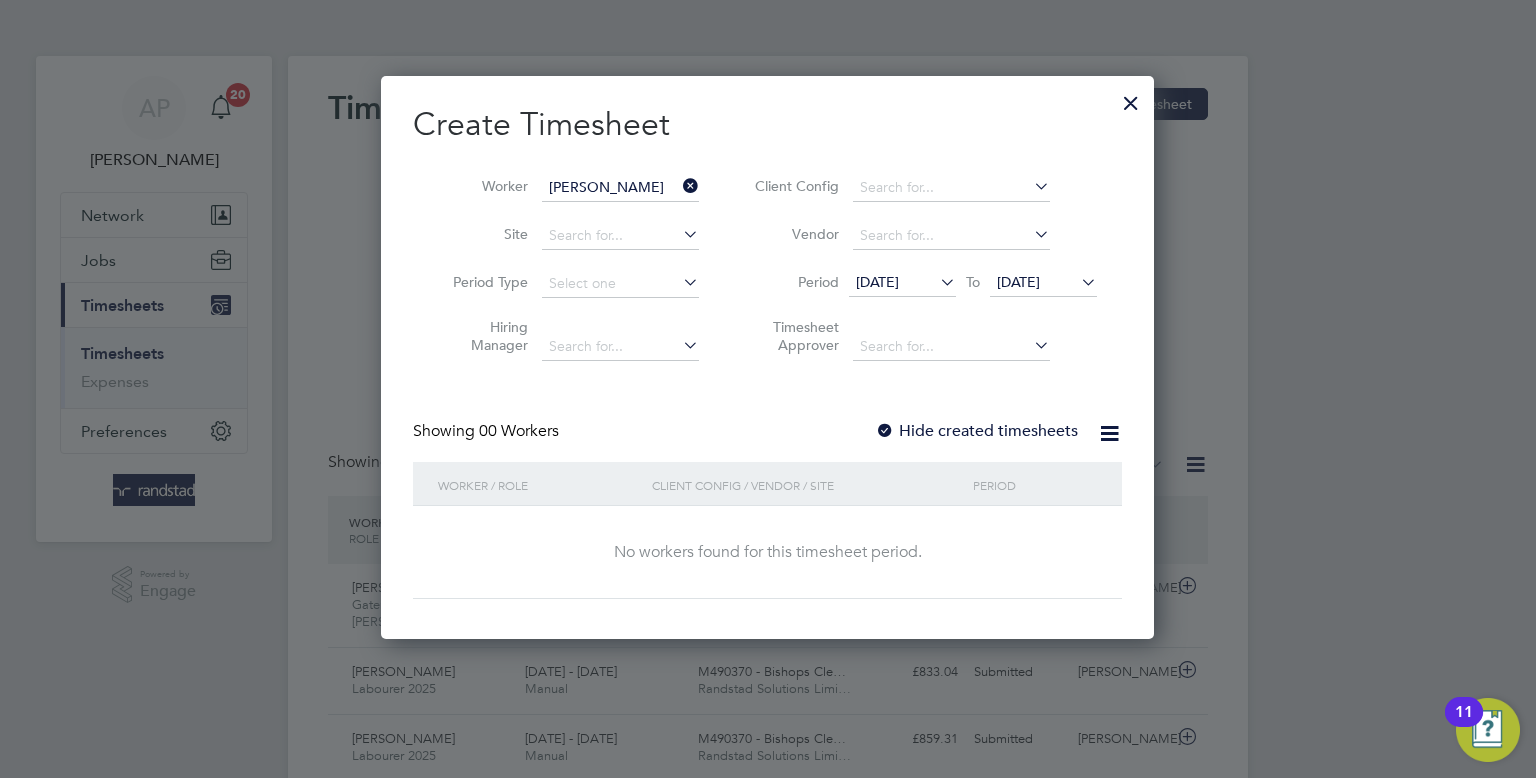click on "[DATE]" at bounding box center [1018, 282] 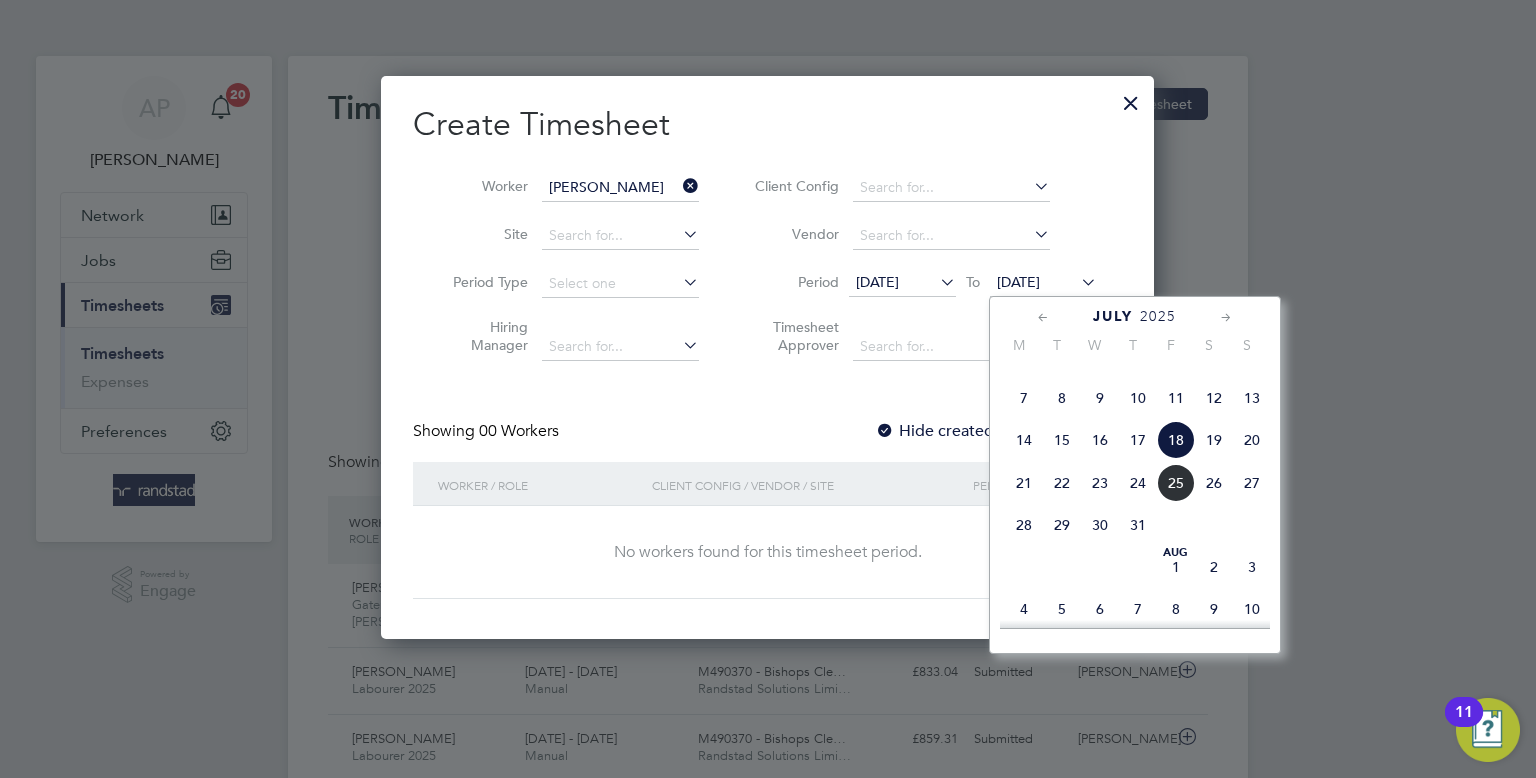 click on "25" 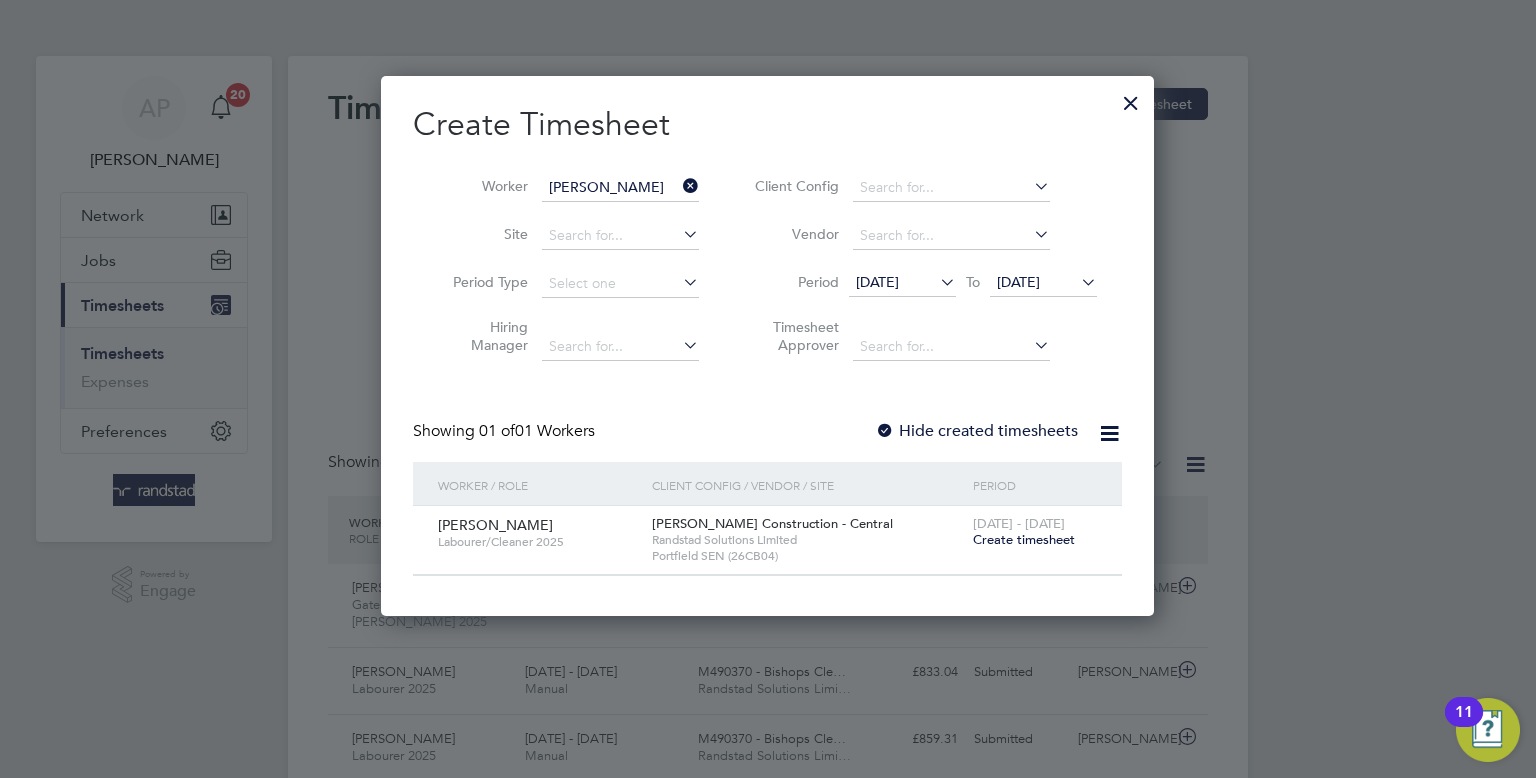 click on "Create timesheet" at bounding box center [1024, 539] 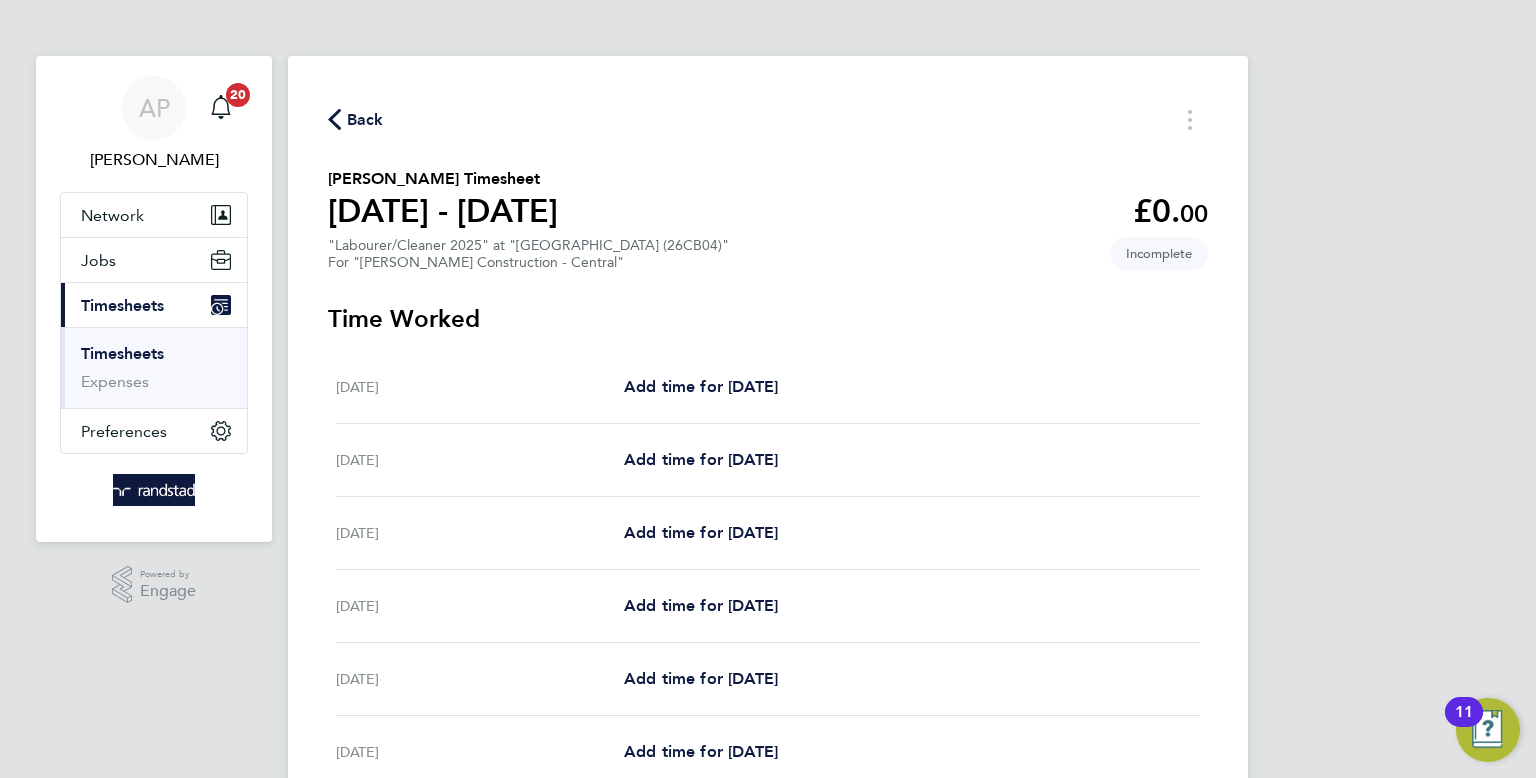 click on "Mon 21 Jul   Add time for Mon 21 Jul   Add time for Mon 21 Jul" at bounding box center (768, 533) 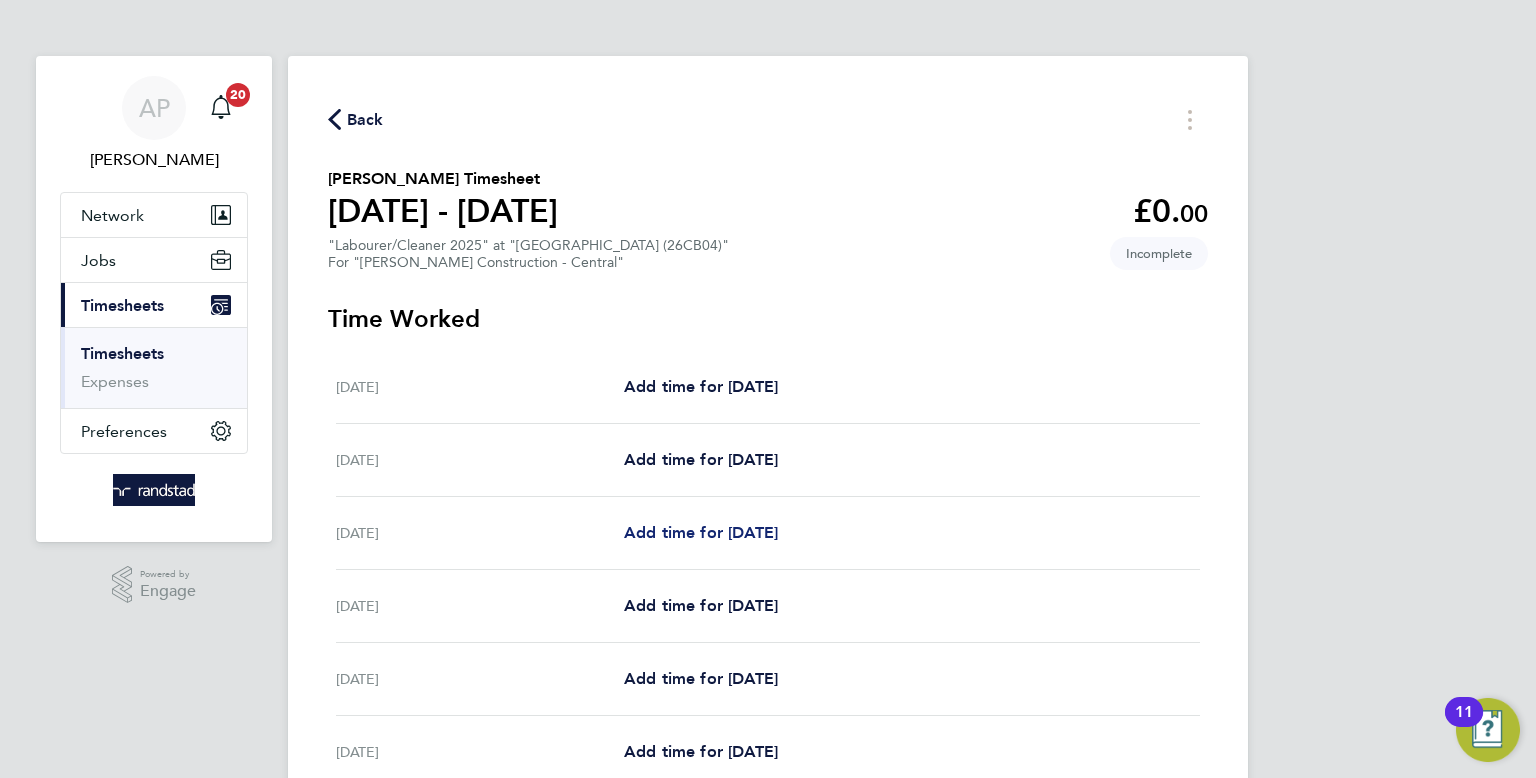 click on "Add time for [DATE]" at bounding box center [701, 532] 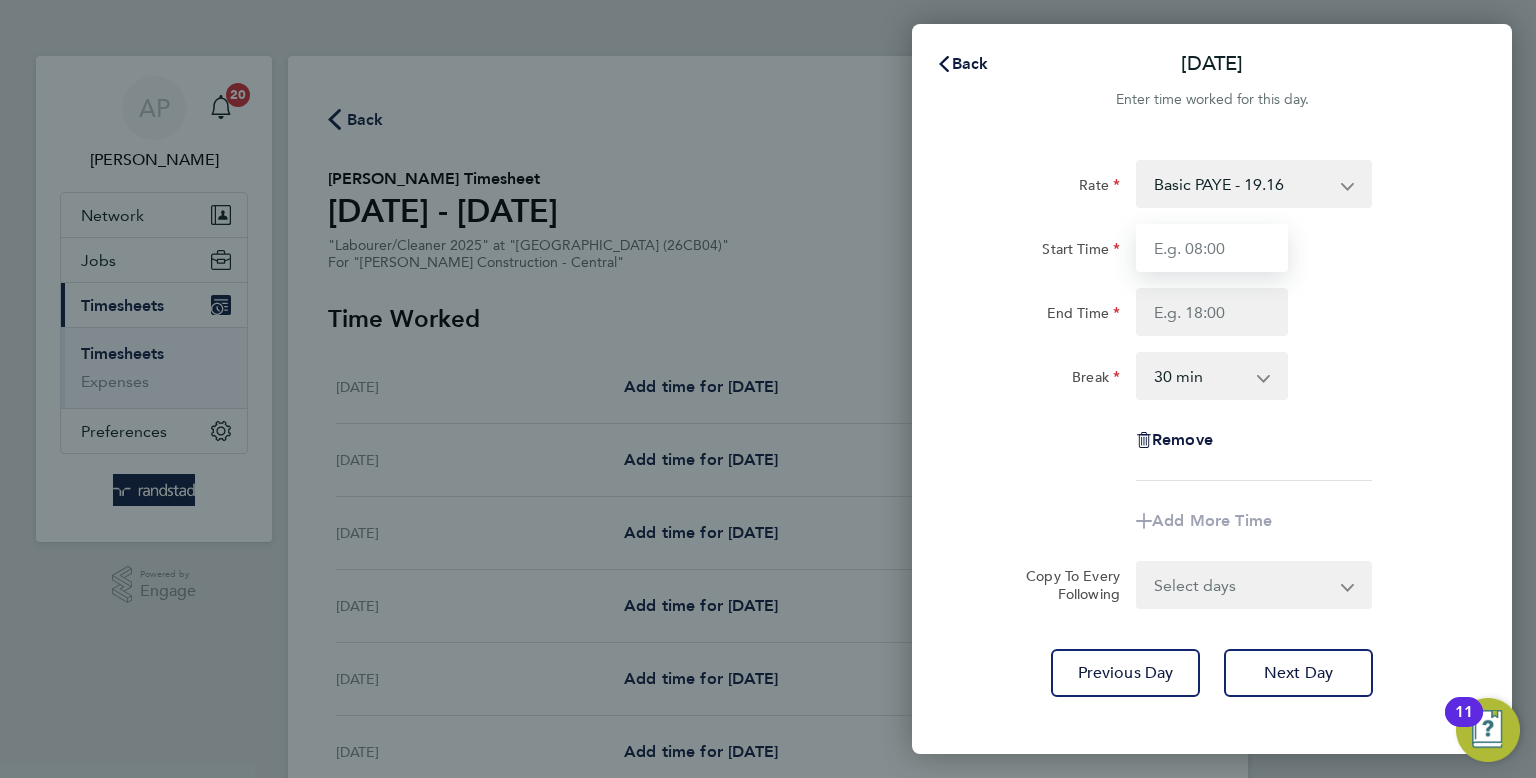 click on "Start Time" at bounding box center (1212, 248) 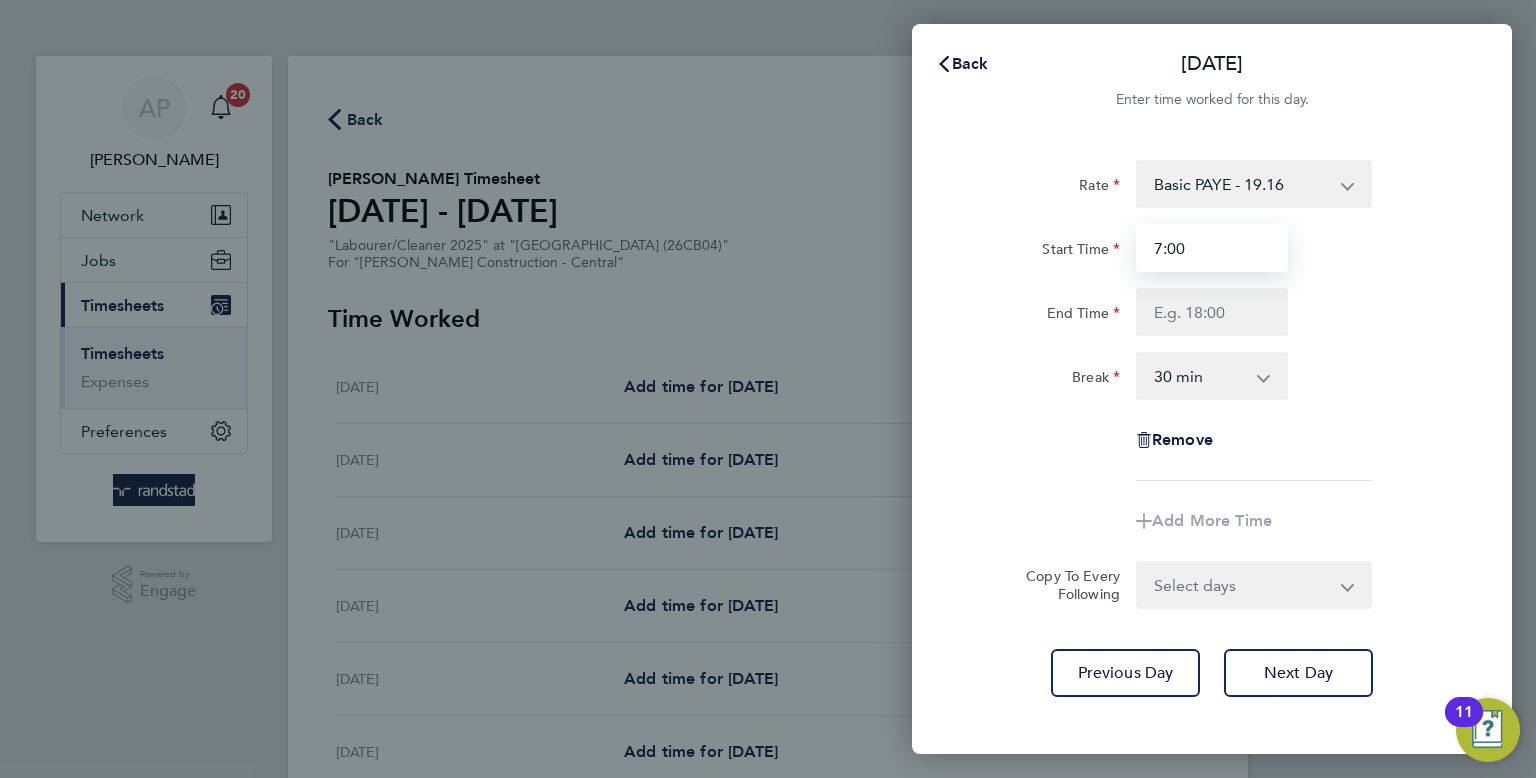 click on "7:00" at bounding box center (1212, 248) 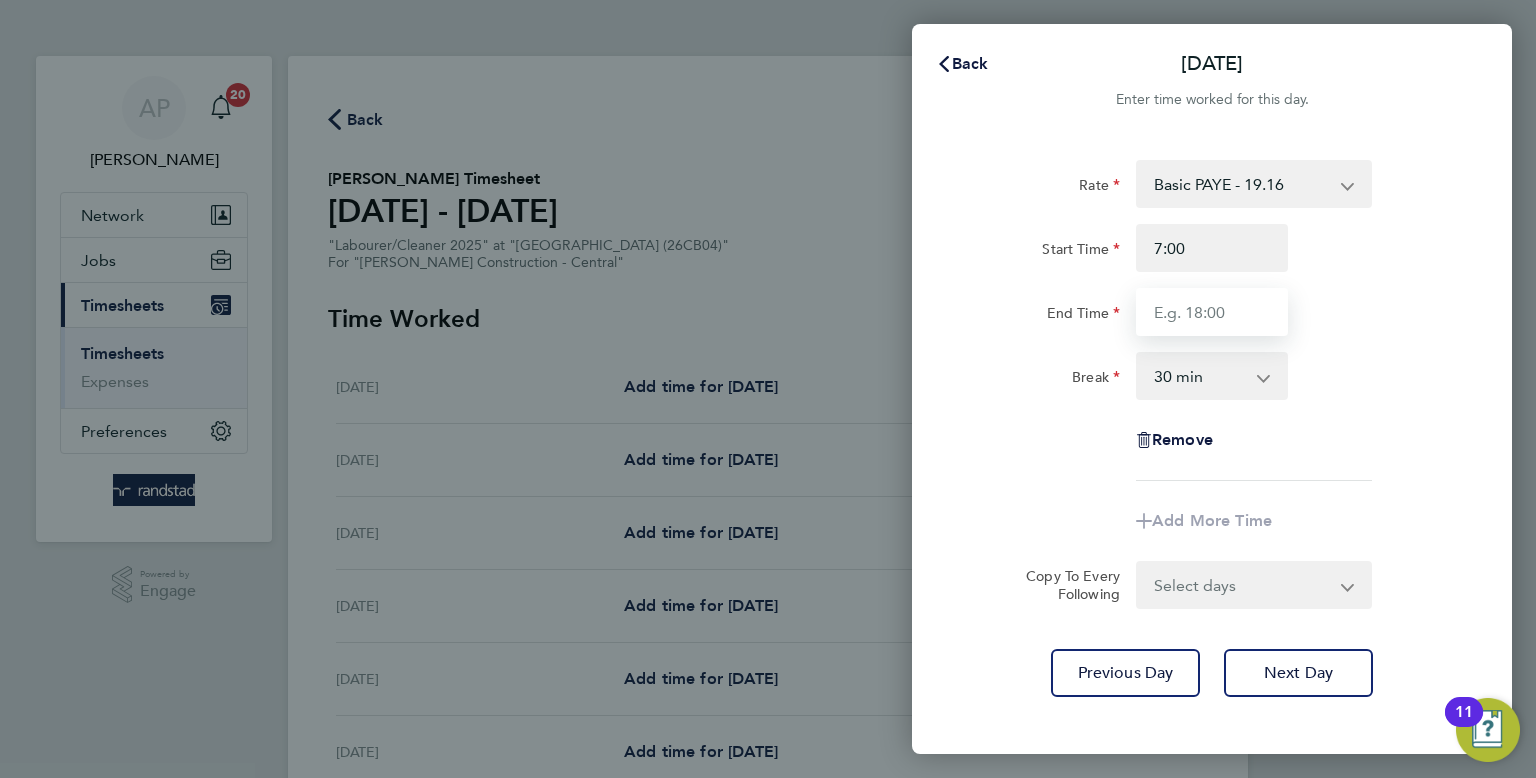 type on "07:00" 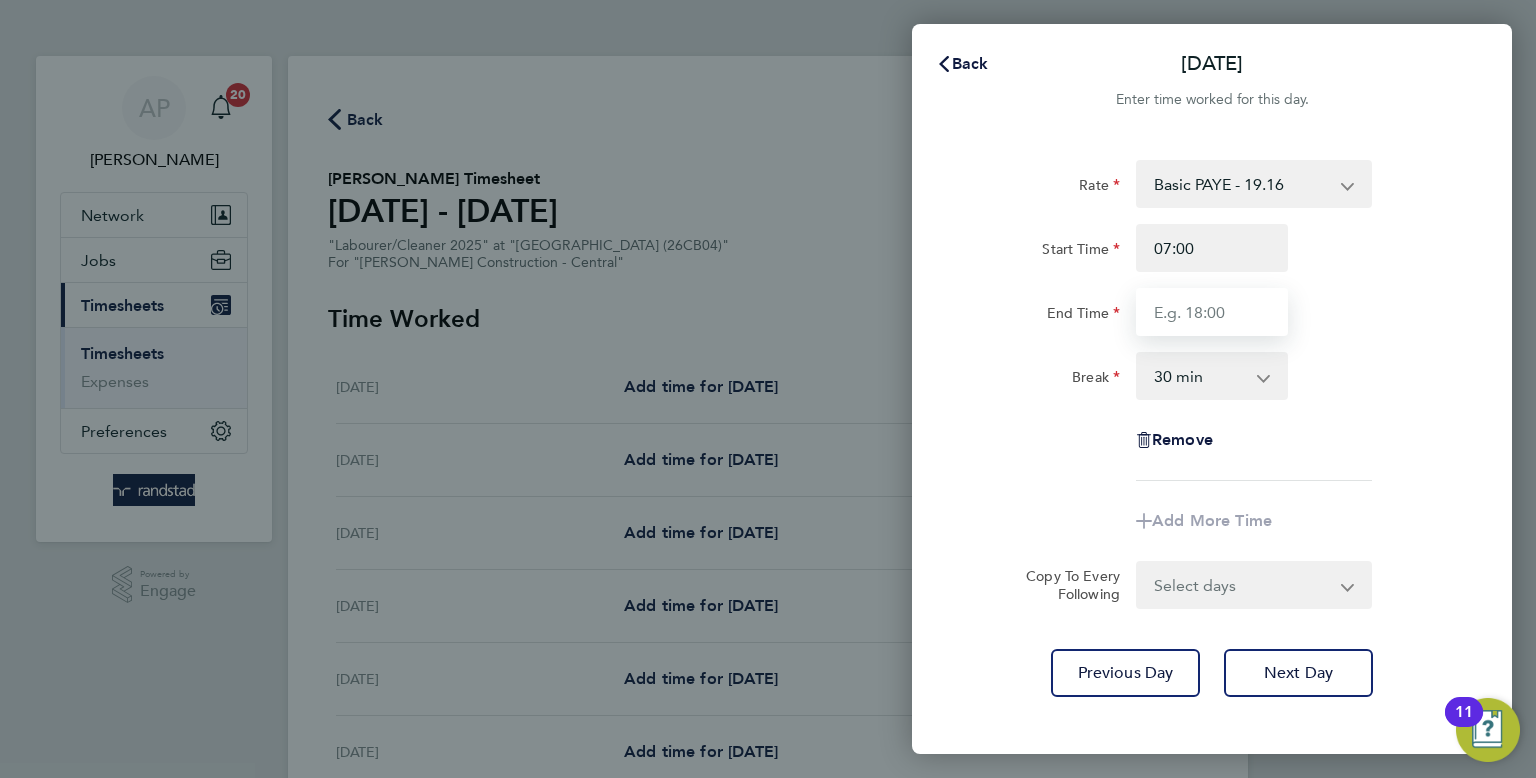 click on "End Time" at bounding box center (1212, 312) 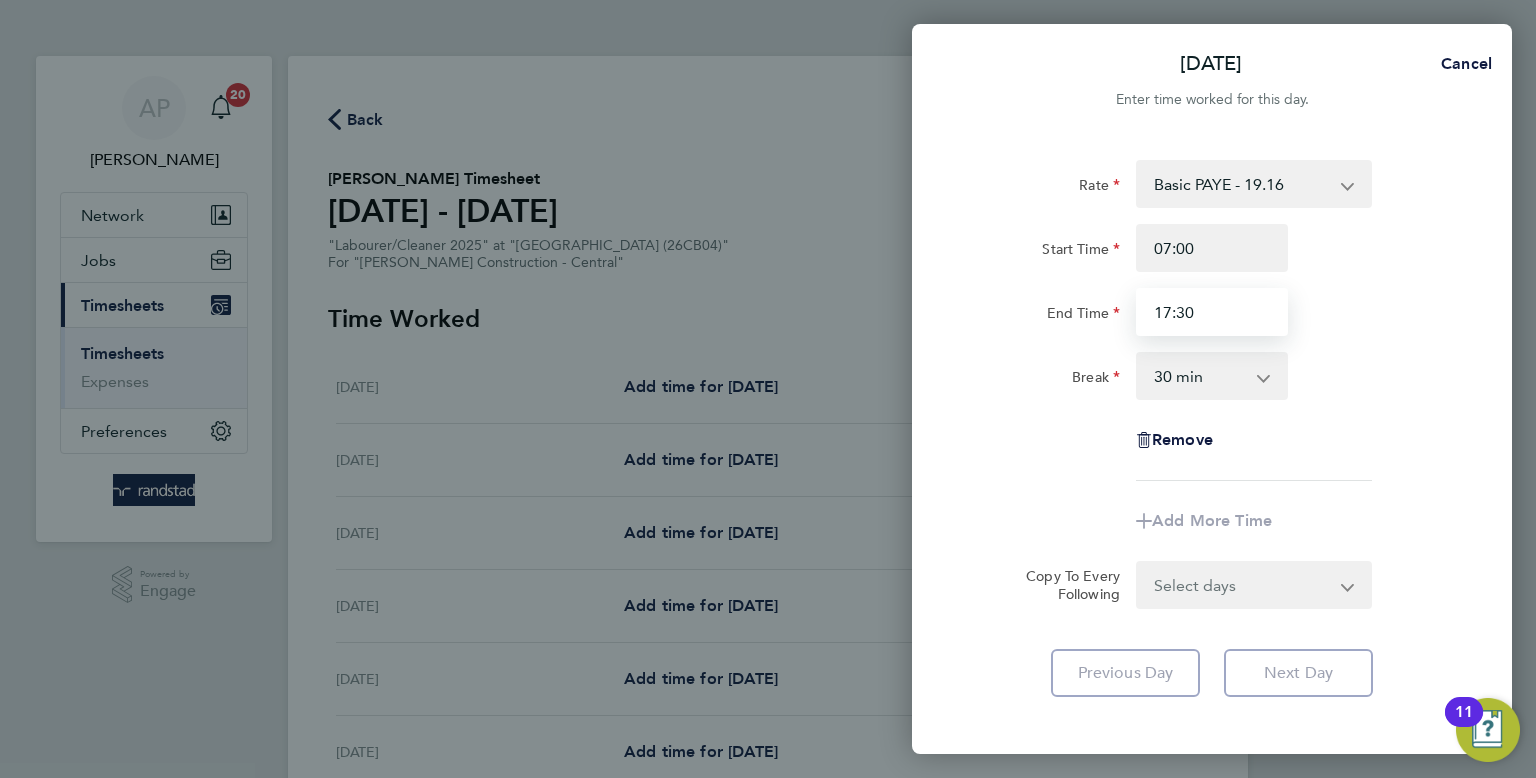 type on "17:30" 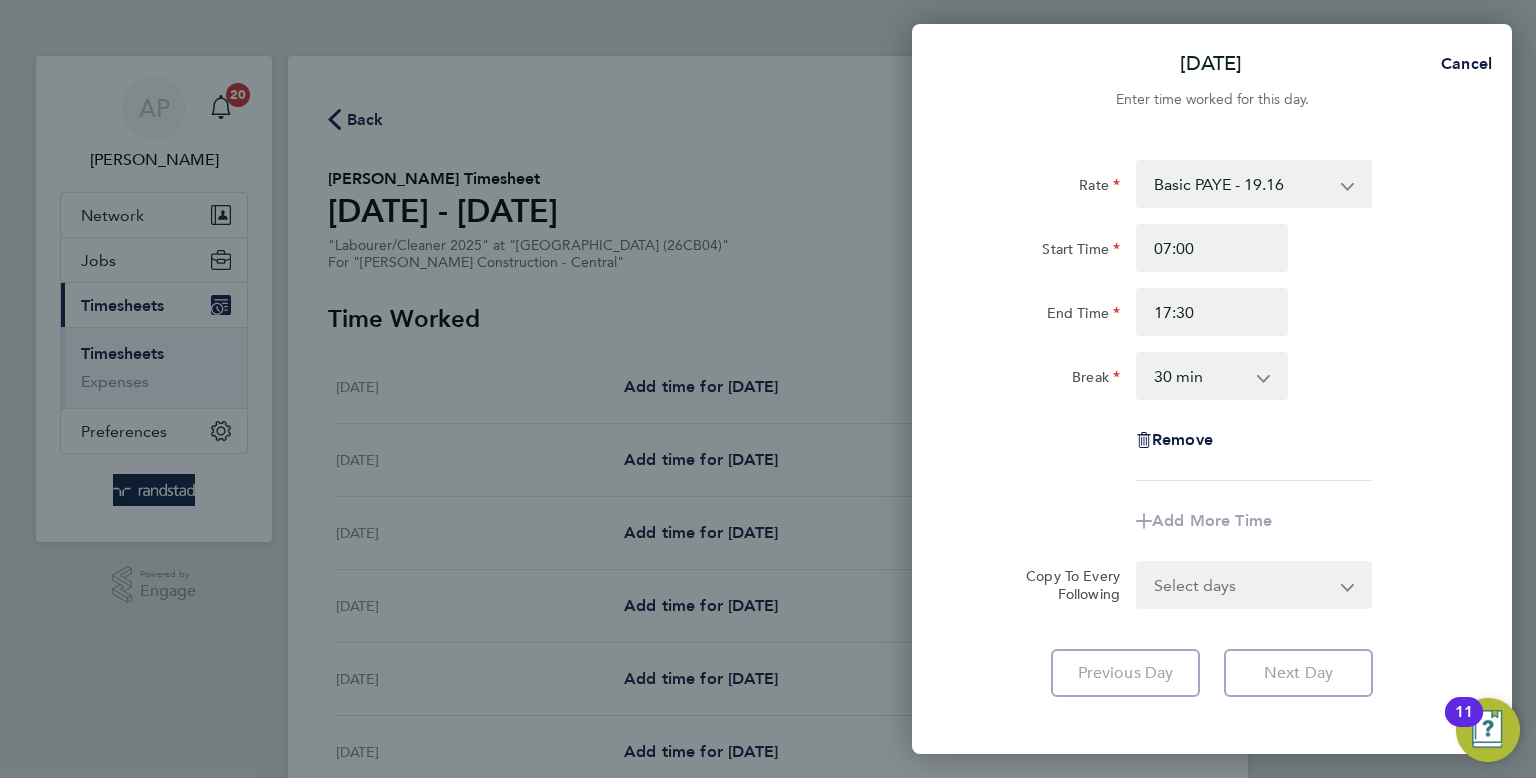 click on "Mon 21 Jul  Cancel  Enter time worked for this day.  Rate  Basic PAYE - 19.16   OT PAYE - 27.81   OT 2 - 36.21
Start Time 07:00 End Time 17:30 Break  0 min   15 min   30 min   45 min   60 min   75 min   90 min
Remove
Add More Time  Copy To Every Following  Select days   Day   Tuesday   Wednesday   Thursday   Friday
Previous Day   Next Day   Save Timesheet   Save & Submit Timesheet" 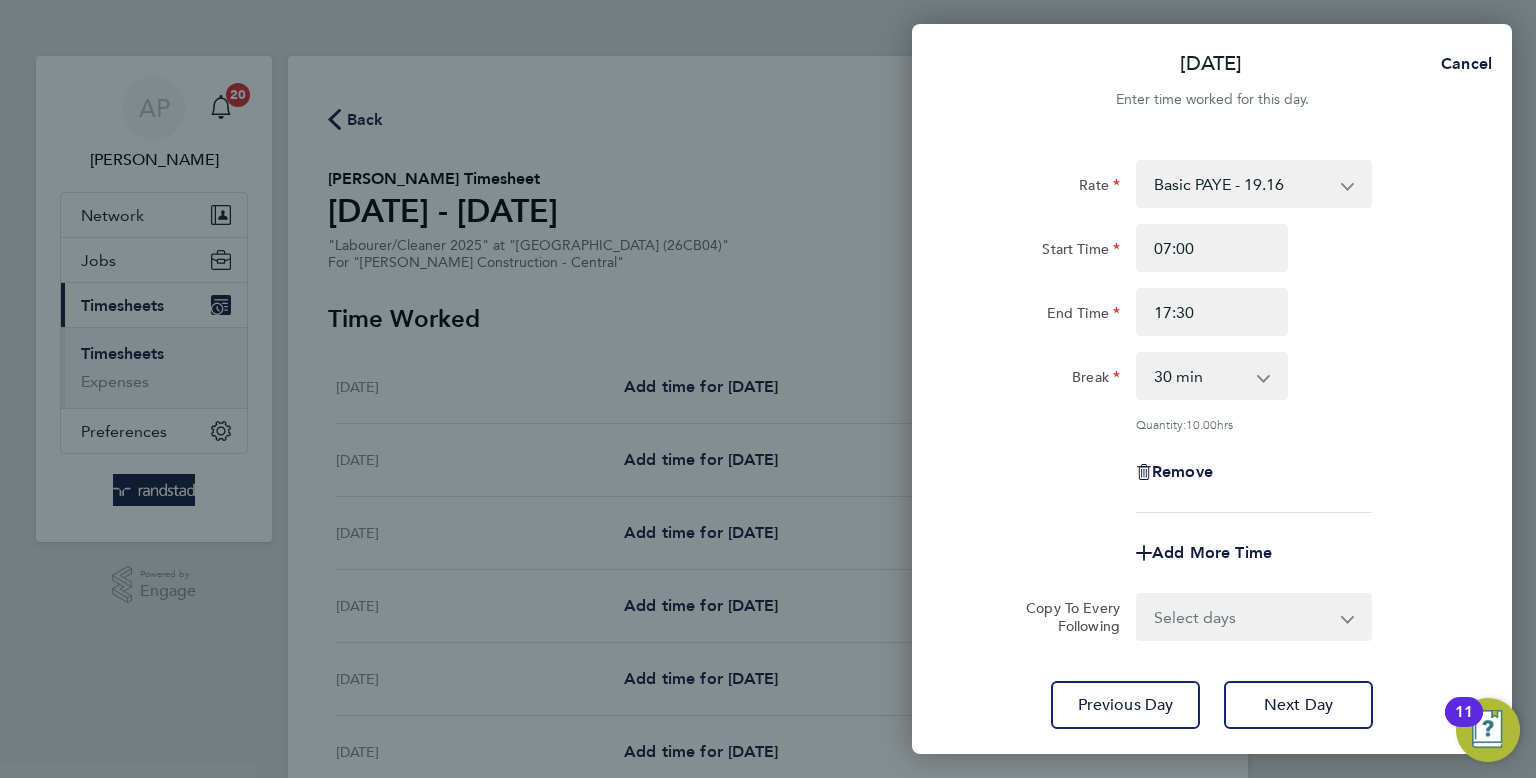click on "End Time 17:30" 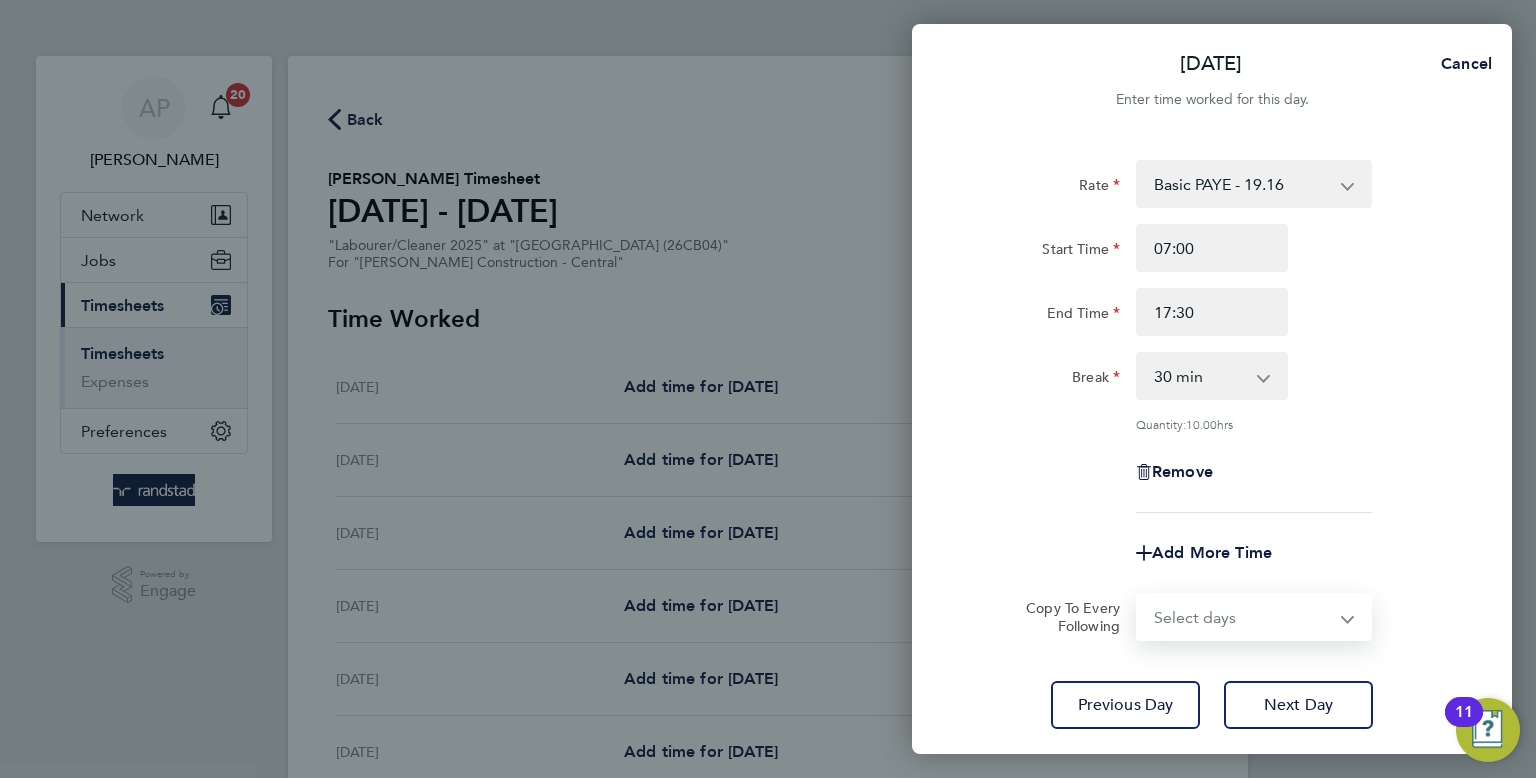 select on "DAY" 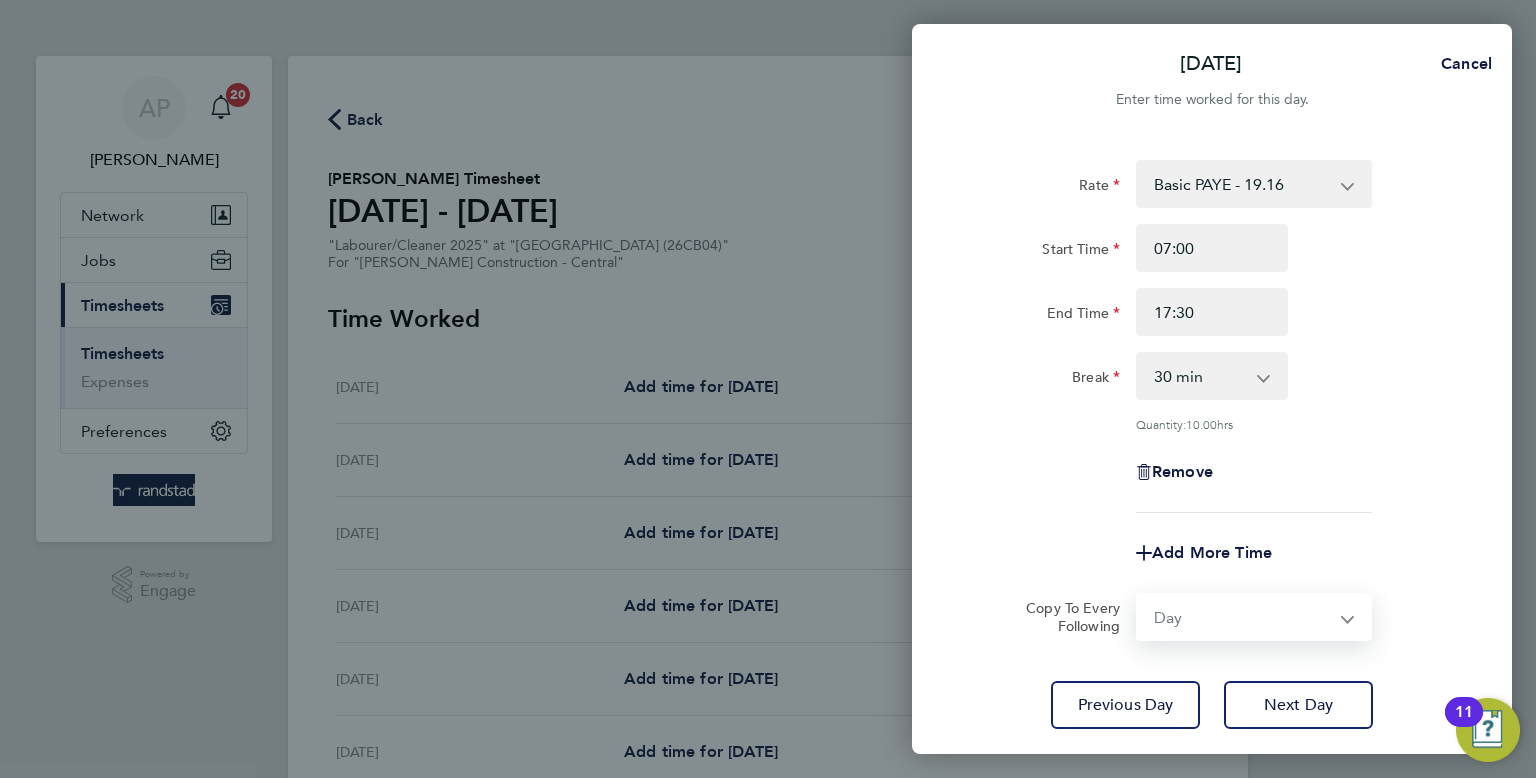 click on "Select days   Day   [DATE]   [DATE]   [DATE]   [DATE]" at bounding box center (1243, 617) 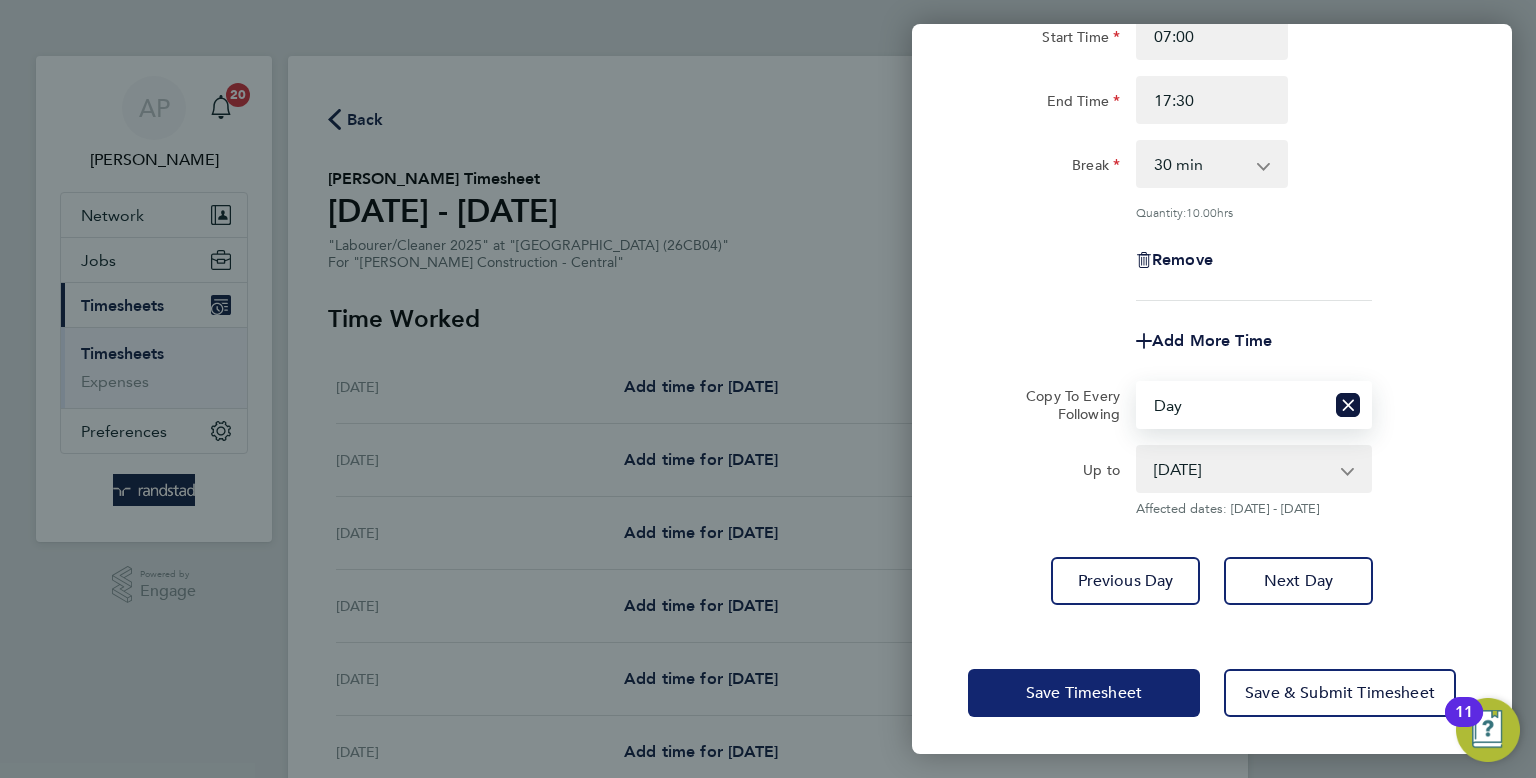click on "Save Timesheet" 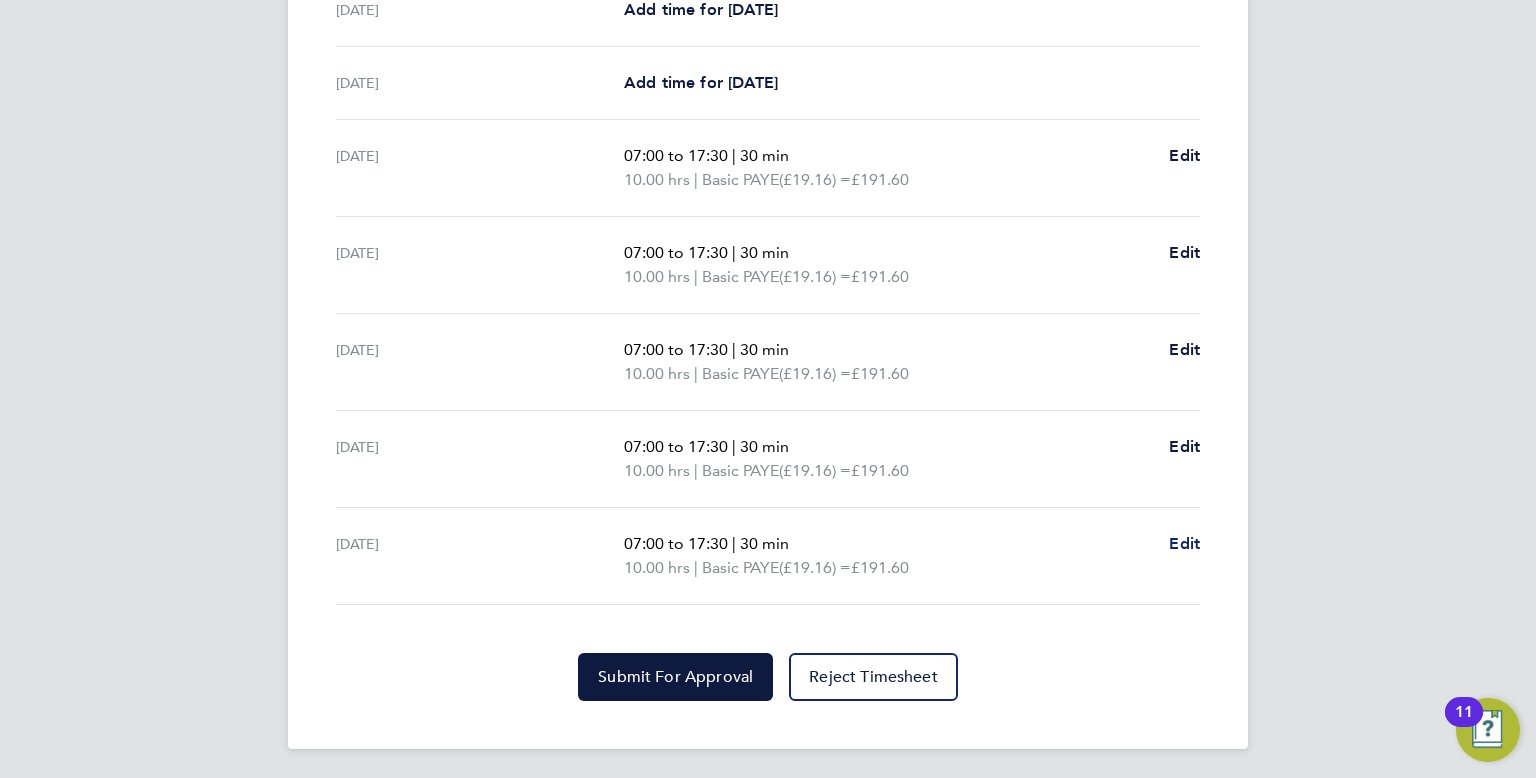 click on "Edit" at bounding box center [1184, 543] 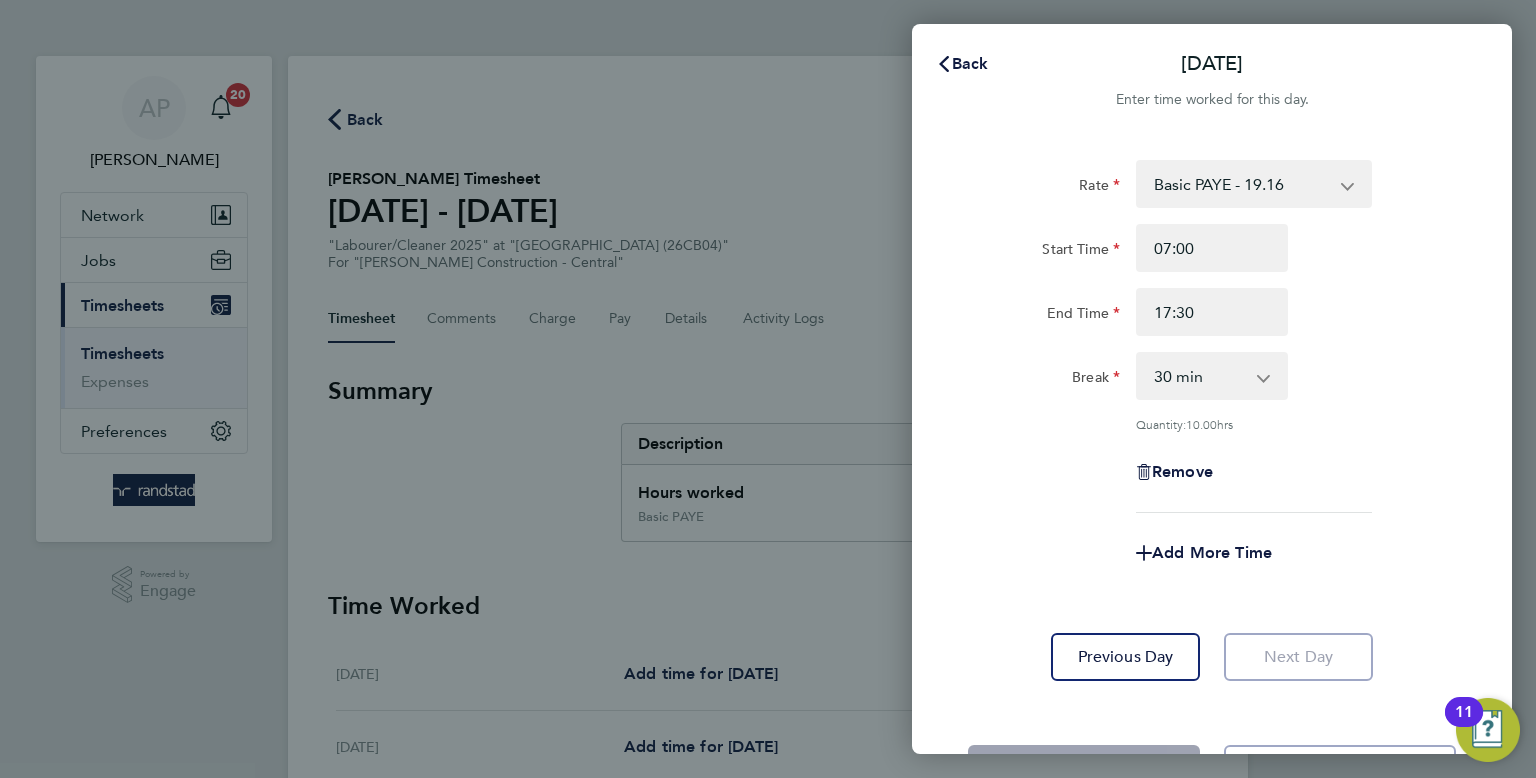 scroll, scrollTop: 0, scrollLeft: 0, axis: both 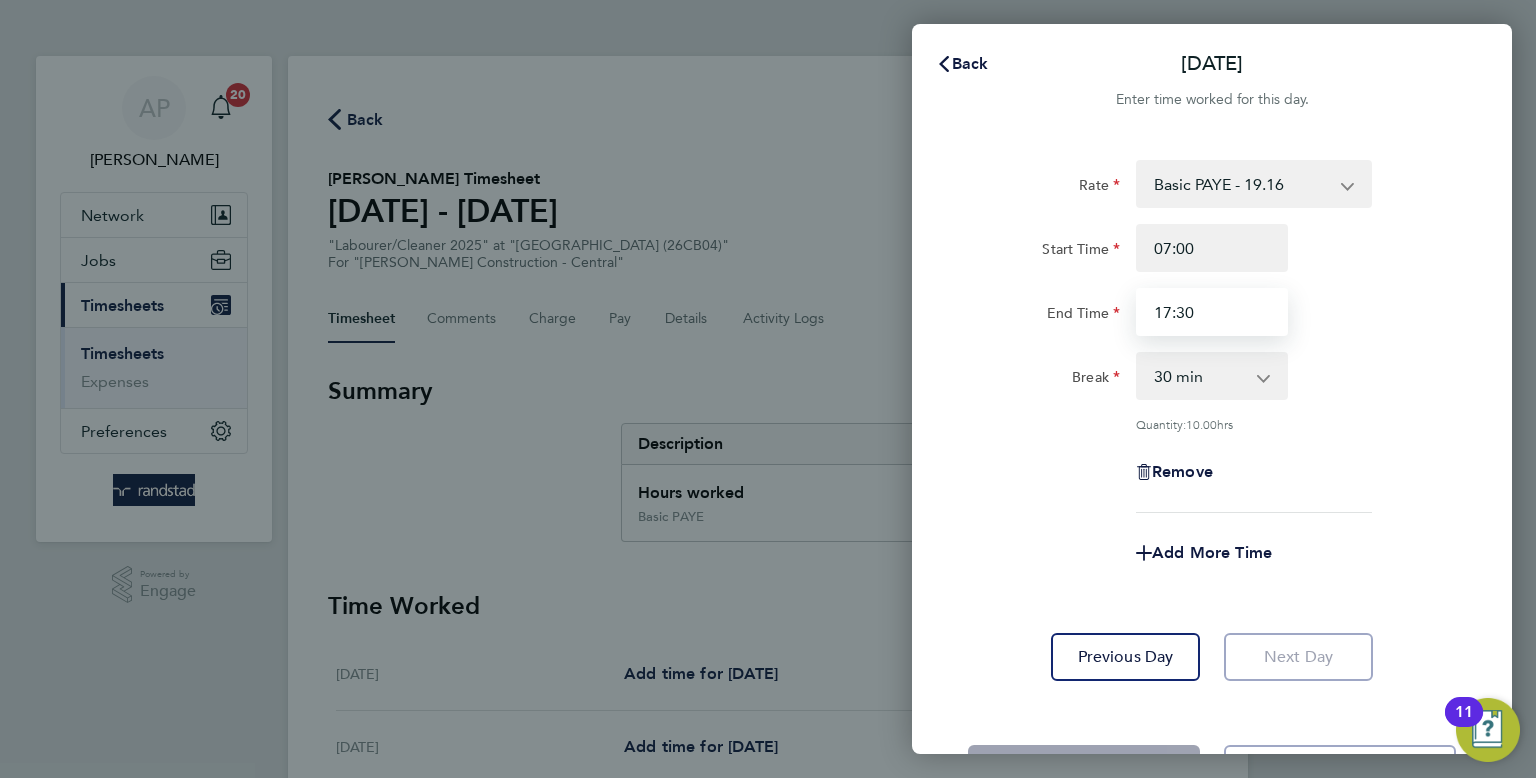click on "17:30" at bounding box center [1212, 312] 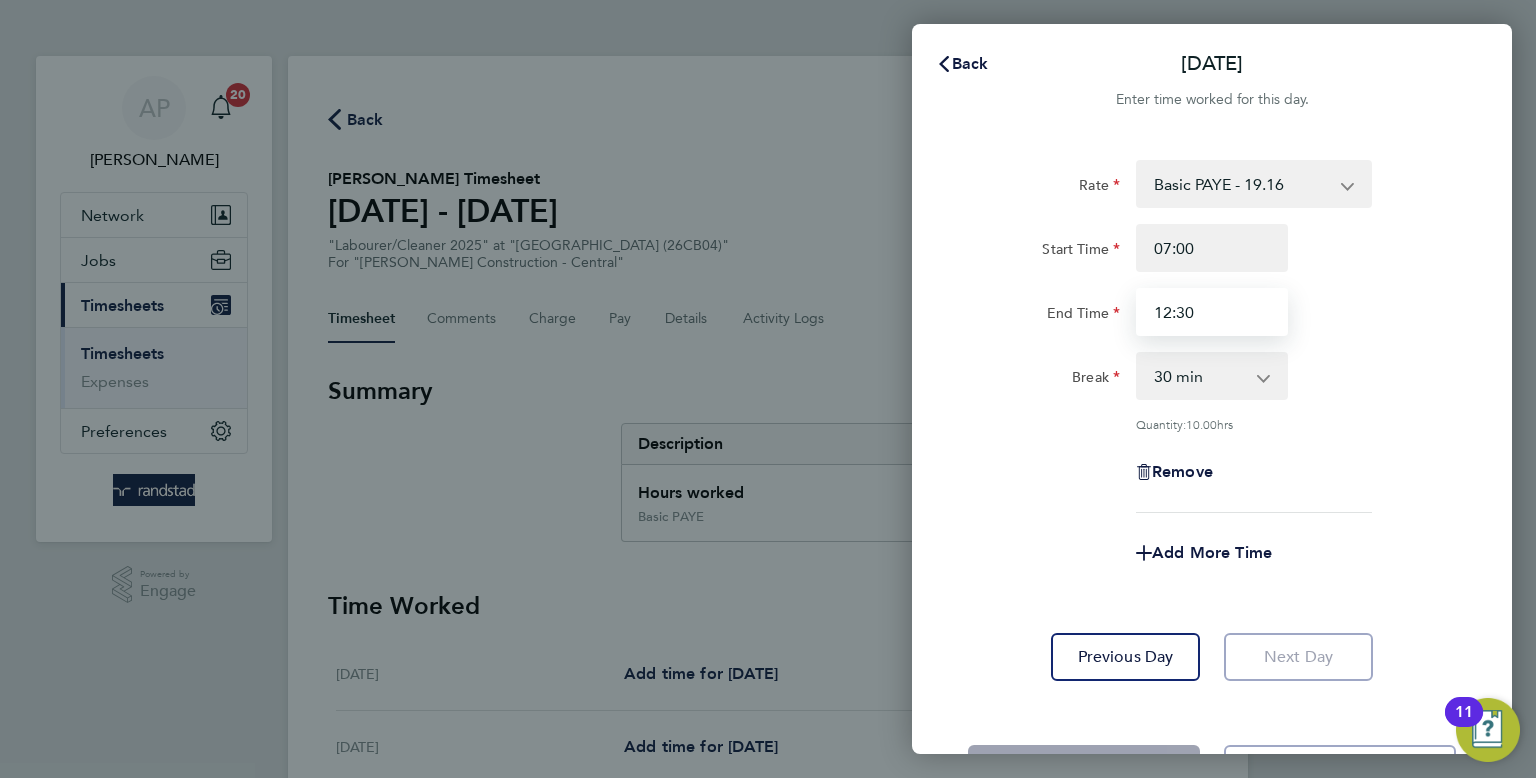 type on "12:30" 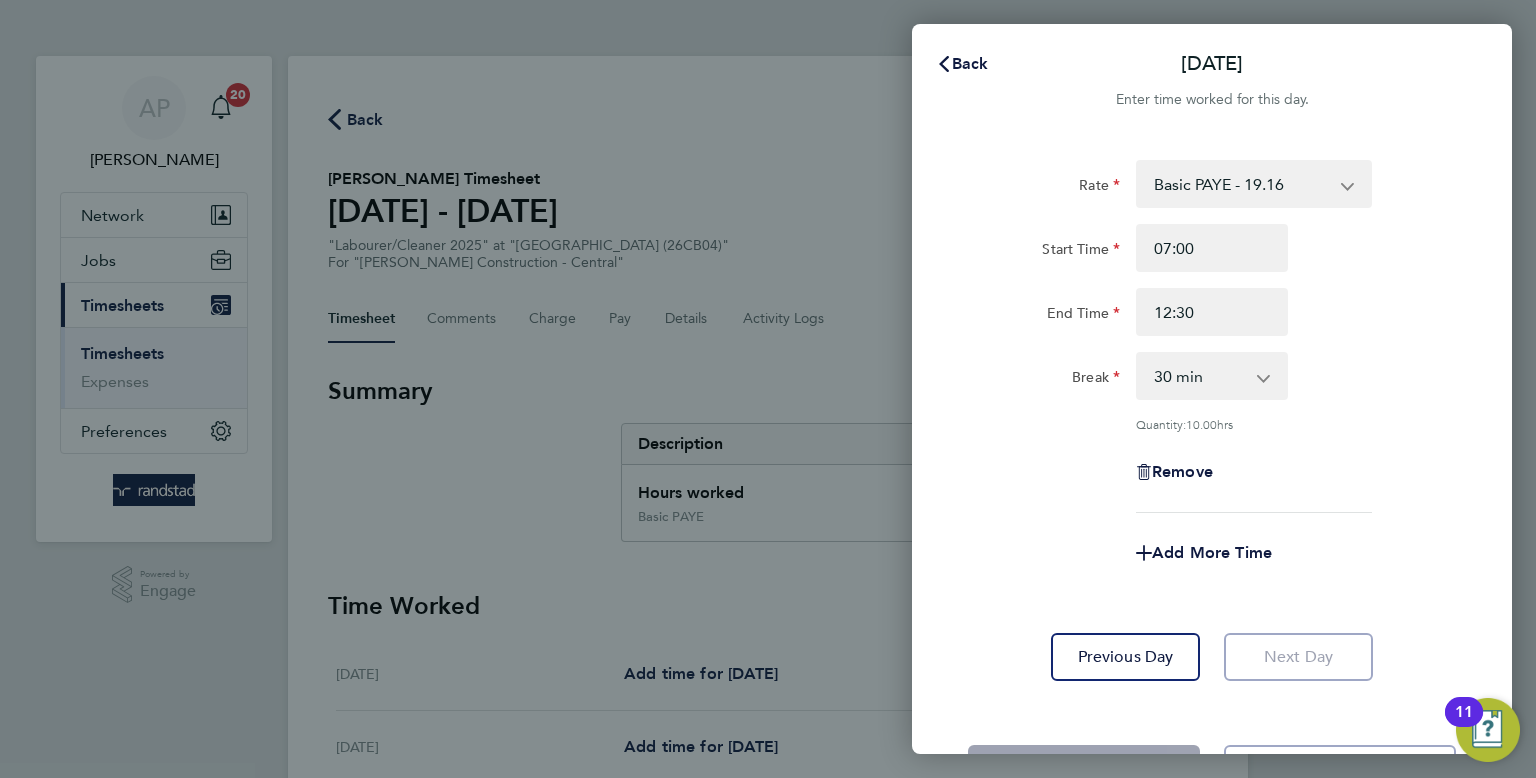 click on "Quantity:  10.00  hrs" 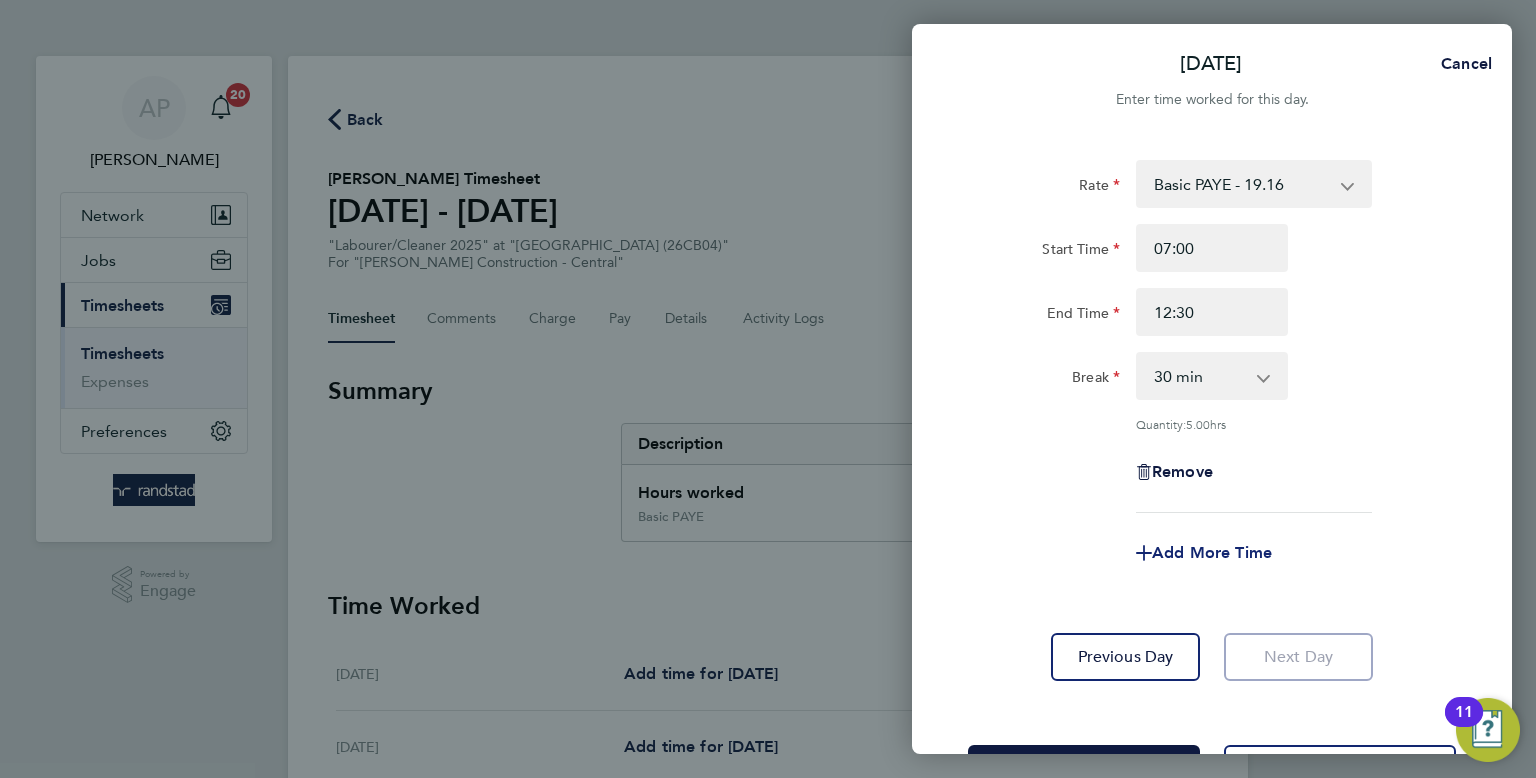 click on "Add More Time" 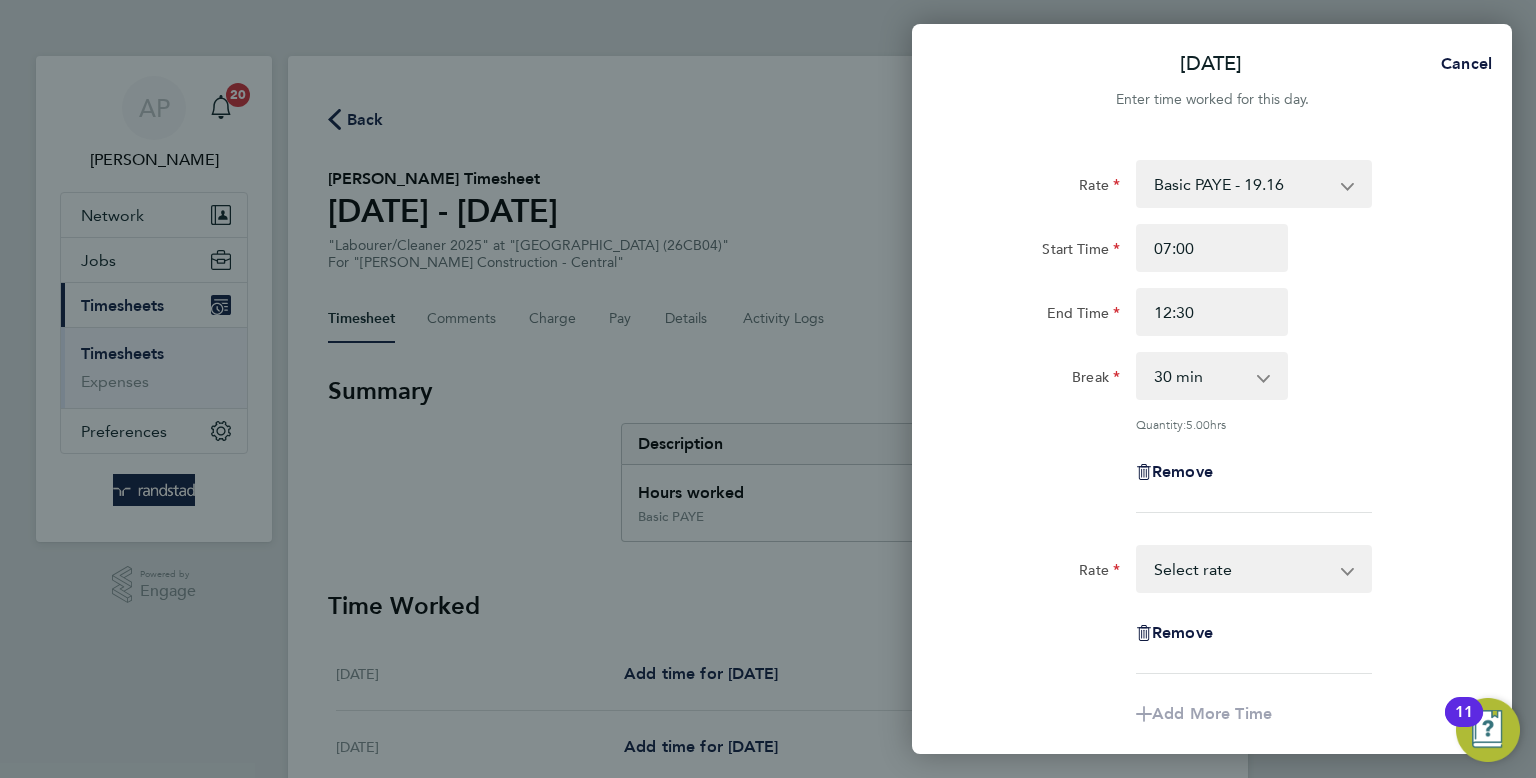 click on "Basic PAYE - 19.16   OT PAYE - 27.81   OT 2 - 36.21   Select rate" at bounding box center [1242, 569] 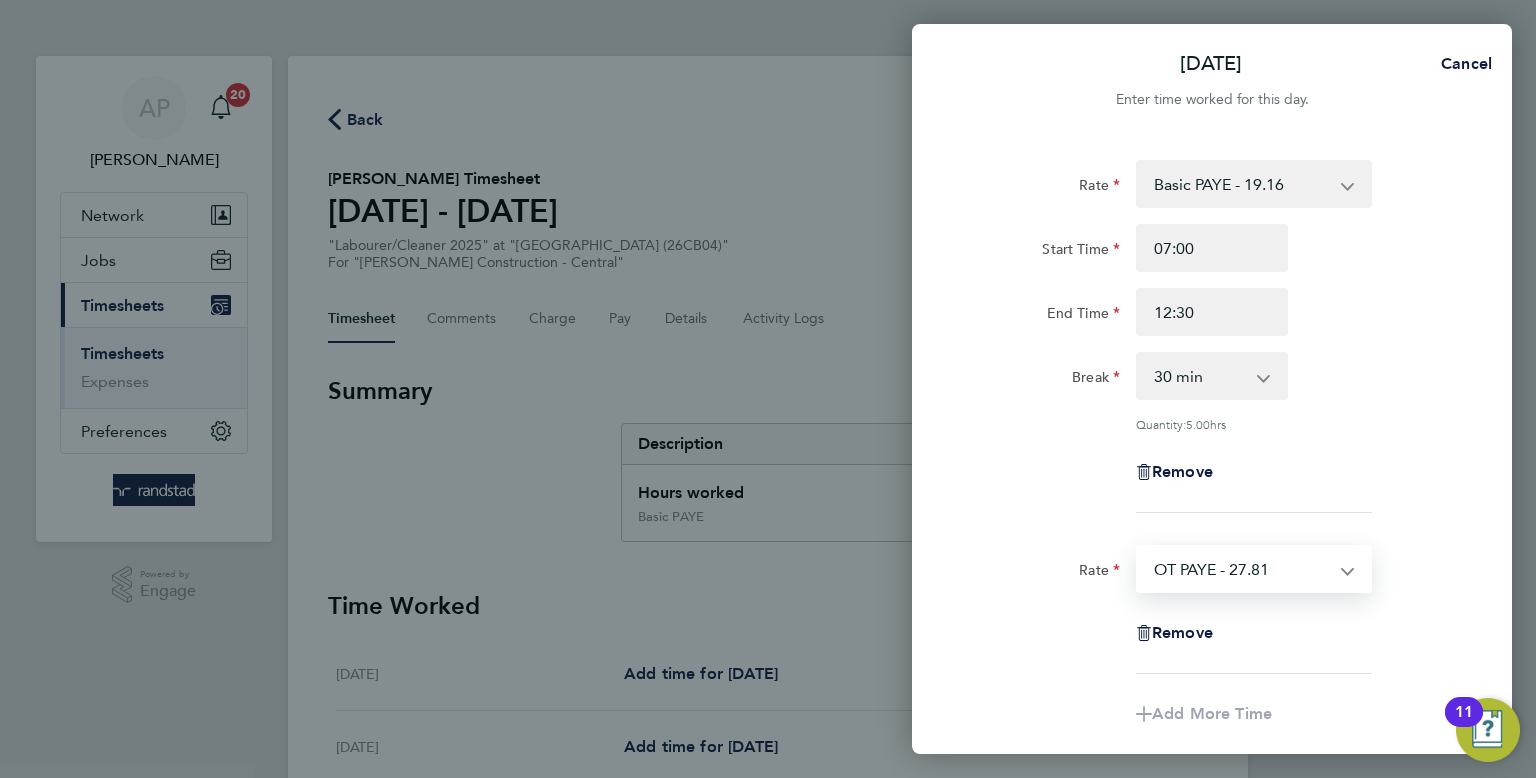 select on "30" 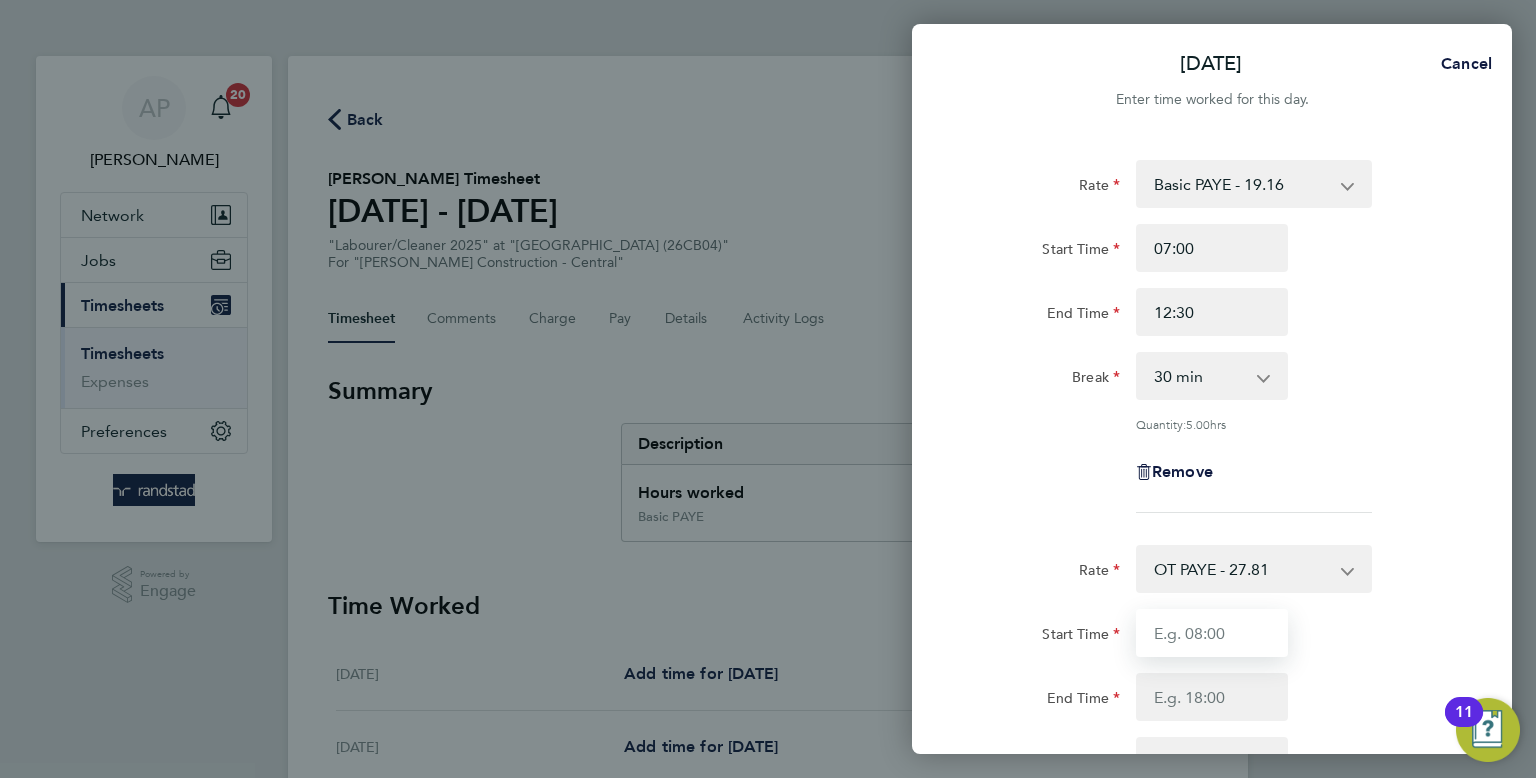 click on "Start Time" at bounding box center (1212, 633) 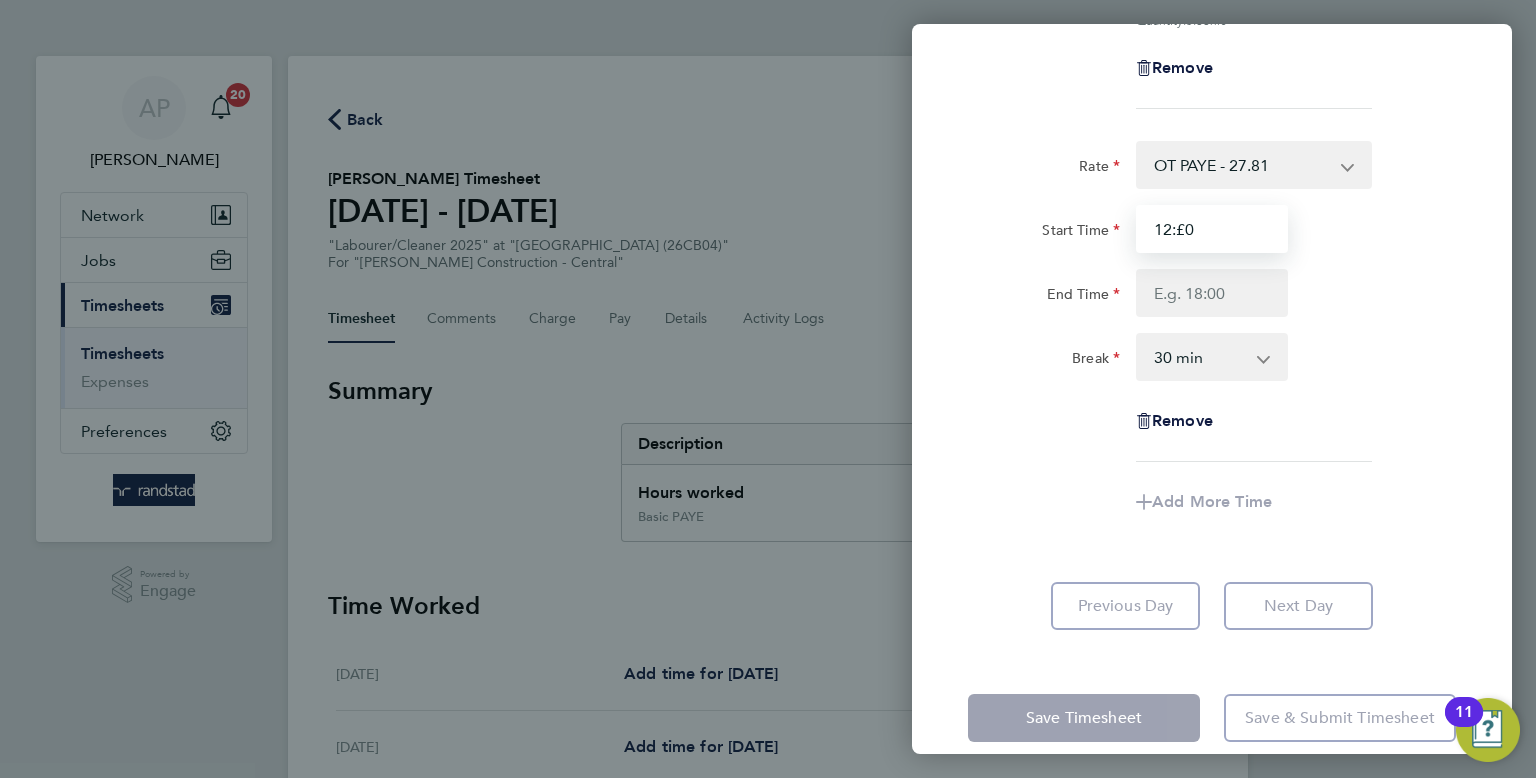 scroll, scrollTop: 400, scrollLeft: 0, axis: vertical 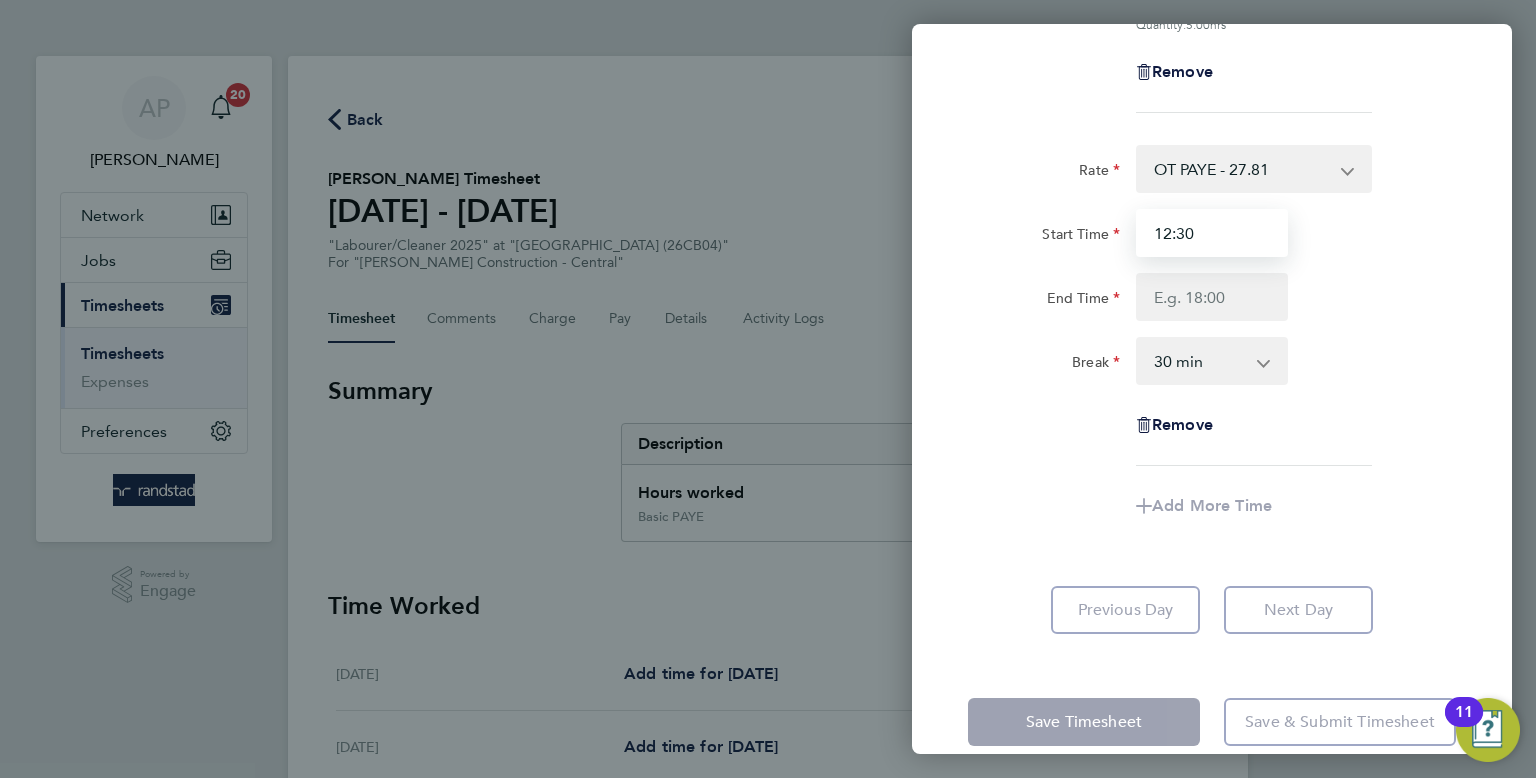 type on "12:30" 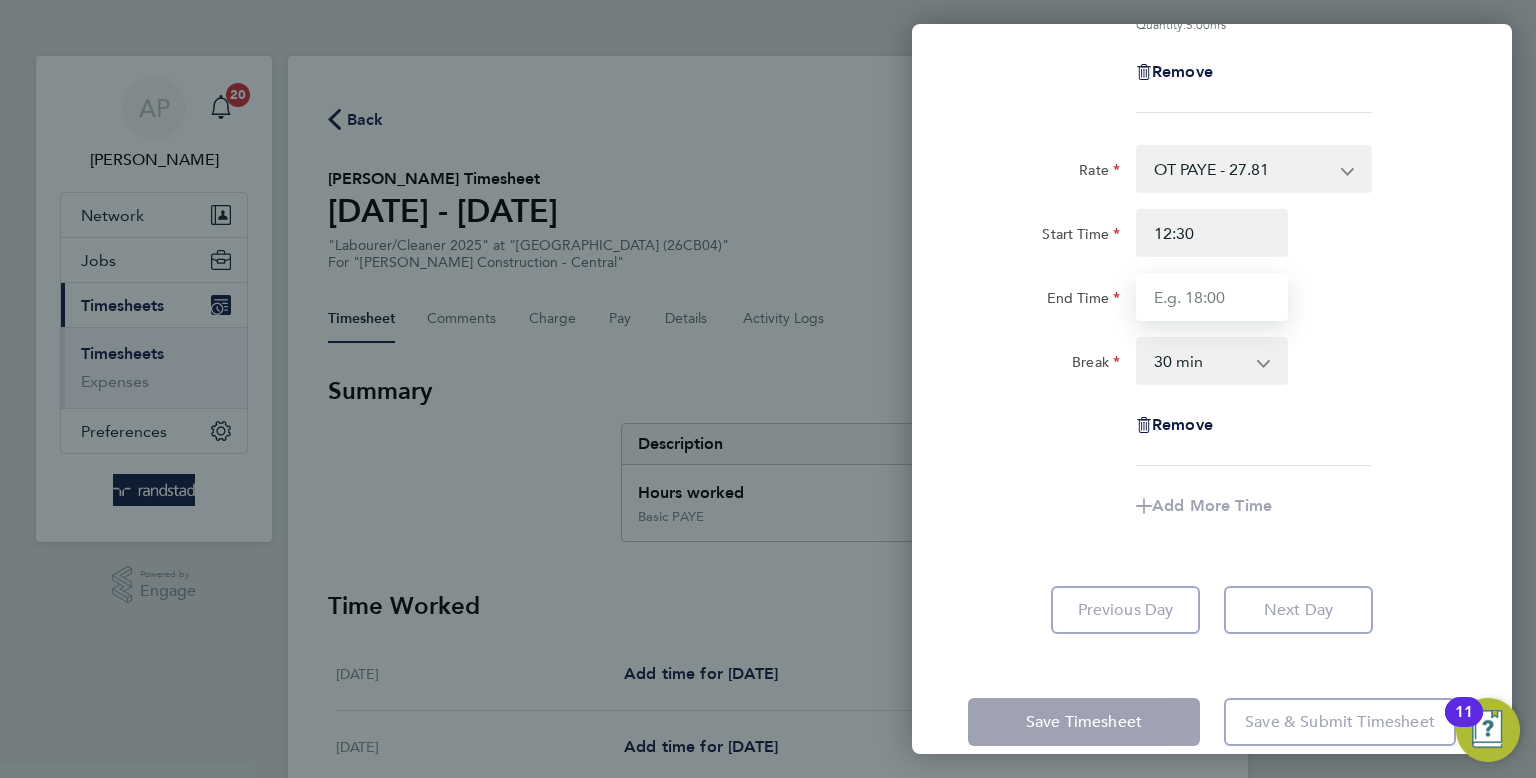 click on "End Time" at bounding box center (1212, 297) 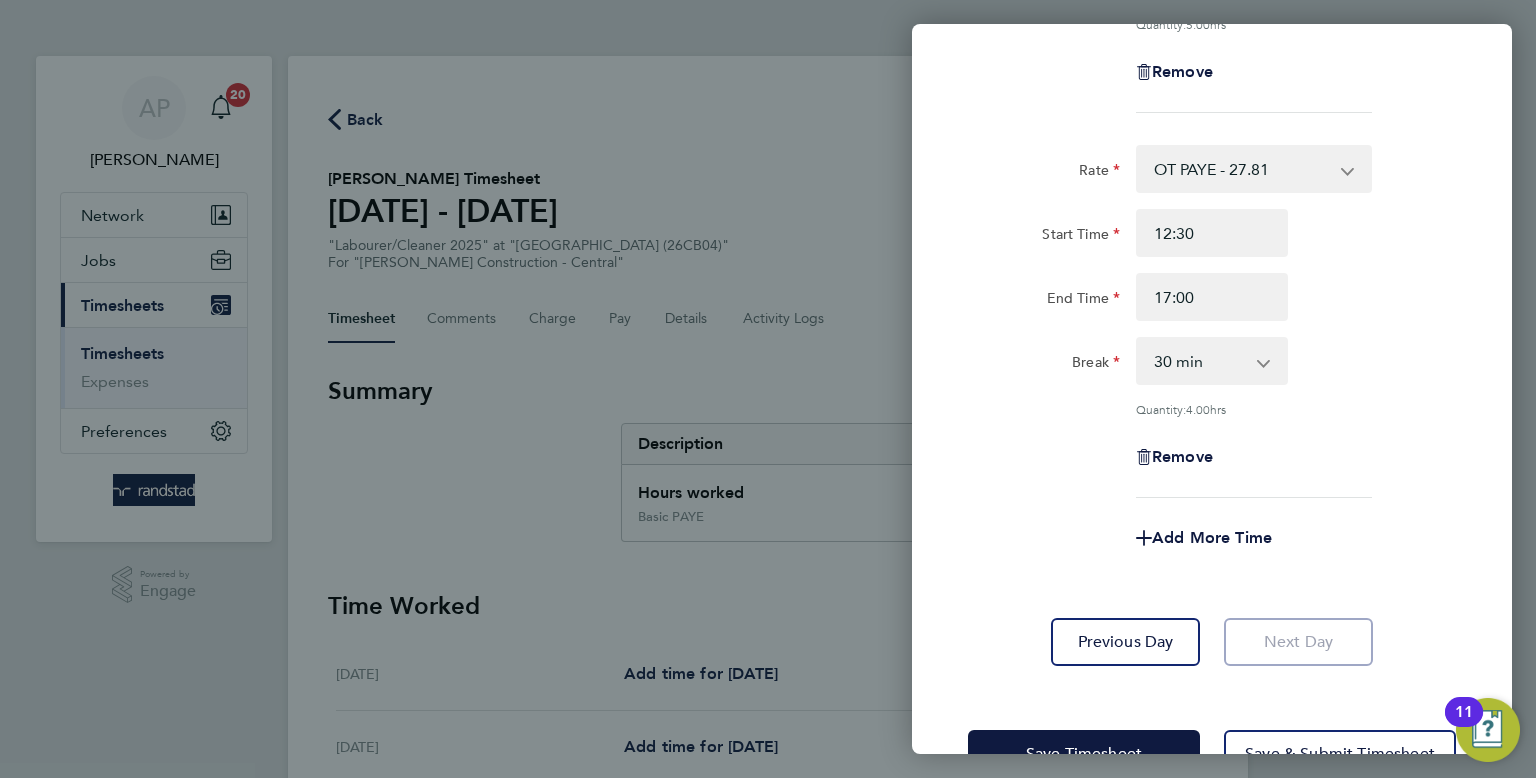 click on "End Time 17:00" 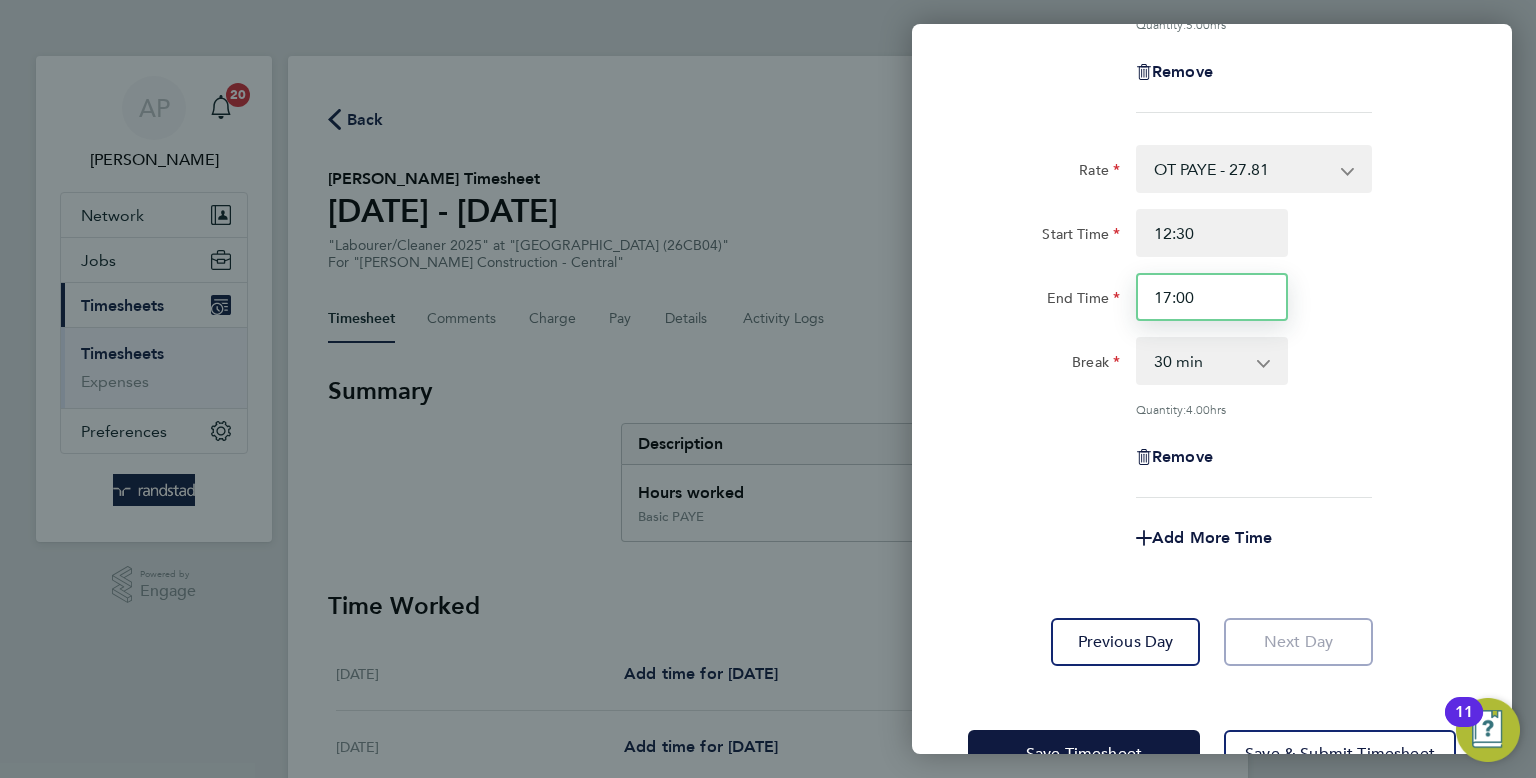 click on "17:00" at bounding box center [1212, 297] 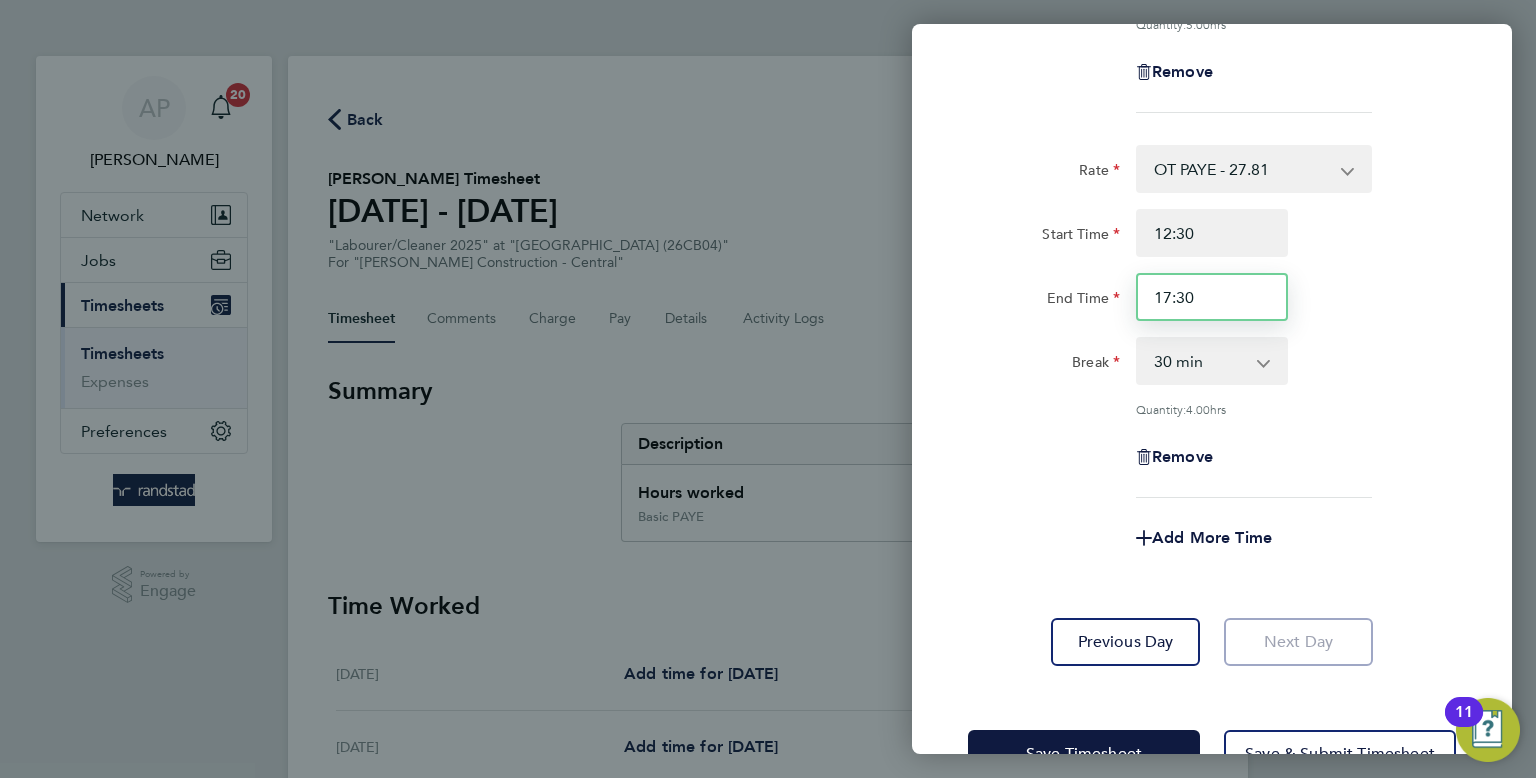 type on "17:30" 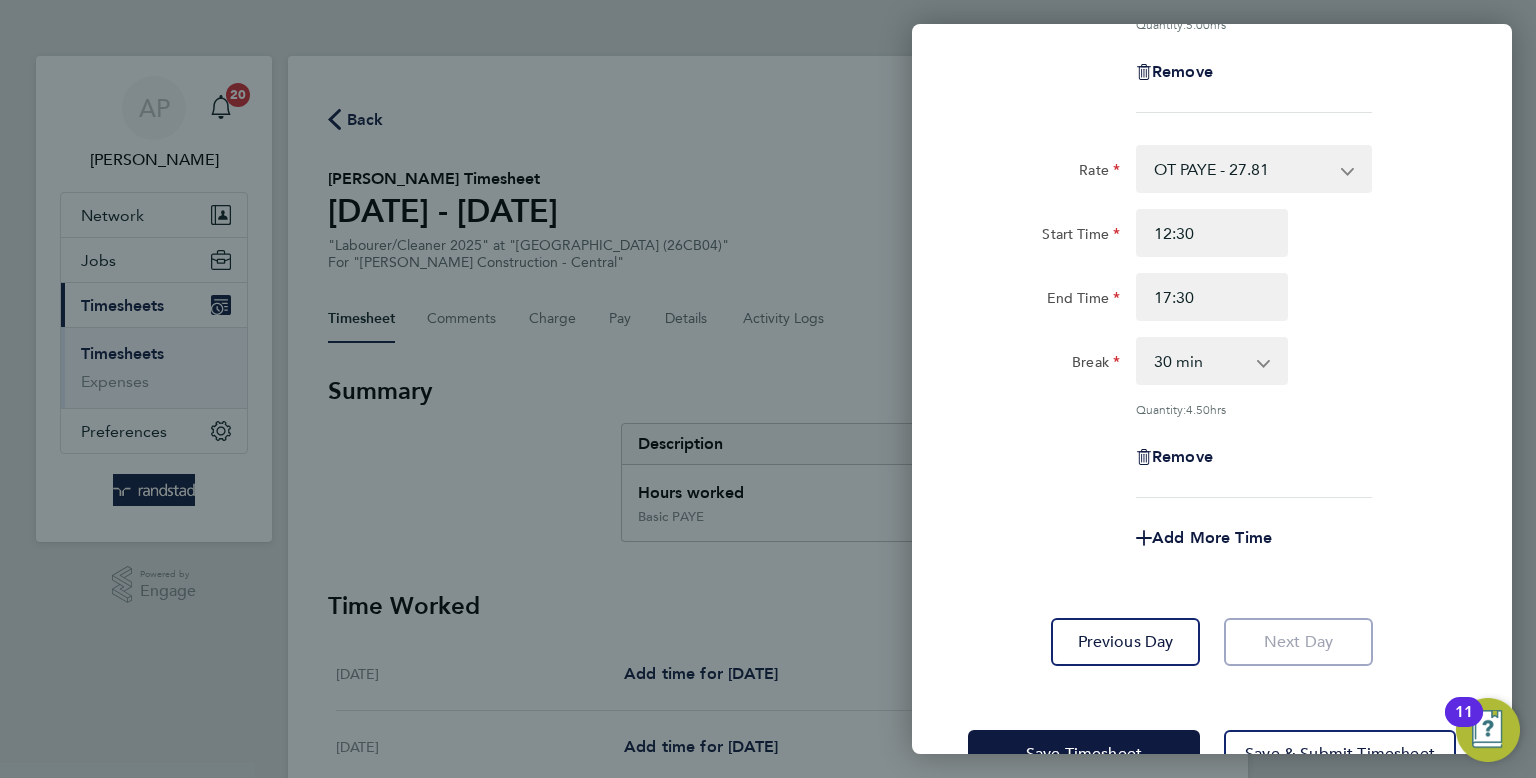 click on "Break  0 min   15 min   30 min   45 min   60 min   75 min   90 min" 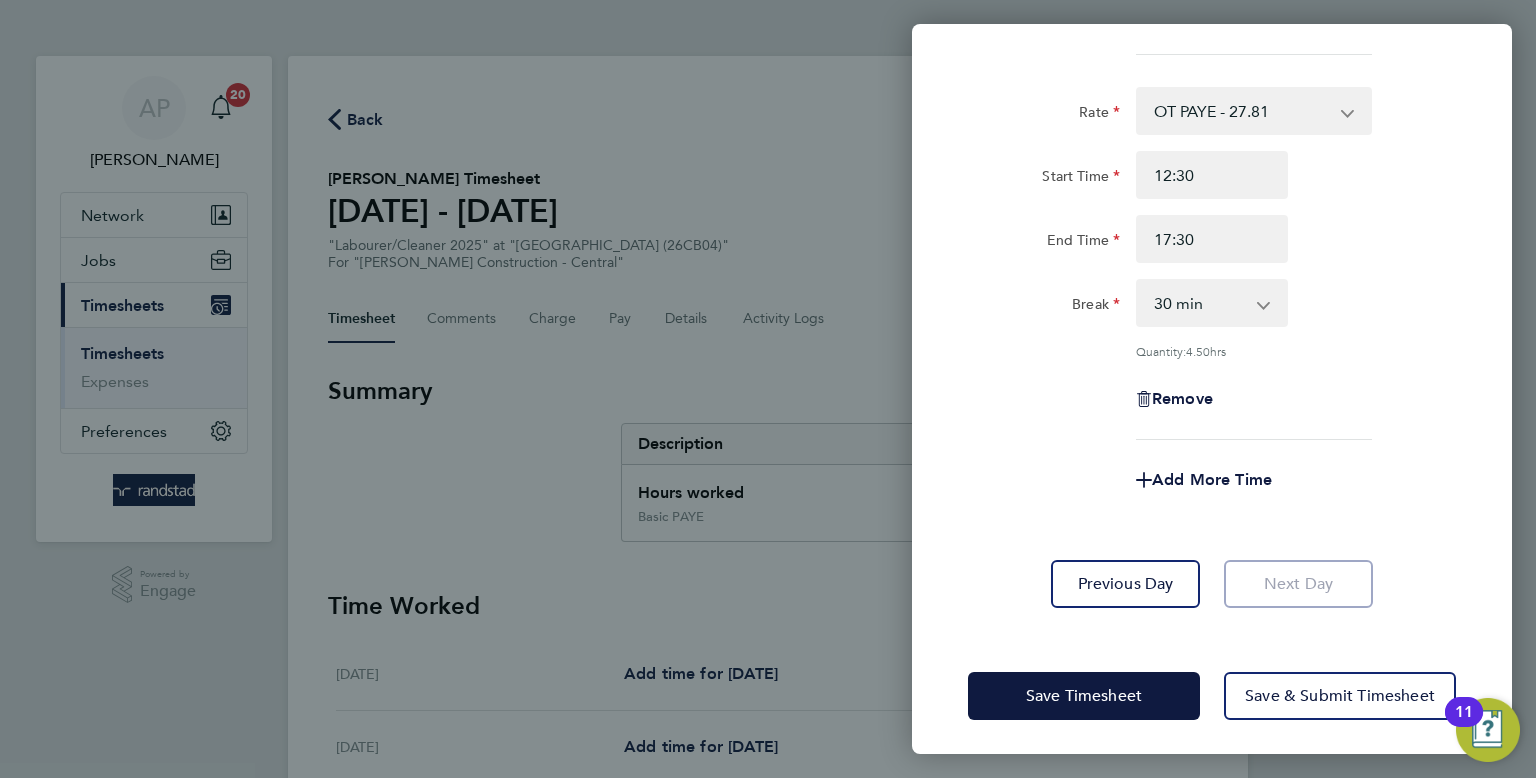 scroll, scrollTop: 460, scrollLeft: 0, axis: vertical 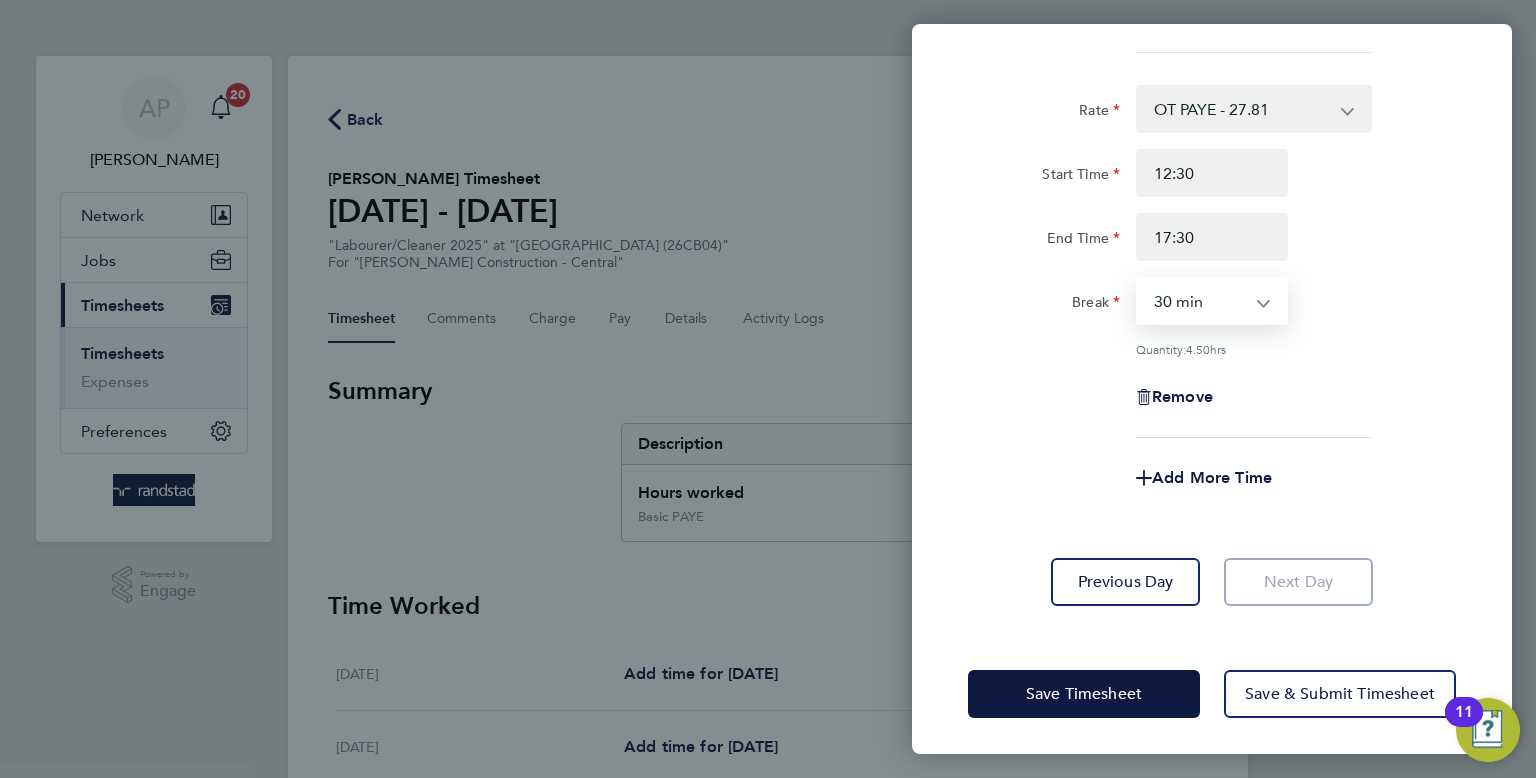 click on "0 min   15 min   30 min   45 min   60 min   75 min   90 min" at bounding box center (1200, 301) 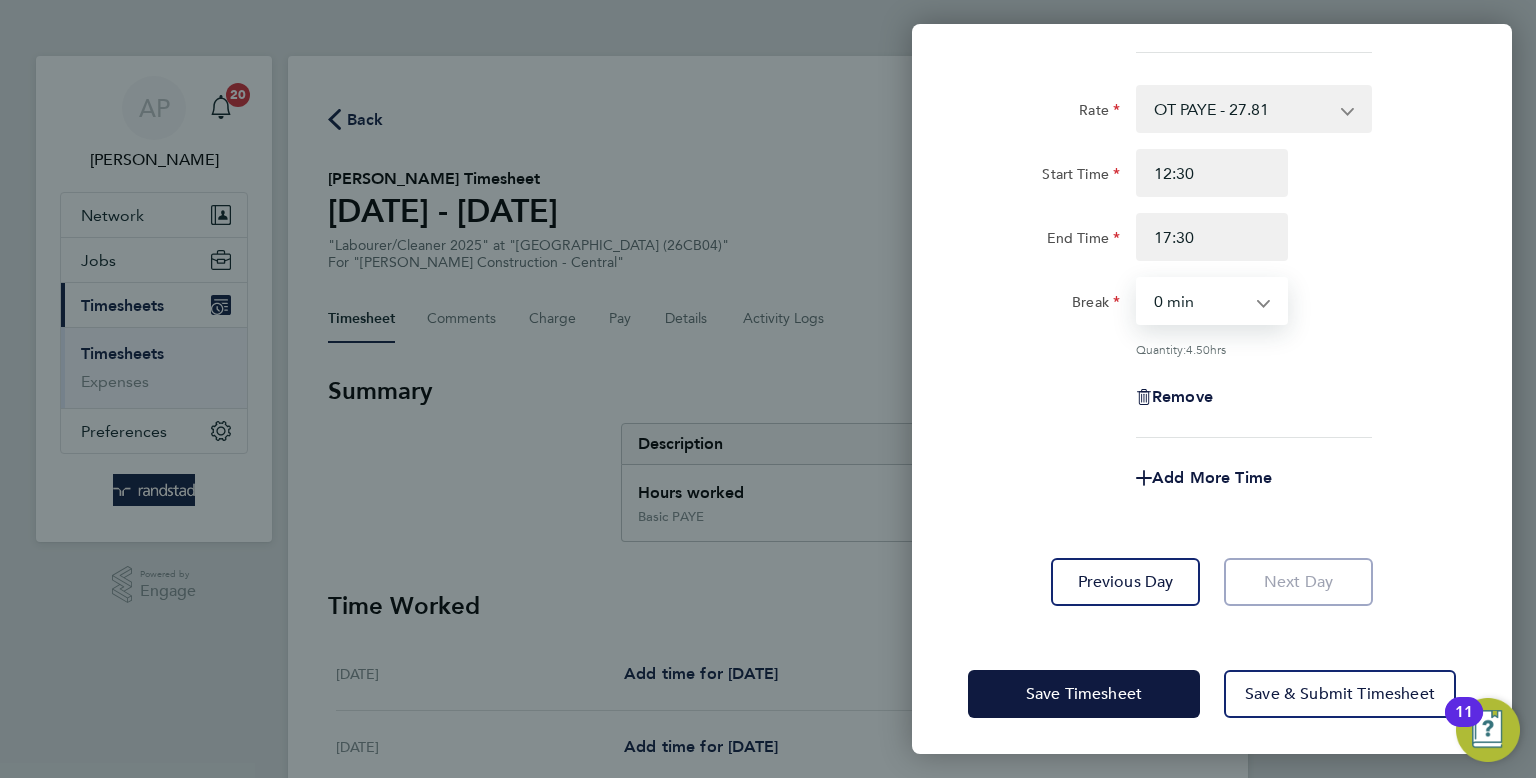click on "0 min   15 min   30 min   45 min   60 min   75 min   90 min" at bounding box center (1200, 301) 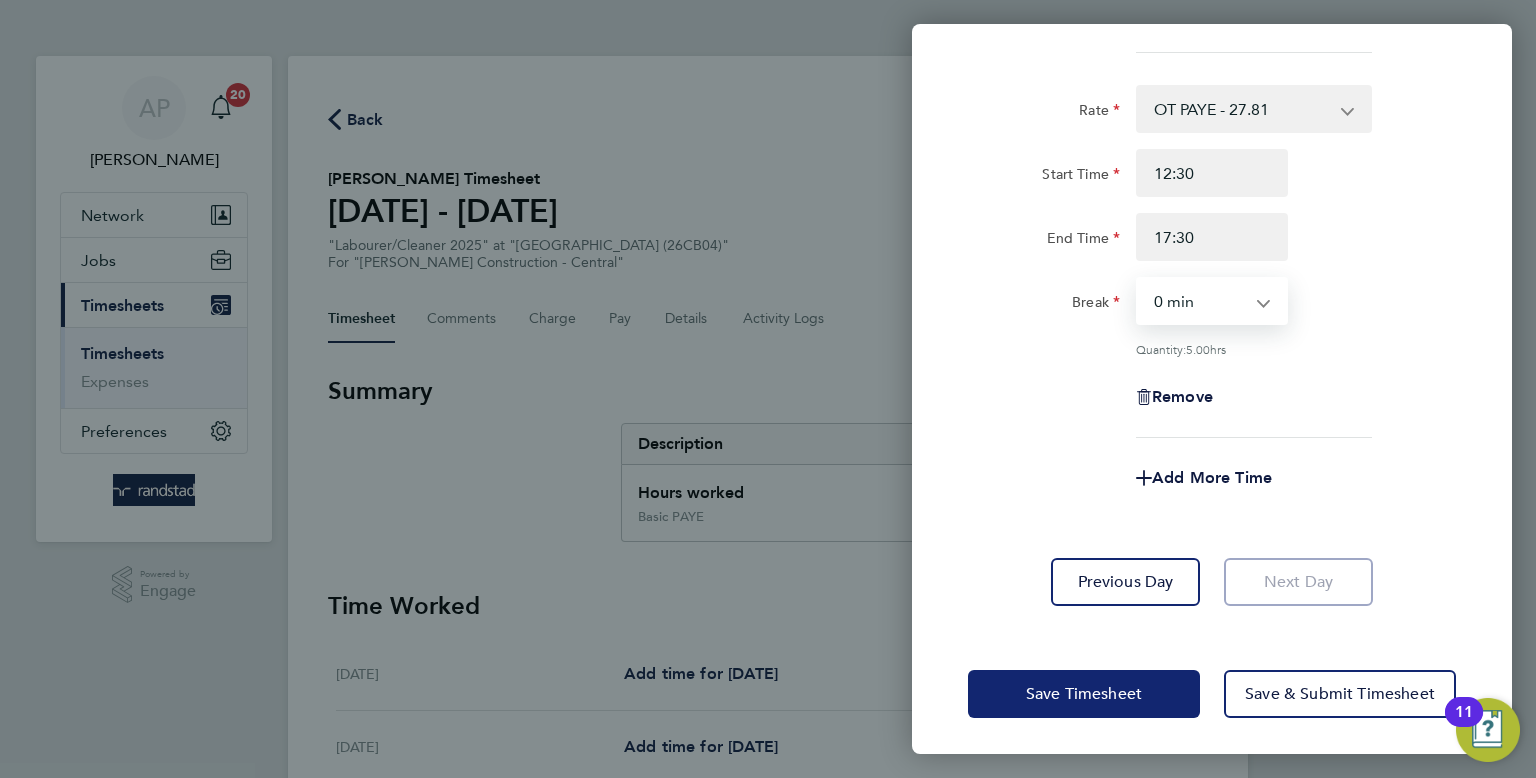 click on "Save Timesheet" 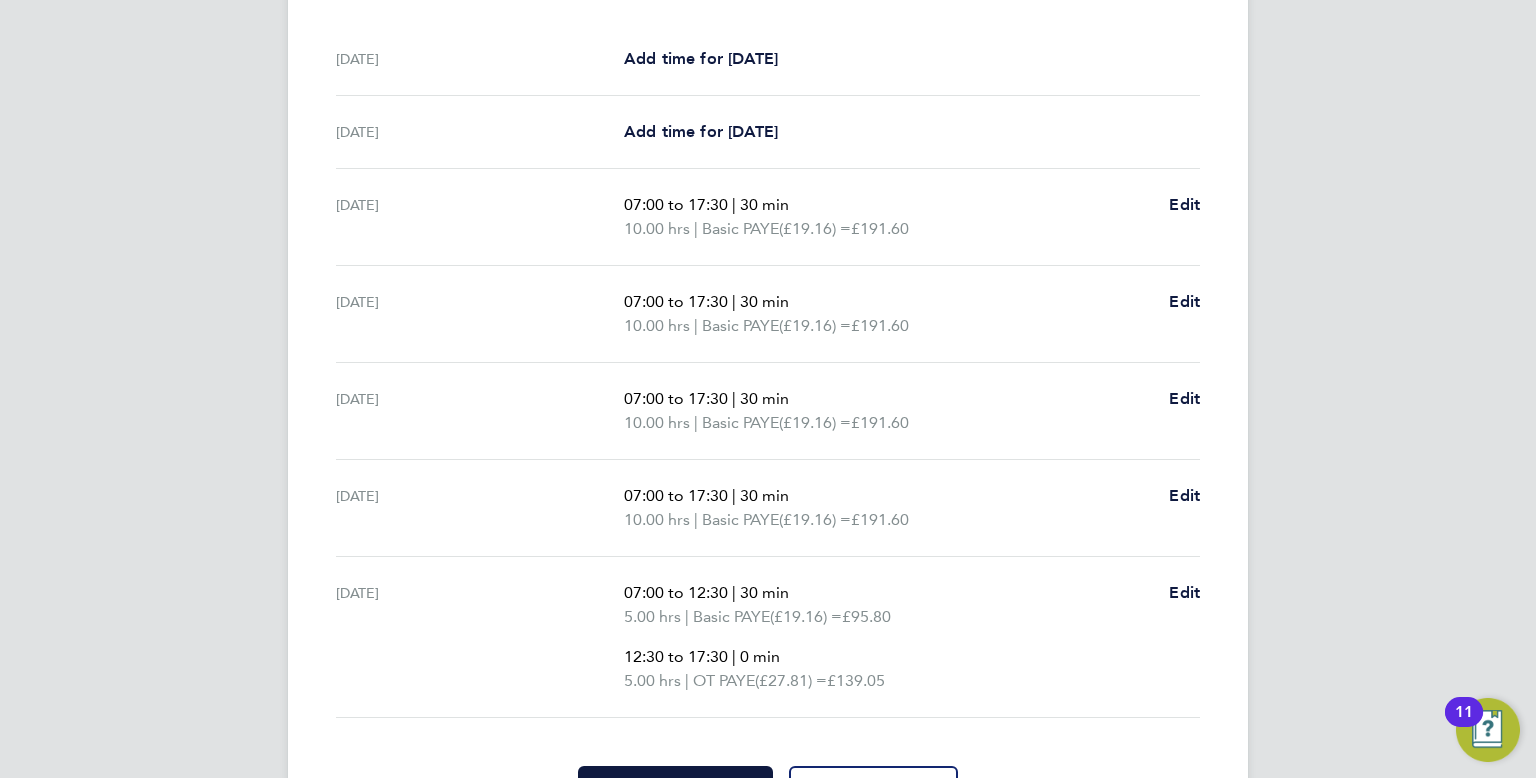 scroll, scrollTop: 748, scrollLeft: 0, axis: vertical 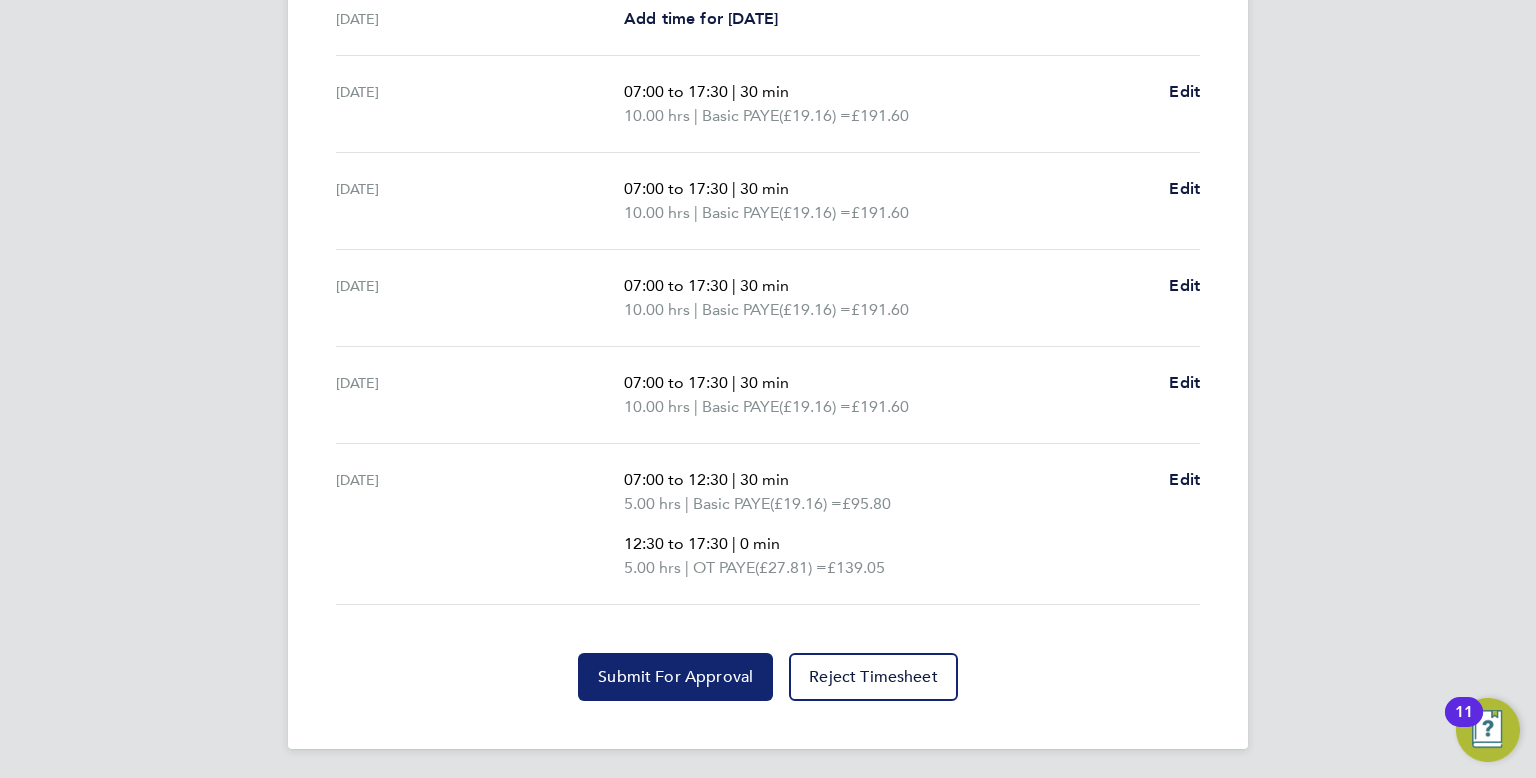 drag, startPoint x: 640, startPoint y: 653, endPoint x: 637, endPoint y: 643, distance: 10.440307 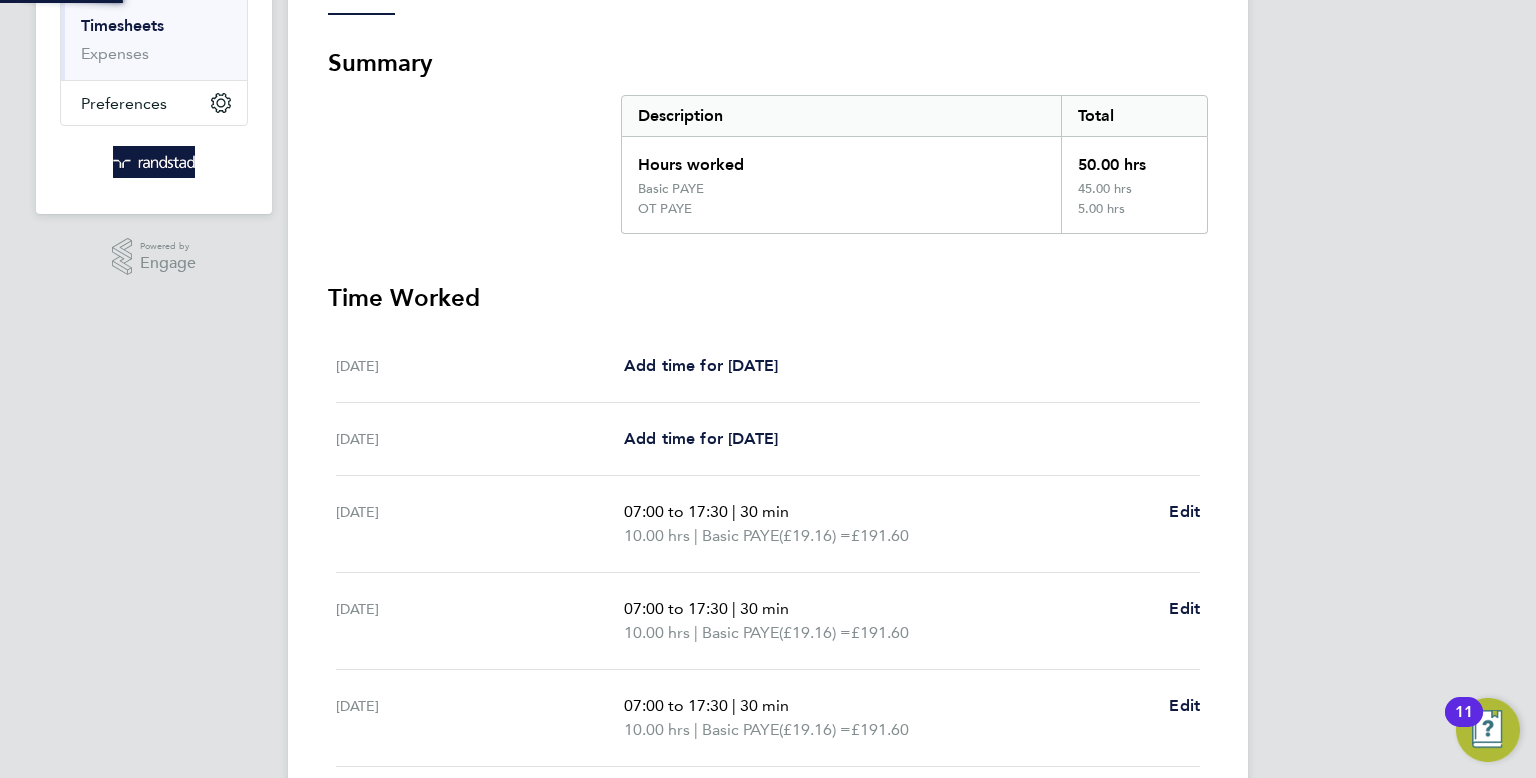 scroll, scrollTop: 0, scrollLeft: 0, axis: both 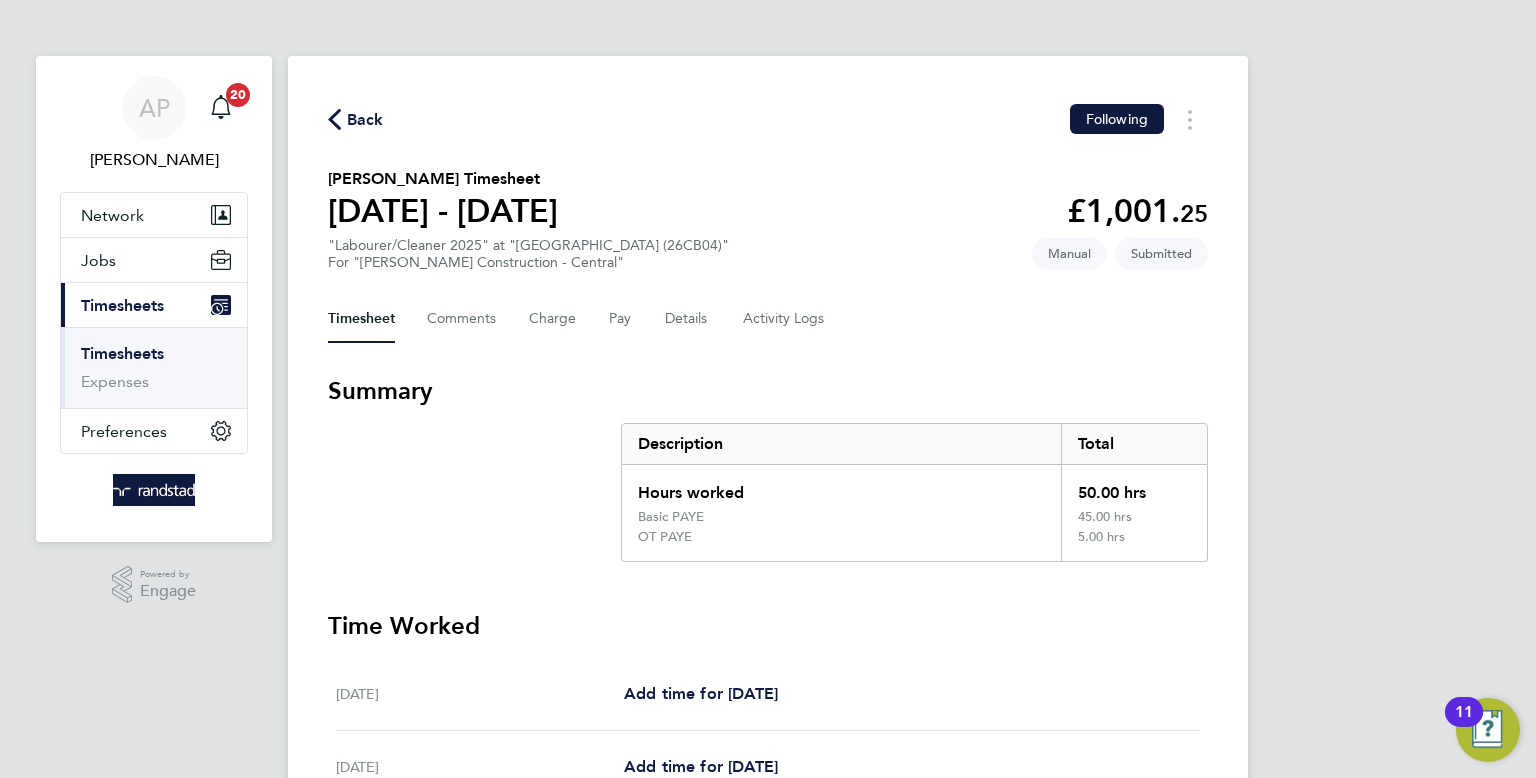 click on "Back" 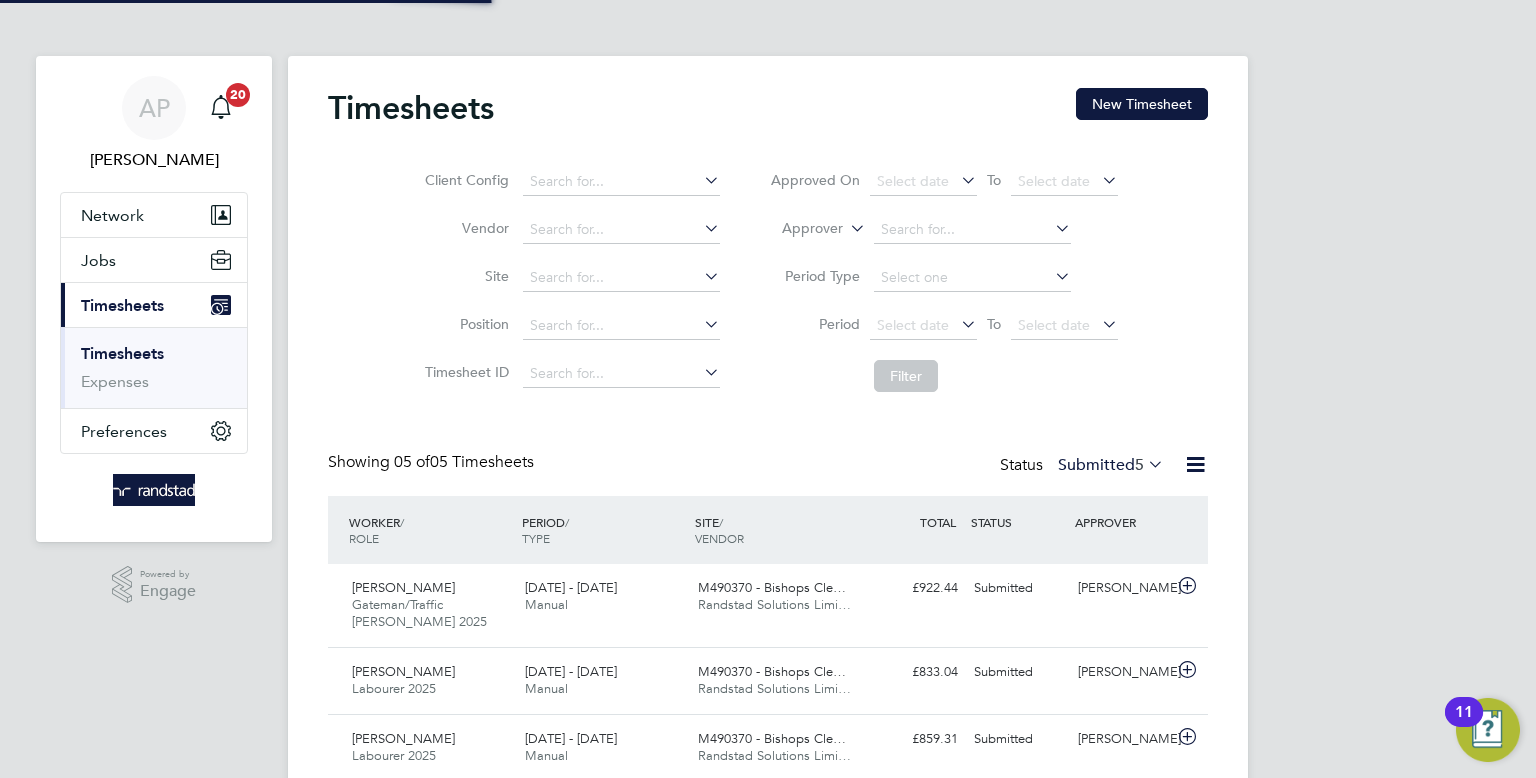 scroll, scrollTop: 10, scrollLeft: 10, axis: both 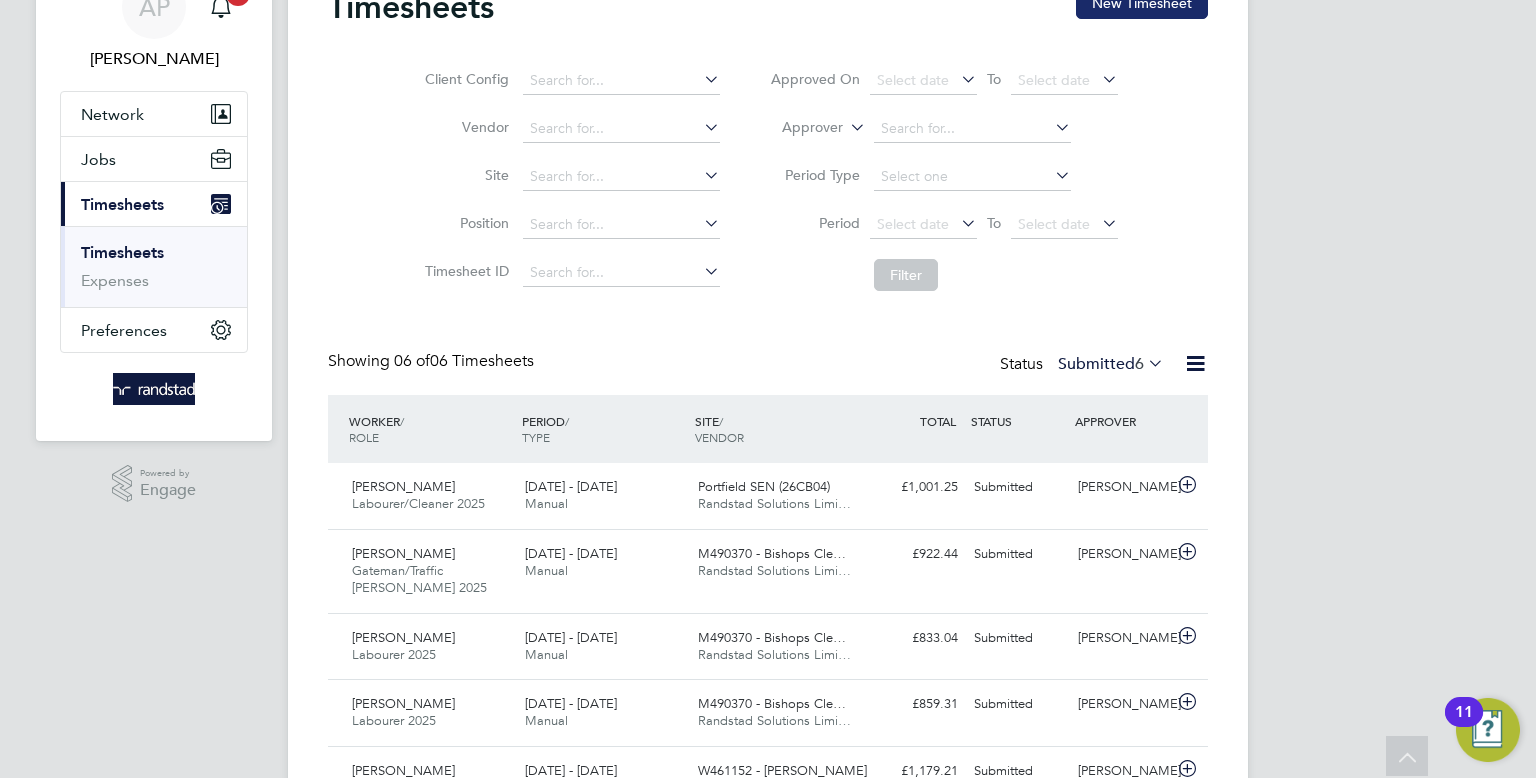 click on "New Timesheet" 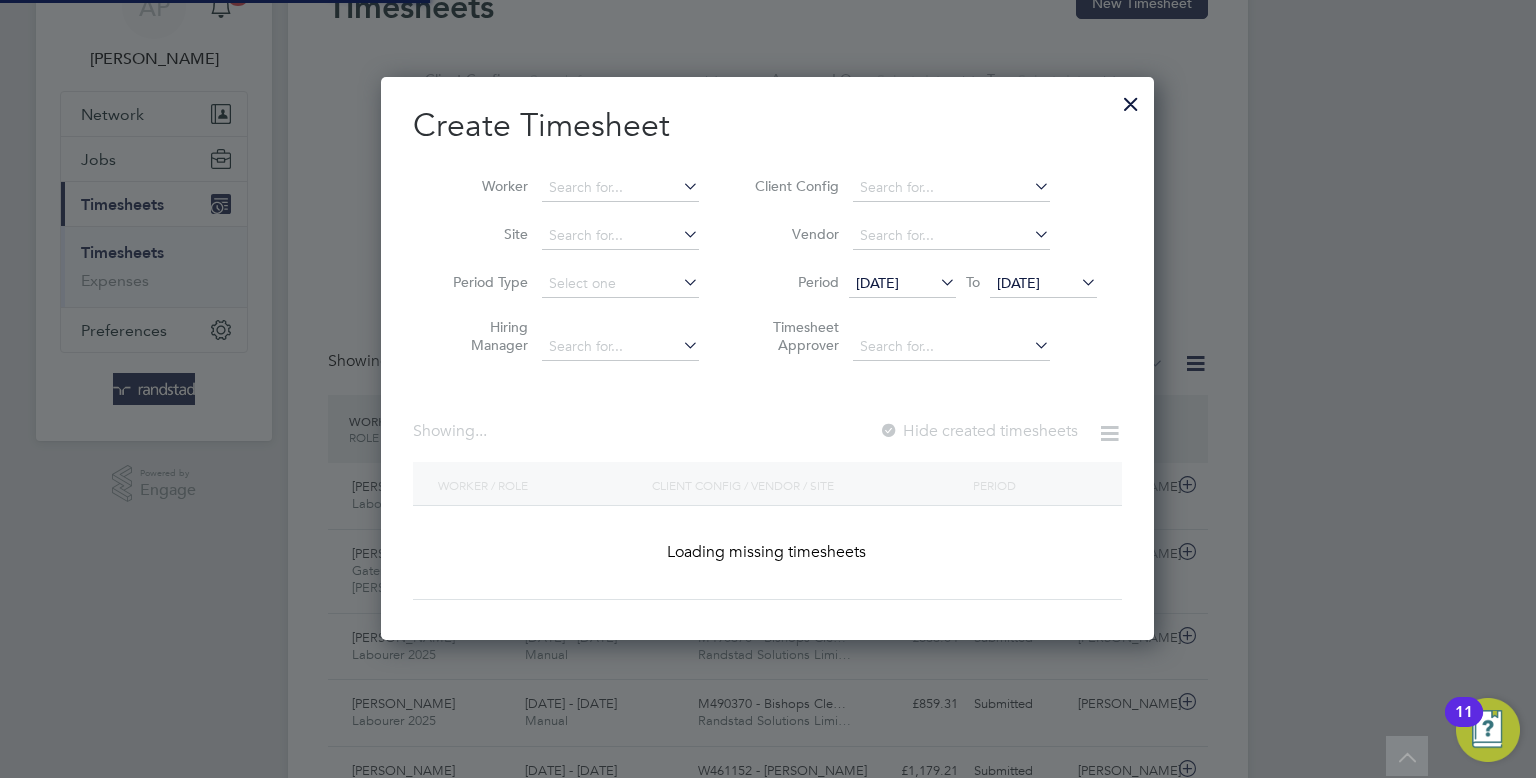 scroll, scrollTop: 10, scrollLeft: 10, axis: both 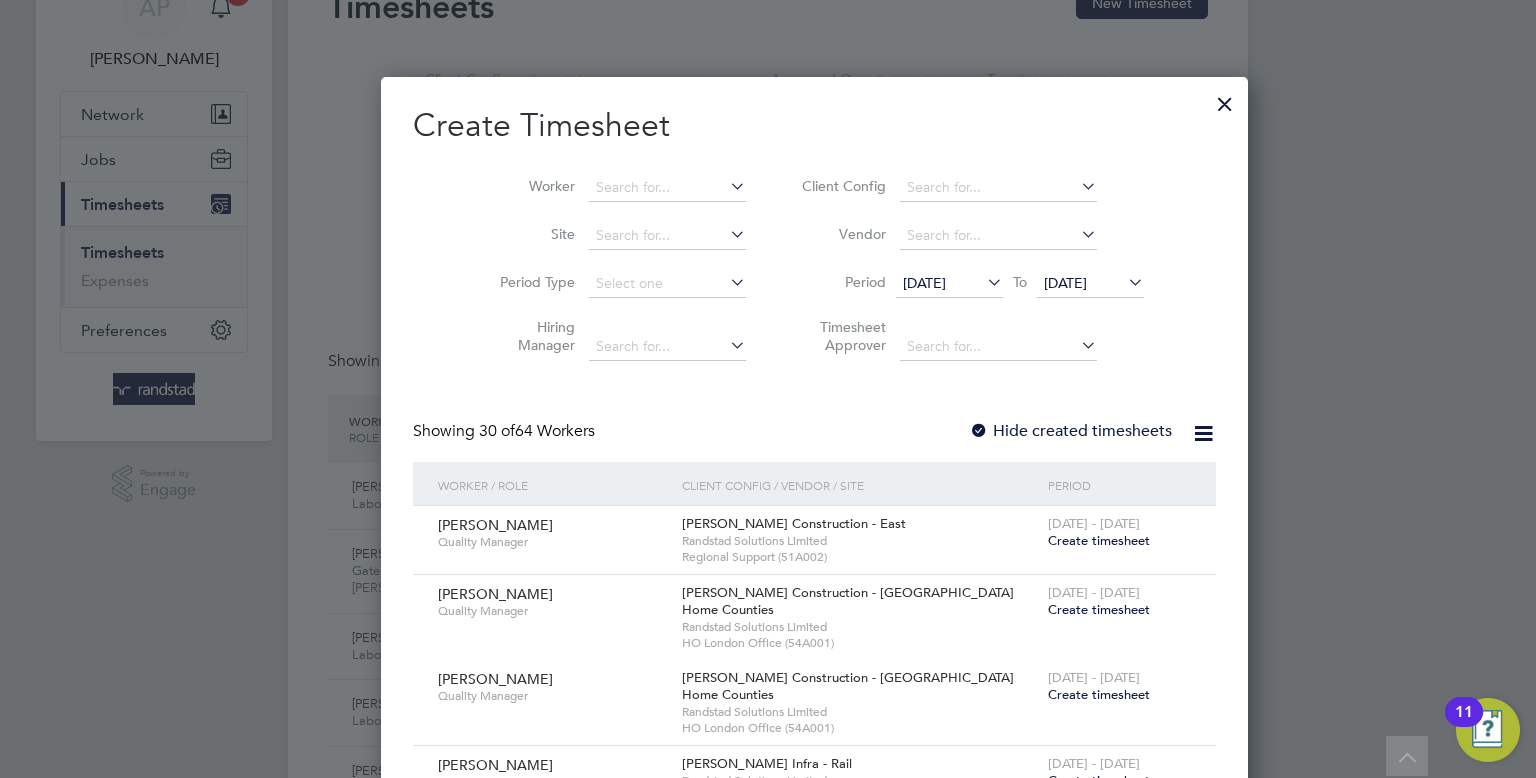 click on "Worker" at bounding box center (615, 188) 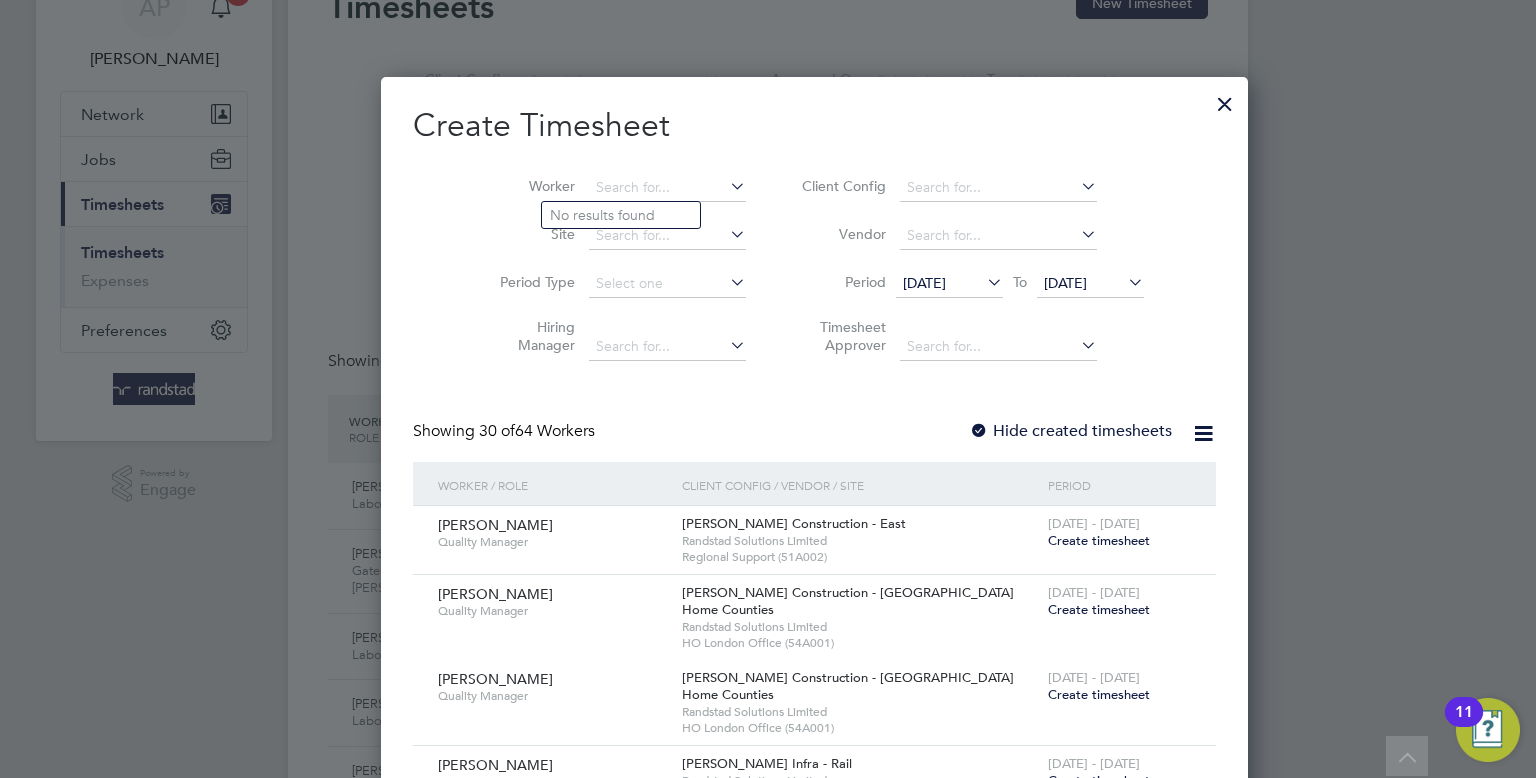 type on "a" 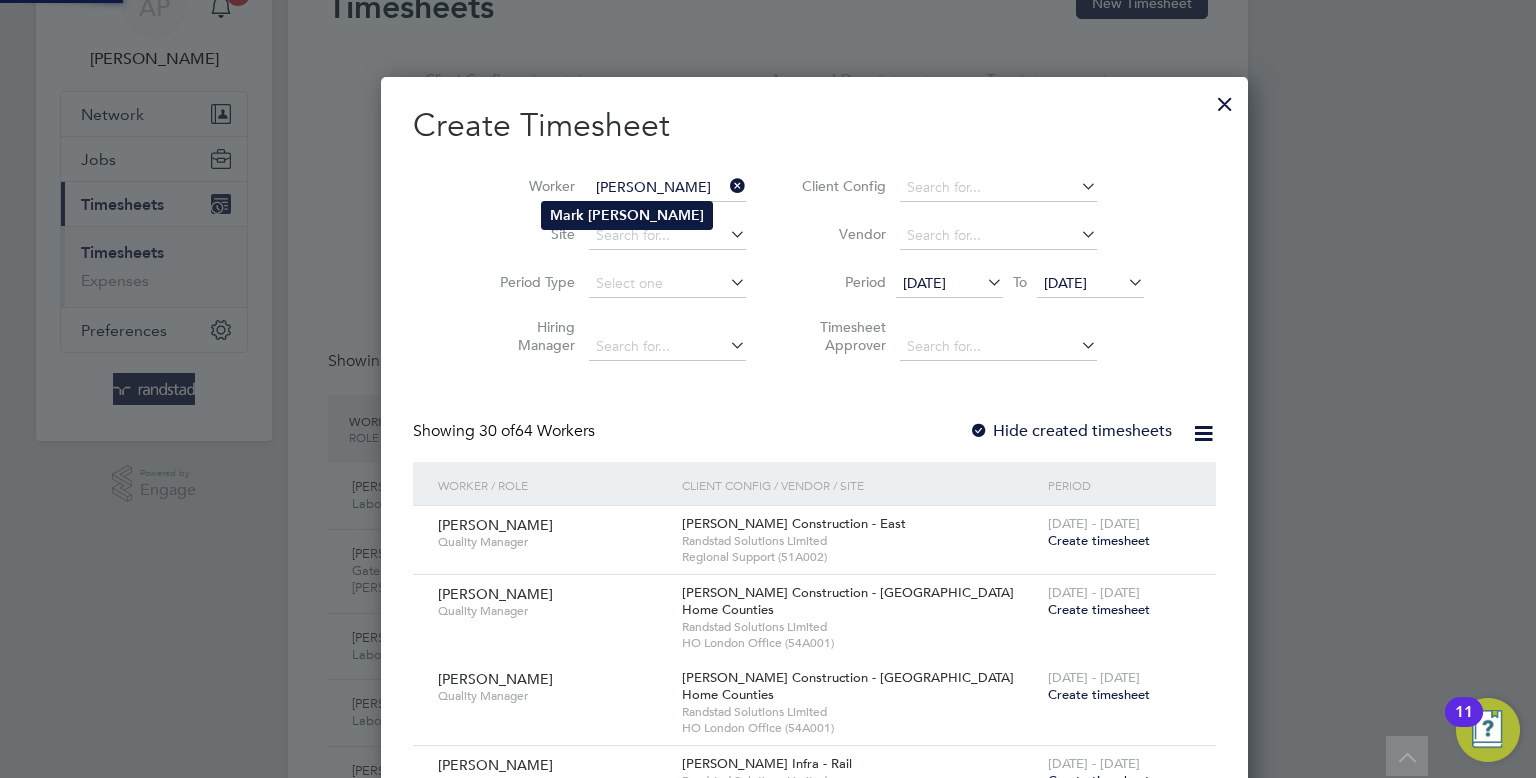 click on "[PERSON_NAME]" 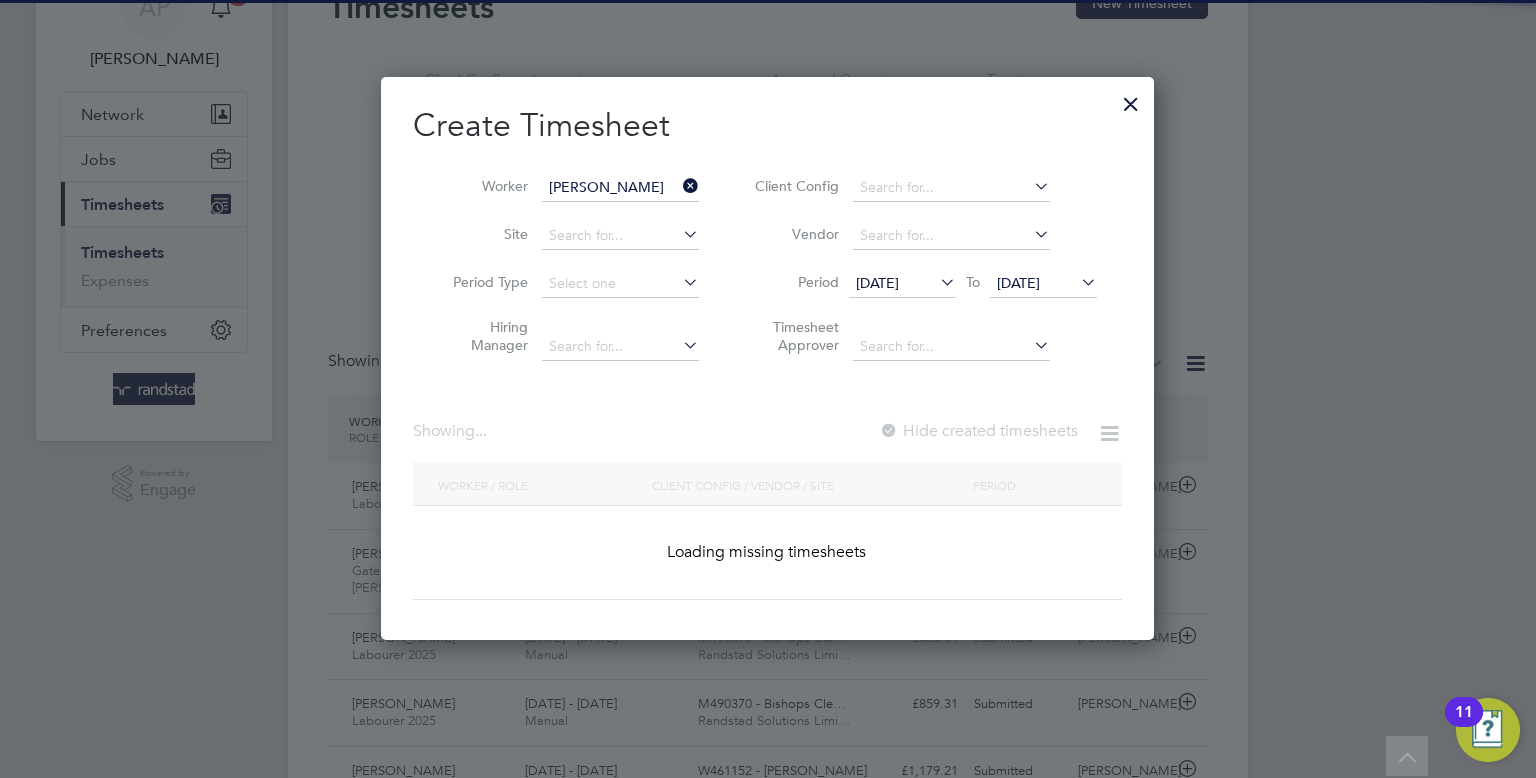type on "[PERSON_NAME]" 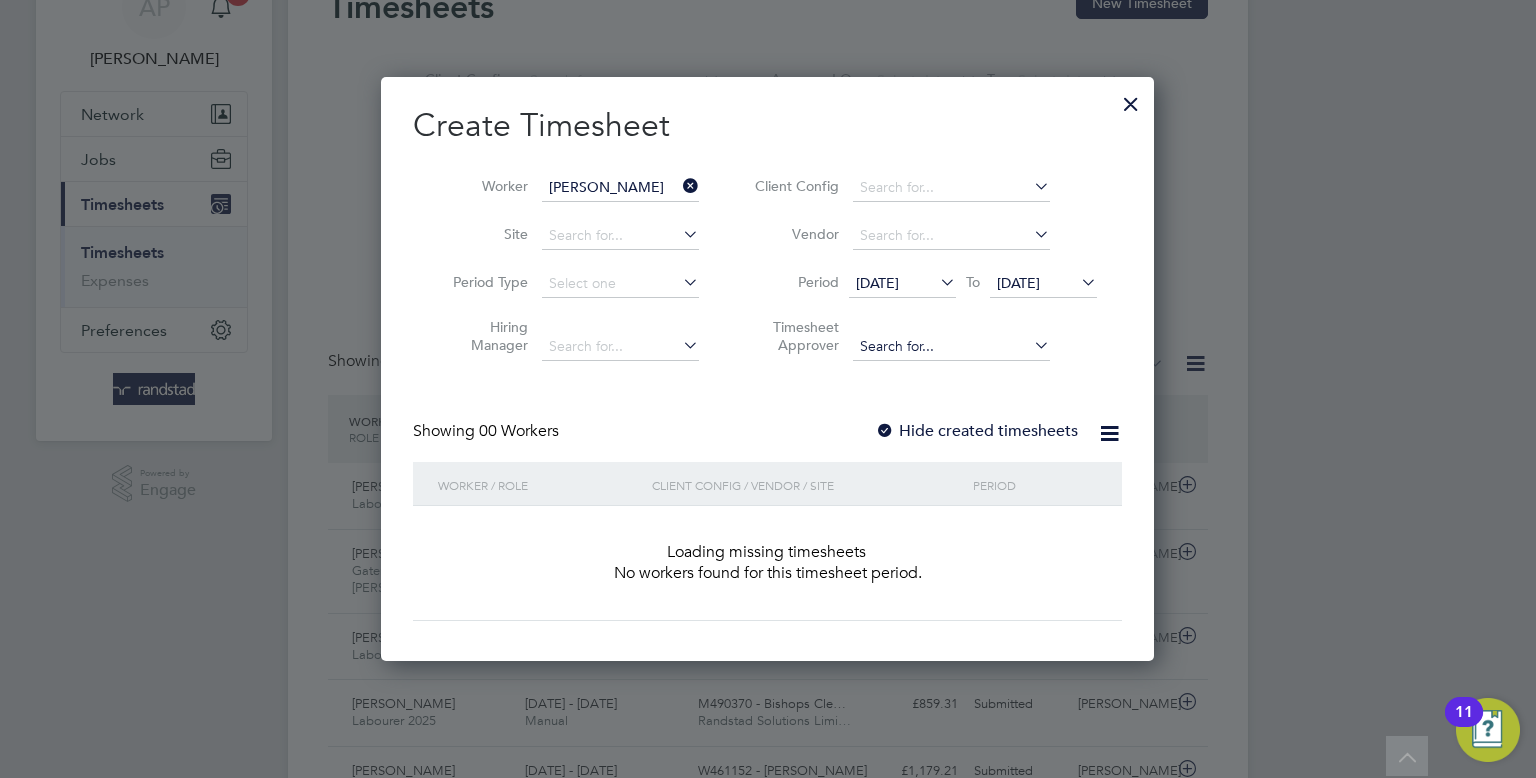 scroll, scrollTop: 10, scrollLeft: 10, axis: both 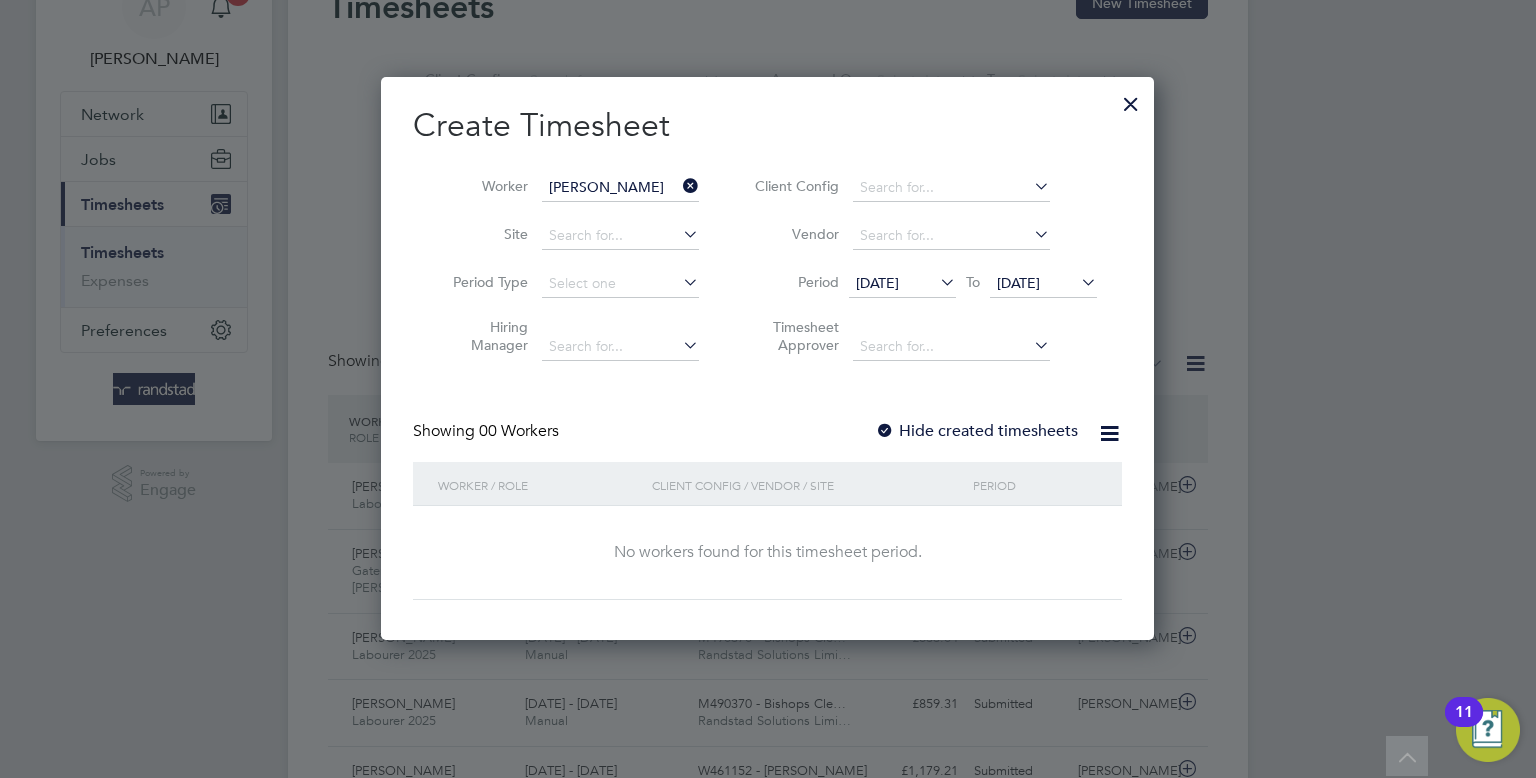 drag, startPoint x: 1065, startPoint y: 286, endPoint x: 1073, endPoint y: 341, distance: 55.578773 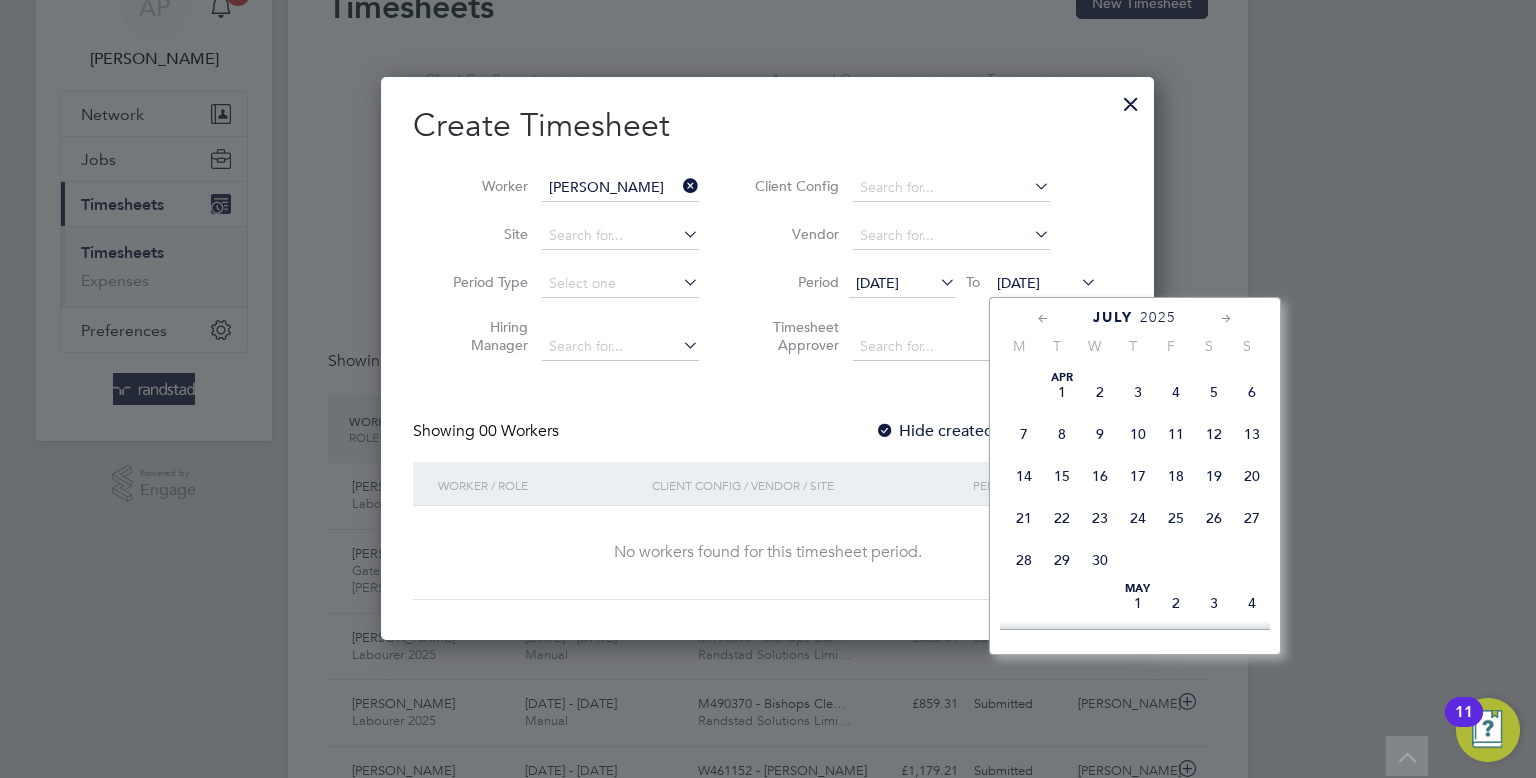 scroll, scrollTop: 710, scrollLeft: 0, axis: vertical 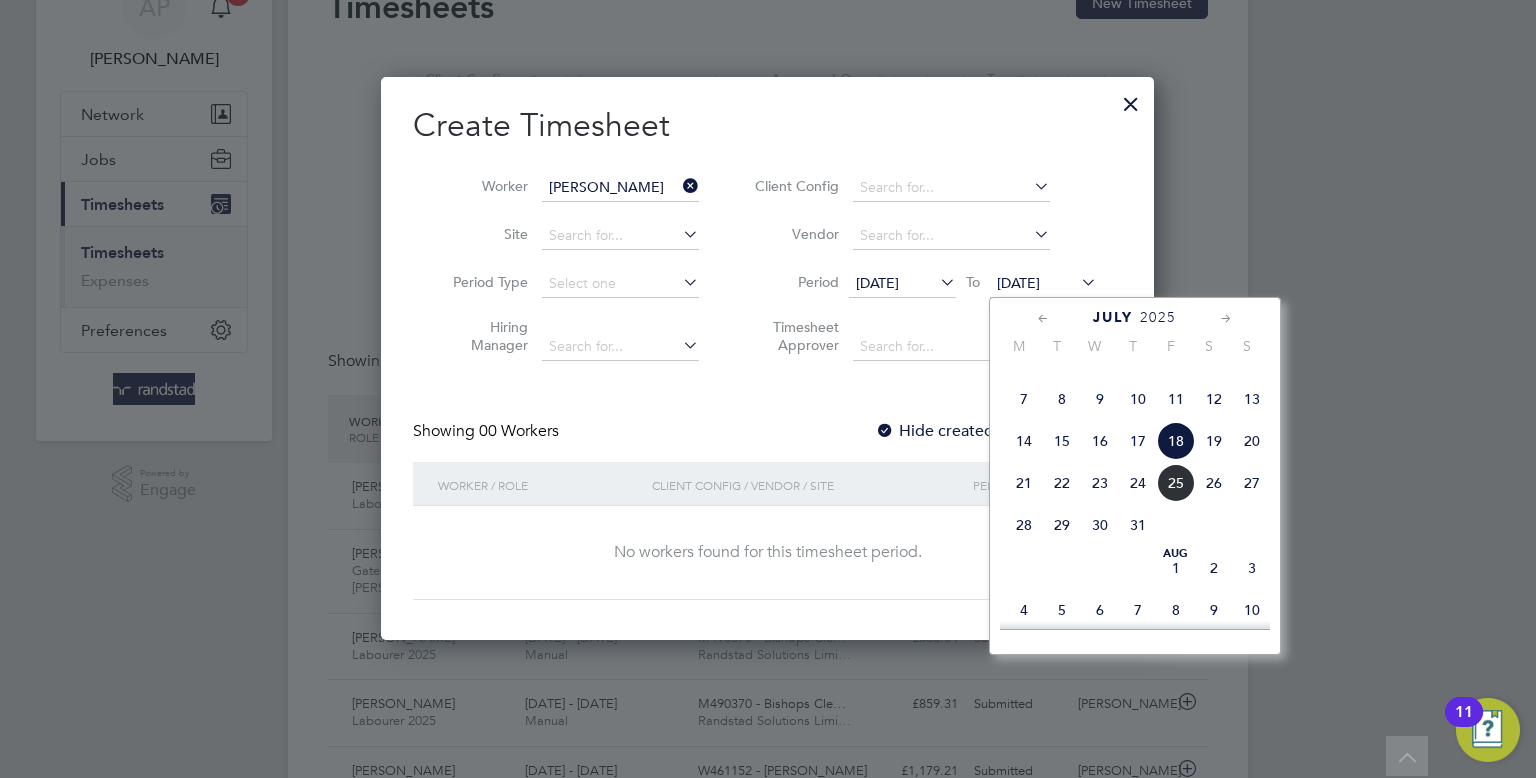 click on "25" 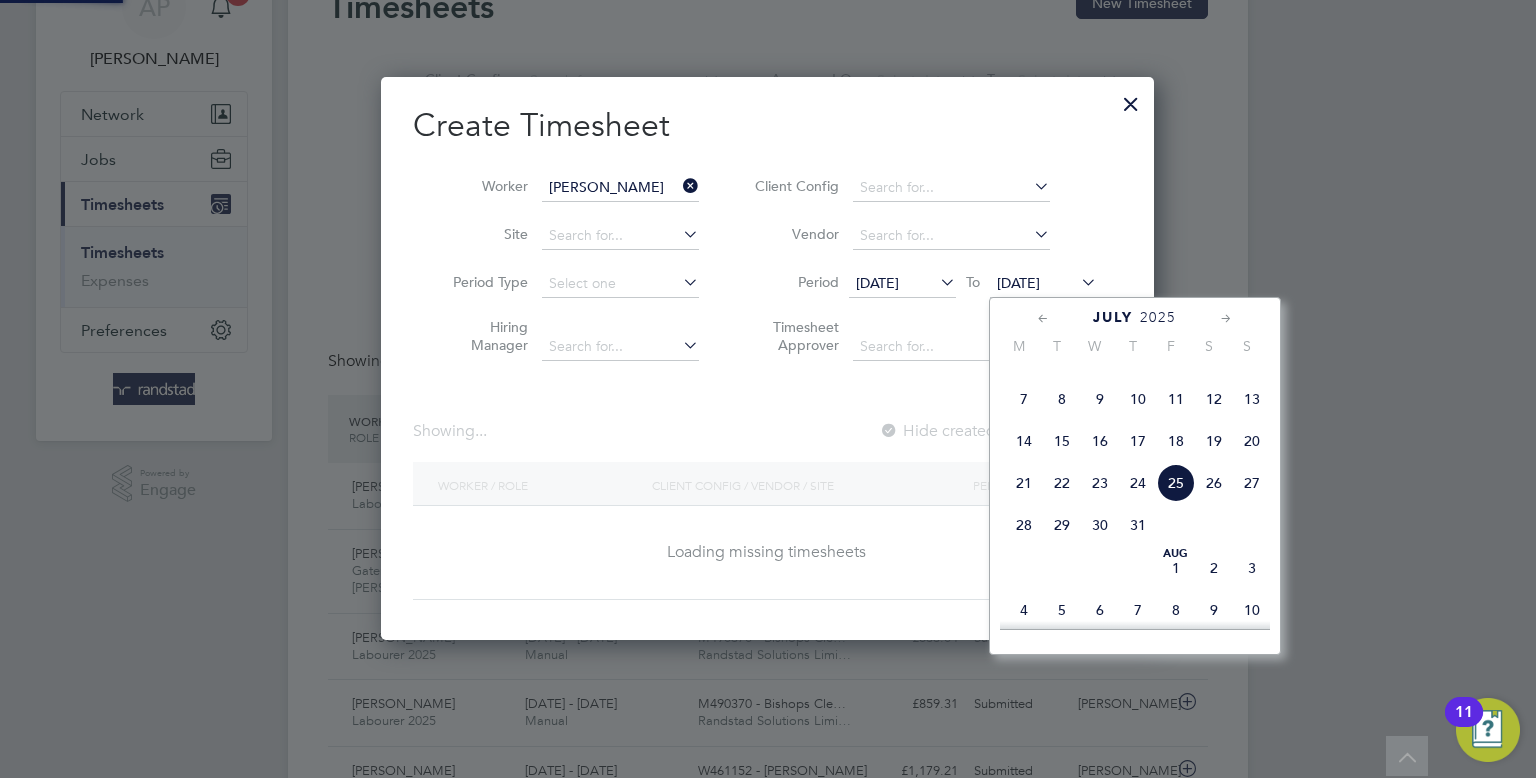 scroll, scrollTop: 10, scrollLeft: 10, axis: both 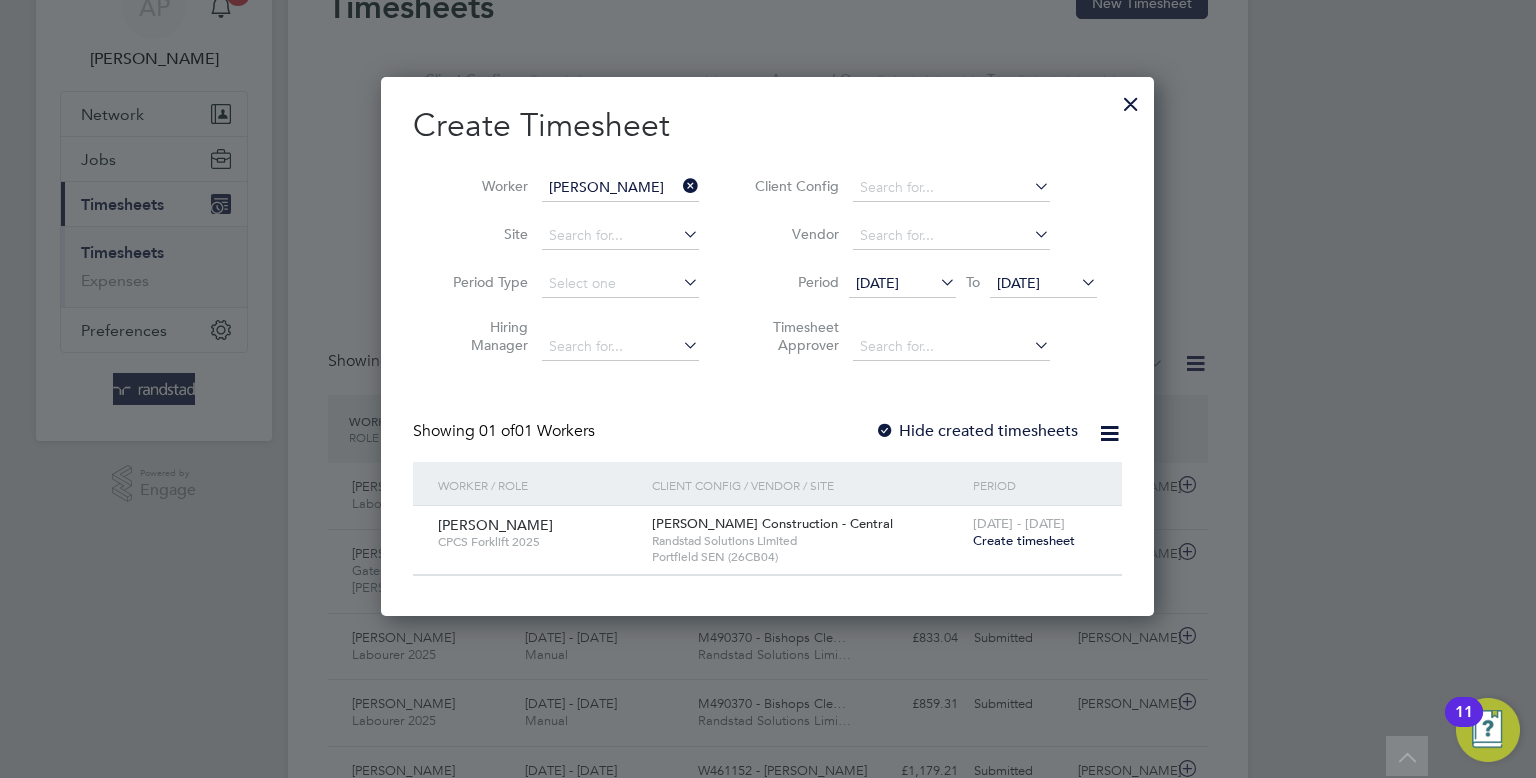 click on "[DATE] - [DATE]" at bounding box center [1019, 523] 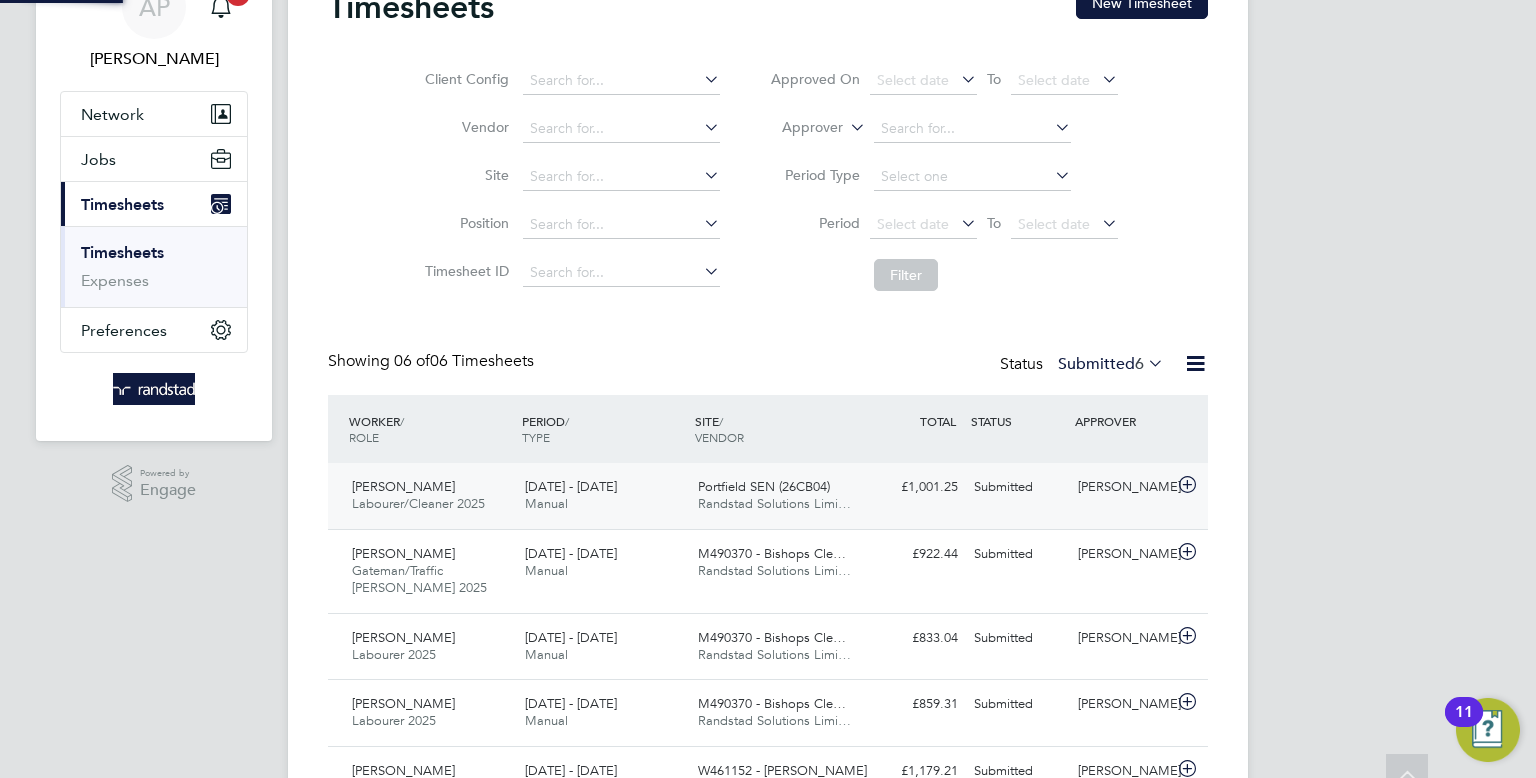 scroll, scrollTop: 9, scrollLeft: 10, axis: both 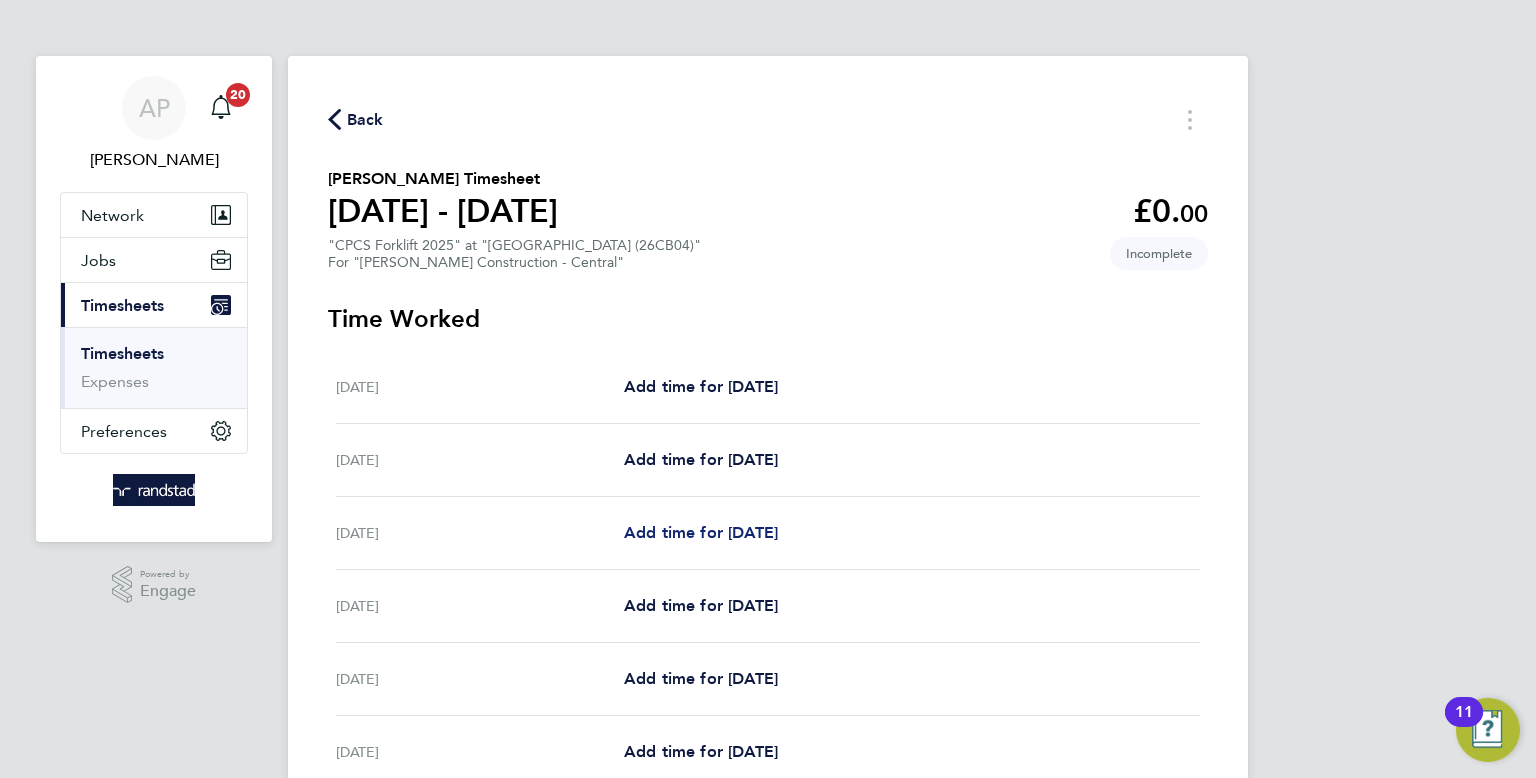 click on "Add time for [DATE]" at bounding box center (701, 532) 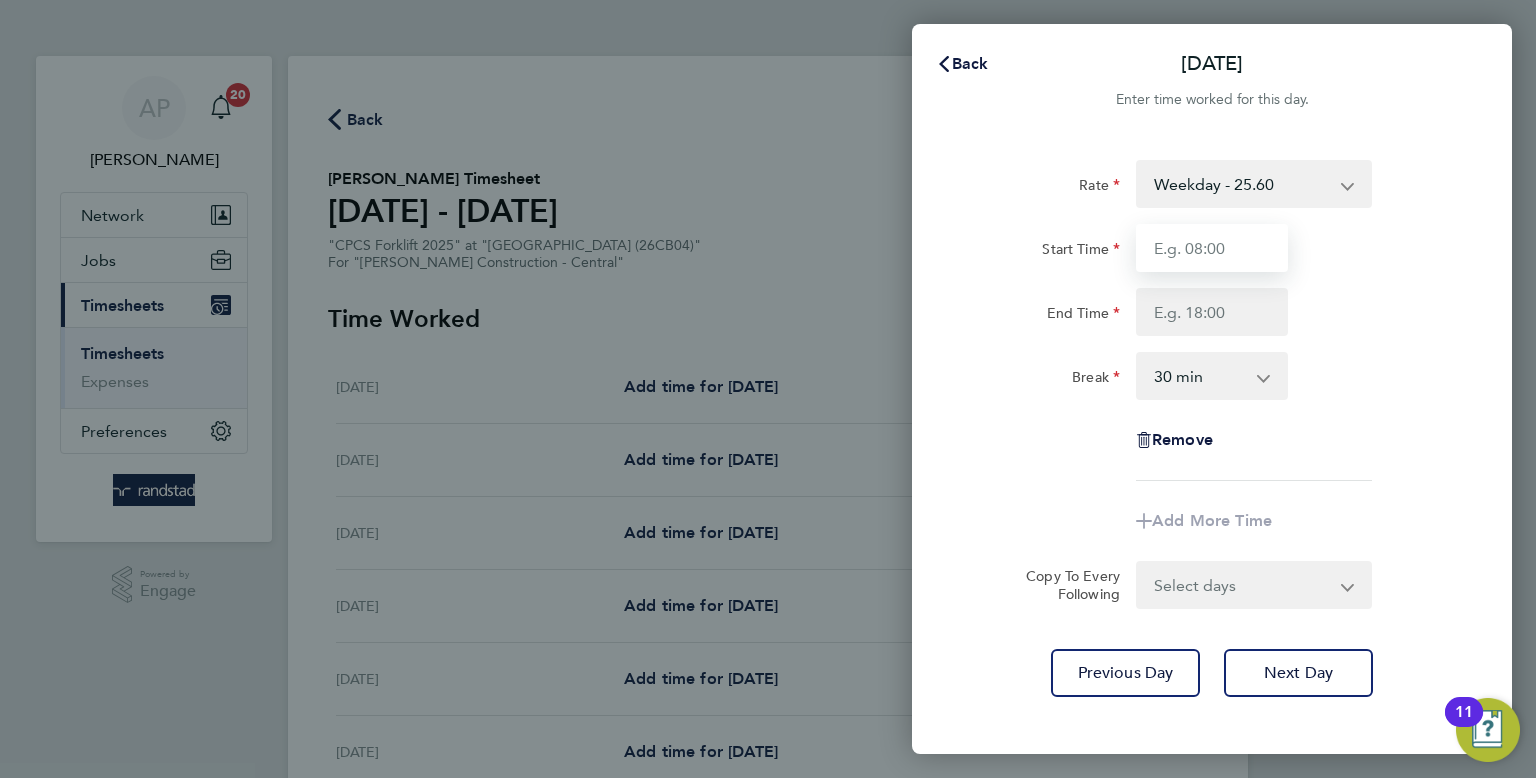 click on "Start Time" at bounding box center [1212, 248] 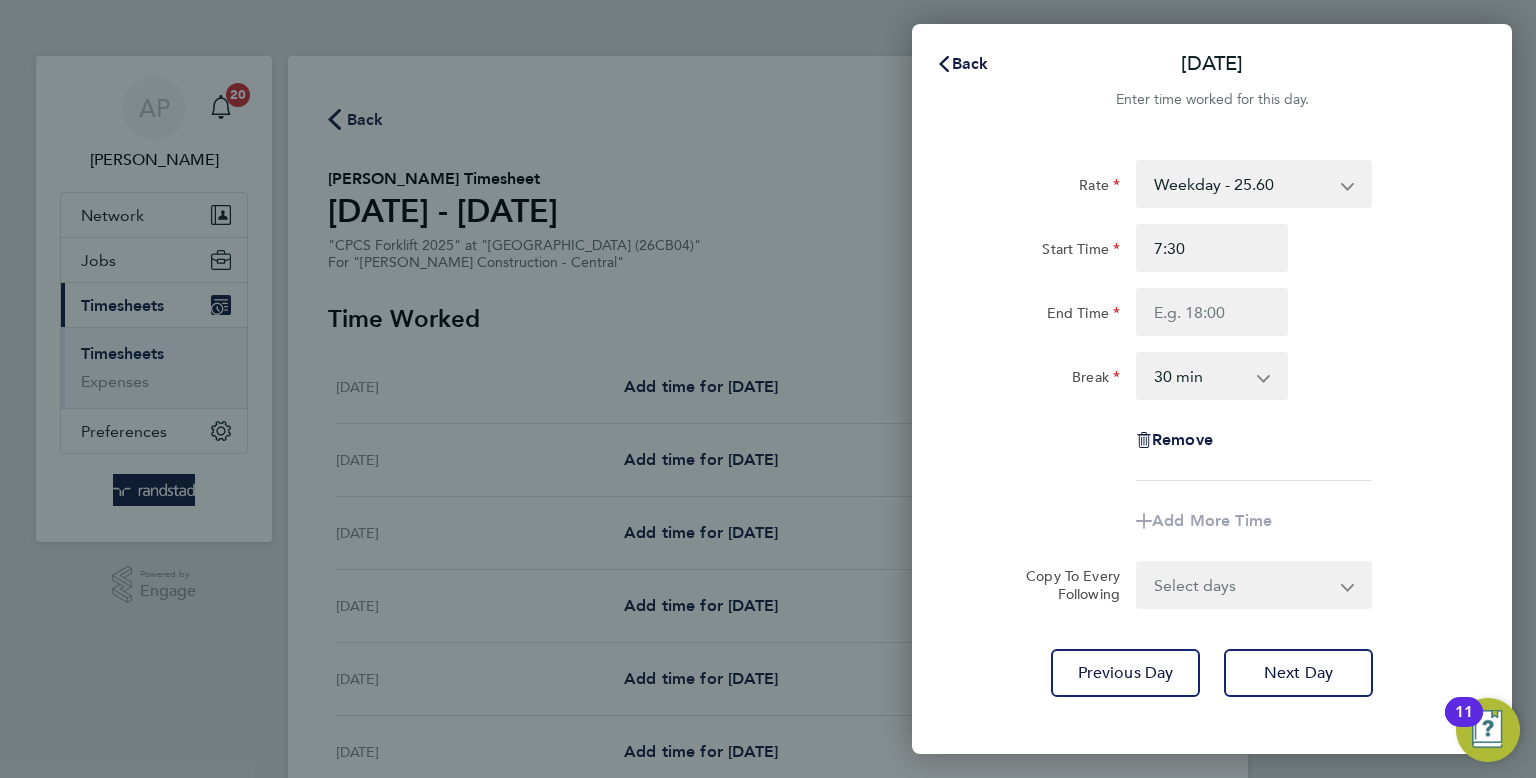 click 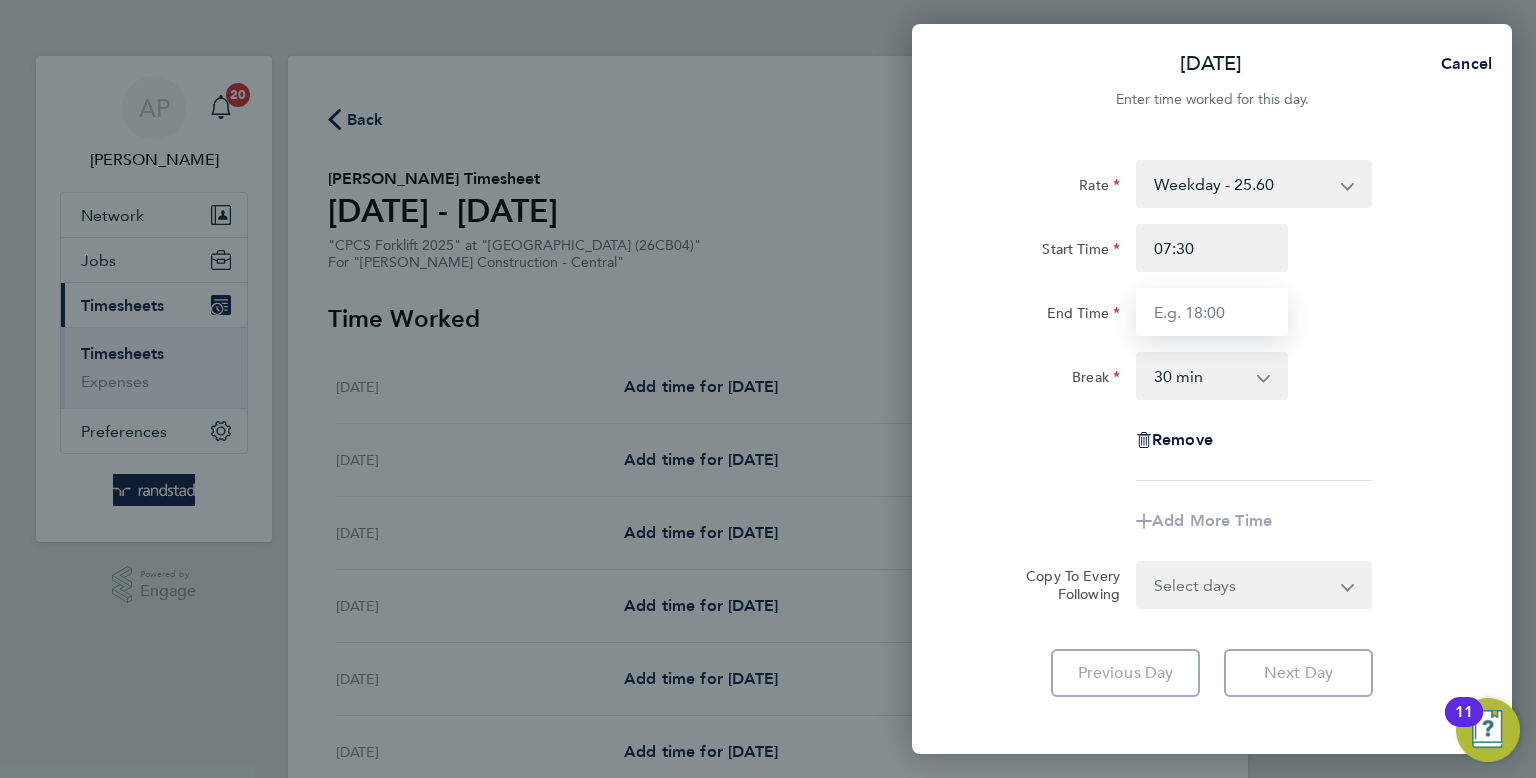 click on "End Time" at bounding box center [1212, 312] 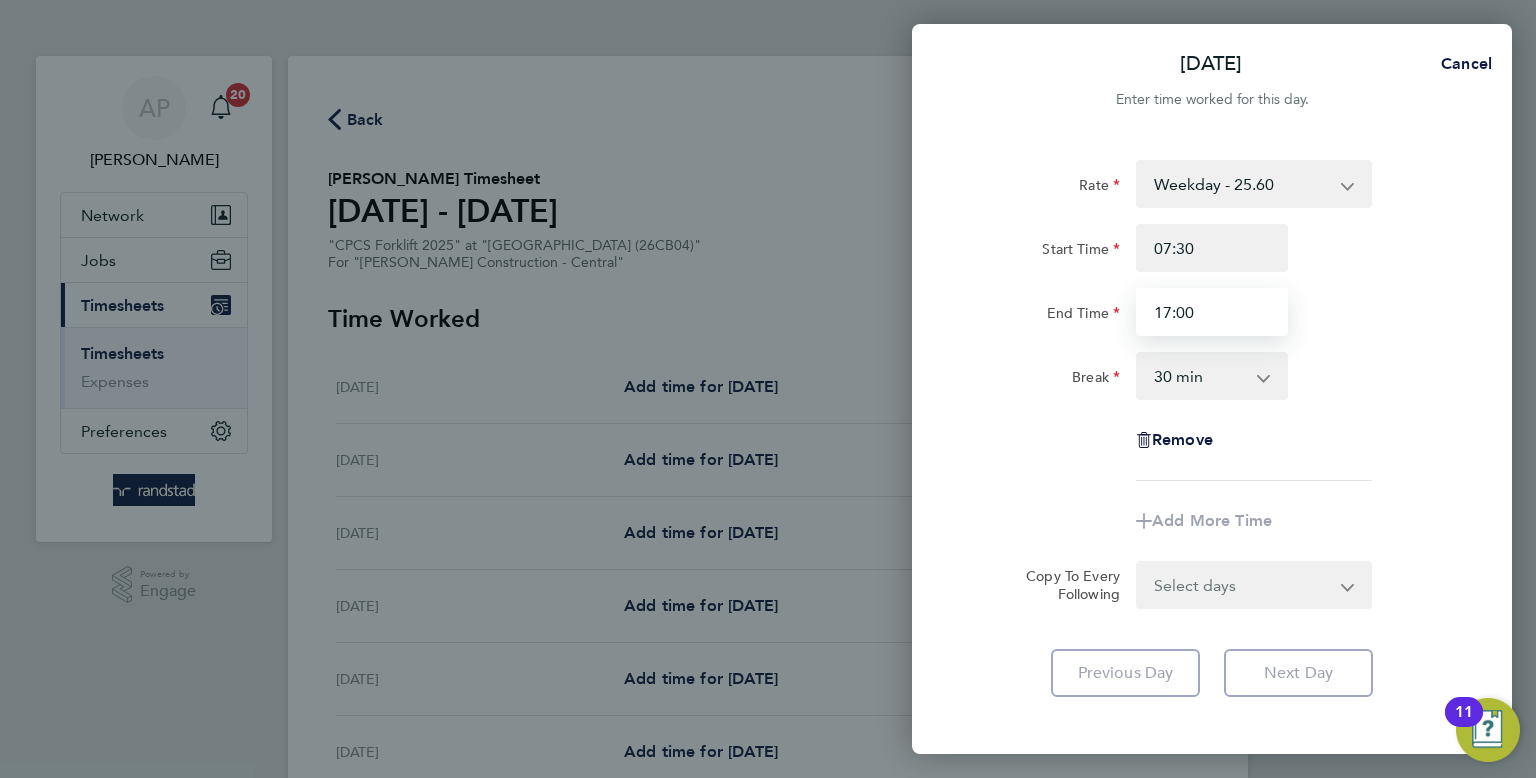 type on "17:00" 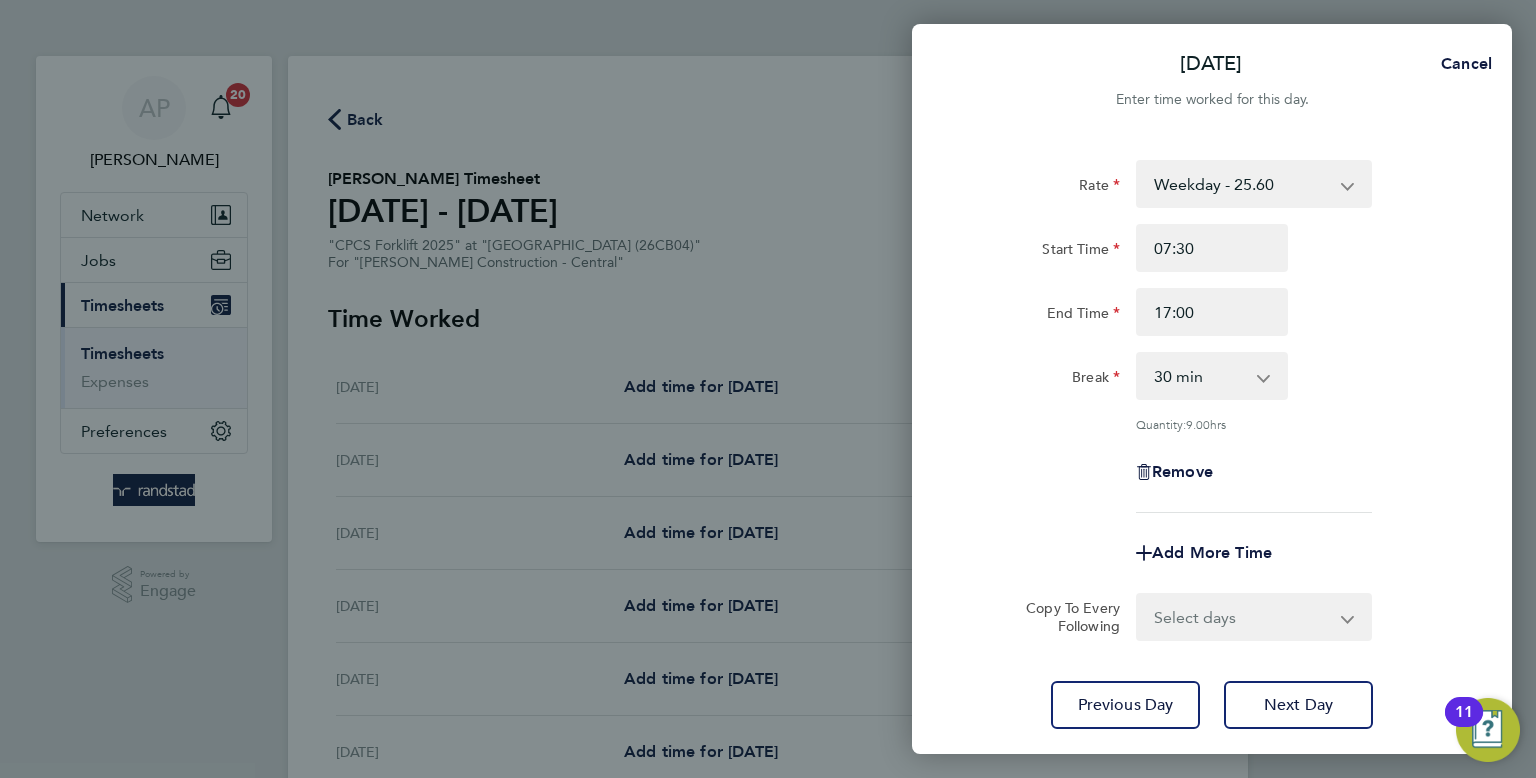 click on "Break  0 min   15 min   30 min   45 min   60 min   75 min   90 min" 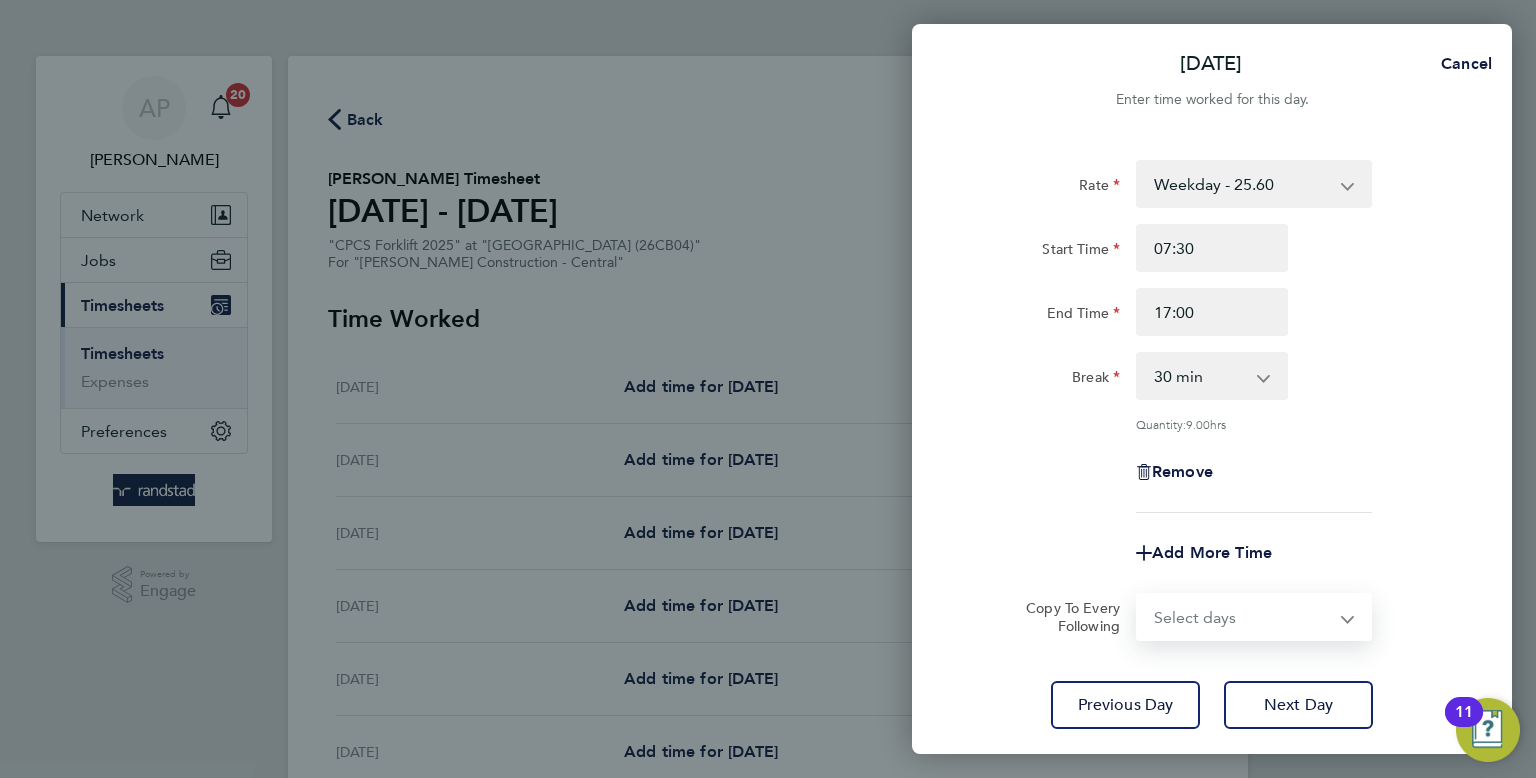 click on "Select days   Day   [DATE]   [DATE]   [DATE]   [DATE]" at bounding box center [1243, 617] 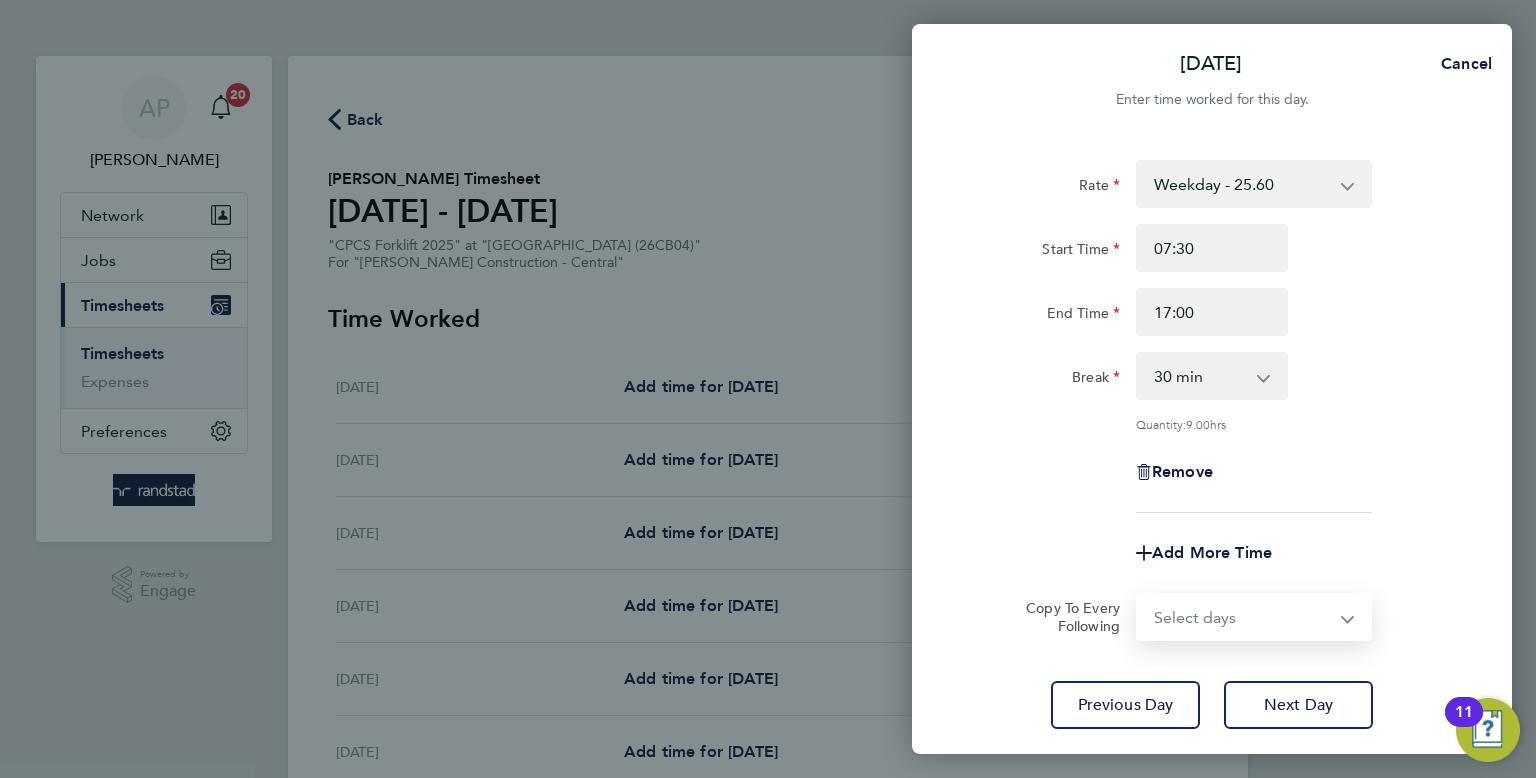 select on "DAY" 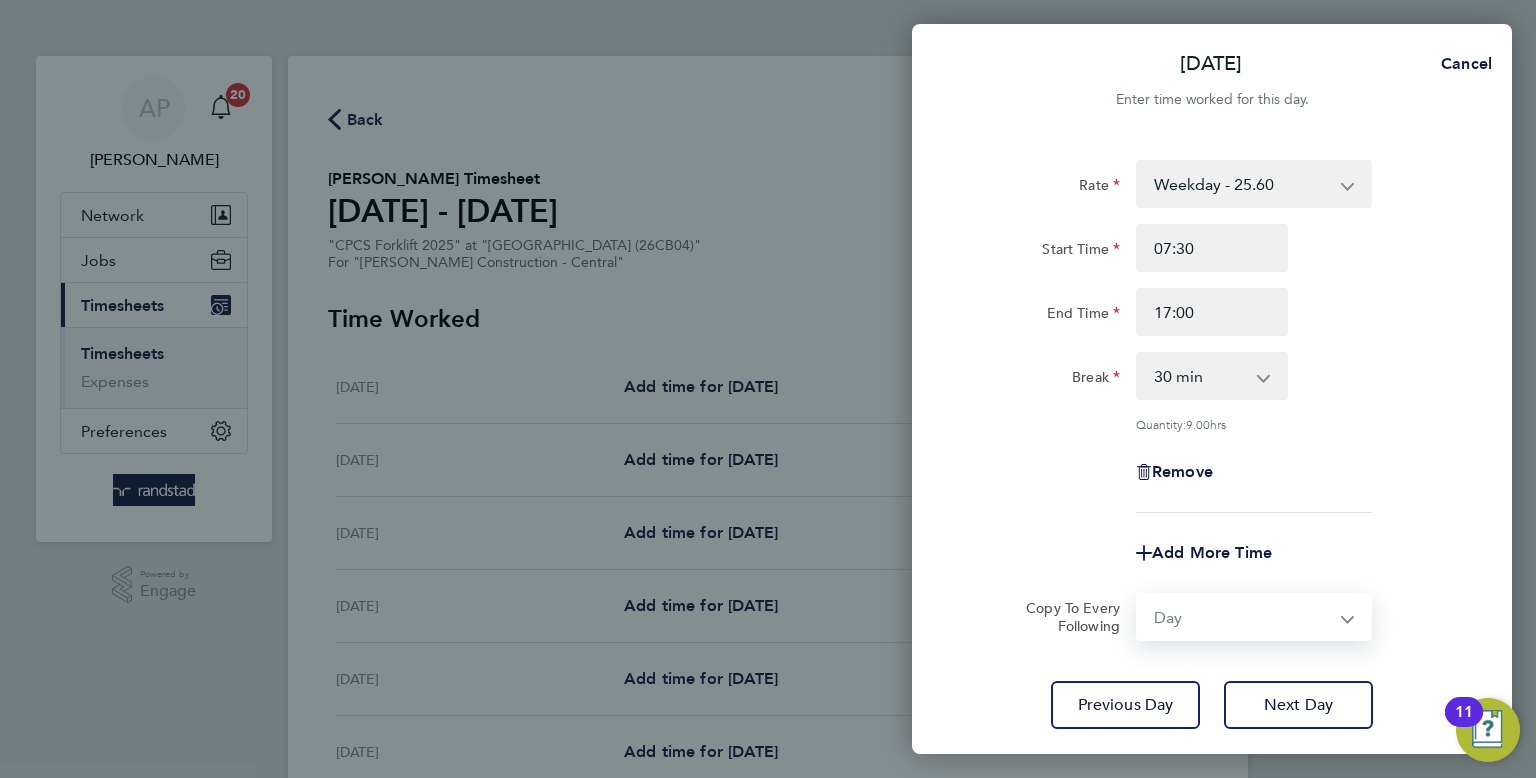 click on "Select days   Day   [DATE]   [DATE]   [DATE]   [DATE]" at bounding box center (1243, 617) 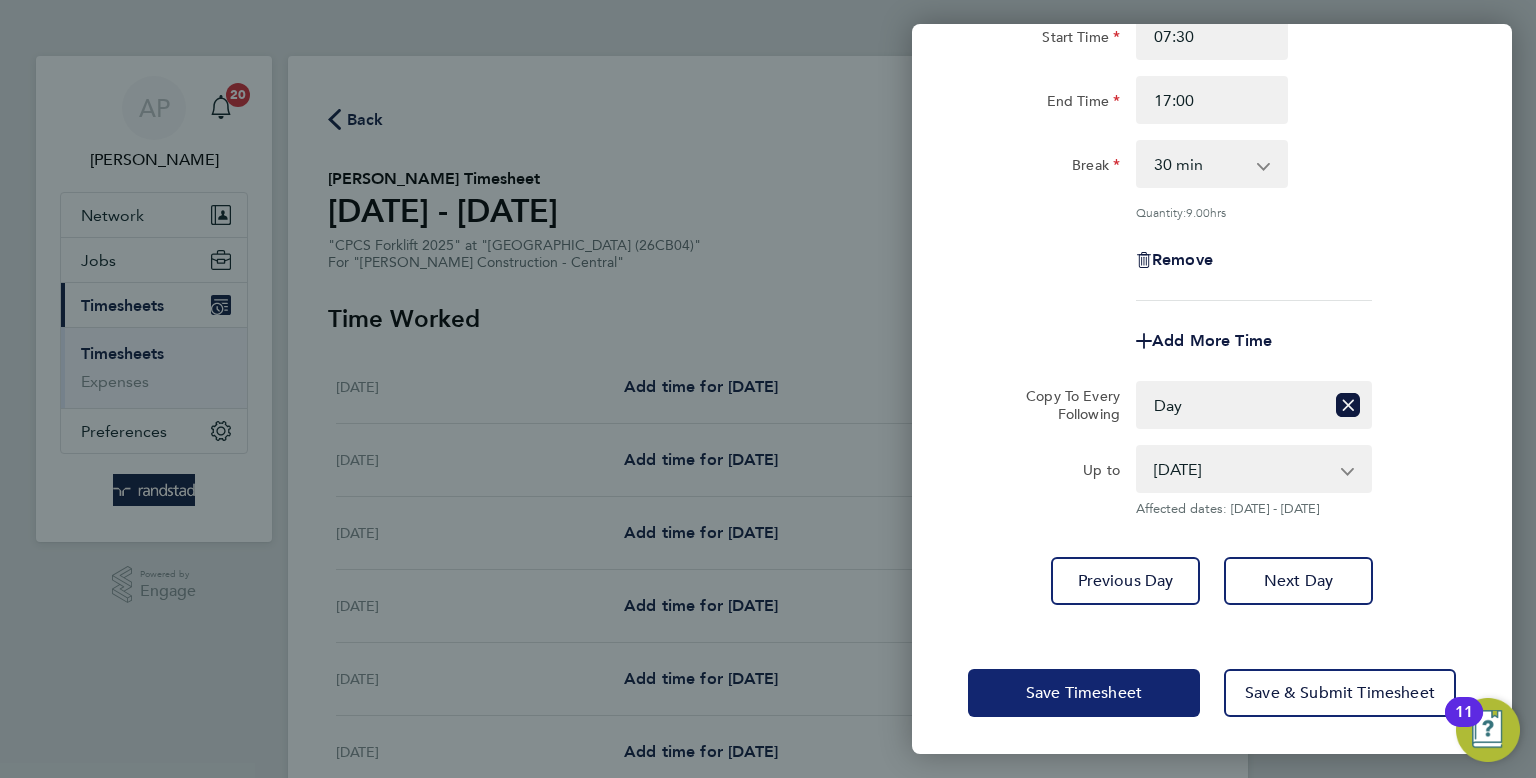 click on "Save Timesheet" 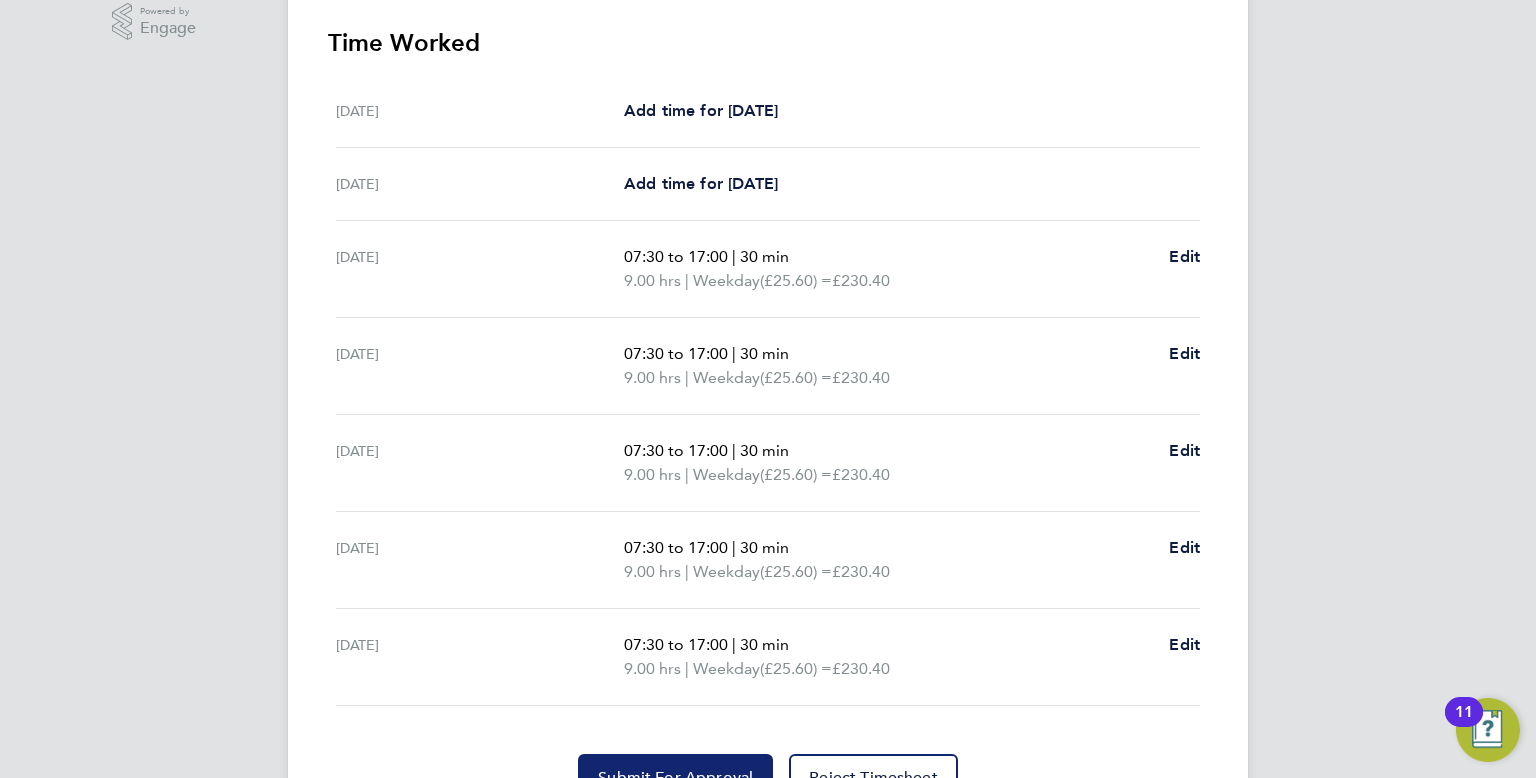 click on "Submit For Approval" 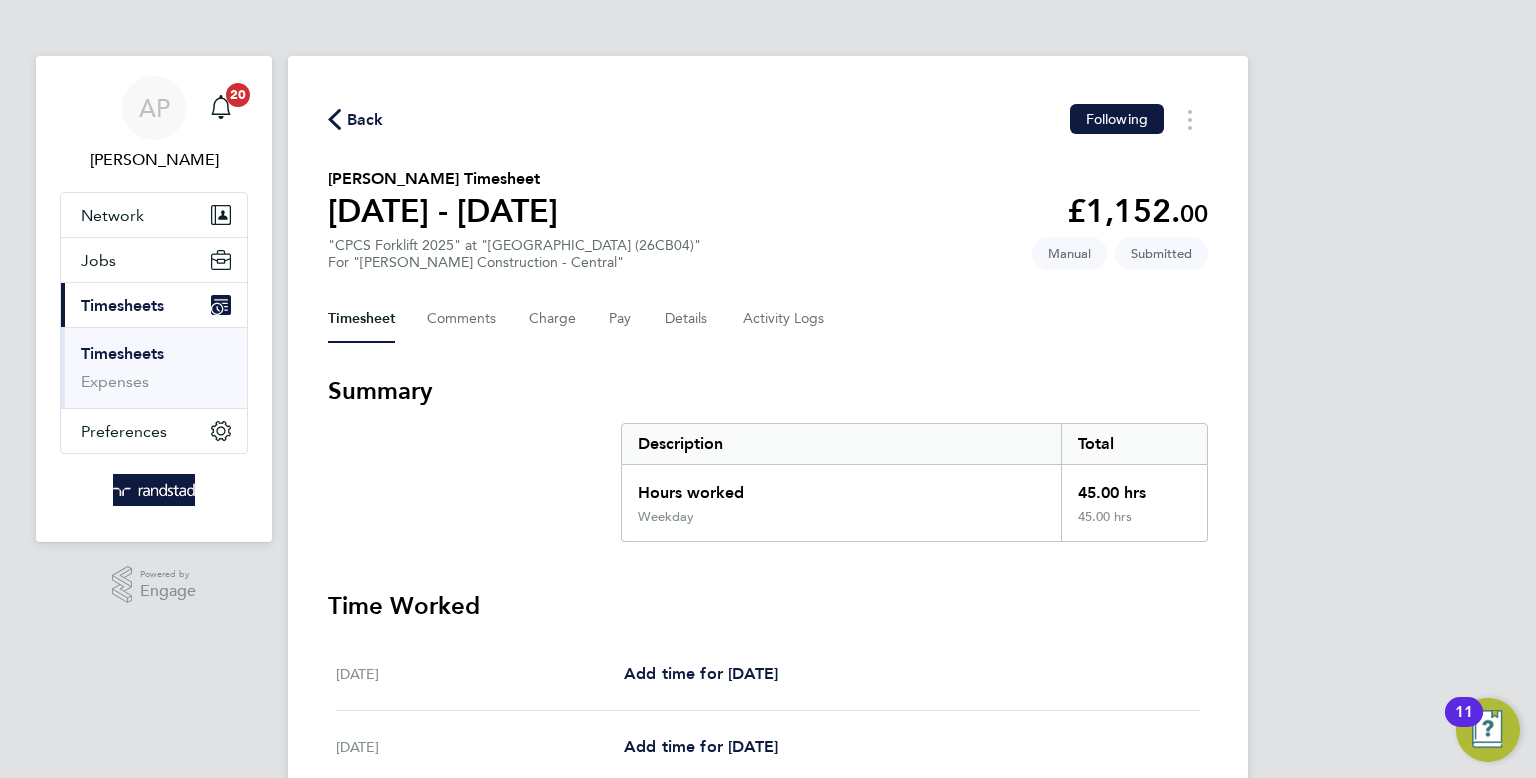 click 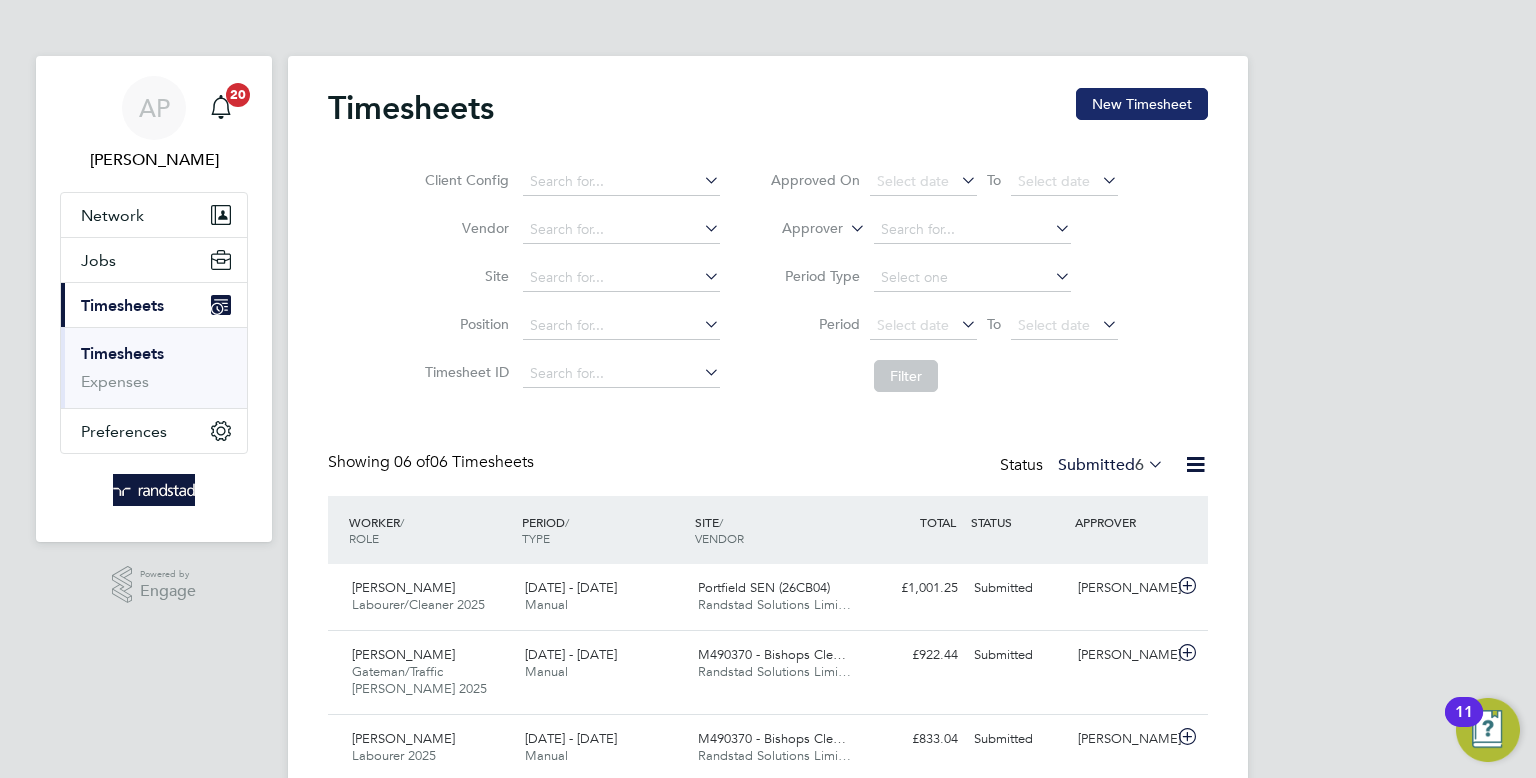 click on "New Timesheet" 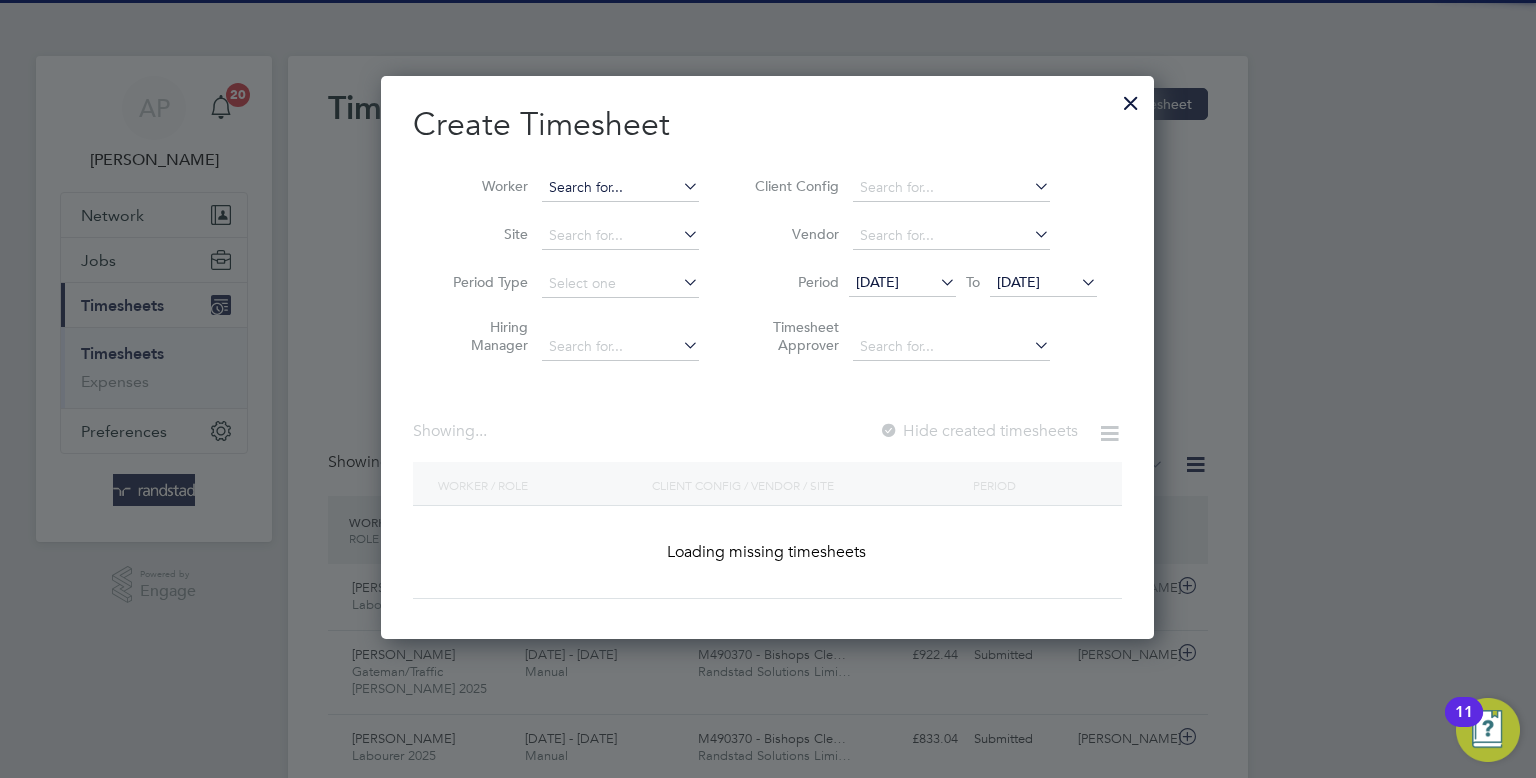 click at bounding box center (620, 188) 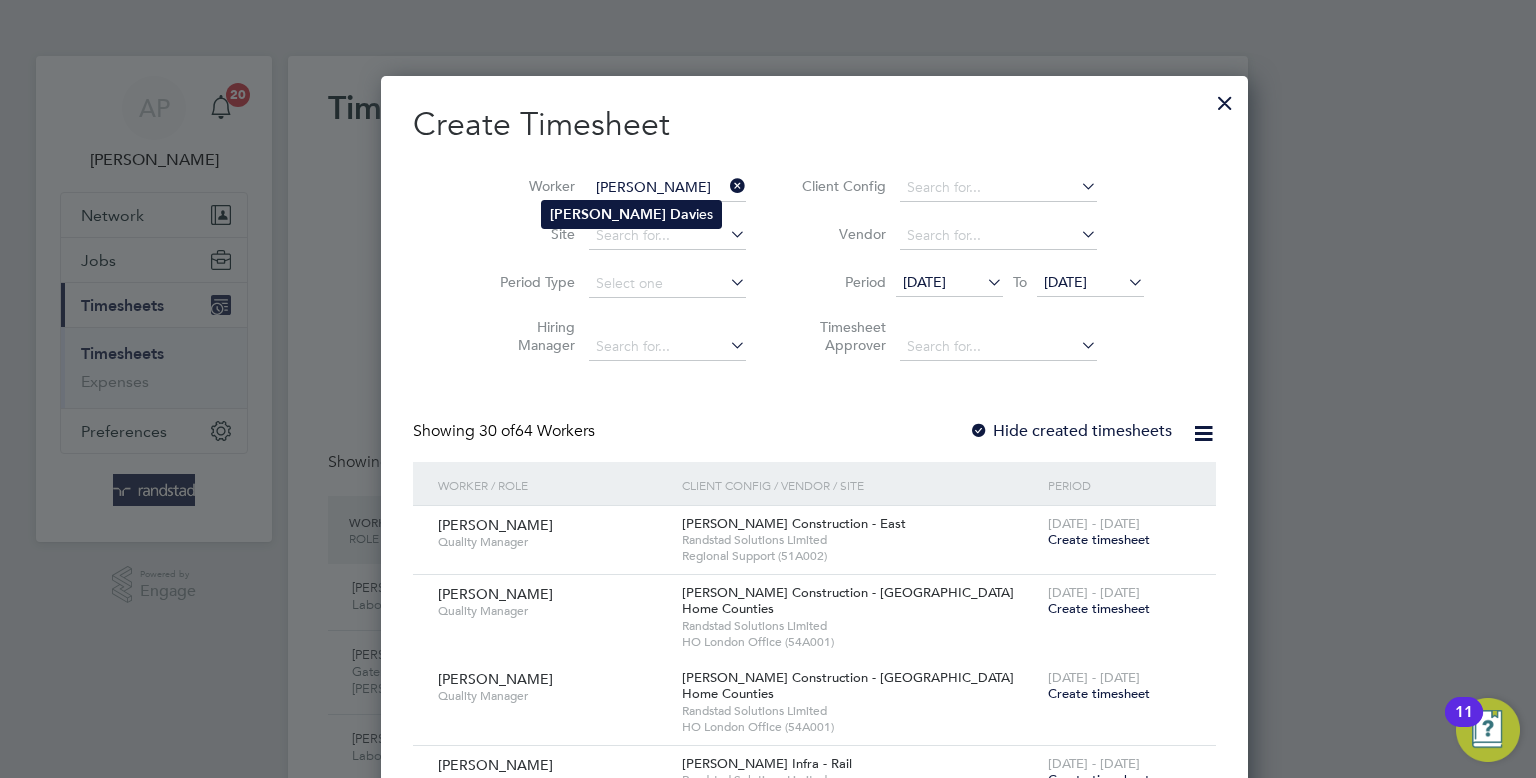 click on "[PERSON_NAME] ies" 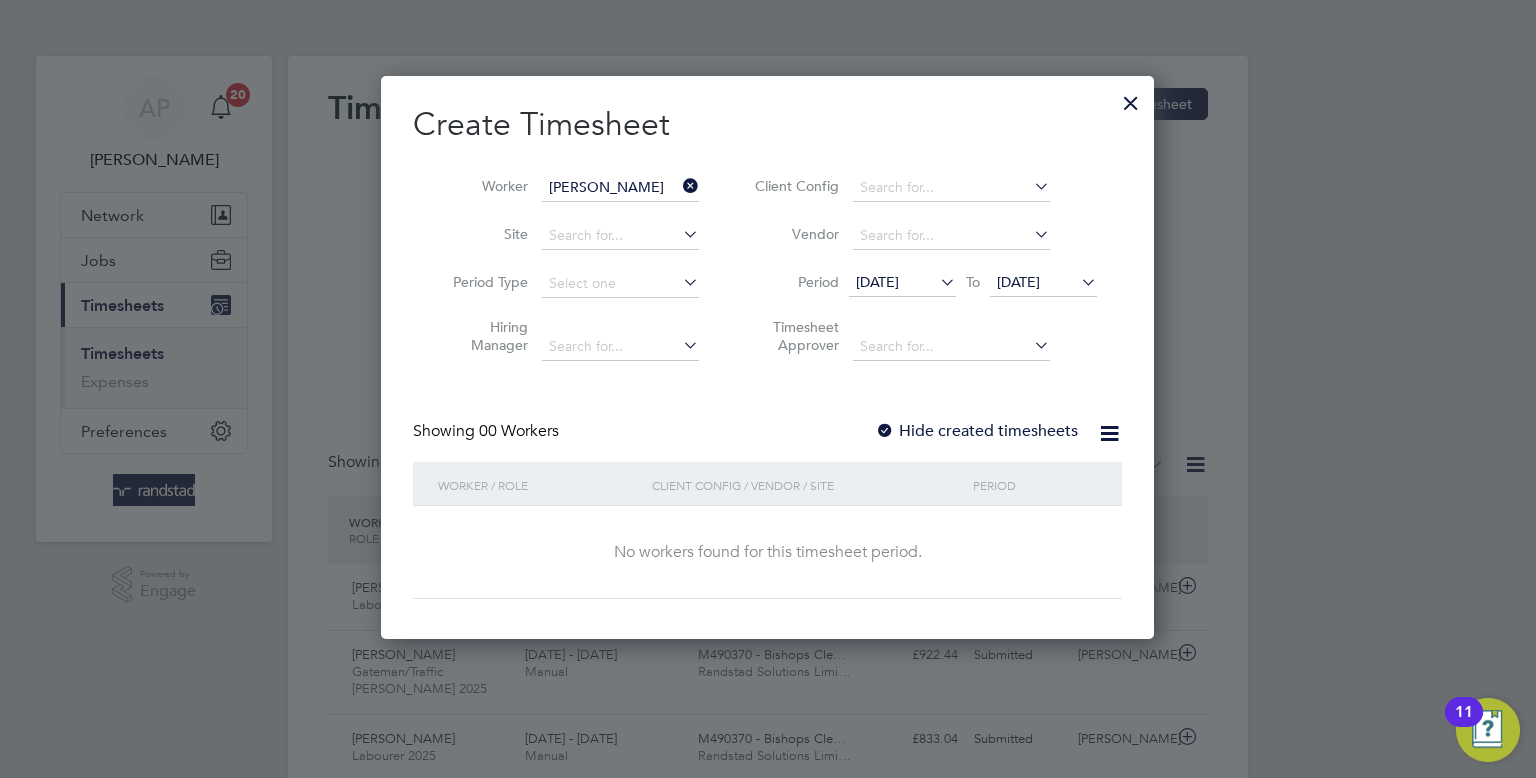 click on "[DATE]" at bounding box center (1018, 282) 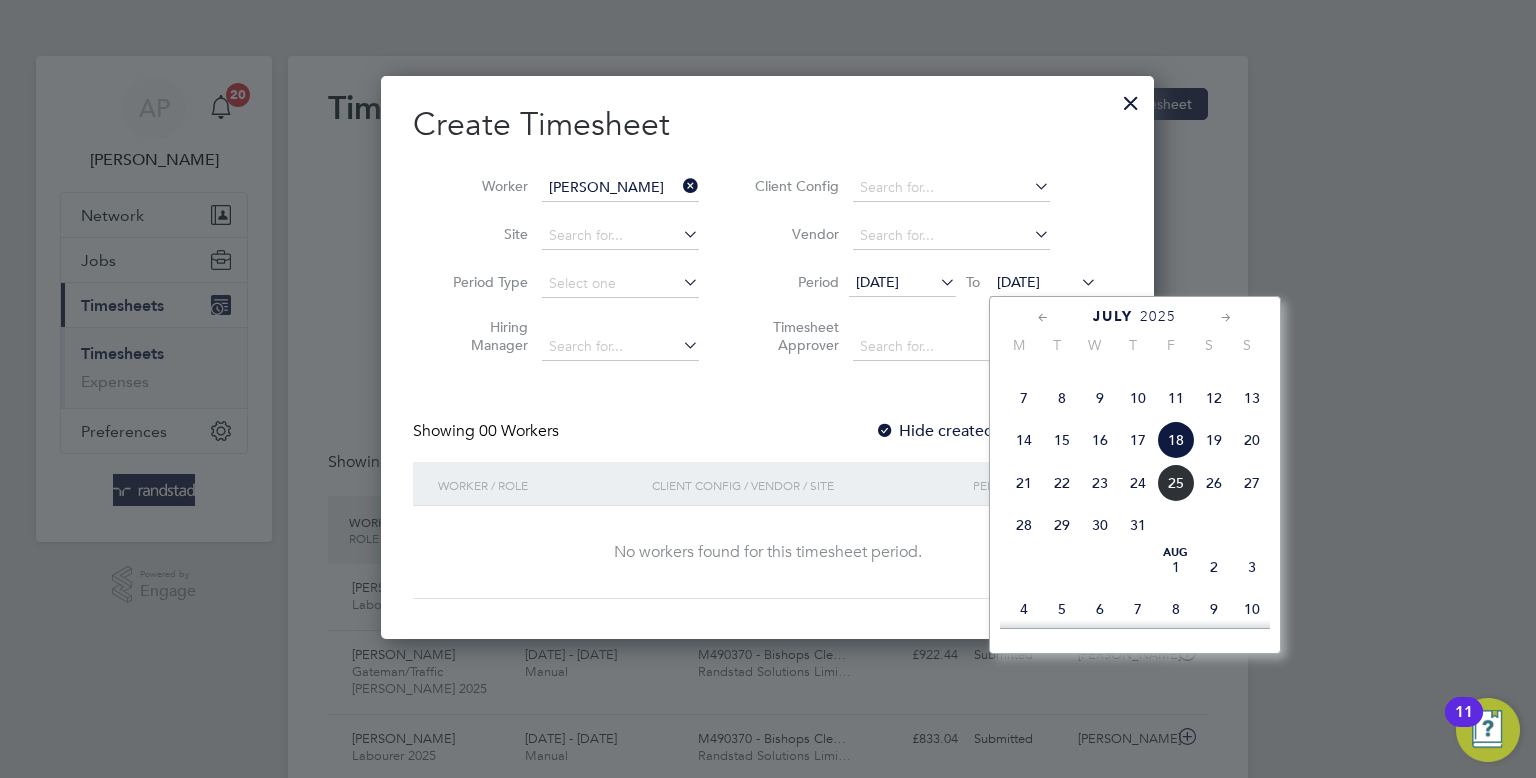 click on "25" 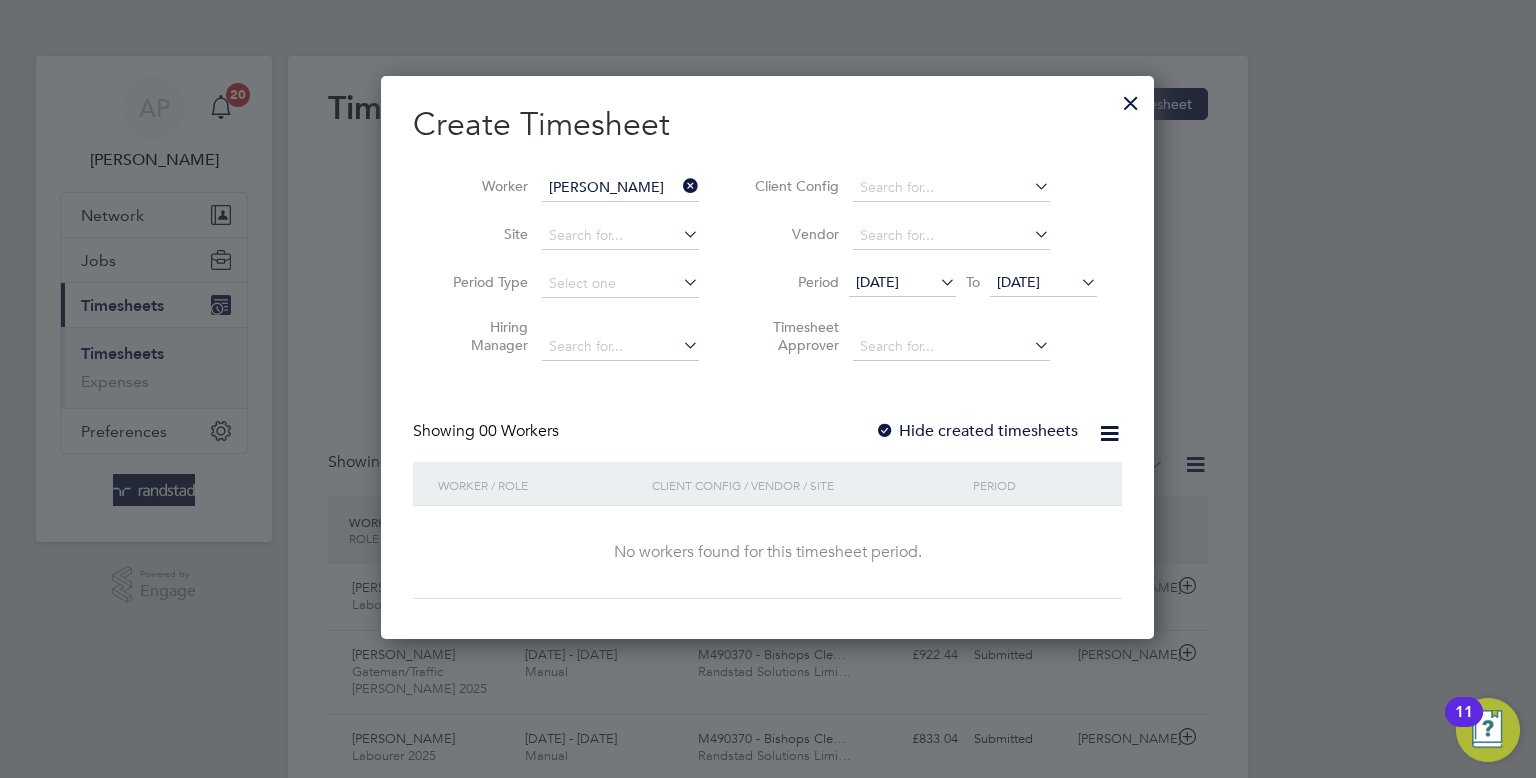 click on "Hide created timesheets" at bounding box center [976, 431] 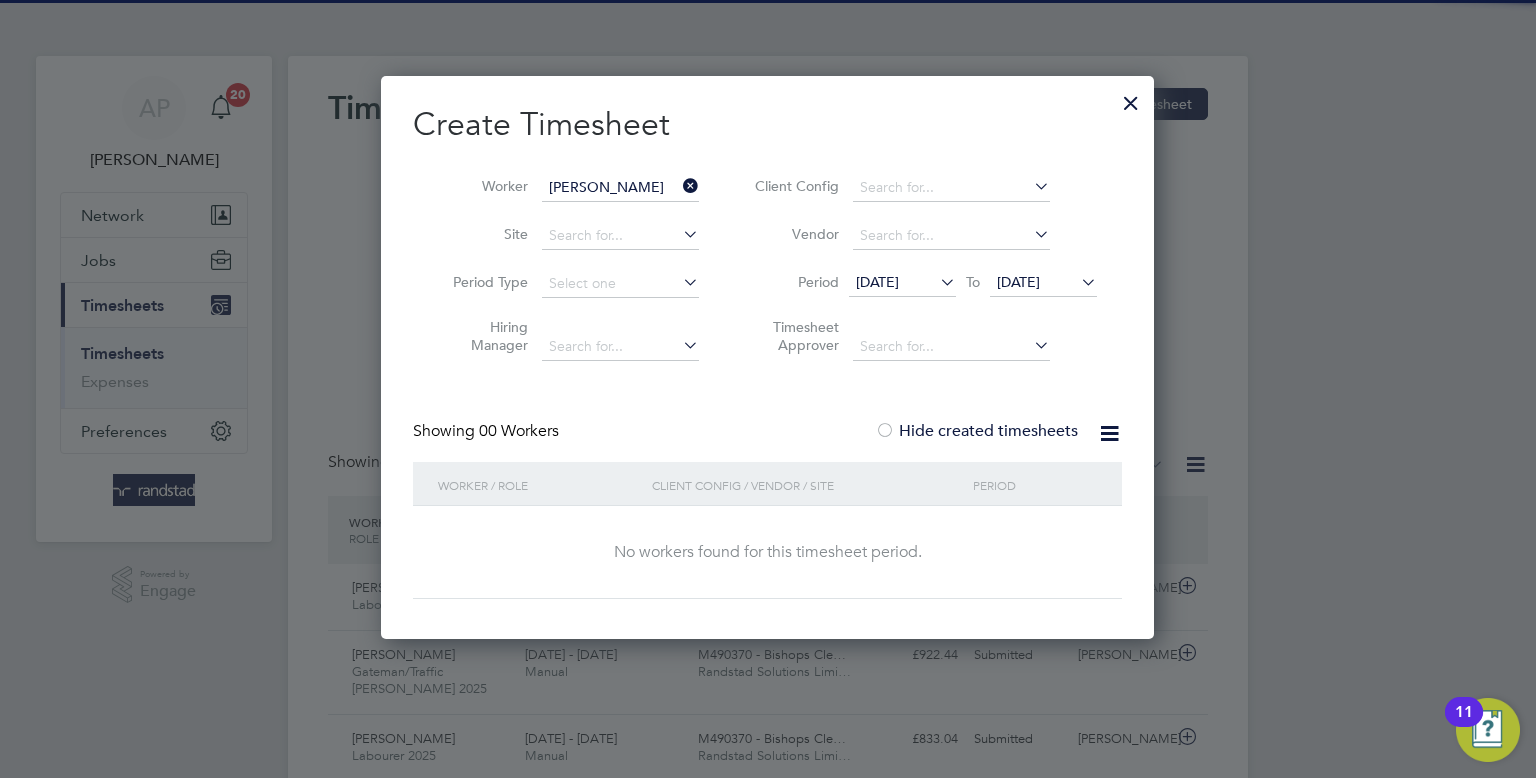 click on "Showing   00 Workers Hide created timesheets" at bounding box center [767, 441] 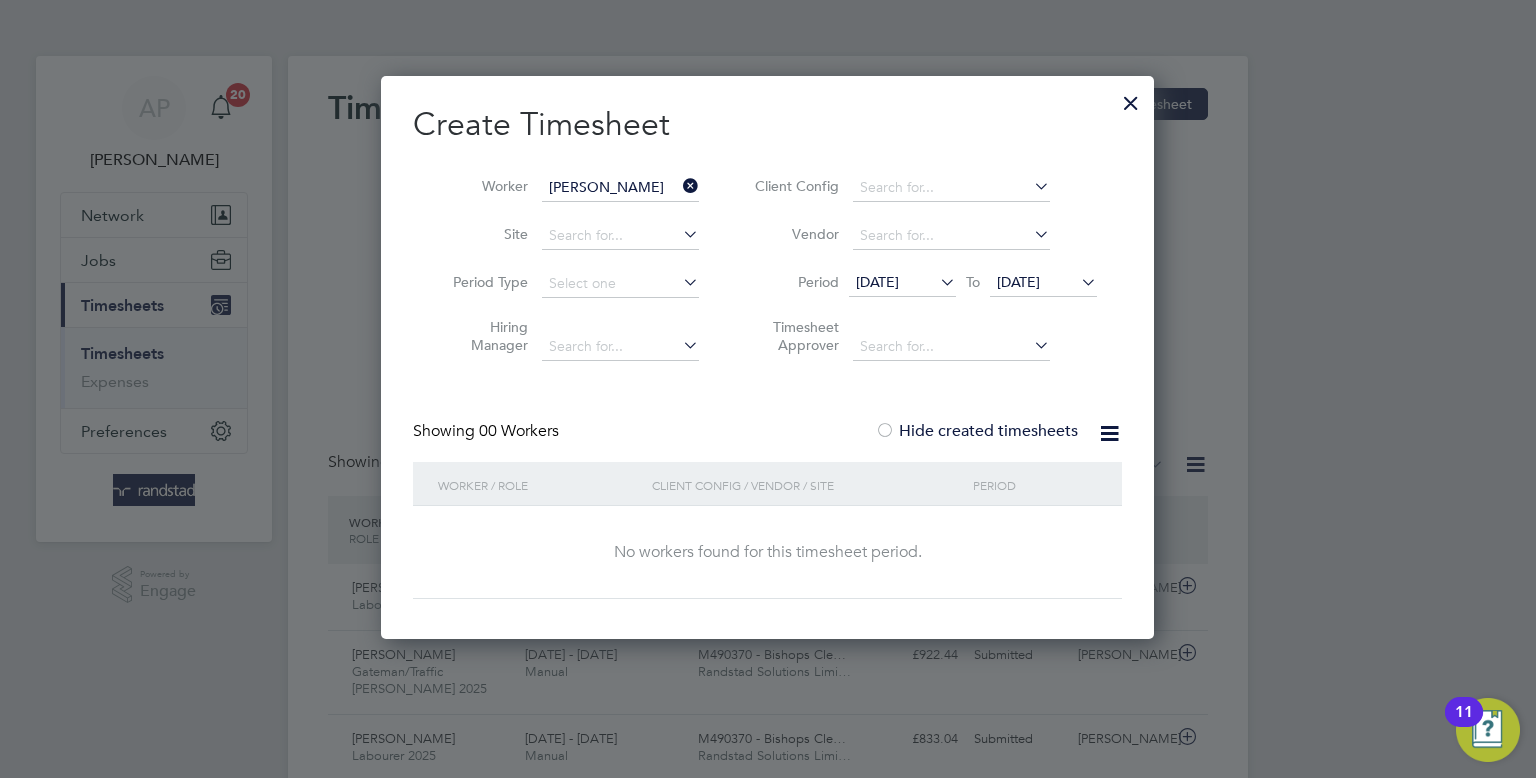 click on "Hide created timesheets" at bounding box center (976, 431) 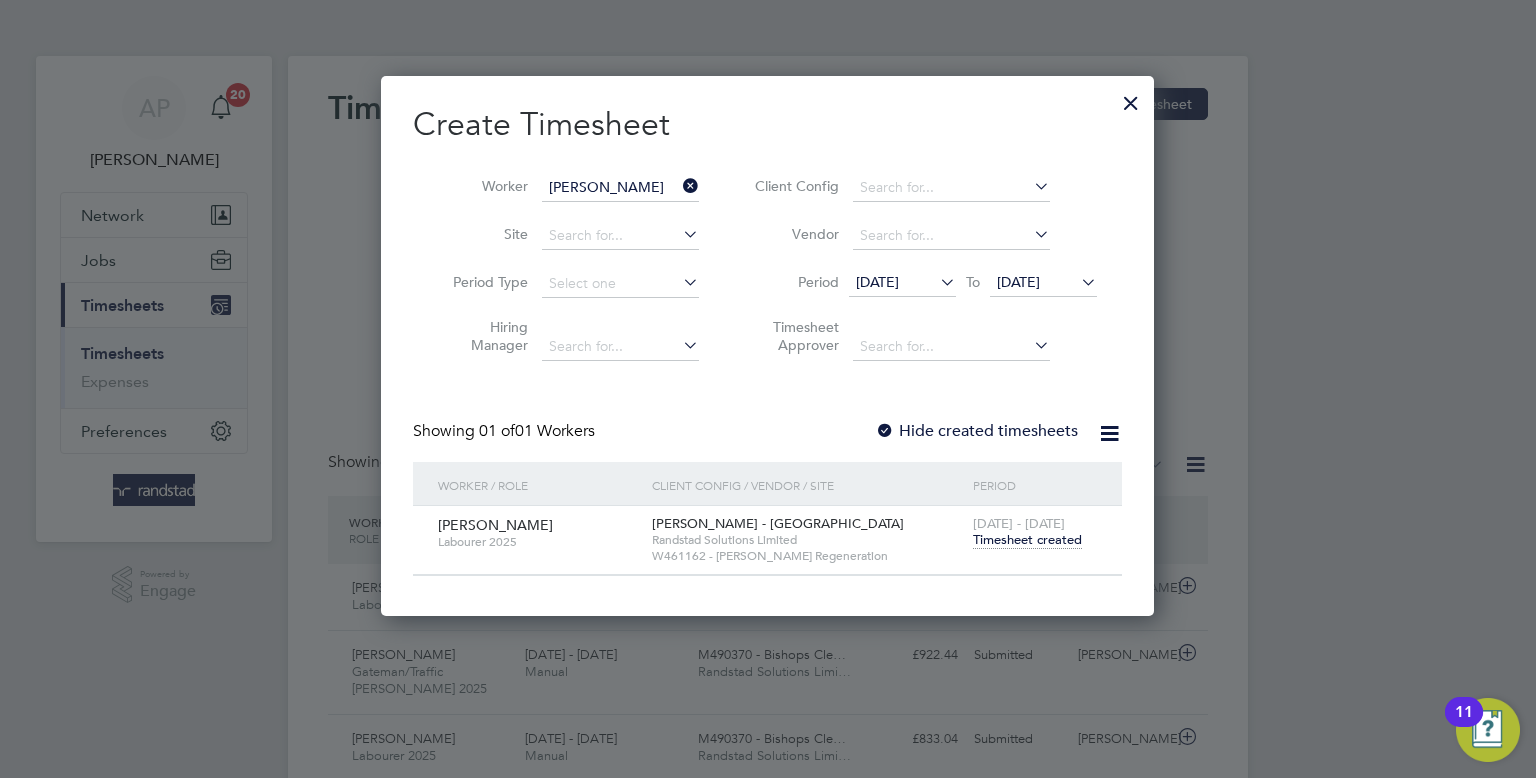 click on "[DATE] - [DATE] Timesheet created" at bounding box center [1035, 533] 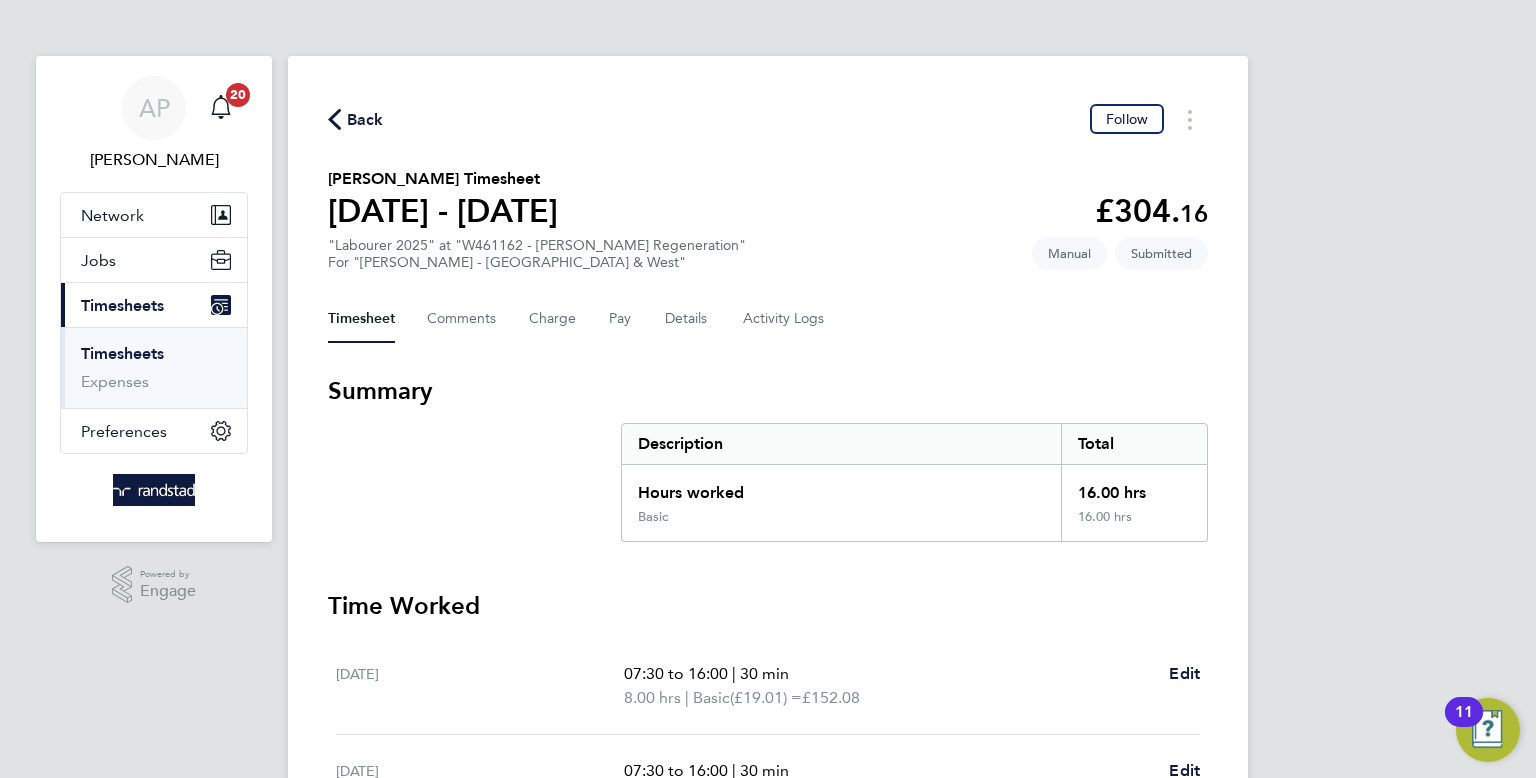 click on "Back" 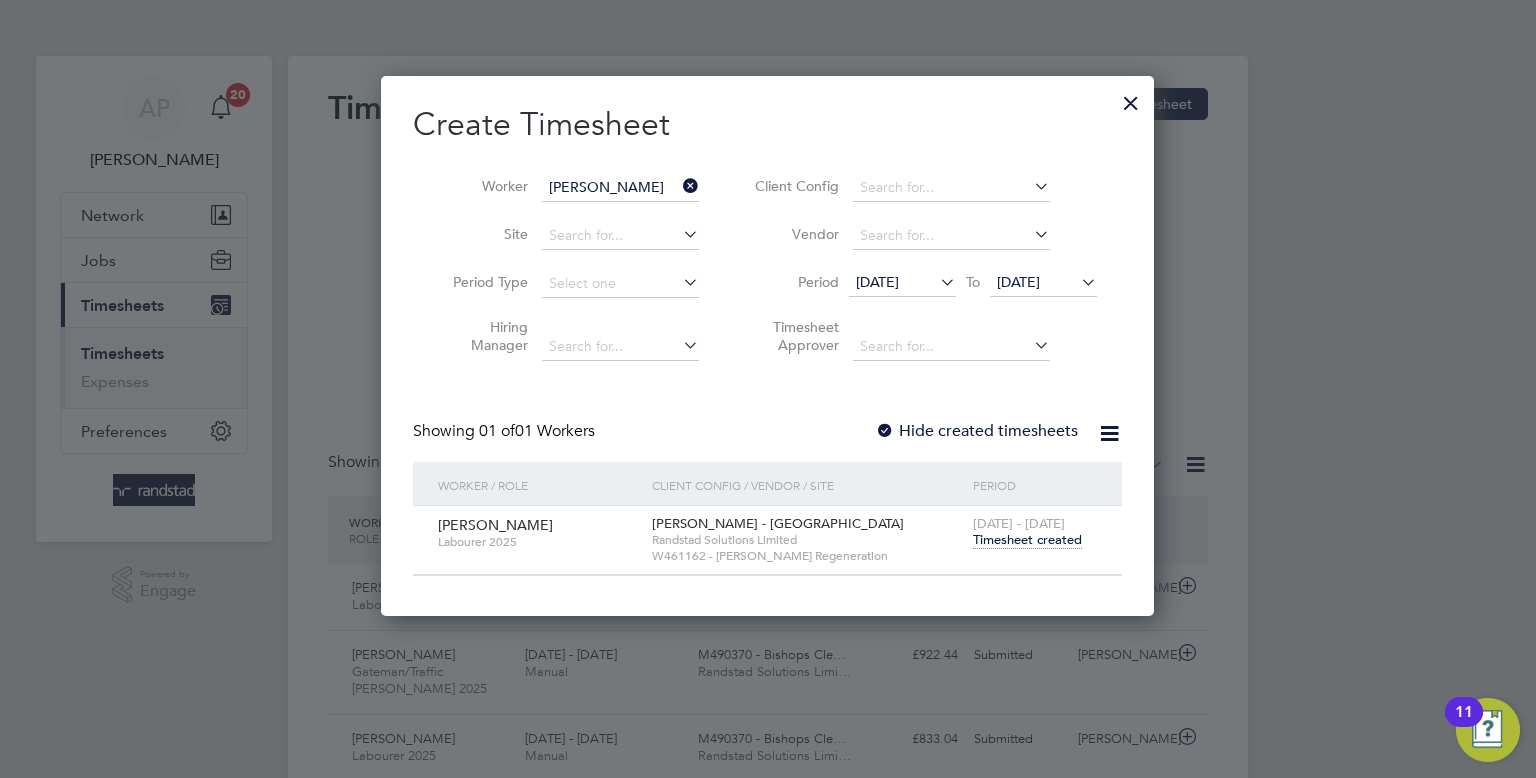click on "Worker   [PERSON_NAME]" at bounding box center [568, 188] 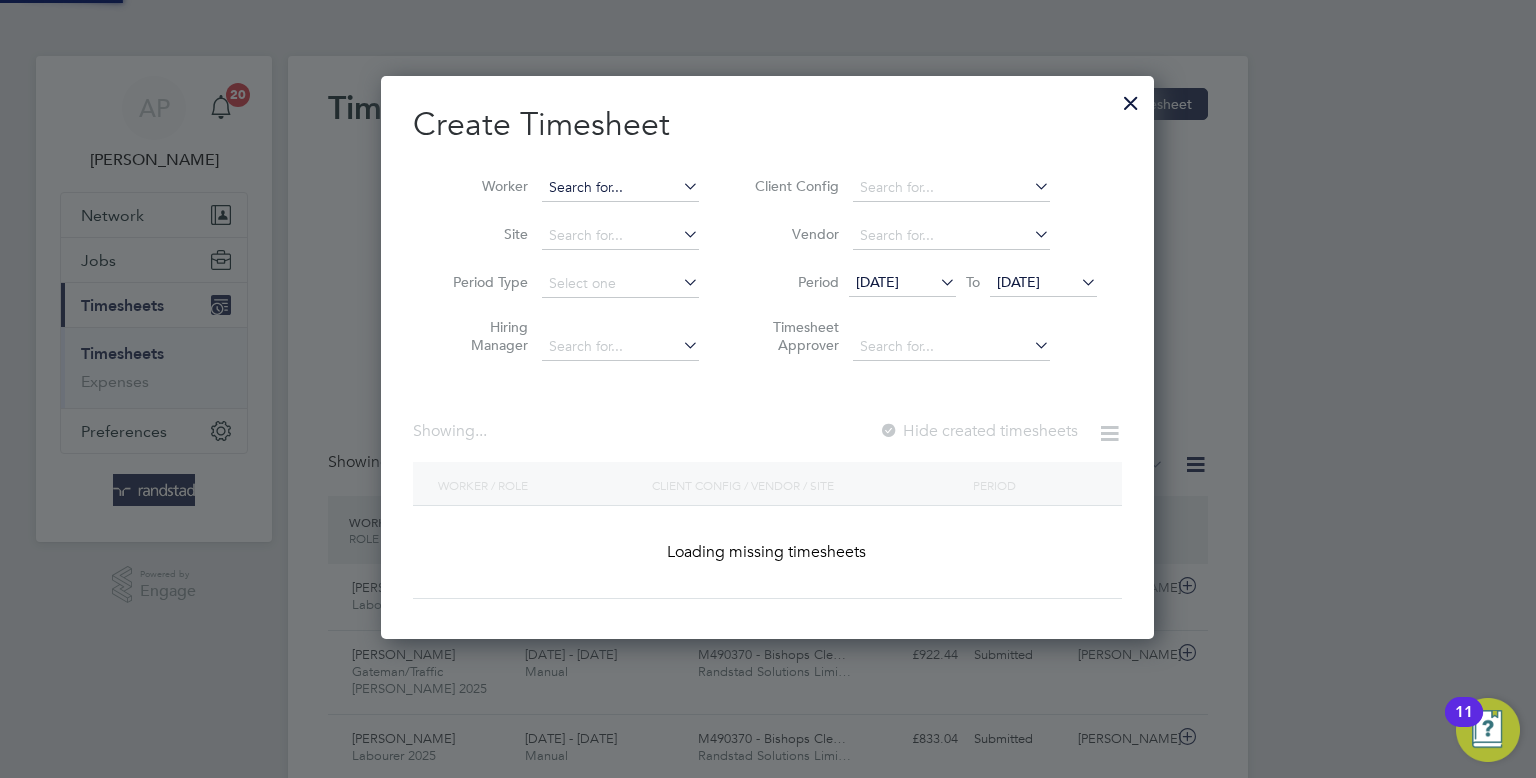 click at bounding box center [620, 188] 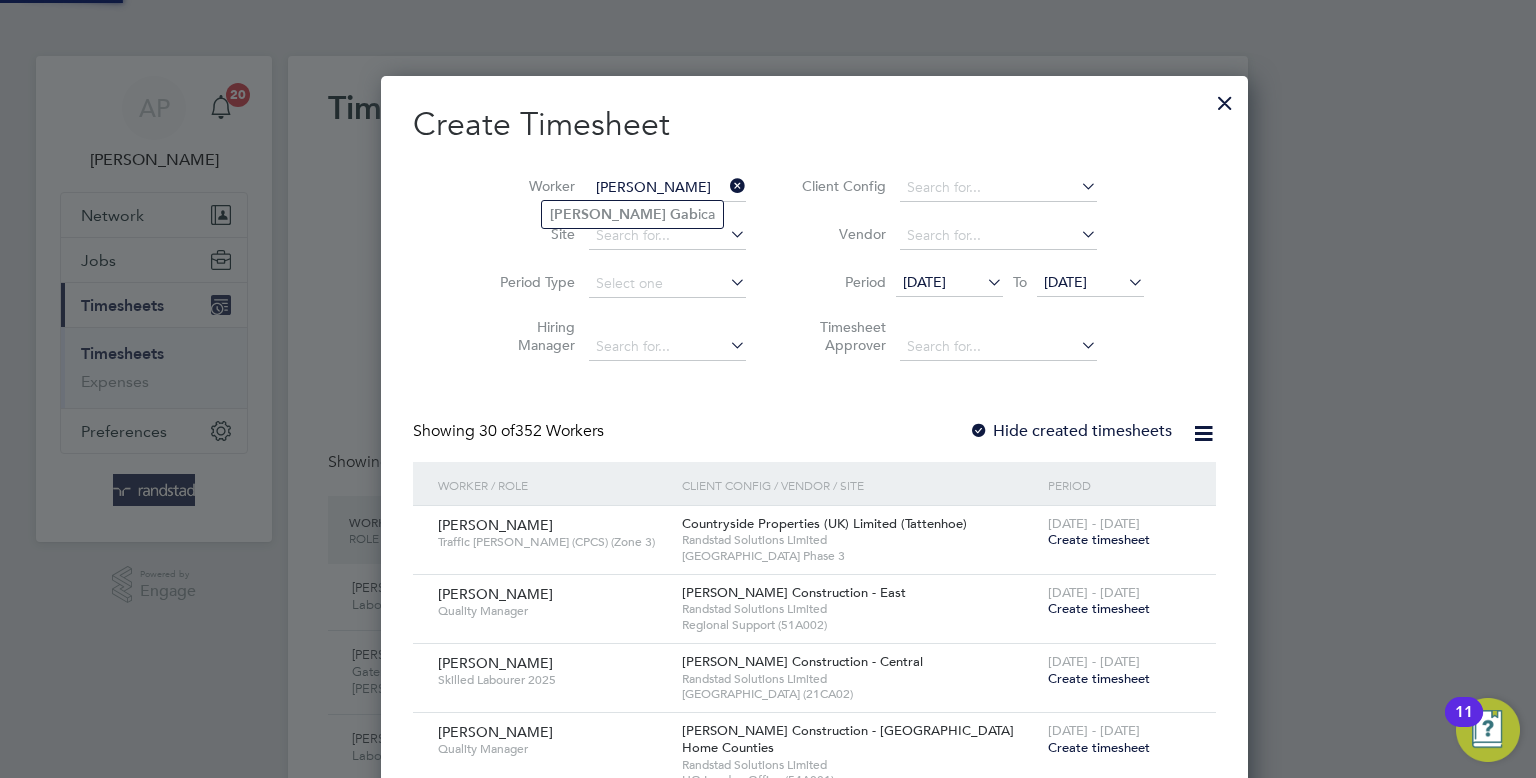 click on "Solomon   Gab ica" 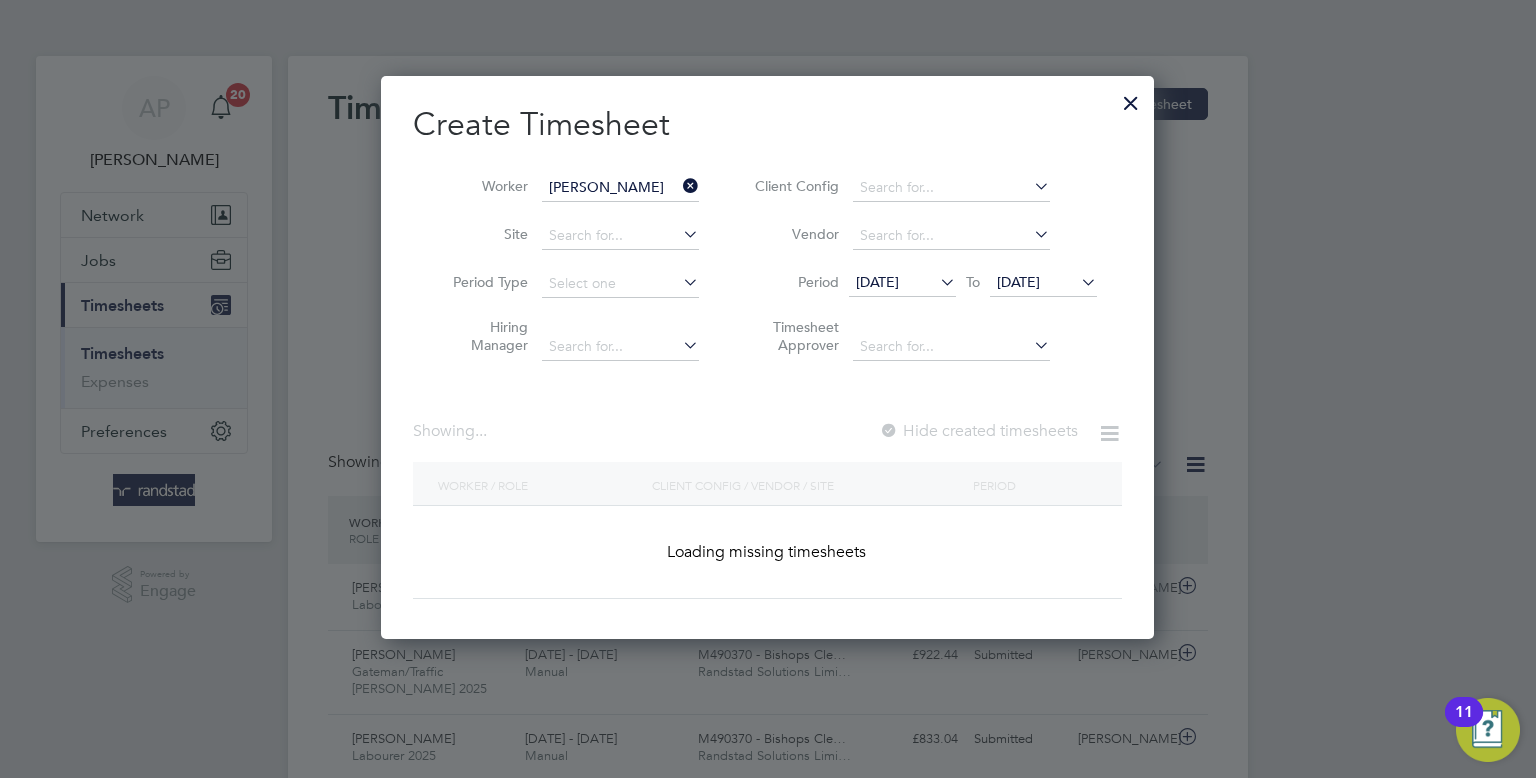 type on "[PERSON_NAME]" 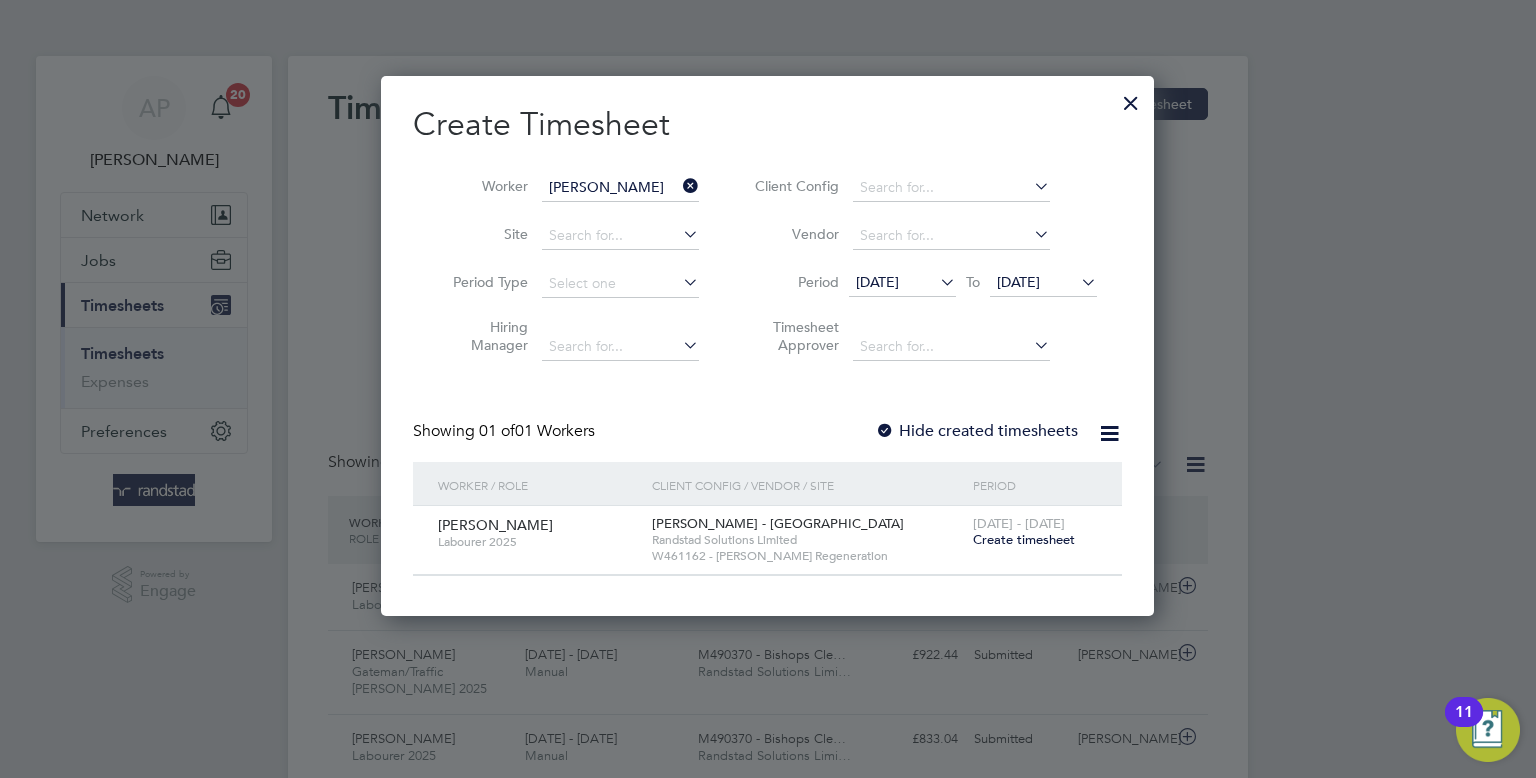 click on "Create timesheet" at bounding box center (1024, 539) 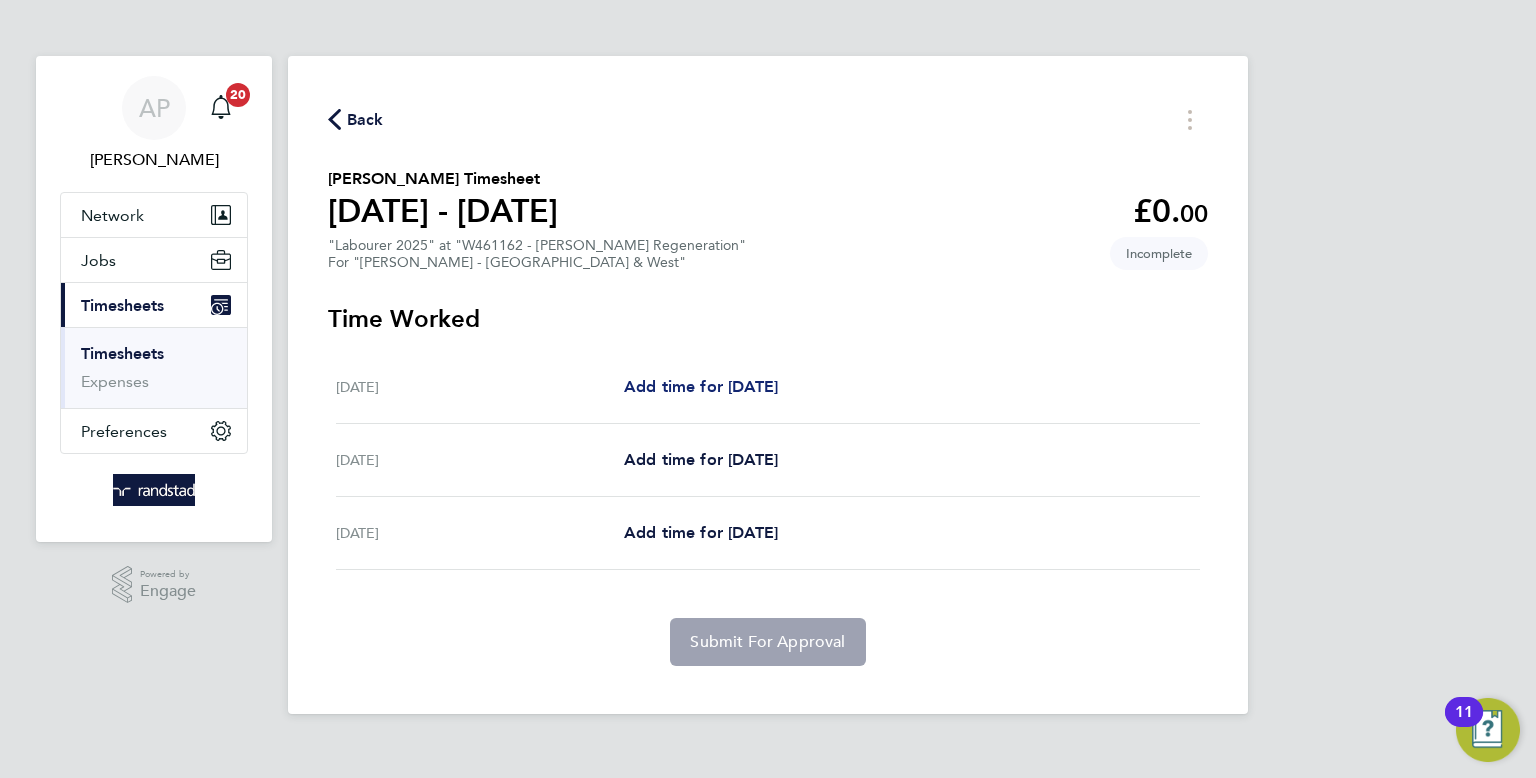 click on "Add time for [DATE]" at bounding box center [701, 386] 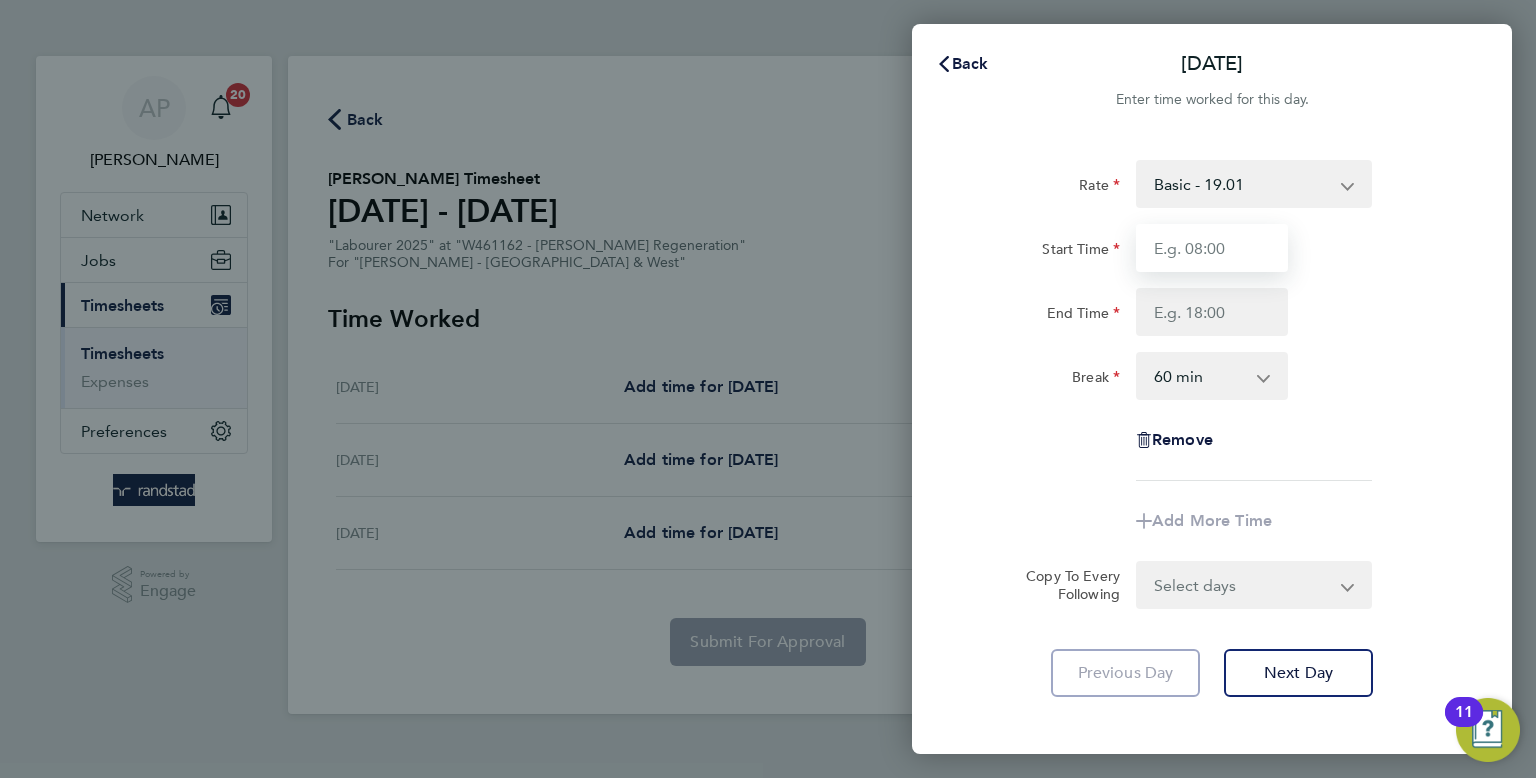 click on "Start Time" at bounding box center (1212, 248) 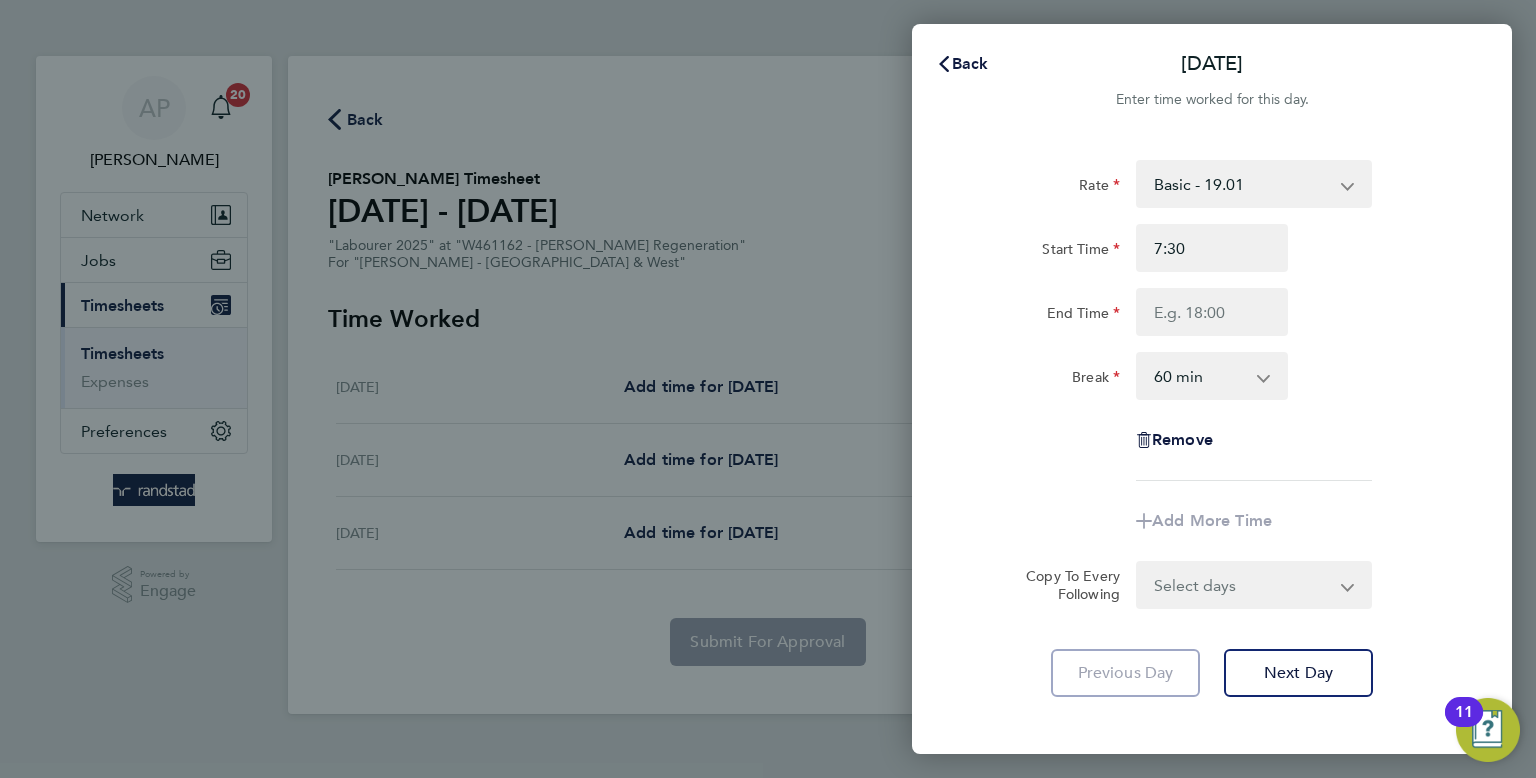 type on "07:30" 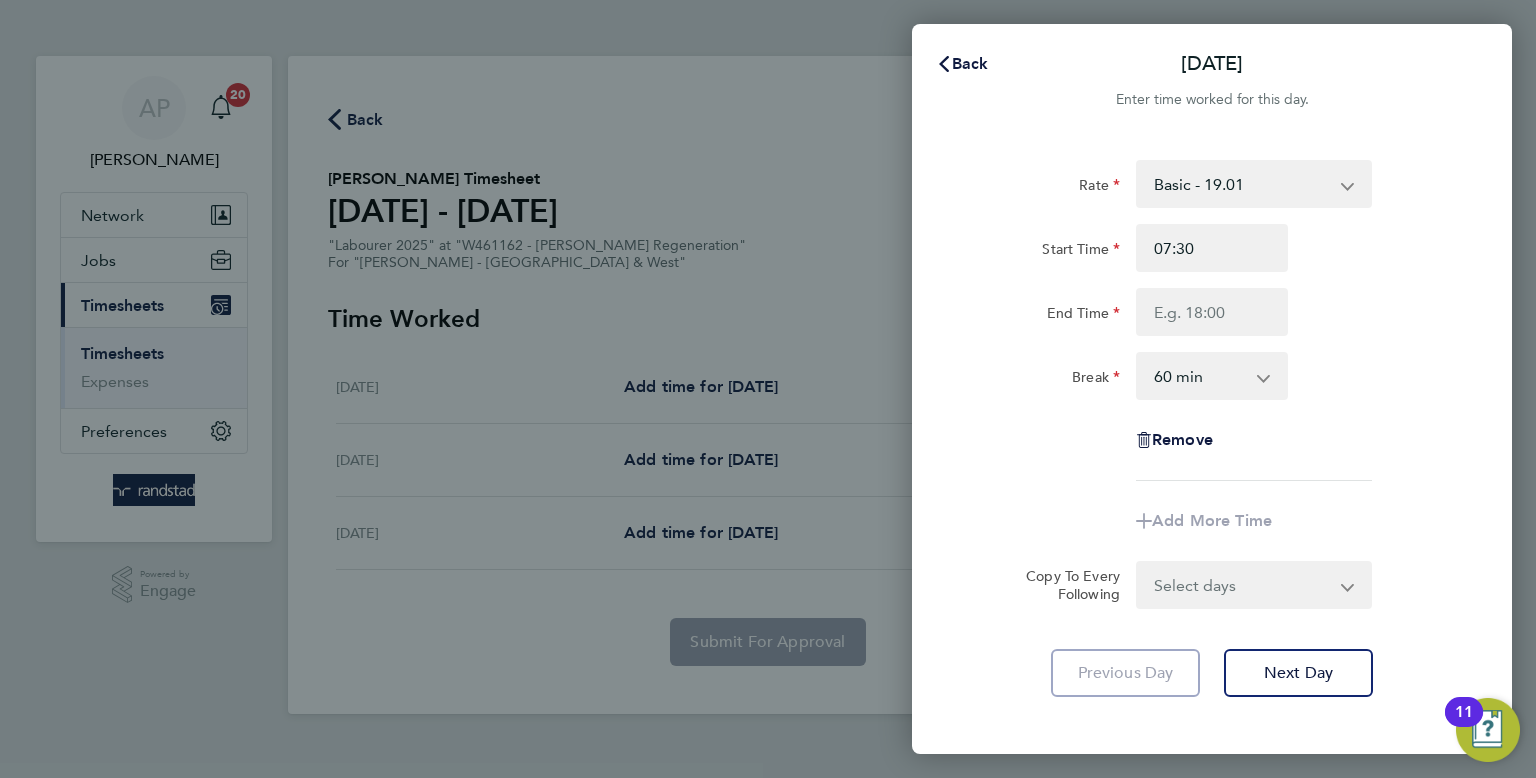 click on "Start Time 07:30 End Time" 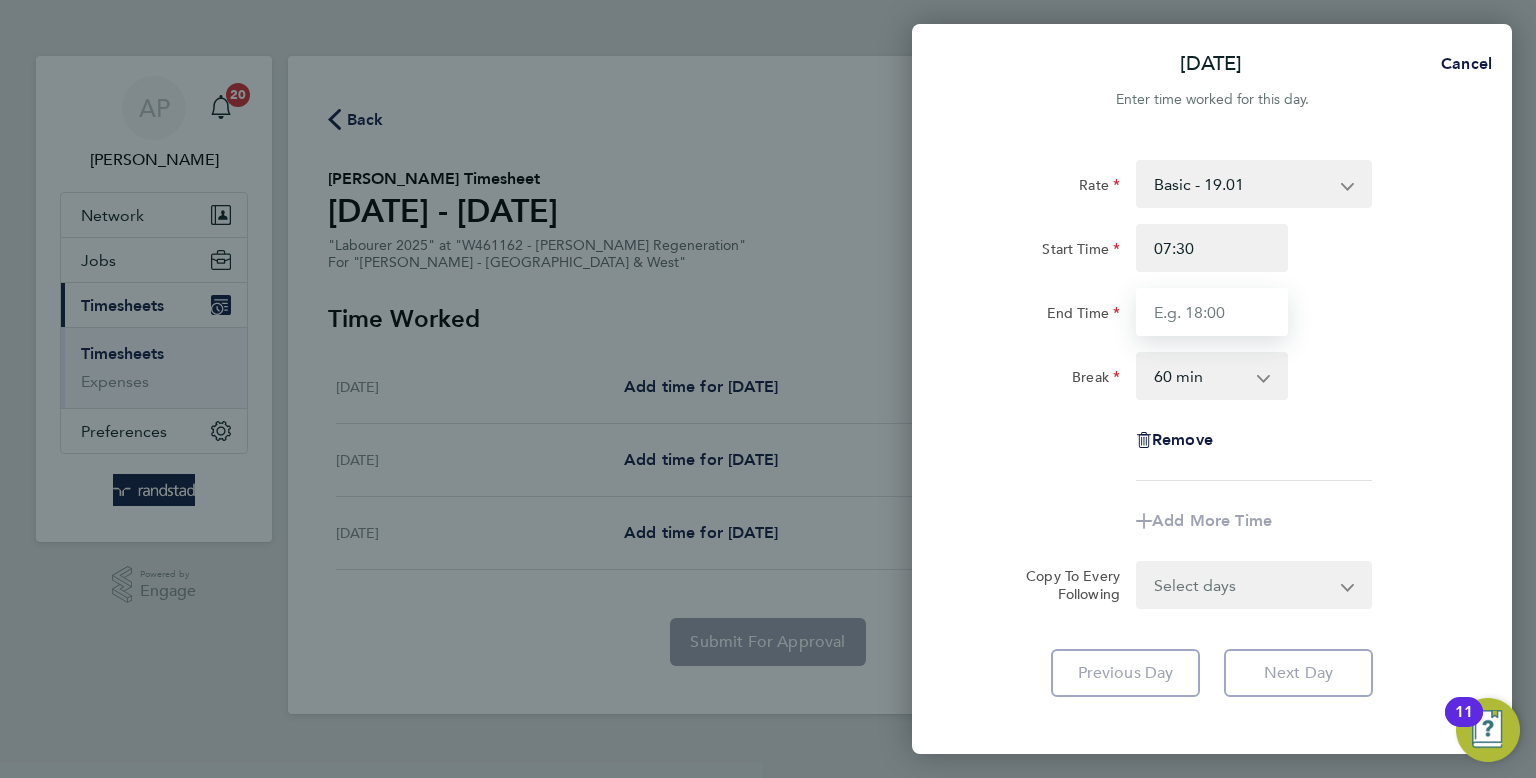 click on "End Time" at bounding box center (1212, 312) 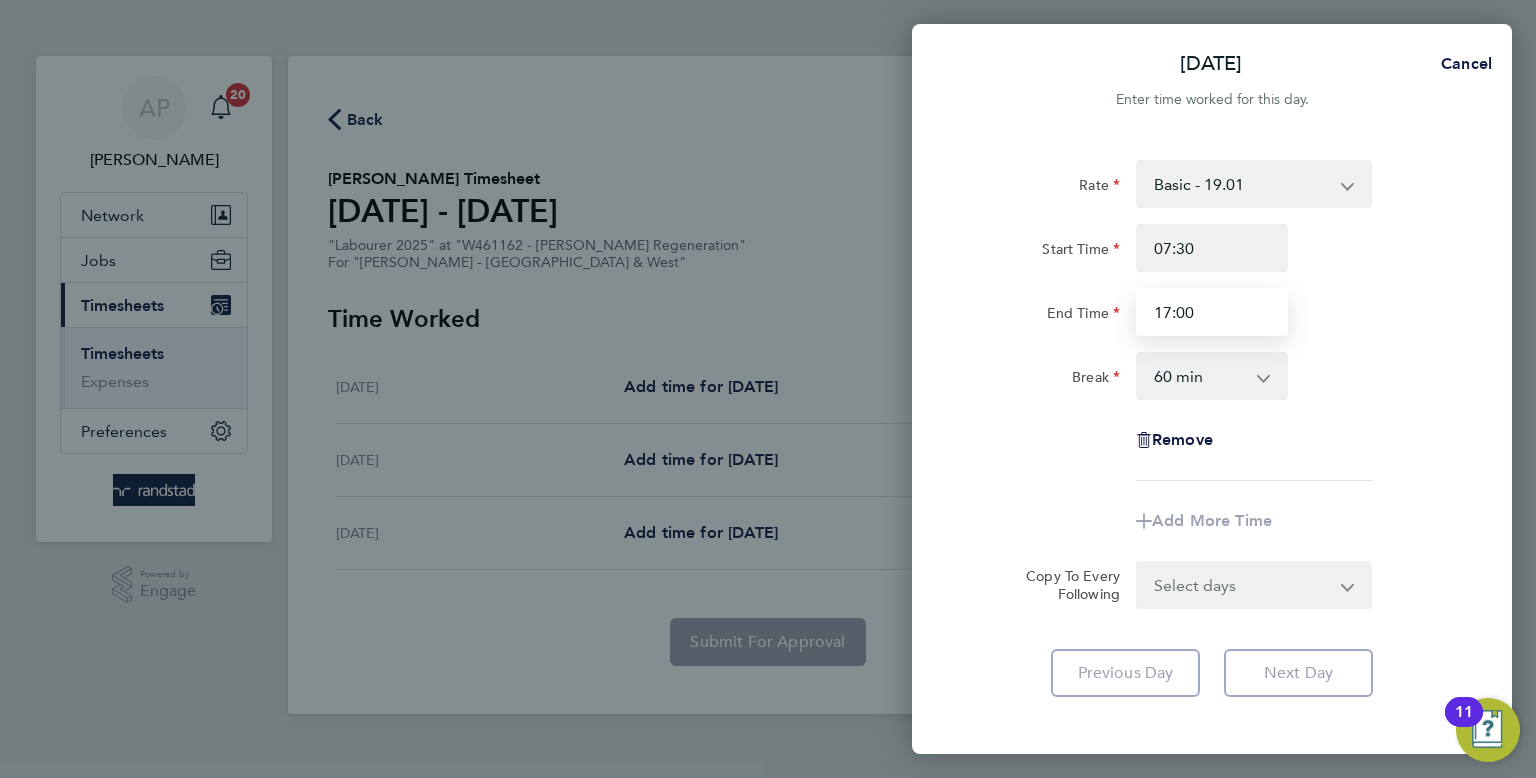 type on "17:00" 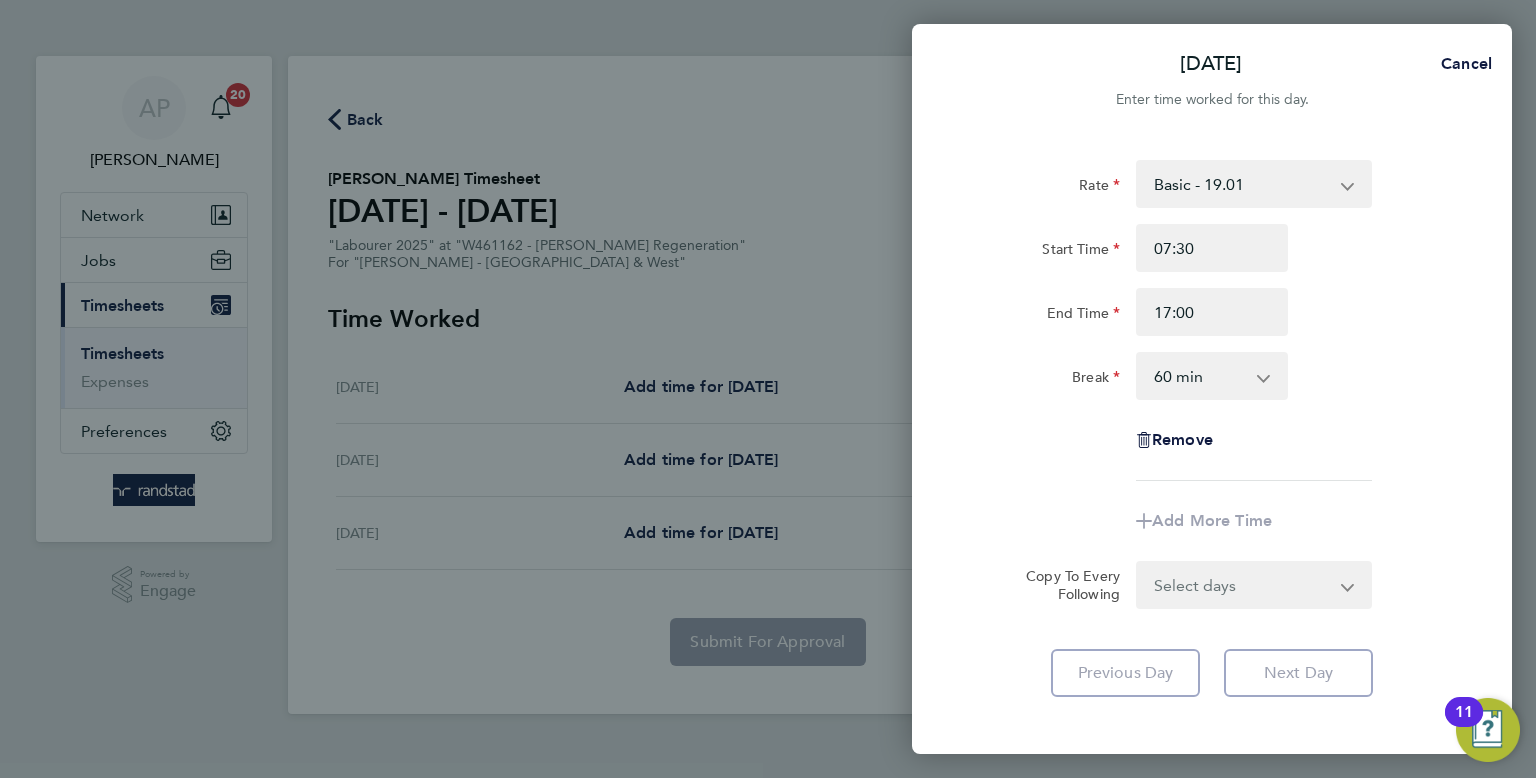 click on "0 min   15 min   30 min   45 min   60 min   75 min   90 min" at bounding box center [1200, 376] 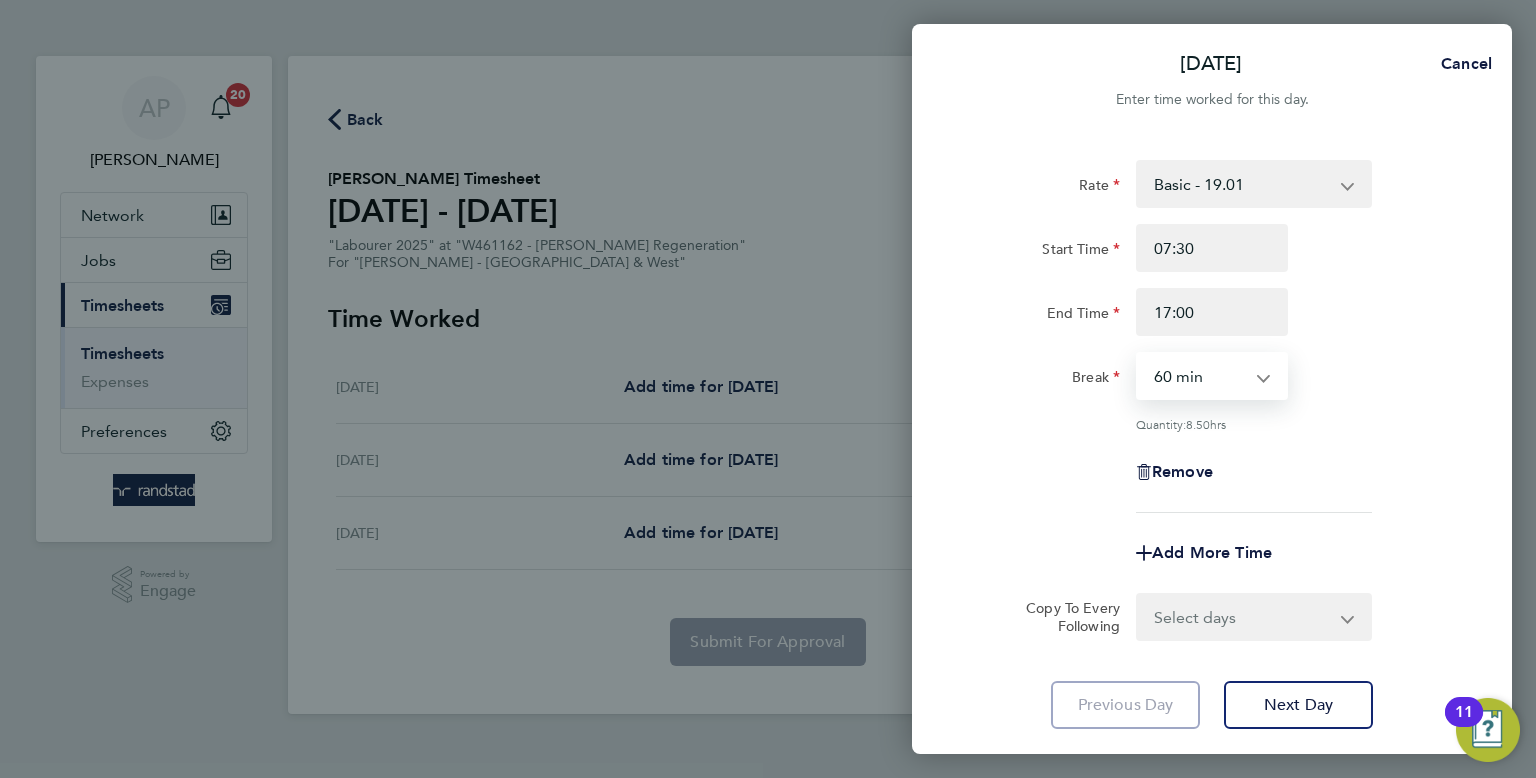 select on "30" 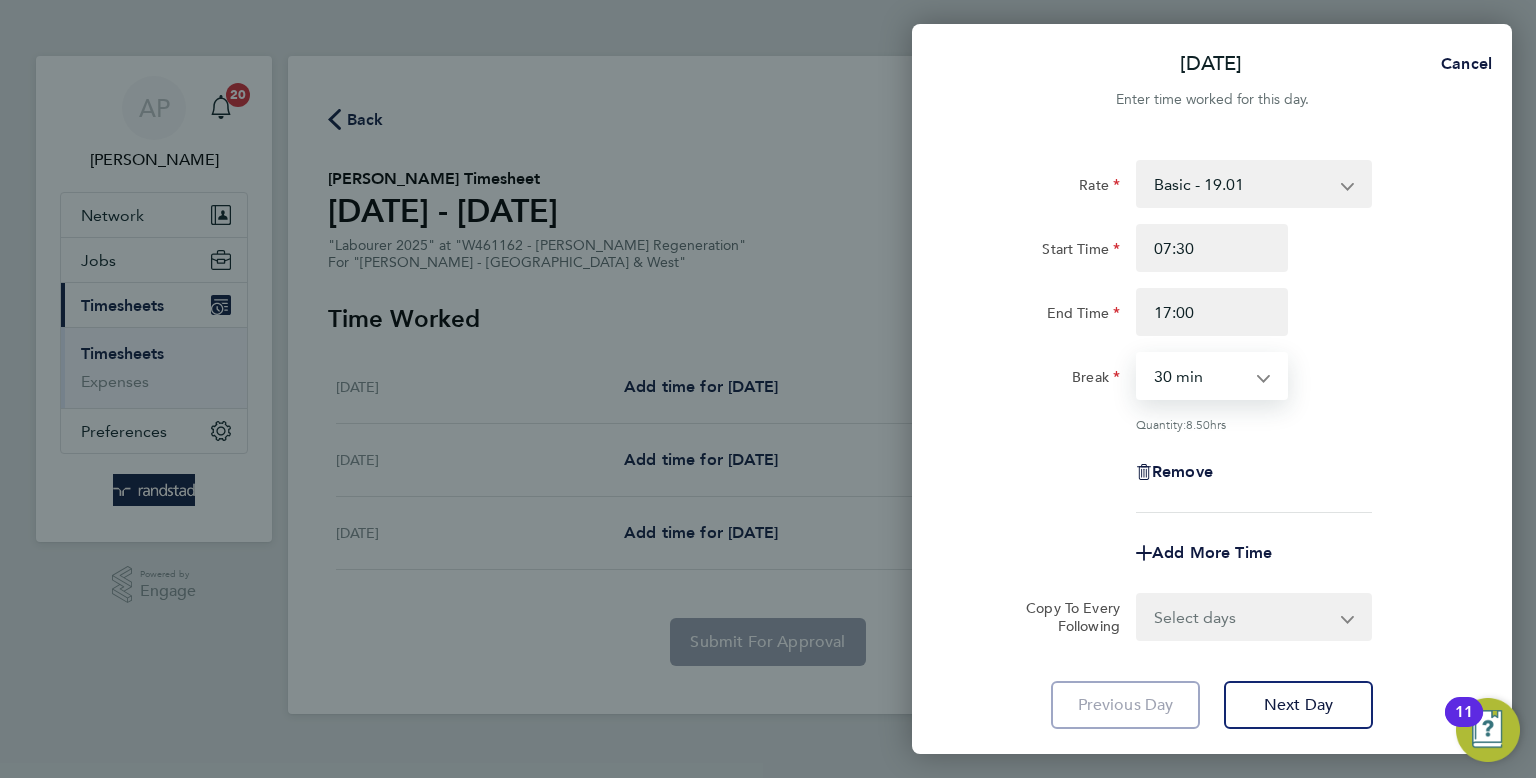 click on "0 min   15 min   30 min   45 min   60 min   75 min   90 min" at bounding box center [1200, 376] 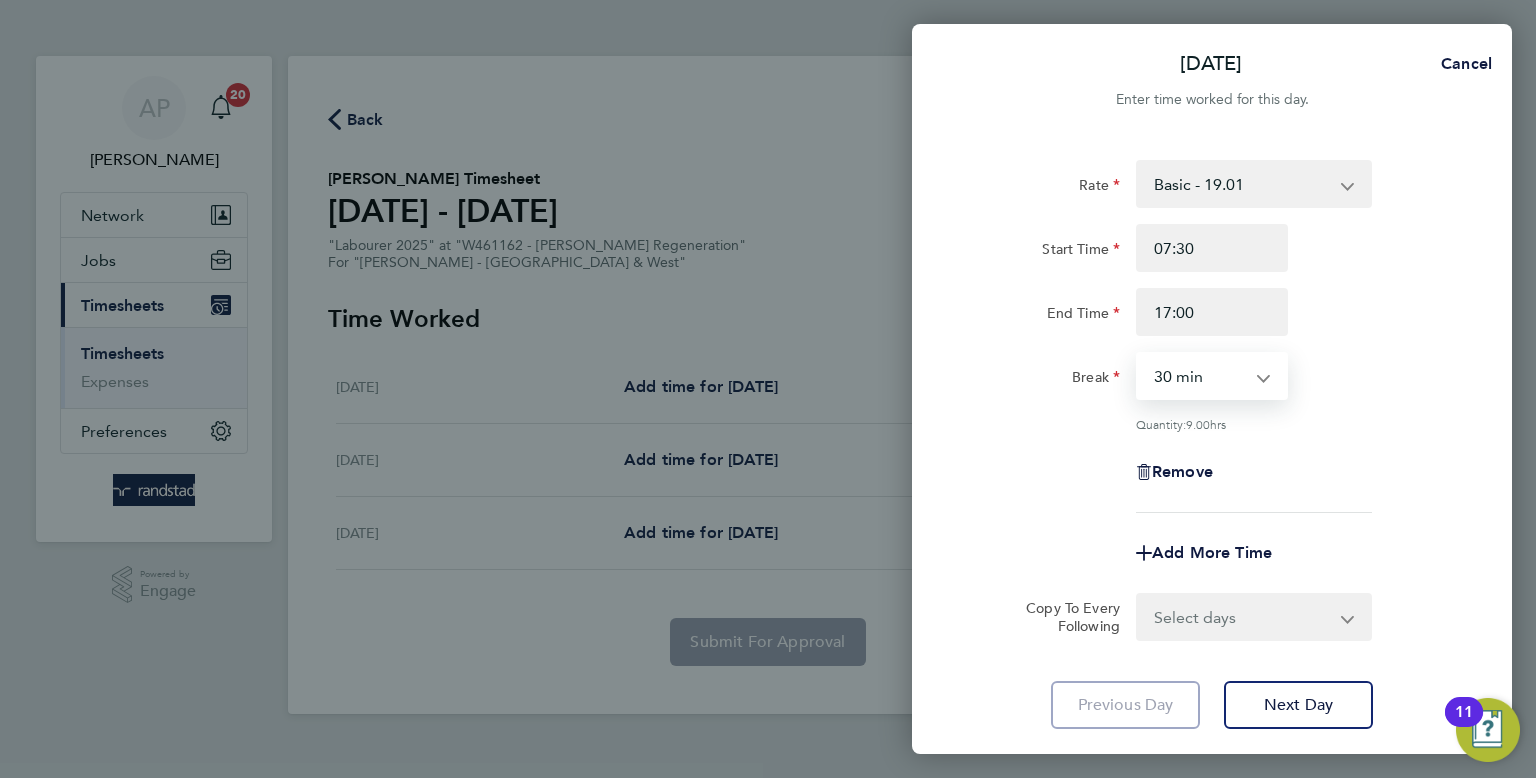 click on "Remove" 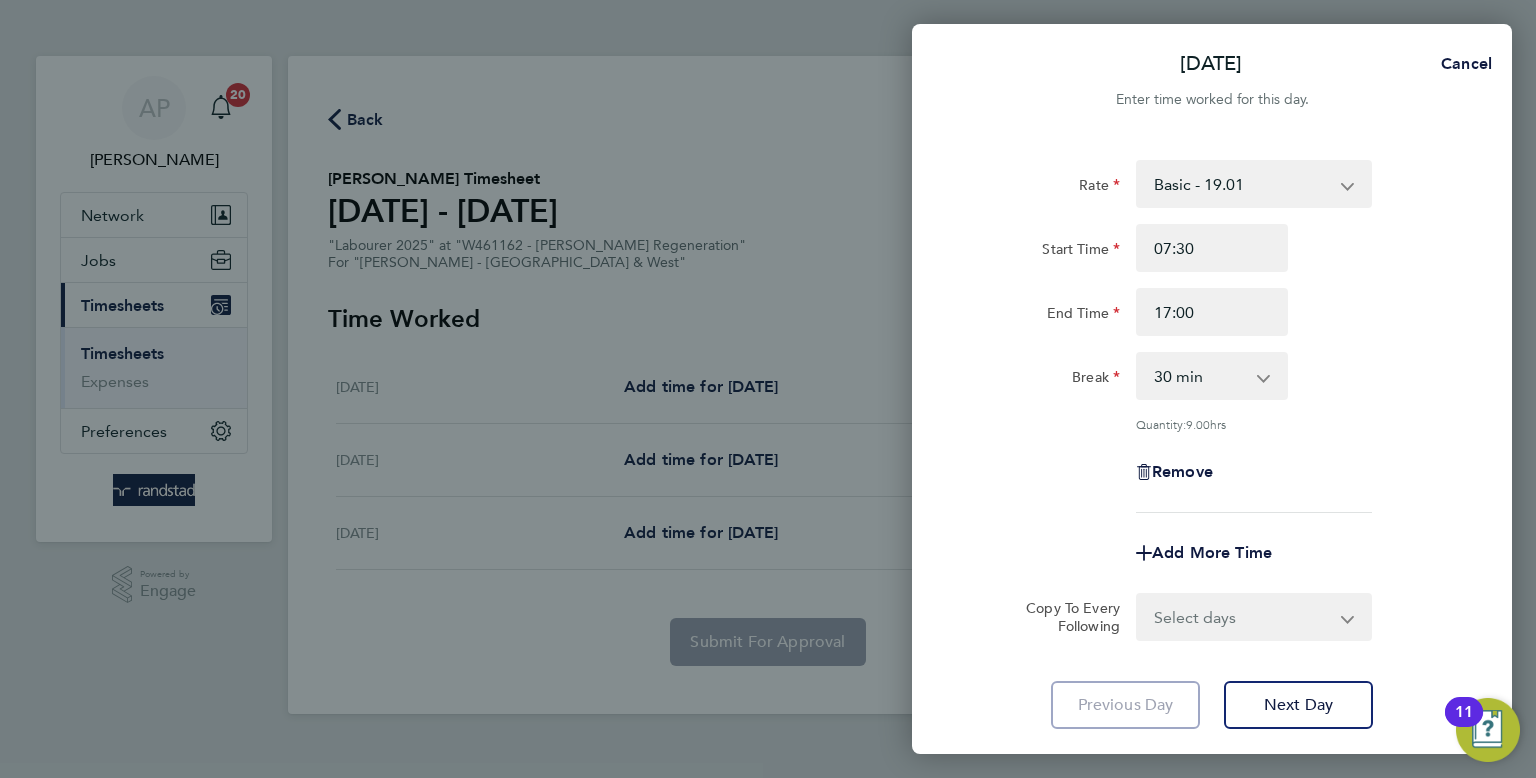 click on "Select days   Day   [DATE]   [DATE]" at bounding box center [1243, 617] 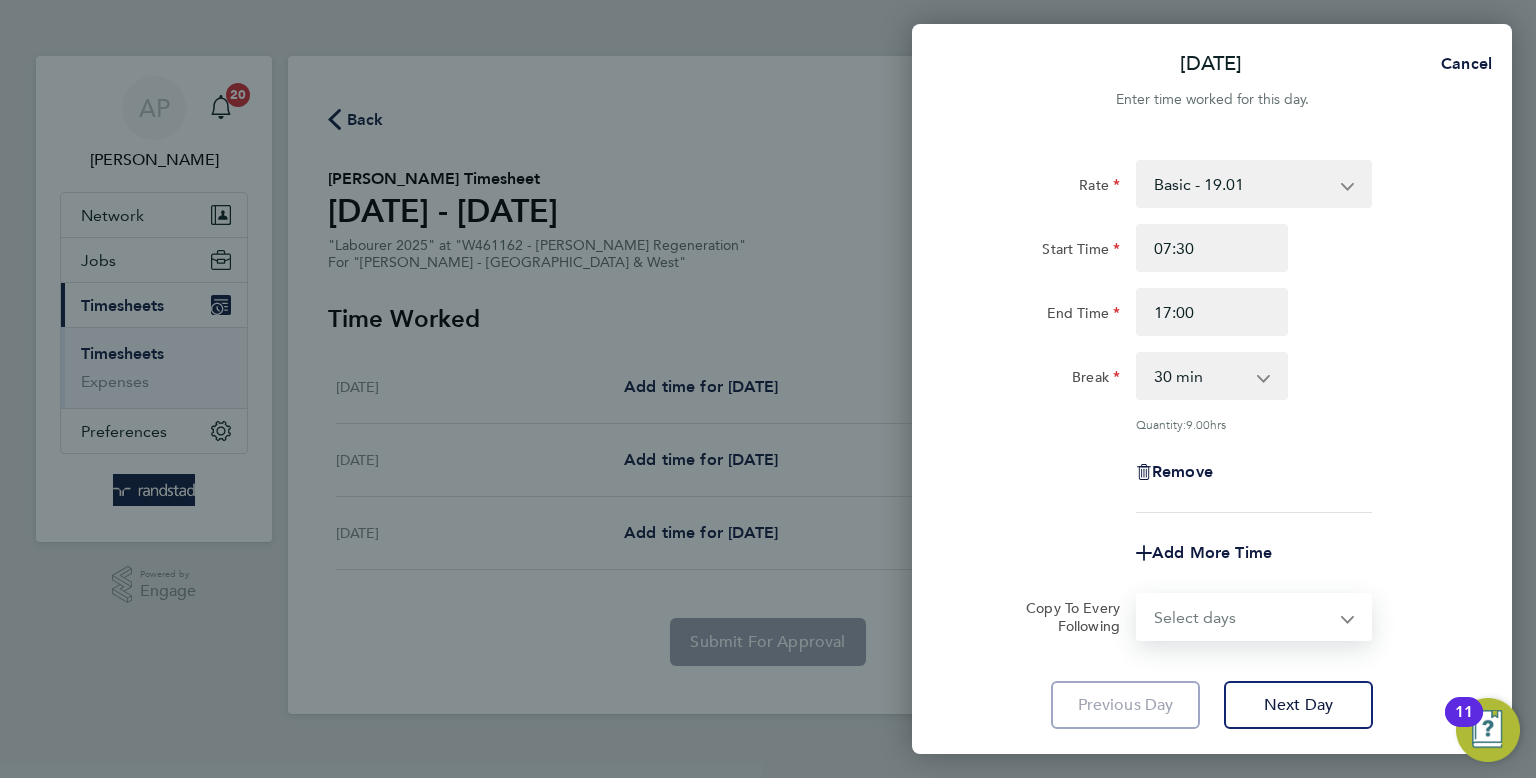 select on "DAY" 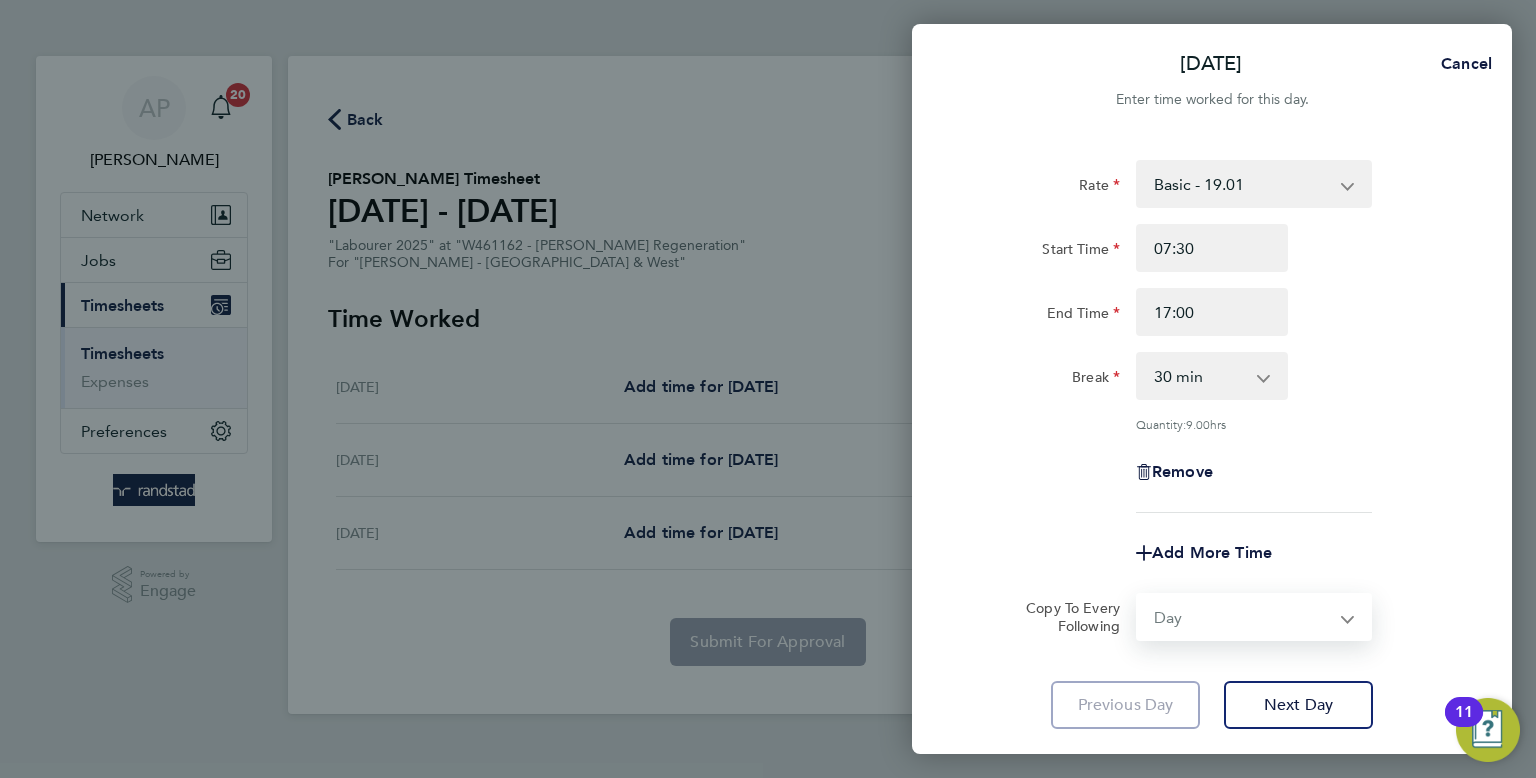 click on "Select days   Day   [DATE]   [DATE]" at bounding box center (1243, 617) 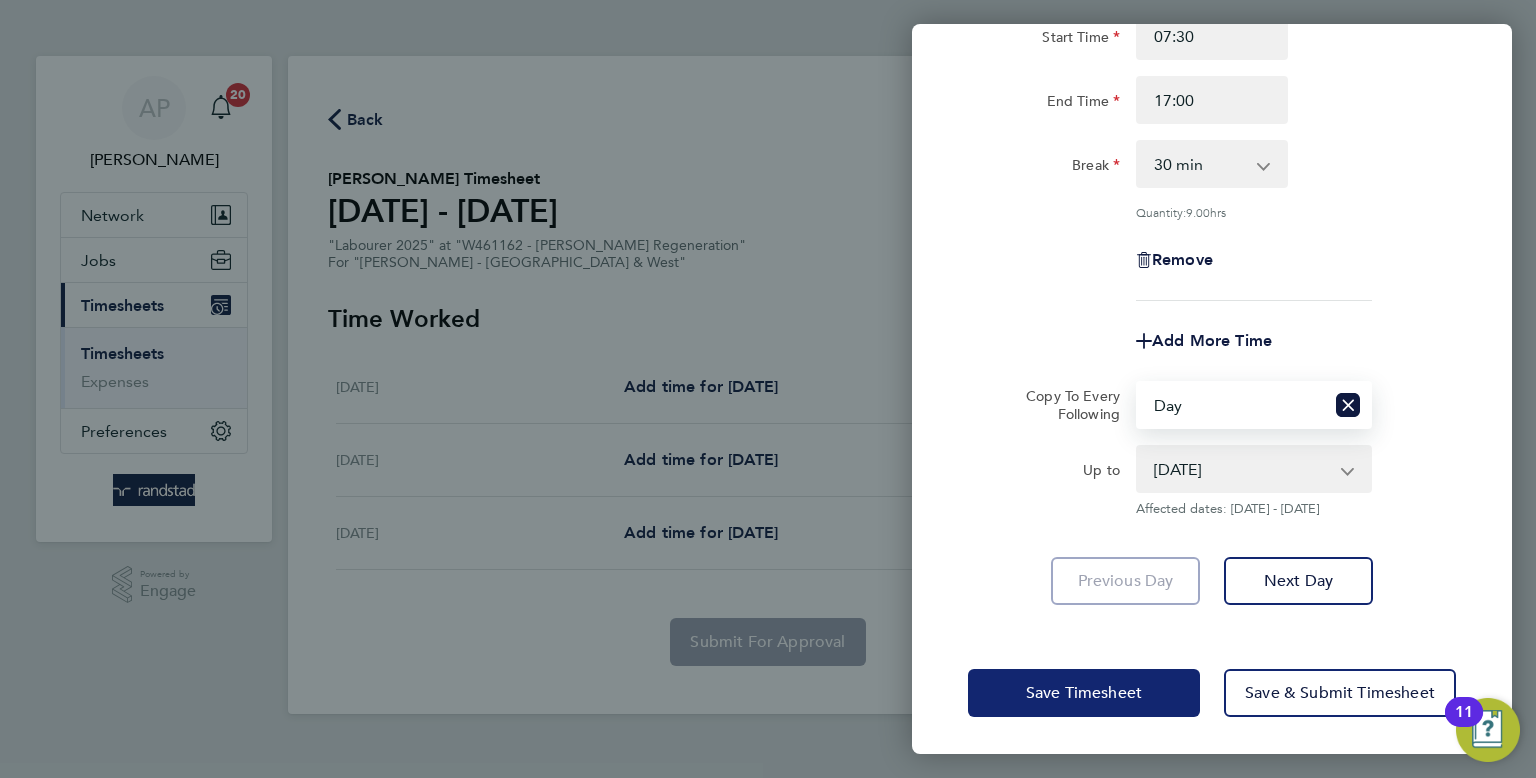 click on "Save Timesheet" 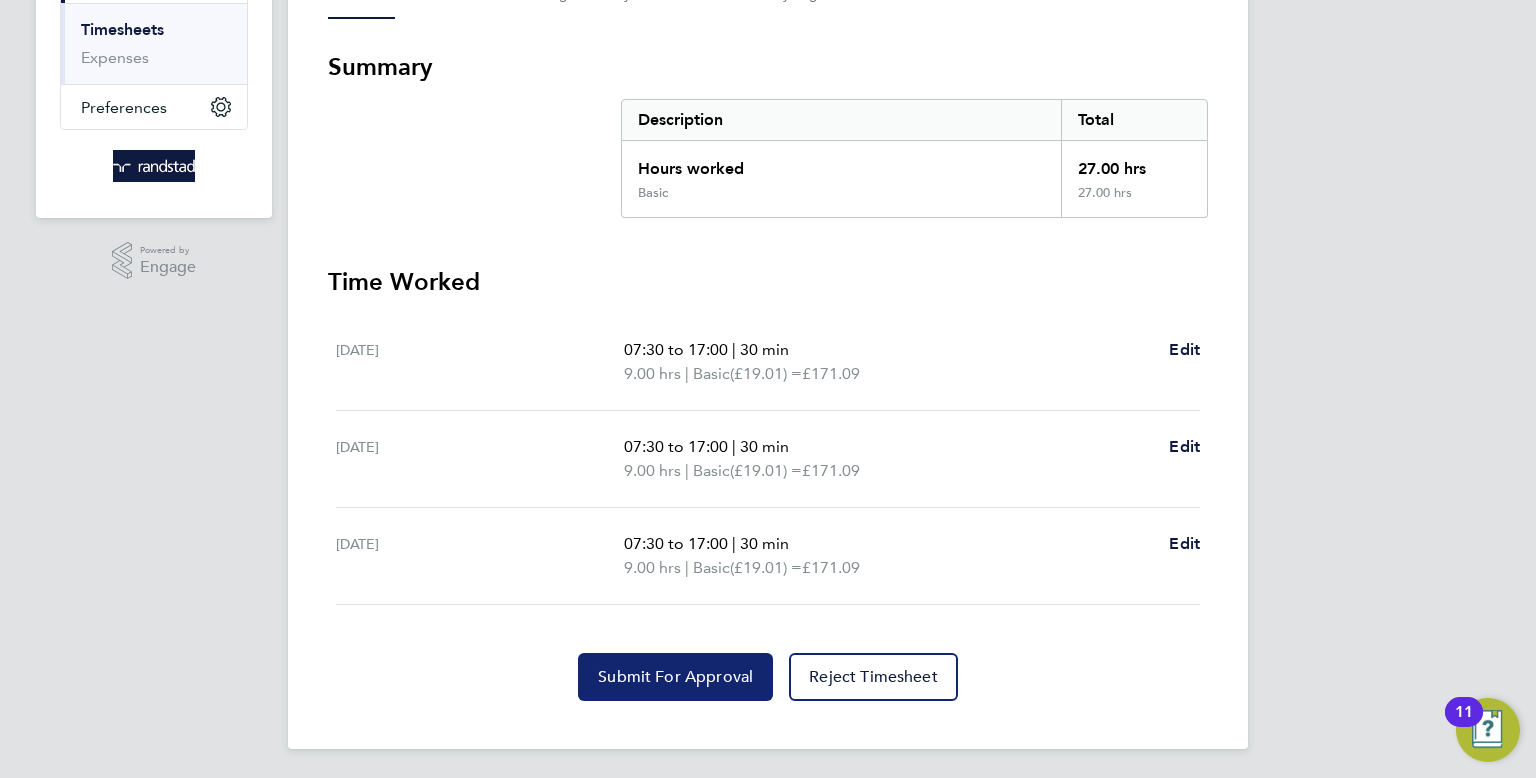 click on "Submit For Approval" 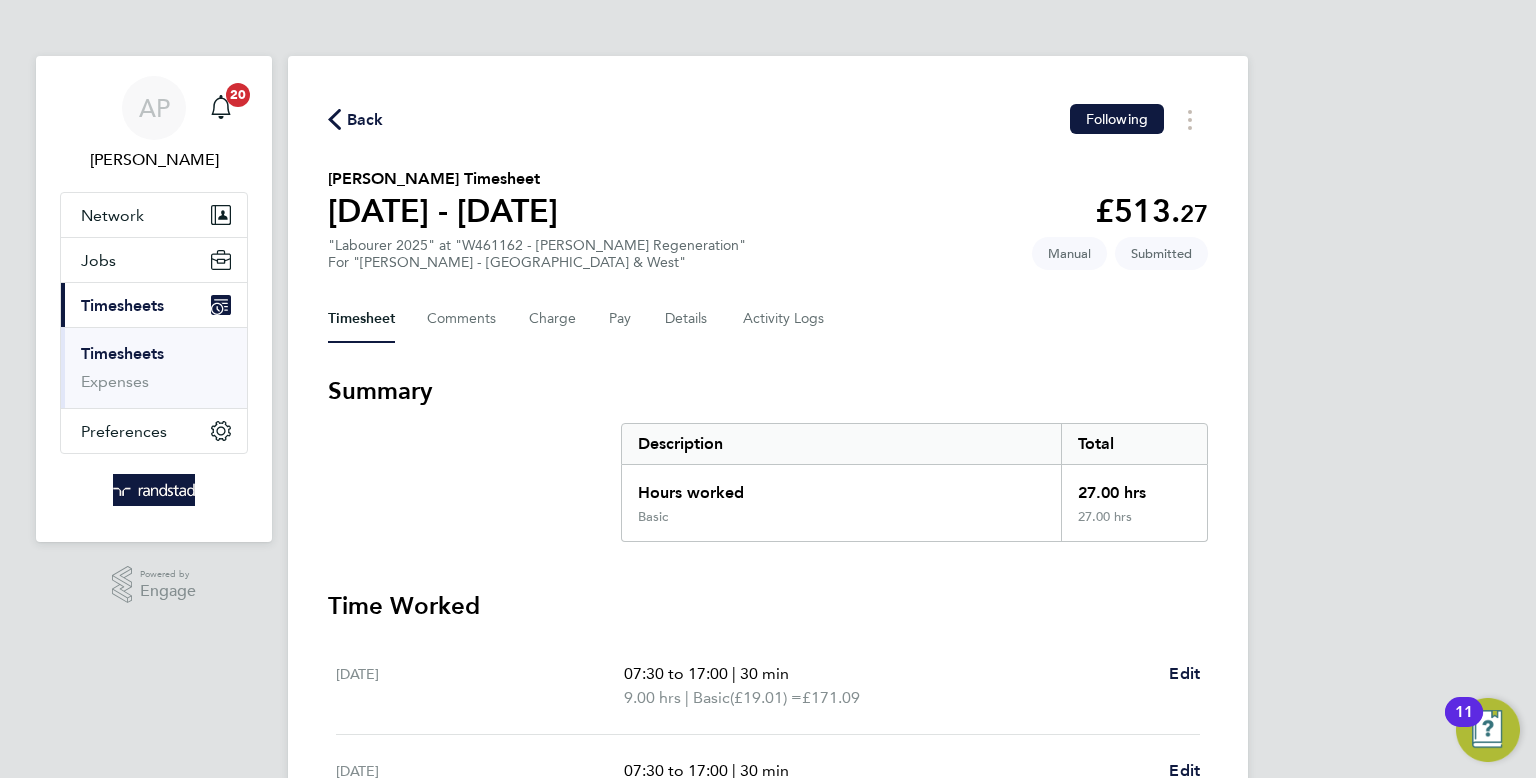 click on "Back  Following
[PERSON_NAME] Timesheet   [DATE] - [DATE]   £513. 27  "Labourer 2025" at "W461162 - [PERSON_NAME] Regeneration"  For "[PERSON_NAME] - [GEOGRAPHIC_DATA] & West"  Submitted   Manual   Timesheet   Comments   Charge   Pay   Details   Activity Logs   Summary   Description   Total   Hours worked   27.00 hrs   Basic   27.00 hrs   Time Worked   [DATE]   07:30 to 17:00   |   30 min   9.00 hrs   |   Basic   (£19.01) =   £171.09   Edit   [DATE]   07:30 to 17:00   |   30 min   9.00 hrs   |   Basic   (£19.01) =   £171.09   Edit   [DATE]   07:30 to 17:00   |   30 min   9.00 hrs   |   Basic   (£19.01) =   £171.09   Edit   Reject Timesheet" 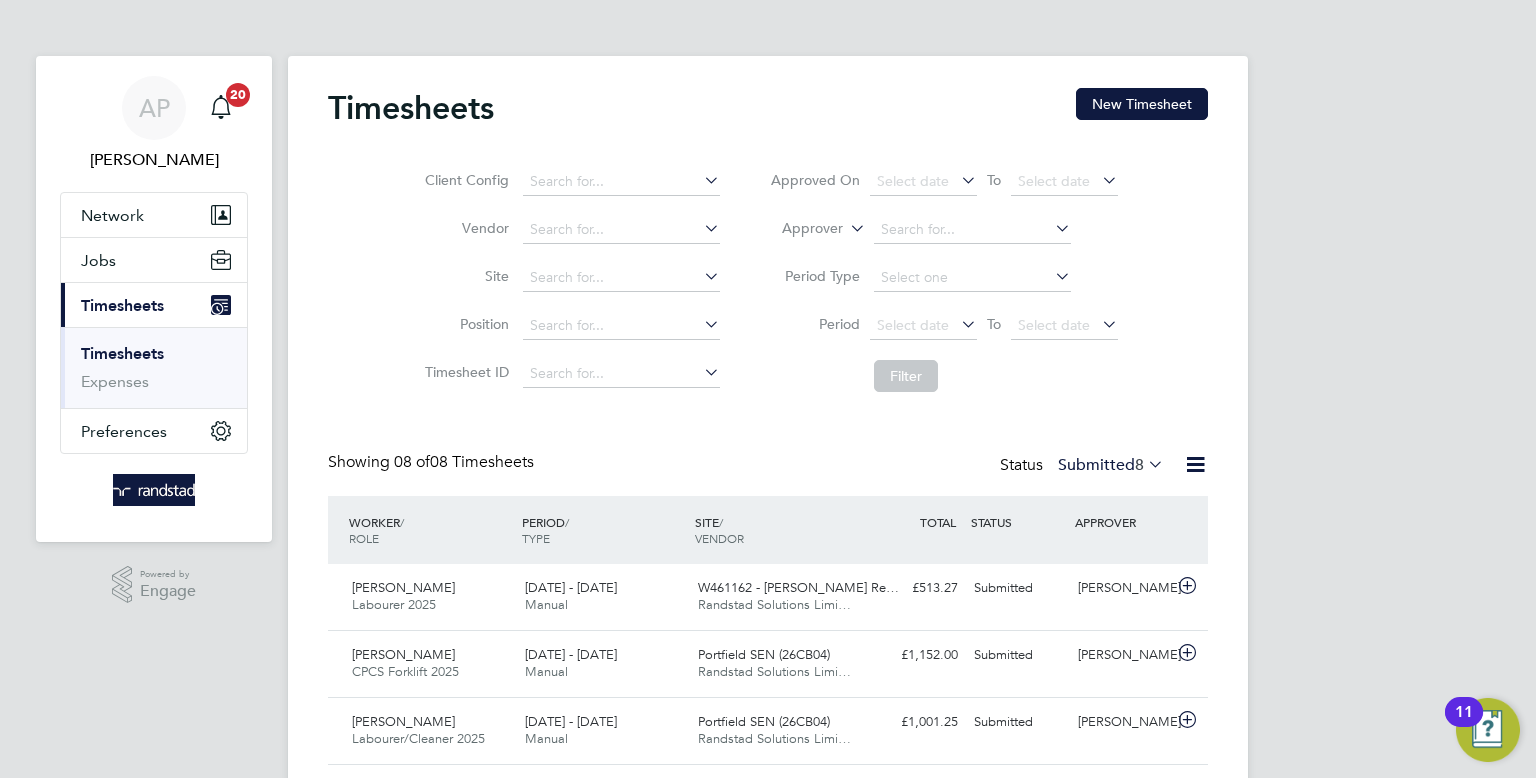 scroll, scrollTop: 9, scrollLeft: 10, axis: both 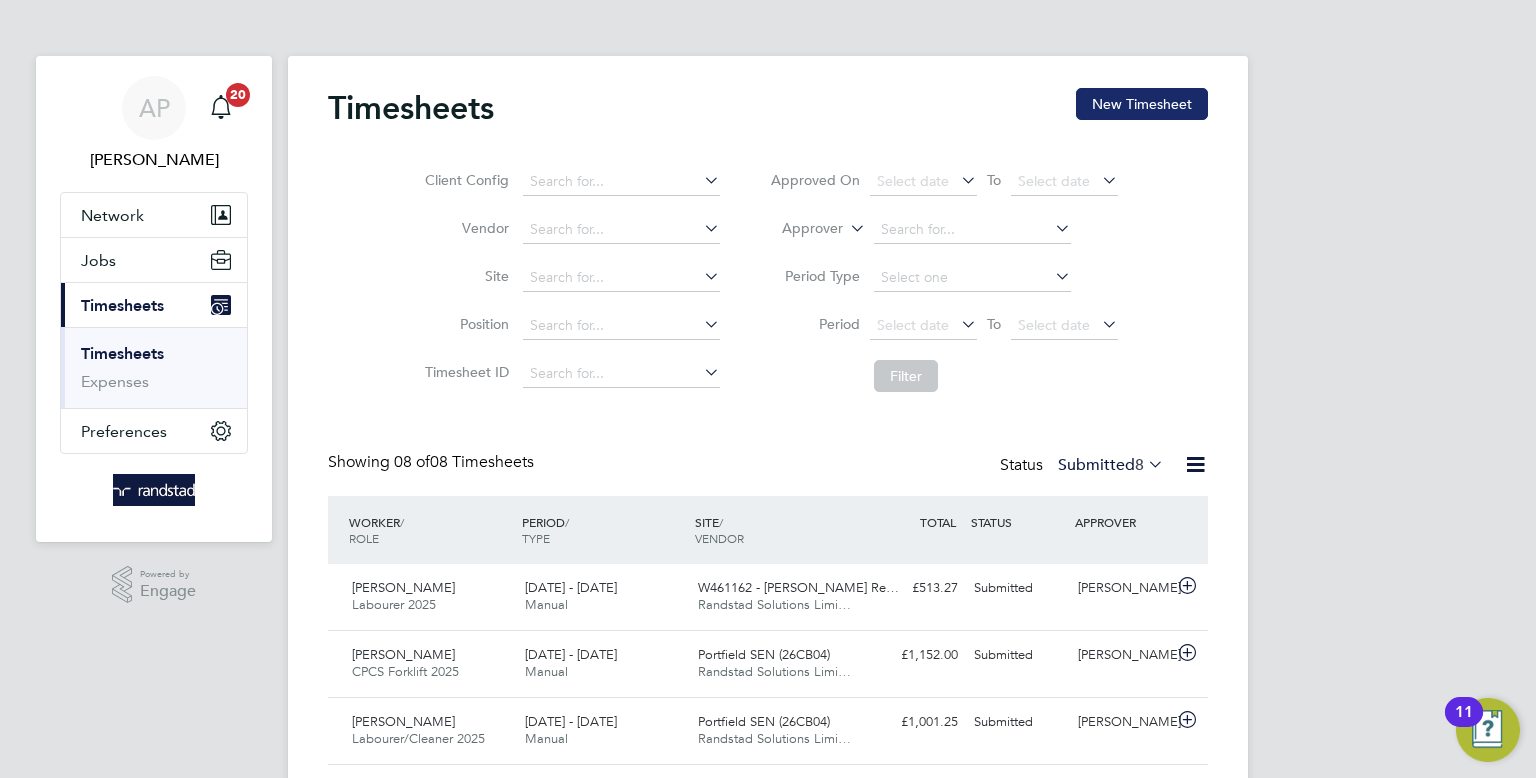 click on "New Timesheet" 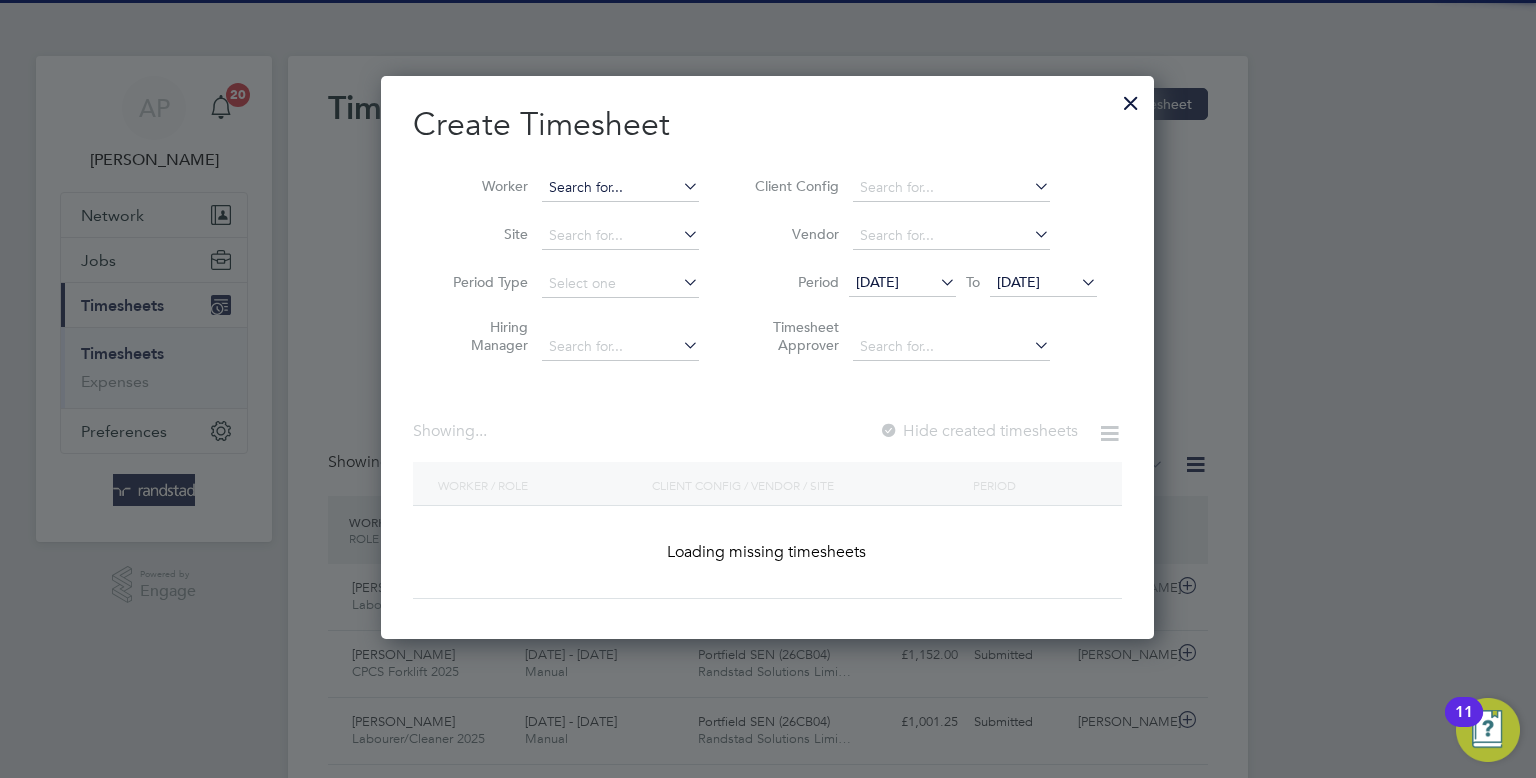 click at bounding box center (620, 188) 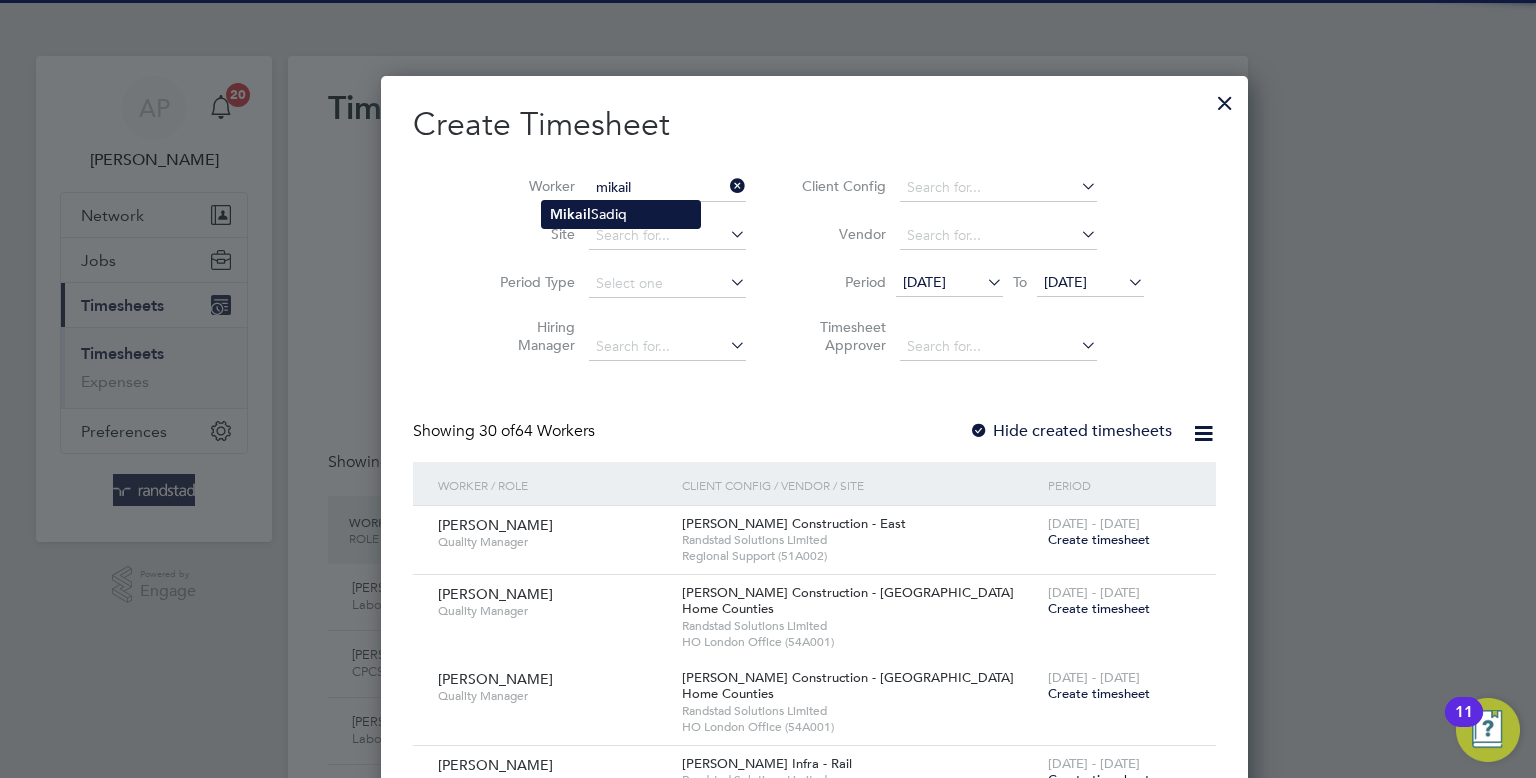 click on "[PERSON_NAME]" 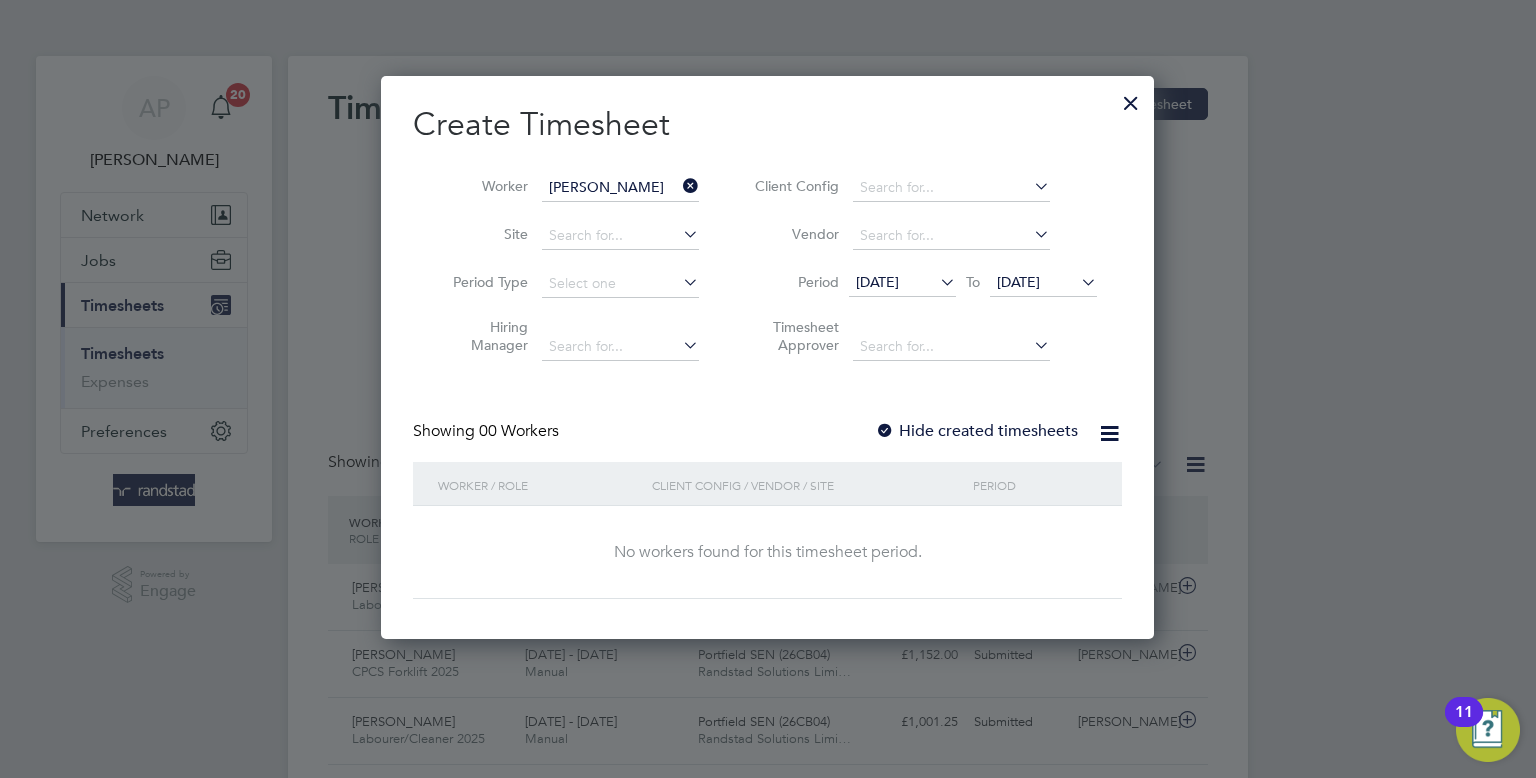 click on "[DATE]" at bounding box center [1043, 283] 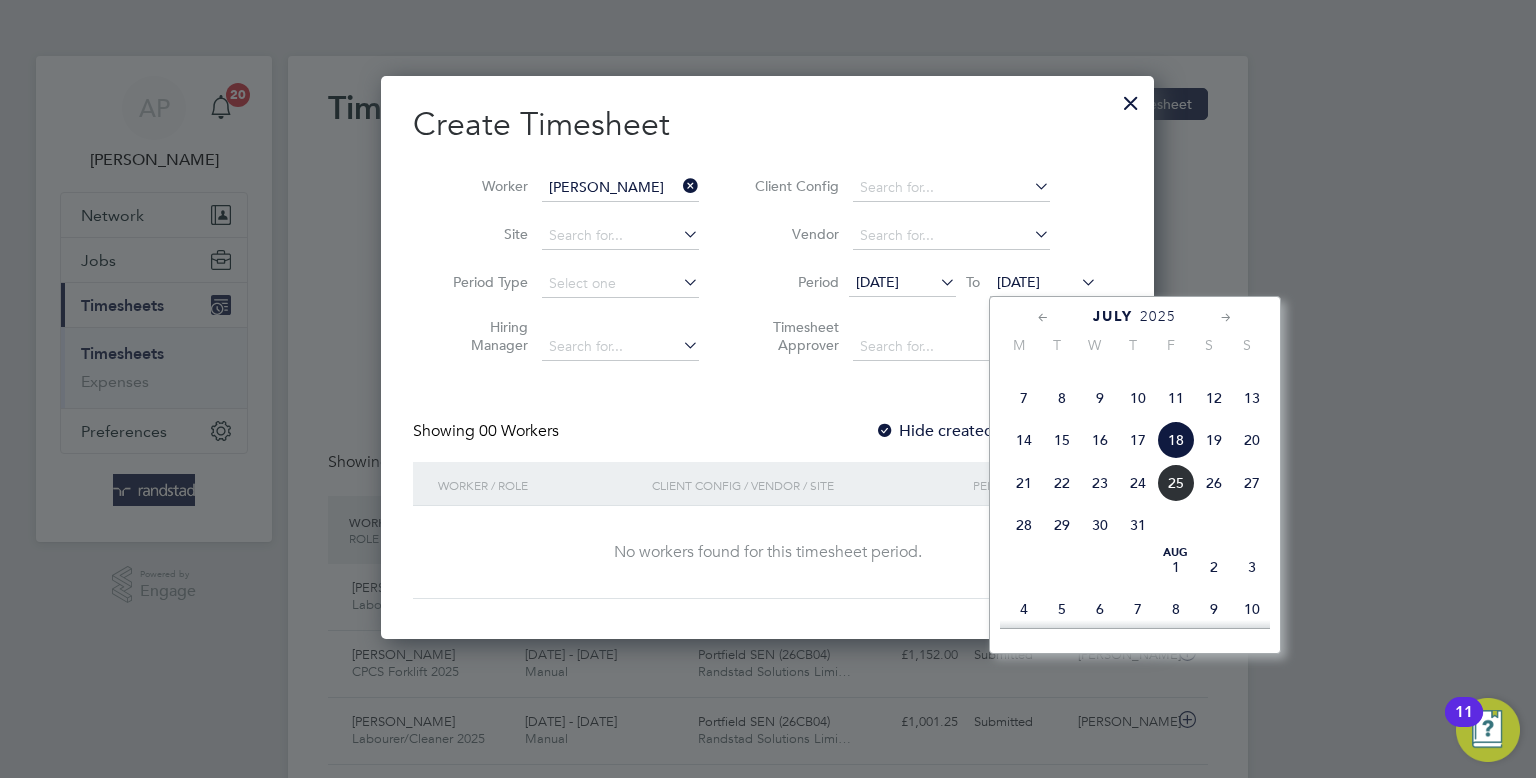 click on "25" 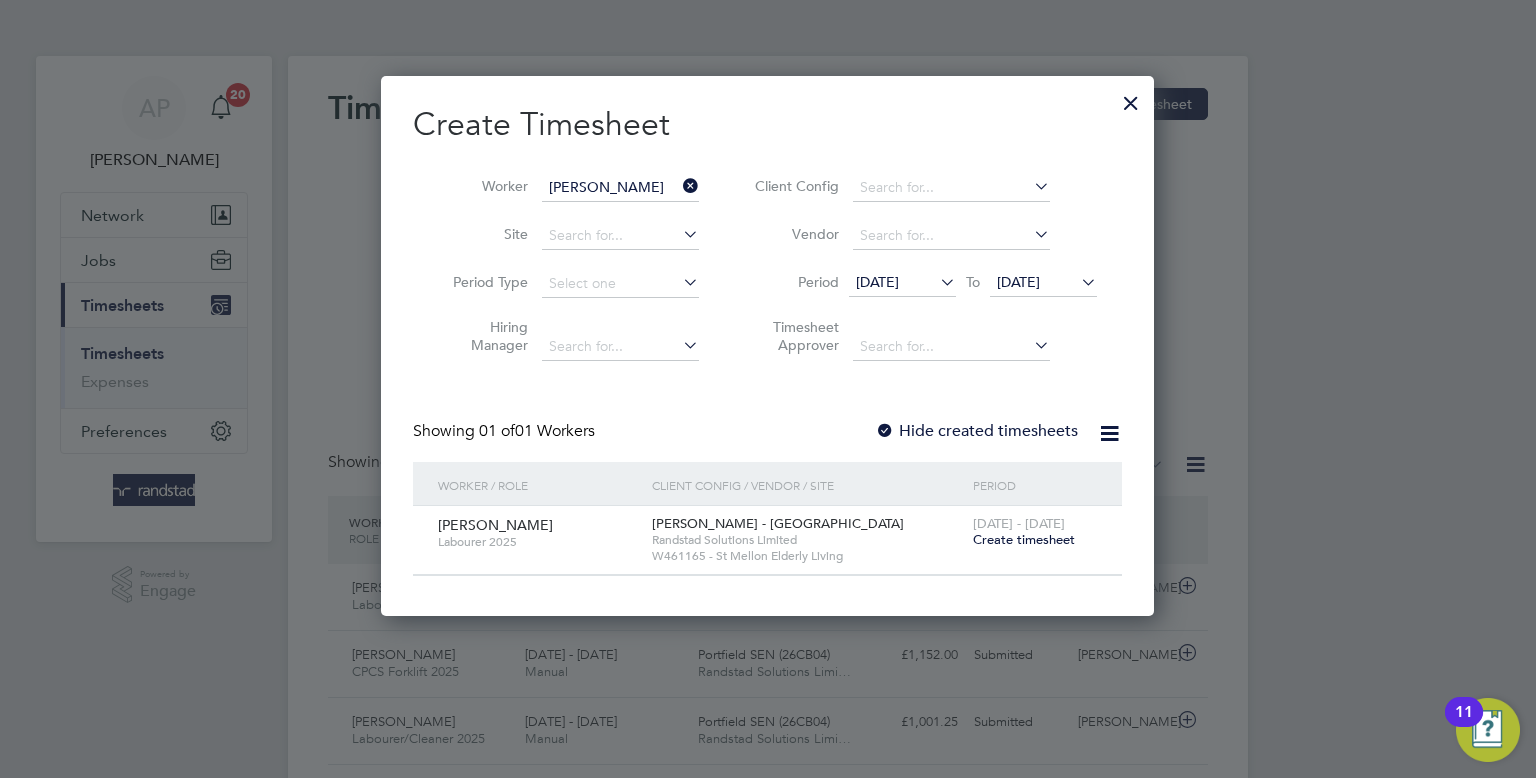 click on "Create timesheet" at bounding box center (1024, 539) 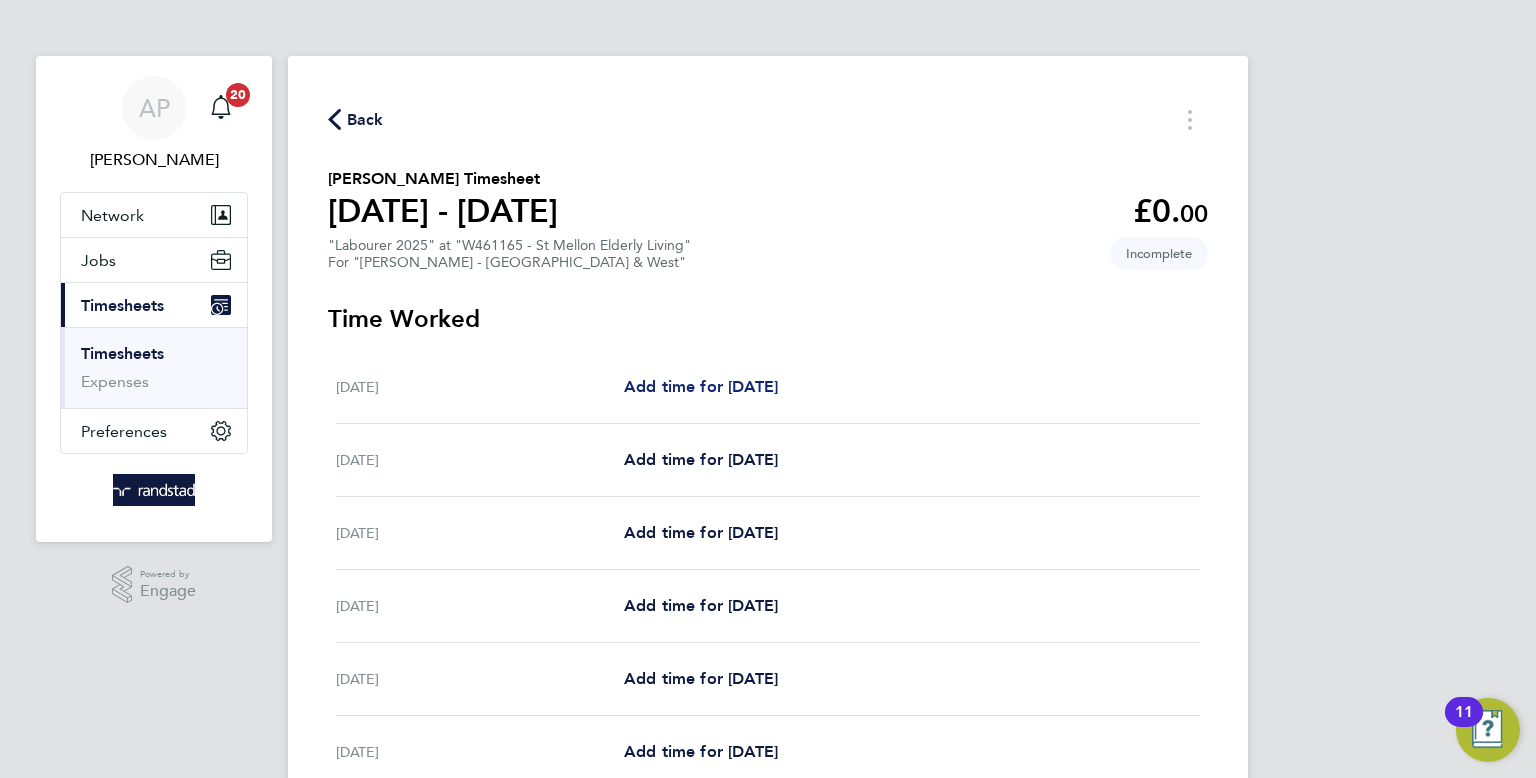 click on "Add time for [DATE]" at bounding box center (701, 386) 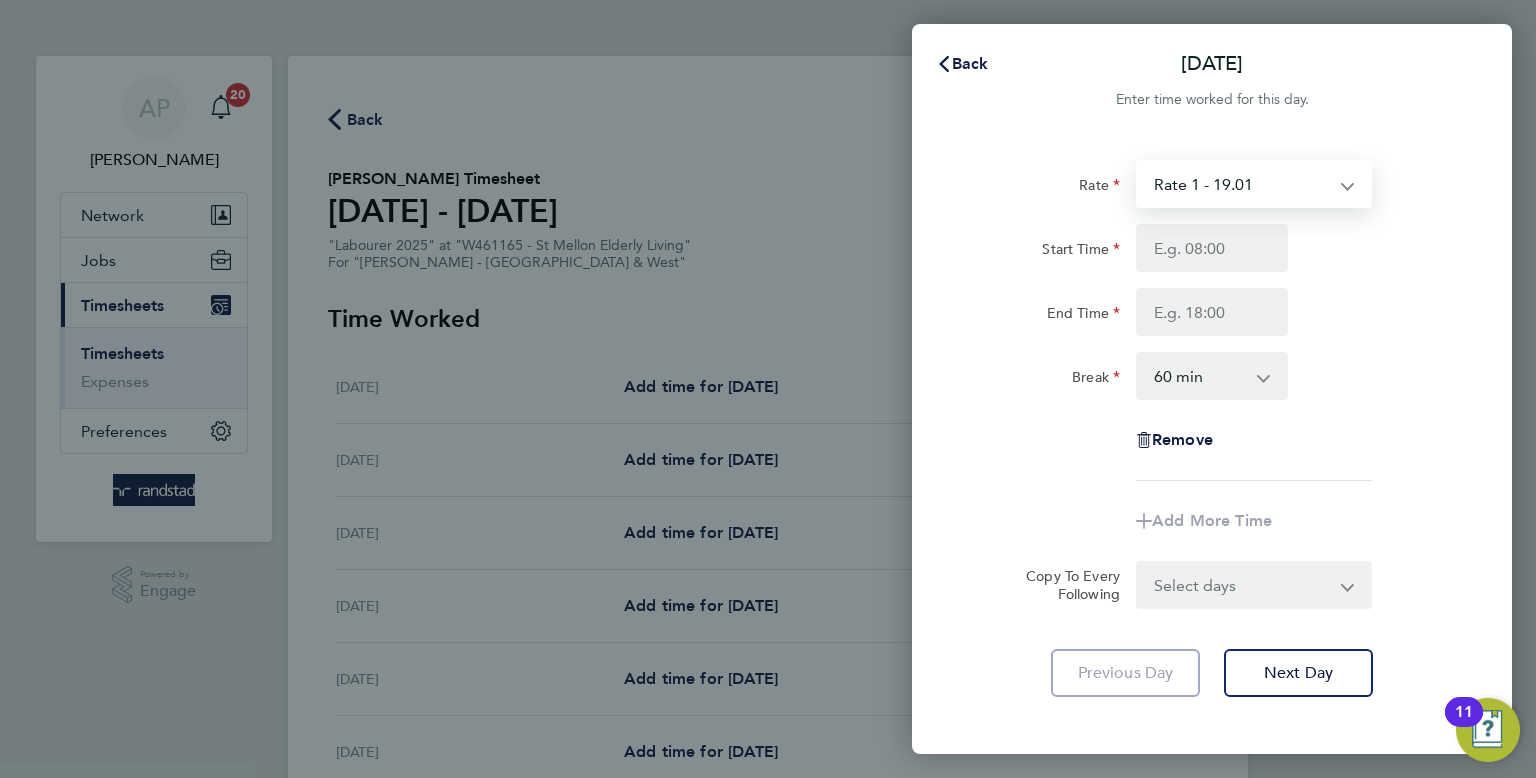 click on "Rate 1 - 19.01   Overtime - 27.22" at bounding box center [1242, 184] 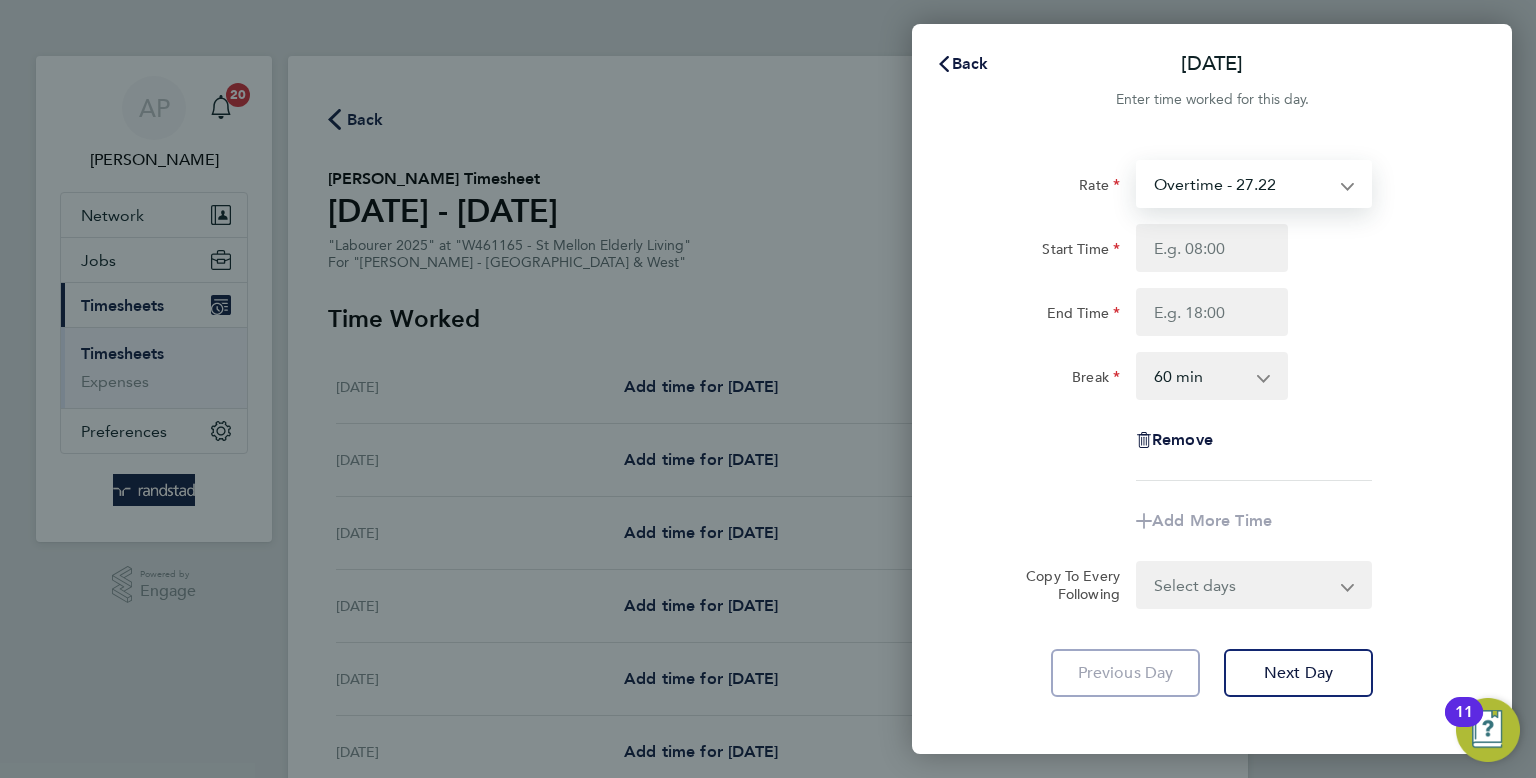 select on "60" 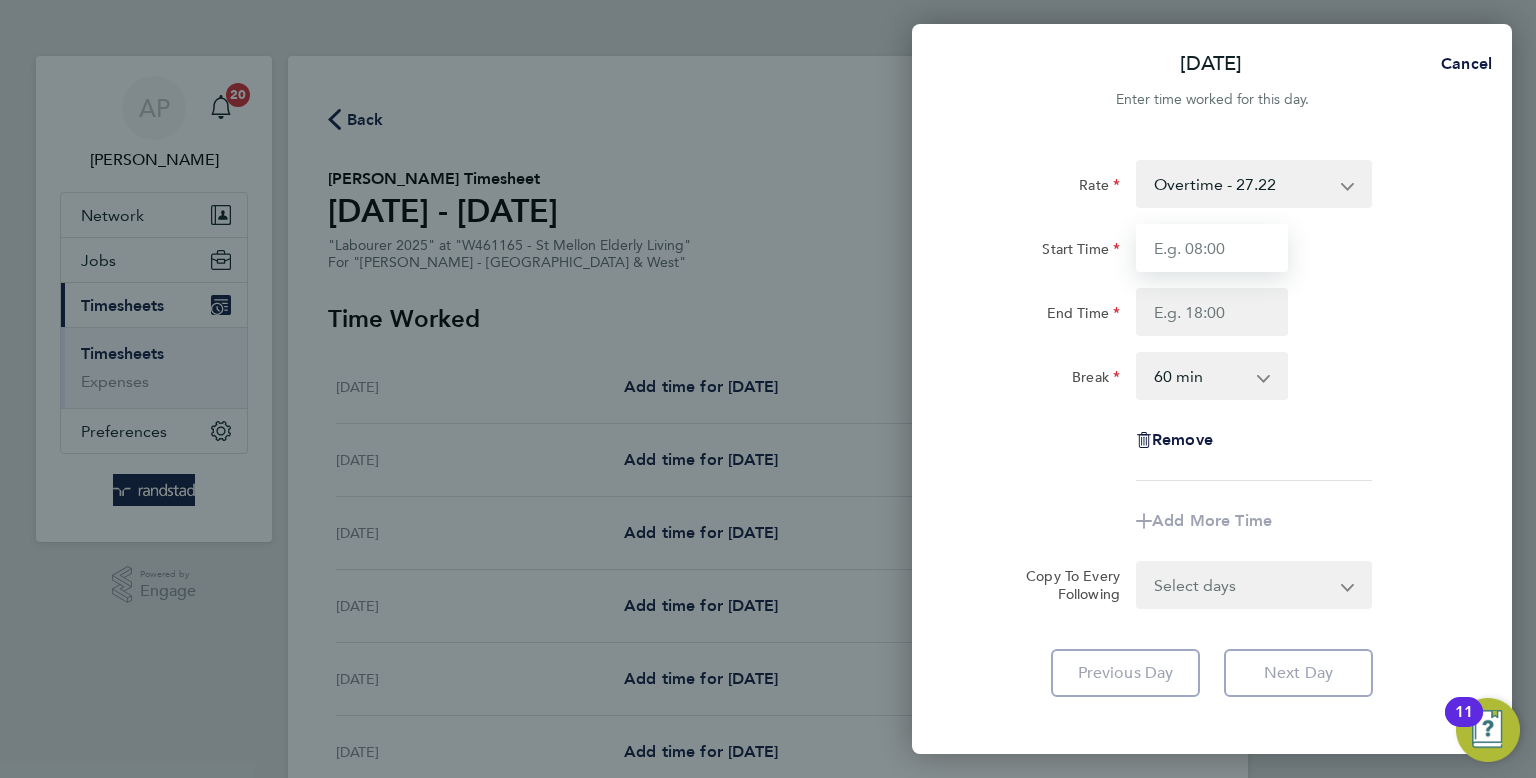 click on "Start Time" at bounding box center (1212, 248) 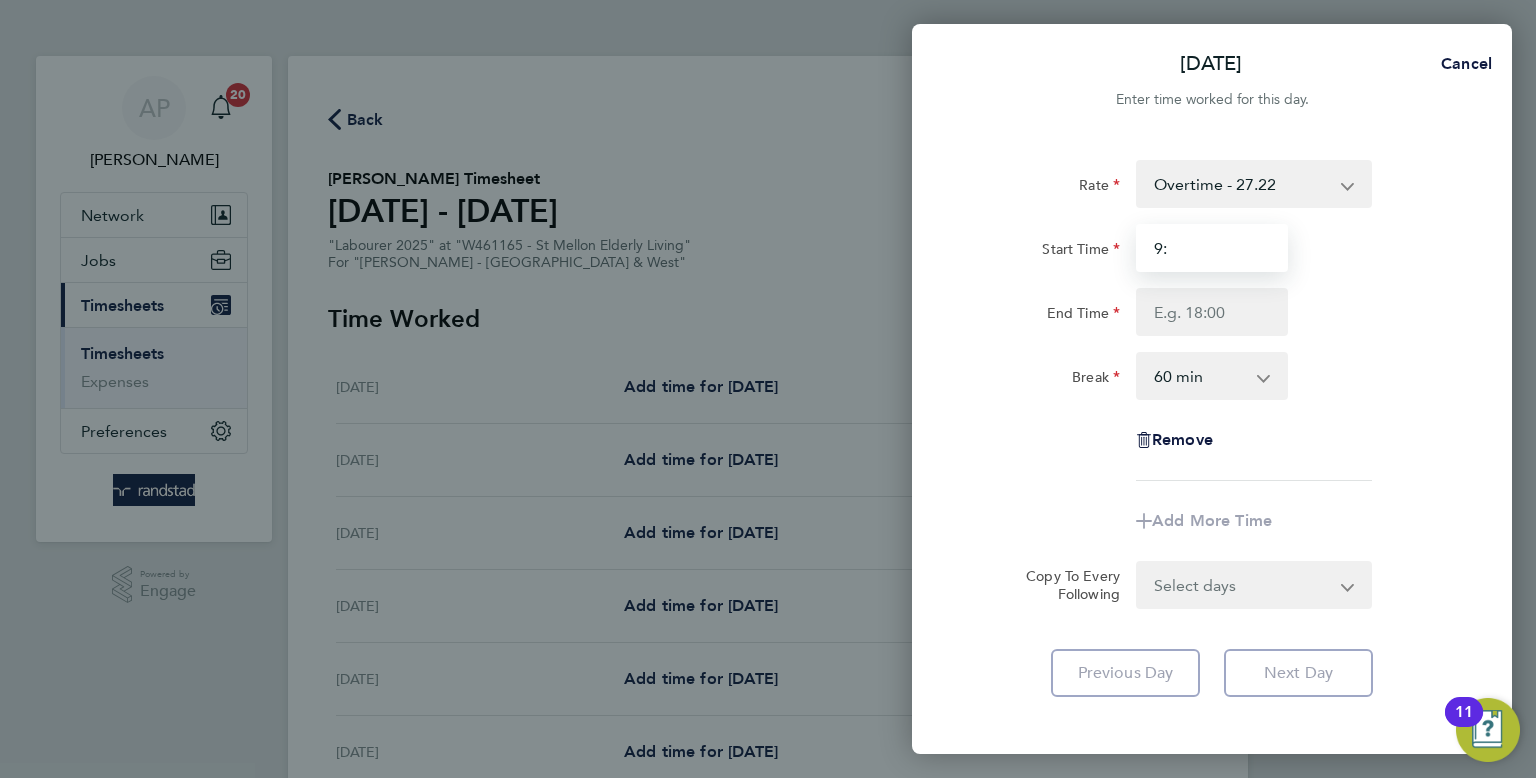 type on "9" 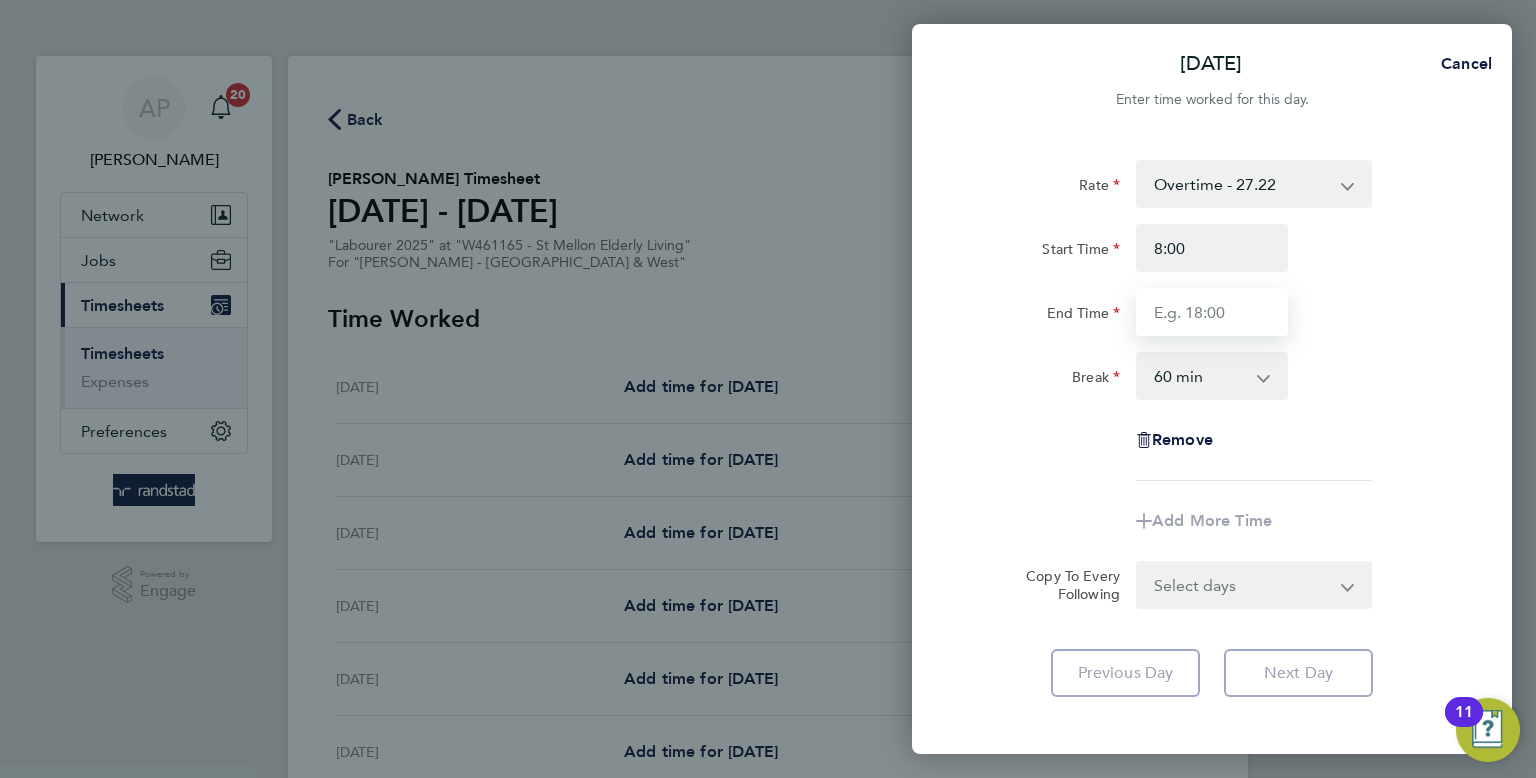 type on "08:00" 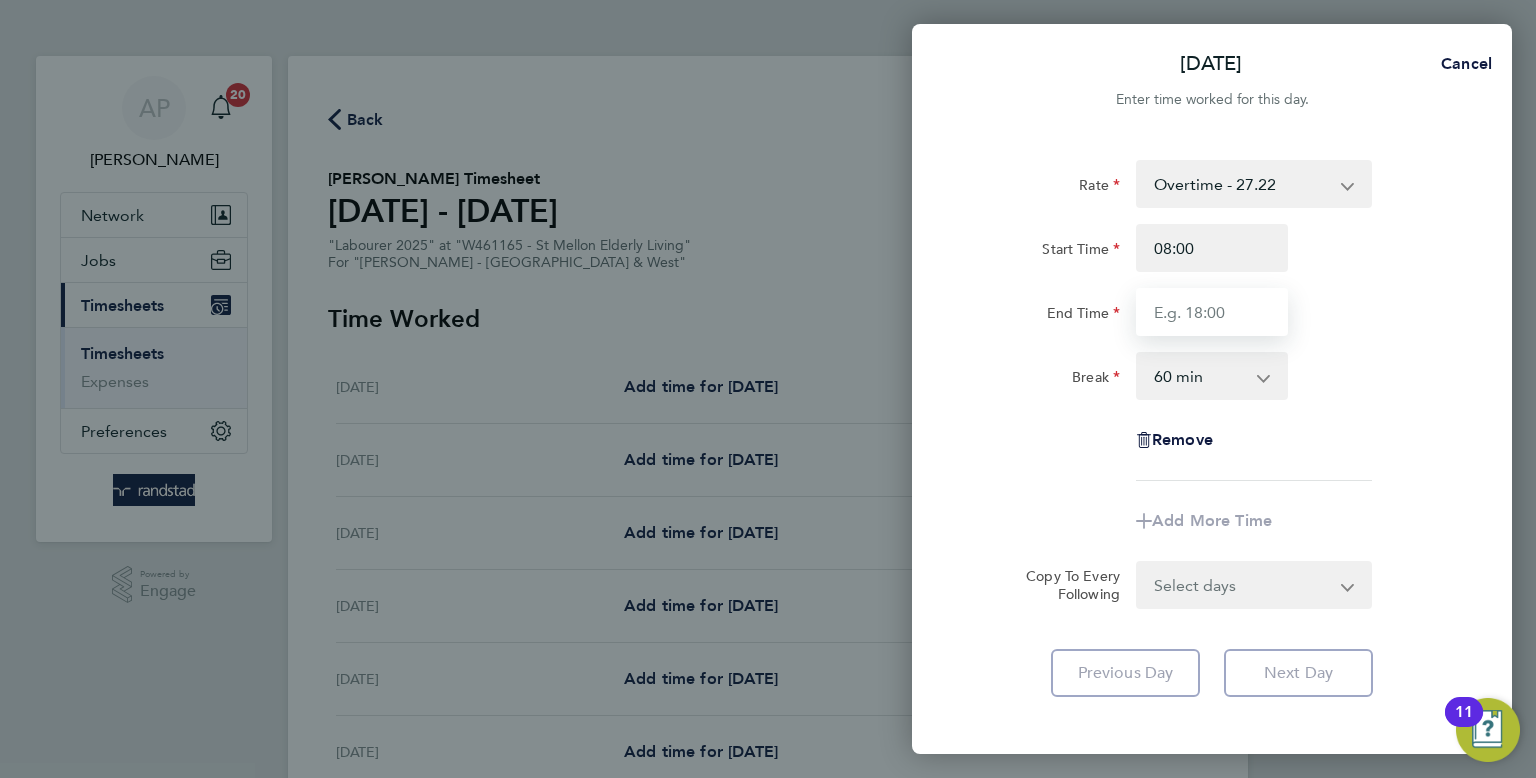 click on "End Time" at bounding box center (1212, 312) 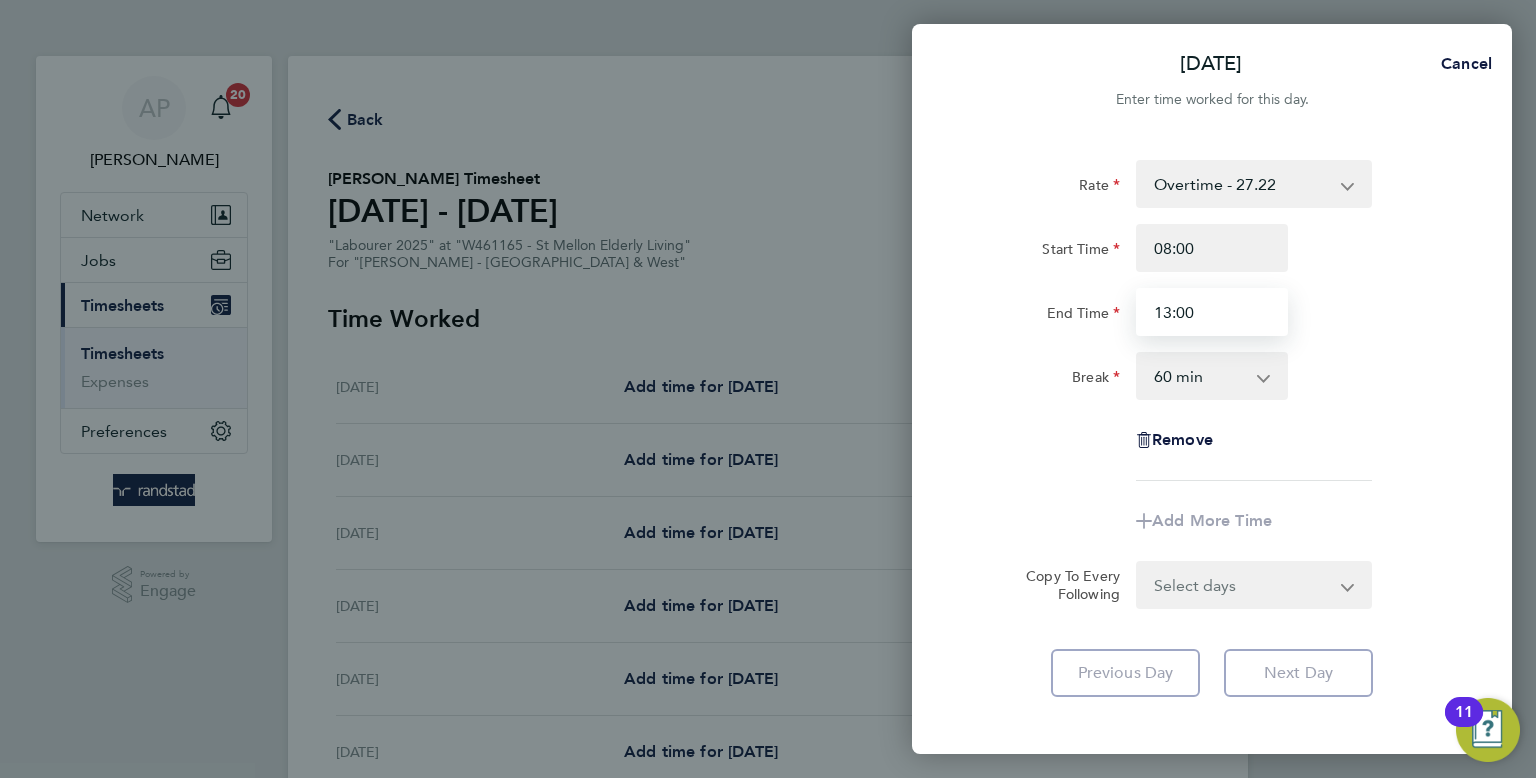 type on "13:00" 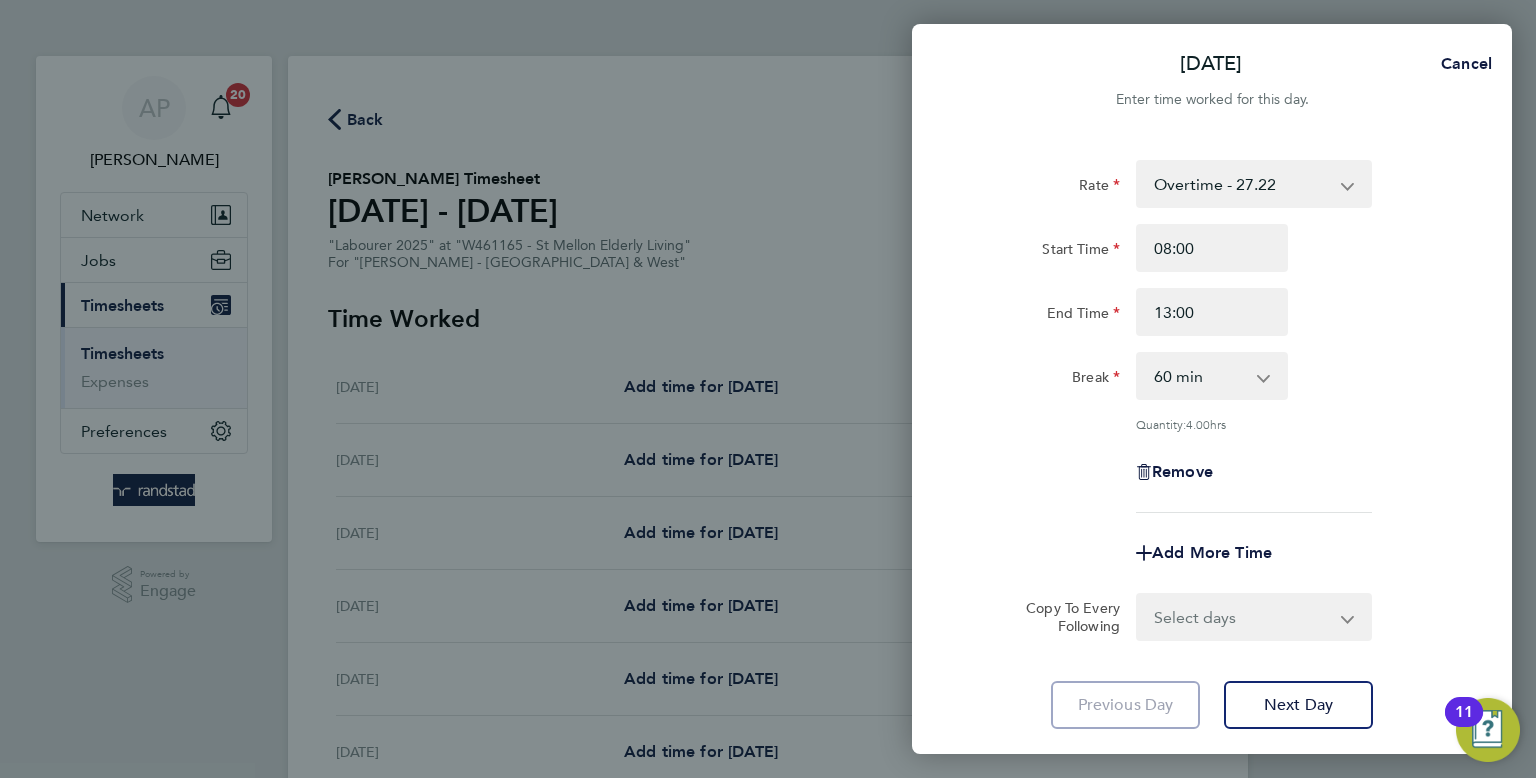 click on "Start Time 08:00 End Time 13:00" 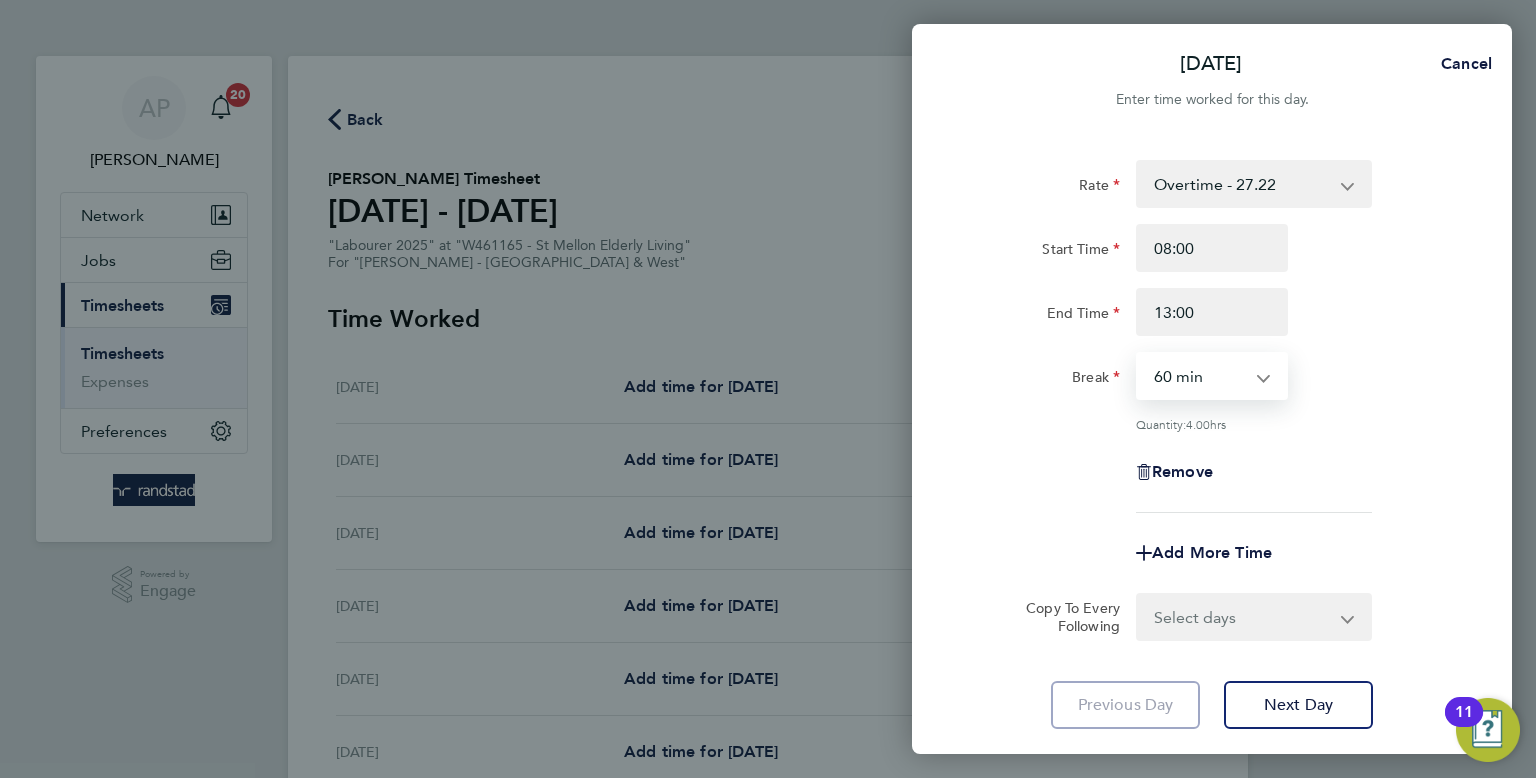 select on "30" 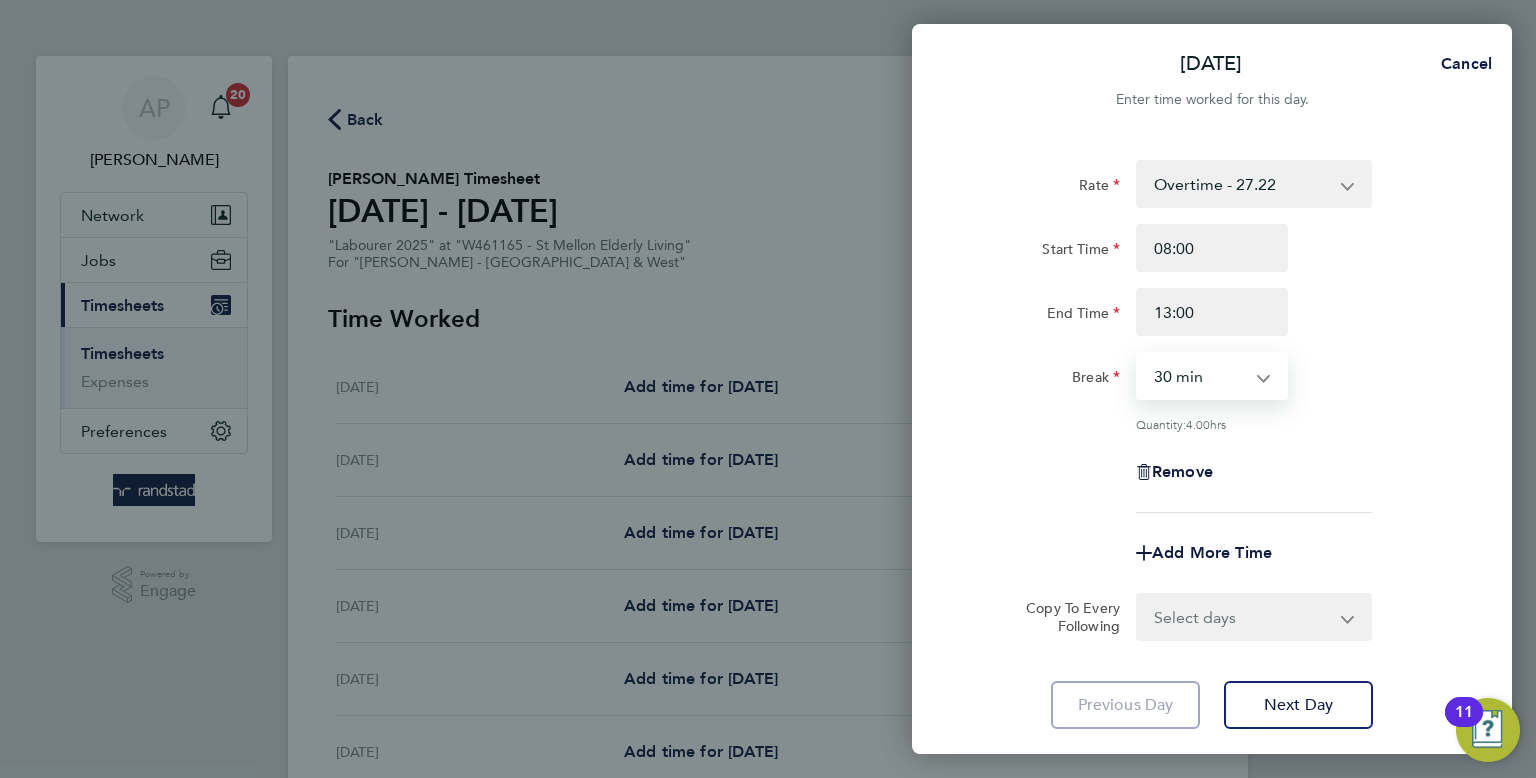 click on "0 min   15 min   30 min   45 min   60 min   75 min   90 min" at bounding box center [1200, 376] 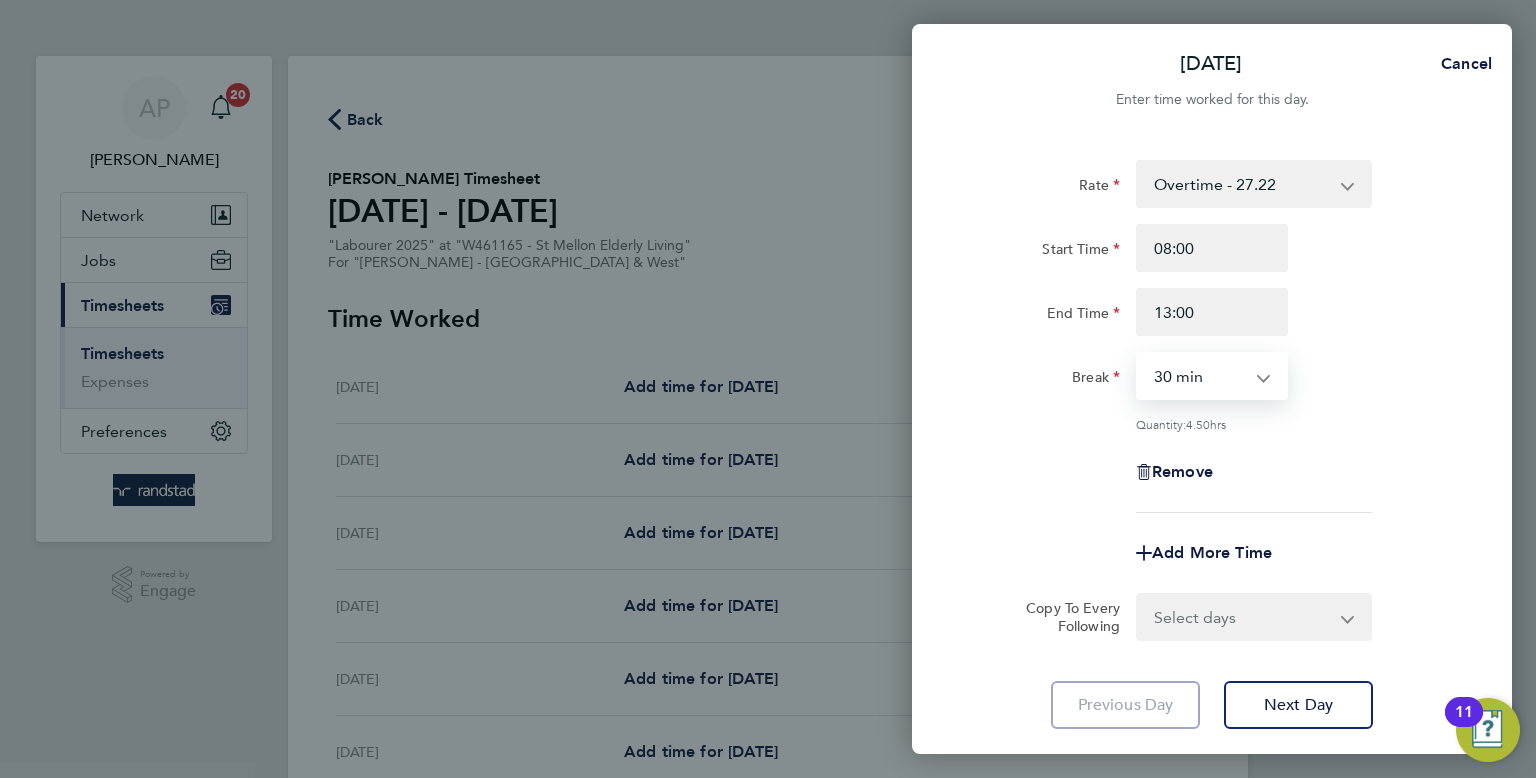click on "Break  0 min   15 min   30 min   45 min   60 min   75 min   90 min" 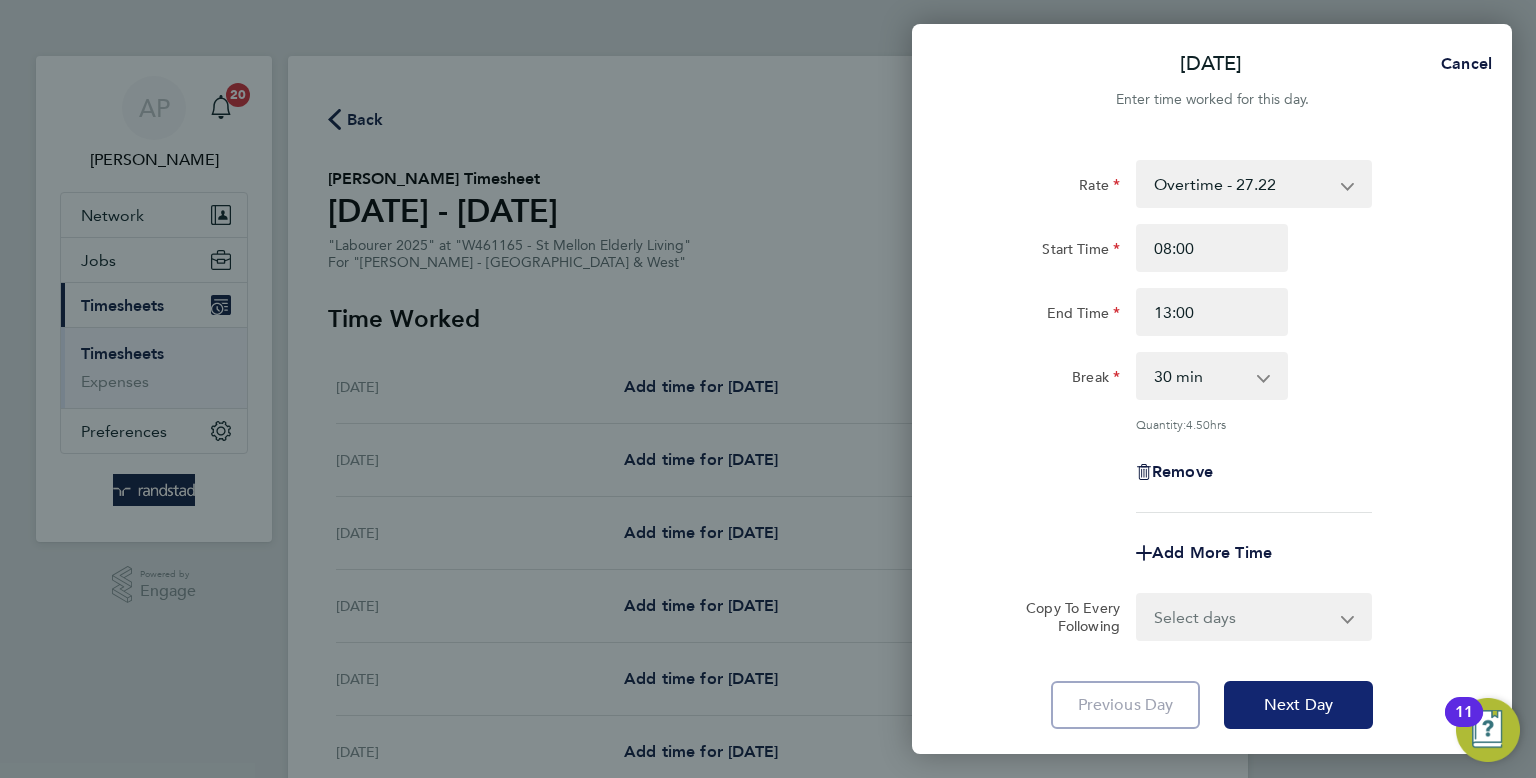 click on "Next Day" 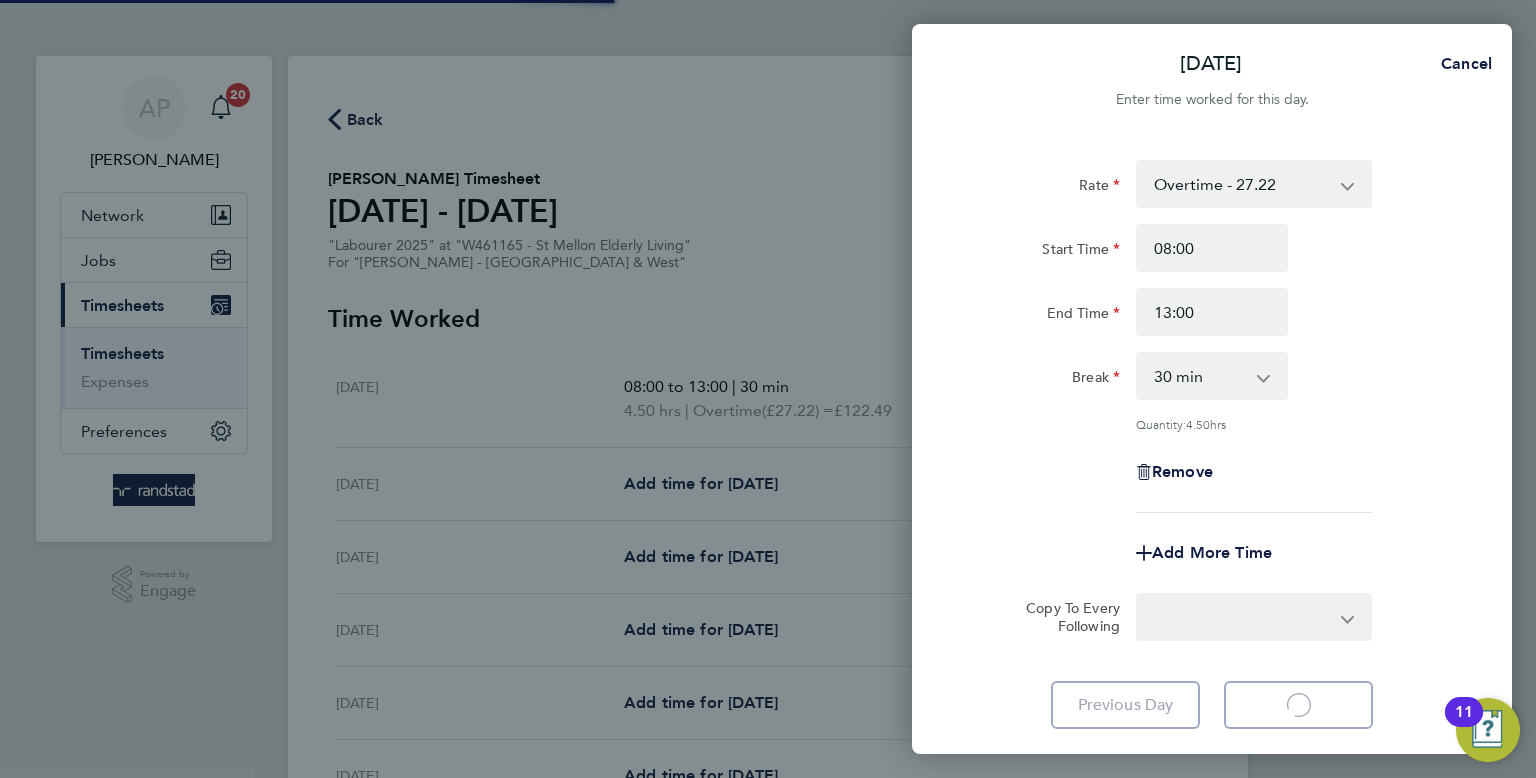 select on "60" 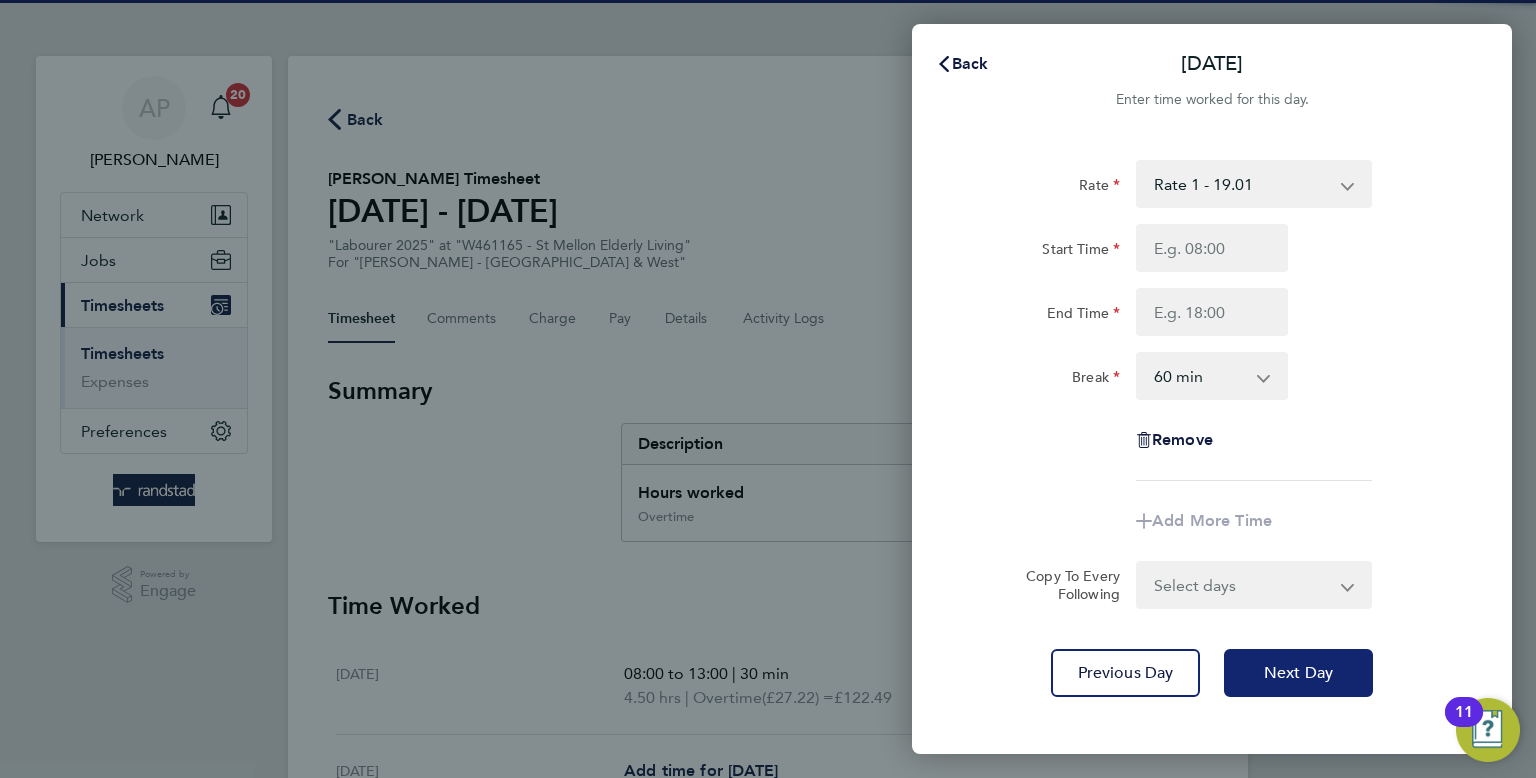 click on "Next Day" 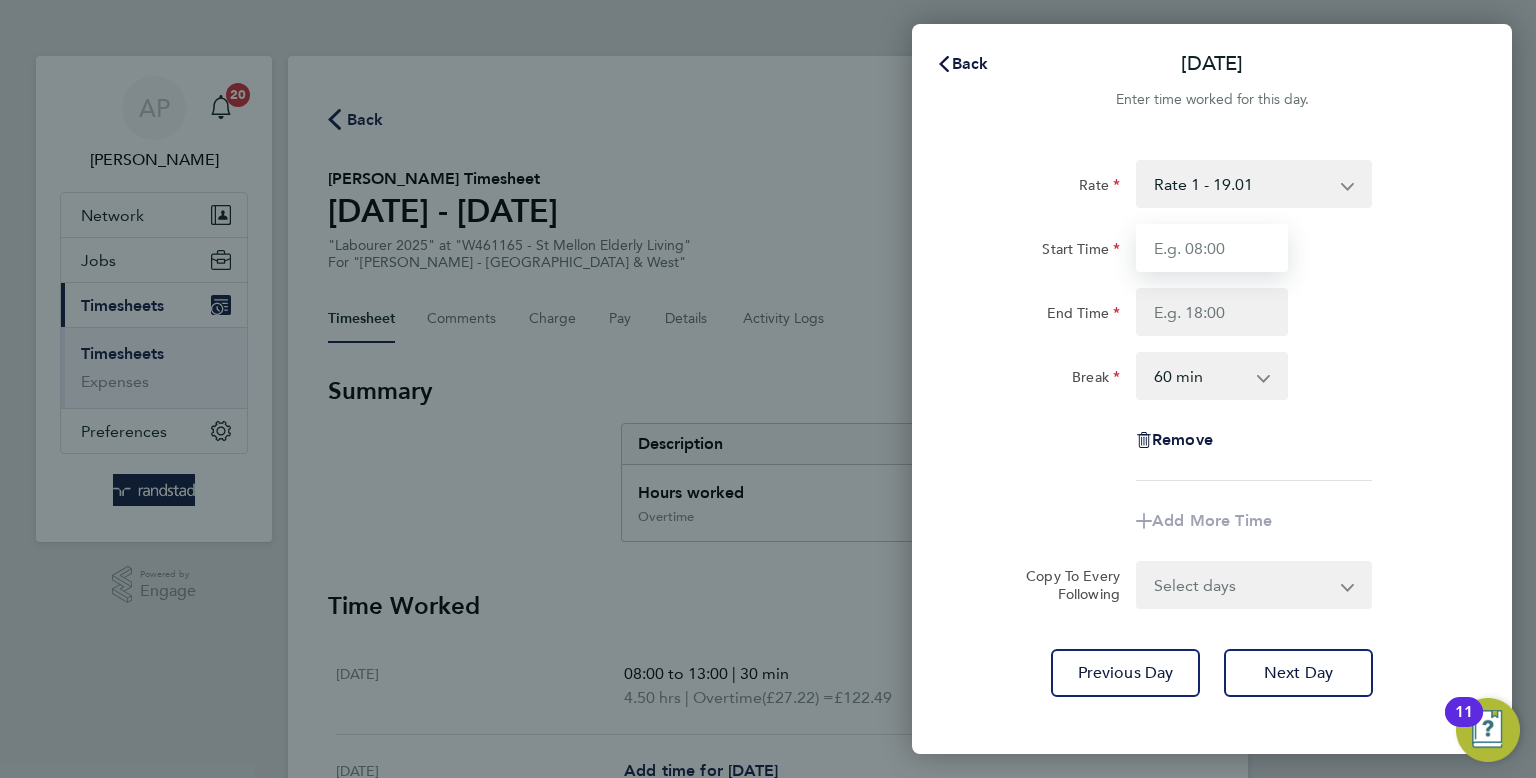 click on "Start Time" at bounding box center [1212, 248] 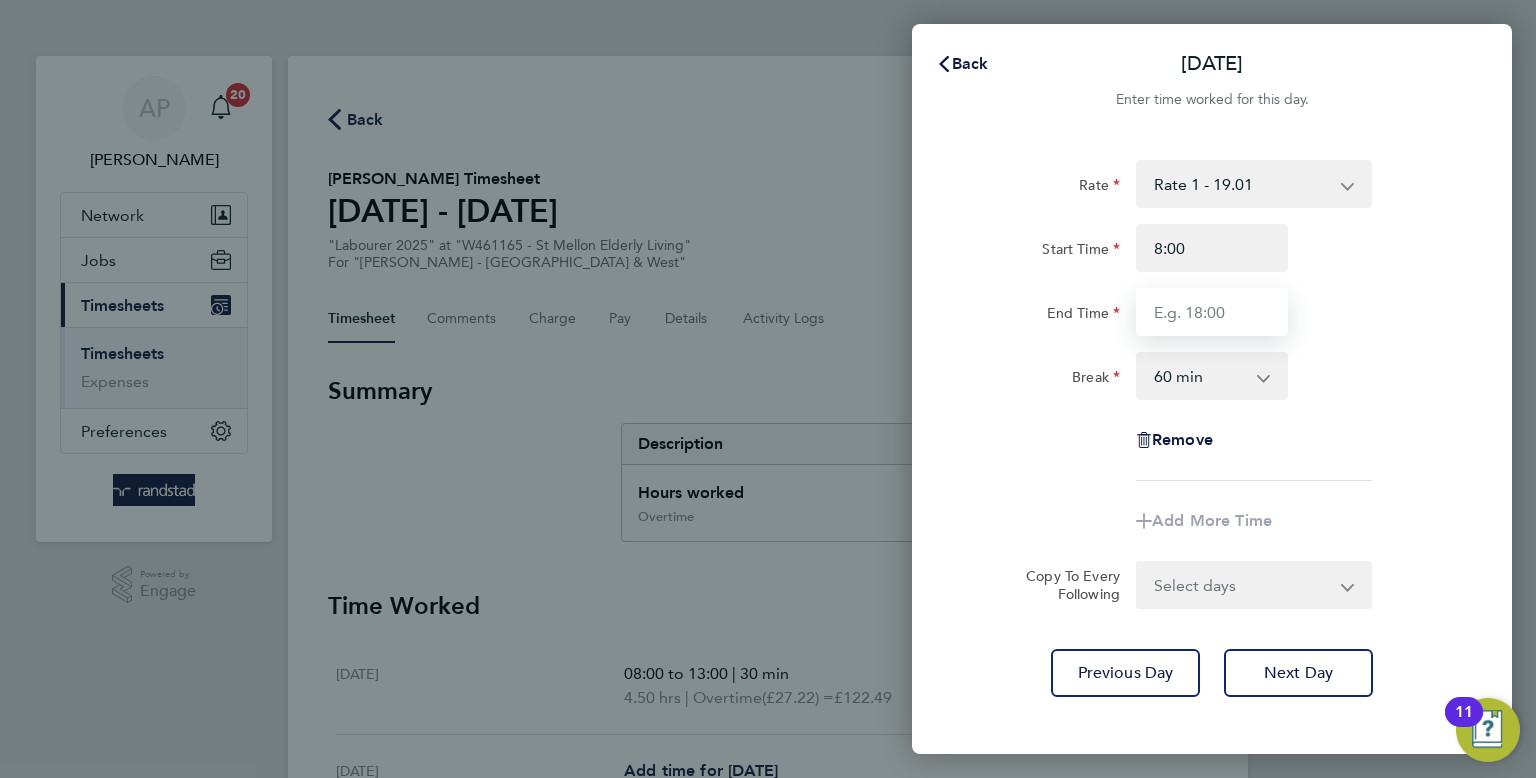 click on "End Time" at bounding box center (1212, 312) 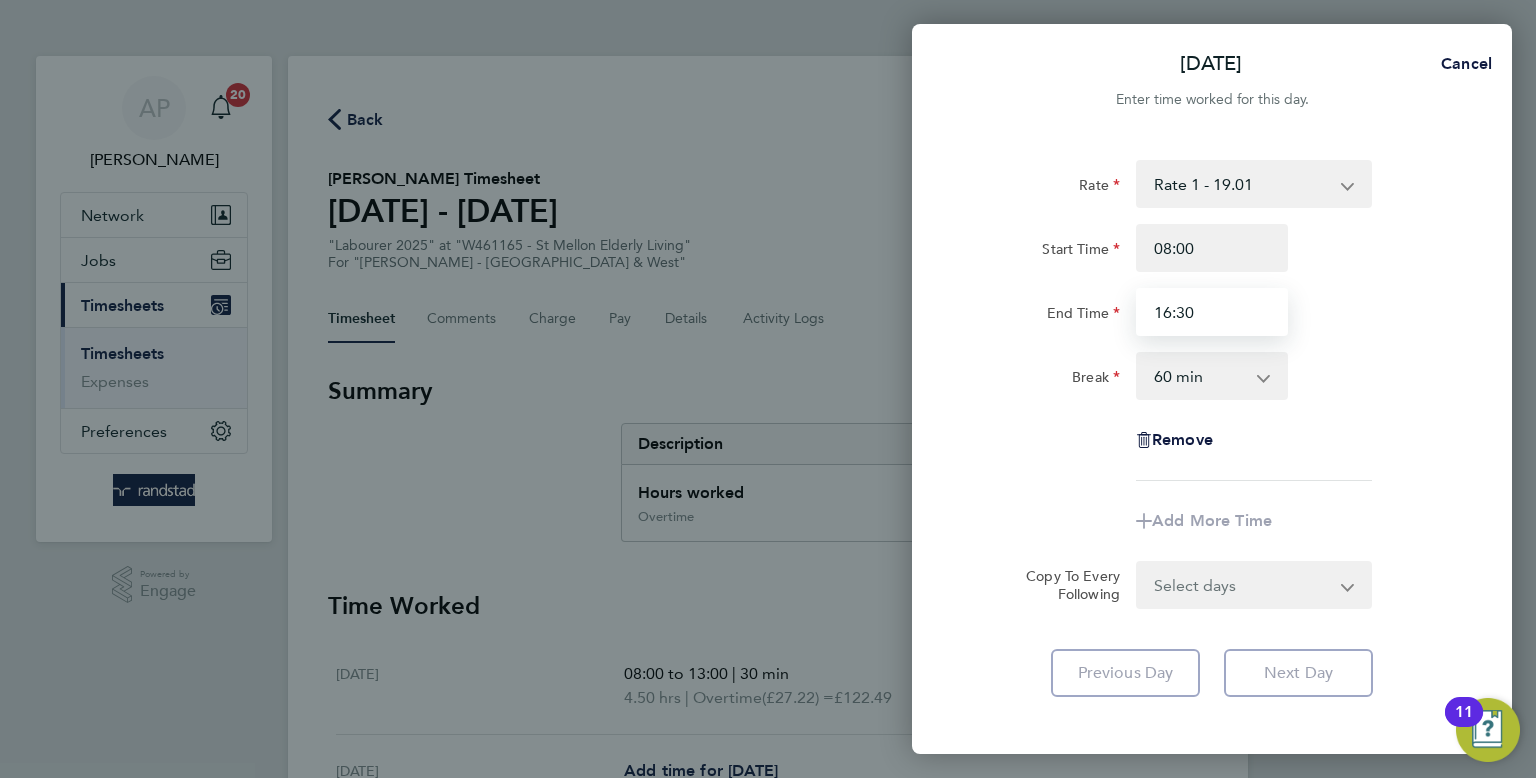 type on "16:30" 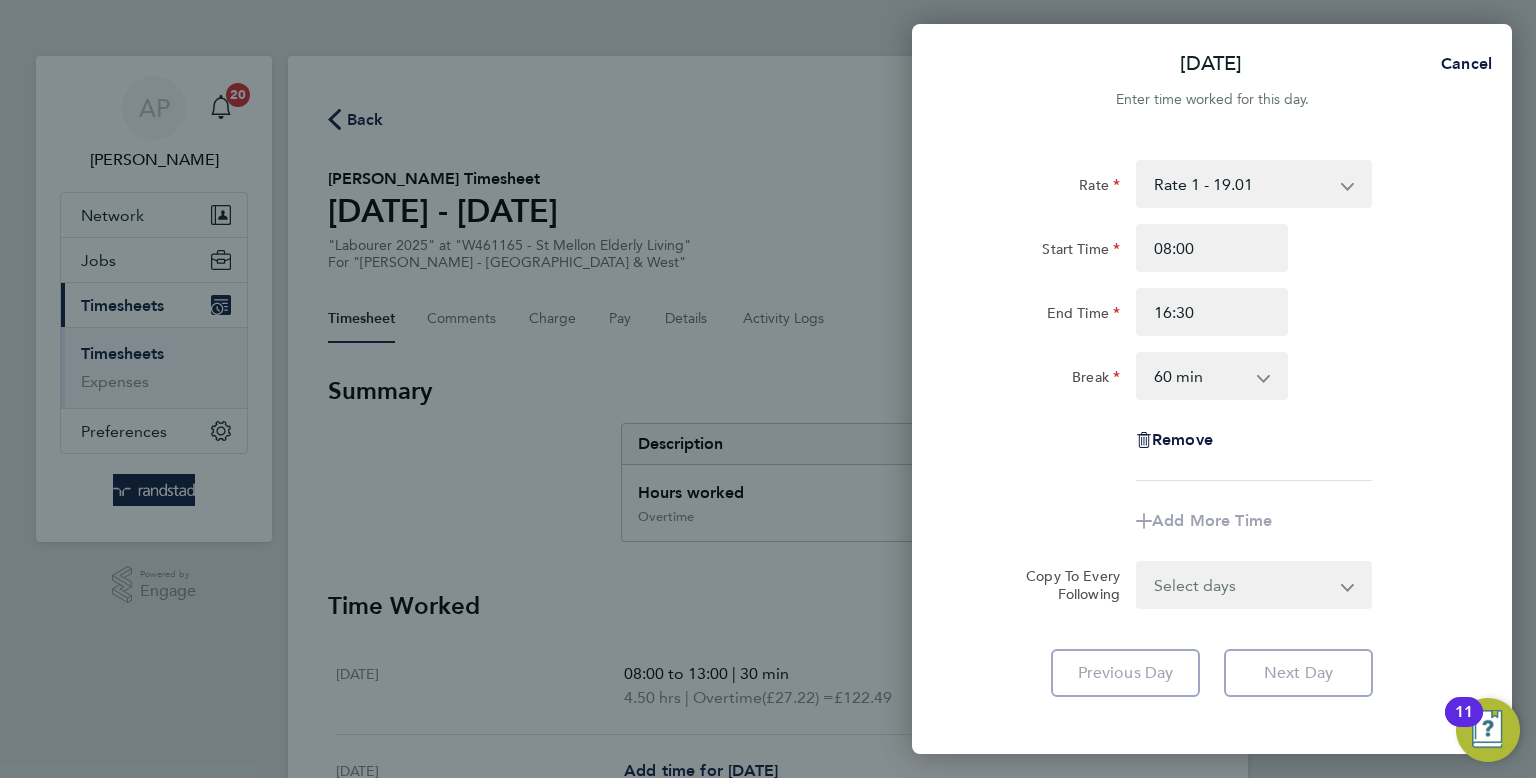 click on "0 min   15 min   30 min   45 min   60 min   75 min   90 min" at bounding box center (1200, 376) 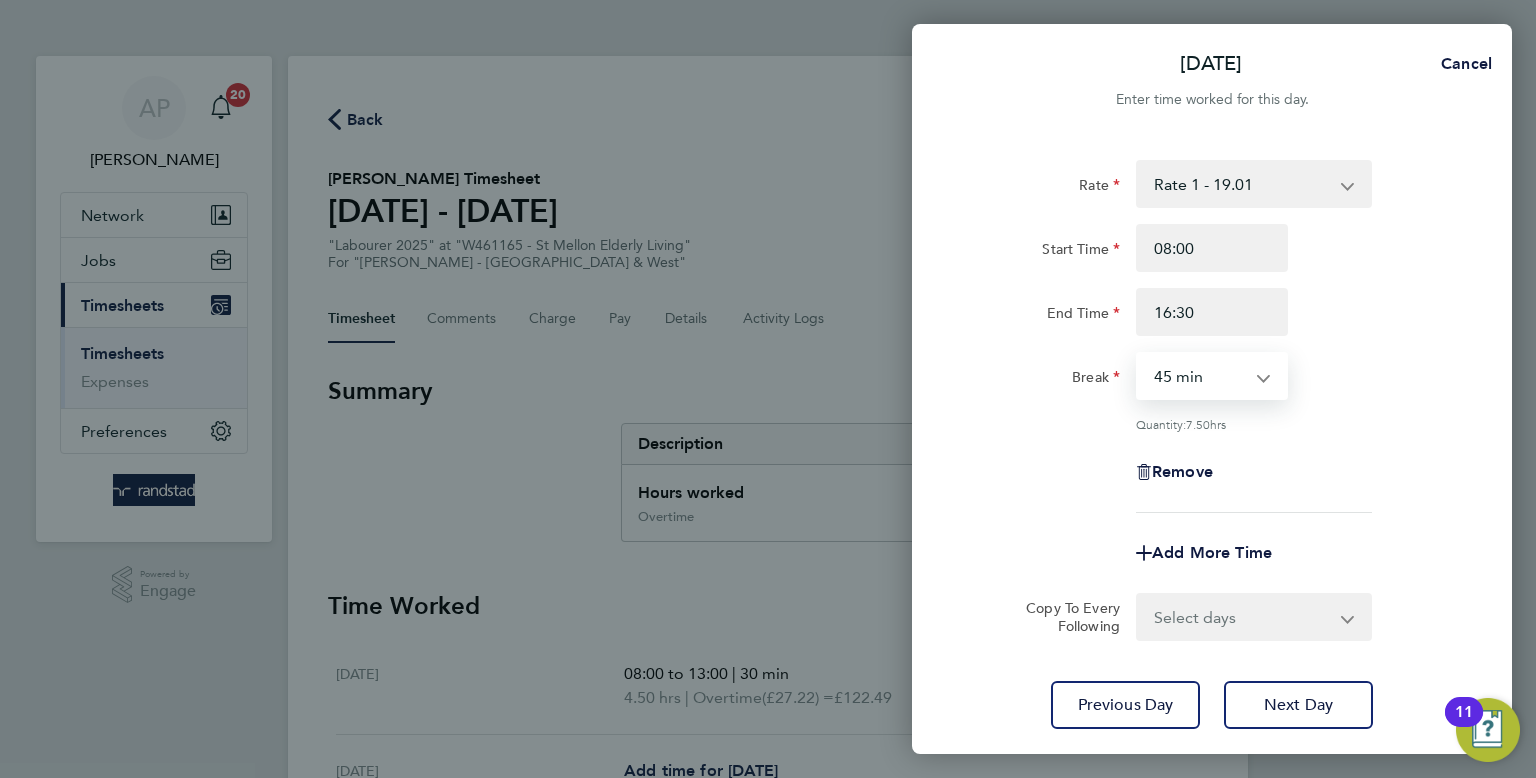 click on "0 min   15 min   30 min   45 min   60 min   75 min   90 min" at bounding box center (1200, 376) 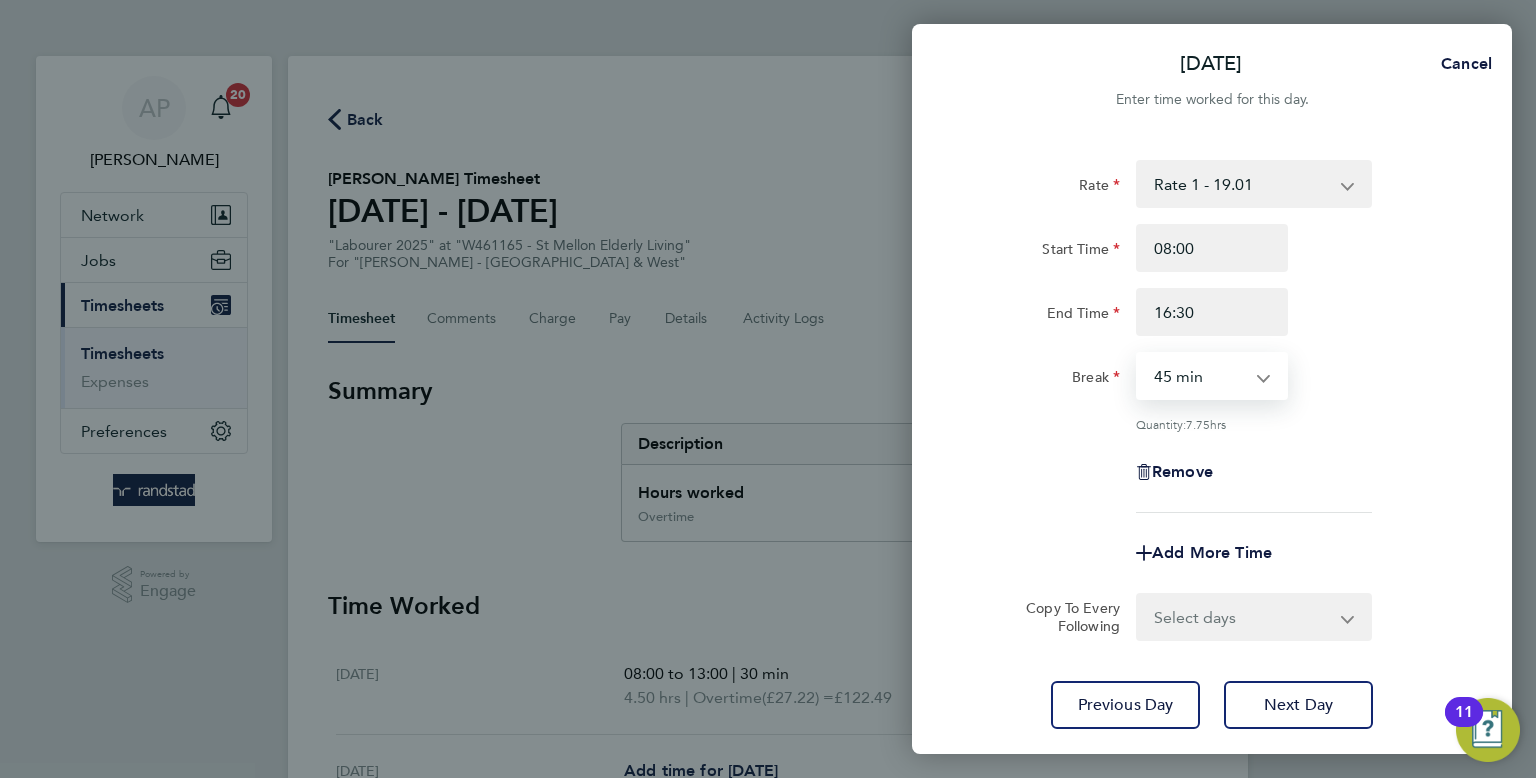 click on "0 min   15 min   30 min   45 min   60 min   75 min   90 min" at bounding box center [1200, 376] 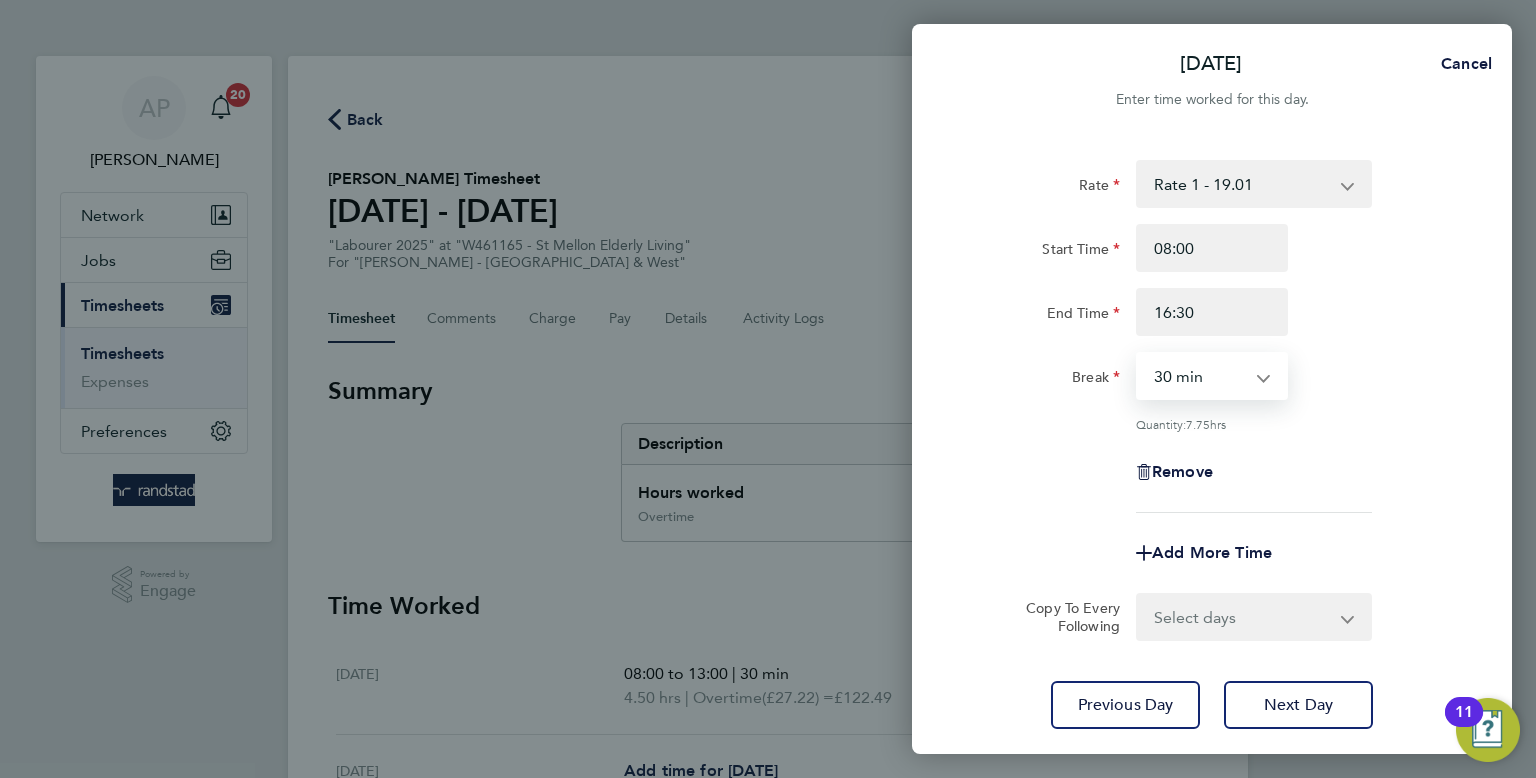 click on "0 min   15 min   30 min   45 min   60 min   75 min   90 min" at bounding box center (1200, 376) 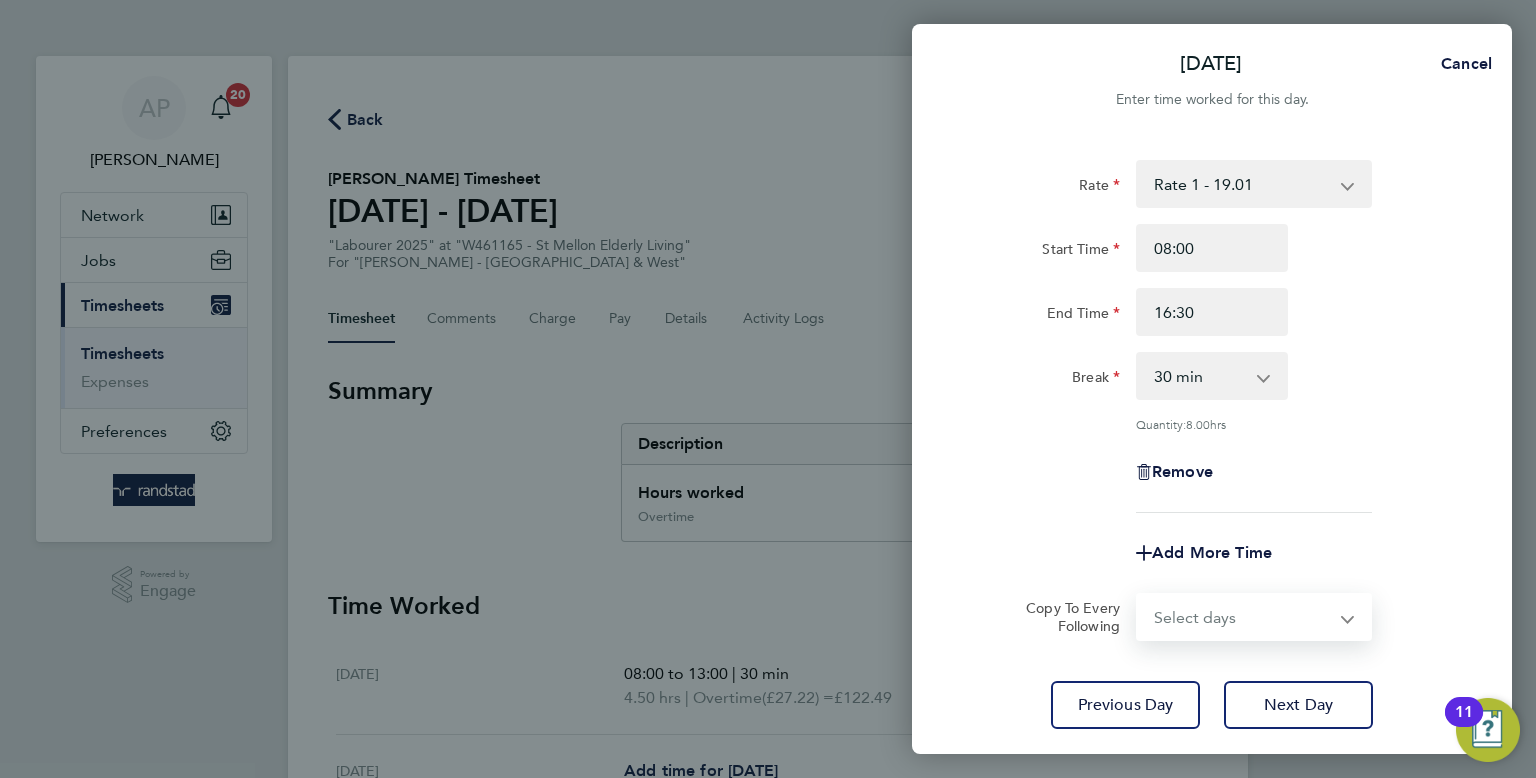 click on "Select days   Day   [DATE]   [DATE]   [DATE]   [DATE]" at bounding box center [1243, 617] 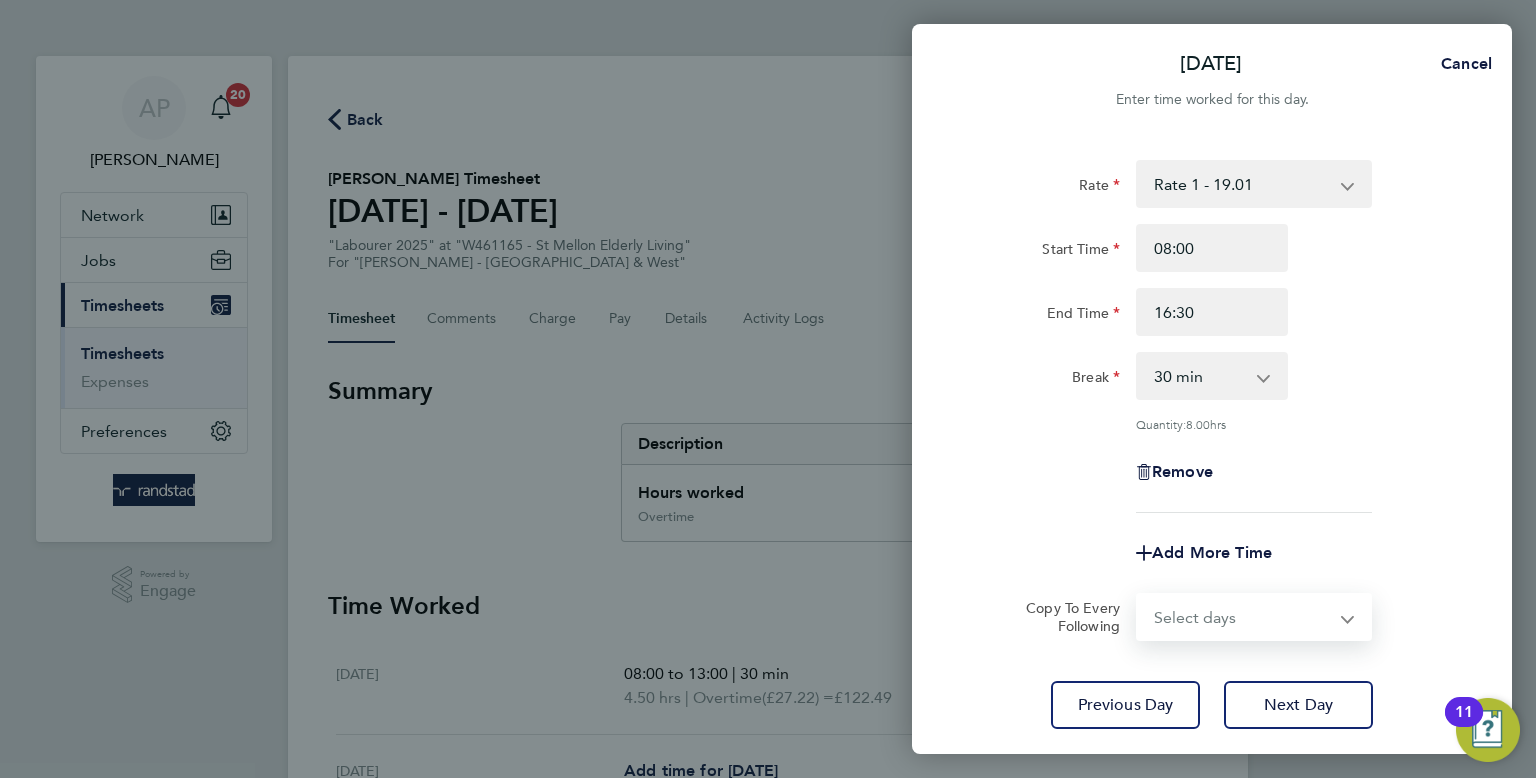 select on "DAY" 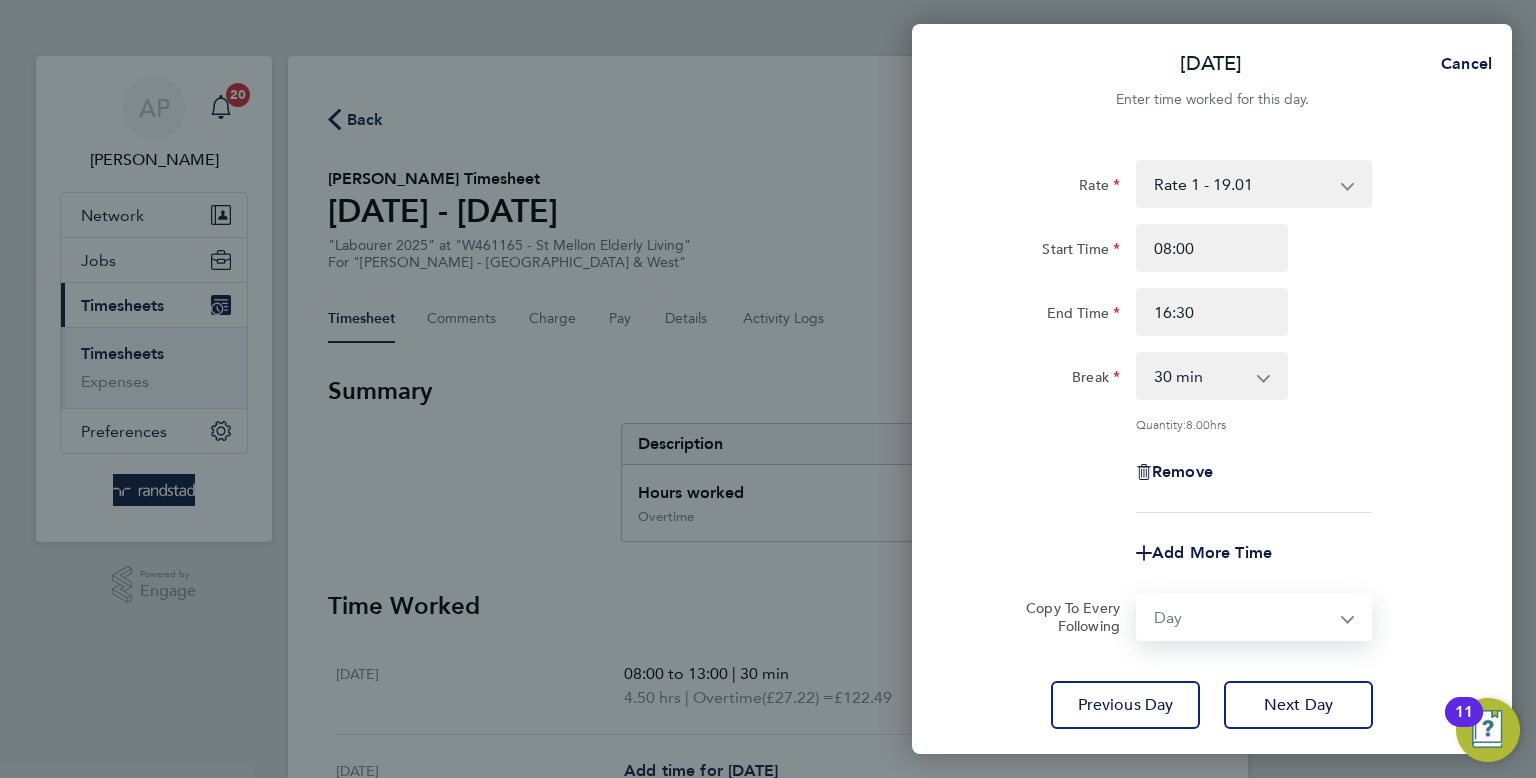 click on "Select days   Day   [DATE]   [DATE]   [DATE]   [DATE]" at bounding box center [1243, 617] 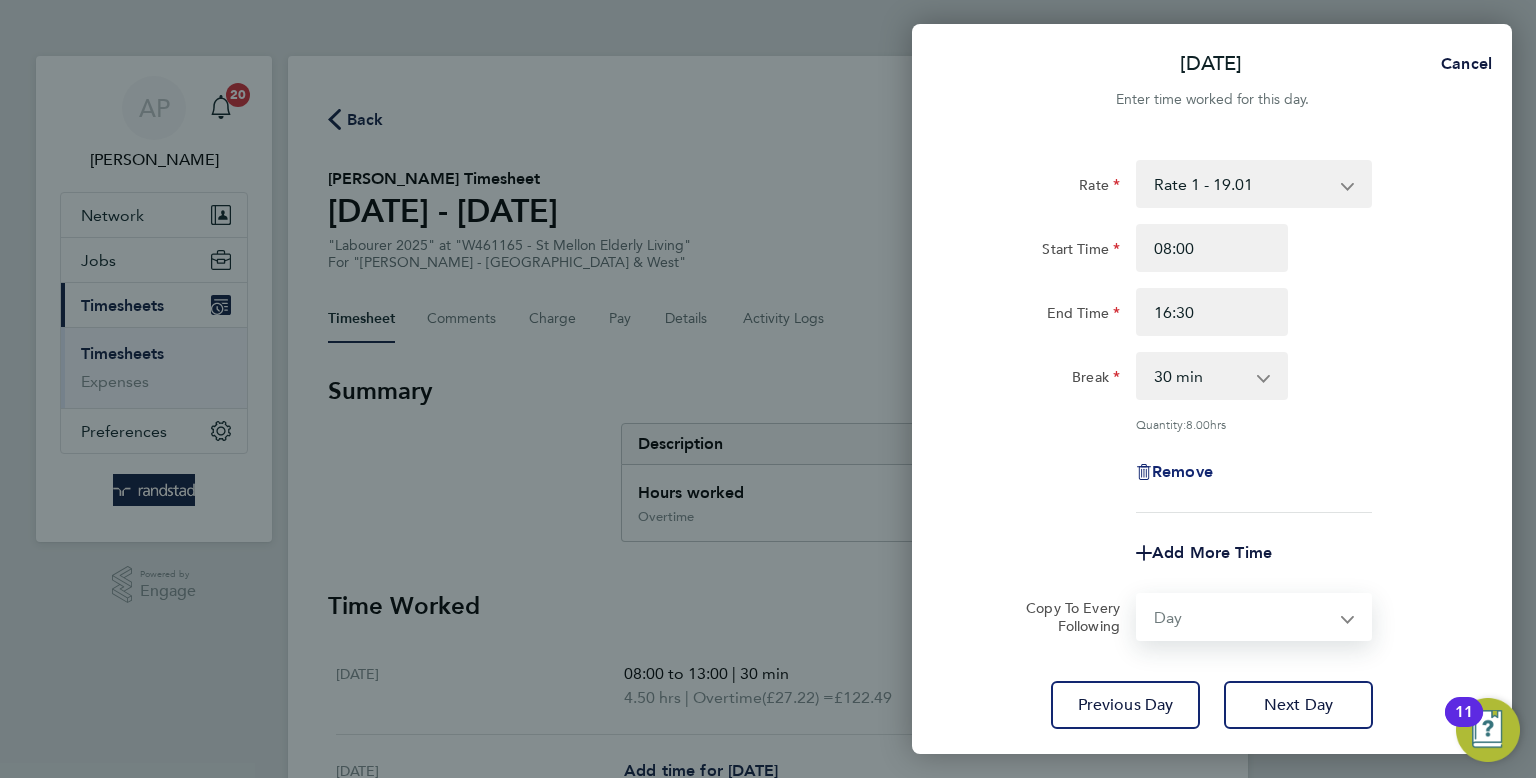 select on "[DATE]" 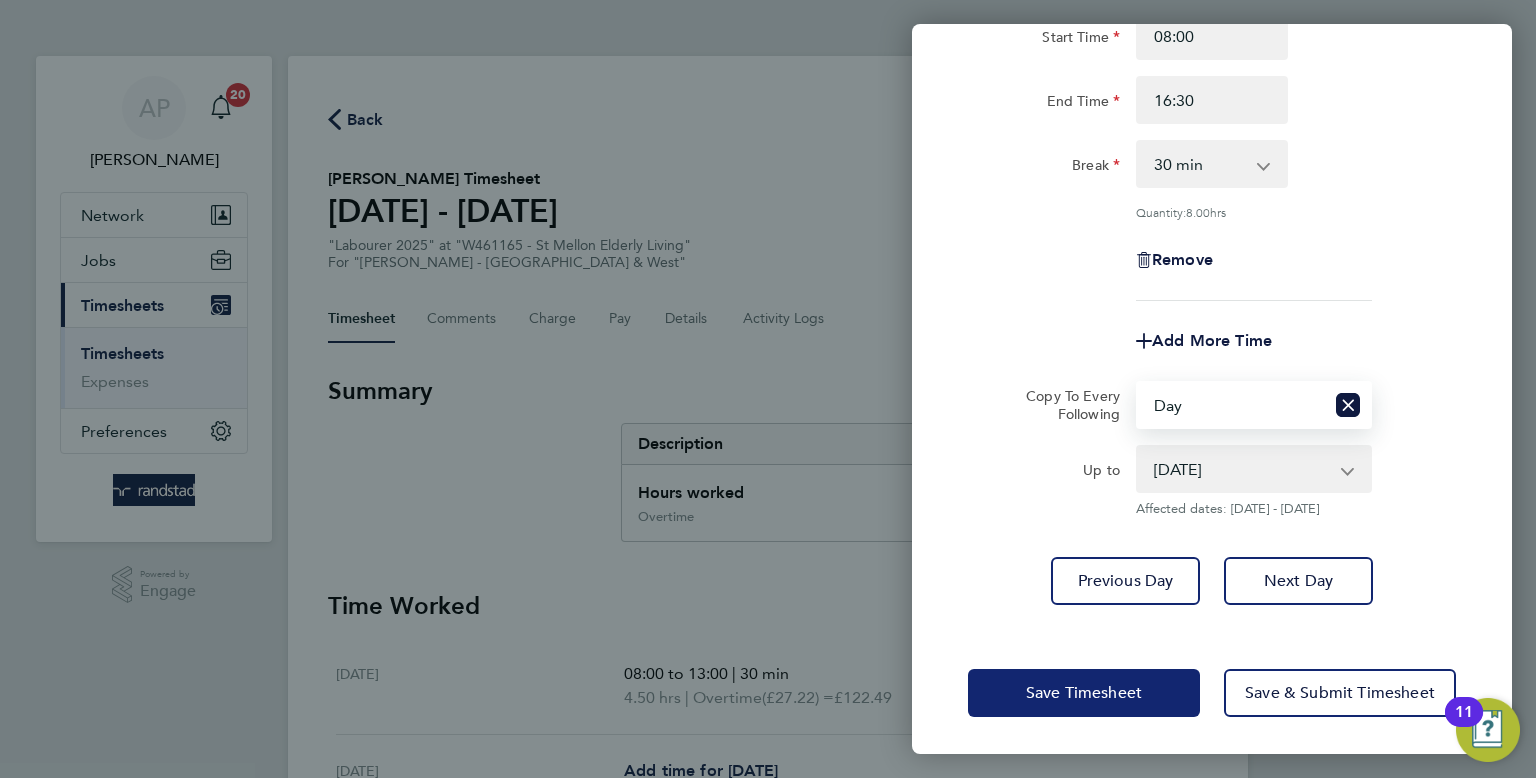 click on "Save Timesheet" 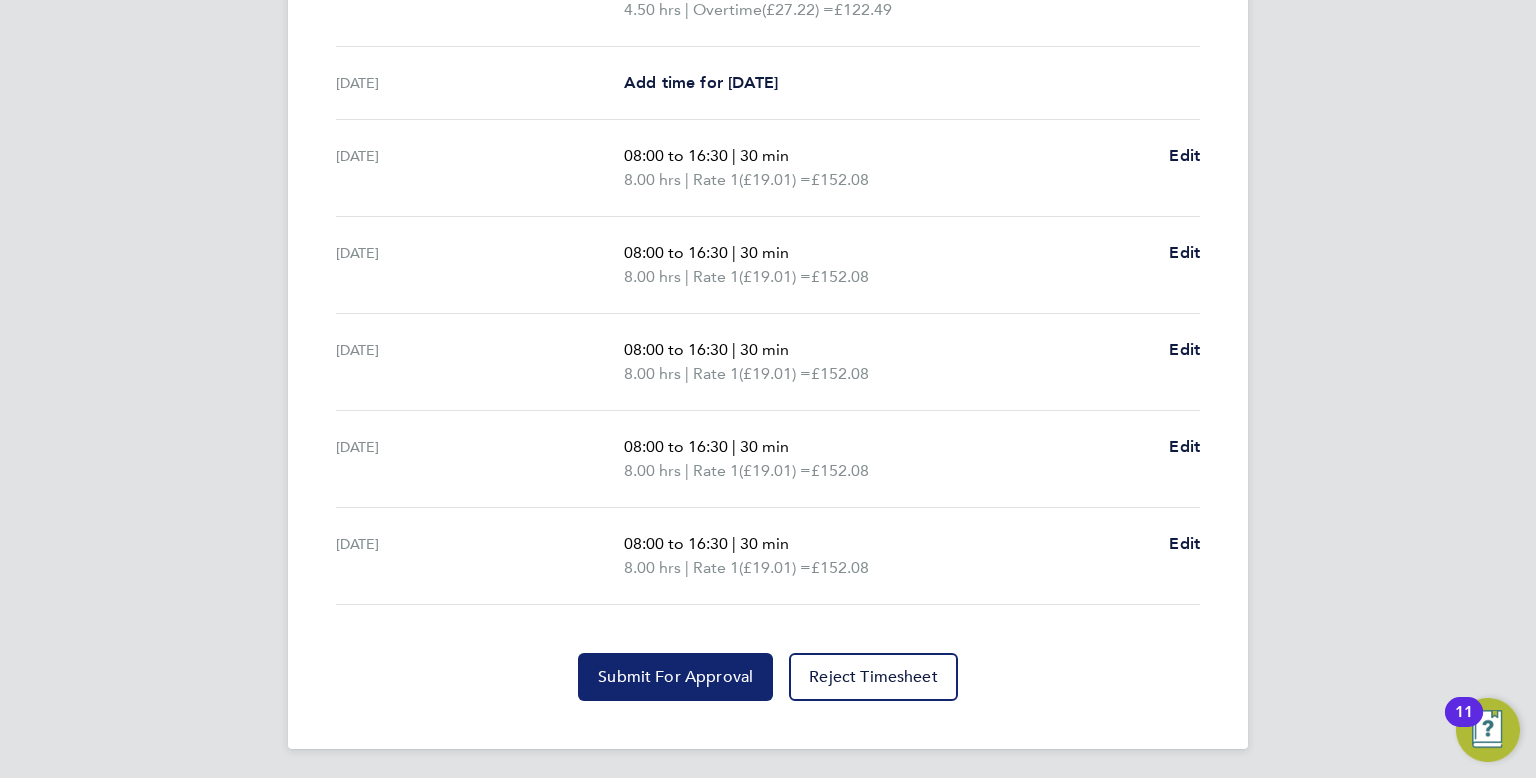 click on "Submit For Approval" 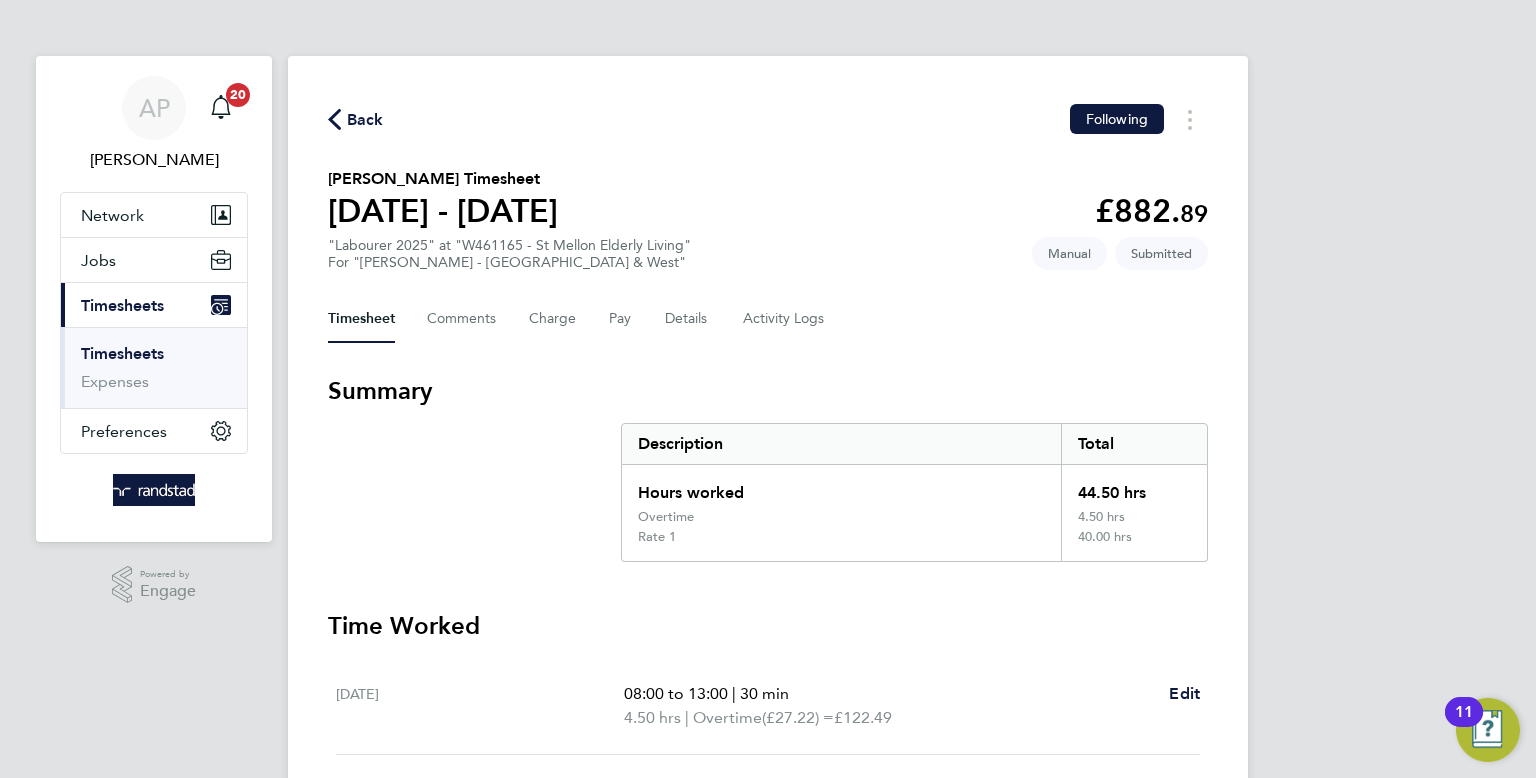 click on "Back" 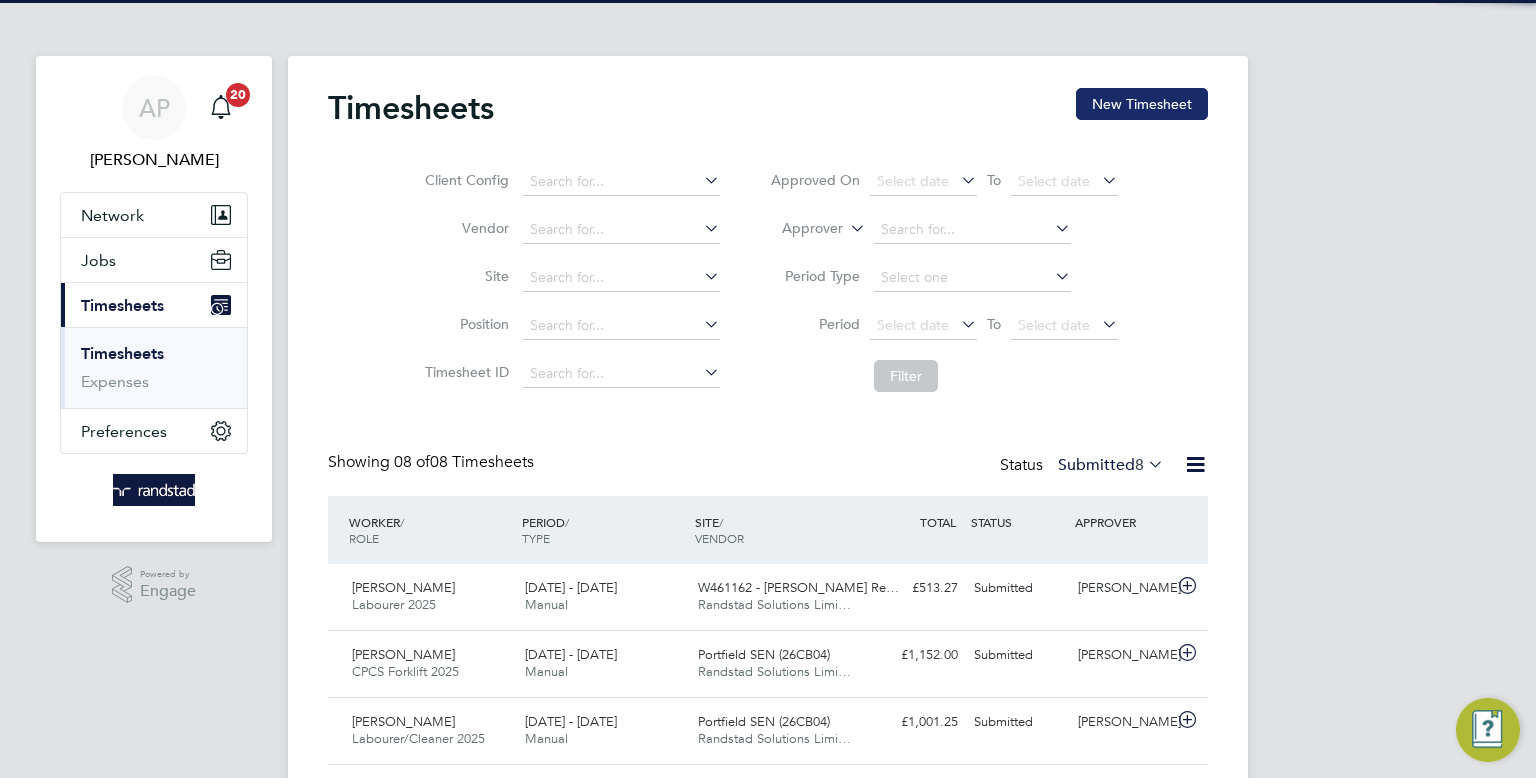 click on "New Timesheet" 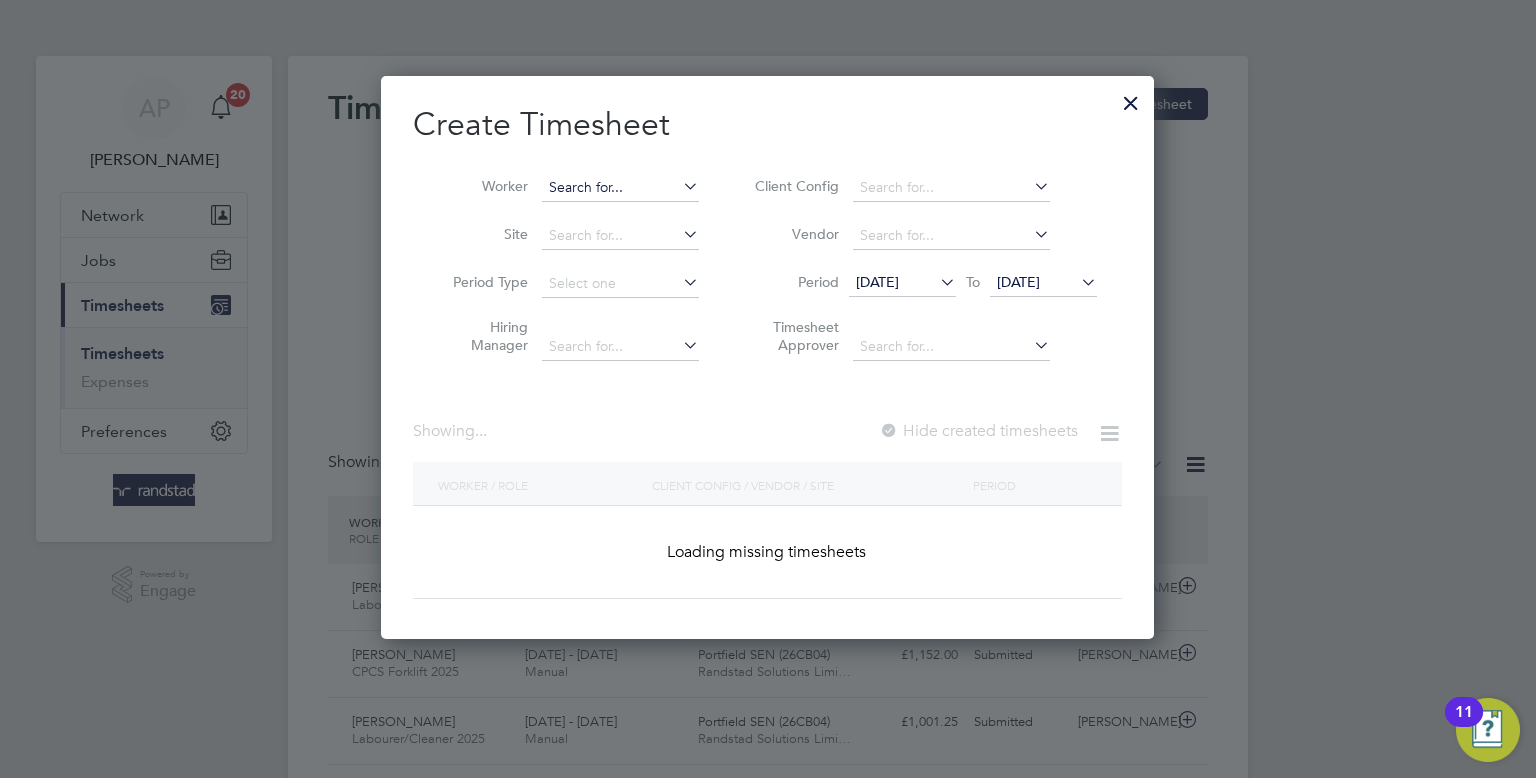 click at bounding box center [620, 188] 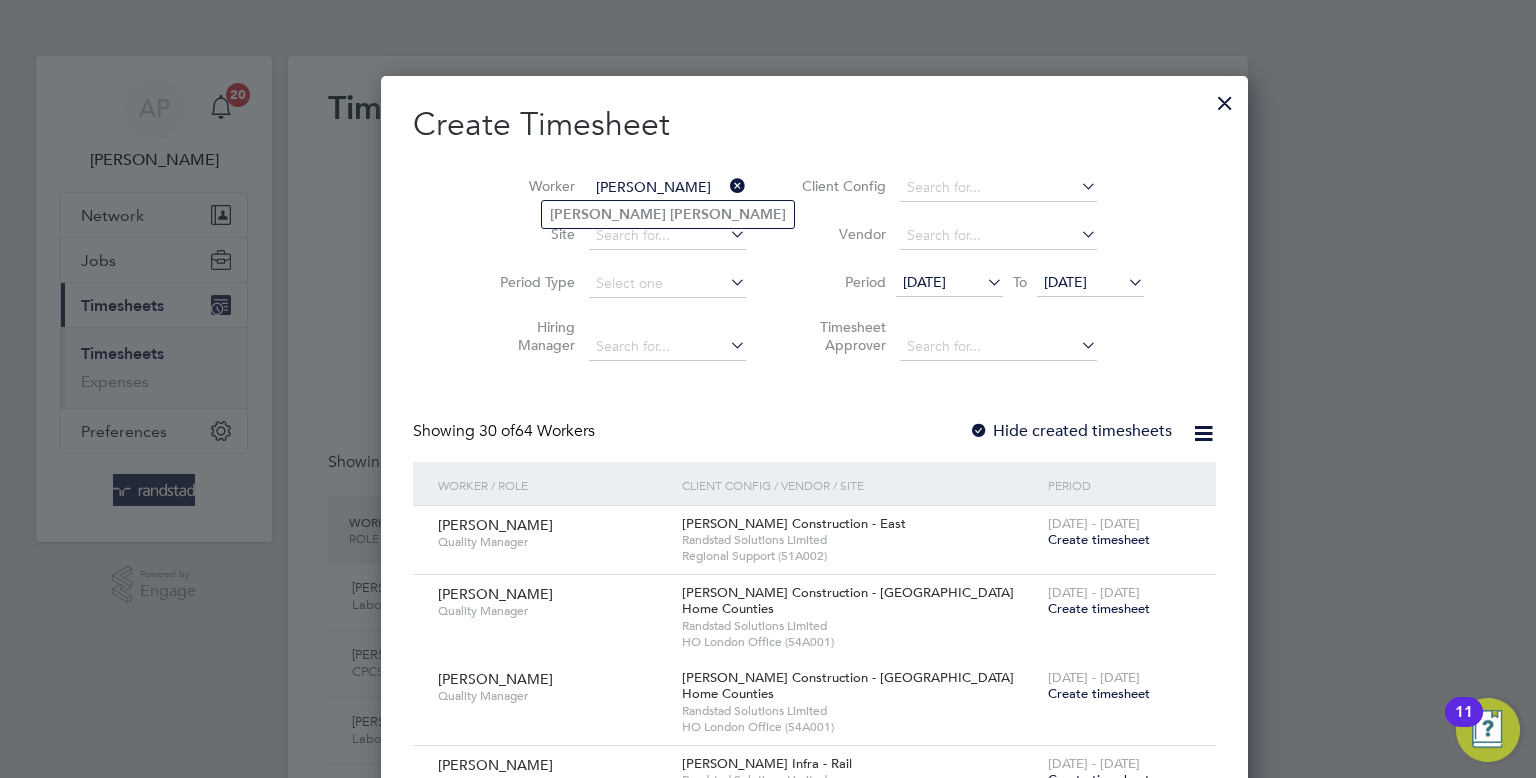 click on "[PERSON_NAME]" at bounding box center [667, 188] 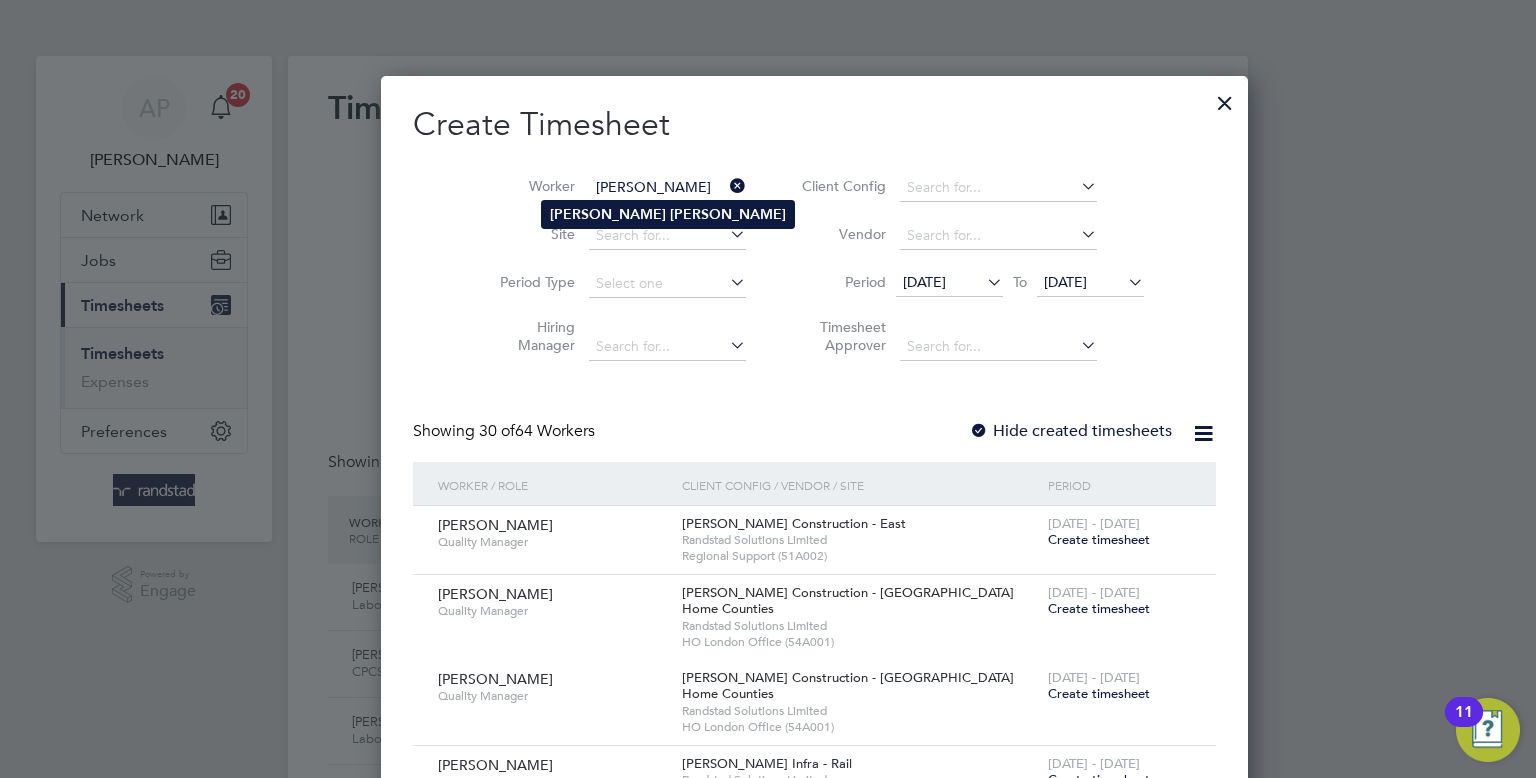 click on "[PERSON_NAME]" 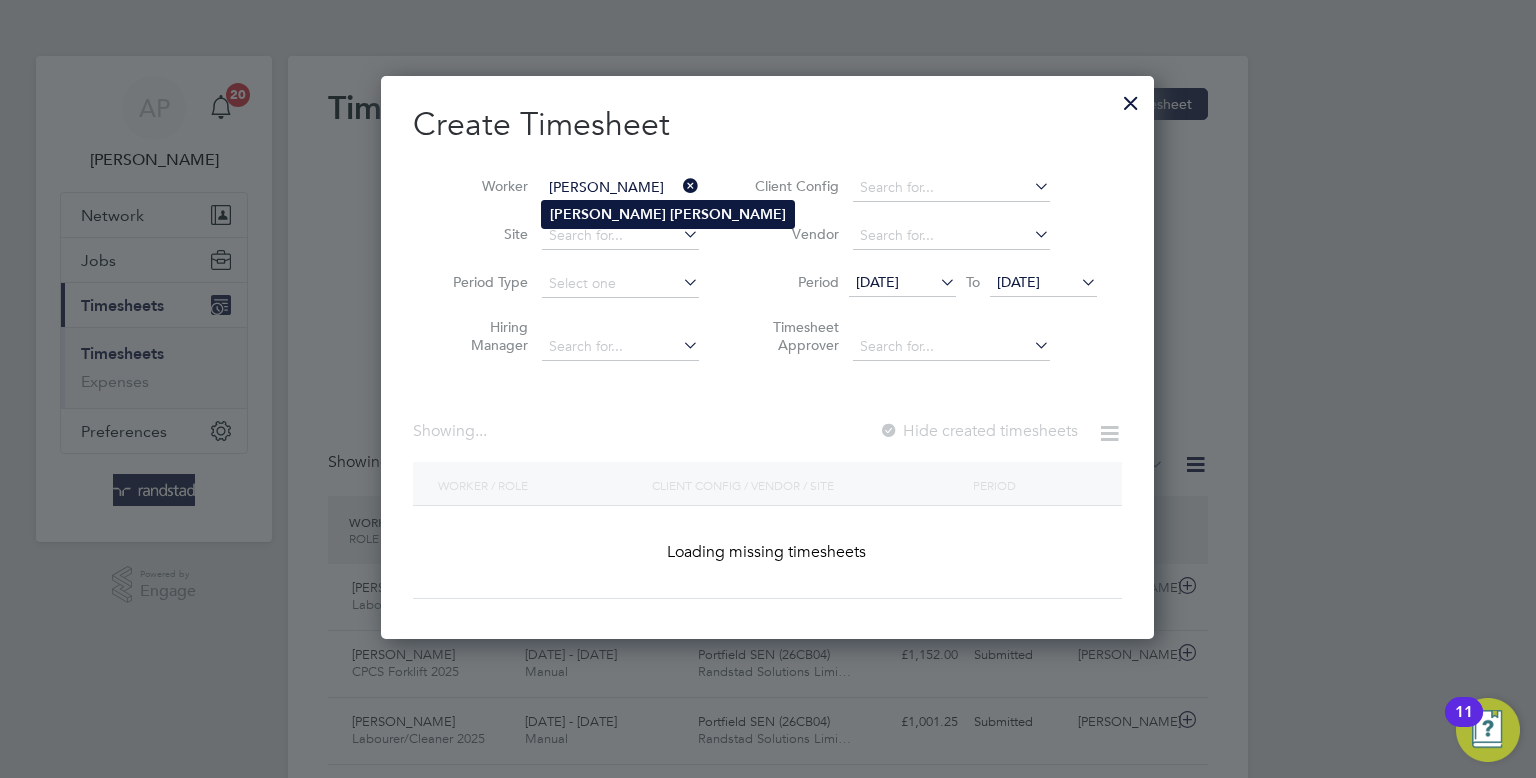 type on "[PERSON_NAME]" 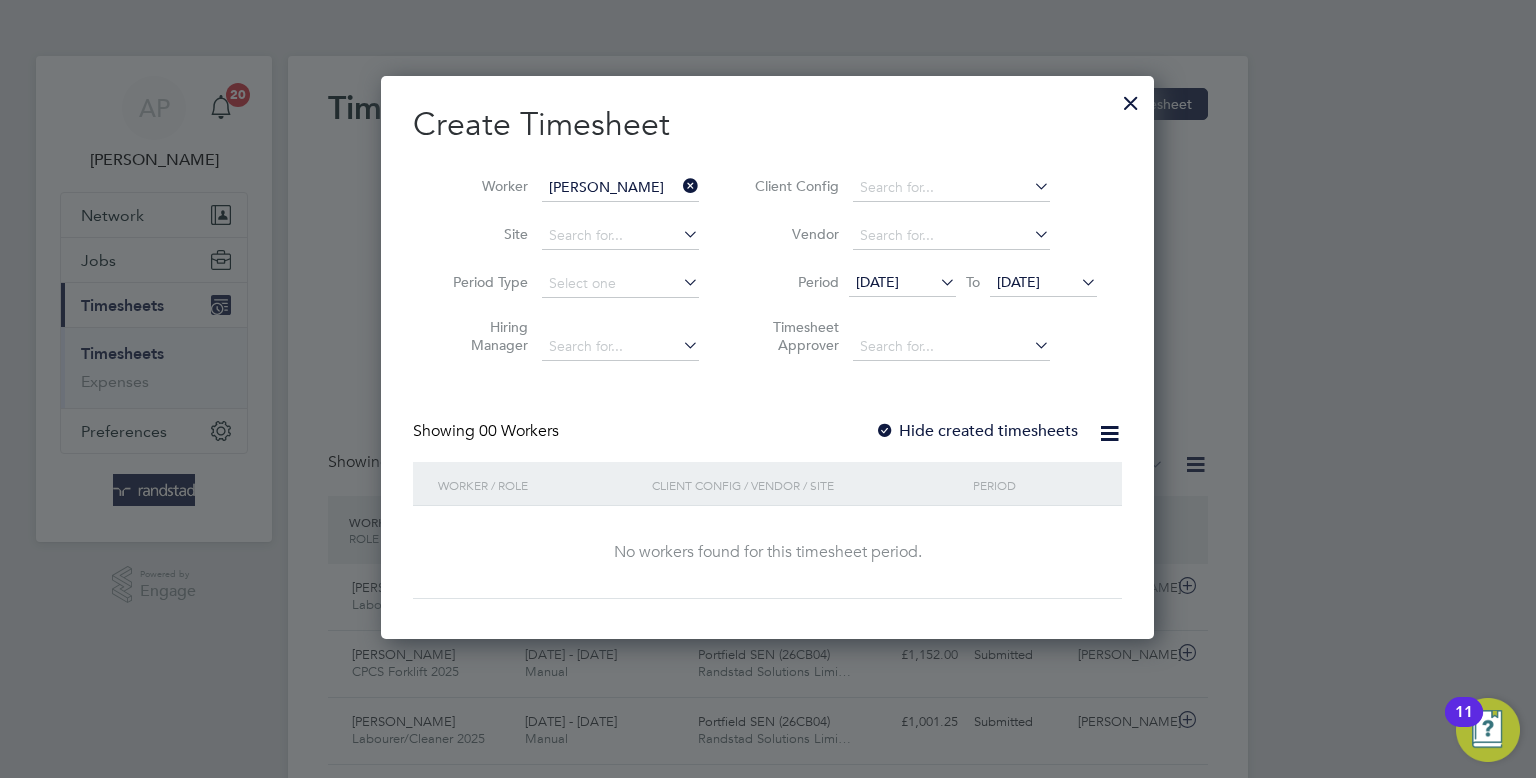 drag, startPoint x: 1043, startPoint y: 287, endPoint x: 1075, endPoint y: 361, distance: 80.622574 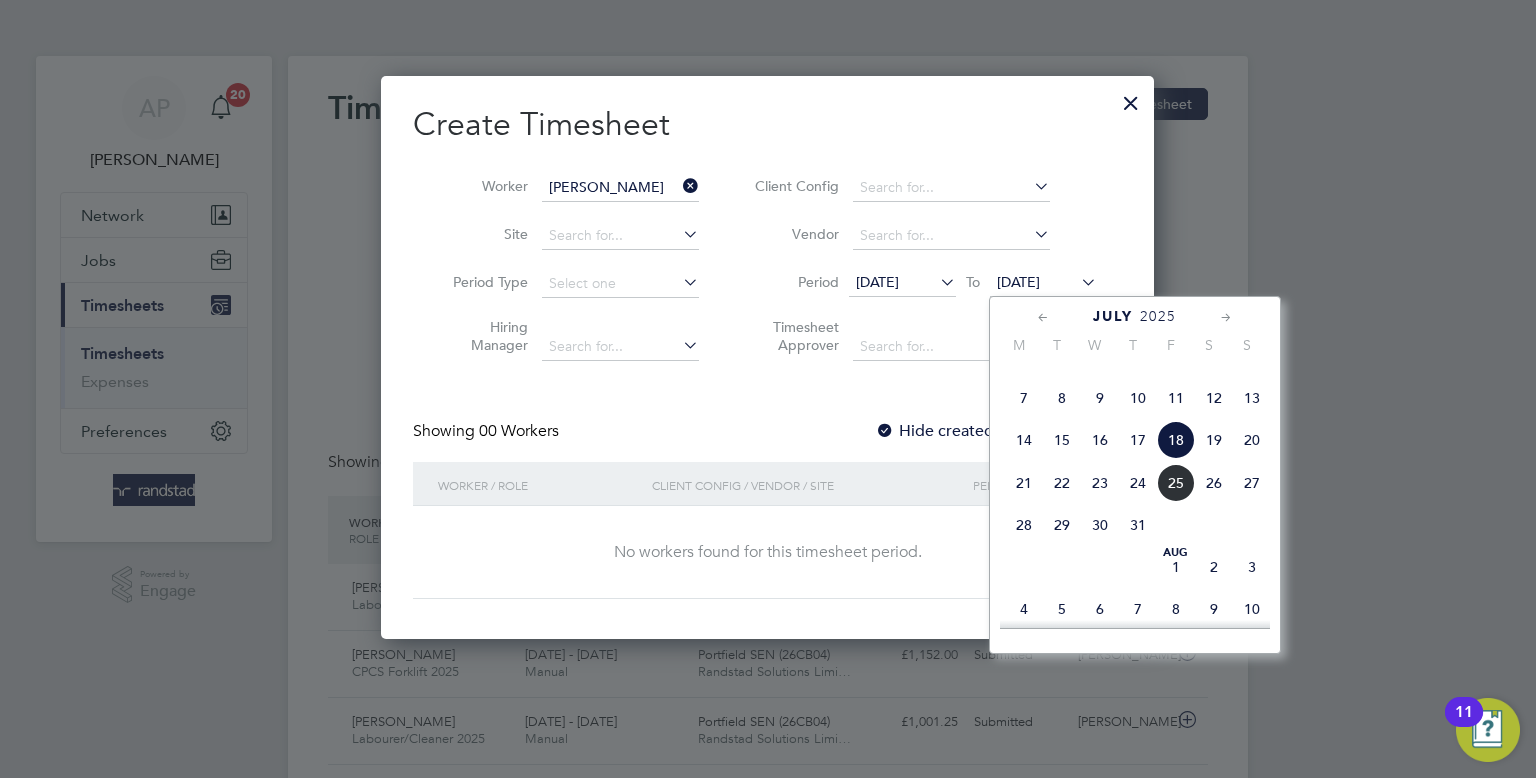 click on "25" 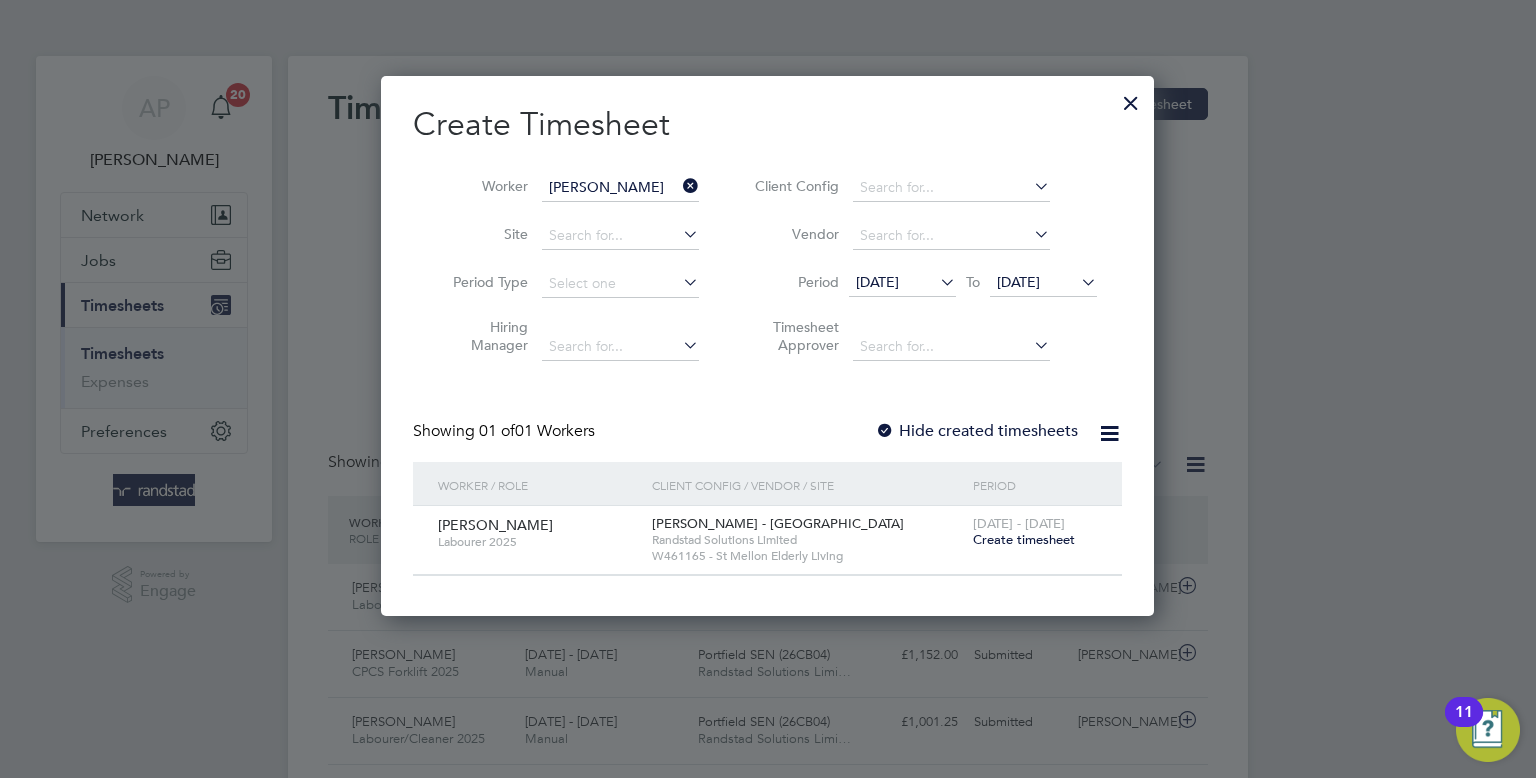 click on "Create timesheet" at bounding box center [1024, 539] 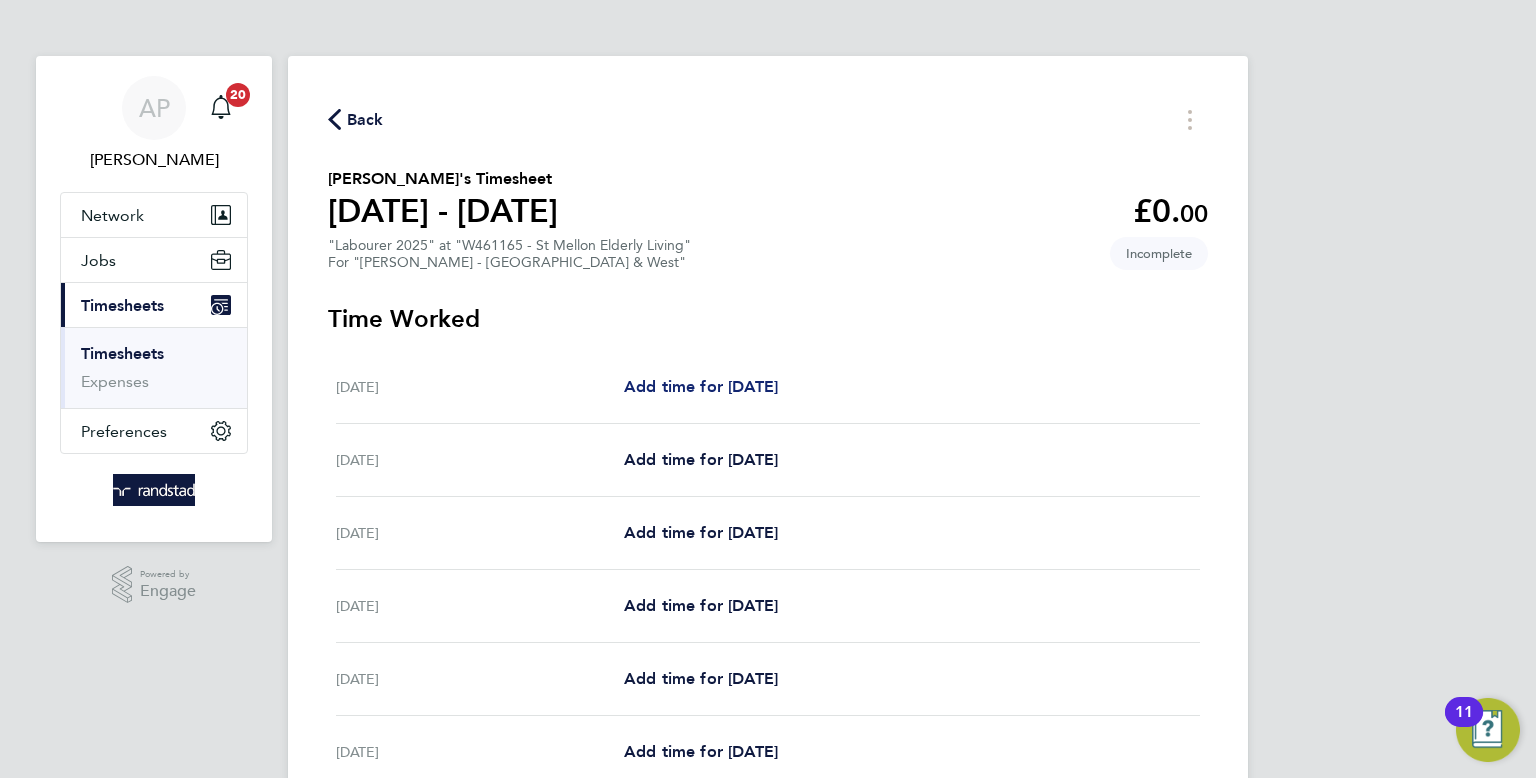click on "Add time for [DATE]" at bounding box center (701, 386) 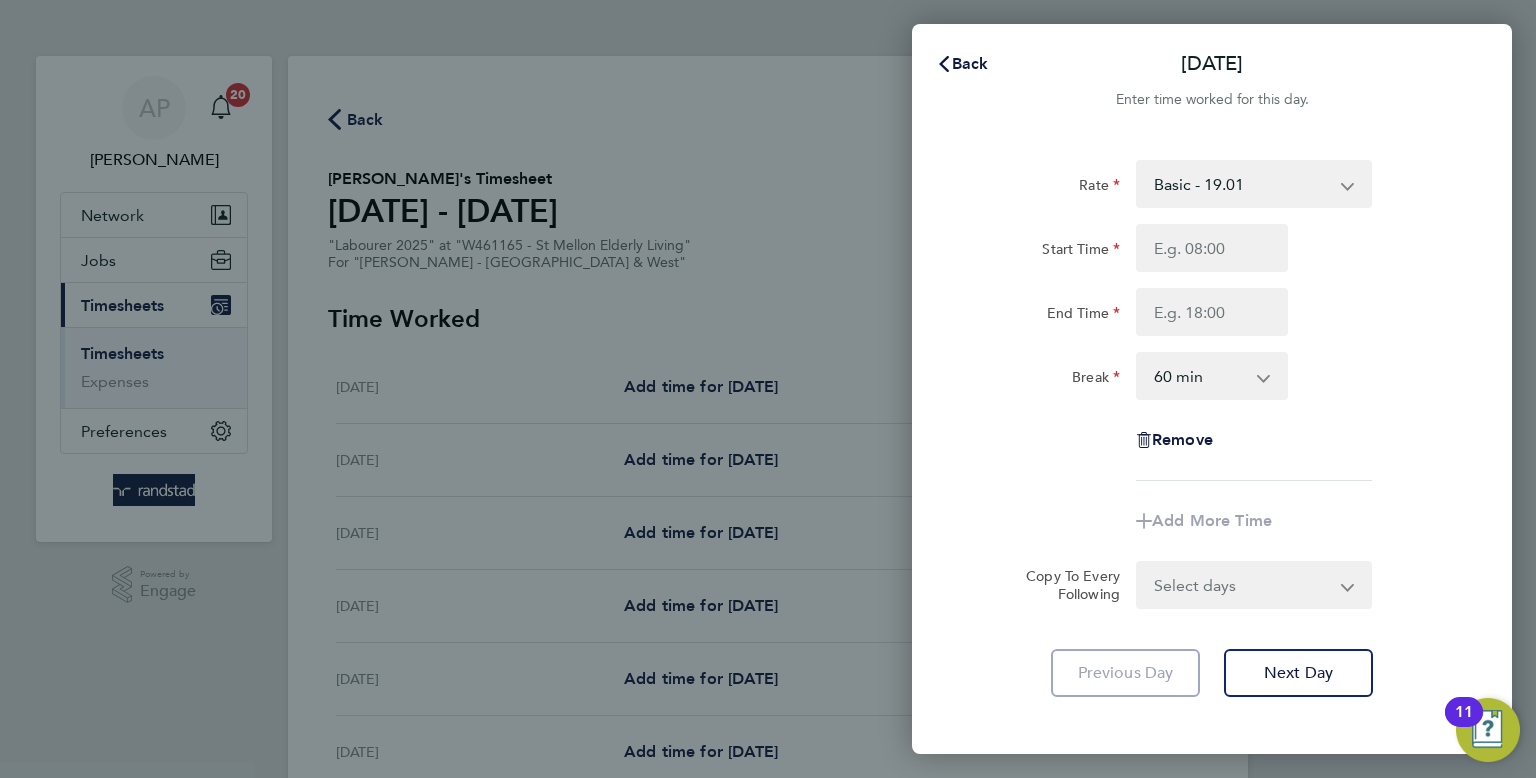 click on "Basic - 19.01   Overtime - 27.22" at bounding box center (1242, 184) 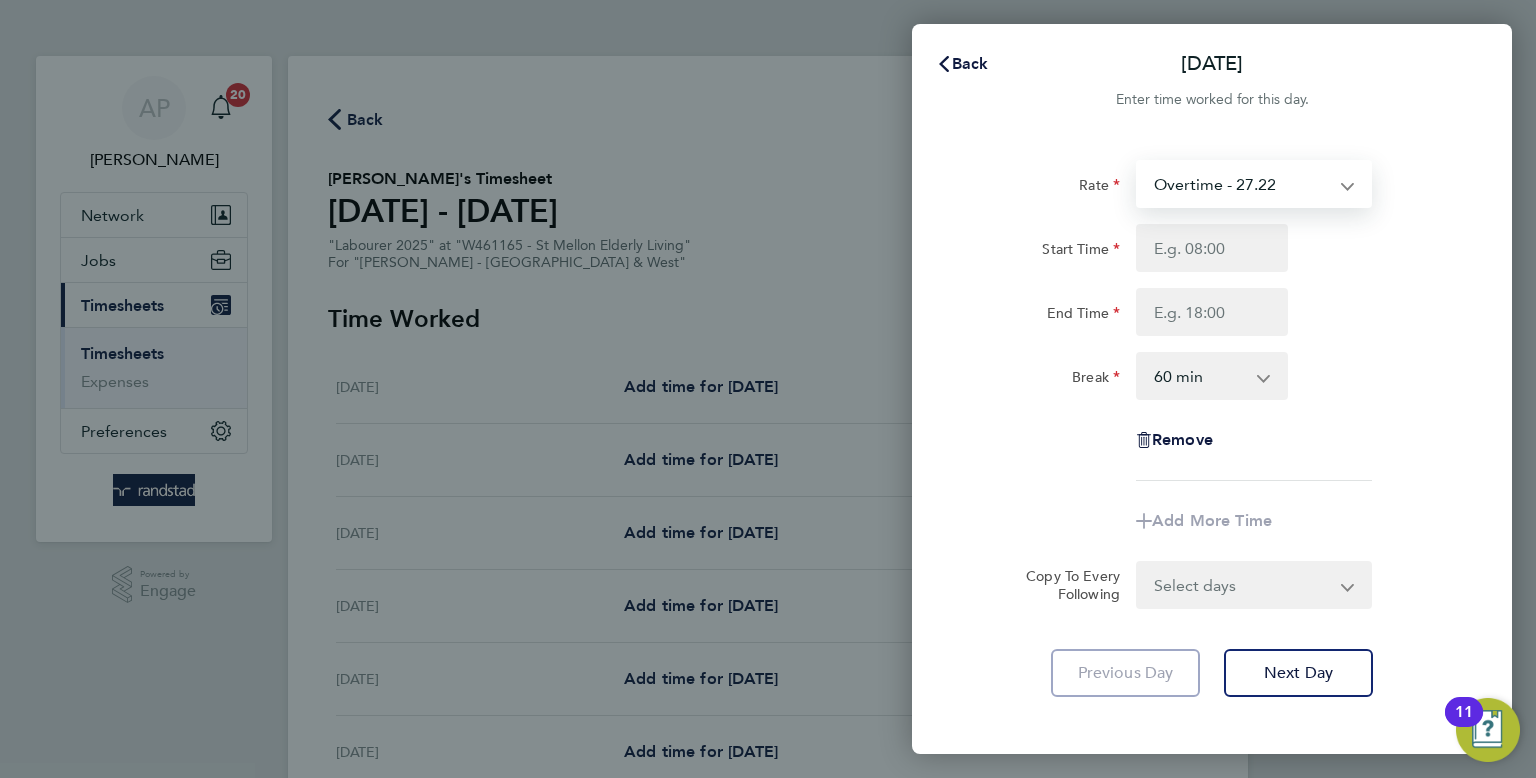select on "60" 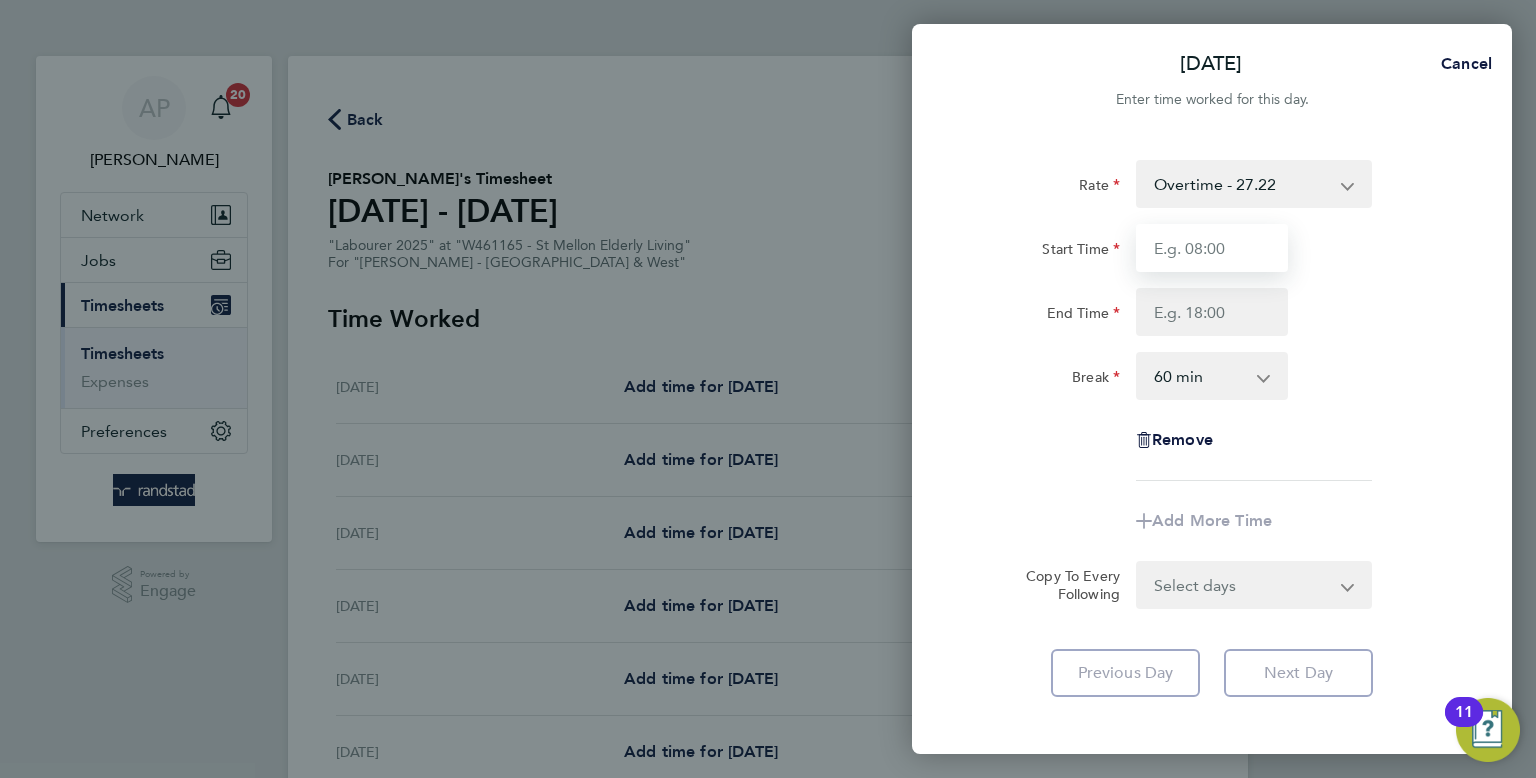 click on "Start Time" at bounding box center (1212, 248) 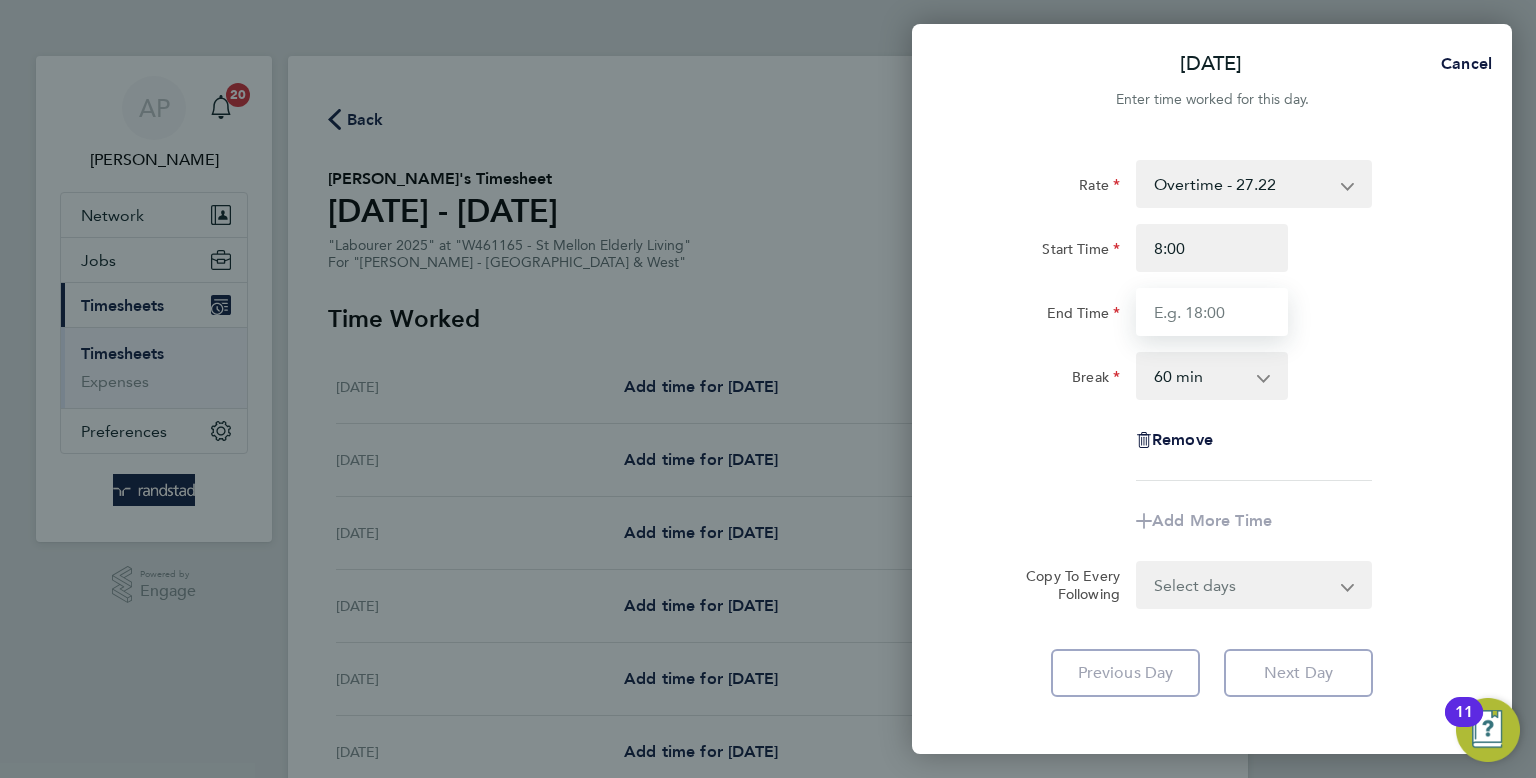 type on "08:00" 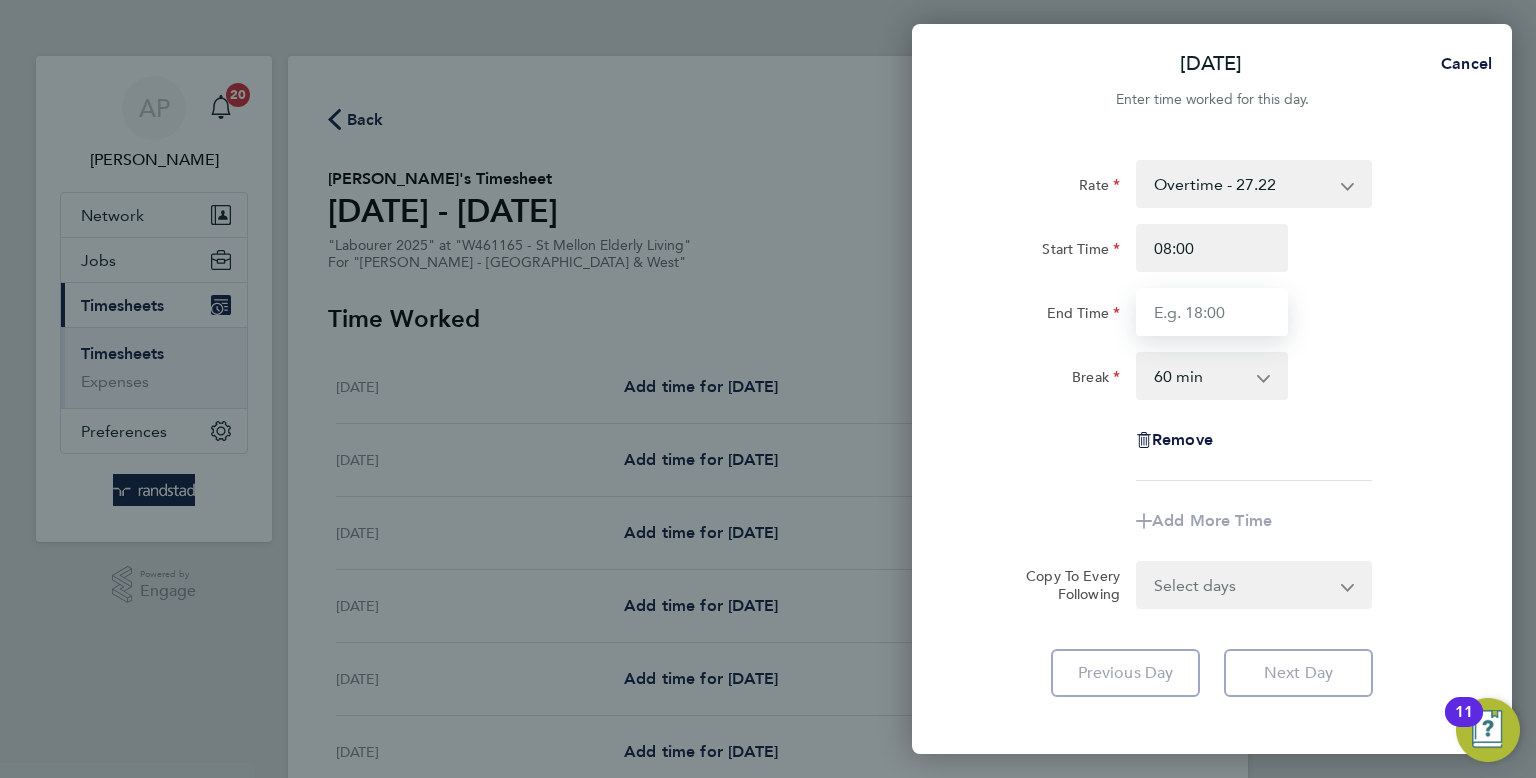 click on "End Time" at bounding box center (1212, 312) 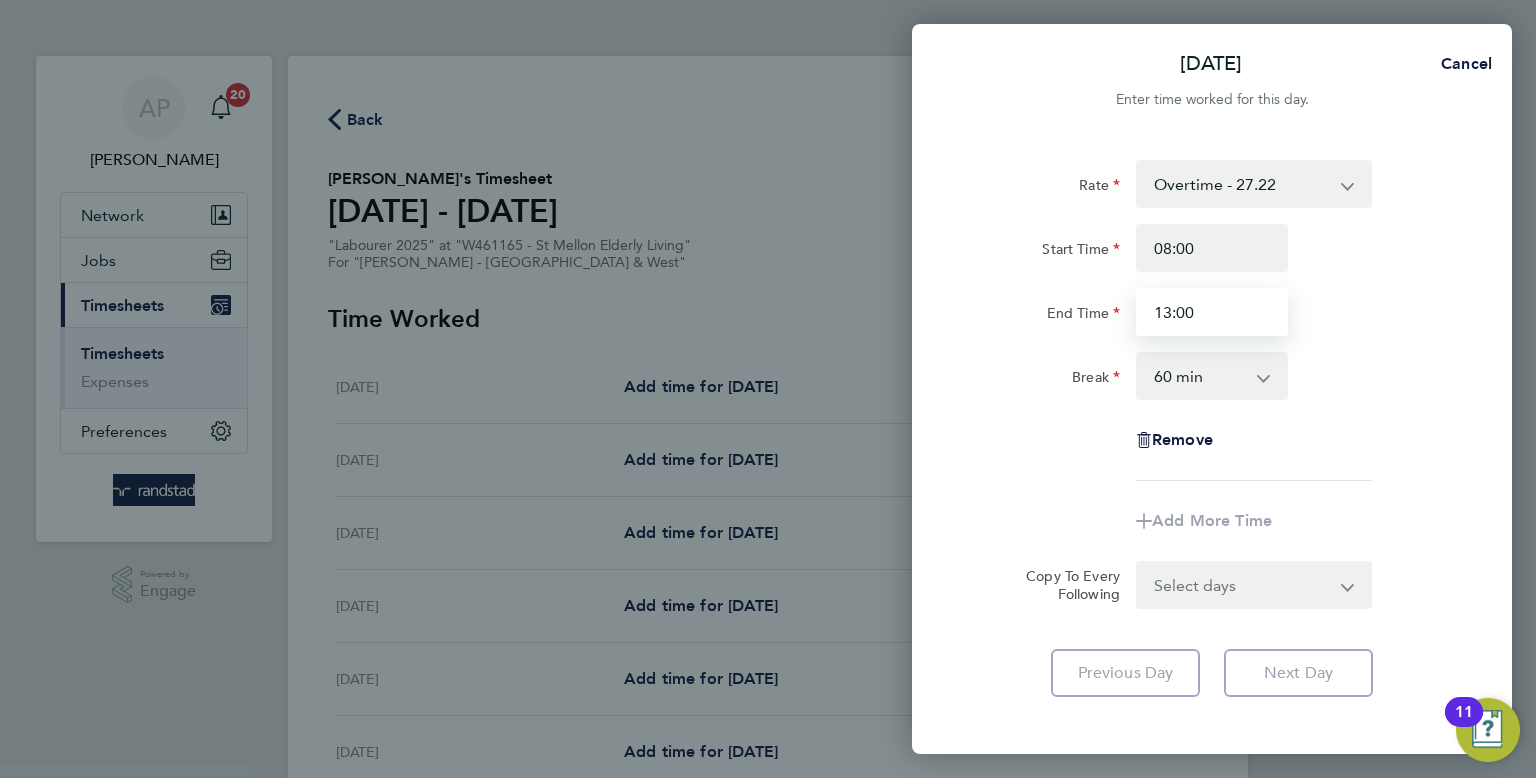 type on "13:00" 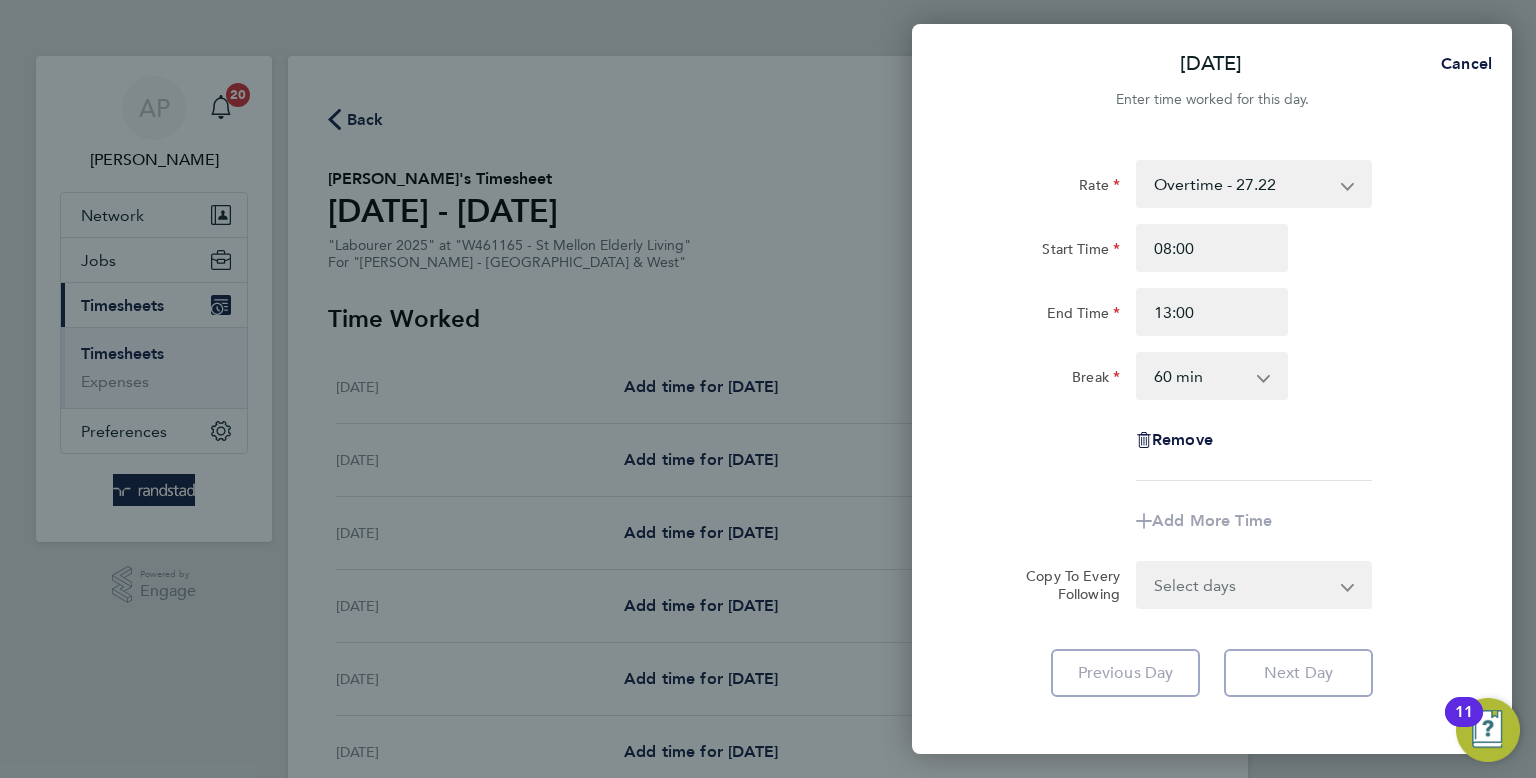 click on "0 min   15 min   30 min   45 min   60 min   75 min   90 min" at bounding box center (1200, 376) 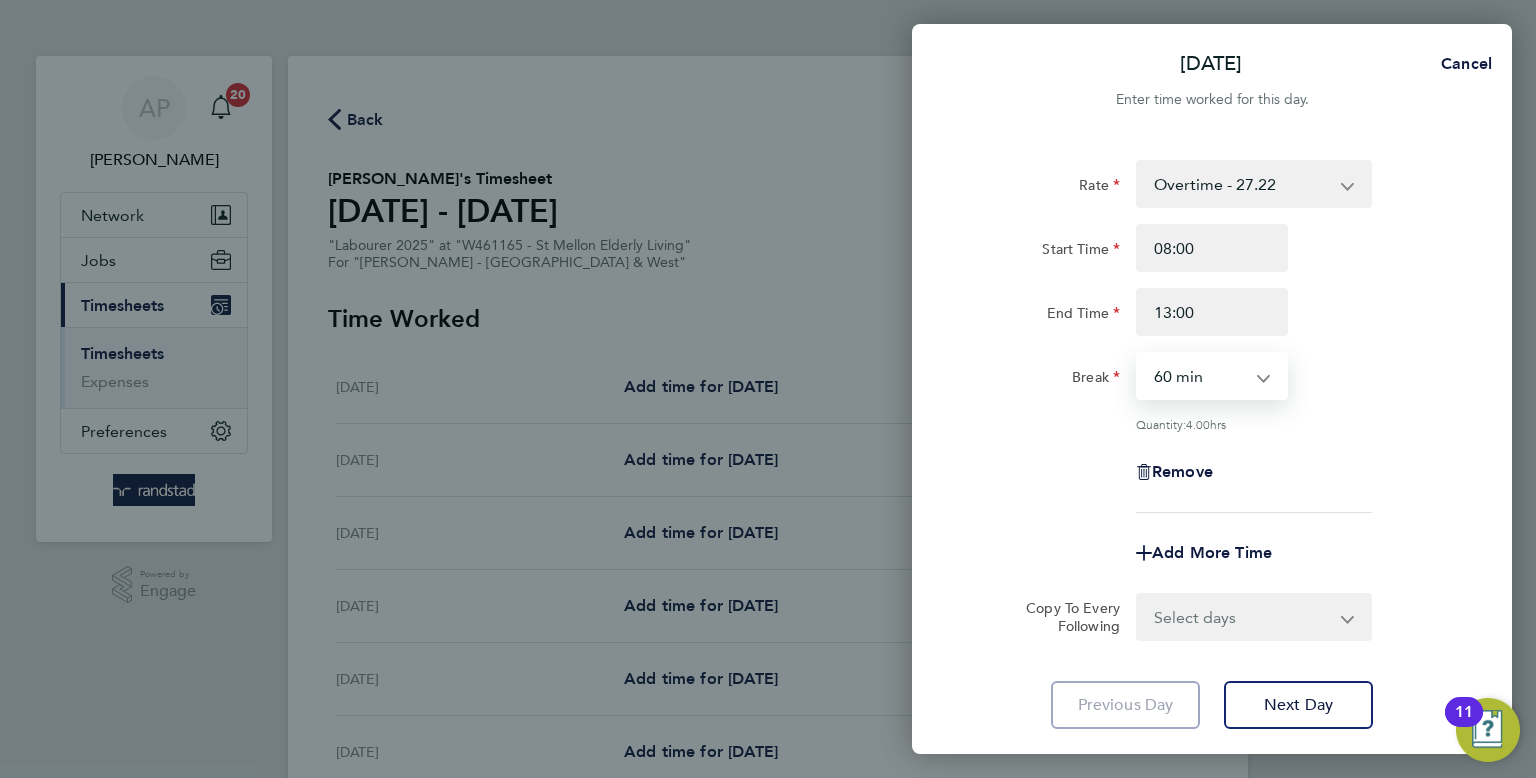 select on "30" 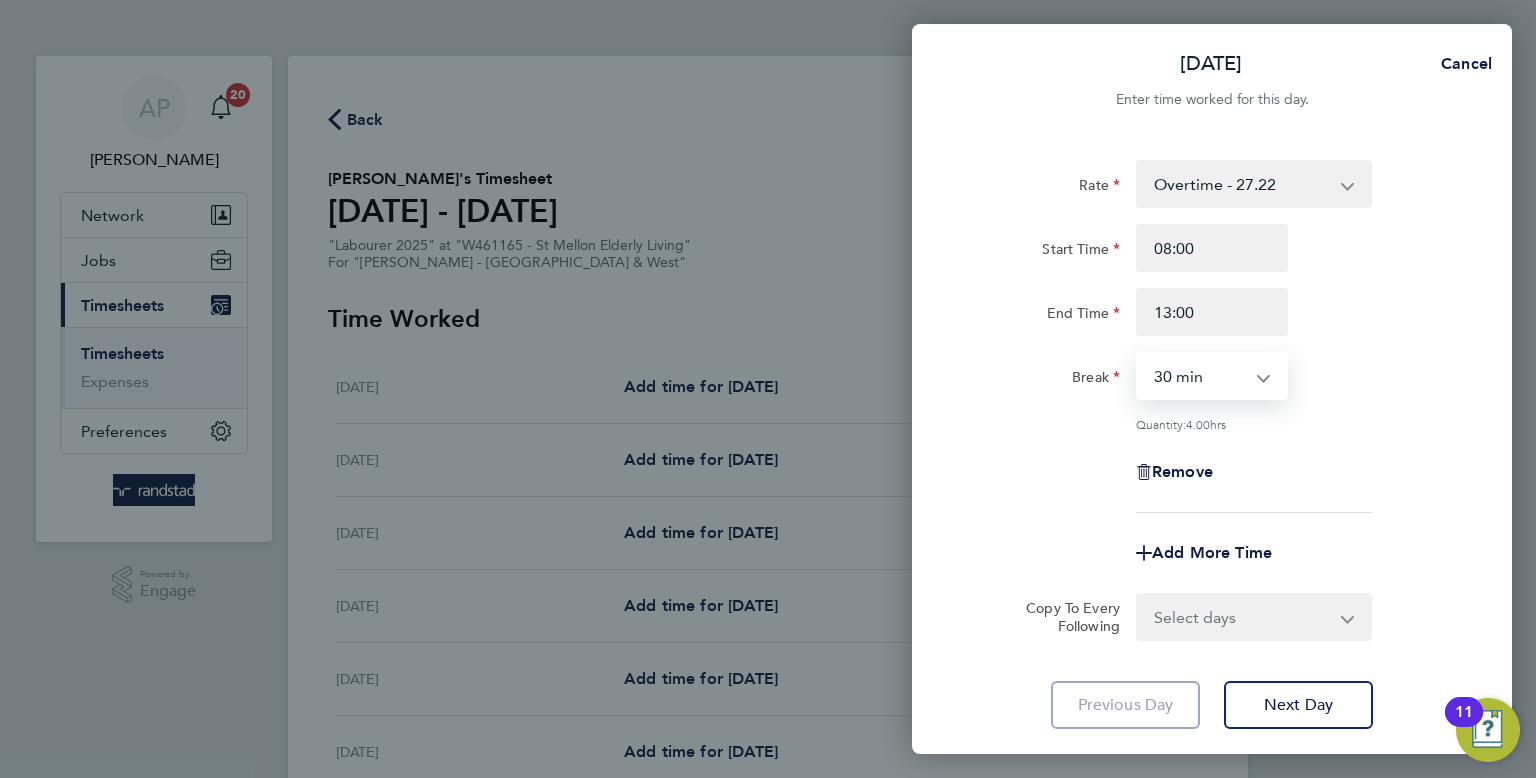click on "0 min   15 min   30 min   45 min   60 min   75 min   90 min" at bounding box center (1200, 376) 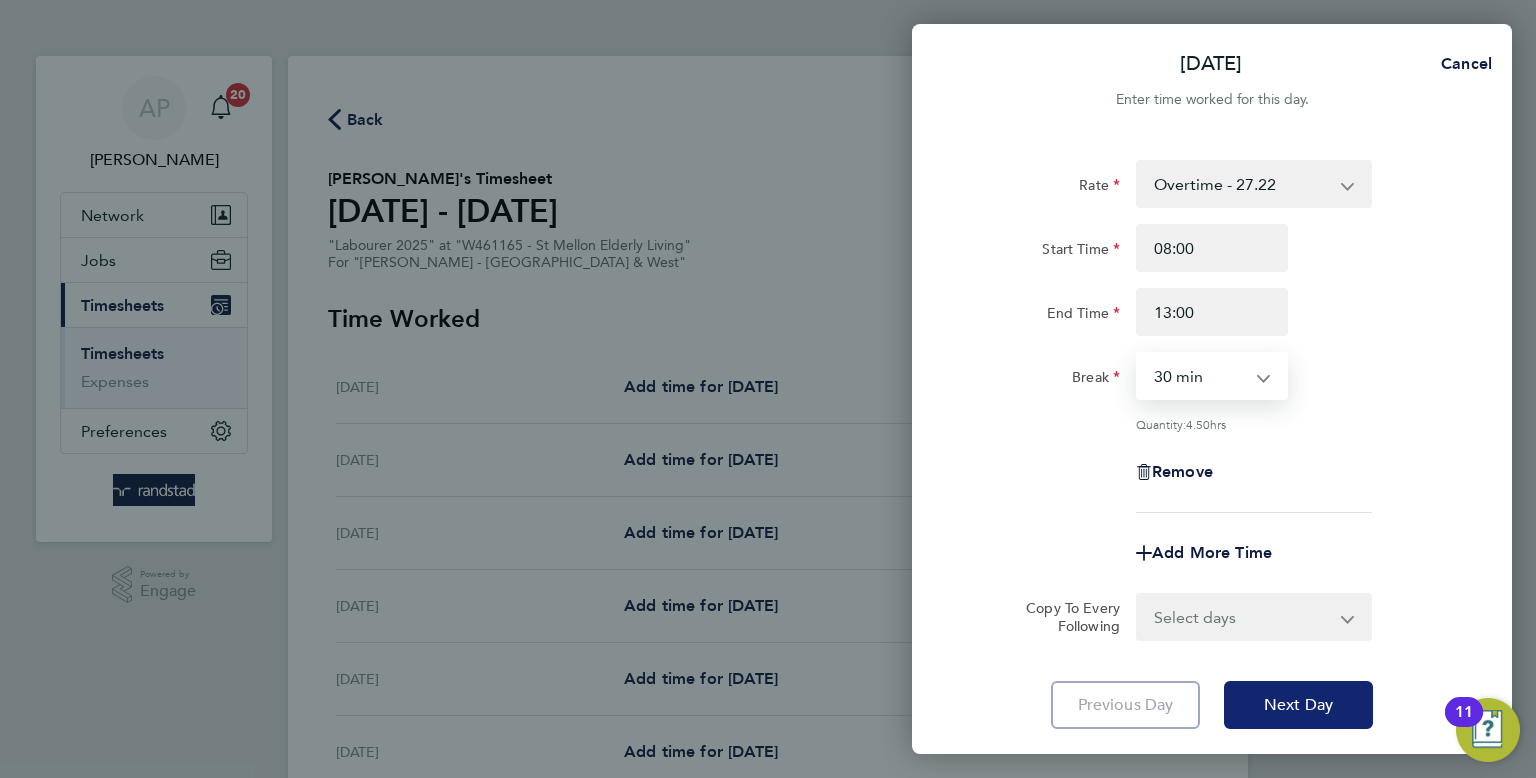 click on "Next Day" 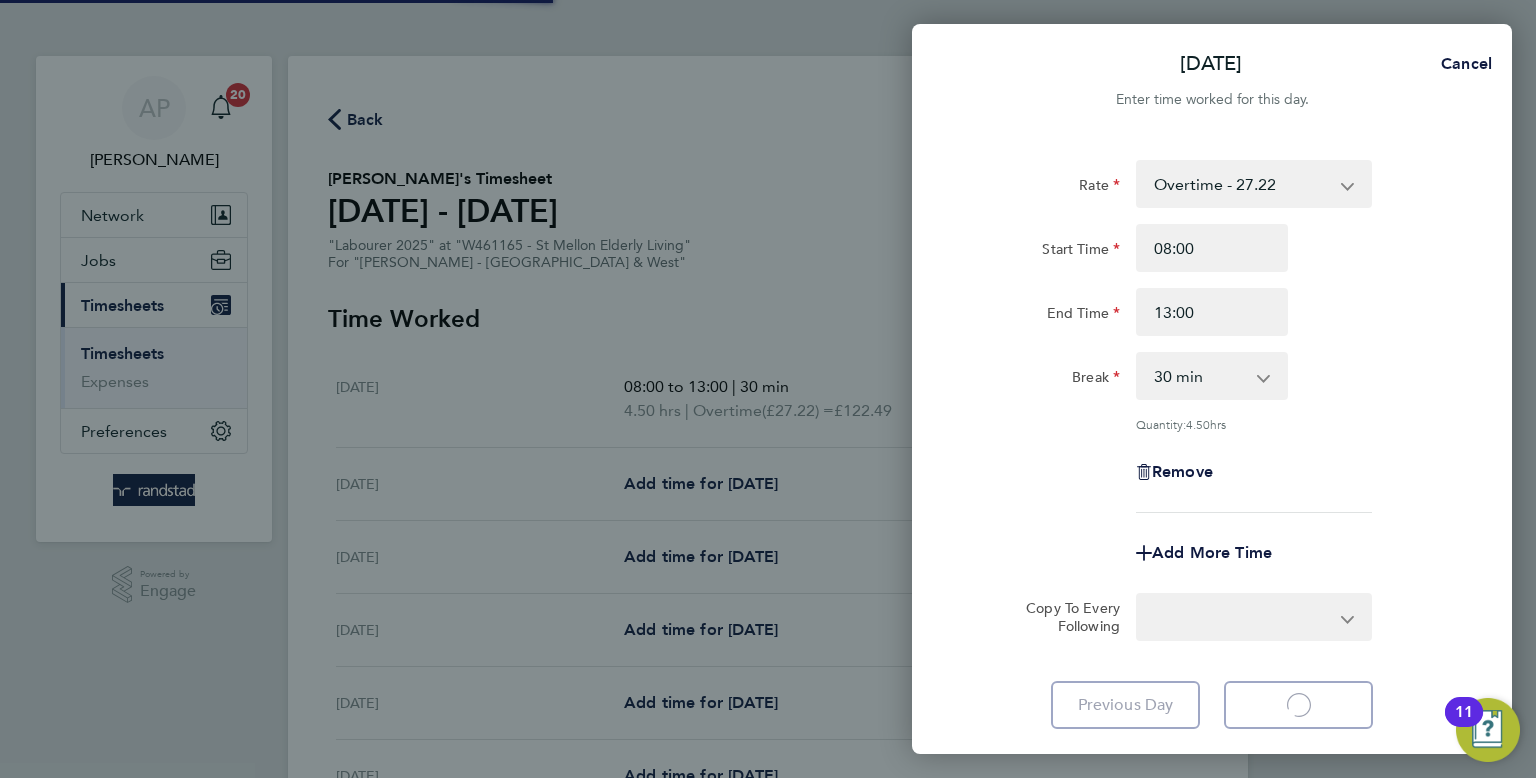 select on "60" 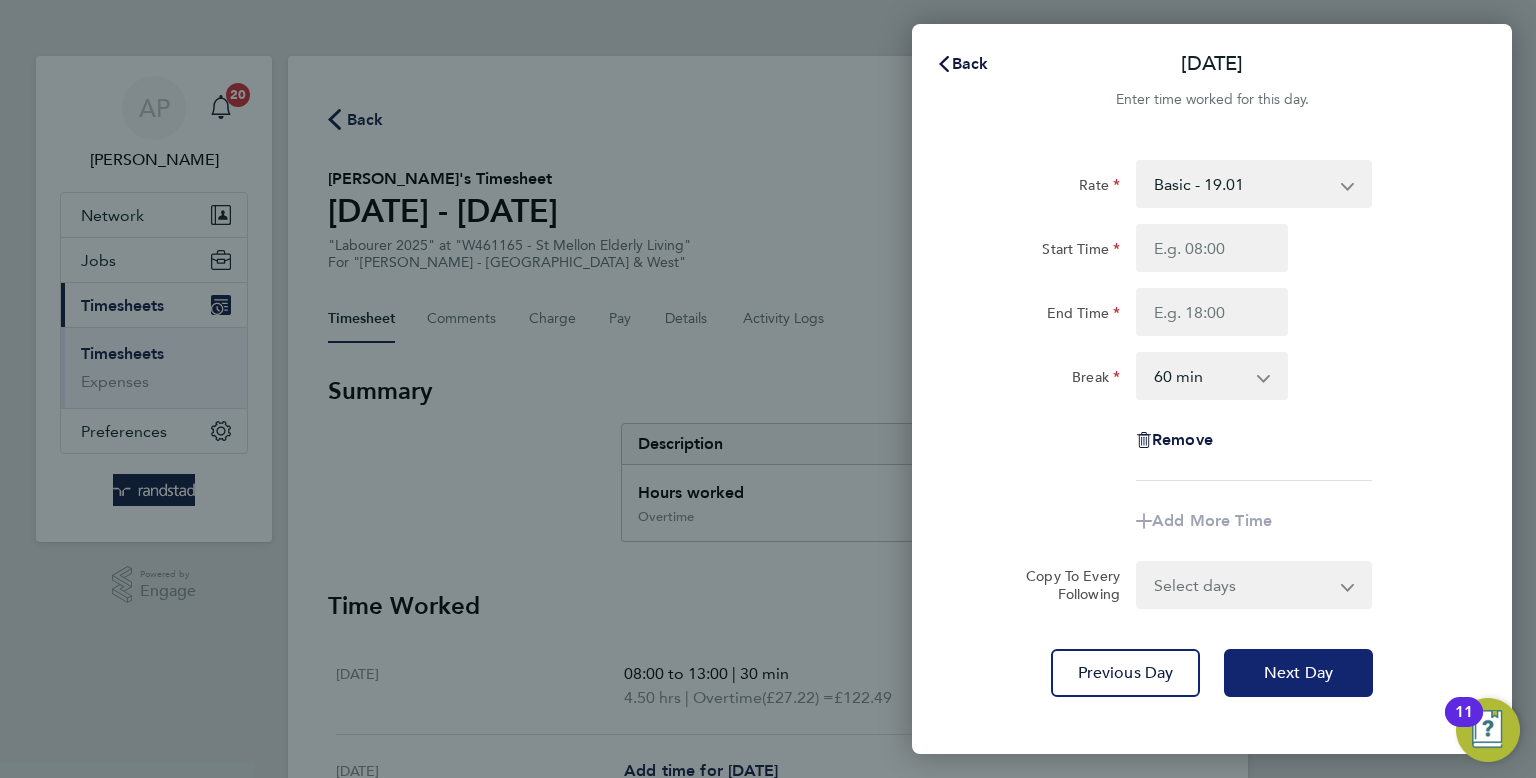 click on "Next Day" 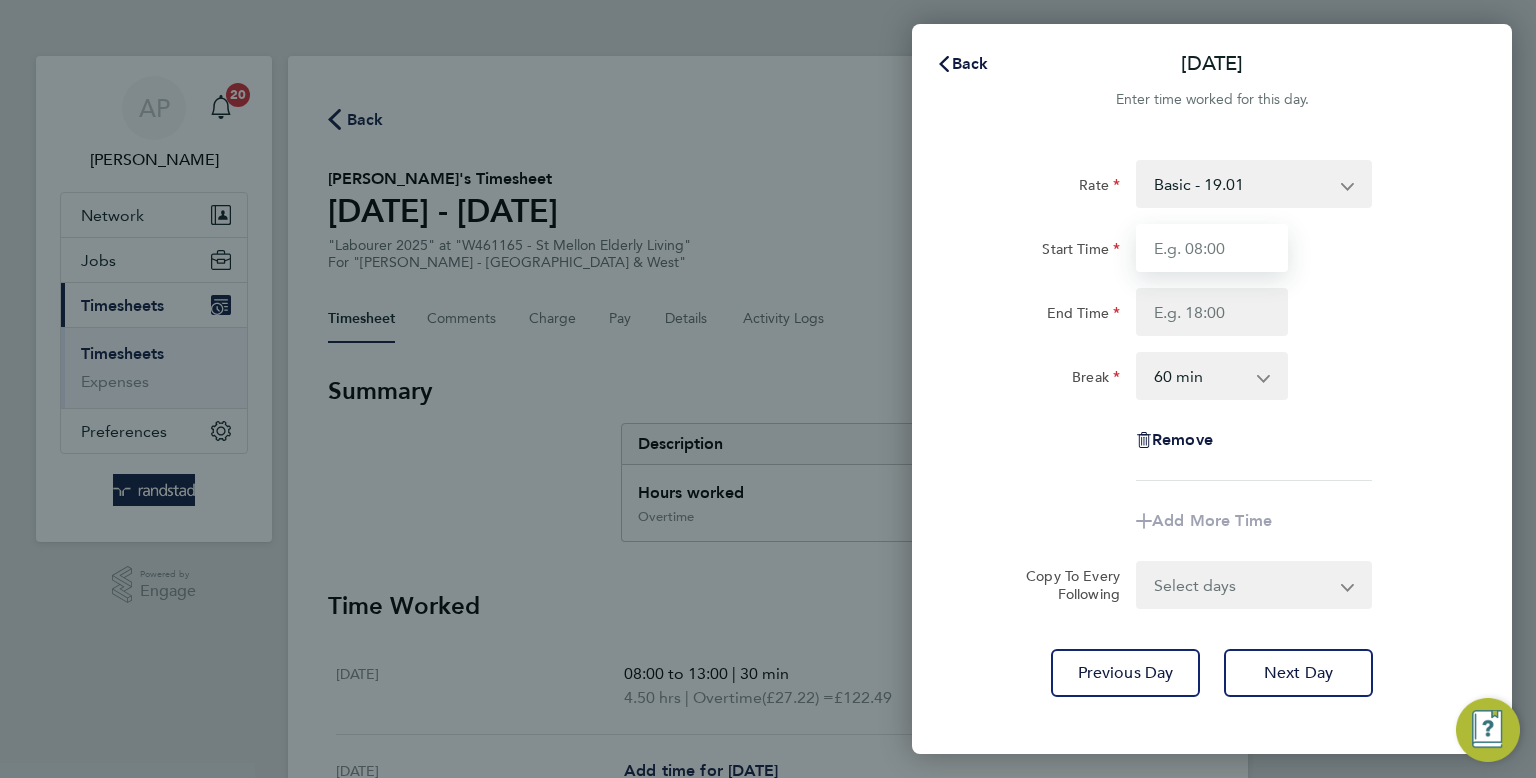 click on "Start Time" at bounding box center [1212, 248] 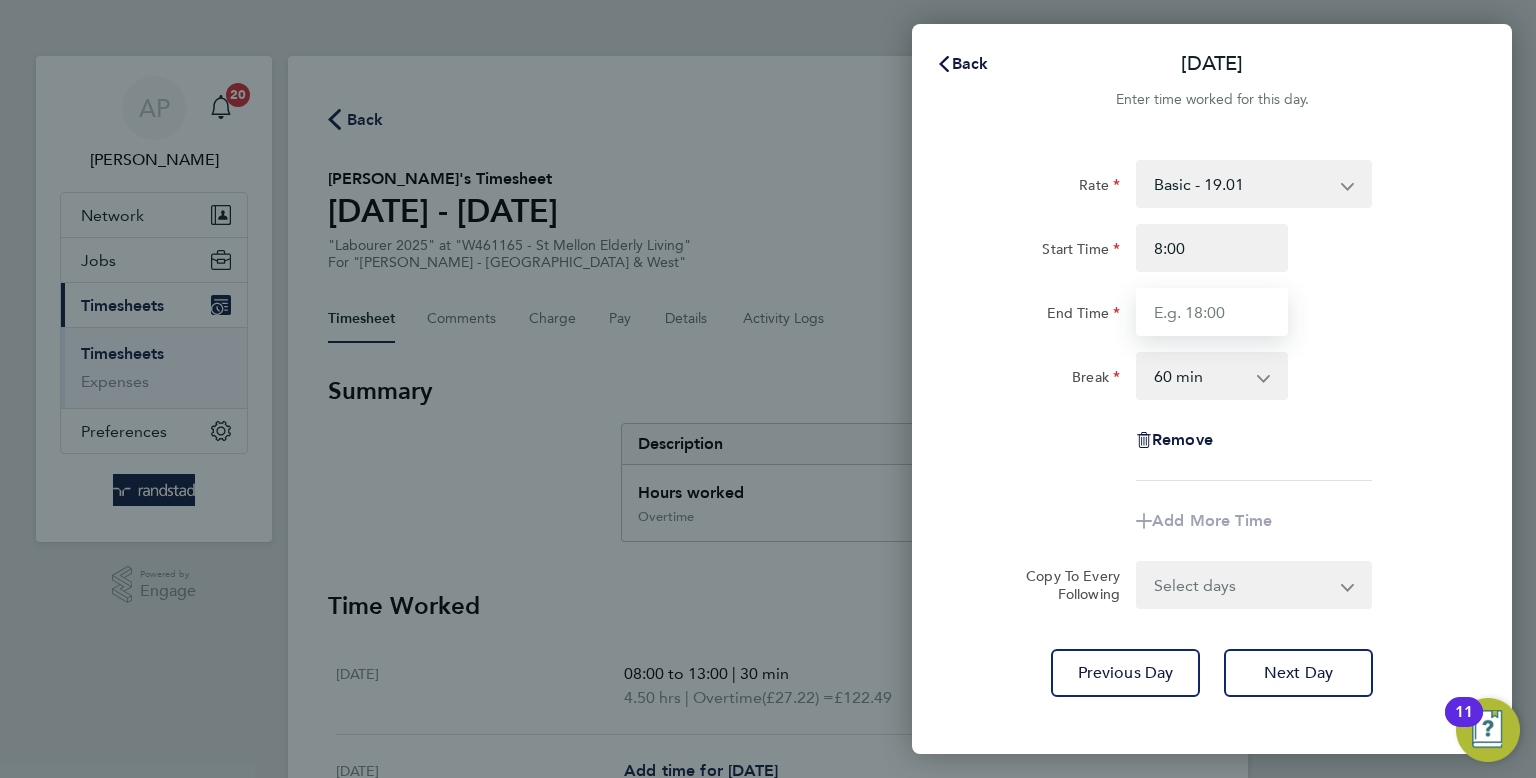 click on "End Time" at bounding box center (1212, 312) 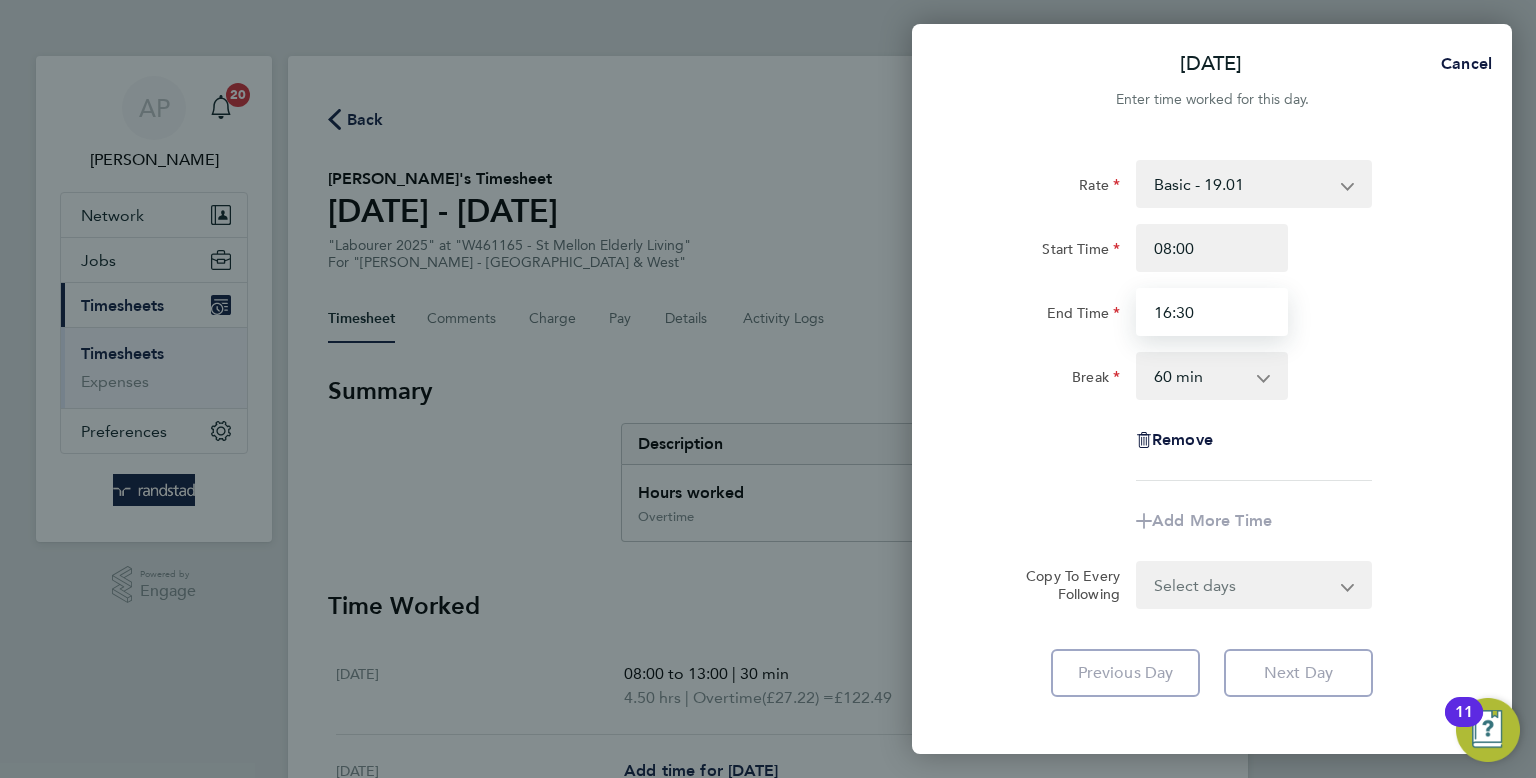 type on "16:30" 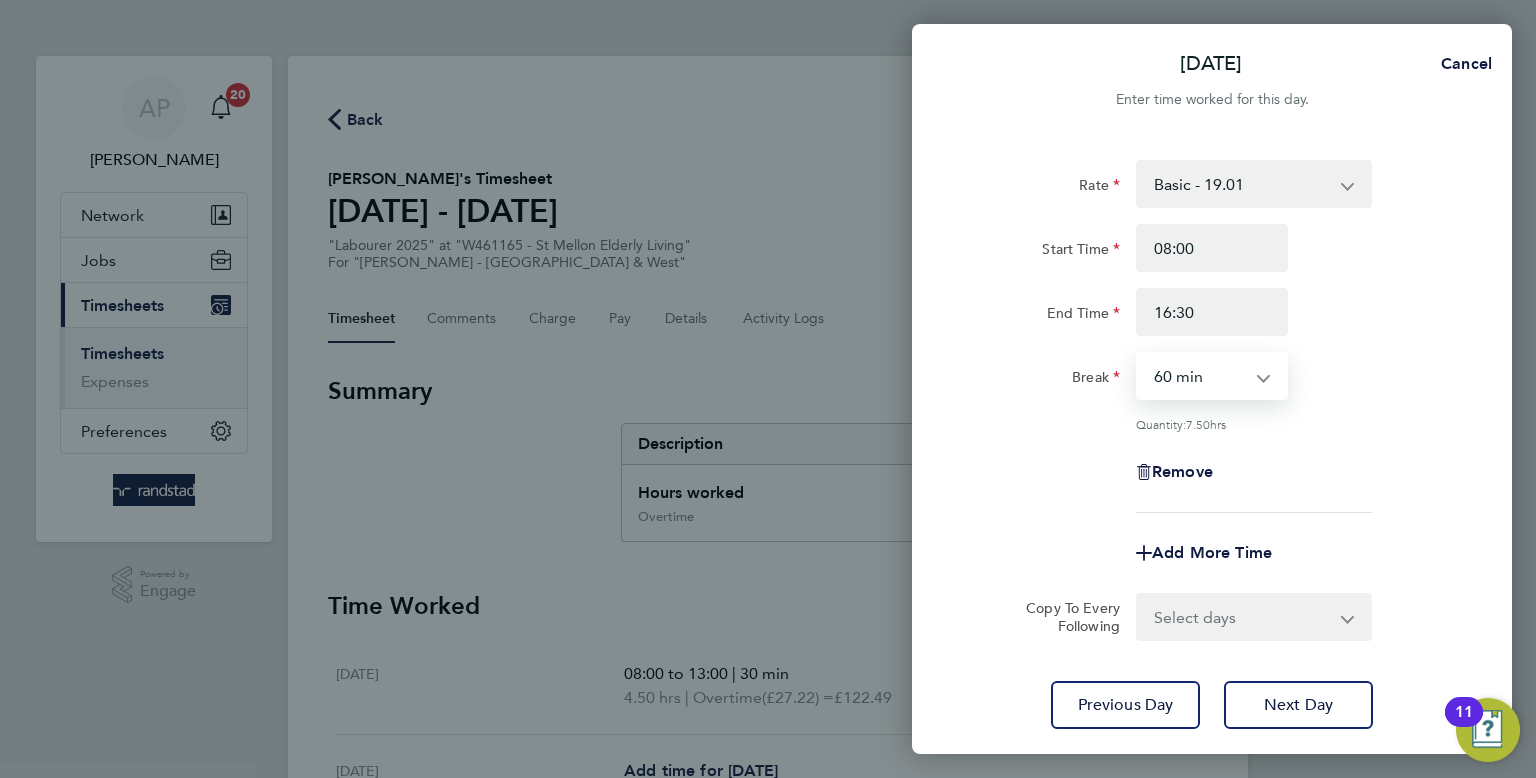 click on "0 min   15 min   30 min   45 min   60 min   75 min   90 min" at bounding box center [1200, 376] 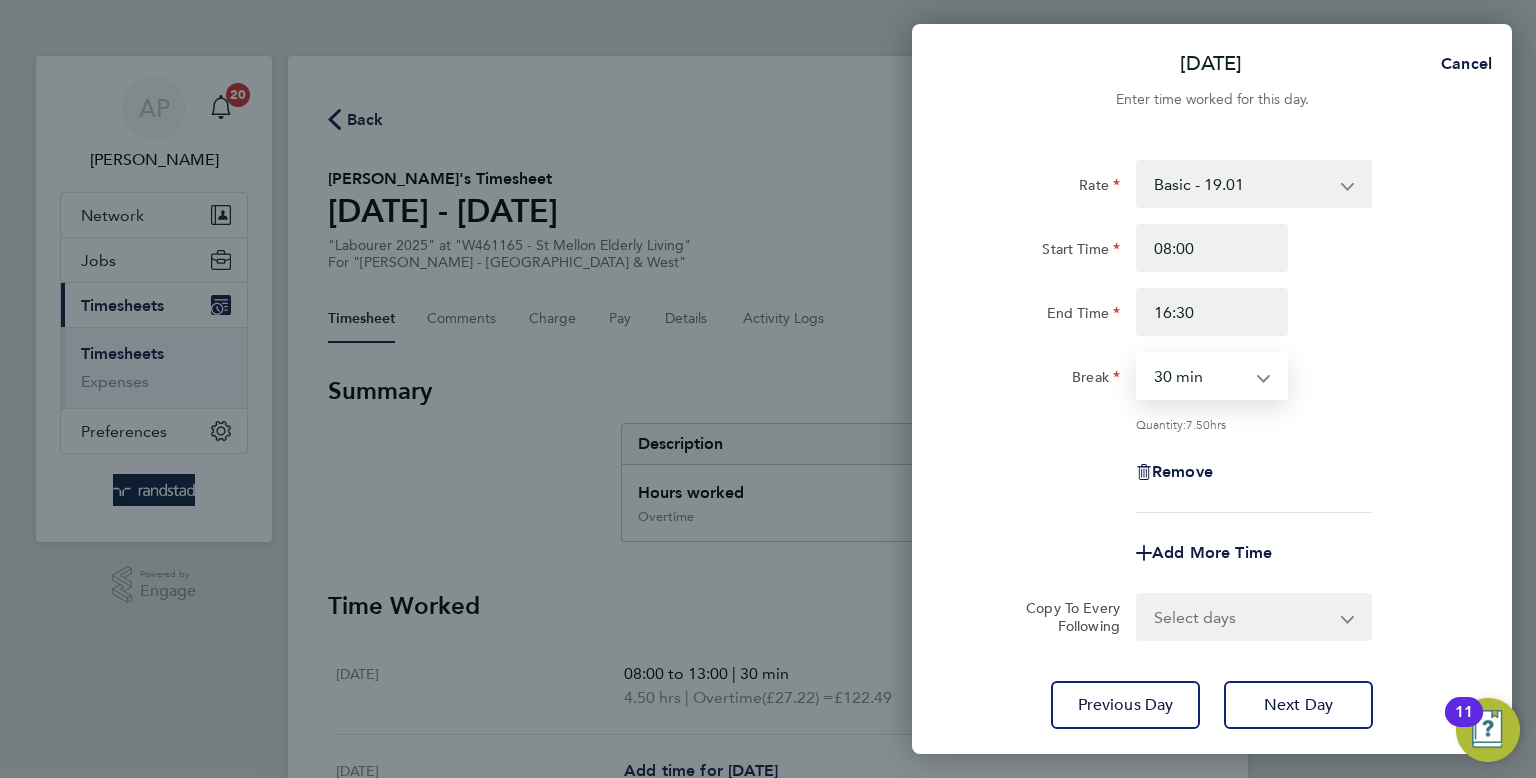 click on "0 min   15 min   30 min   45 min   60 min   75 min   90 min" at bounding box center (1200, 376) 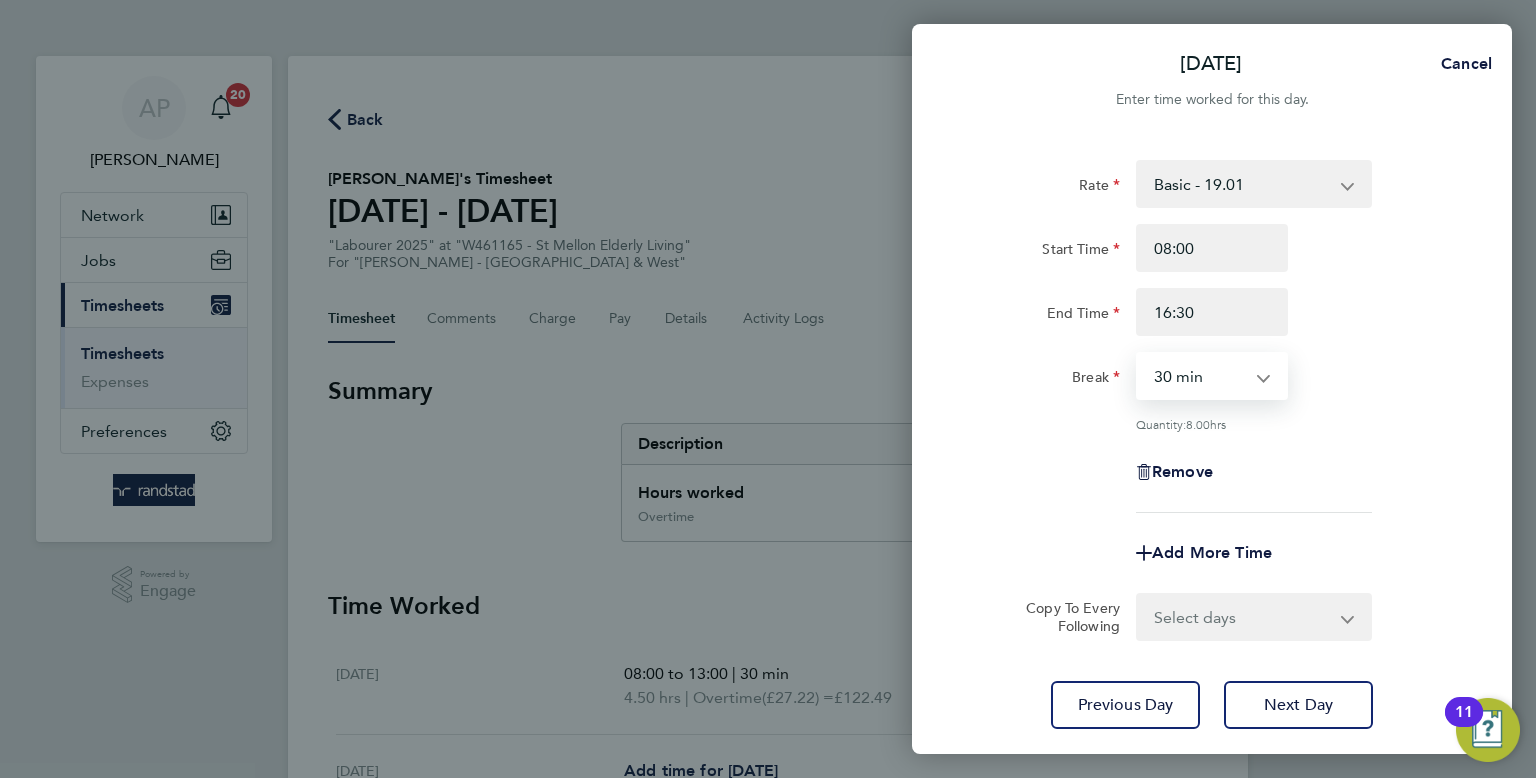 click on "Select days   Day   [DATE]   [DATE]   [DATE]   [DATE]" at bounding box center (1243, 617) 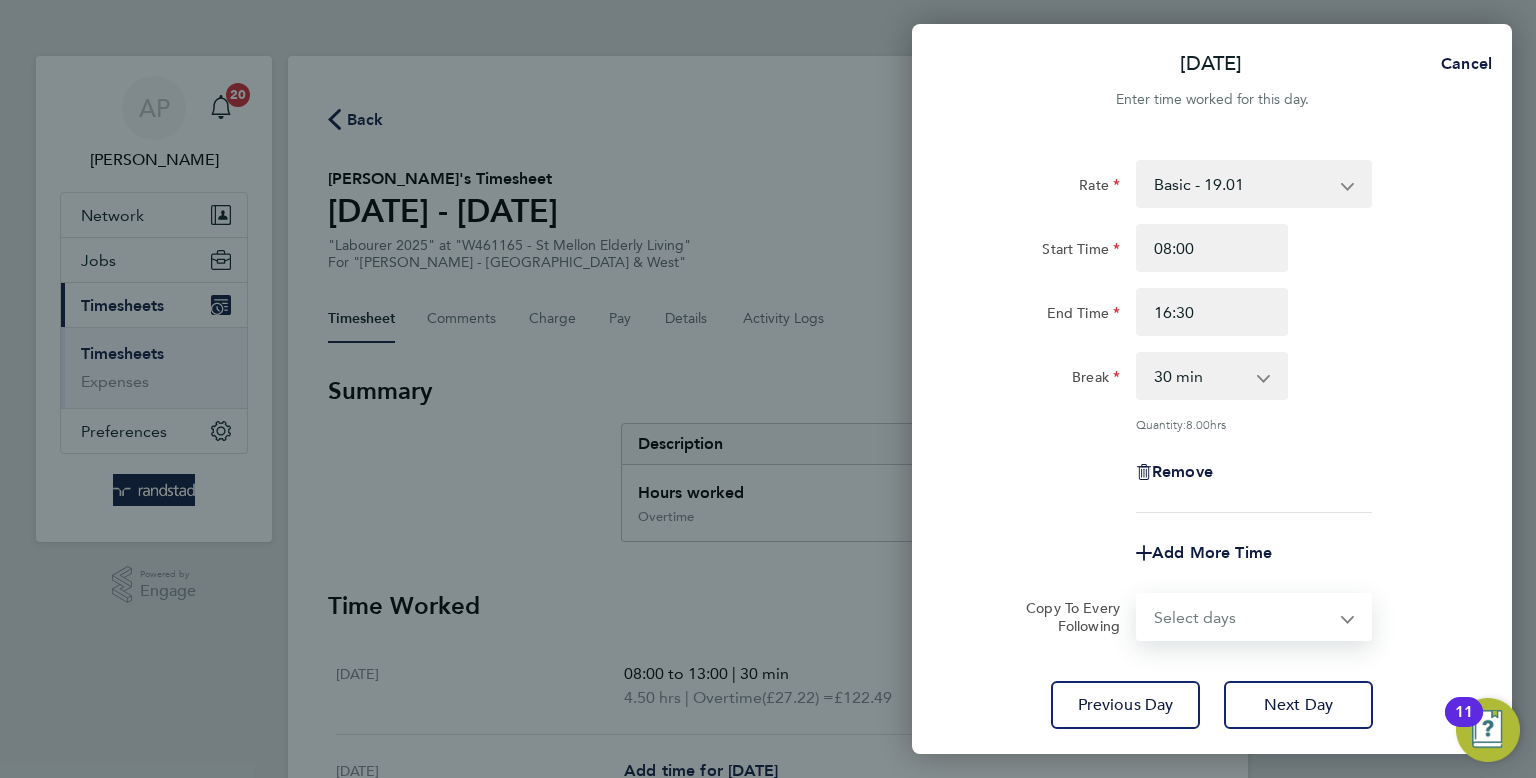 select on "DAY" 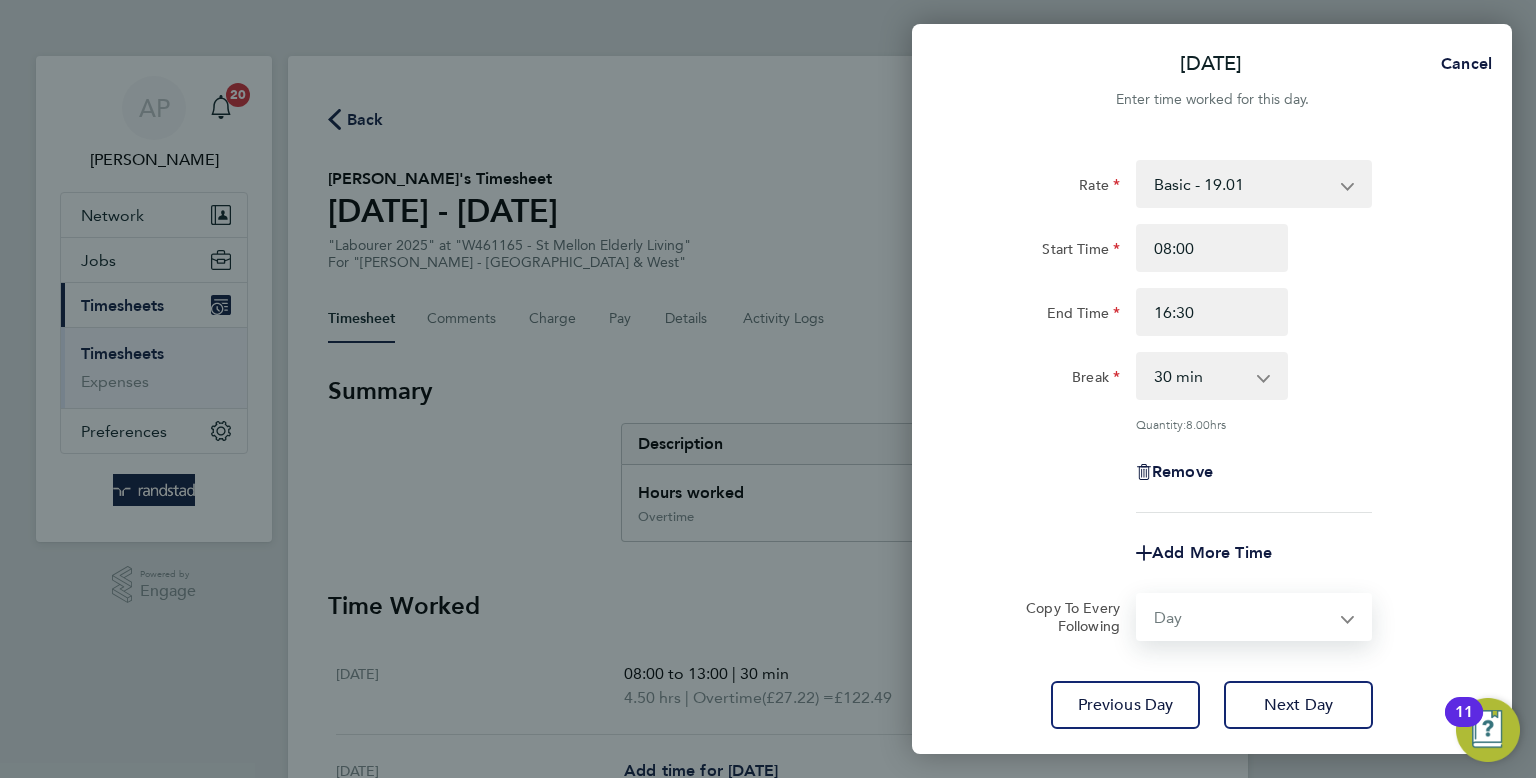 click on "Select days   Day   [DATE]   [DATE]   [DATE]   [DATE]" at bounding box center (1243, 617) 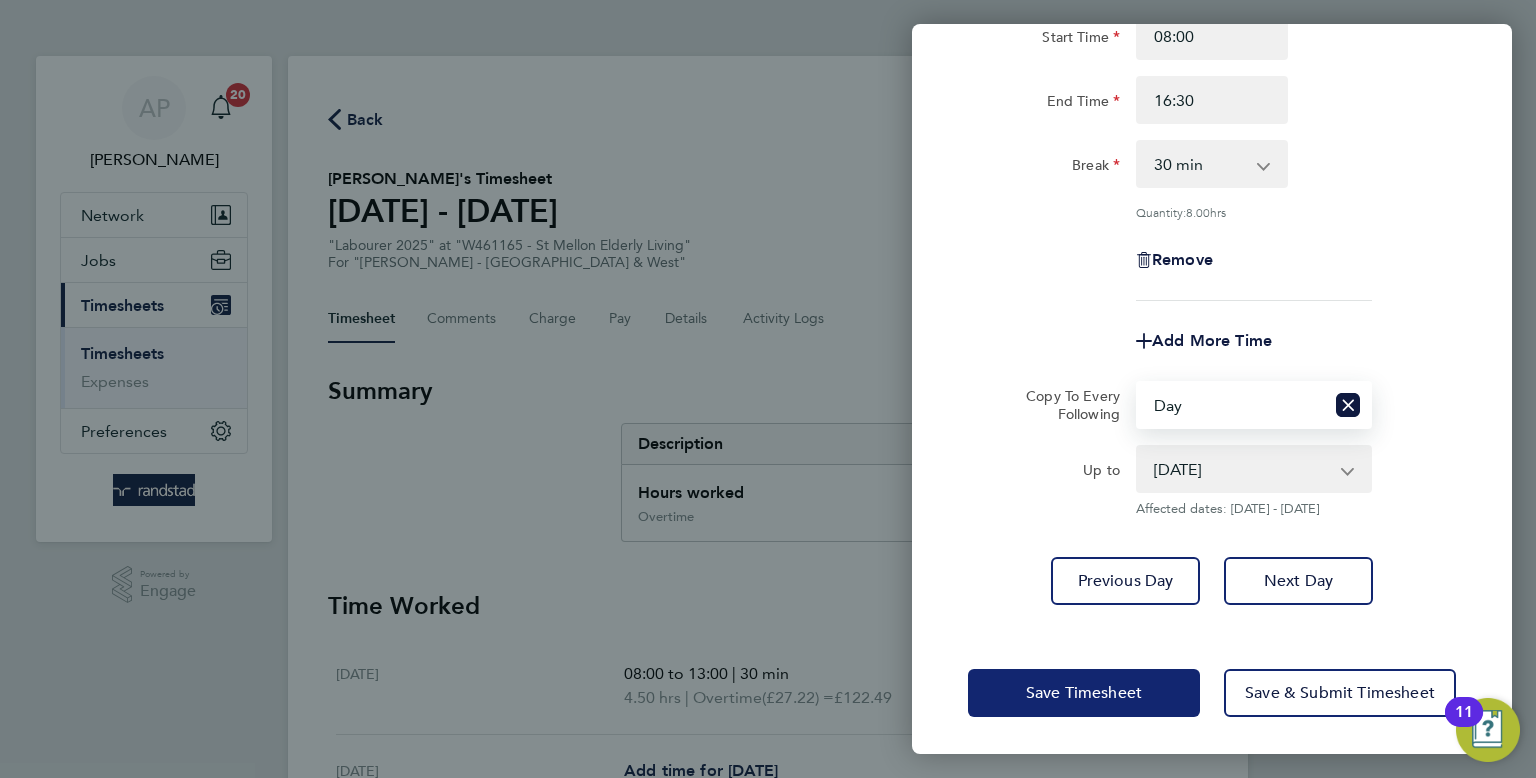 click on "Save Timesheet" 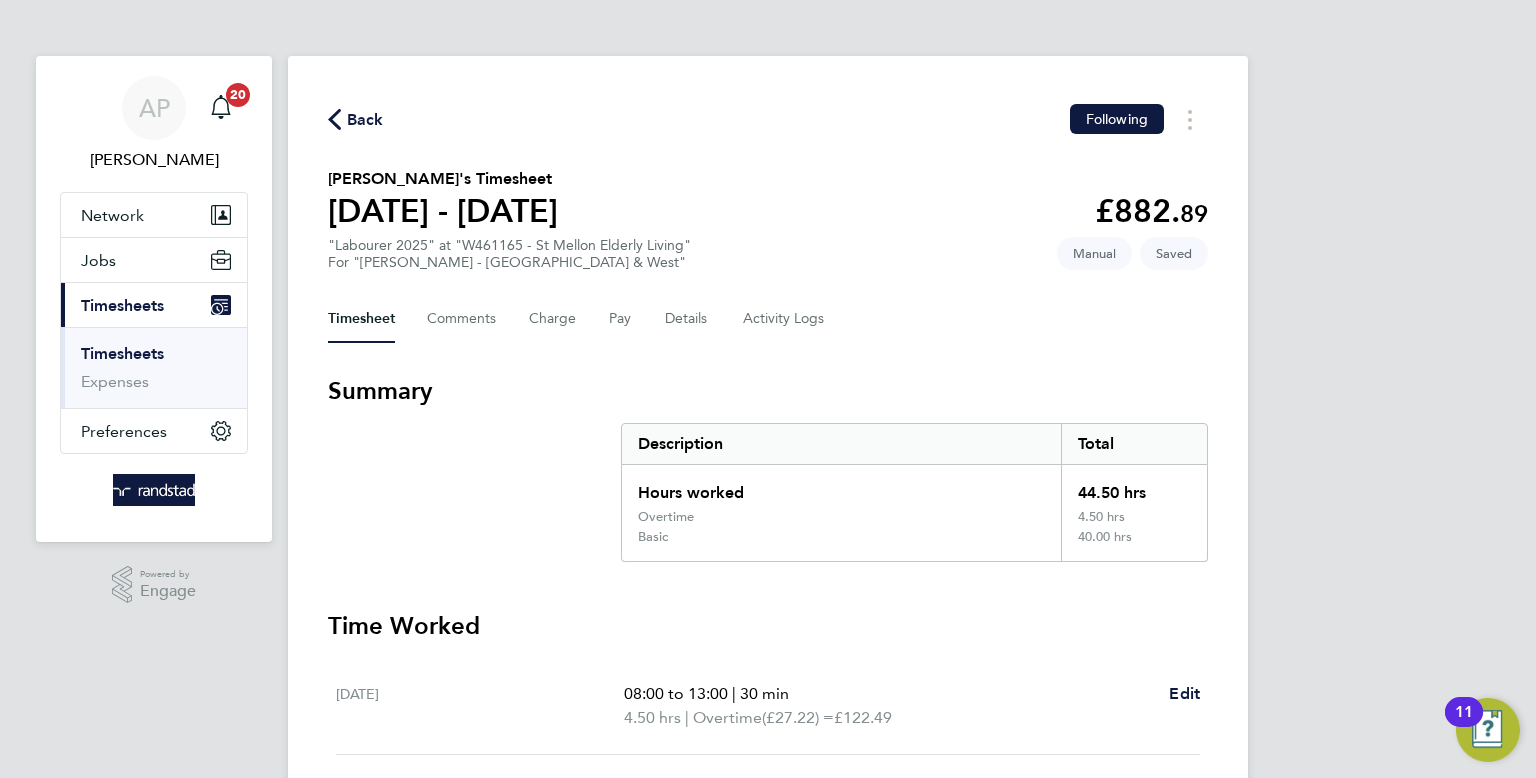 click on "Back" 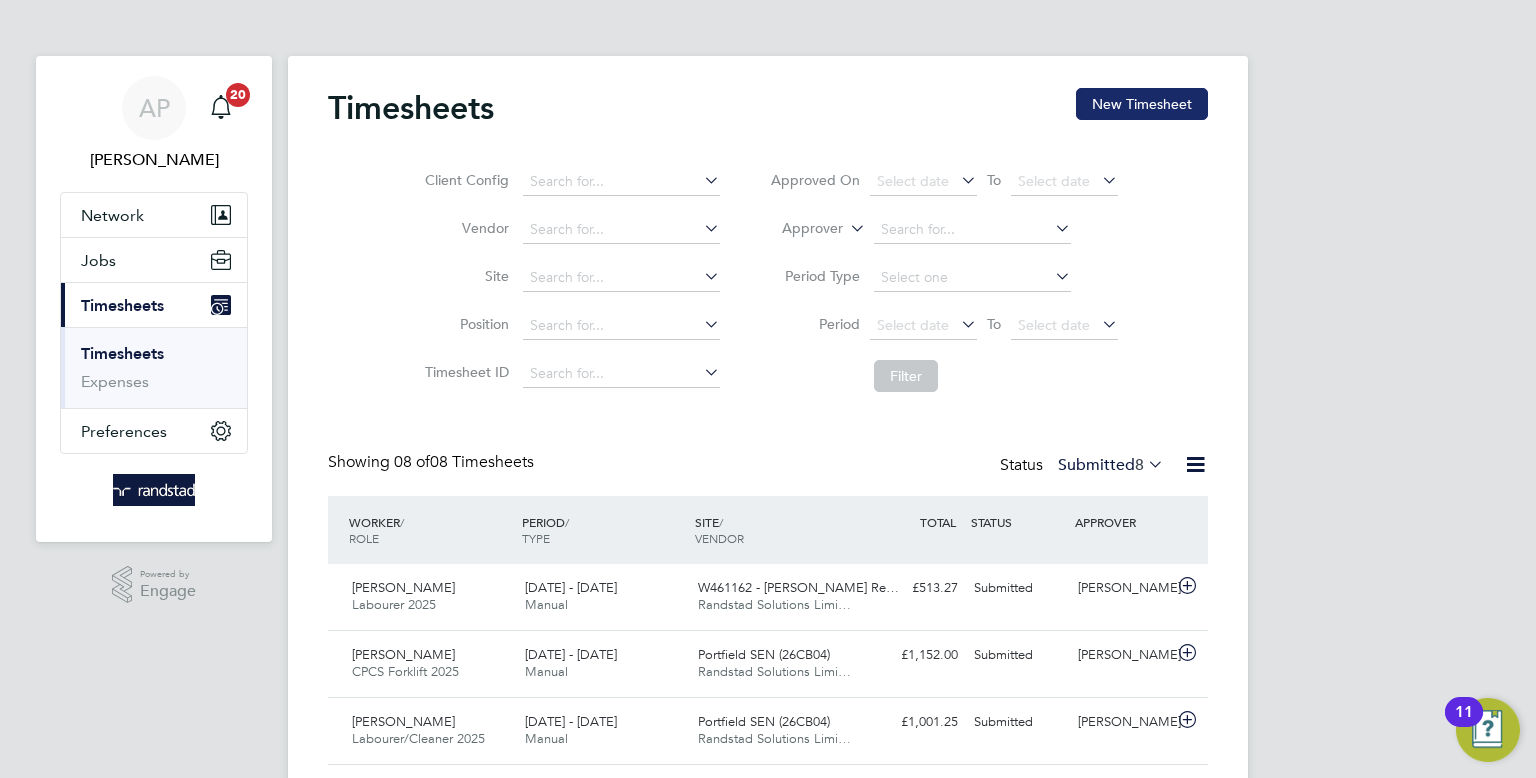 click on "New Timesheet" 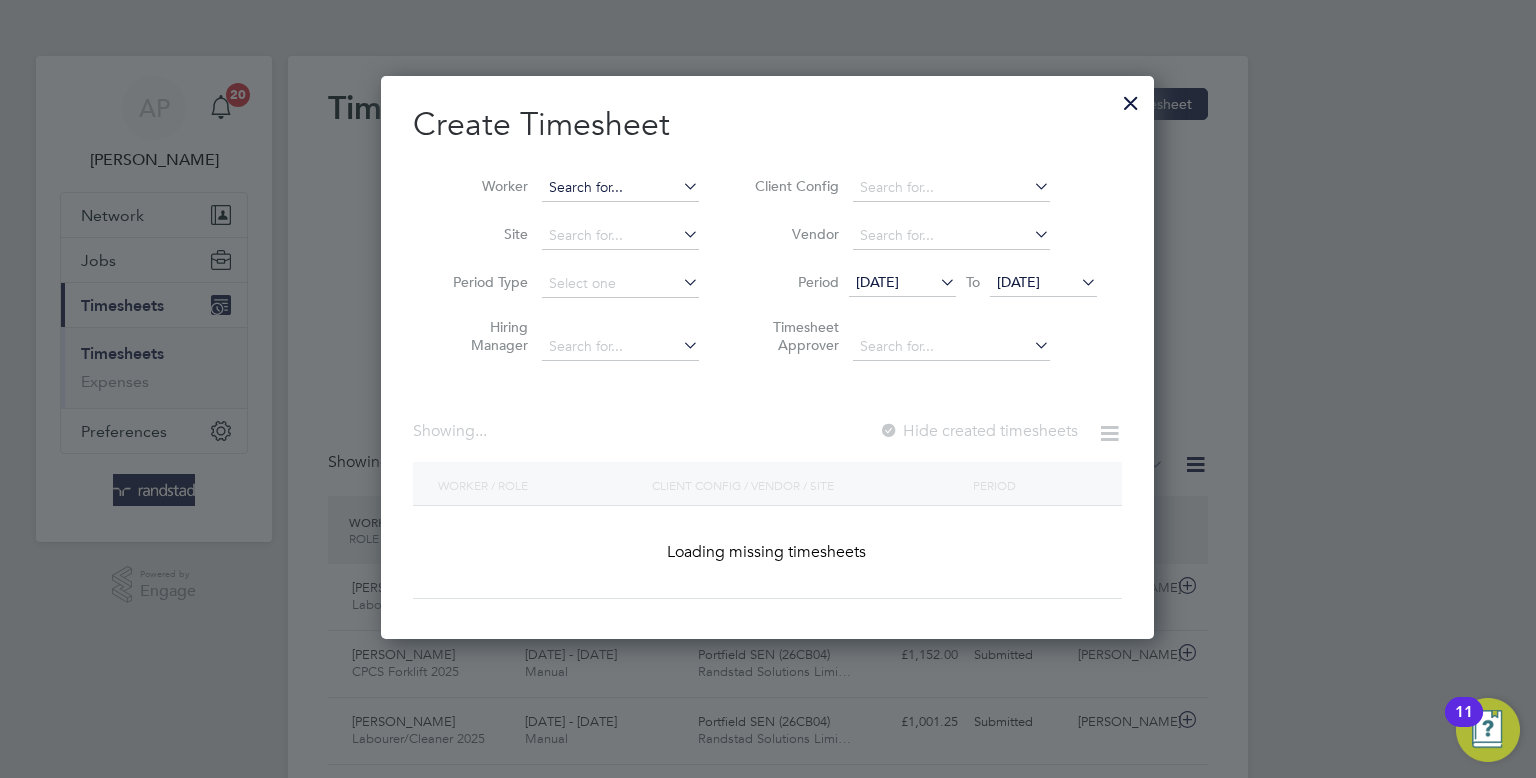 click at bounding box center [620, 188] 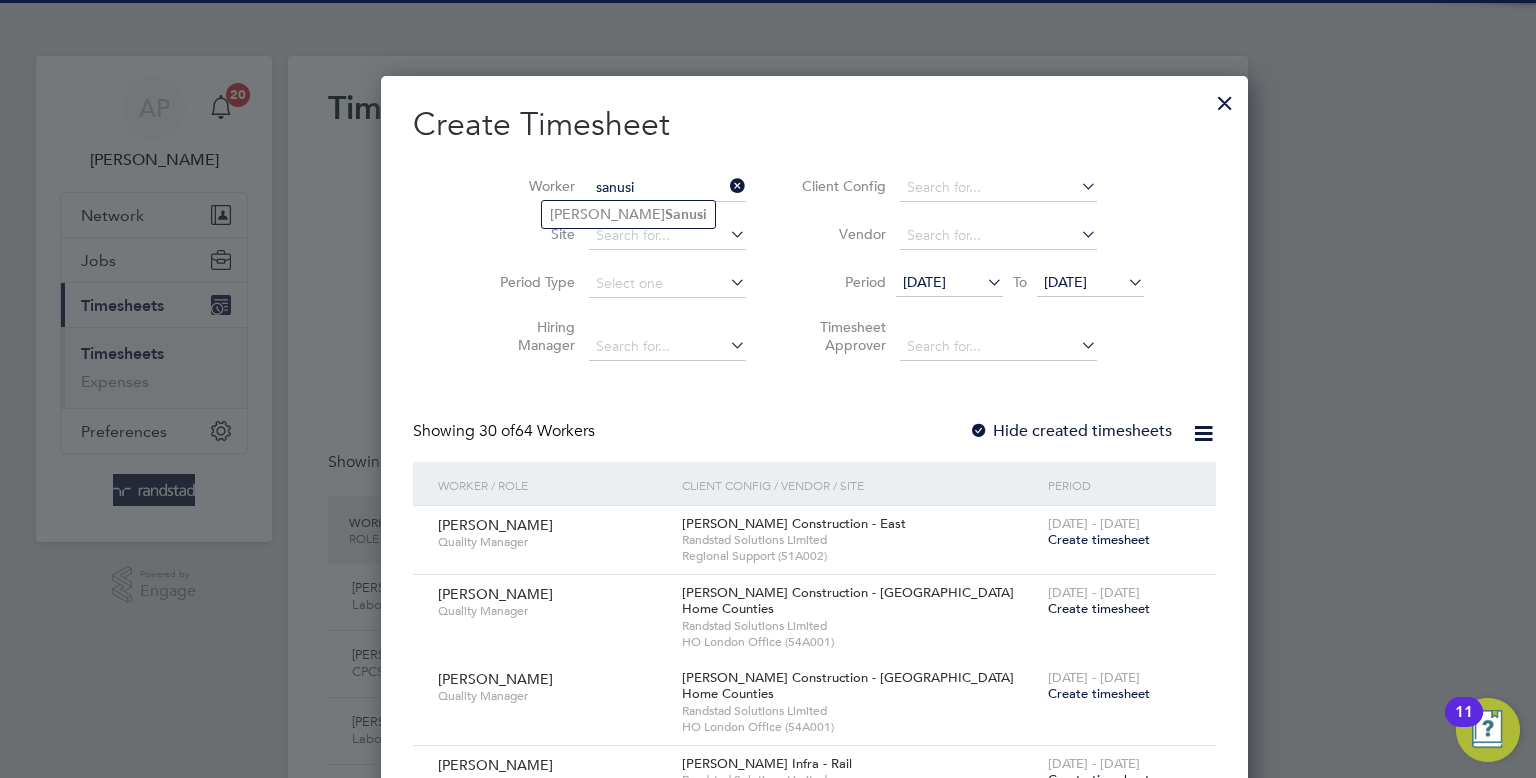 type on "sanusi" 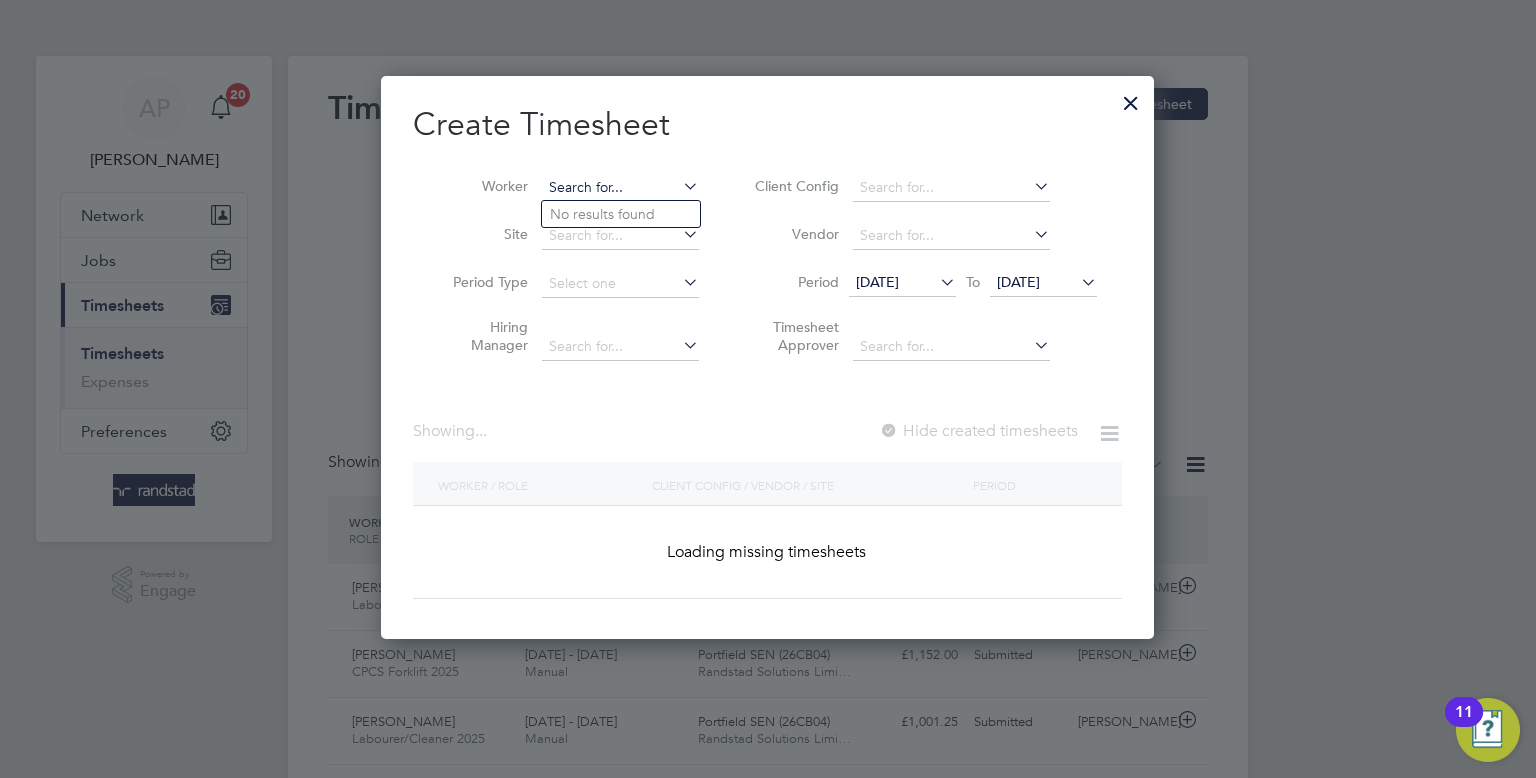 click at bounding box center (620, 188) 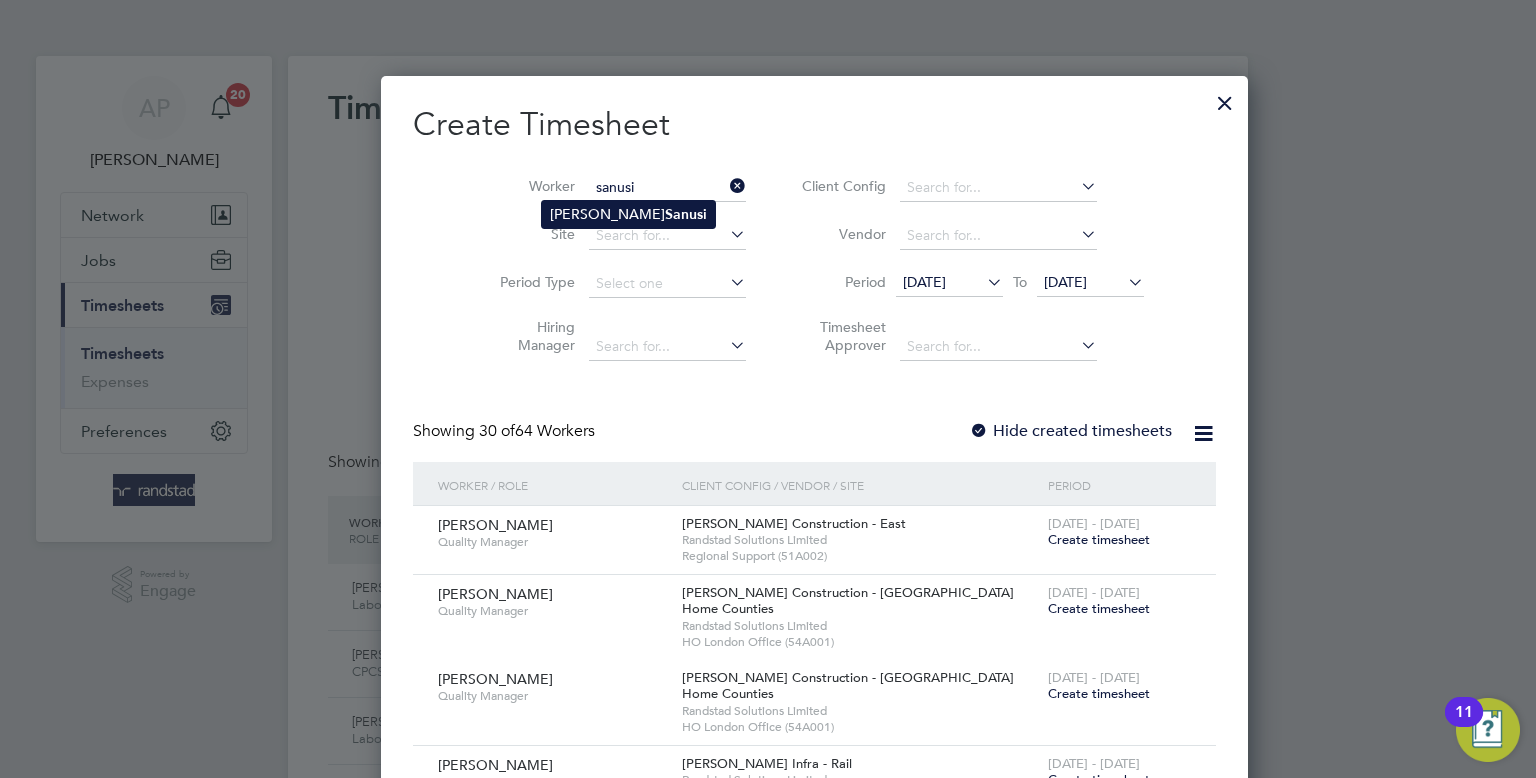 click on "[PERSON_NAME]" 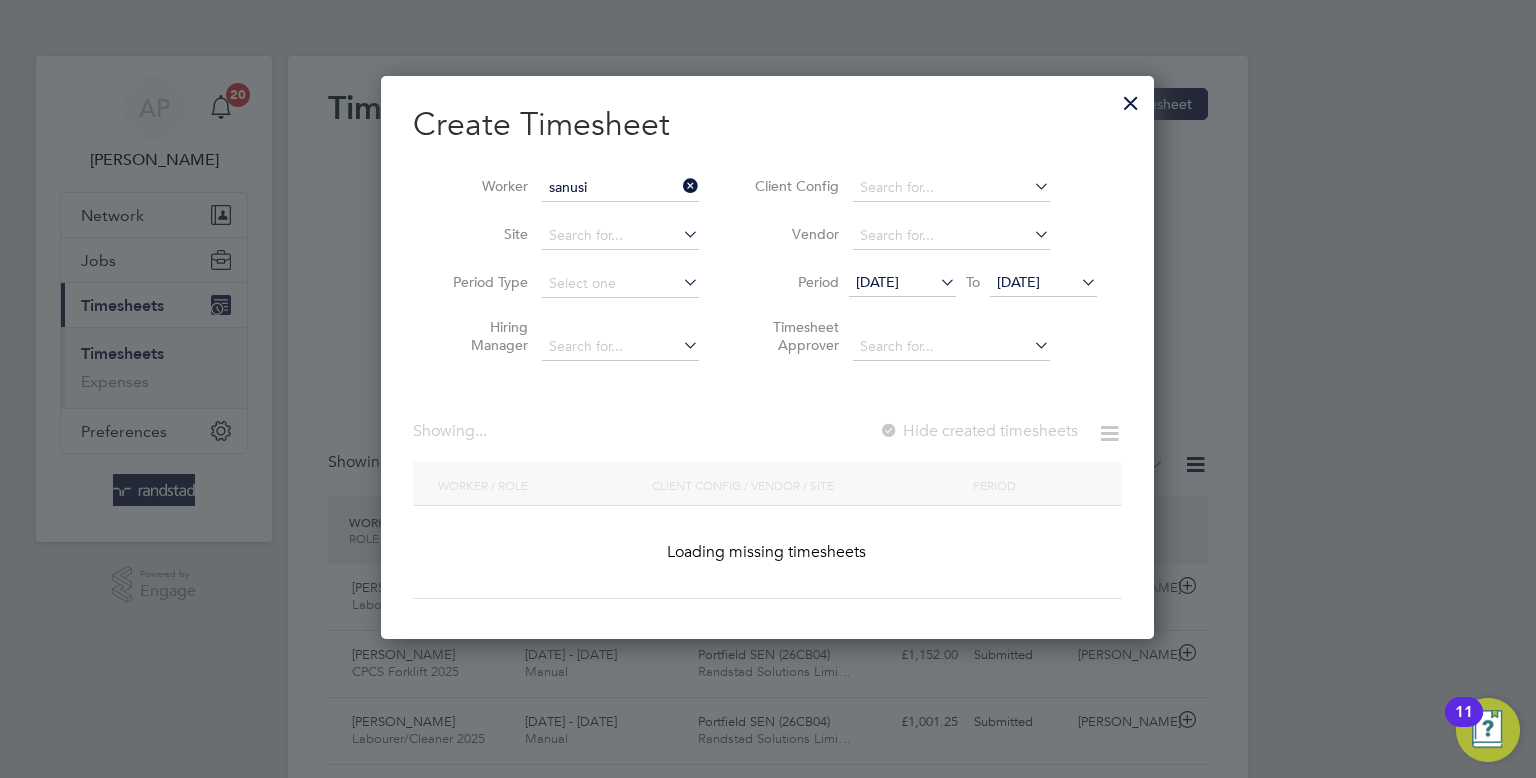 type on "[PERSON_NAME]" 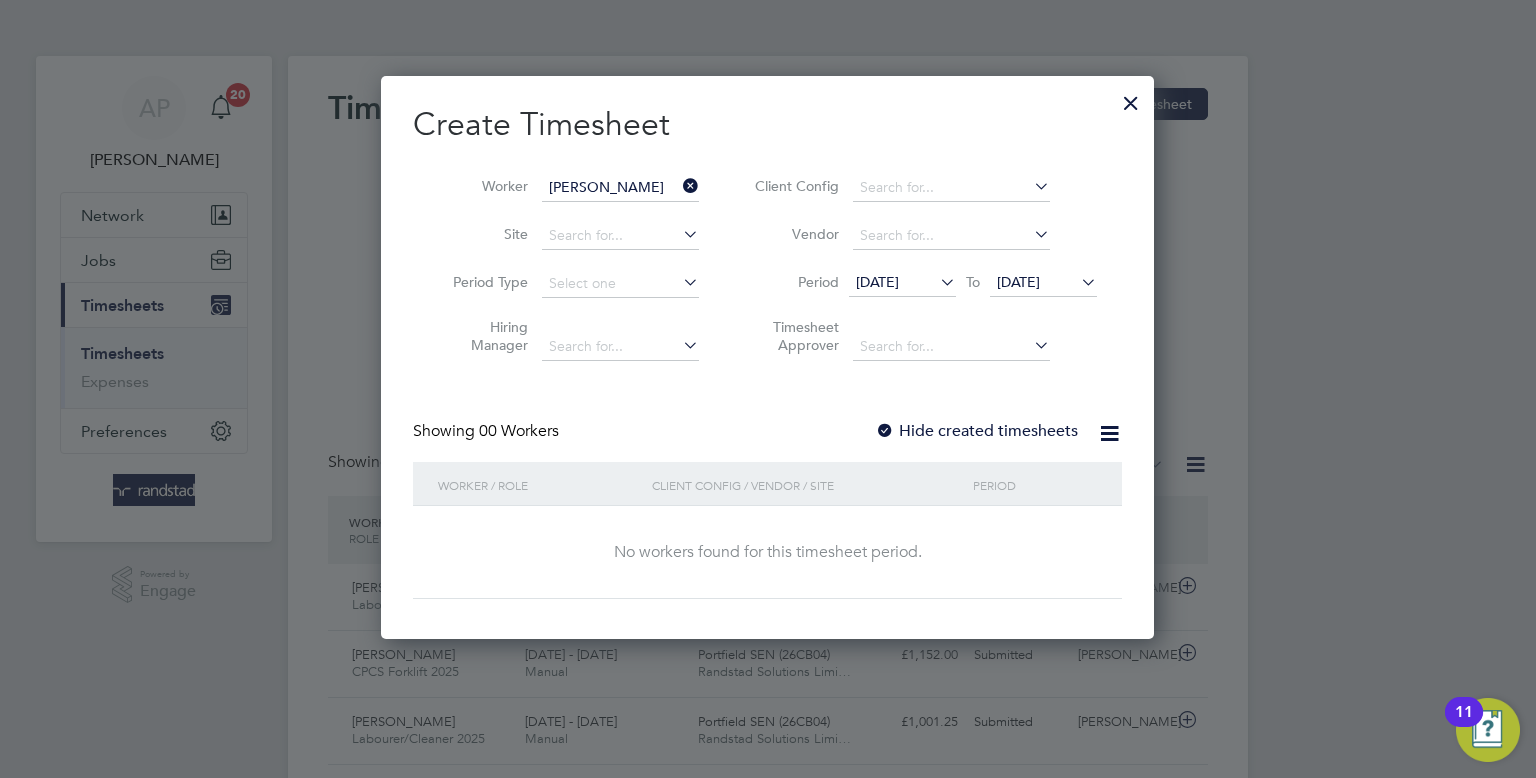 click on "[DATE]" at bounding box center (1043, 283) 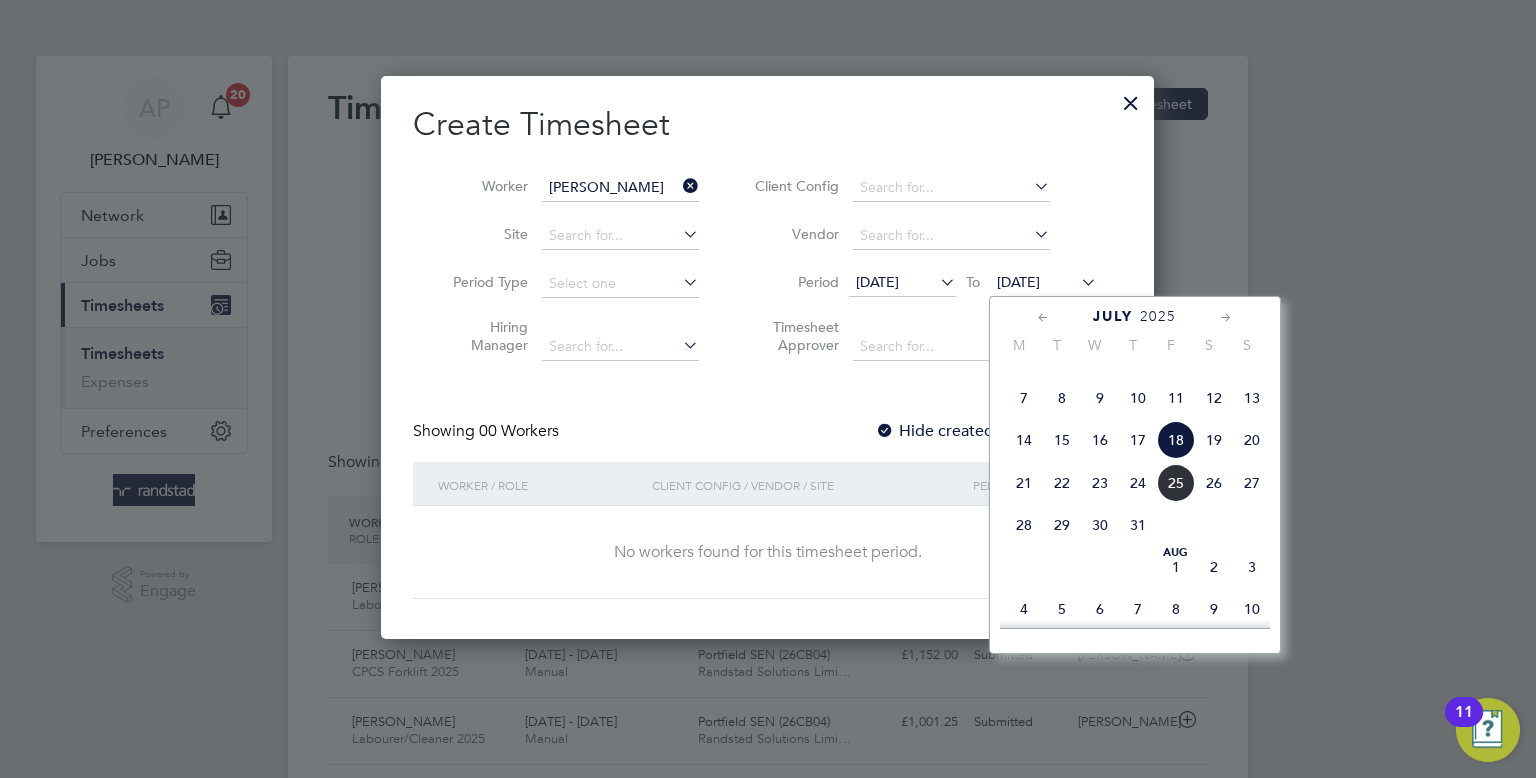 click on "25" 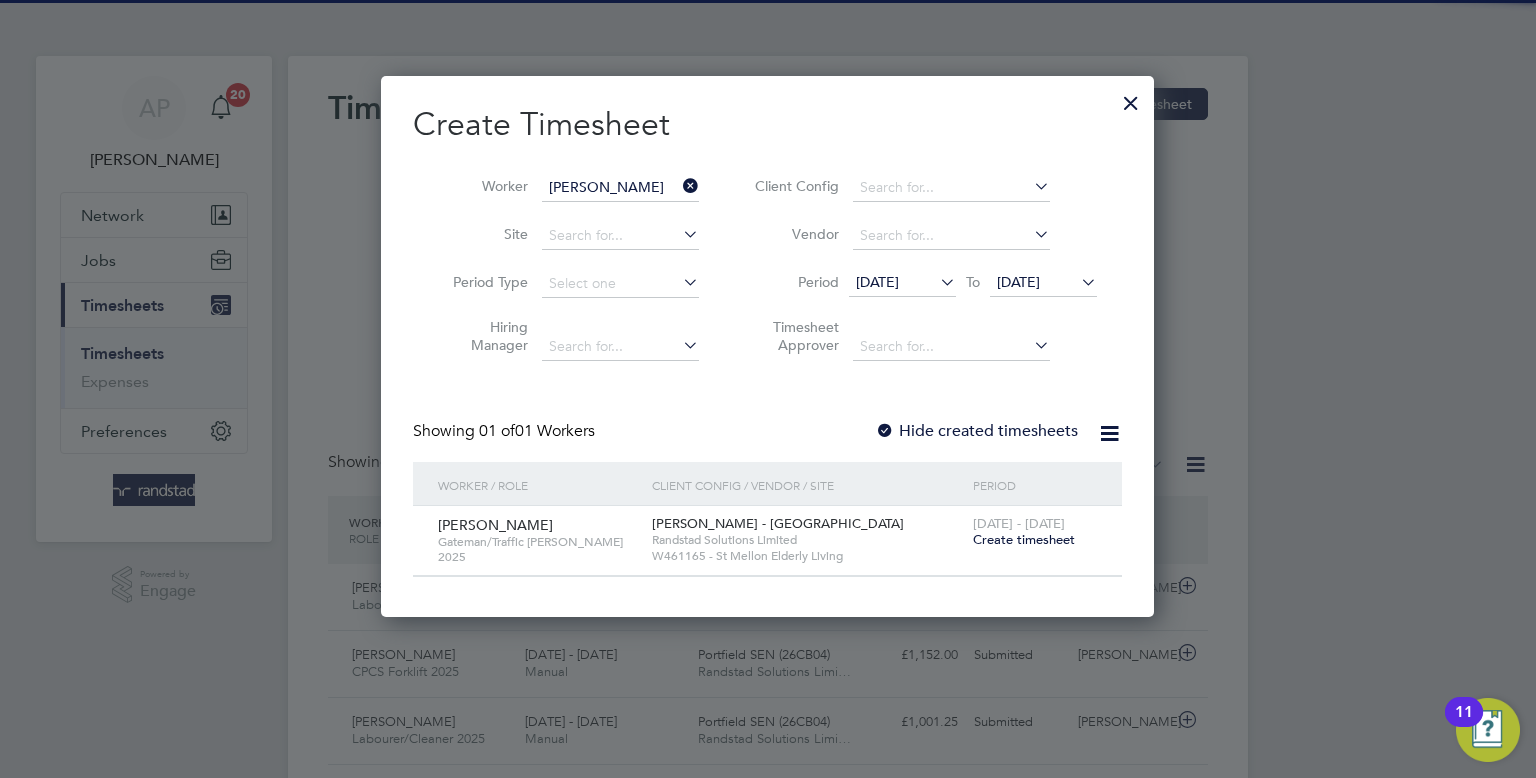 click on "Create timesheet" at bounding box center (1024, 539) 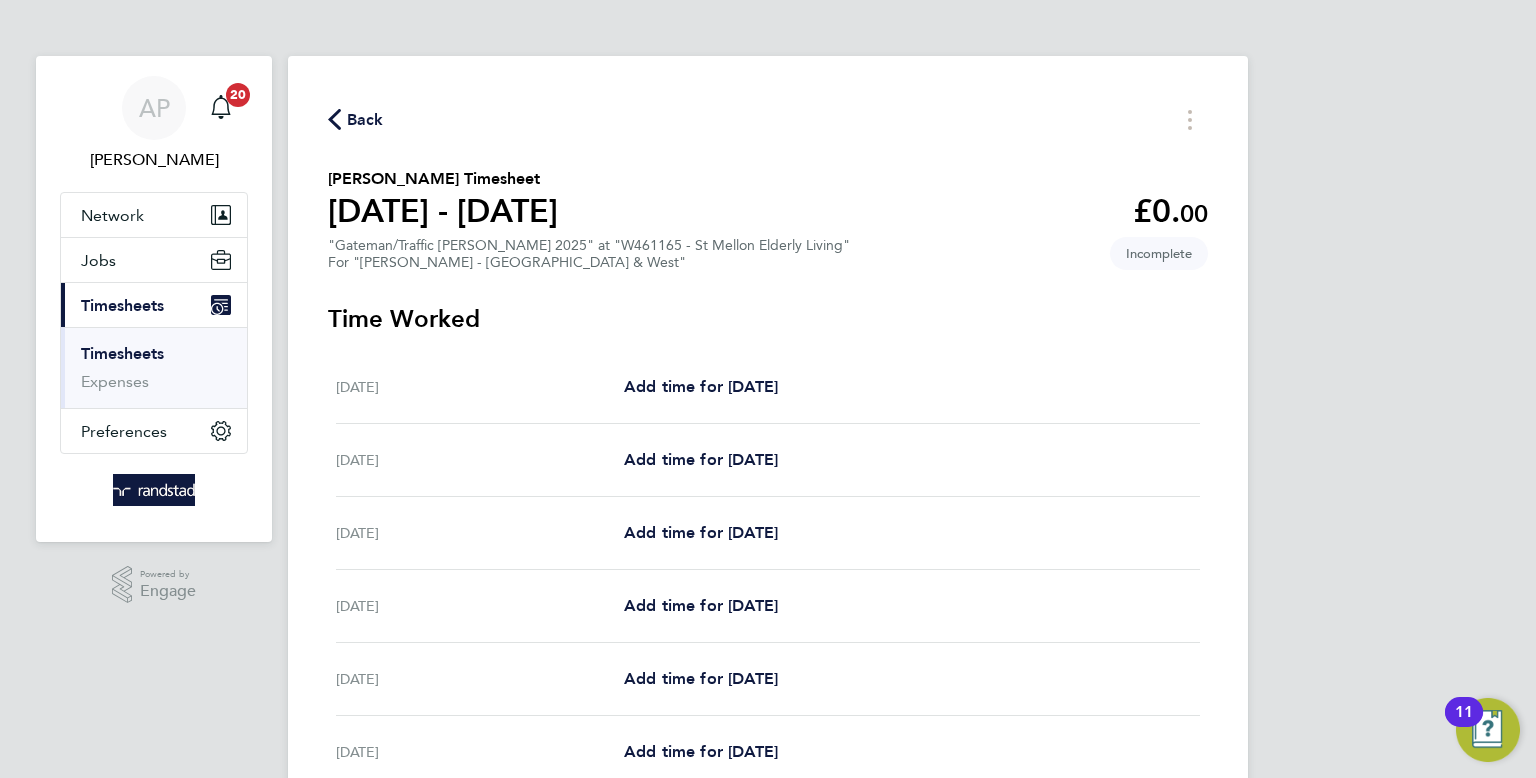 click on "[DATE]   Add time for [DATE]   Add time for [DATE]" at bounding box center [768, 387] 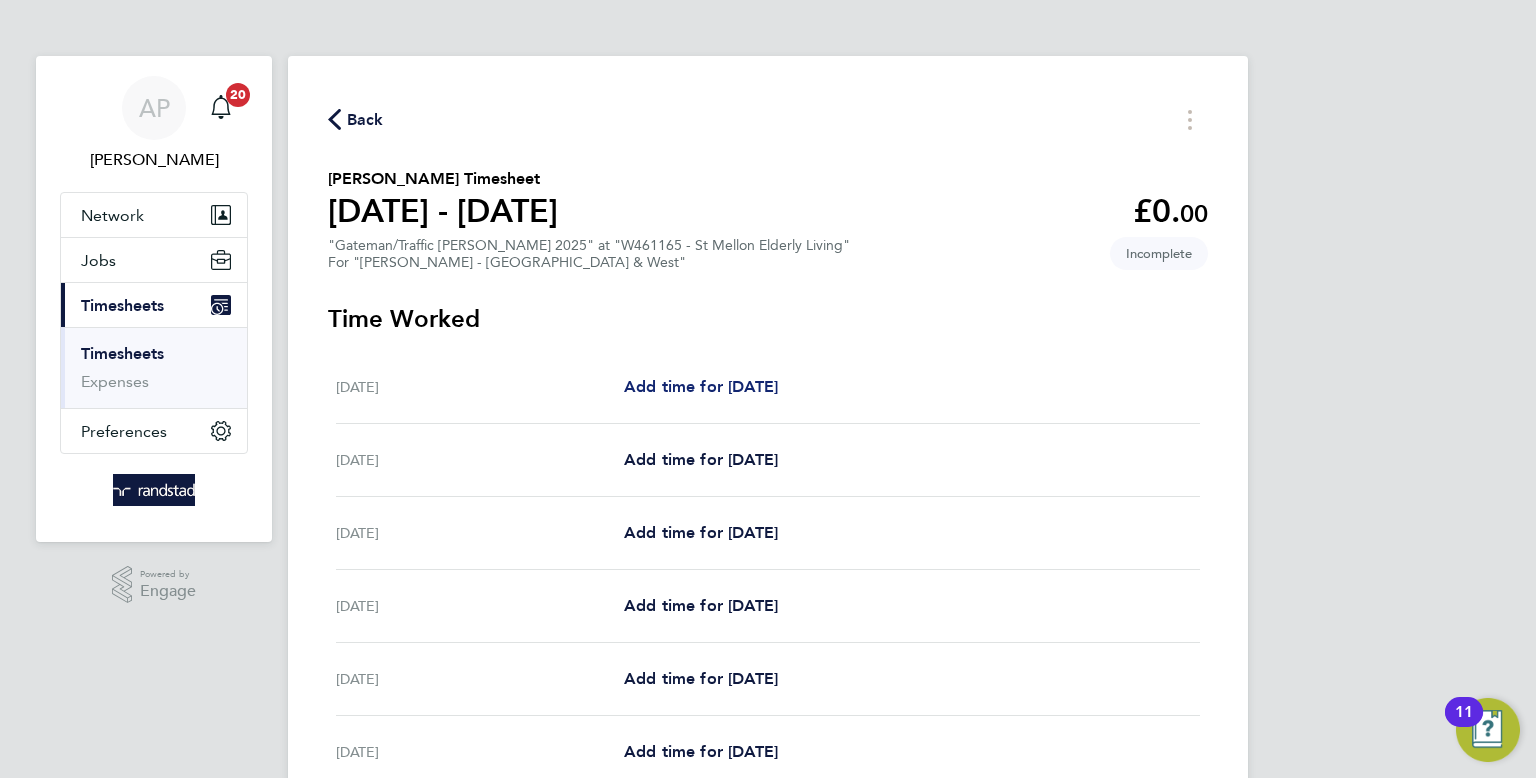 click on "Add time for [DATE]" at bounding box center (701, 386) 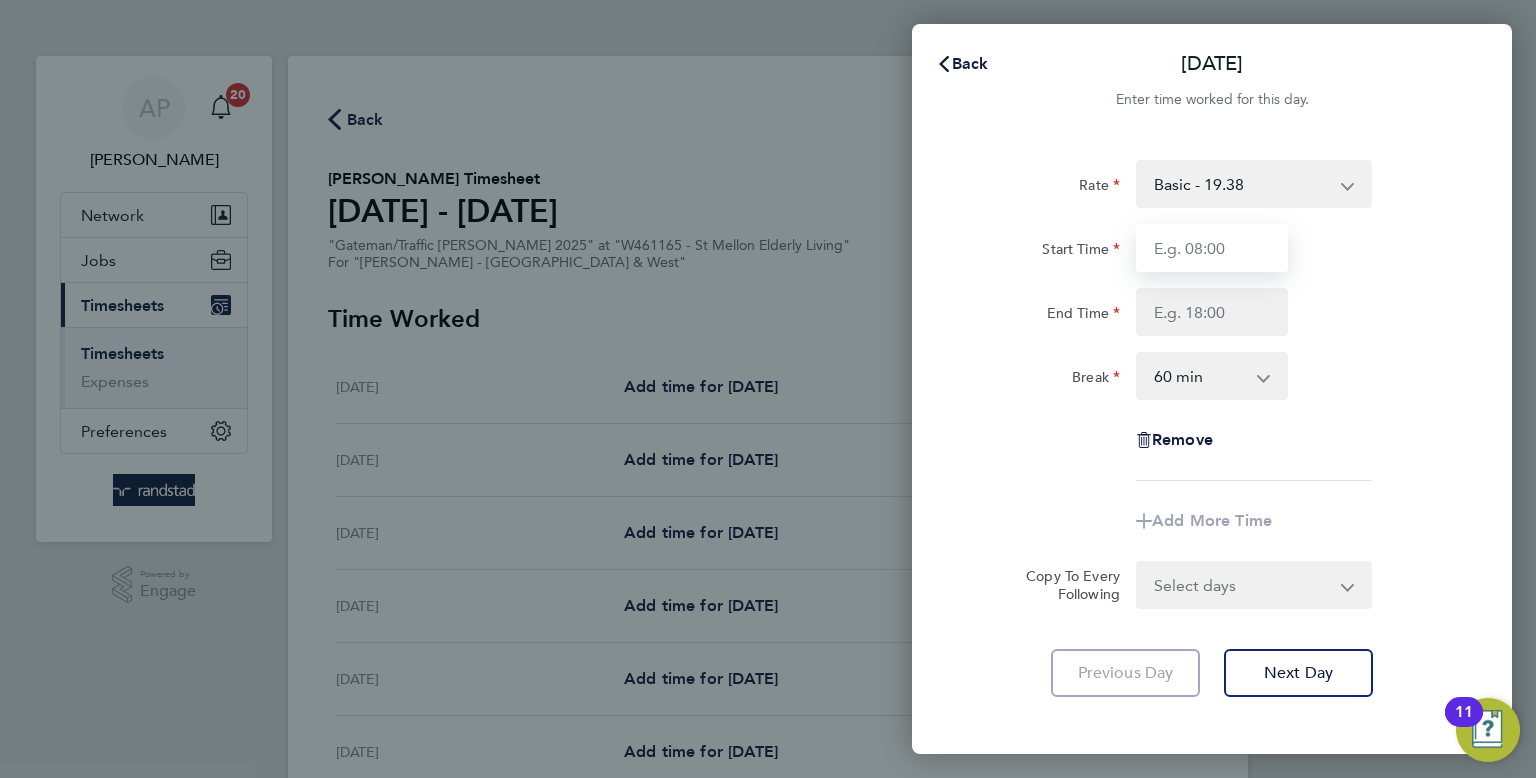 click on "Start Time" at bounding box center [1212, 248] 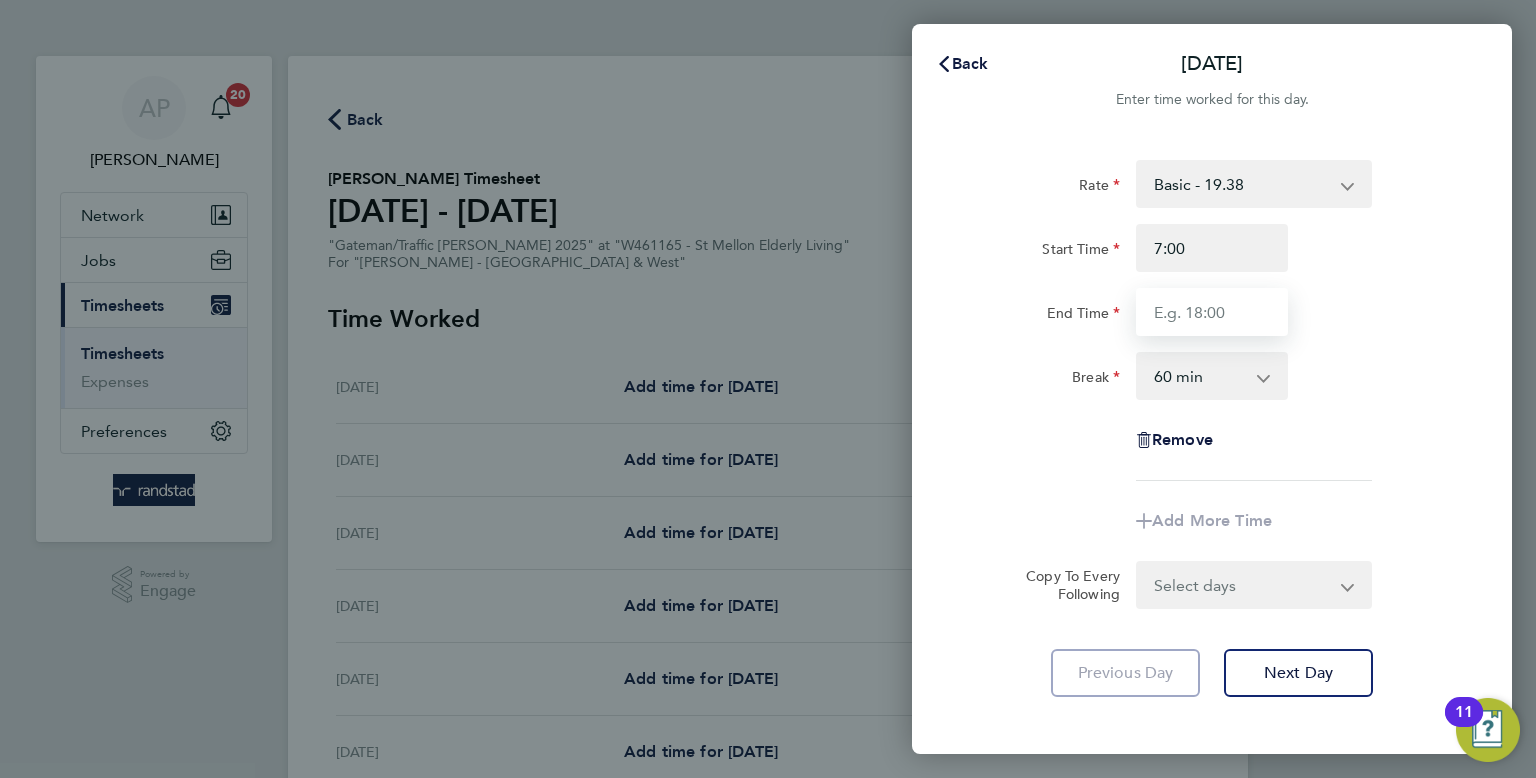 type on "07:00" 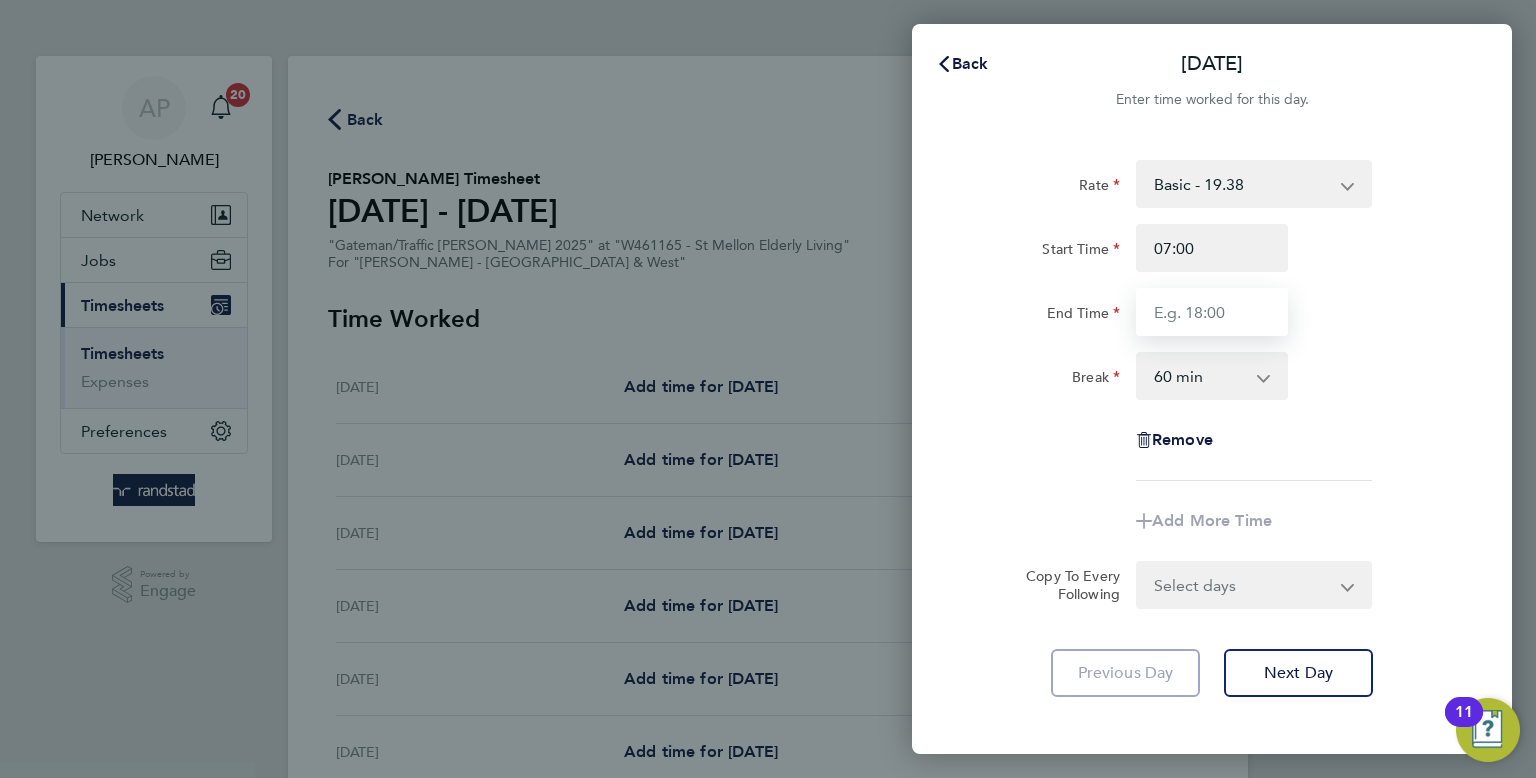 click on "End Time" at bounding box center (1212, 312) 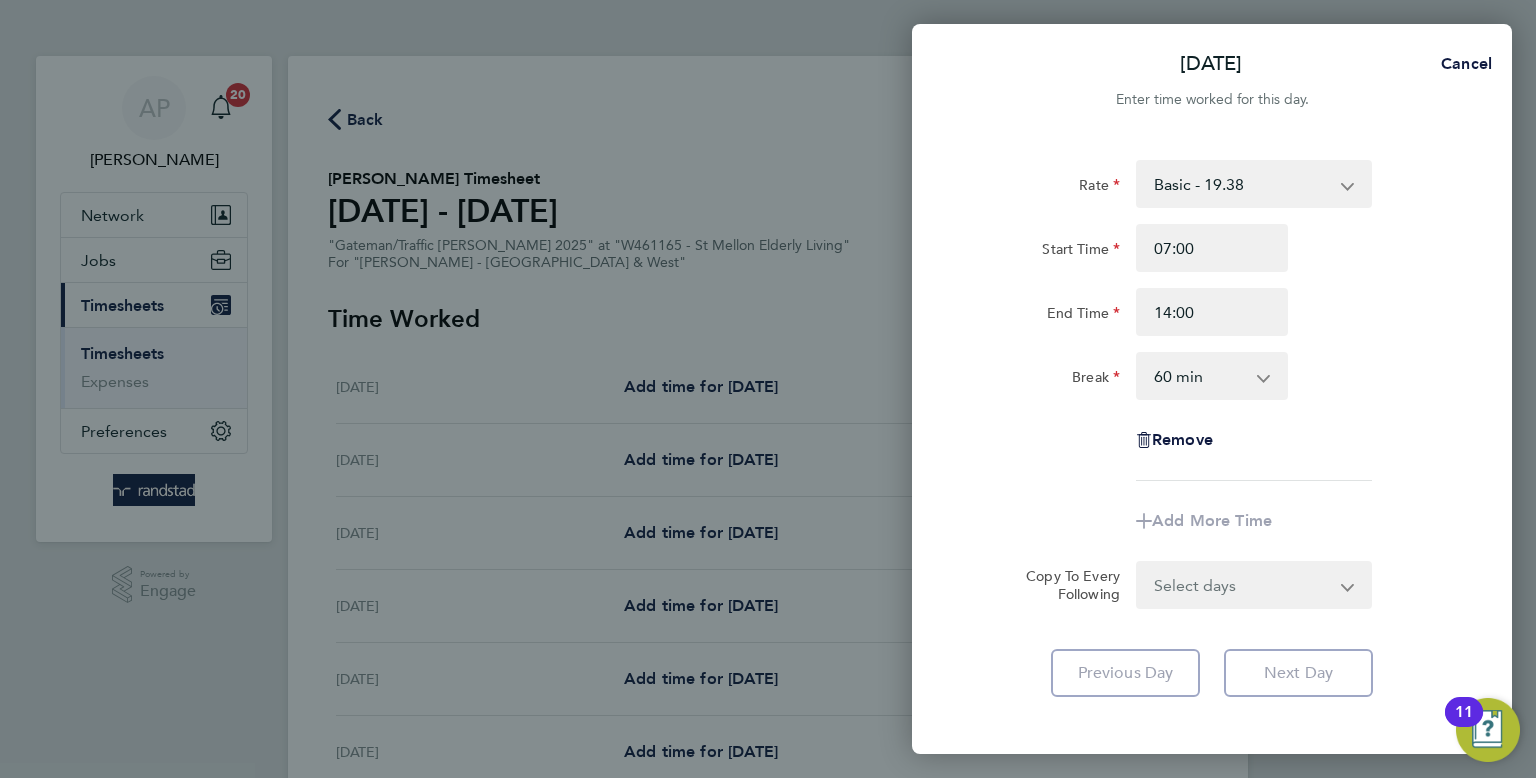 click on "Rate  Basic - 19.38   OT 1 - 27.78   OT2 - 36.49
Start Time 07:00 End Time 14:00 Break  0 min   15 min   30 min   45 min   60 min   75 min   90 min
Remove" 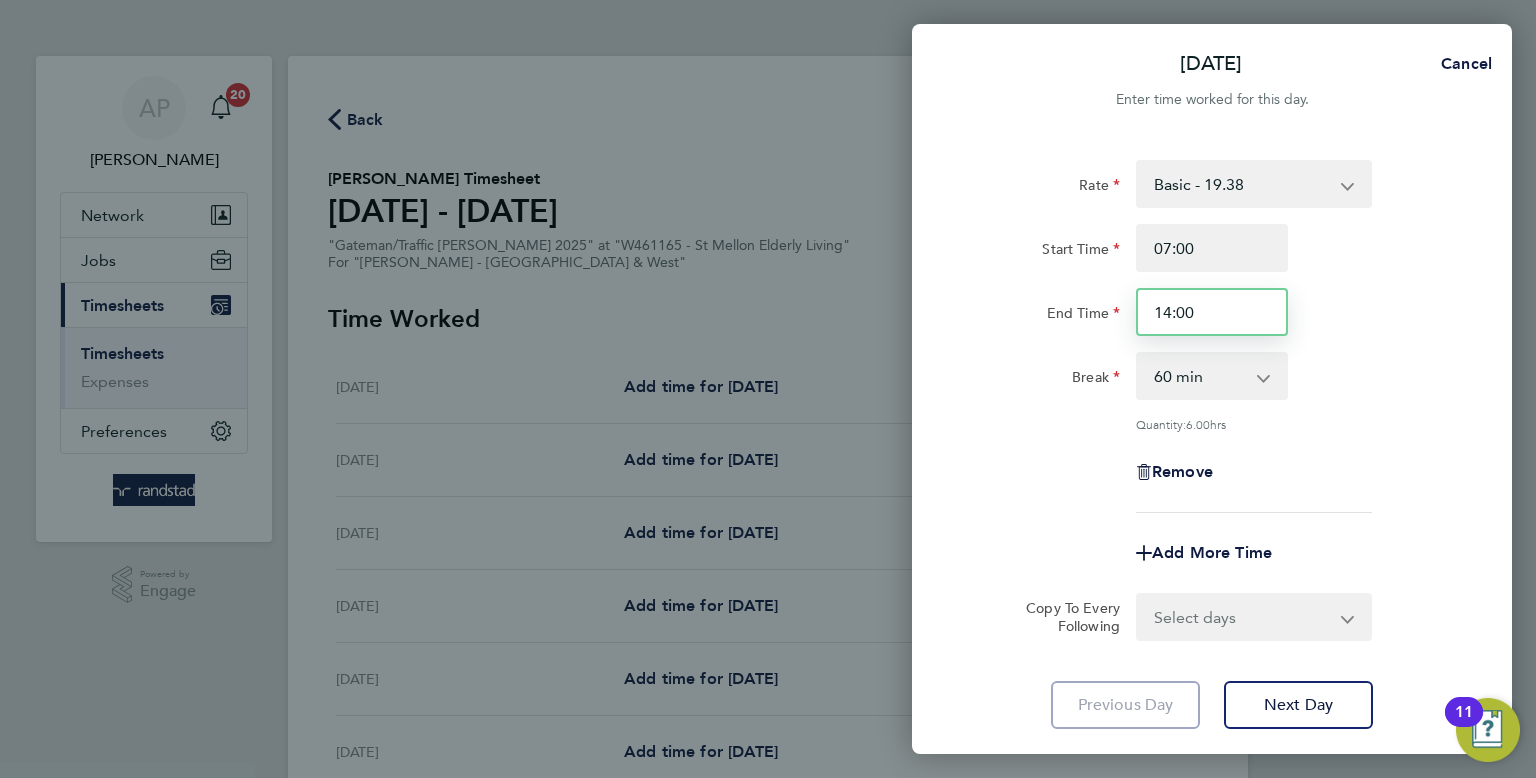 click on "14:00" at bounding box center [1212, 312] 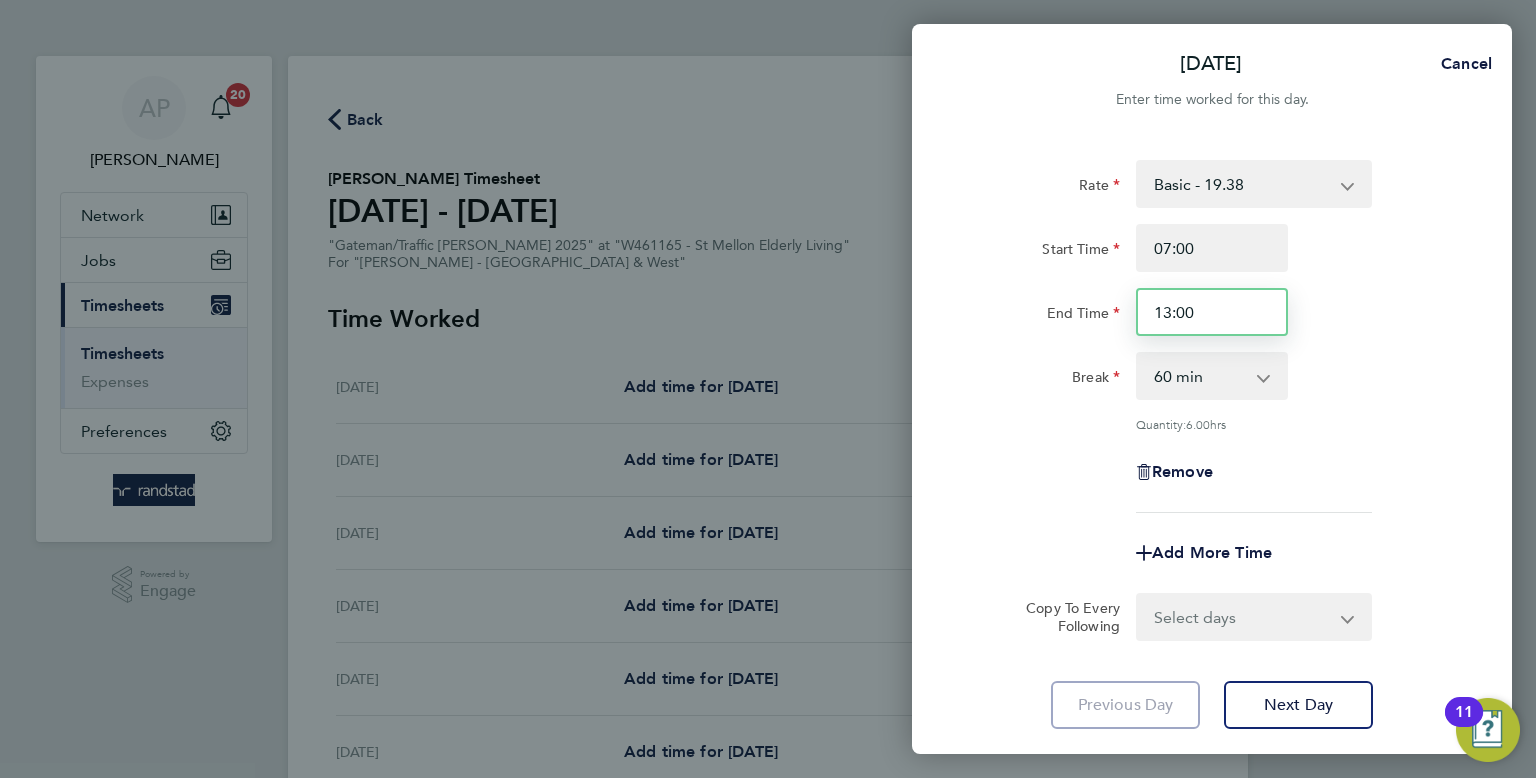 type on "13:00" 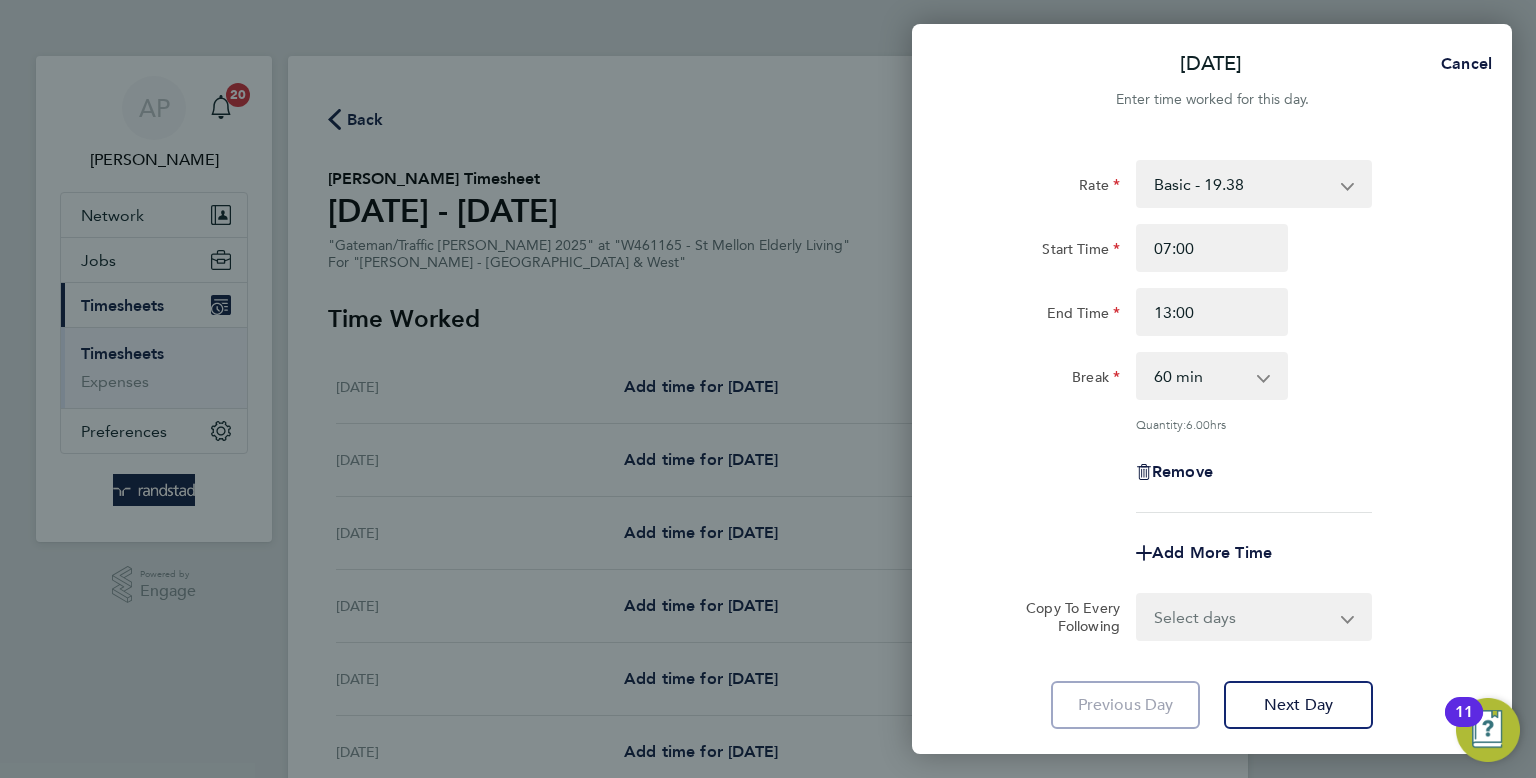 drag, startPoint x: 1378, startPoint y: 360, endPoint x: 1325, endPoint y: 345, distance: 55.081757 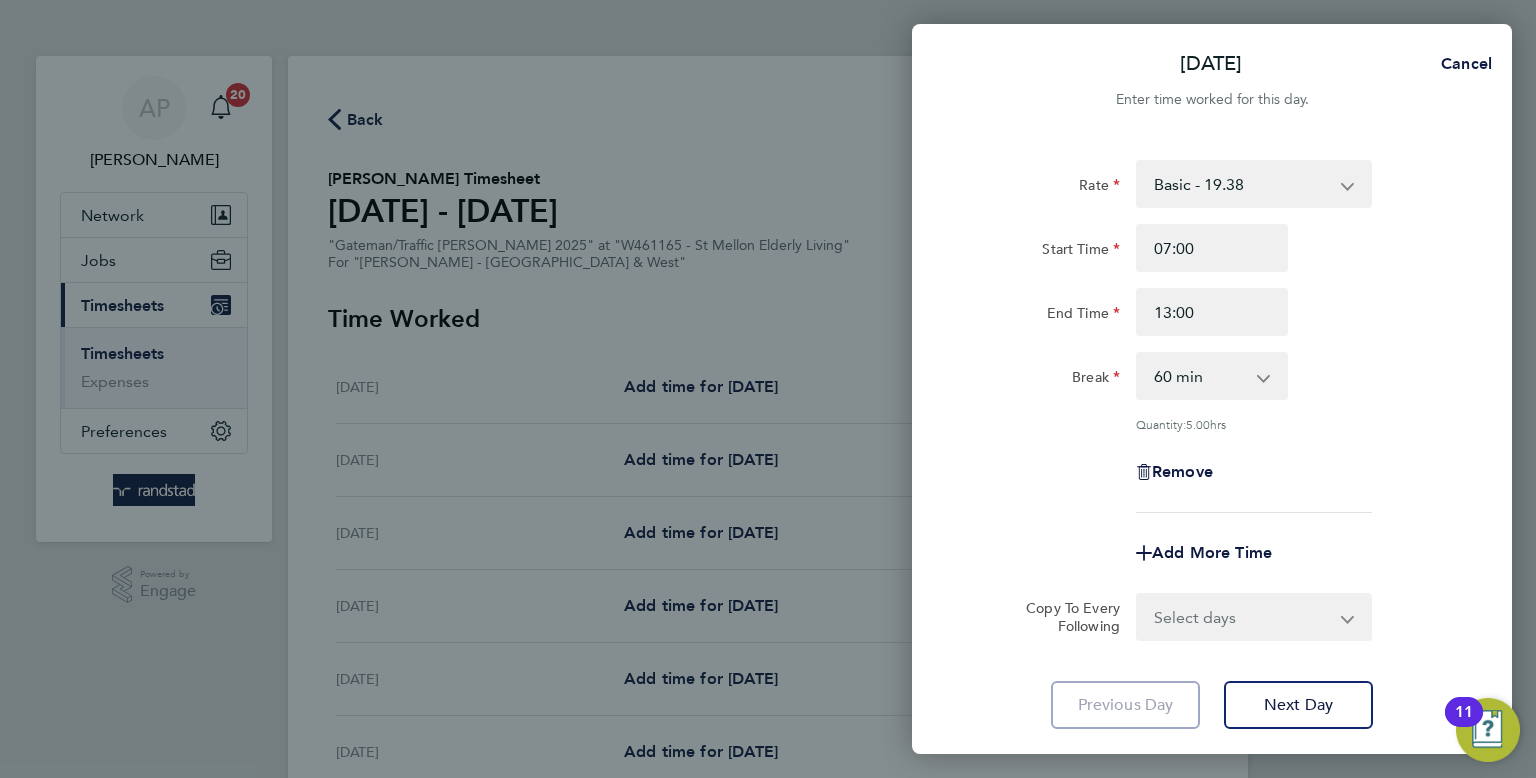 click on "0 min   15 min   30 min   45 min   60 min   75 min   90 min" at bounding box center (1200, 376) 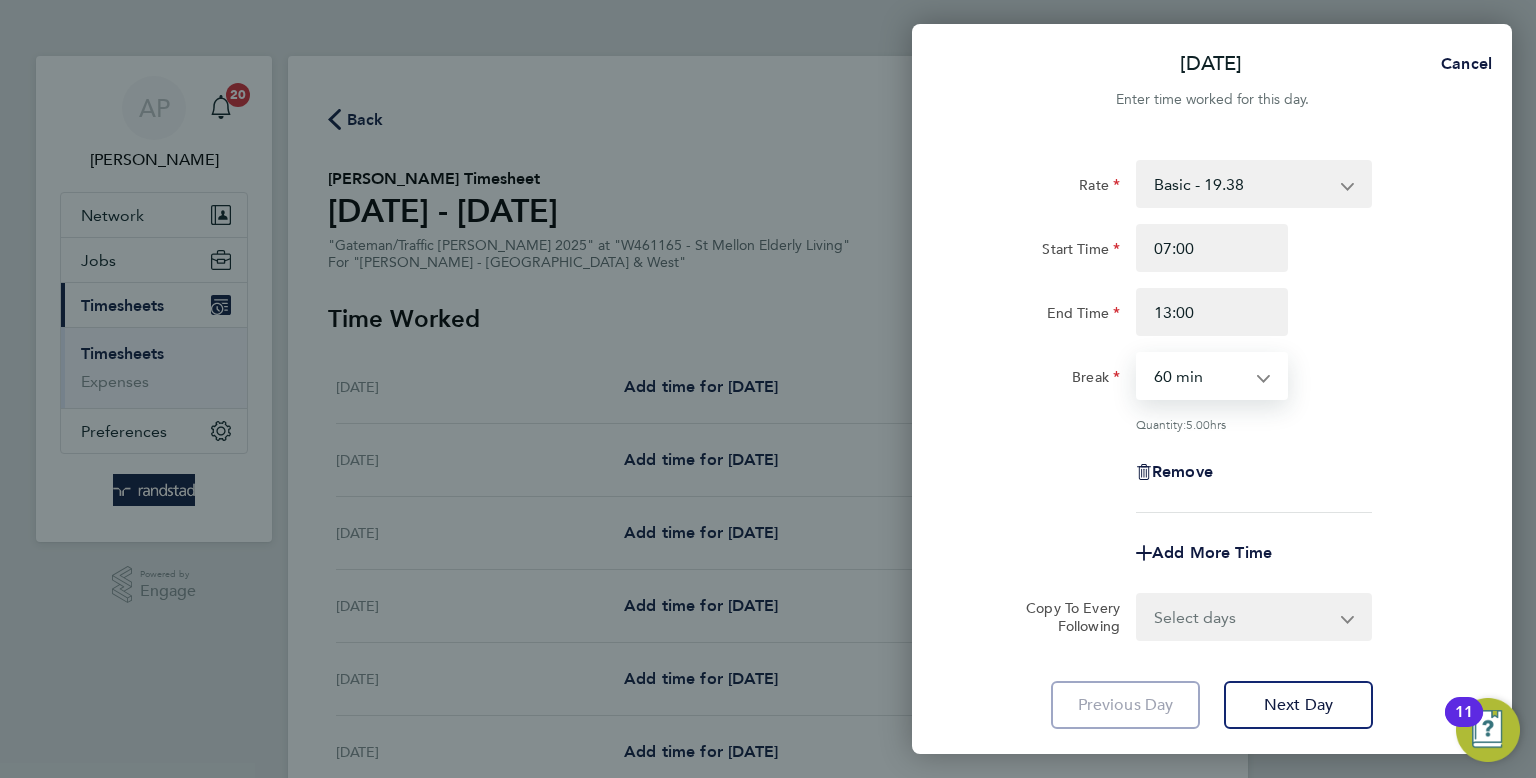 select on "30" 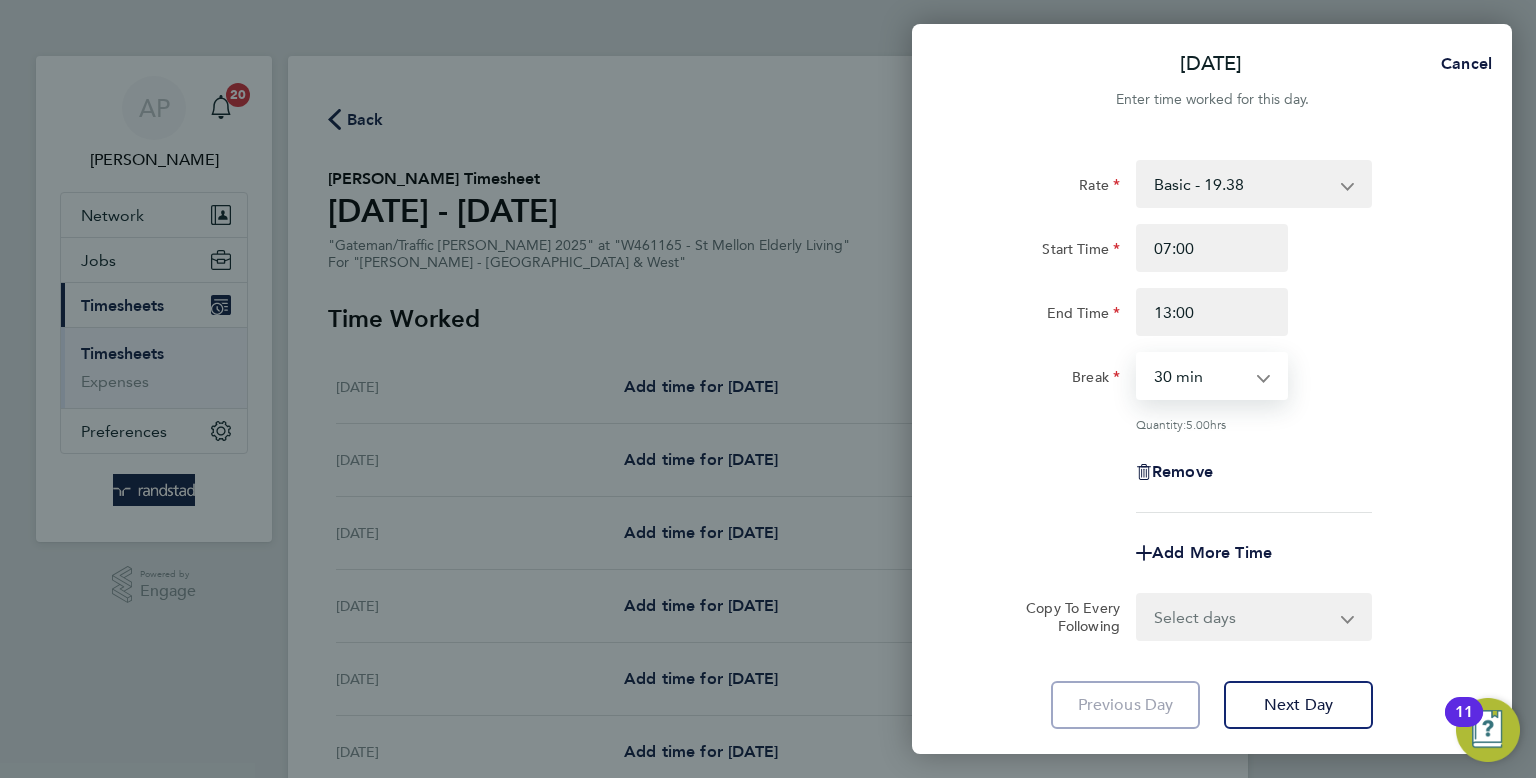 click on "0 min   15 min   30 min   45 min   60 min   75 min   90 min" at bounding box center [1200, 376] 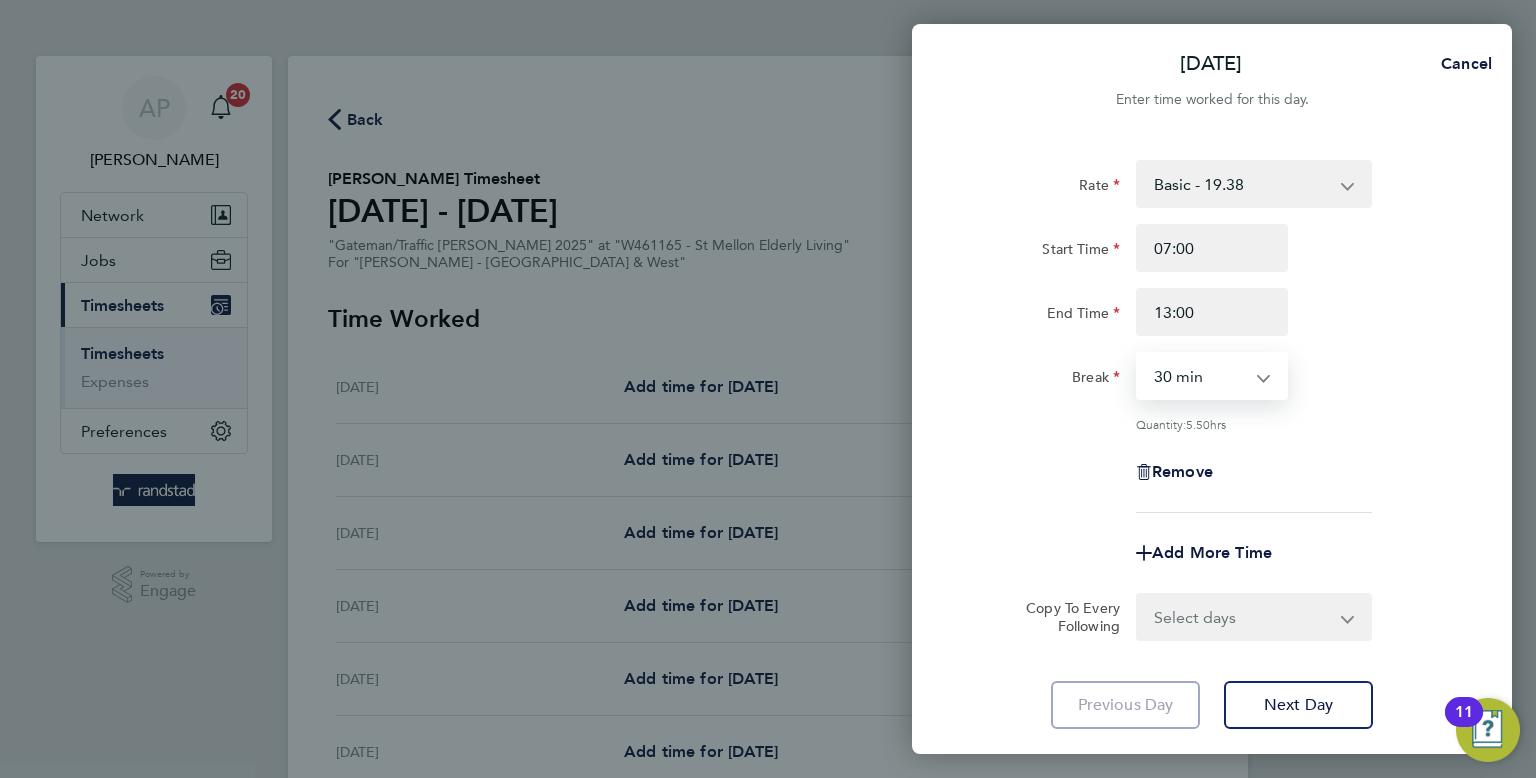 click on "Break  0 min   15 min   30 min   45 min   60 min   75 min   90 min" 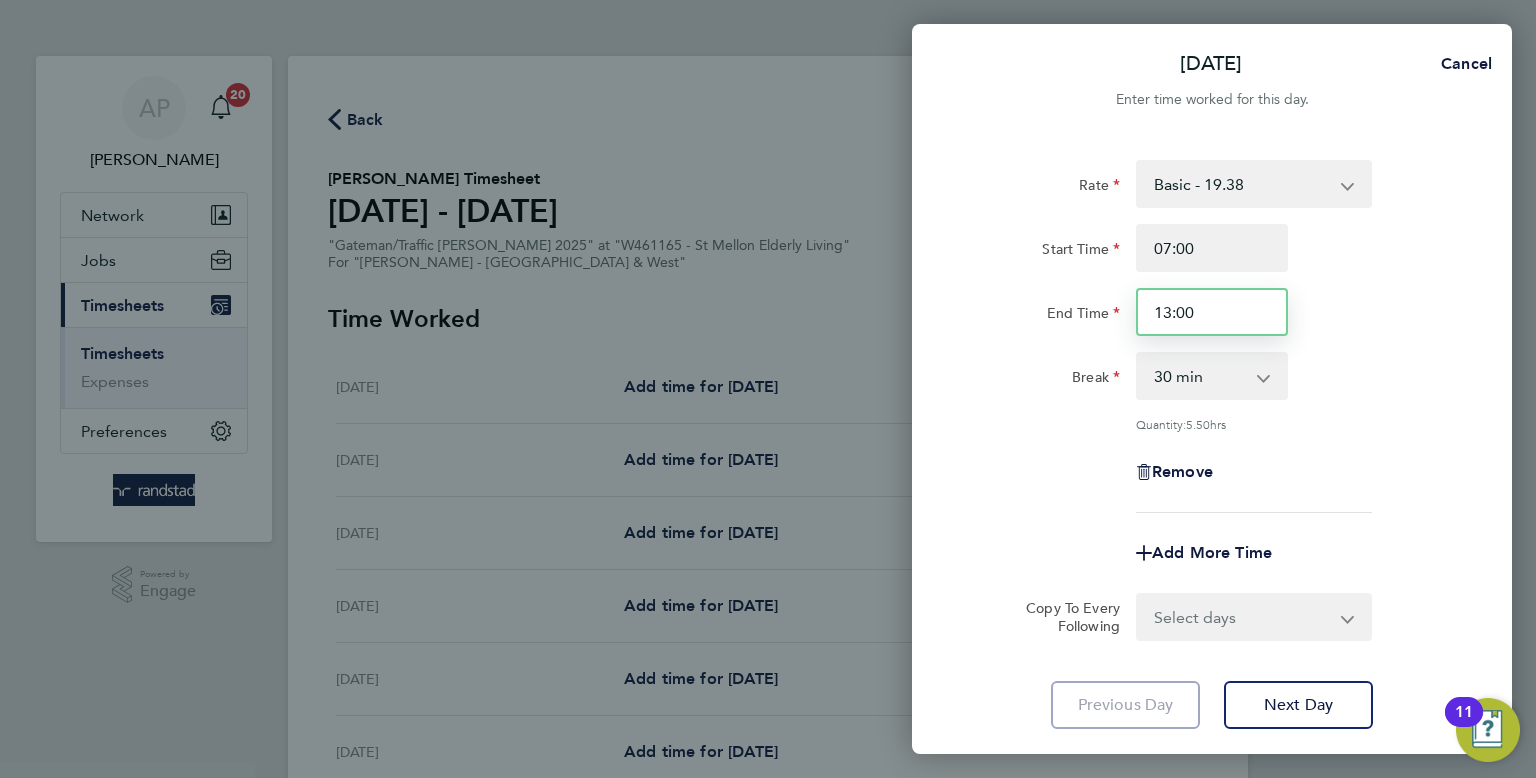 click on "13:00" at bounding box center [1212, 312] 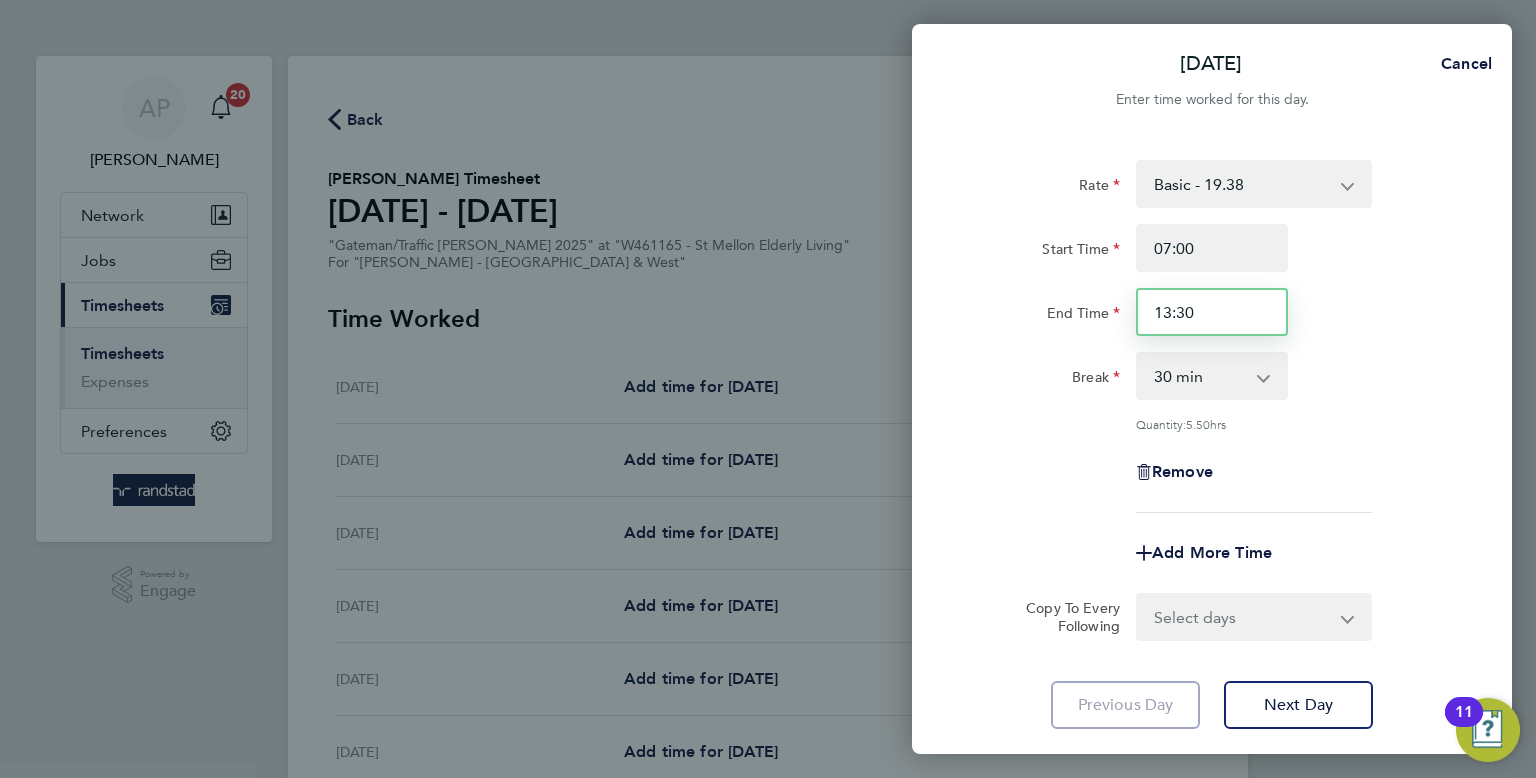 type on "13:30" 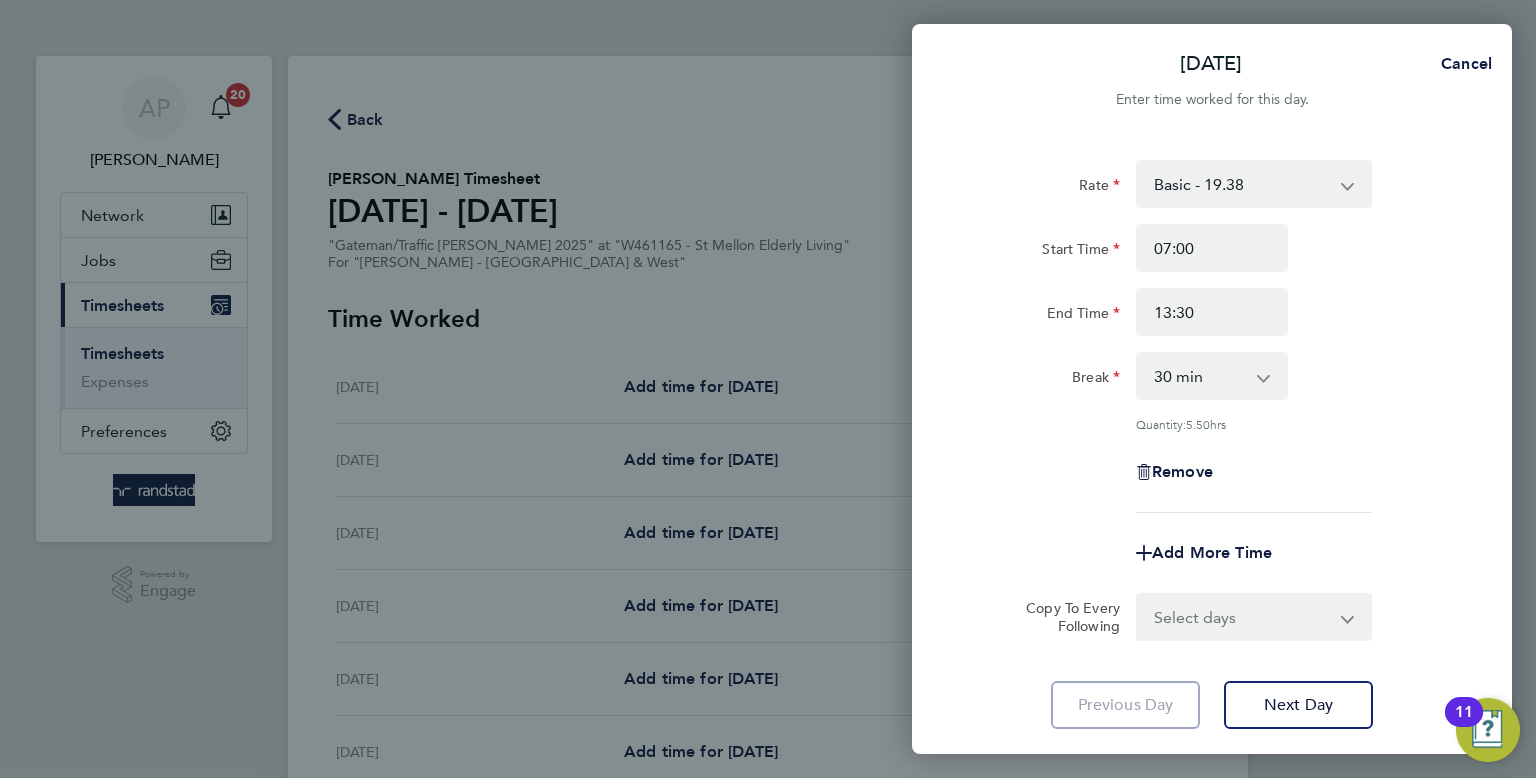 click on "Break  0 min   15 min   30 min   45 min   60 min   75 min   90 min" 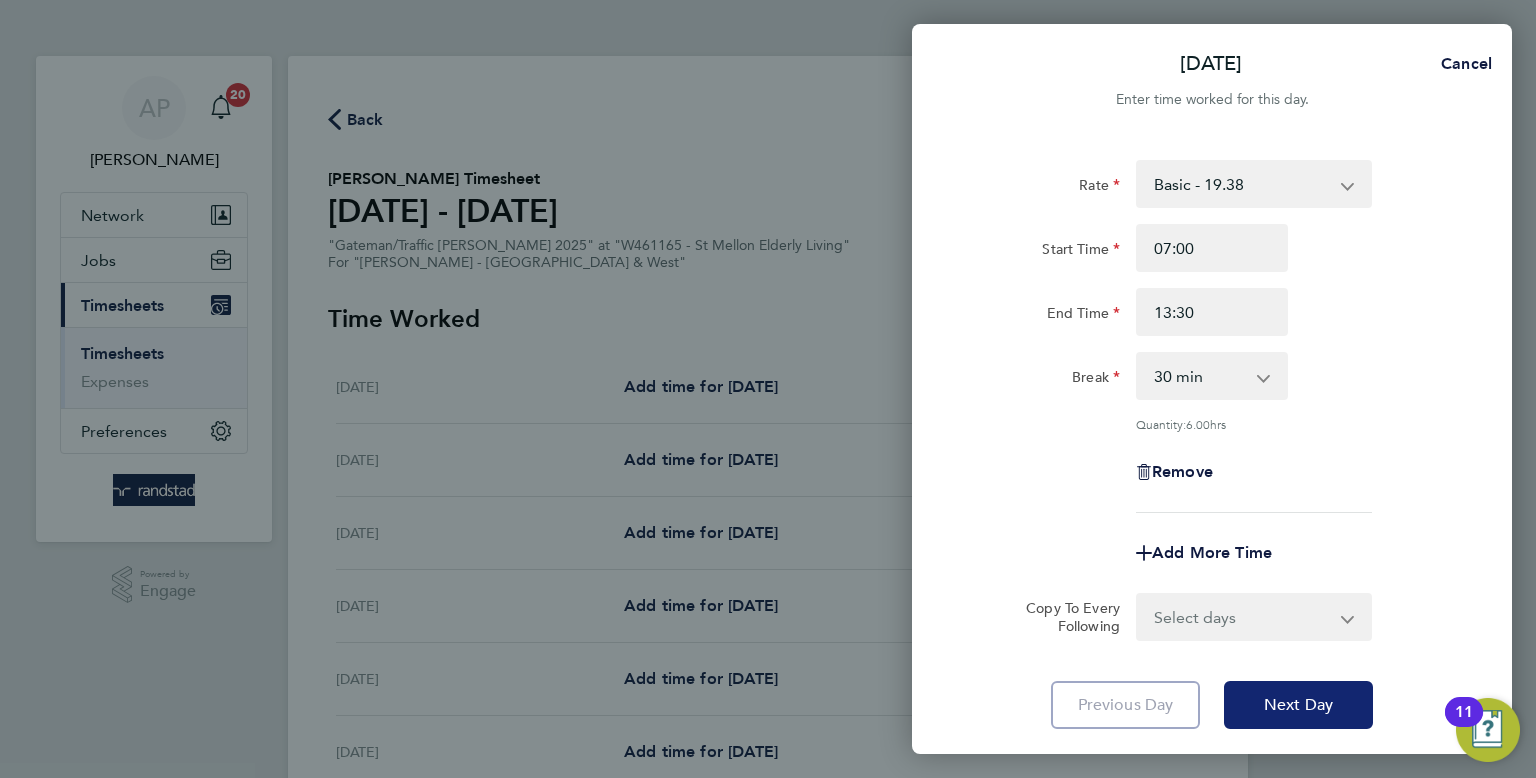 click on "Next Day" 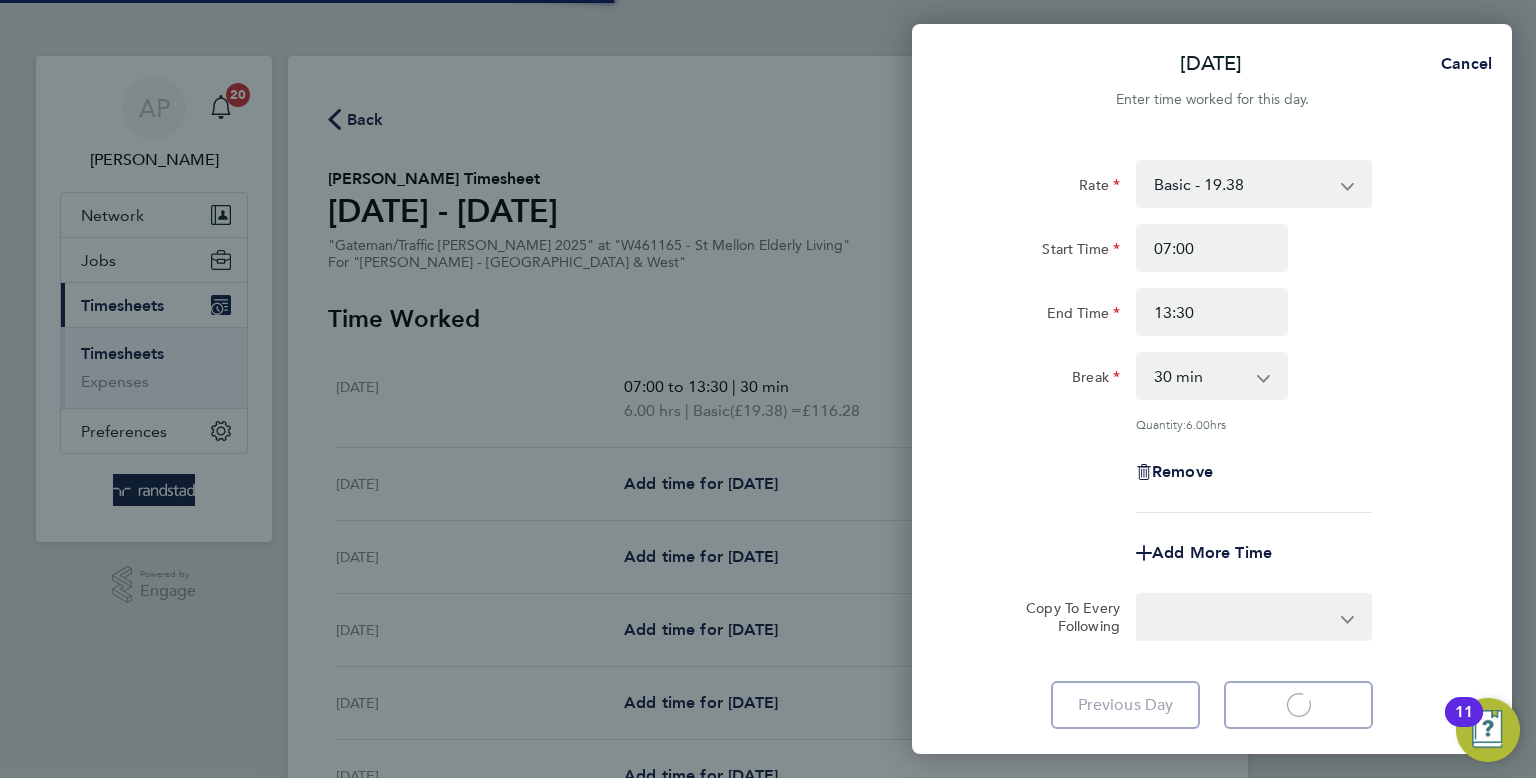 select on "60" 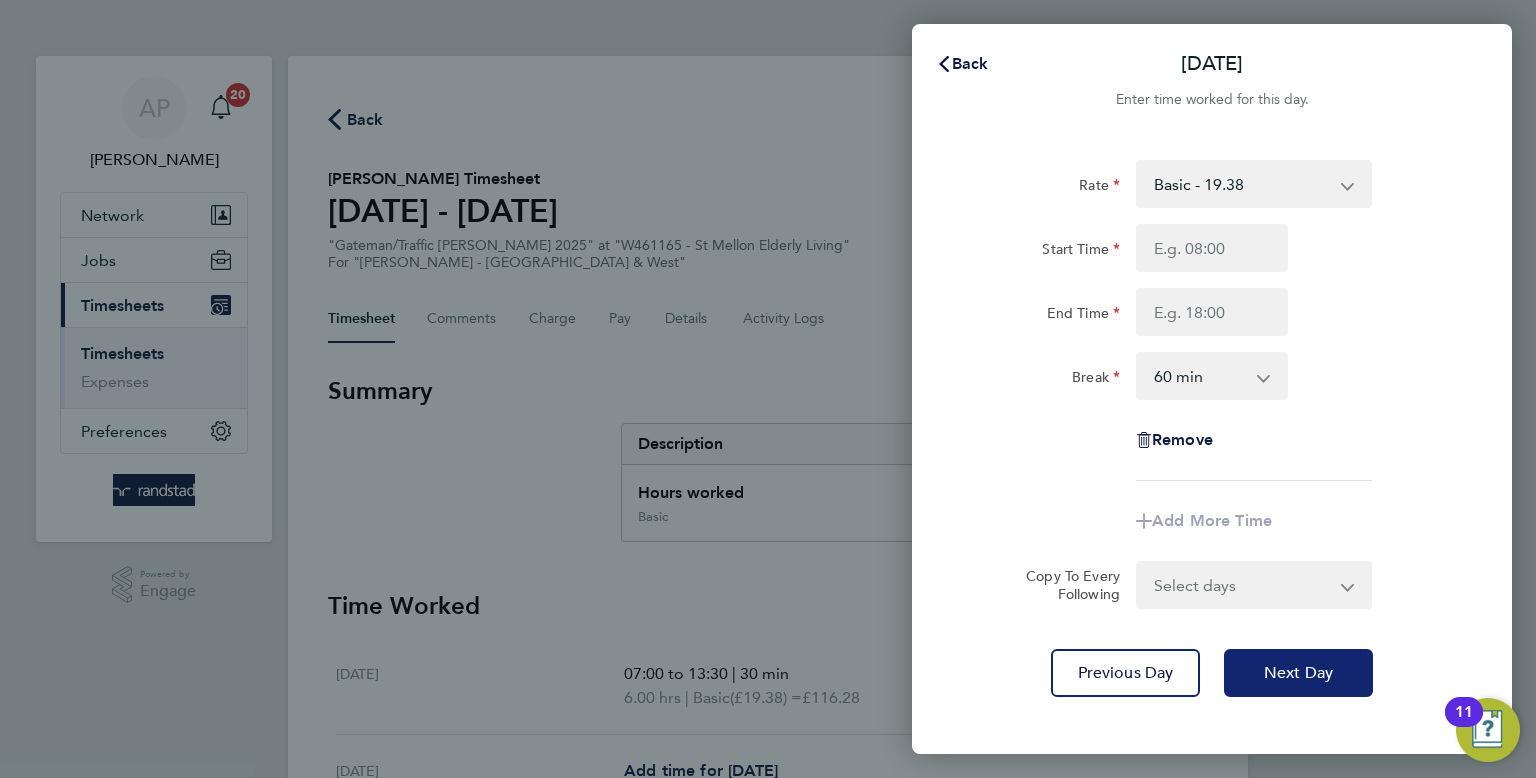 click on "Next Day" 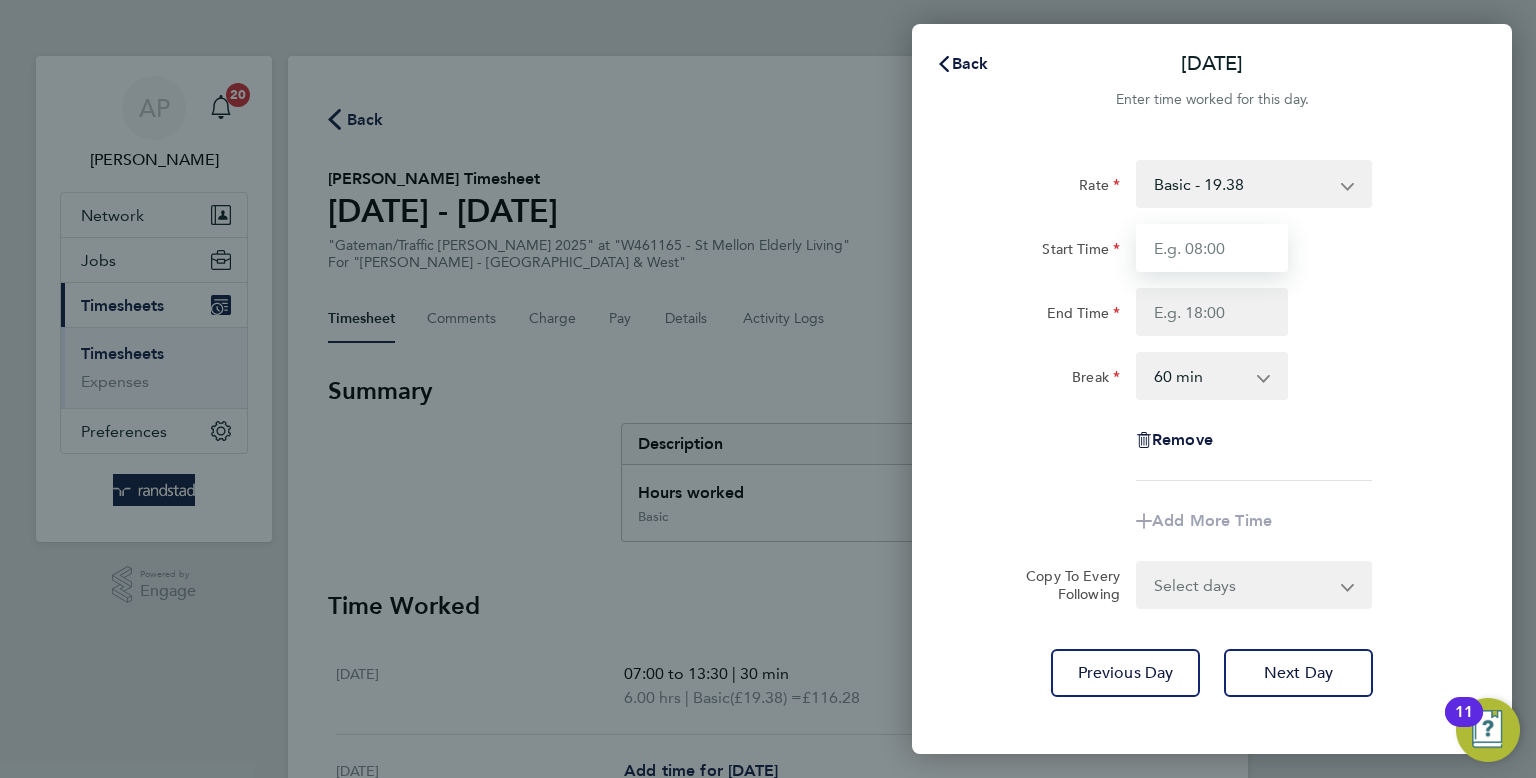 click on "Start Time" at bounding box center (1212, 248) 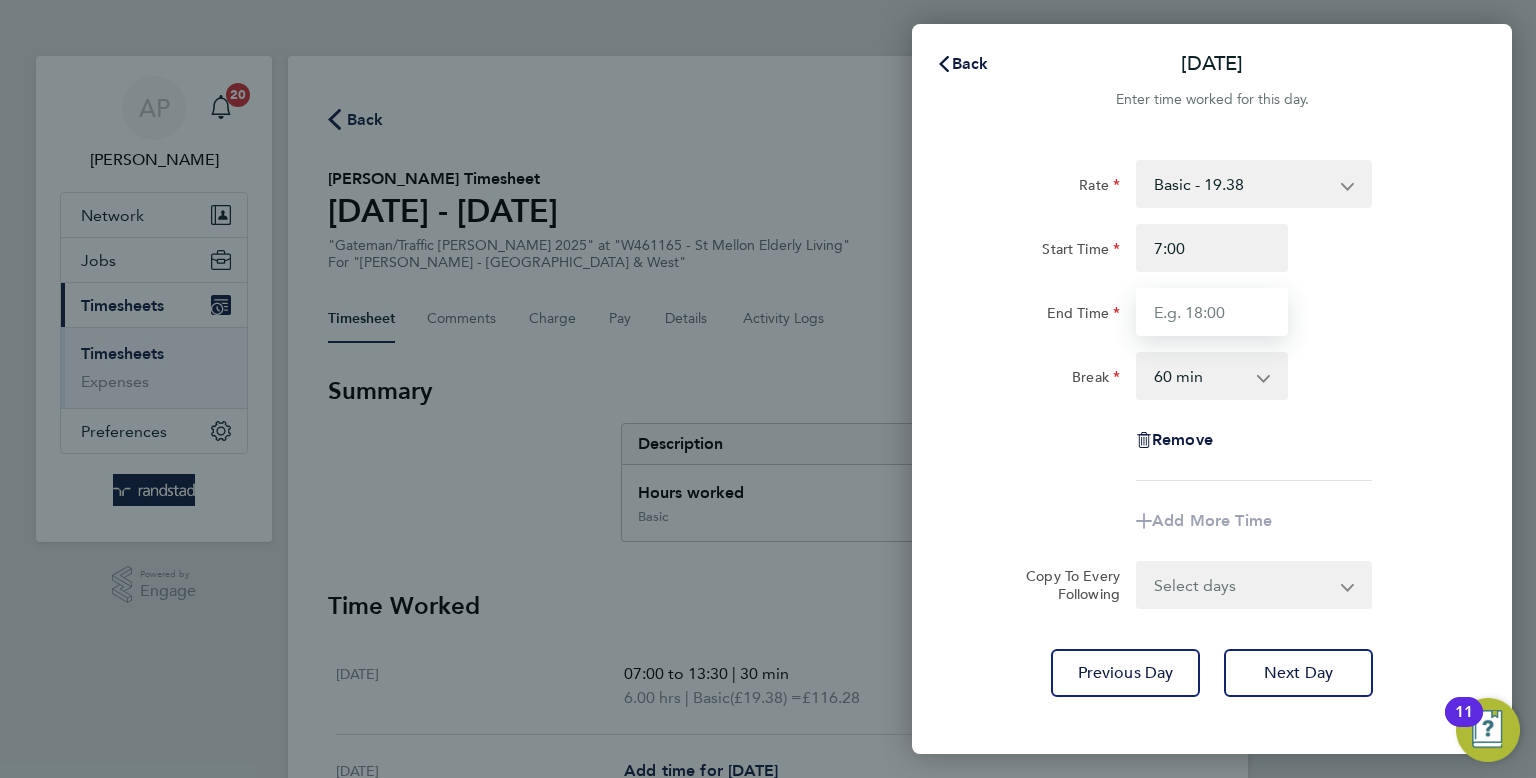 type on "07:00" 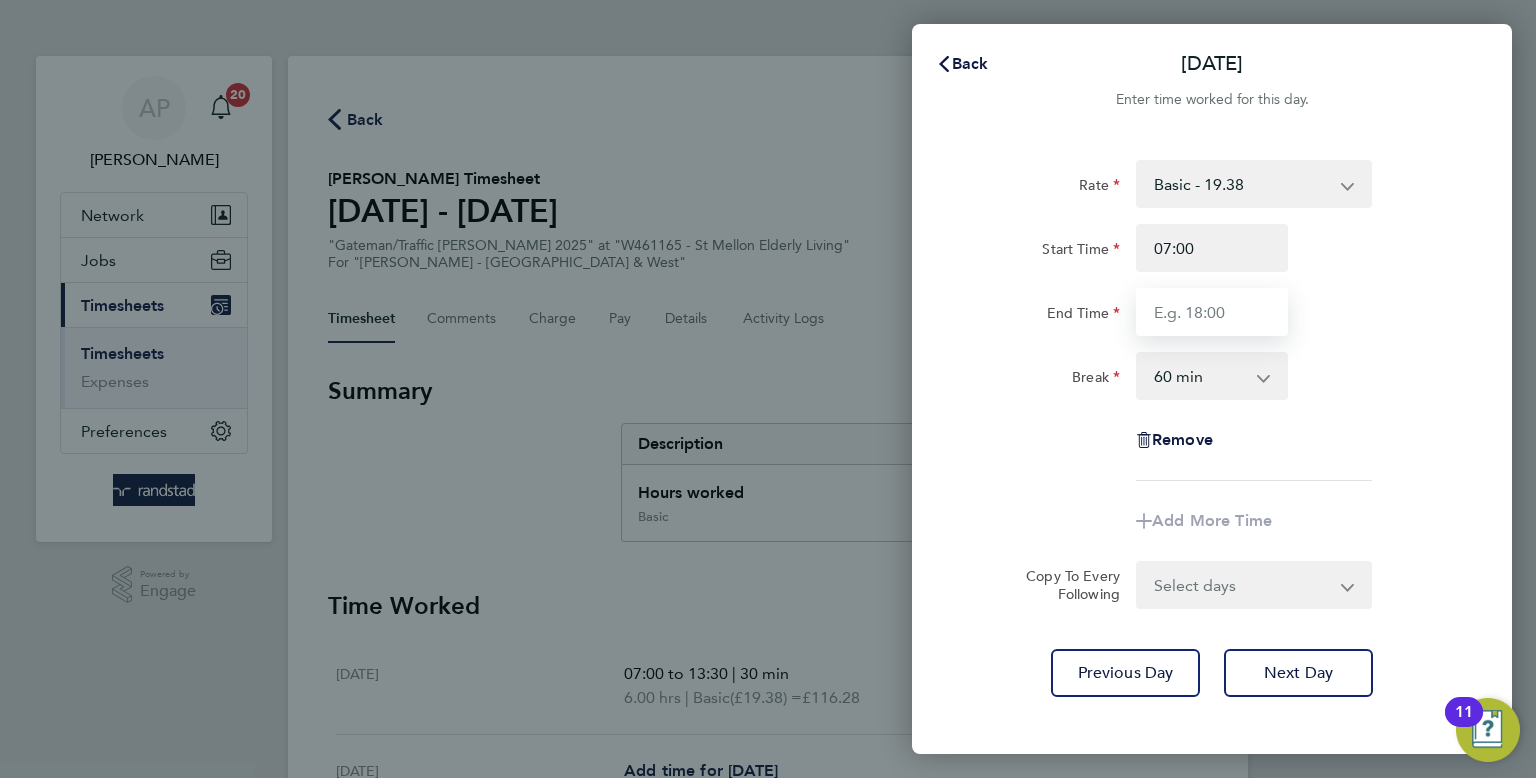 click on "End Time" at bounding box center [1212, 312] 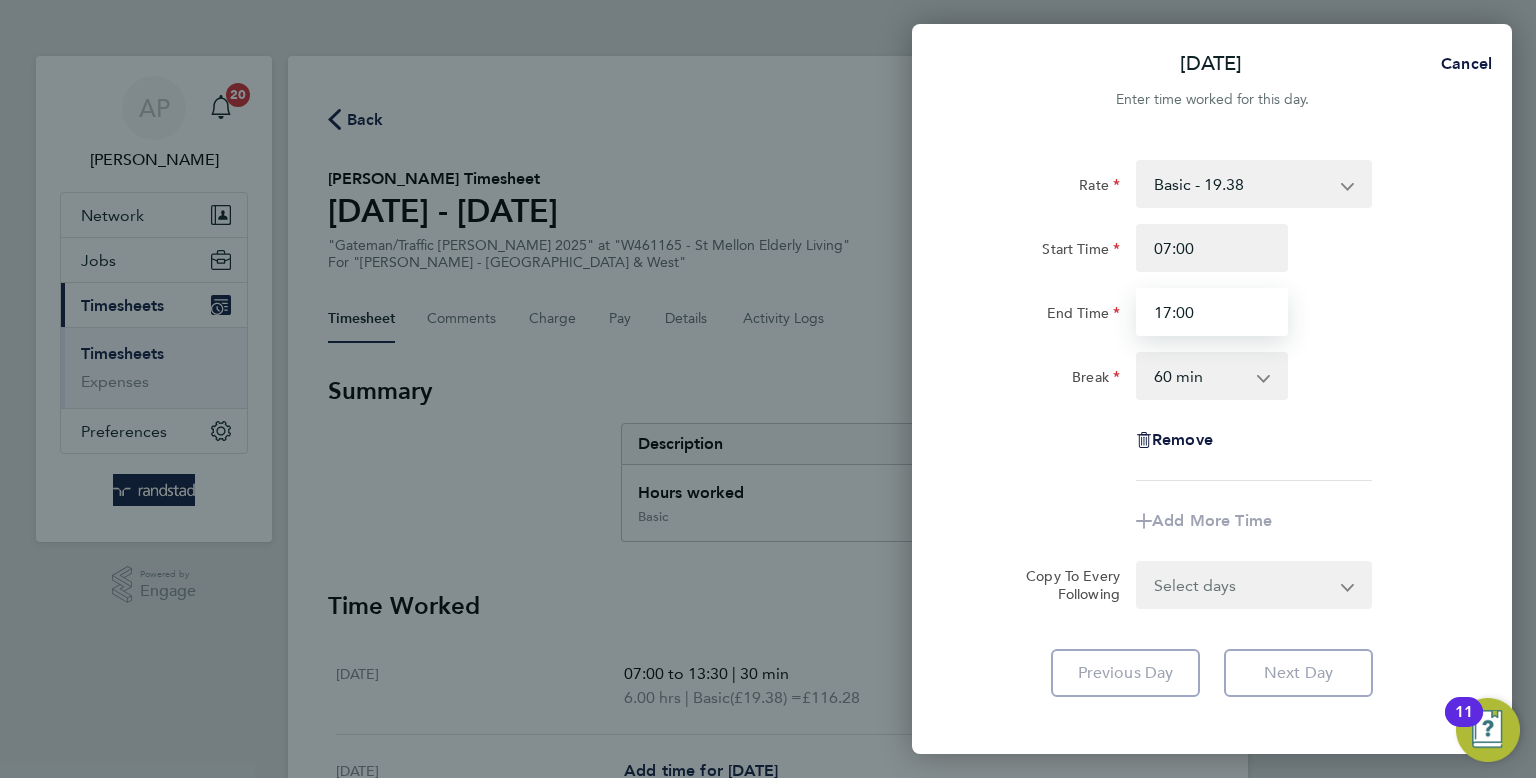 type on "17:00" 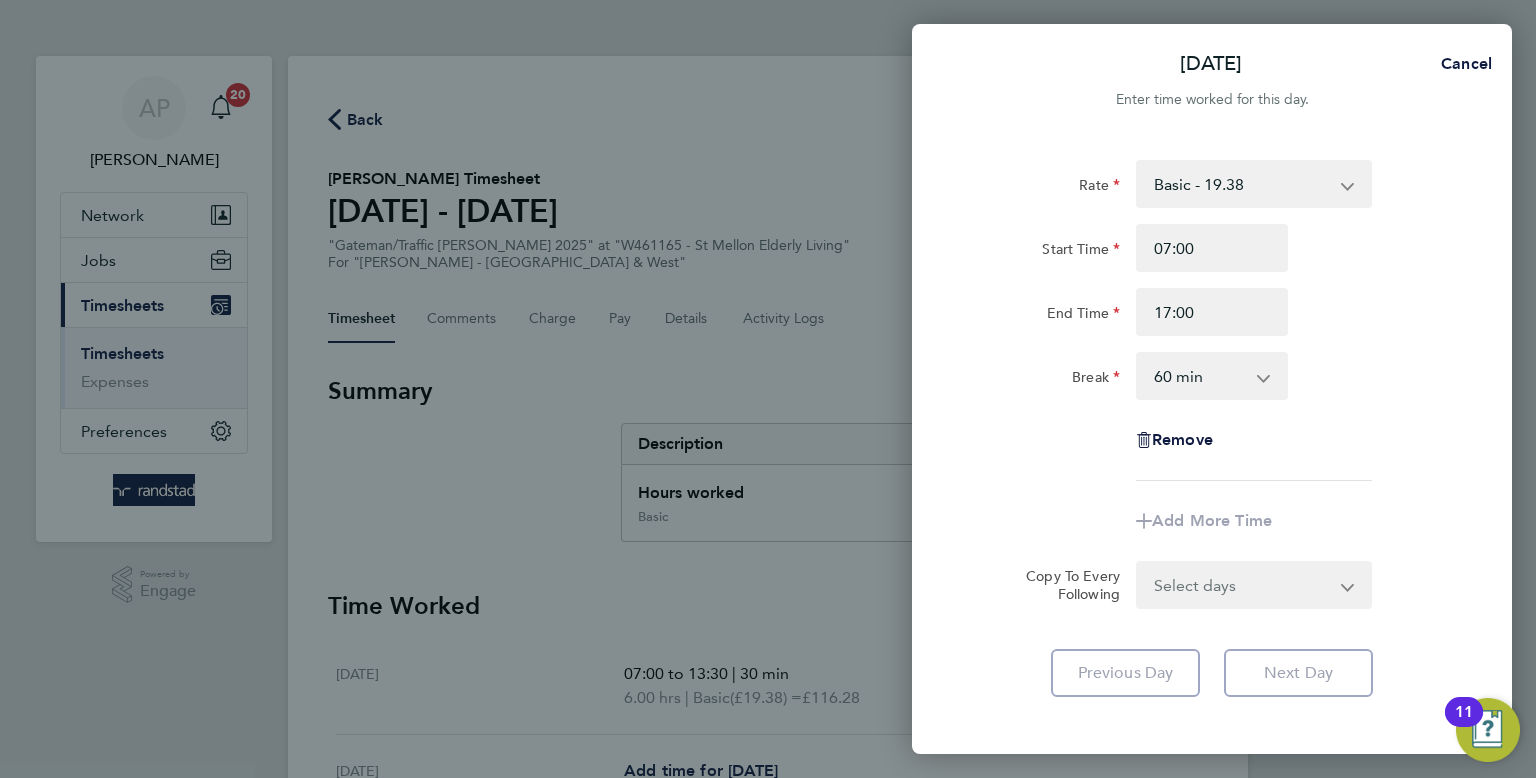 click on "Break  0 min   15 min   30 min   45 min   60 min   75 min   90 min" 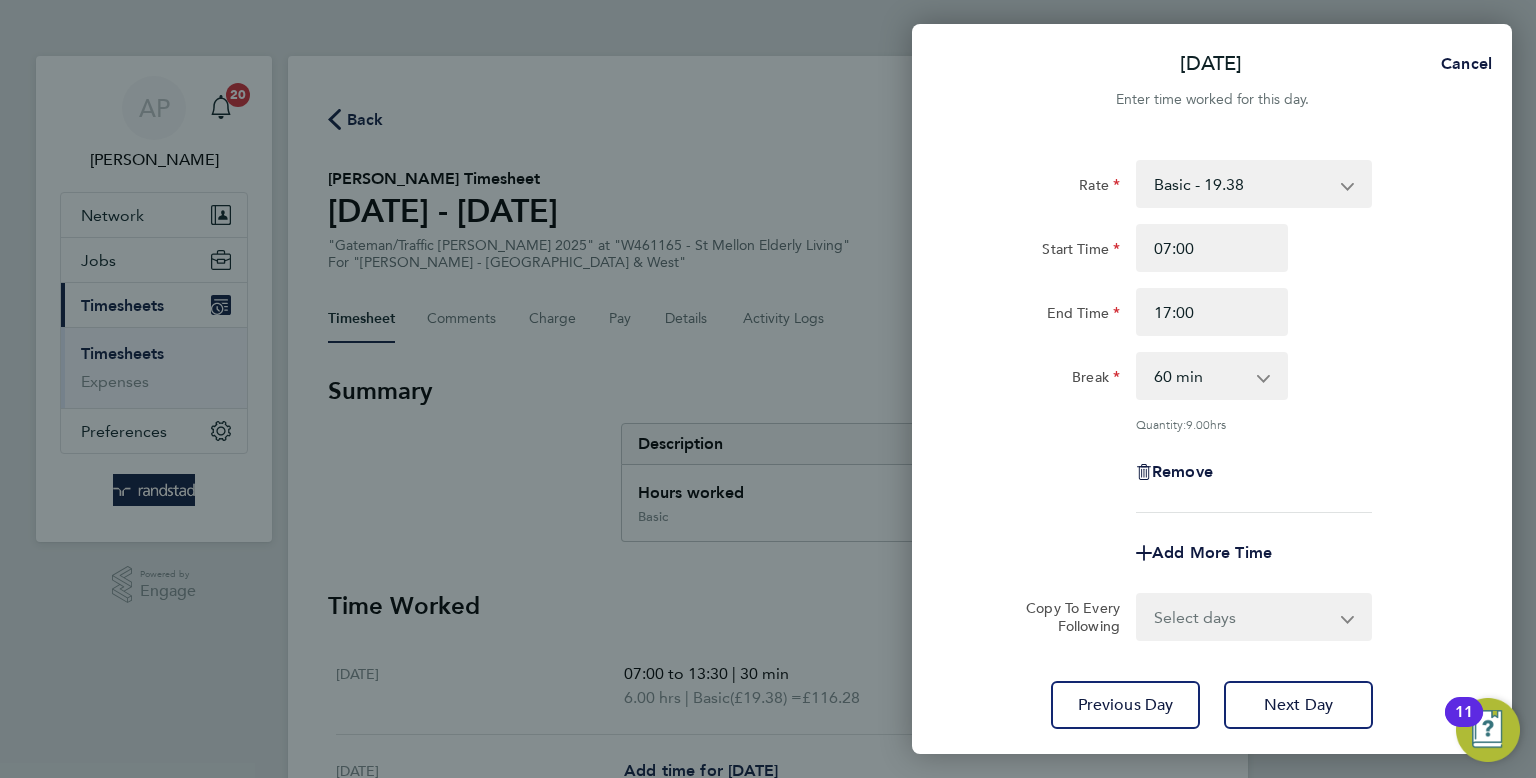 click on "0 min   15 min   30 min   45 min   60 min   75 min   90 min" at bounding box center (1200, 376) 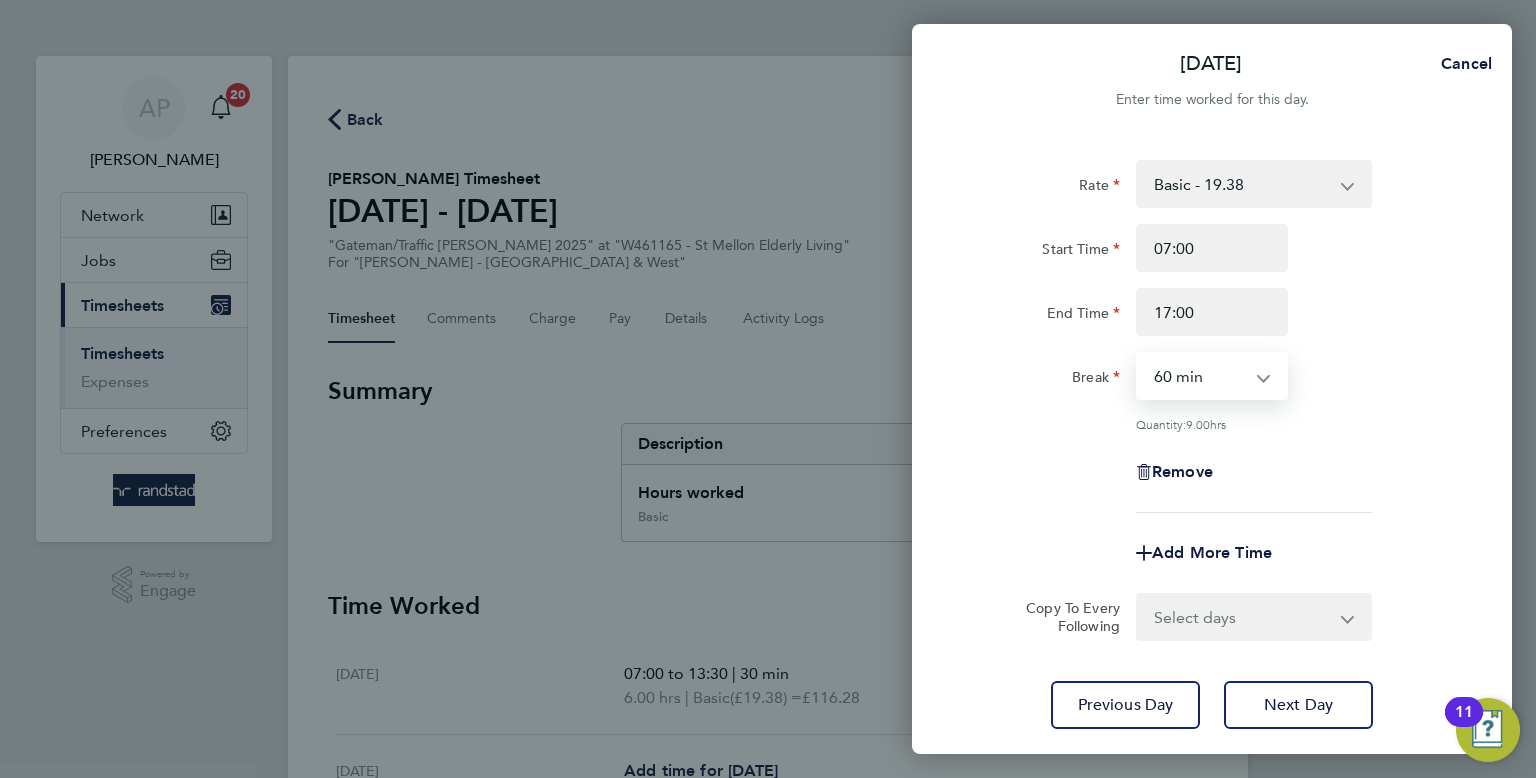 select on "30" 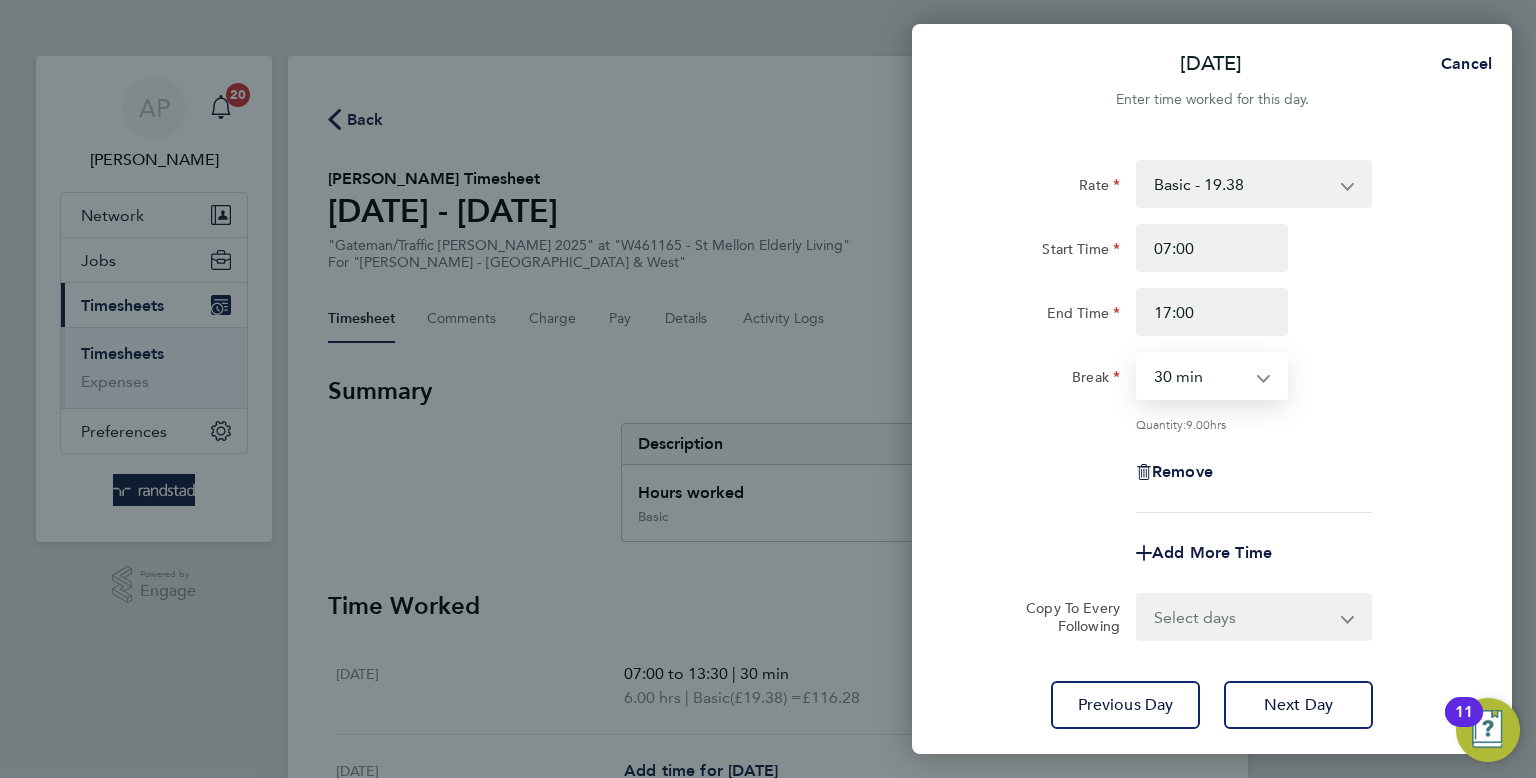 click on "0 min   15 min   30 min   45 min   60 min   75 min   90 min" at bounding box center (1200, 376) 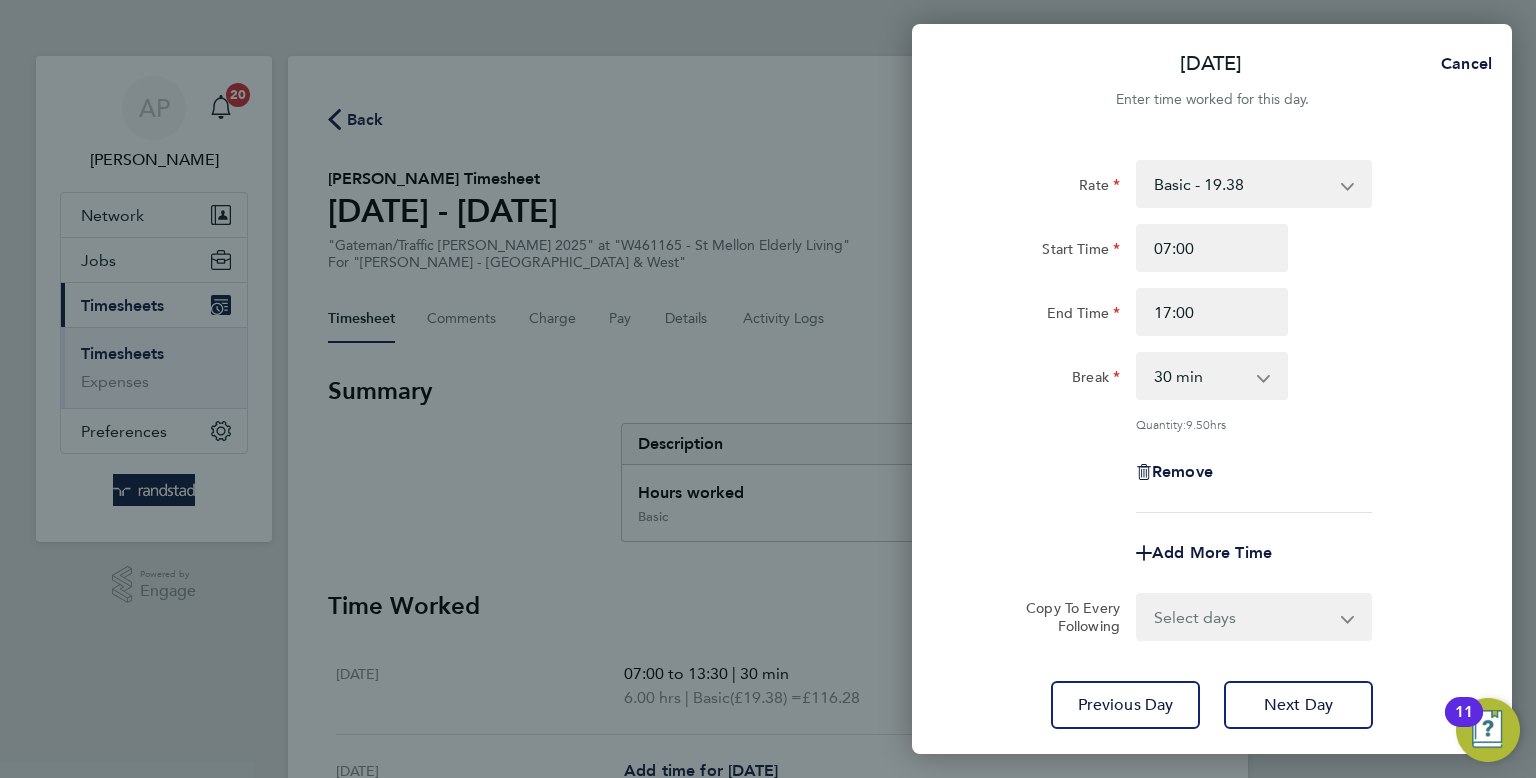 click on "Quantity:  9.50  hrs" 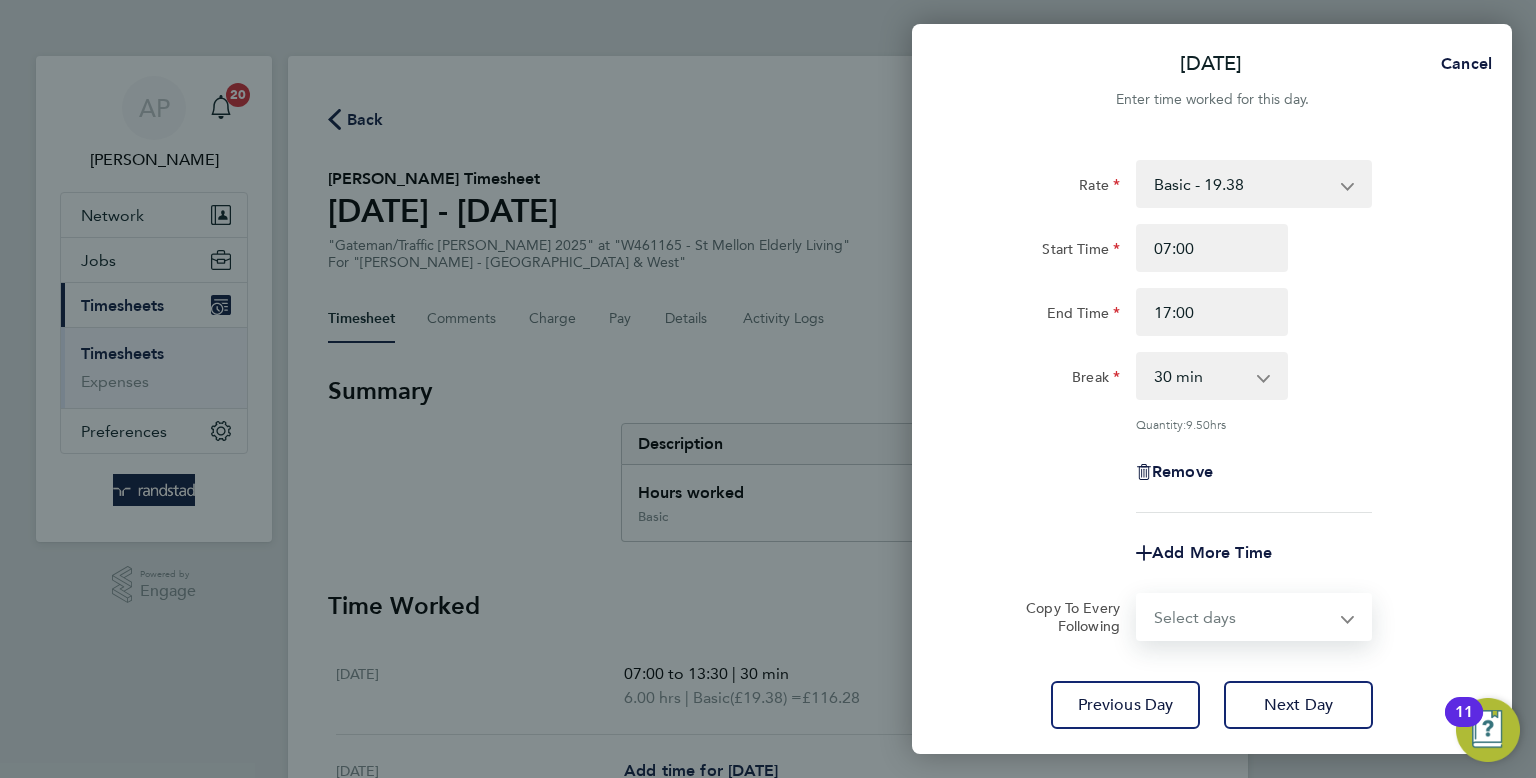 click on "Select days   Day   [DATE]   [DATE]   [DATE]   [DATE]" at bounding box center (1243, 617) 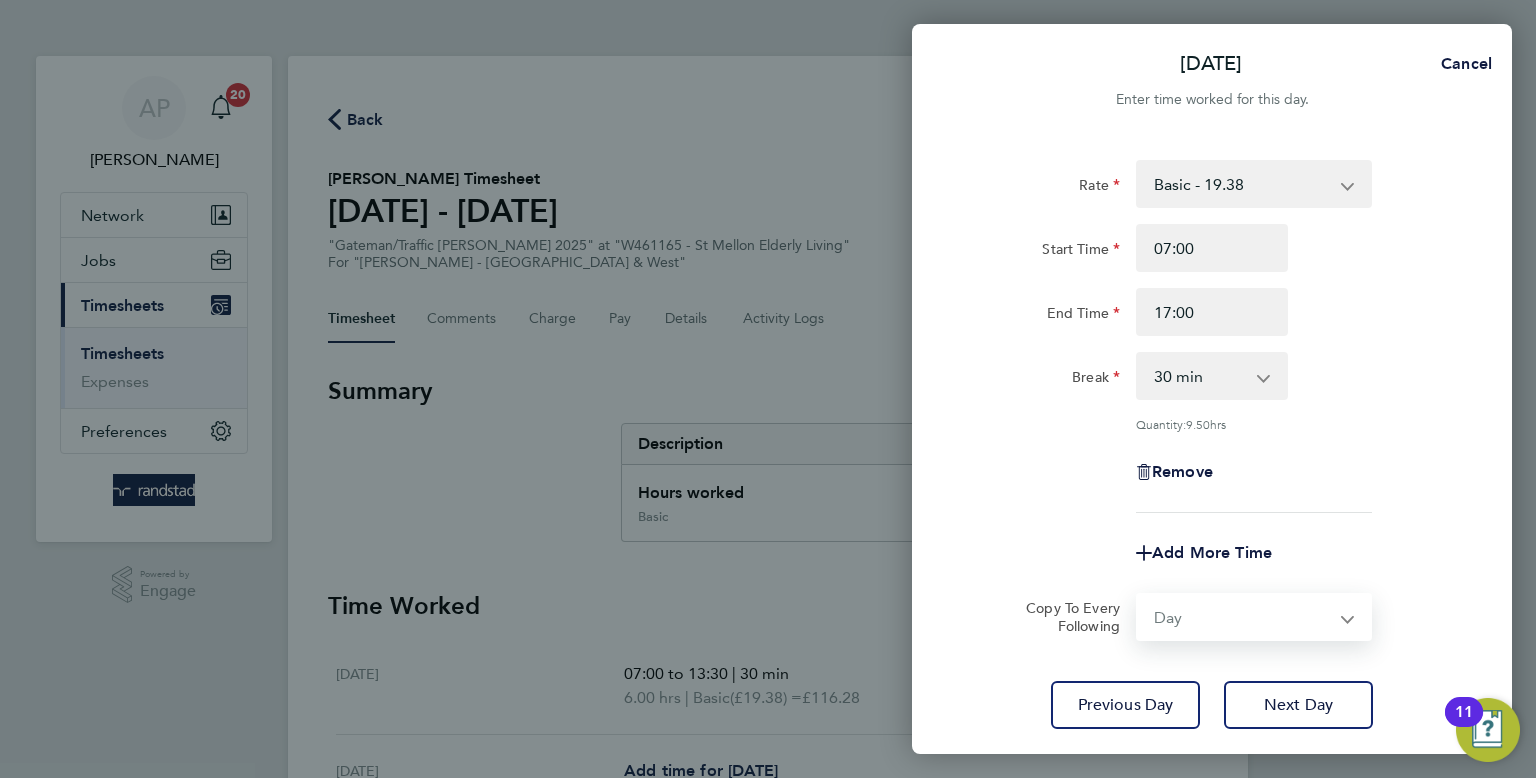 click on "Select days   Day   [DATE]   [DATE]   [DATE]   [DATE]" at bounding box center [1243, 617] 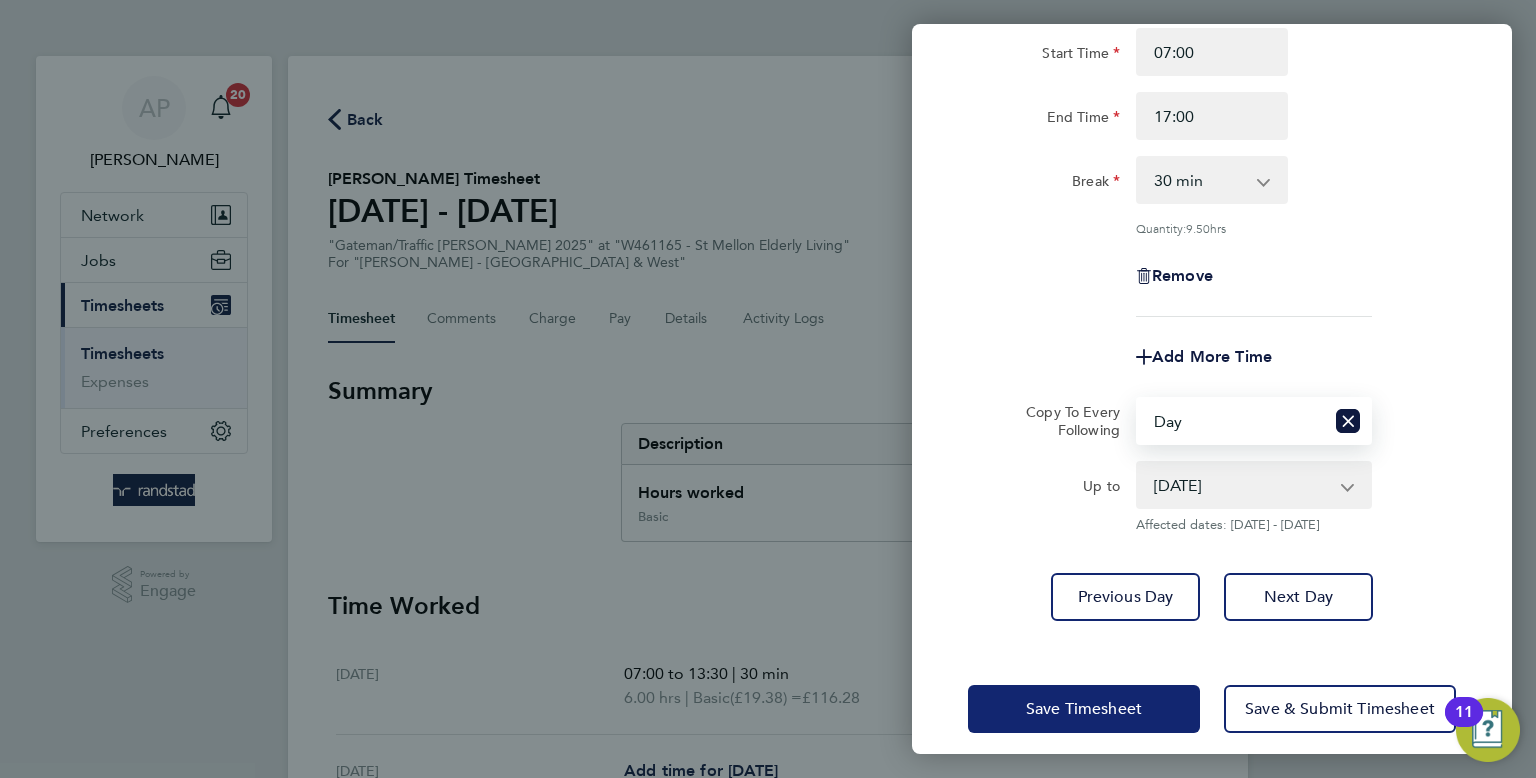 scroll, scrollTop: 212, scrollLeft: 0, axis: vertical 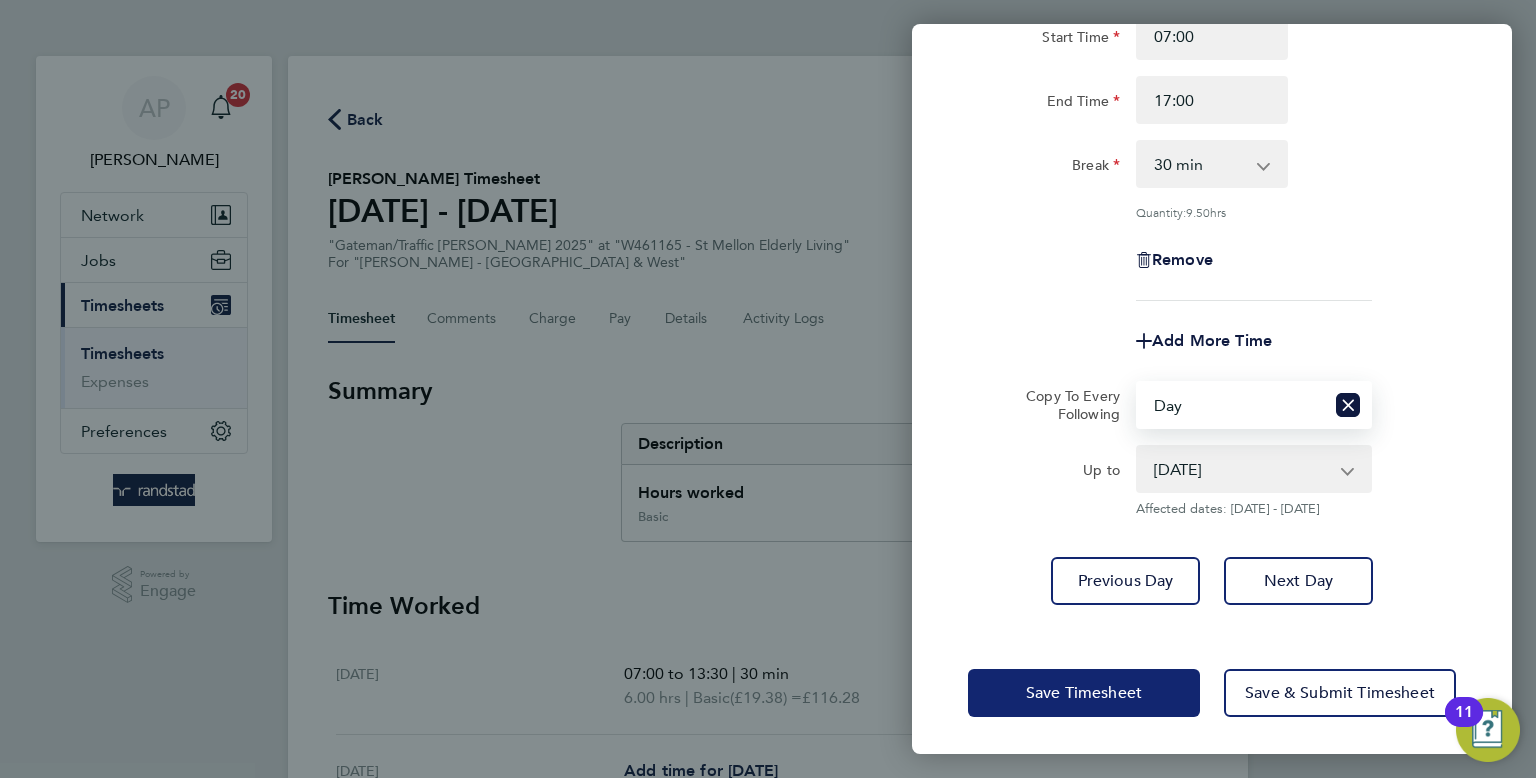 click on "Save Timesheet" 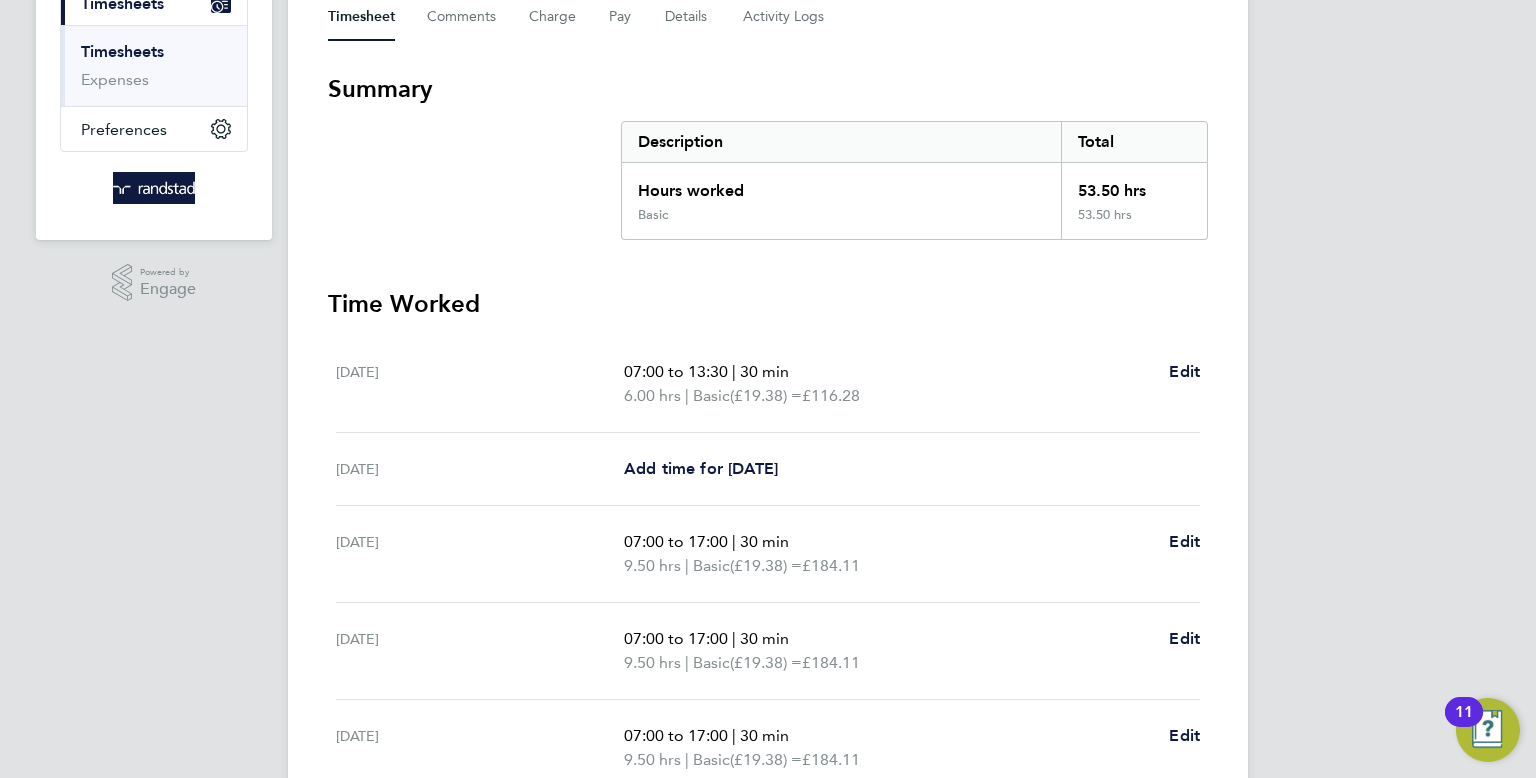 scroll, scrollTop: 688, scrollLeft: 0, axis: vertical 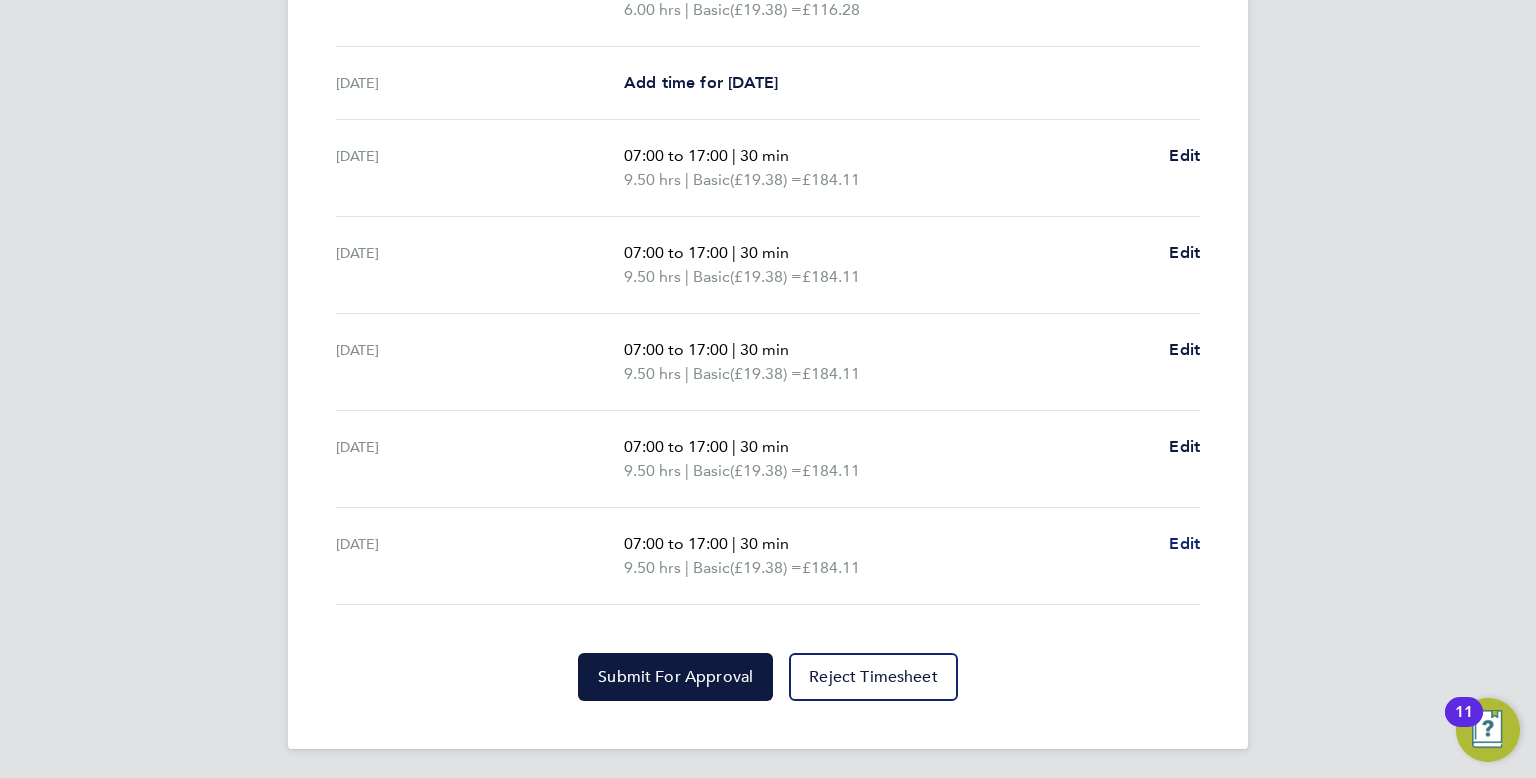 click on "Edit" at bounding box center [1184, 543] 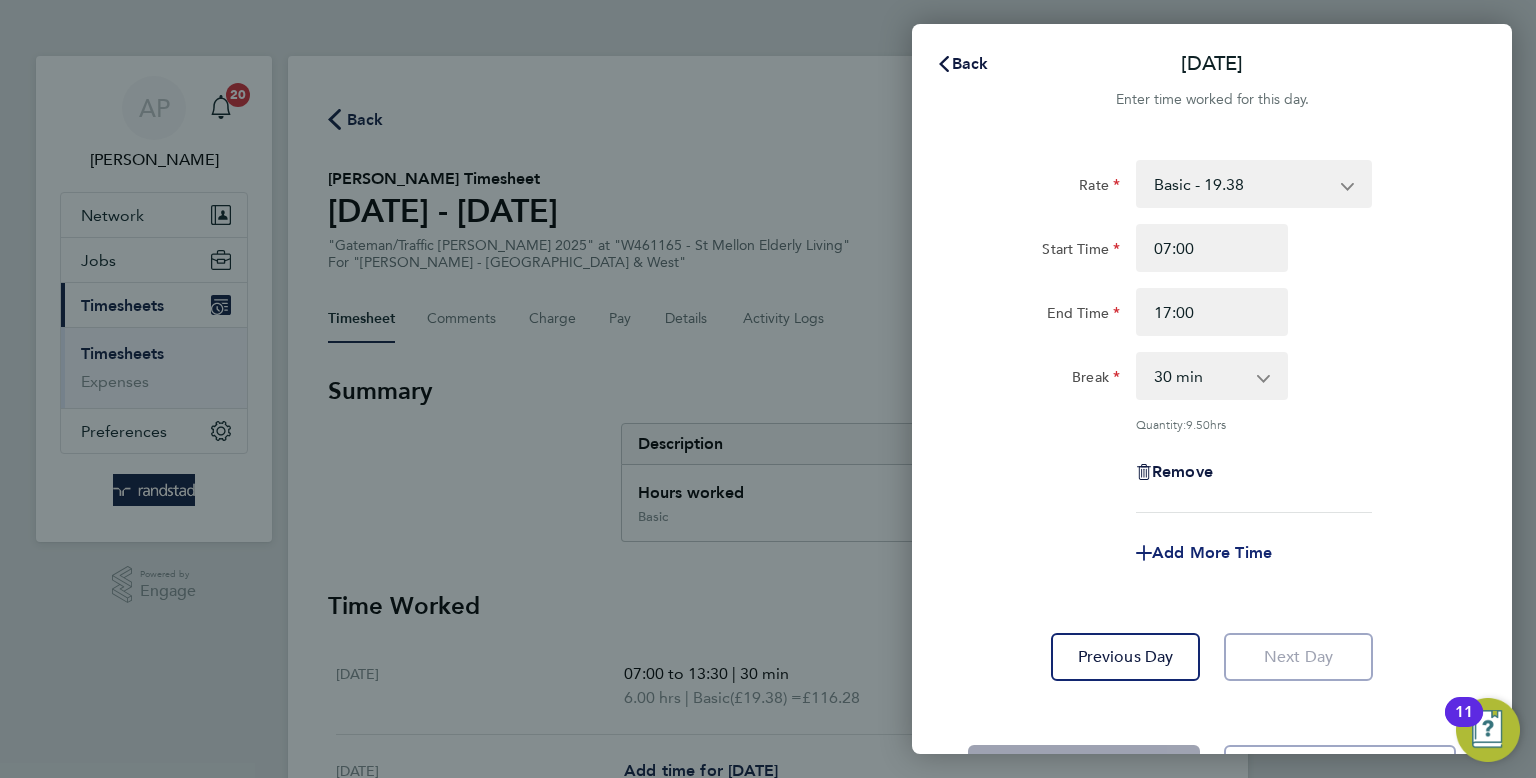scroll, scrollTop: 0, scrollLeft: 0, axis: both 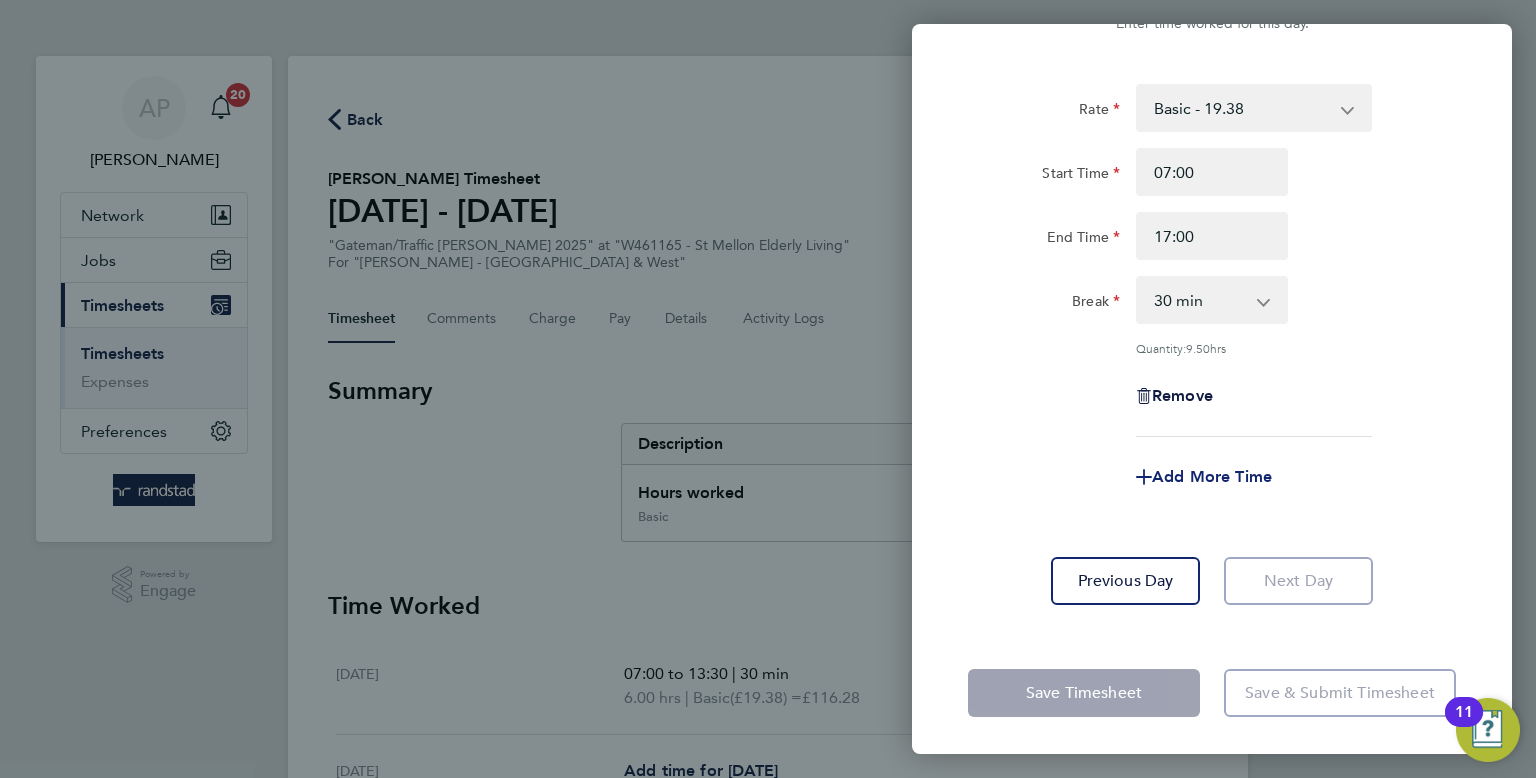 click on "Add More Time" 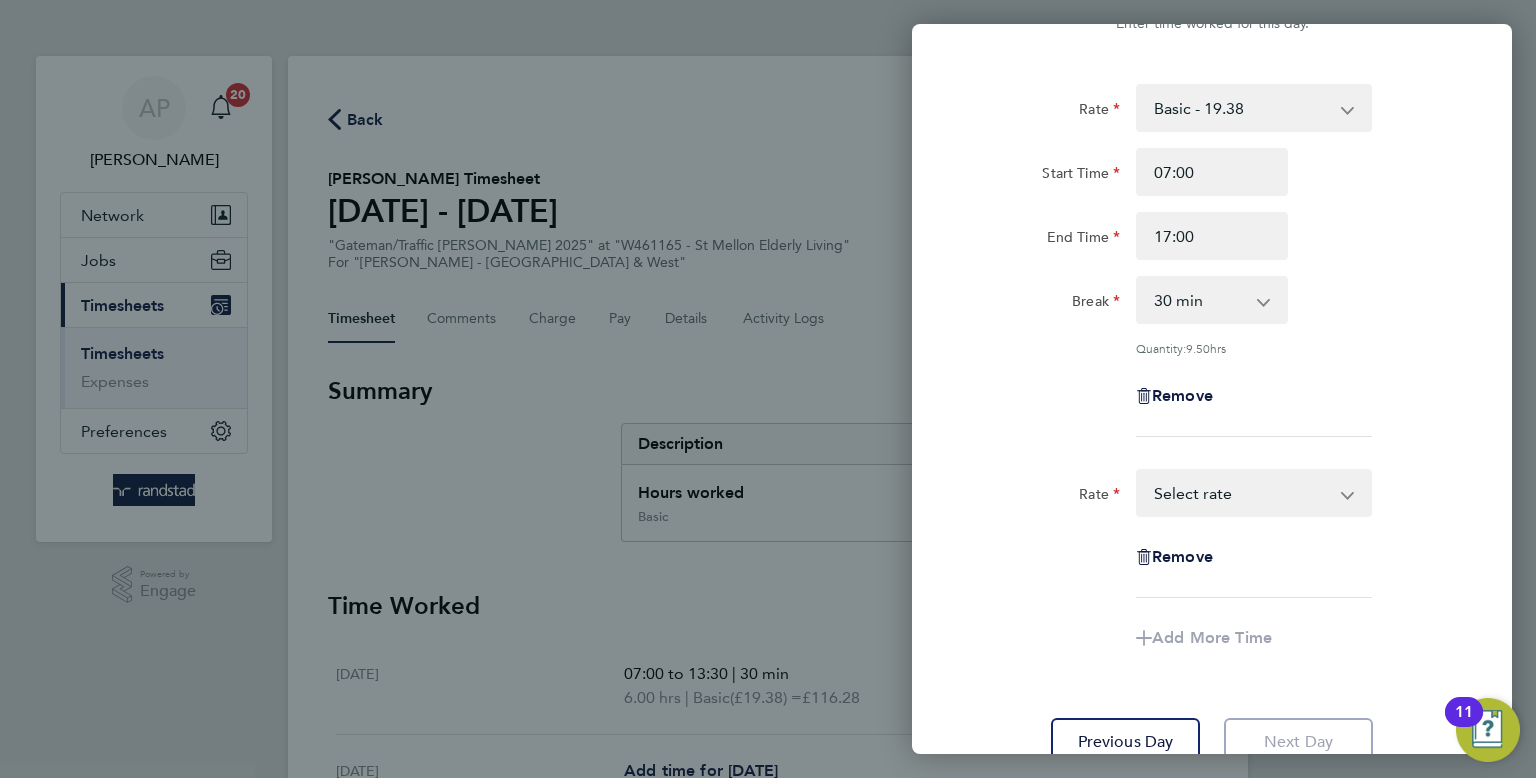 click on "Basic - 19.38   OT 1 - 27.78   OT2 - 36.49   Select rate" at bounding box center (1242, 493) 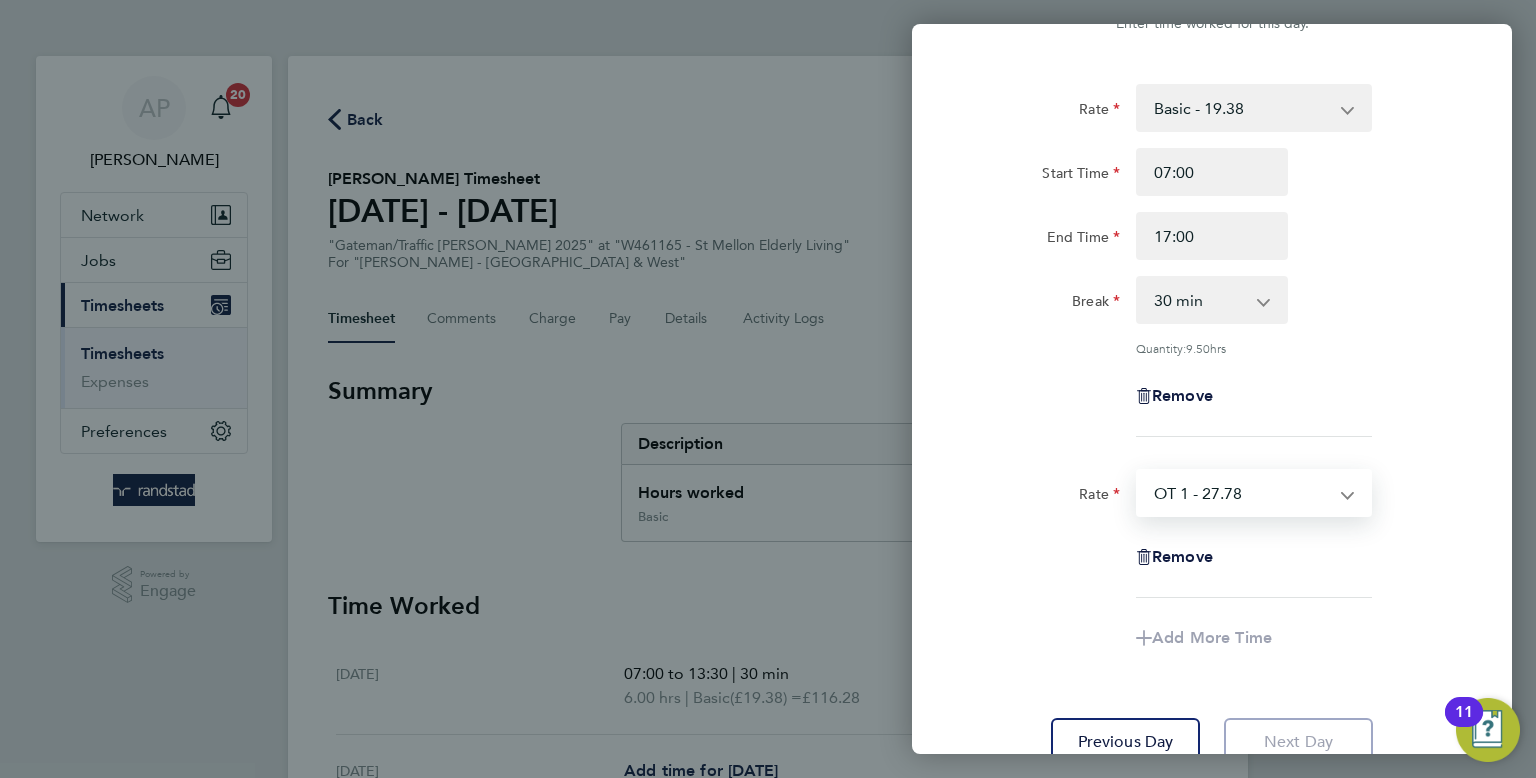 select on "60" 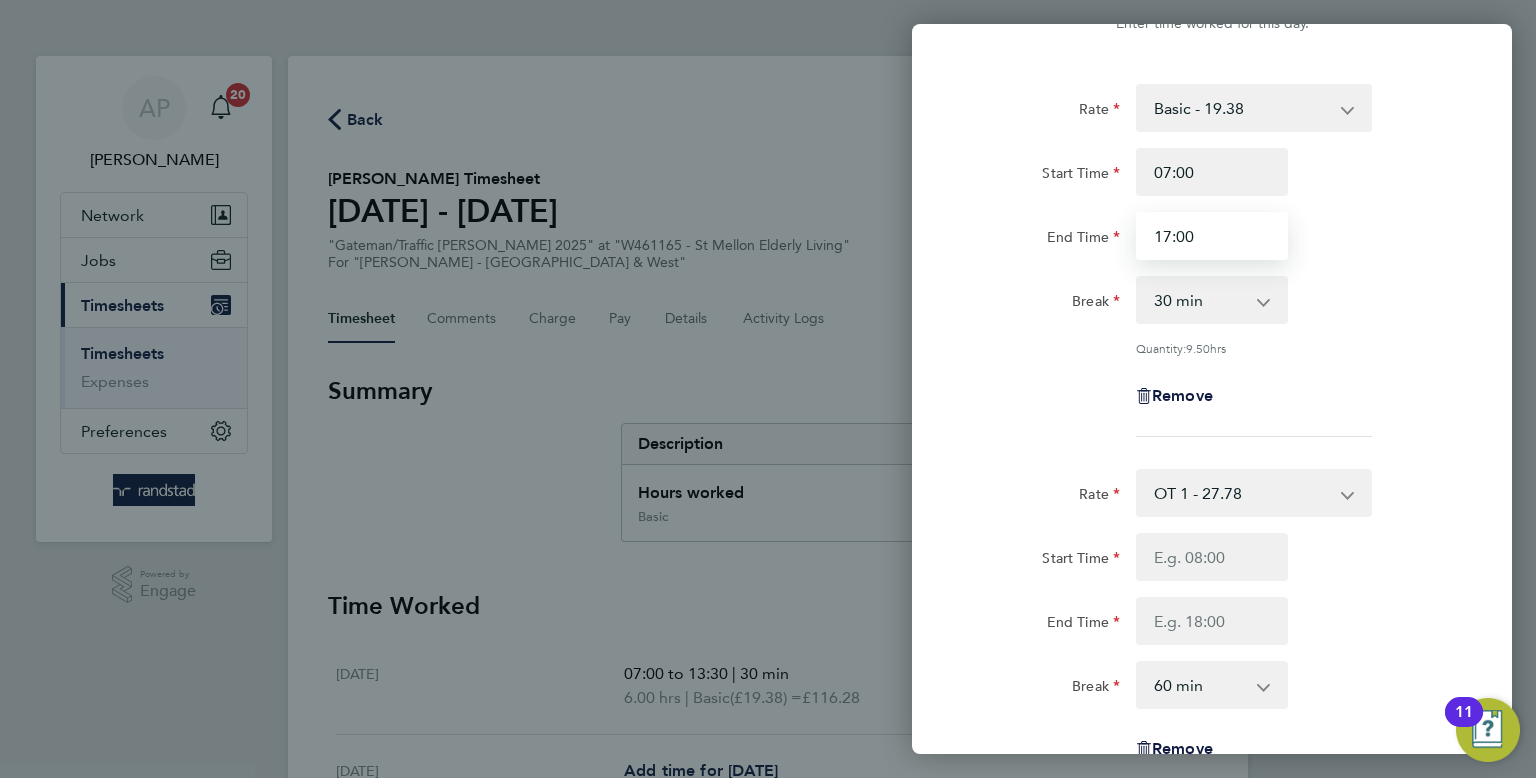 drag, startPoint x: 1167, startPoint y: 235, endPoint x: 1110, endPoint y: 226, distance: 57.706154 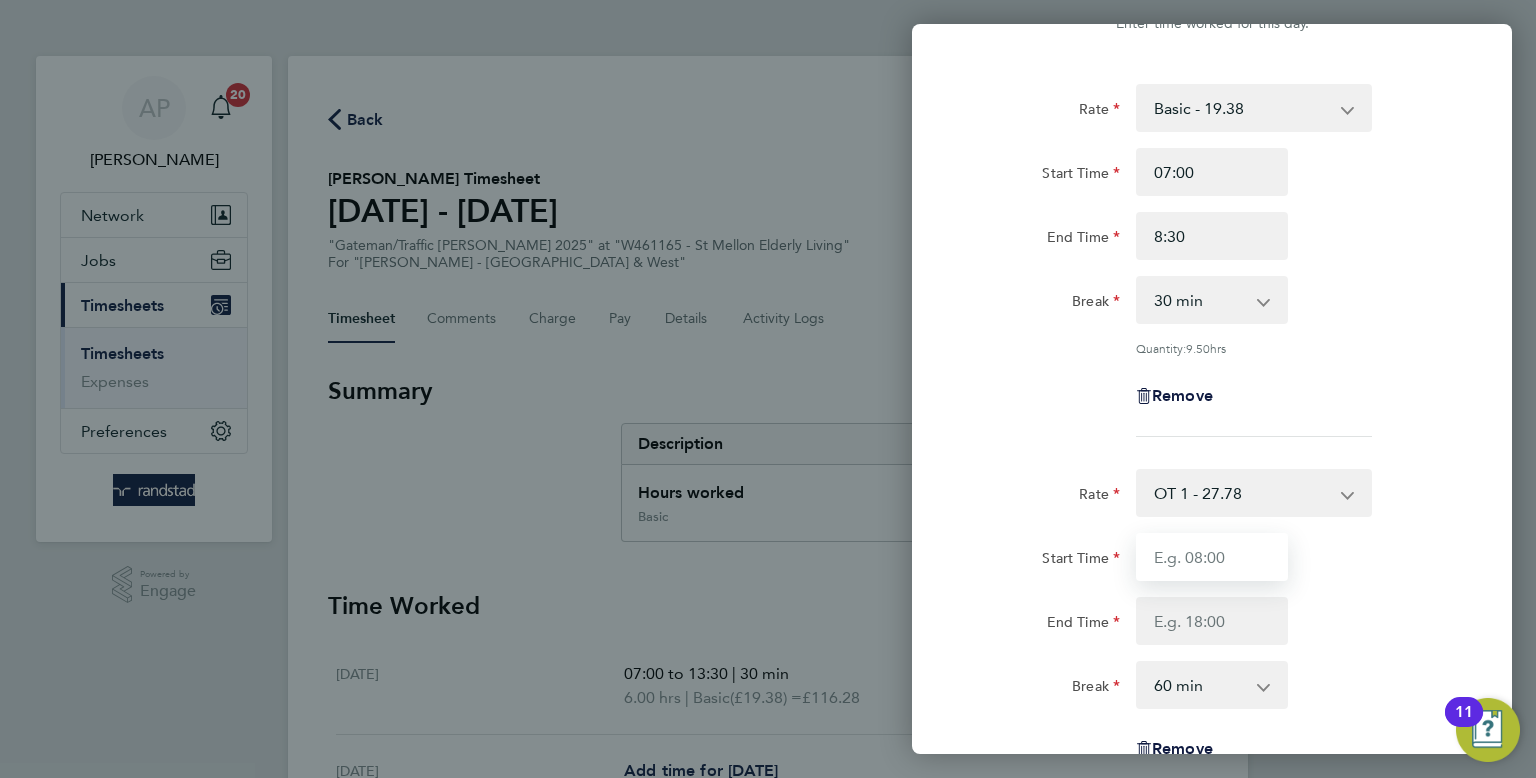 click on "Start Time" at bounding box center [1212, 557] 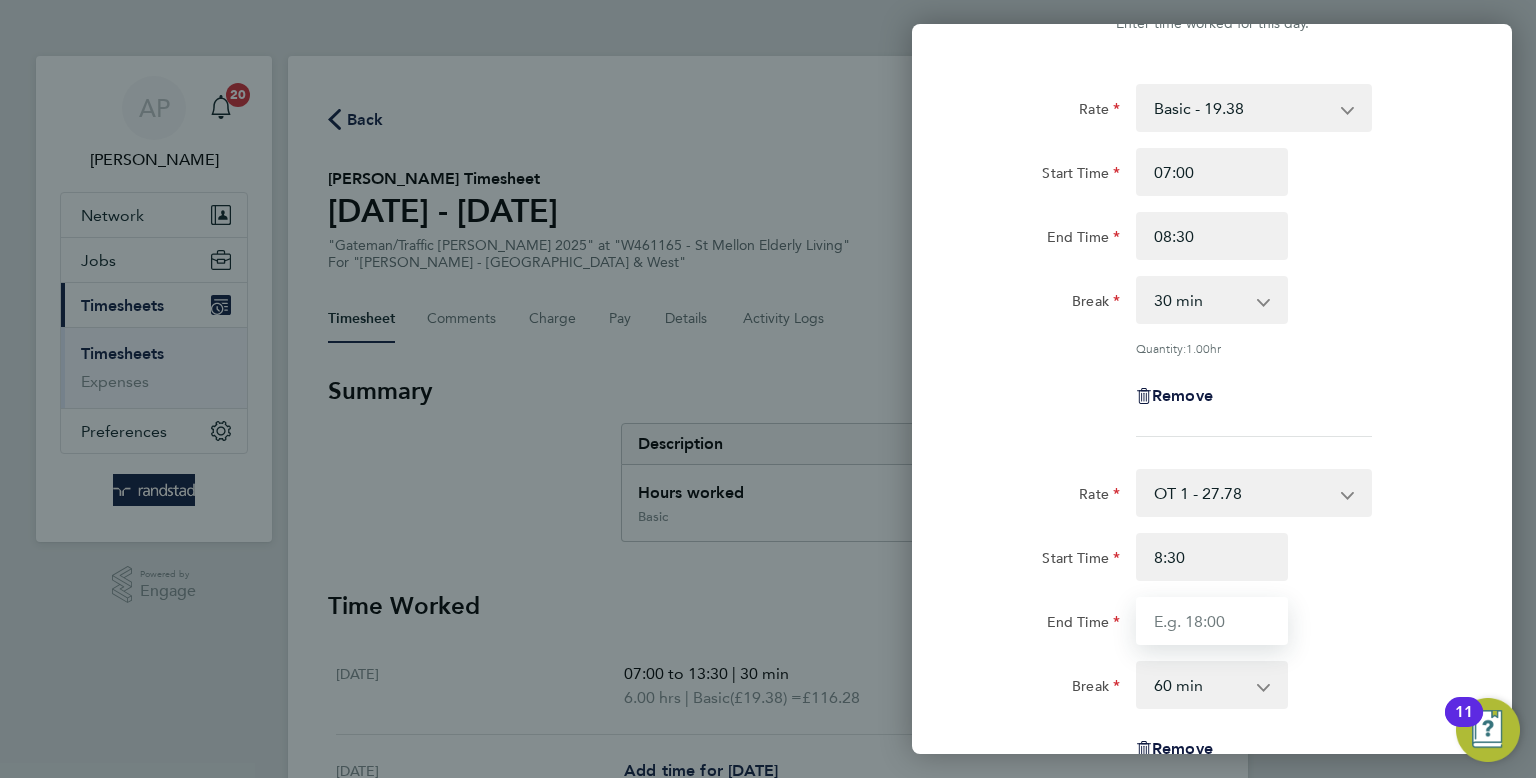 type on "08:30" 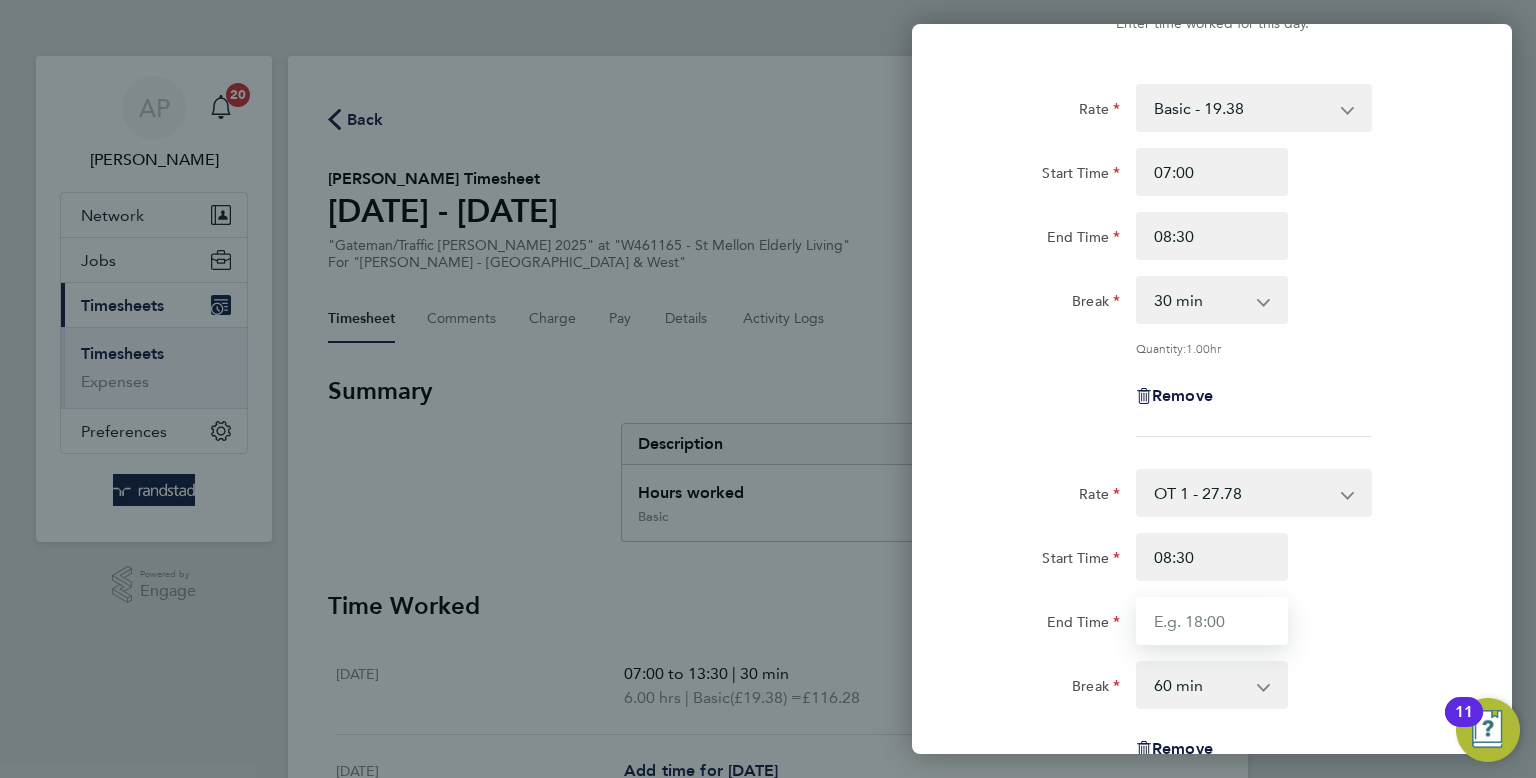 drag, startPoint x: 1188, startPoint y: 620, endPoint x: 1203, endPoint y: 621, distance: 15.033297 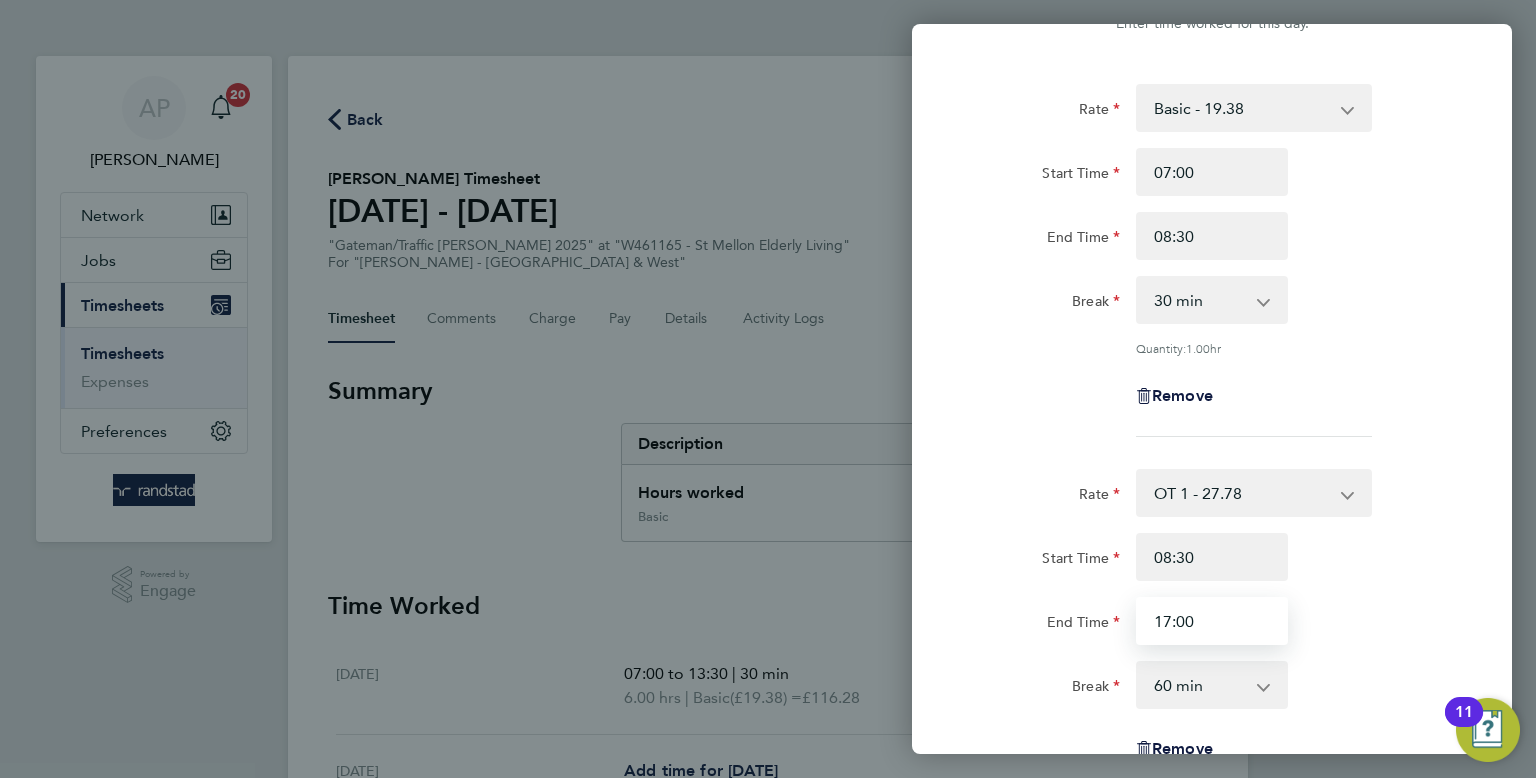 type on "17:00" 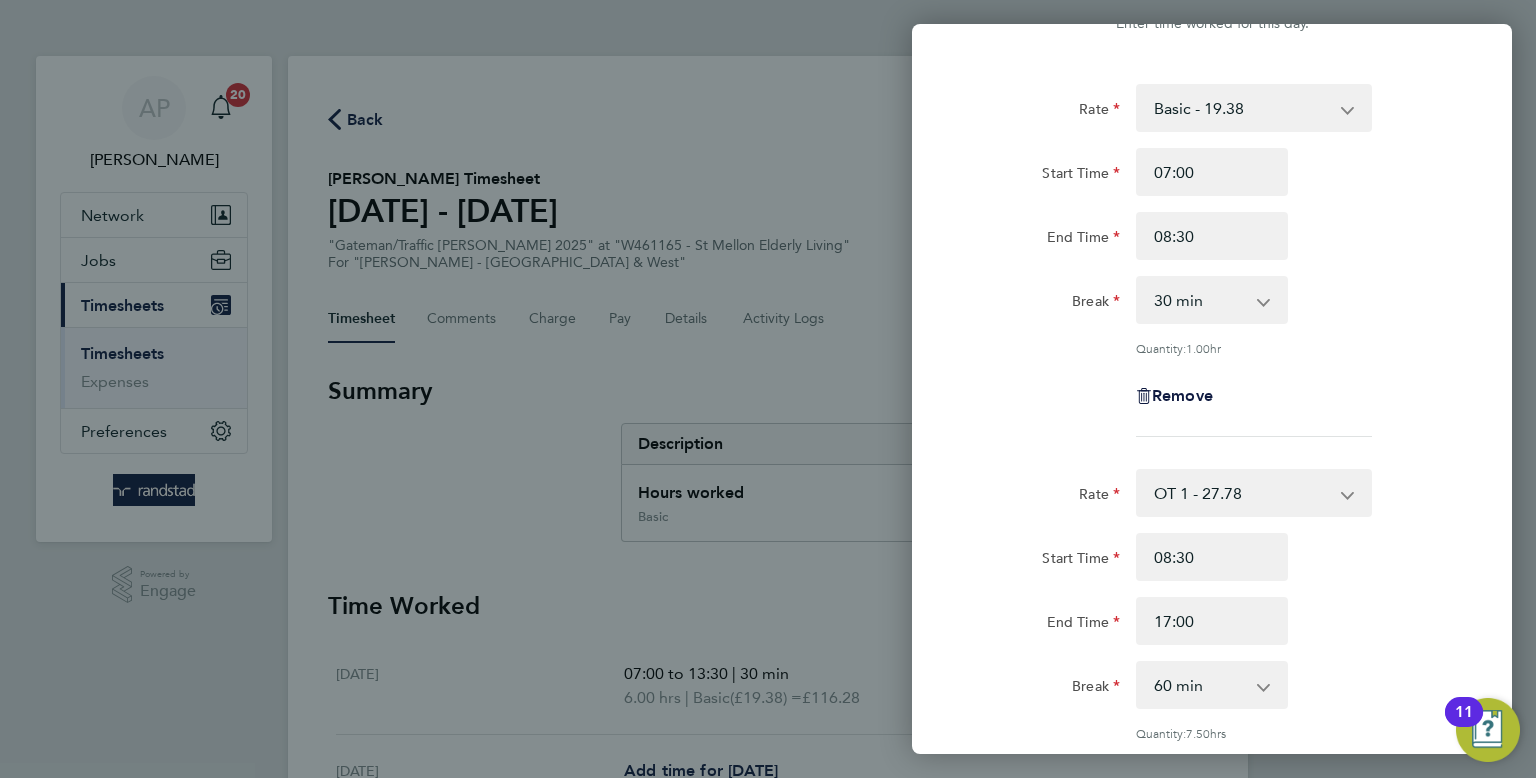 click on "Rate  OT 1 - 27.78   Basic - 19.38   OT2 - 36.49
Start Time 08:30 End Time 17:00 Break  0 min   15 min   30 min   45 min   60 min   75 min   90 min
Quantity:  7.50  hrs
Remove" 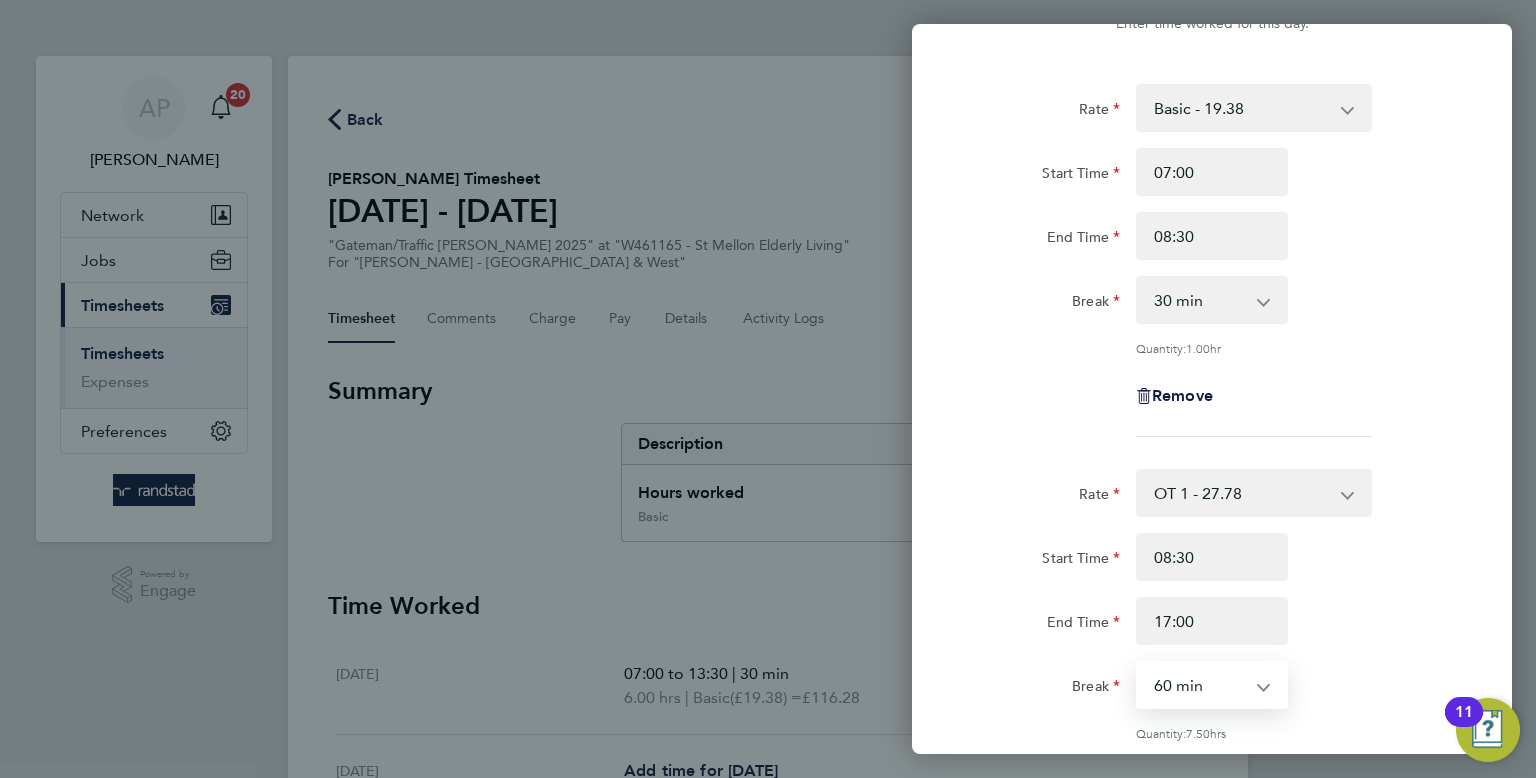 select on "0" 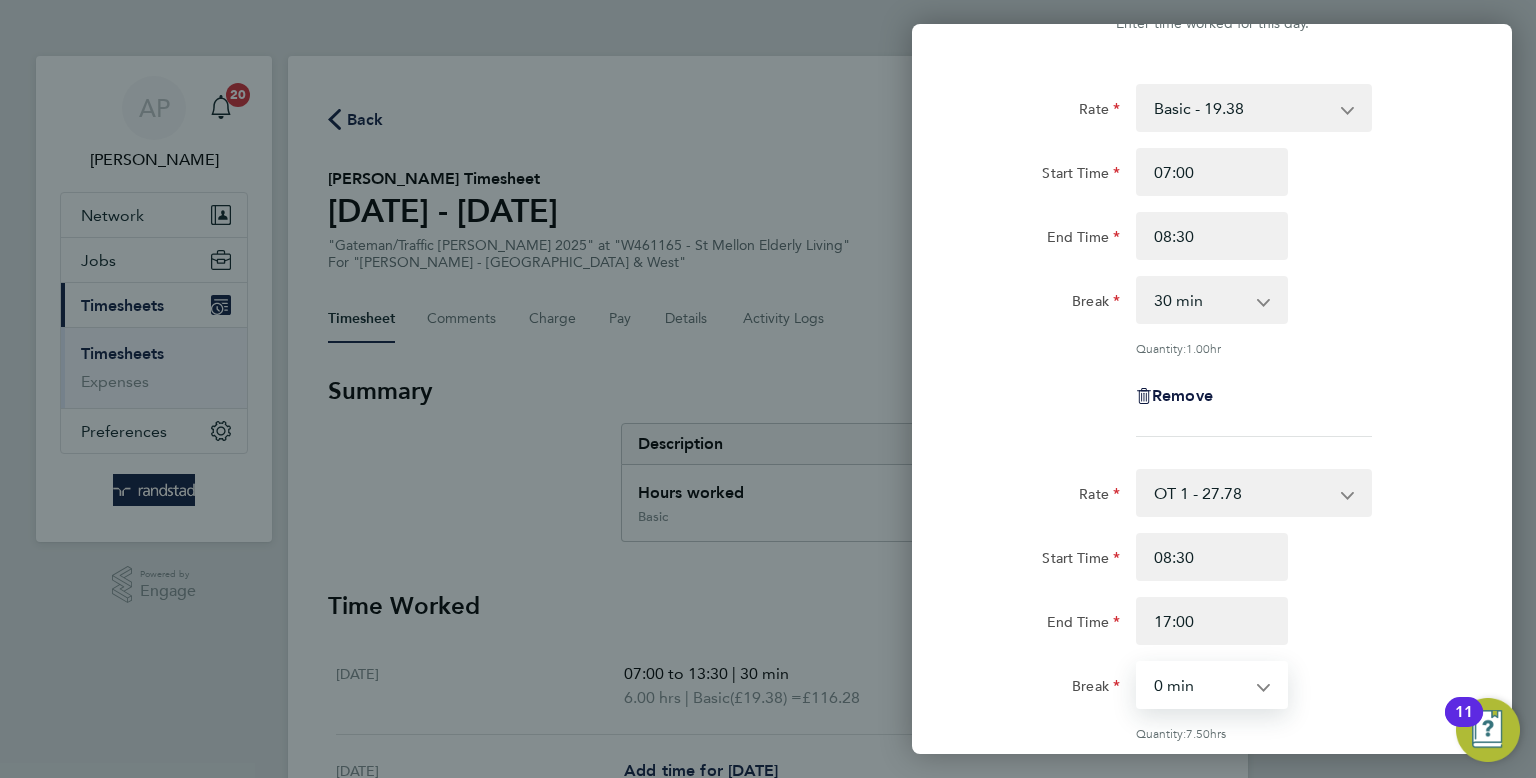click on "0 min   15 min   30 min   45 min   60 min   75 min   90 min" at bounding box center [1200, 685] 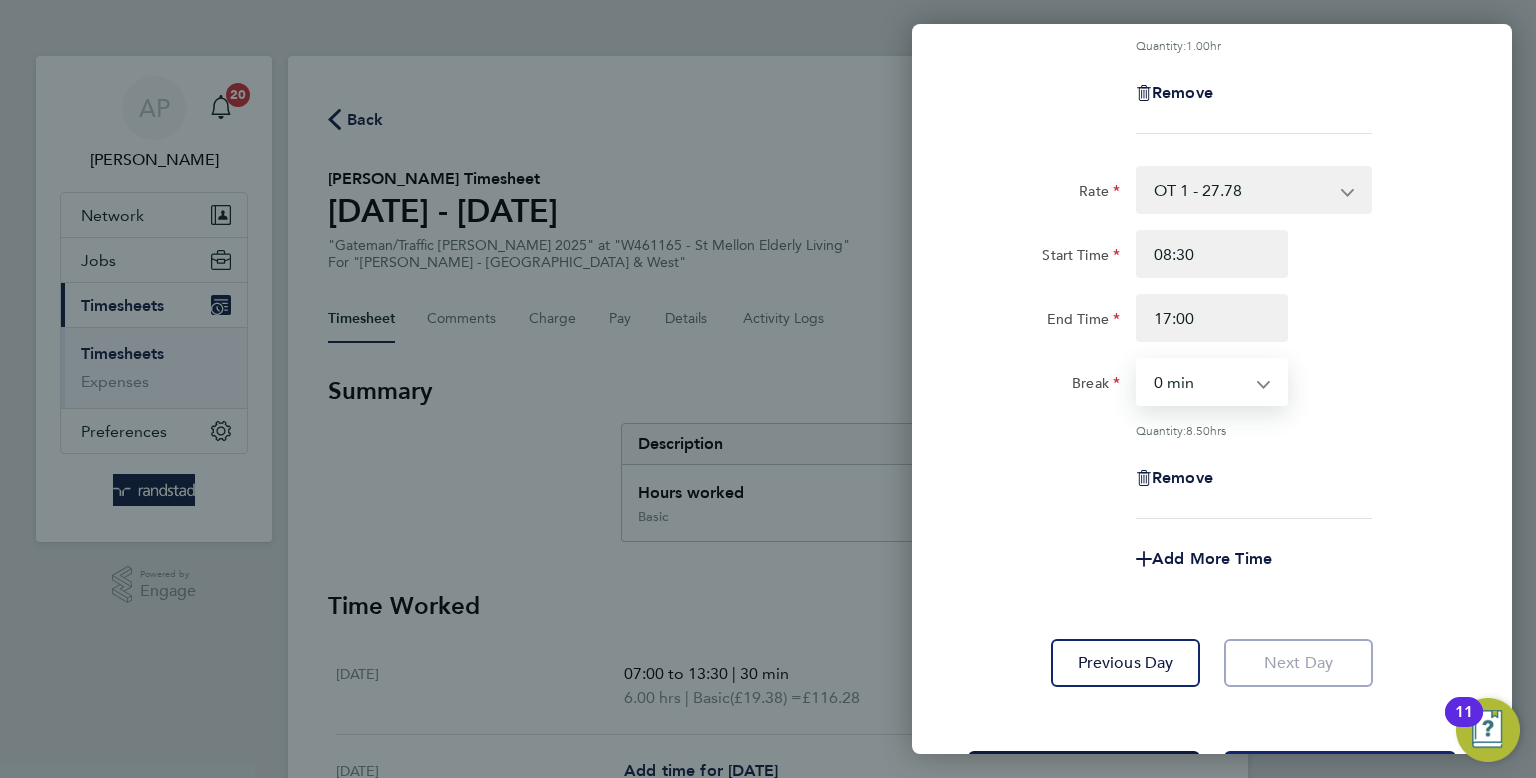 scroll, scrollTop: 460, scrollLeft: 0, axis: vertical 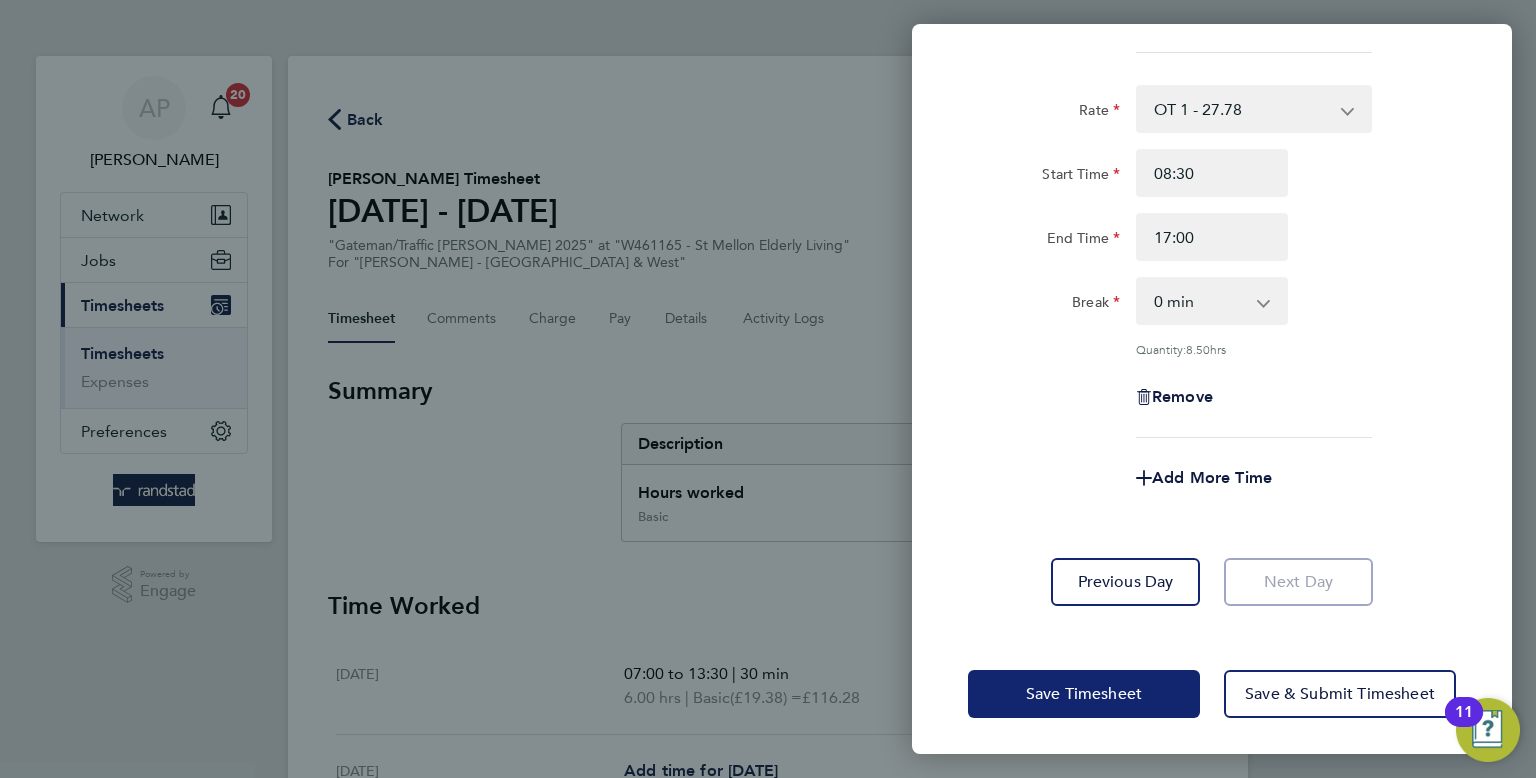 click on "Save Timesheet" 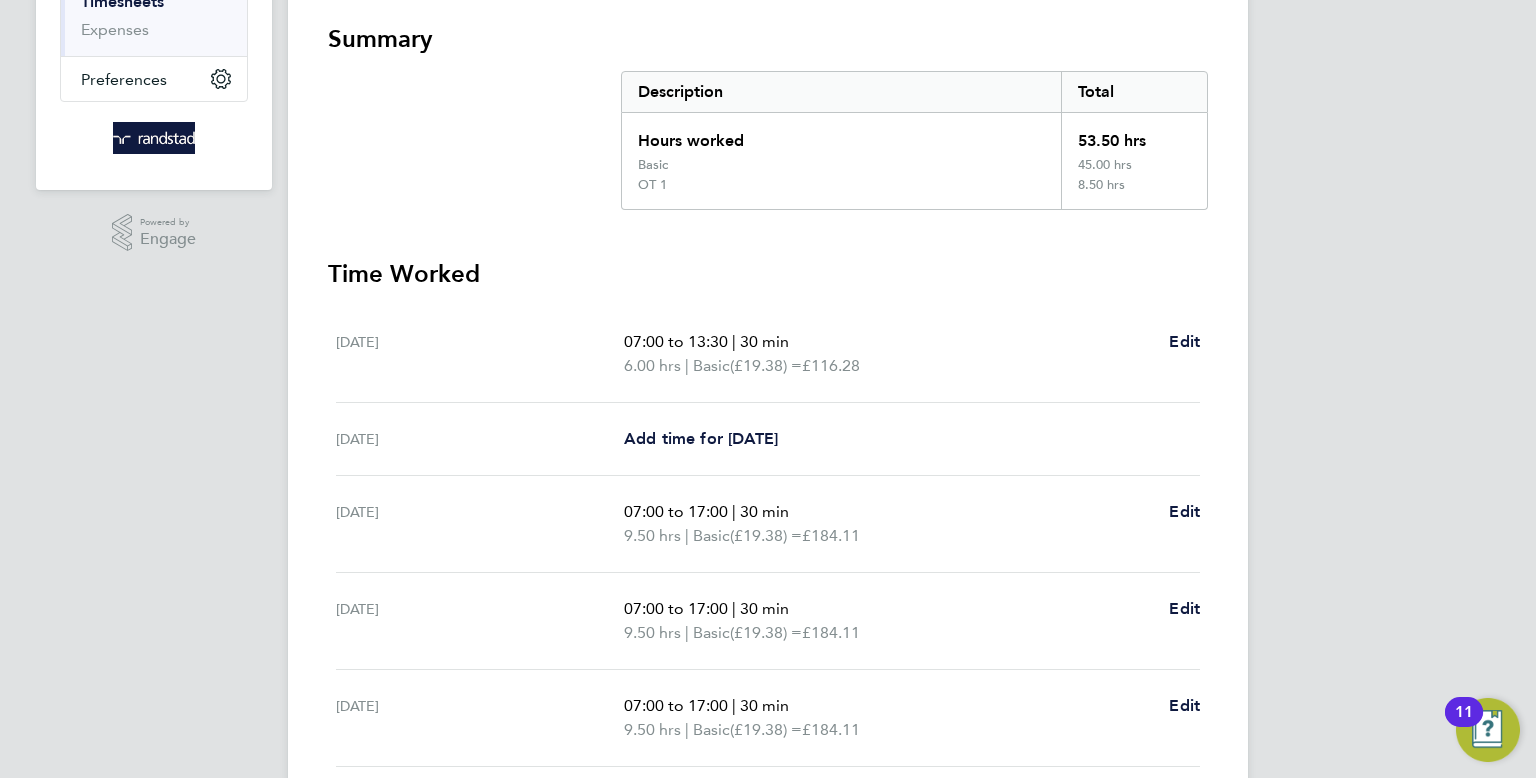 scroll, scrollTop: 772, scrollLeft: 0, axis: vertical 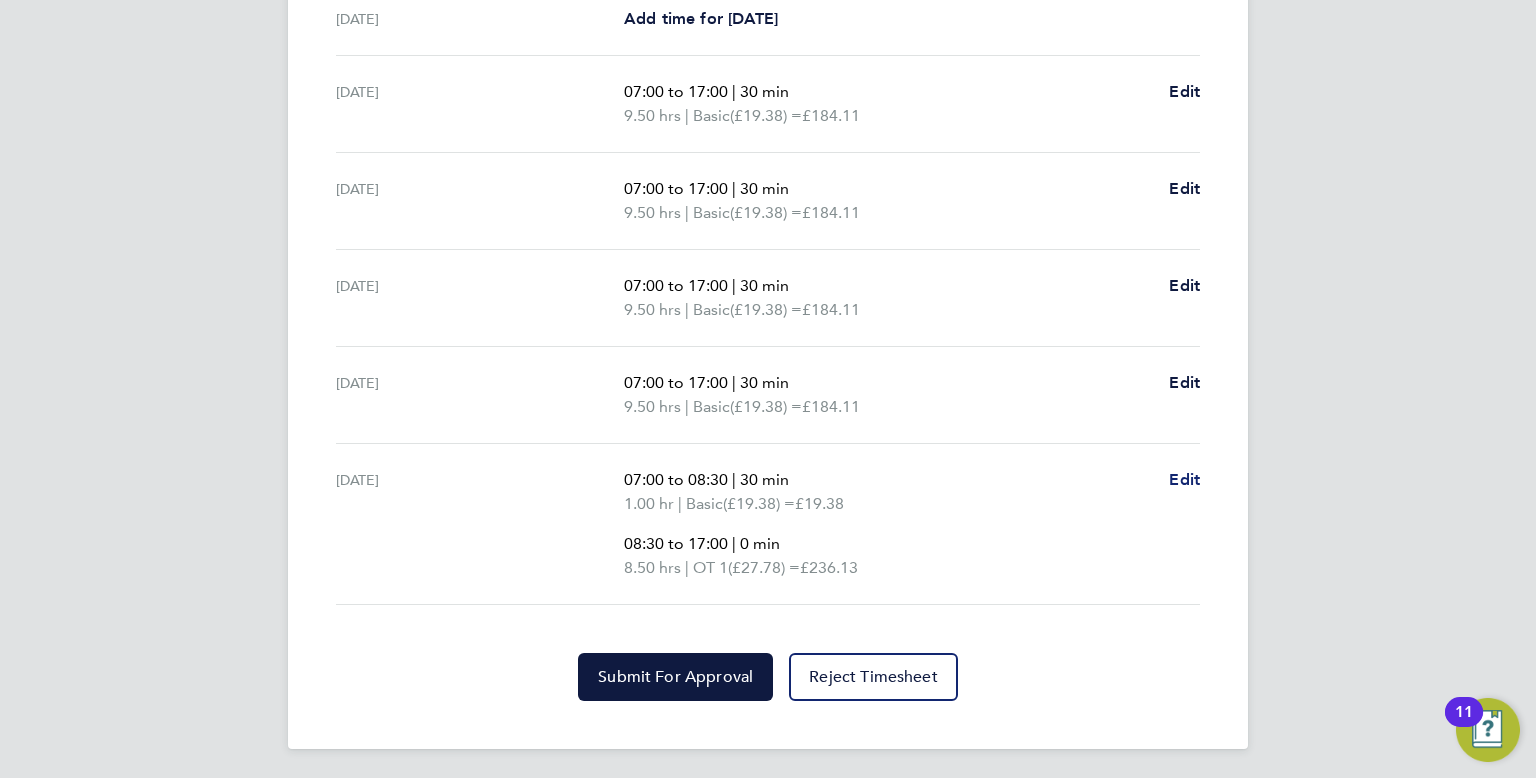 click on "Edit" at bounding box center [1184, 479] 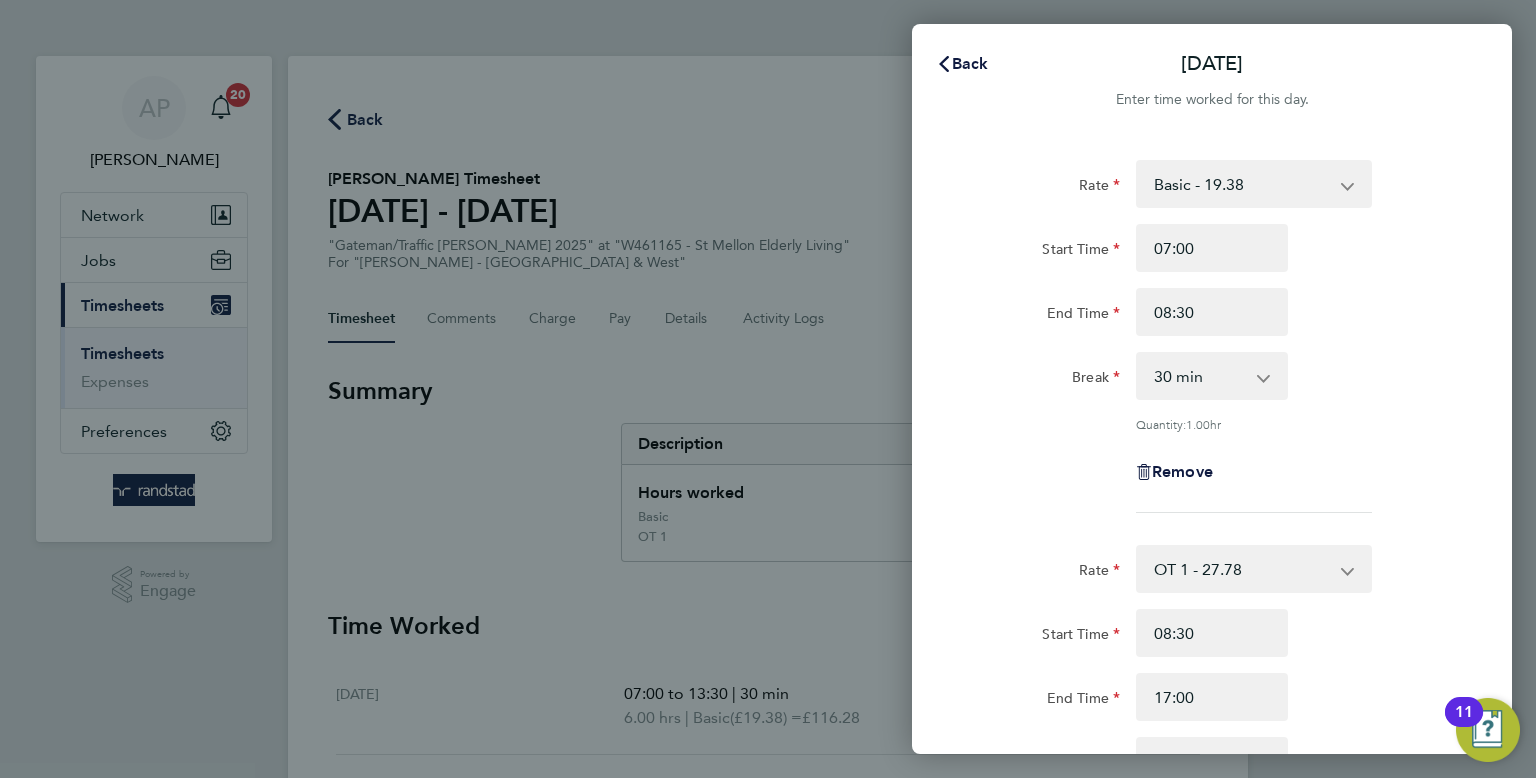 scroll, scrollTop: 0, scrollLeft: 0, axis: both 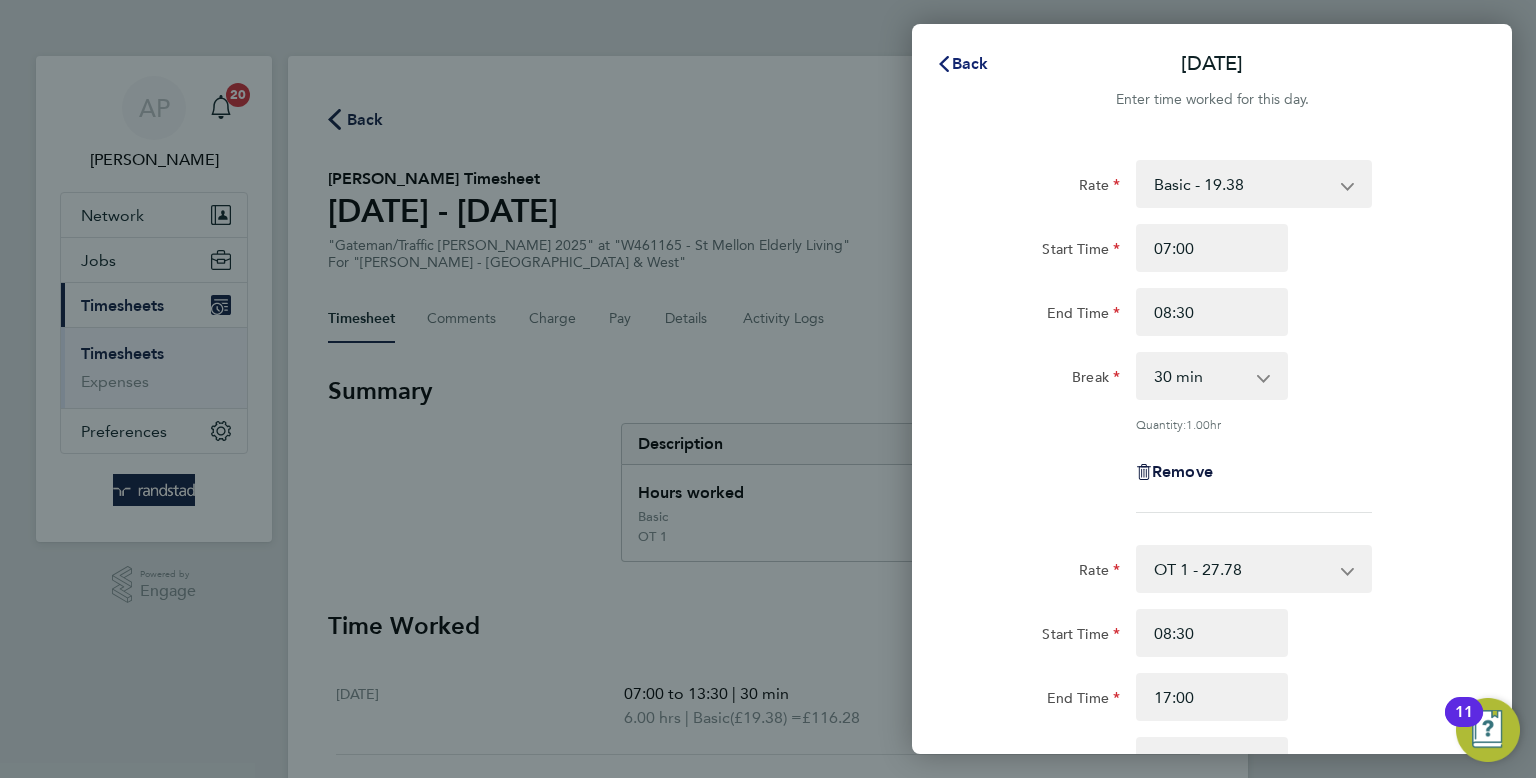 click on "Back" 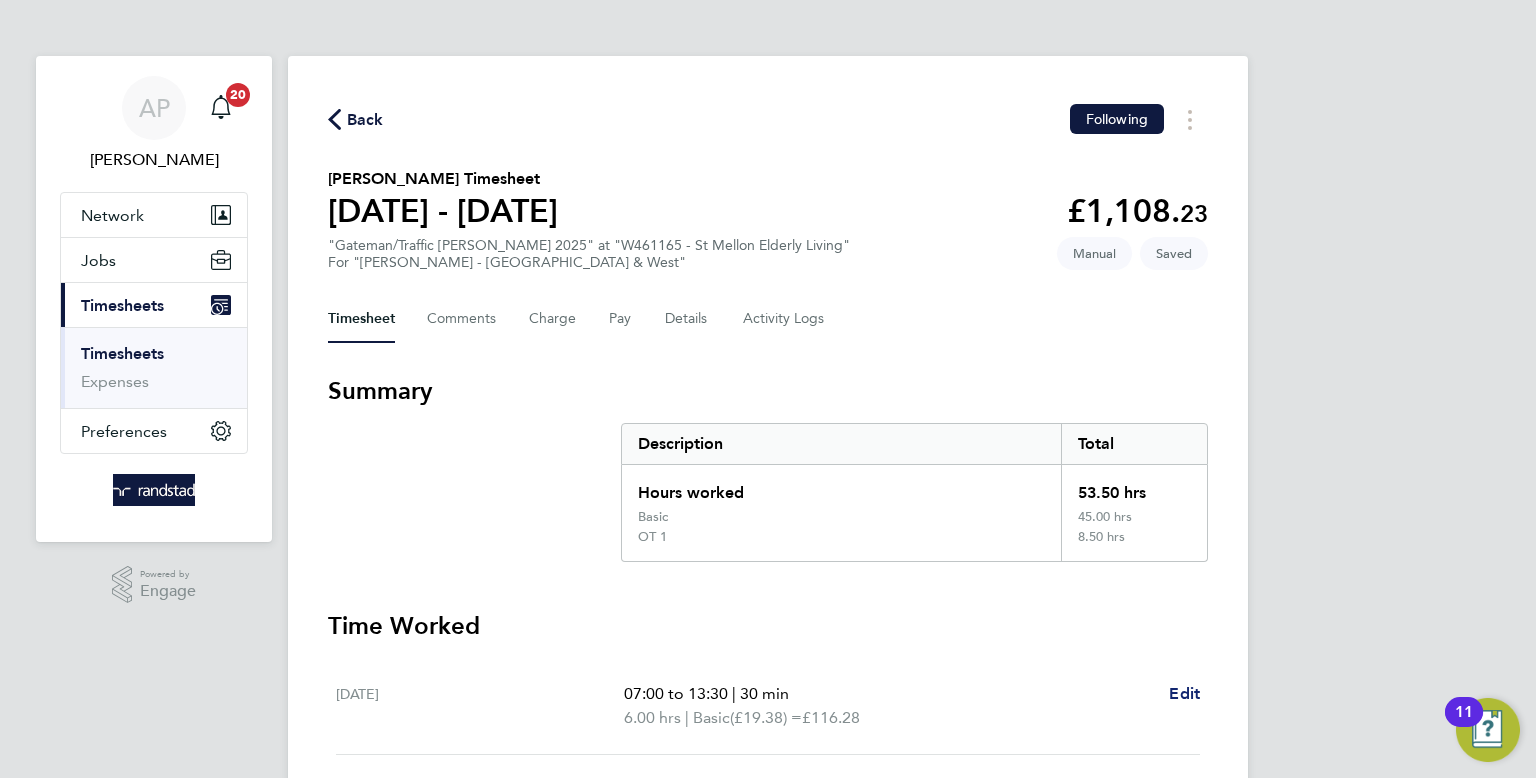 click on "Edit" at bounding box center [1184, 693] 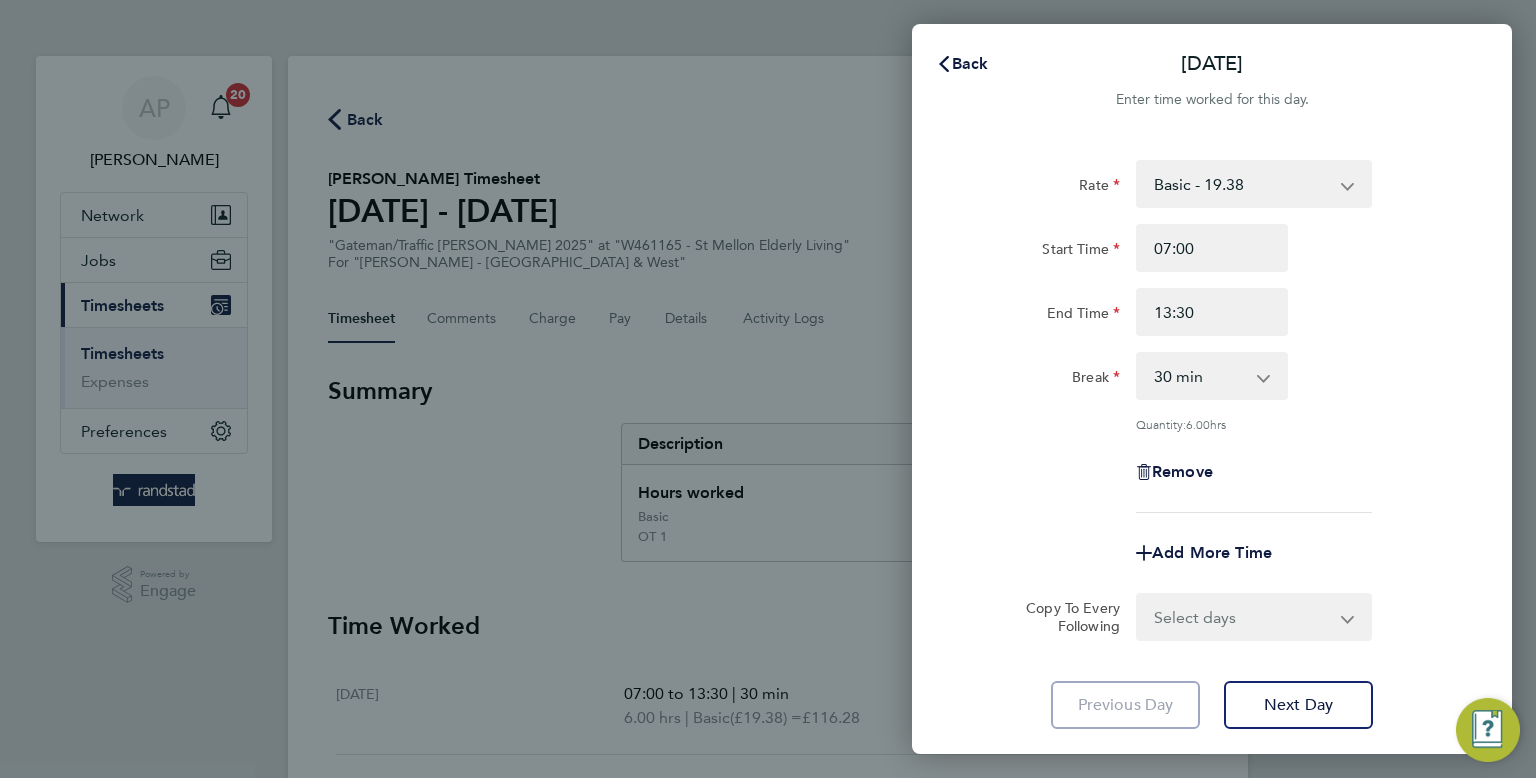 click on "Basic - 19.38   OT 1 - 27.78   OT2 - 36.49" at bounding box center (1242, 184) 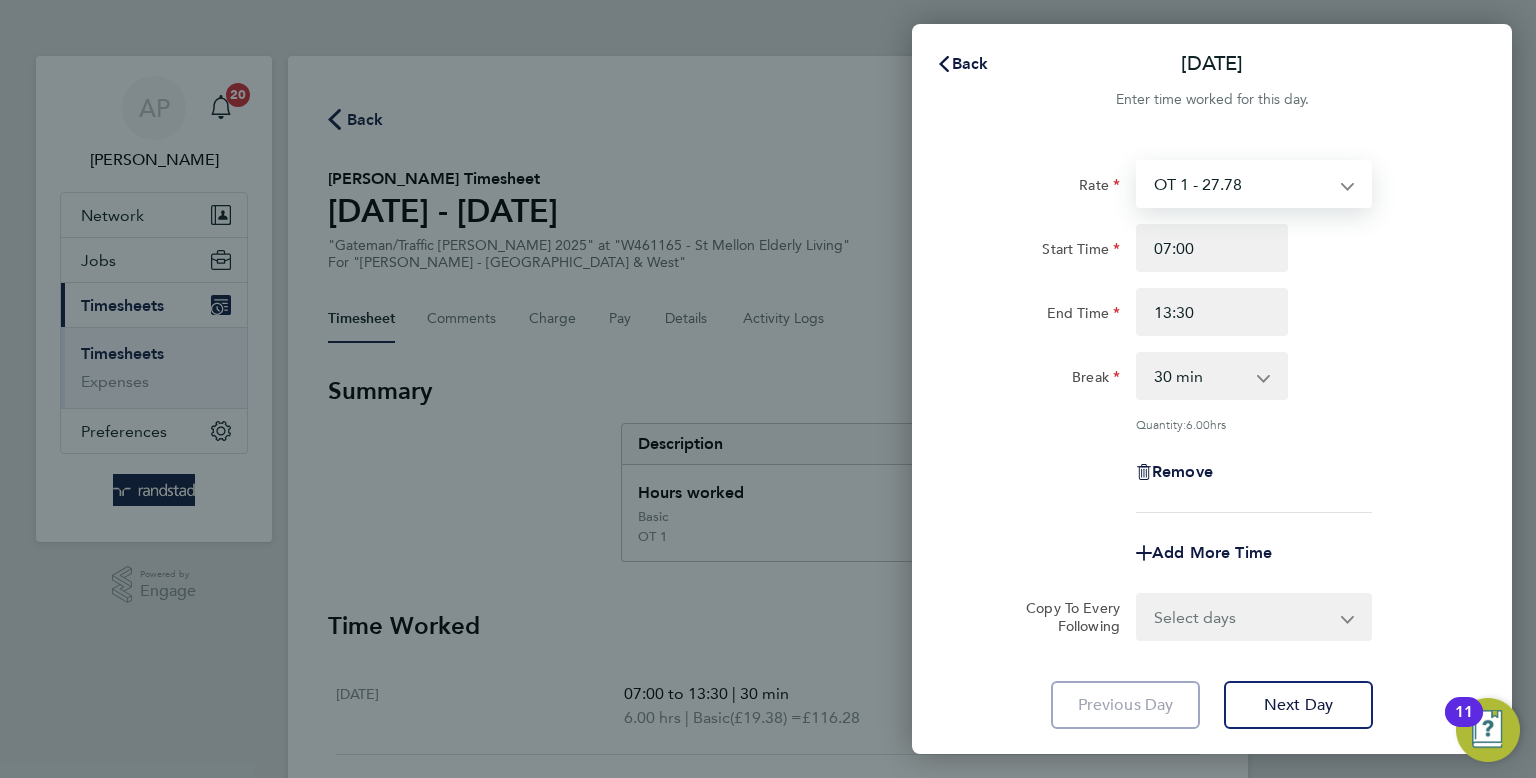 select on "30" 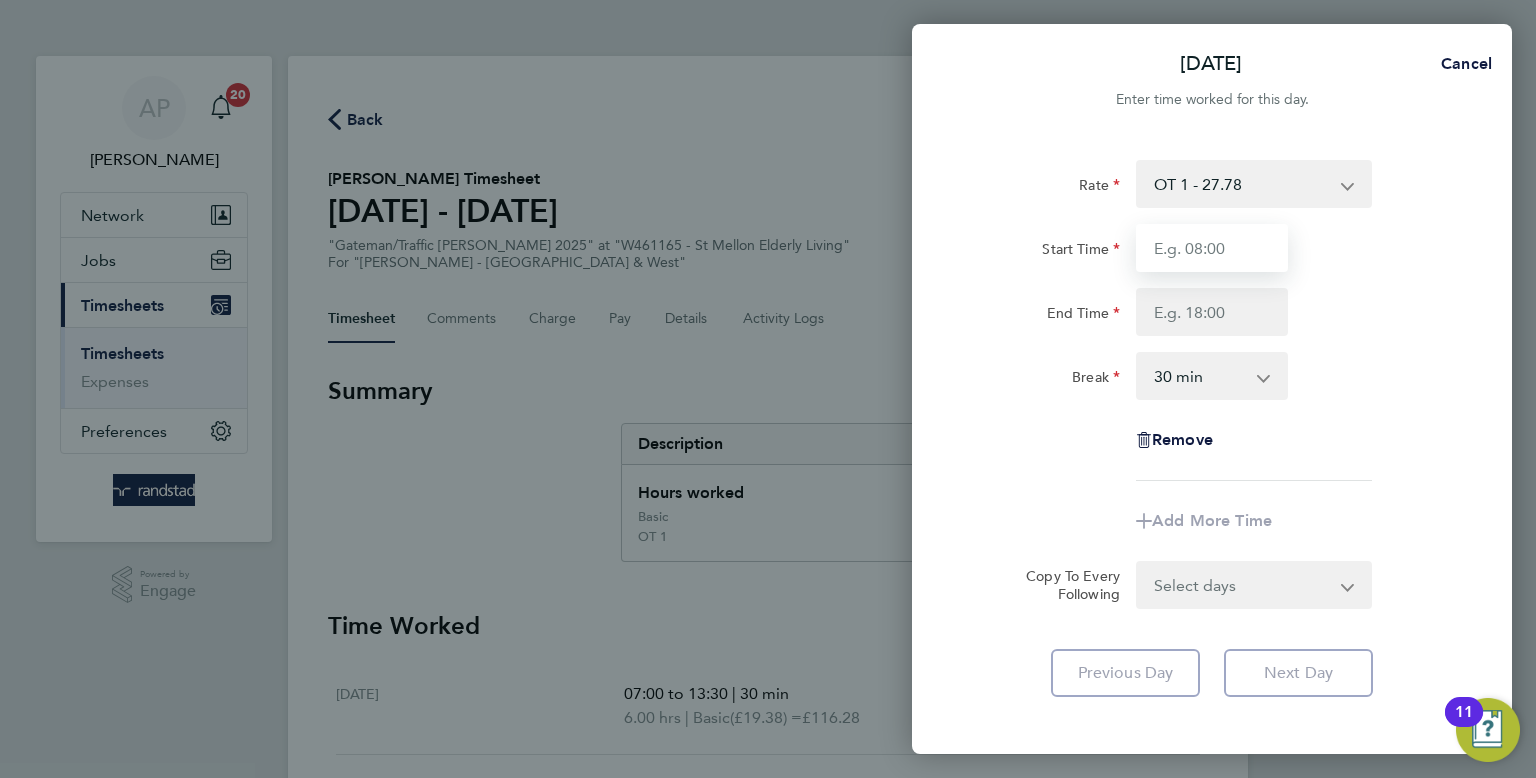 click on "Start Time" at bounding box center (1212, 248) 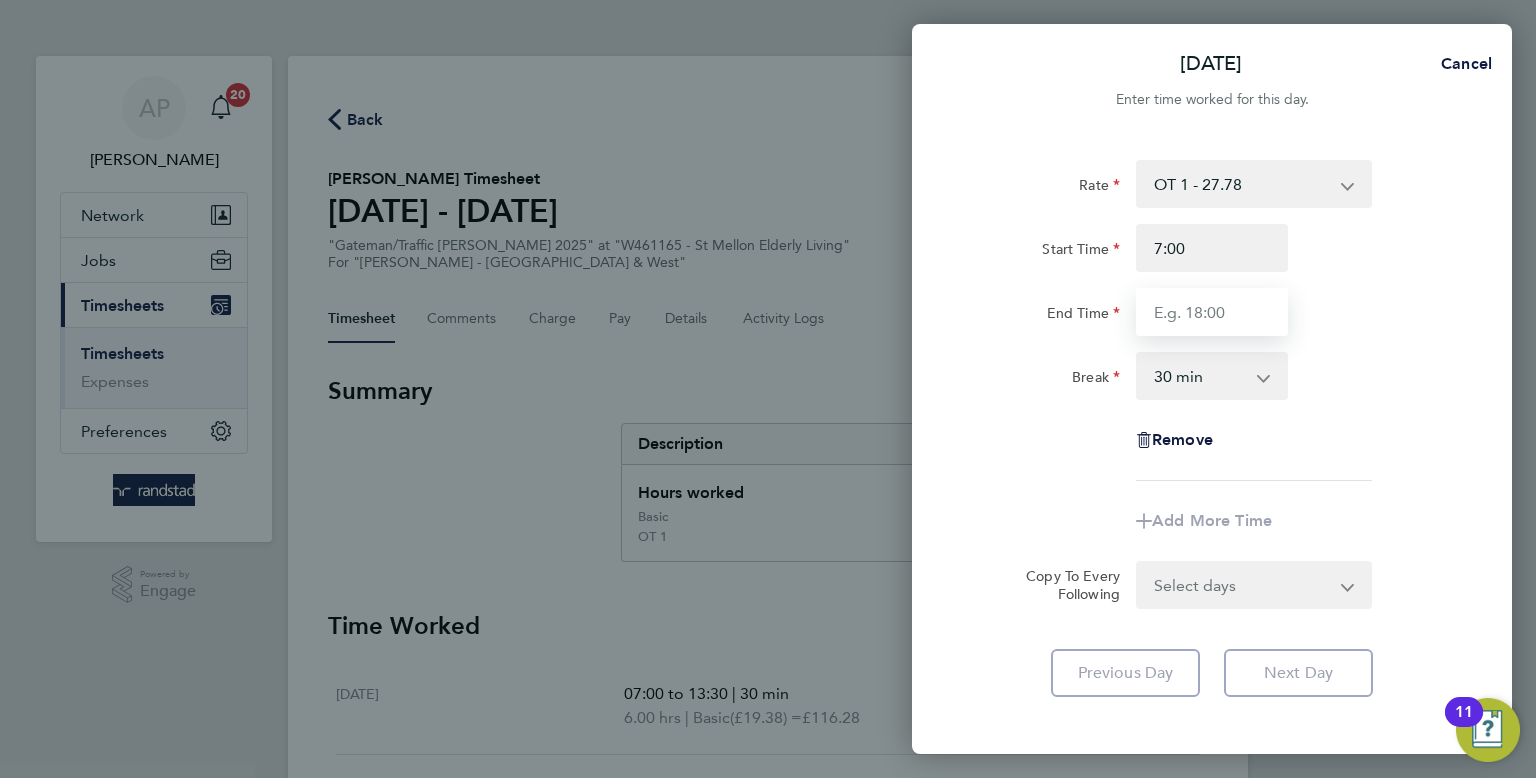 type on "07:00" 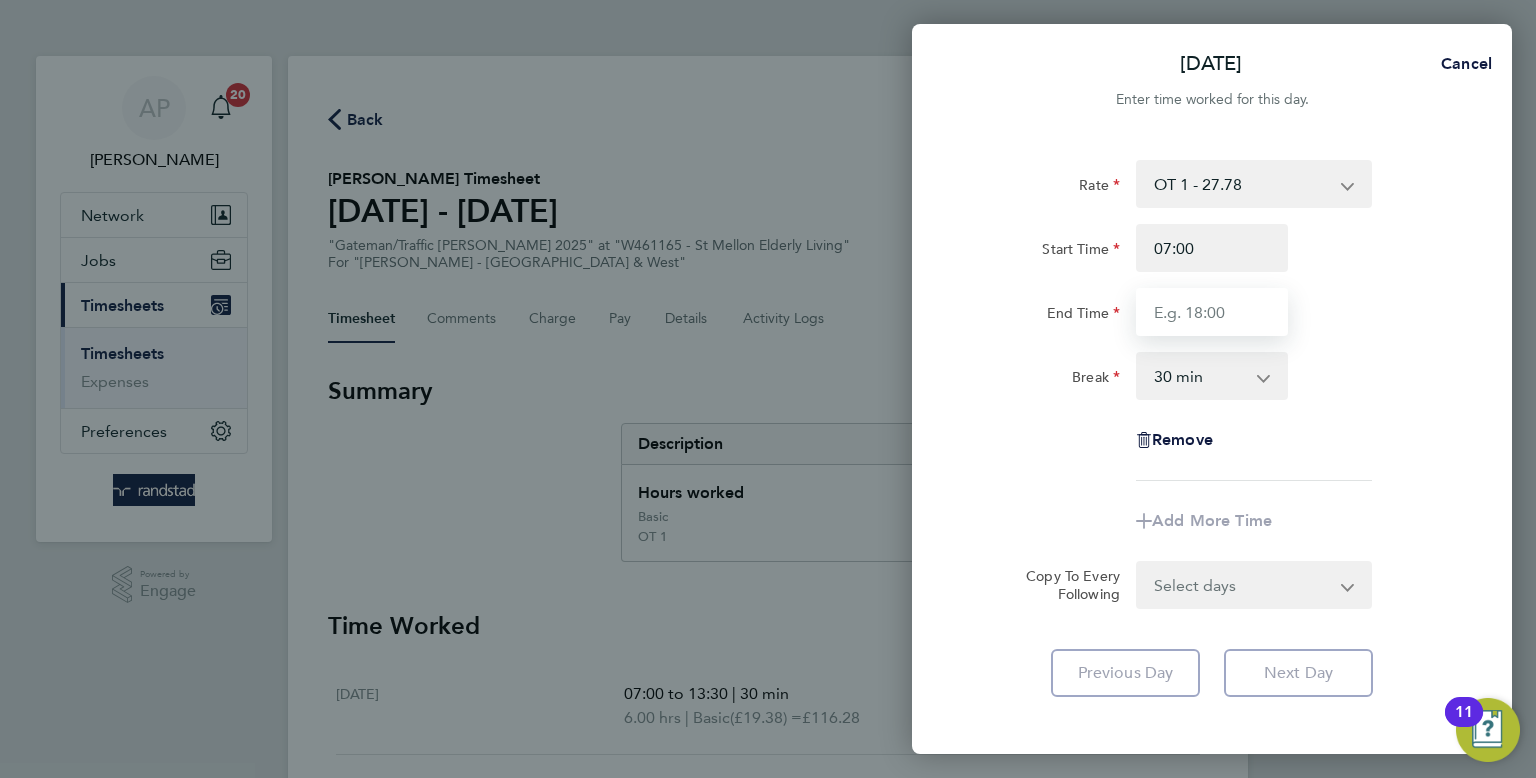 click on "End Time" at bounding box center [1212, 312] 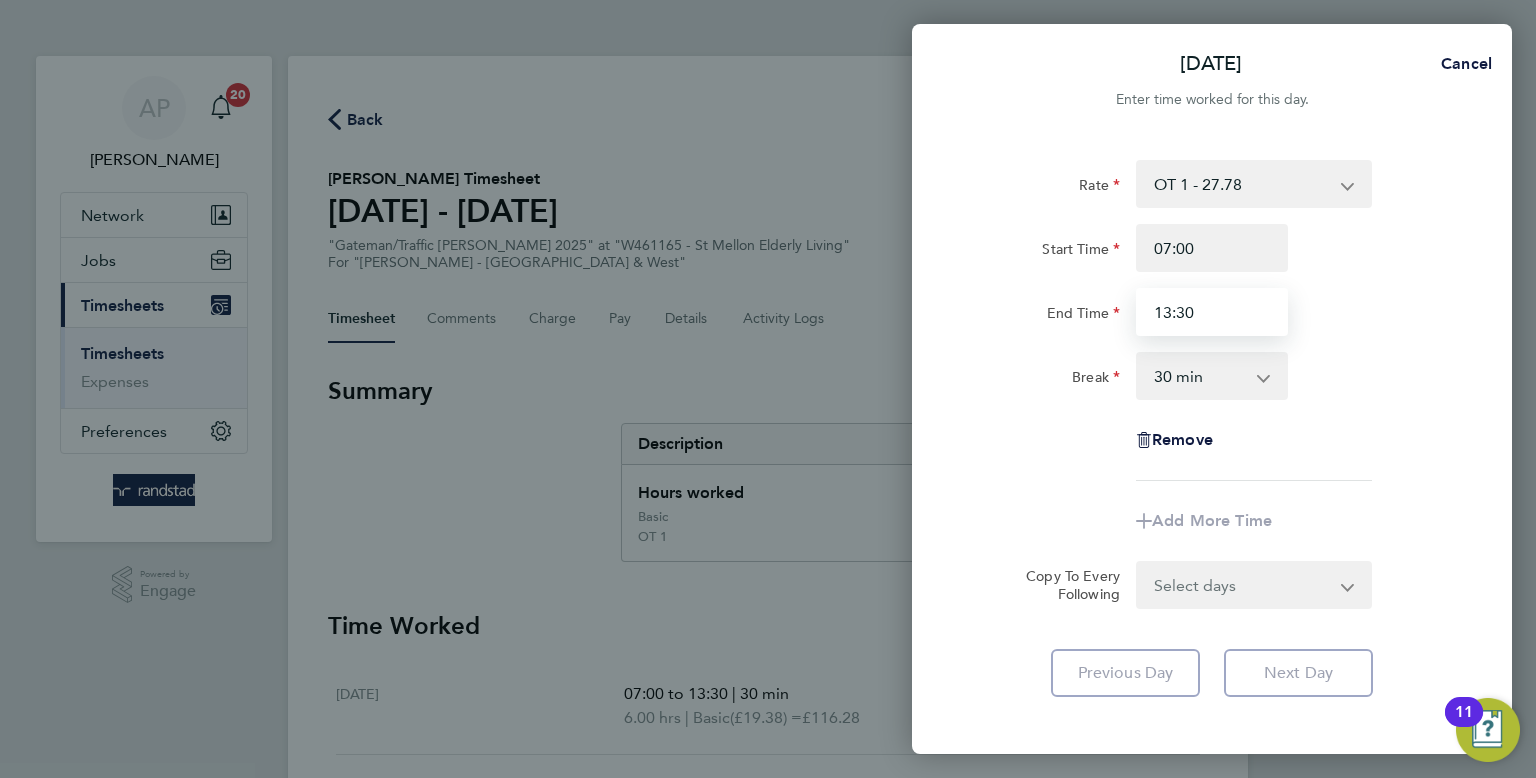 type on "13:30" 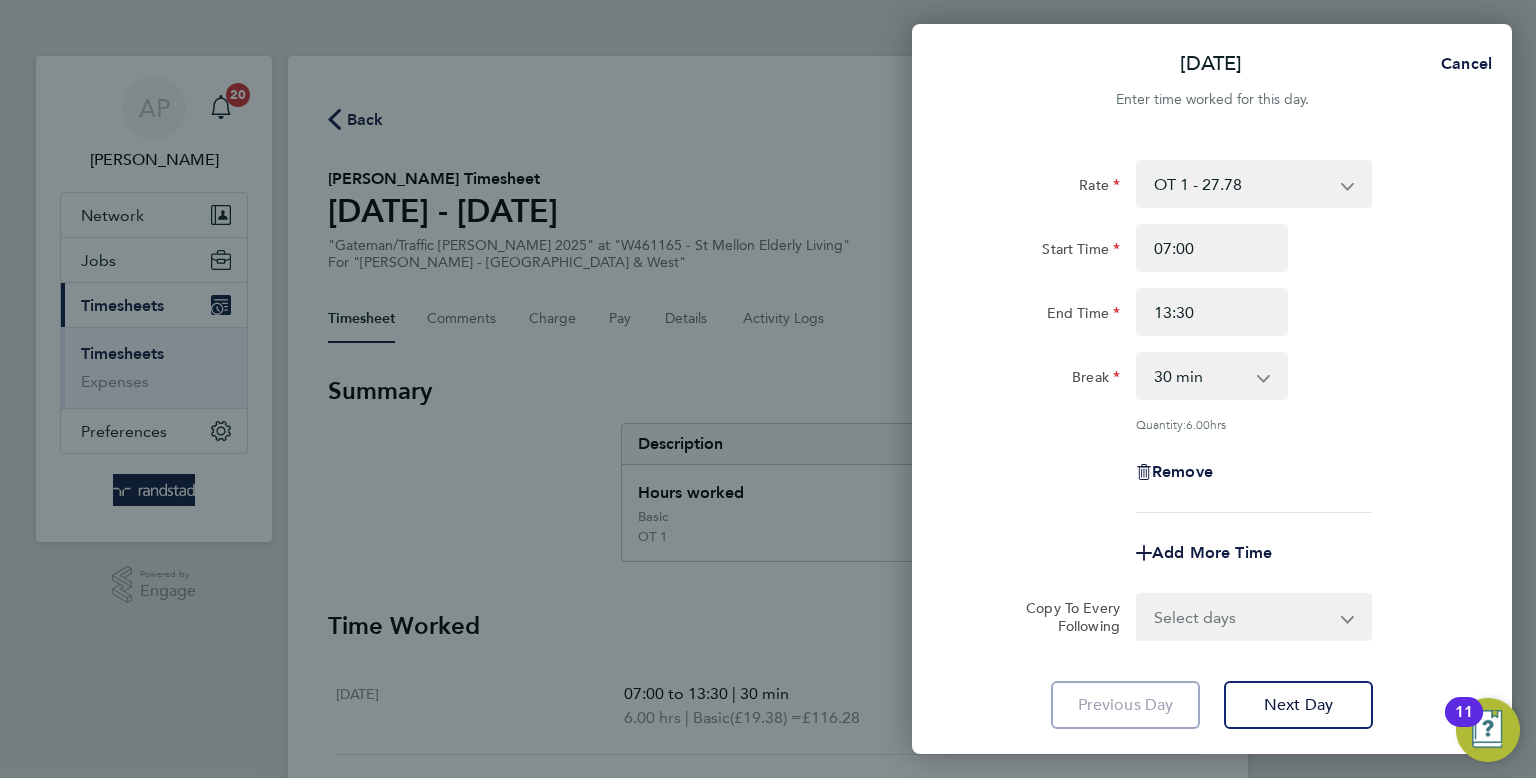 click on "Rate  OT 1 - 27.78   Basic - 19.38   OT2 - 36.49
Start Time 07:00 End Time 13:30 Break  0 min   15 min   30 min   45 min   60 min   75 min   90 min
Quantity:  6.00  hrs
Remove
Add More Time  Copy To Every Following  Select days   Day   Weekday (Mon-Fri)   [DATE]   [DATE]   [DATE]   [DATE]   [DATE]   [DATE]
Previous Day   Next Day" 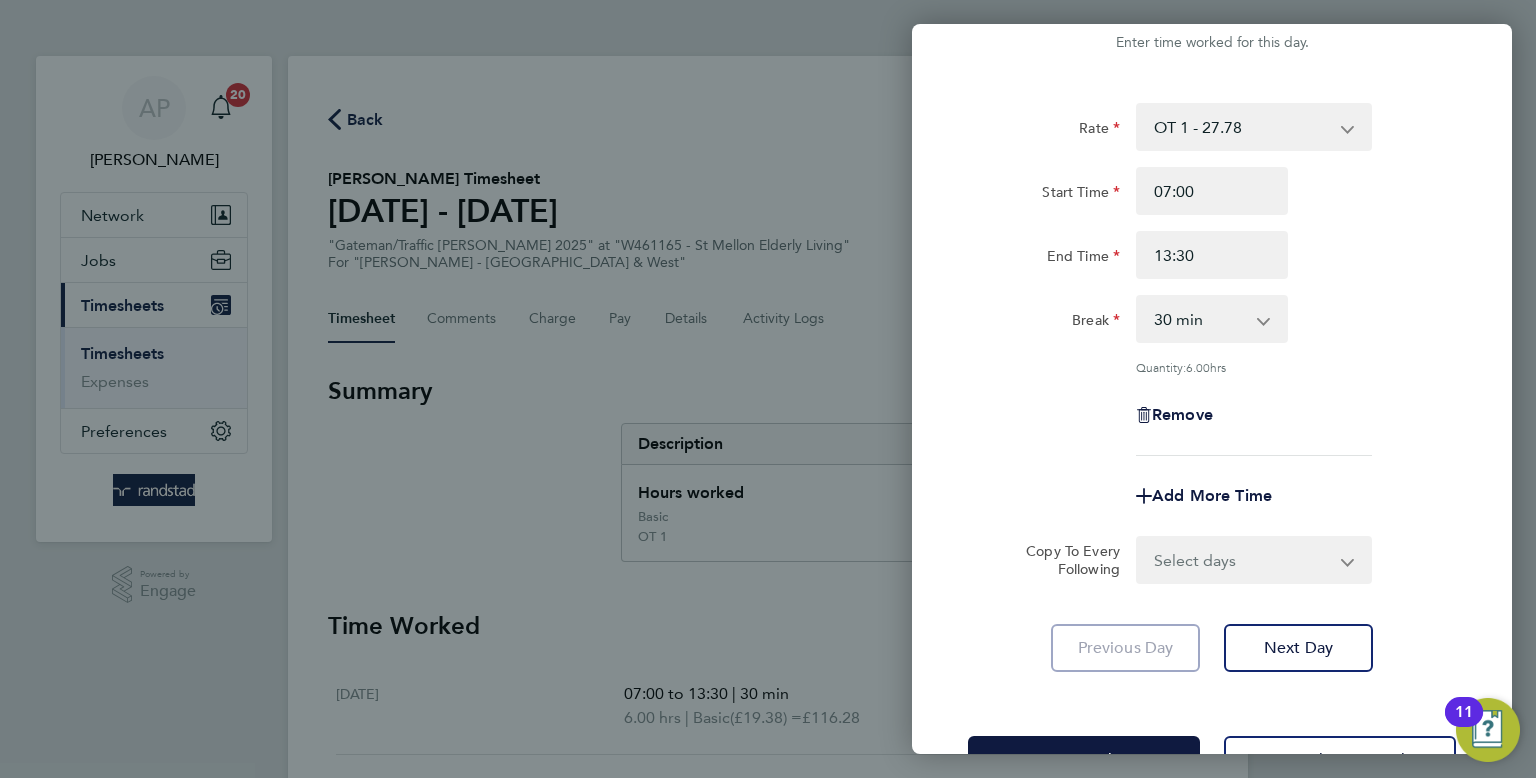 scroll, scrollTop: 124, scrollLeft: 0, axis: vertical 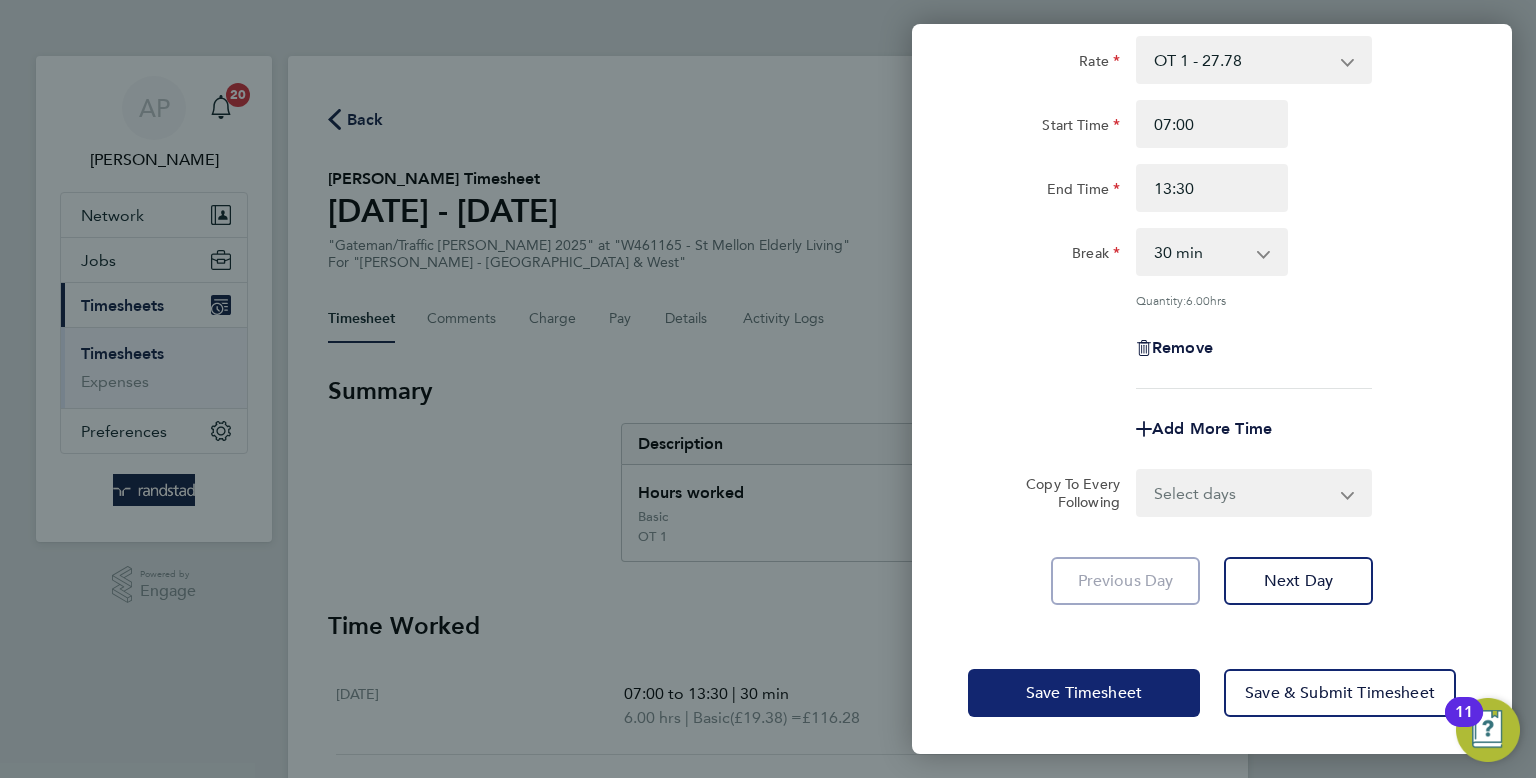 click on "Save Timesheet" 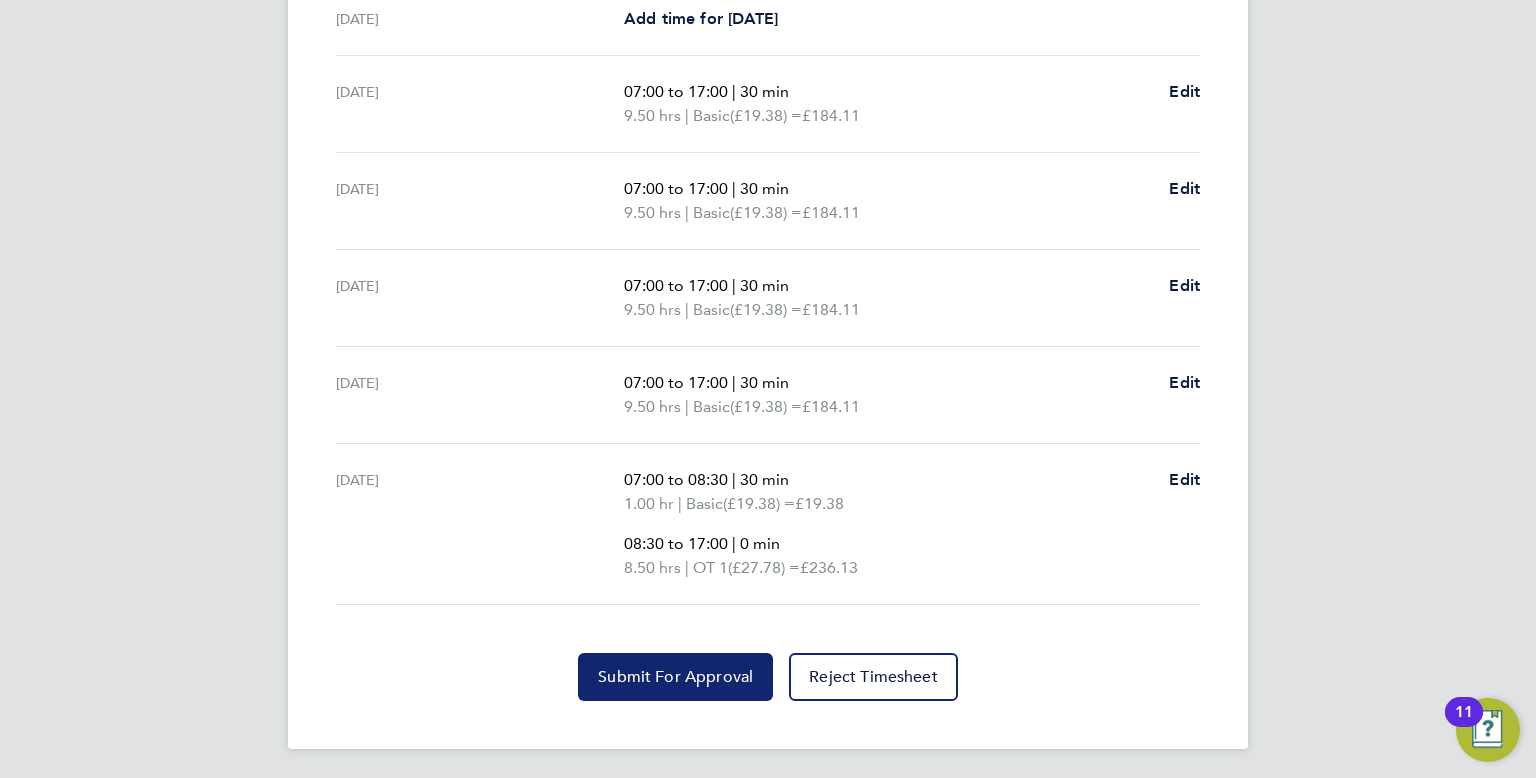 click on "Submit For Approval" 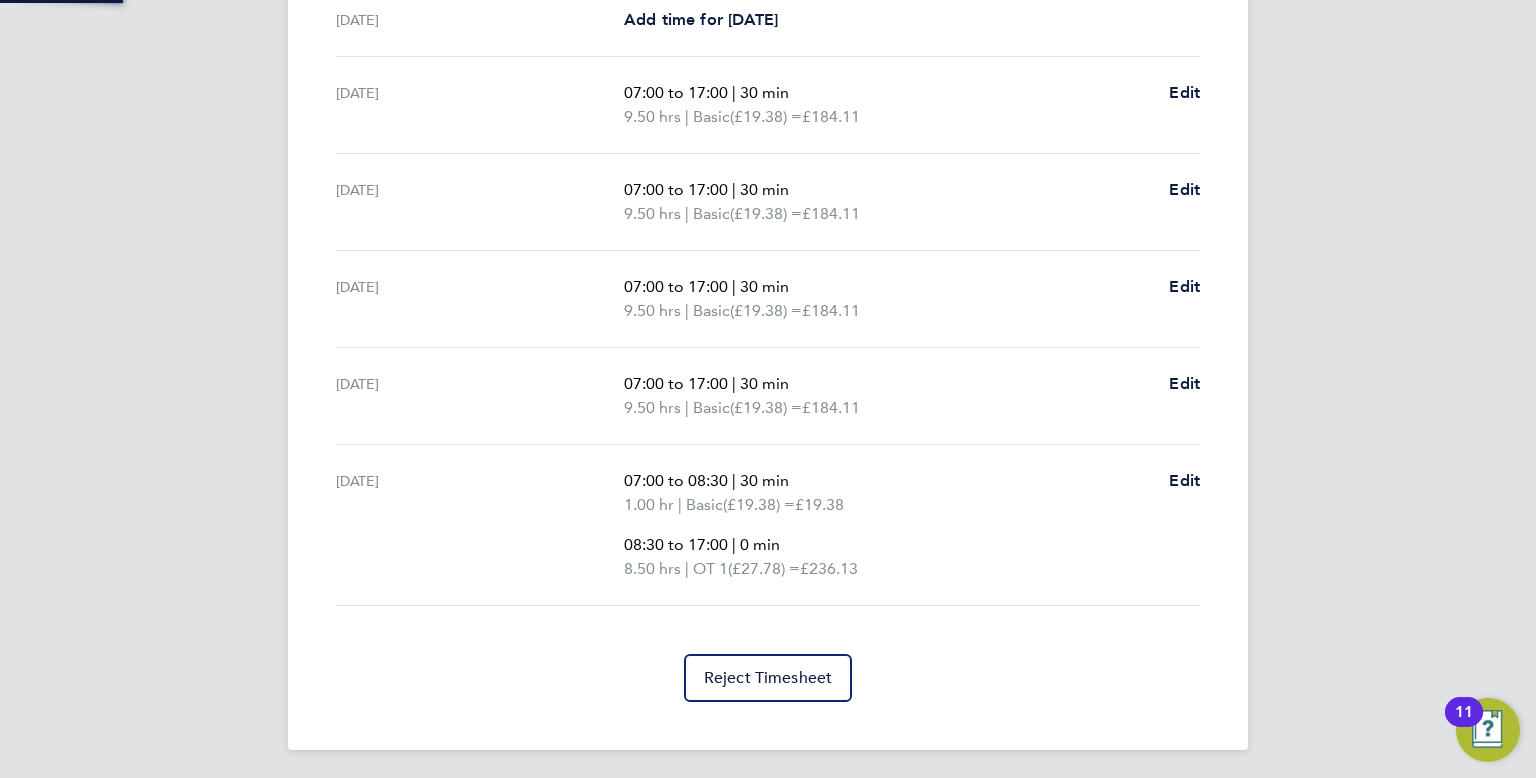 scroll, scrollTop: 0, scrollLeft: 0, axis: both 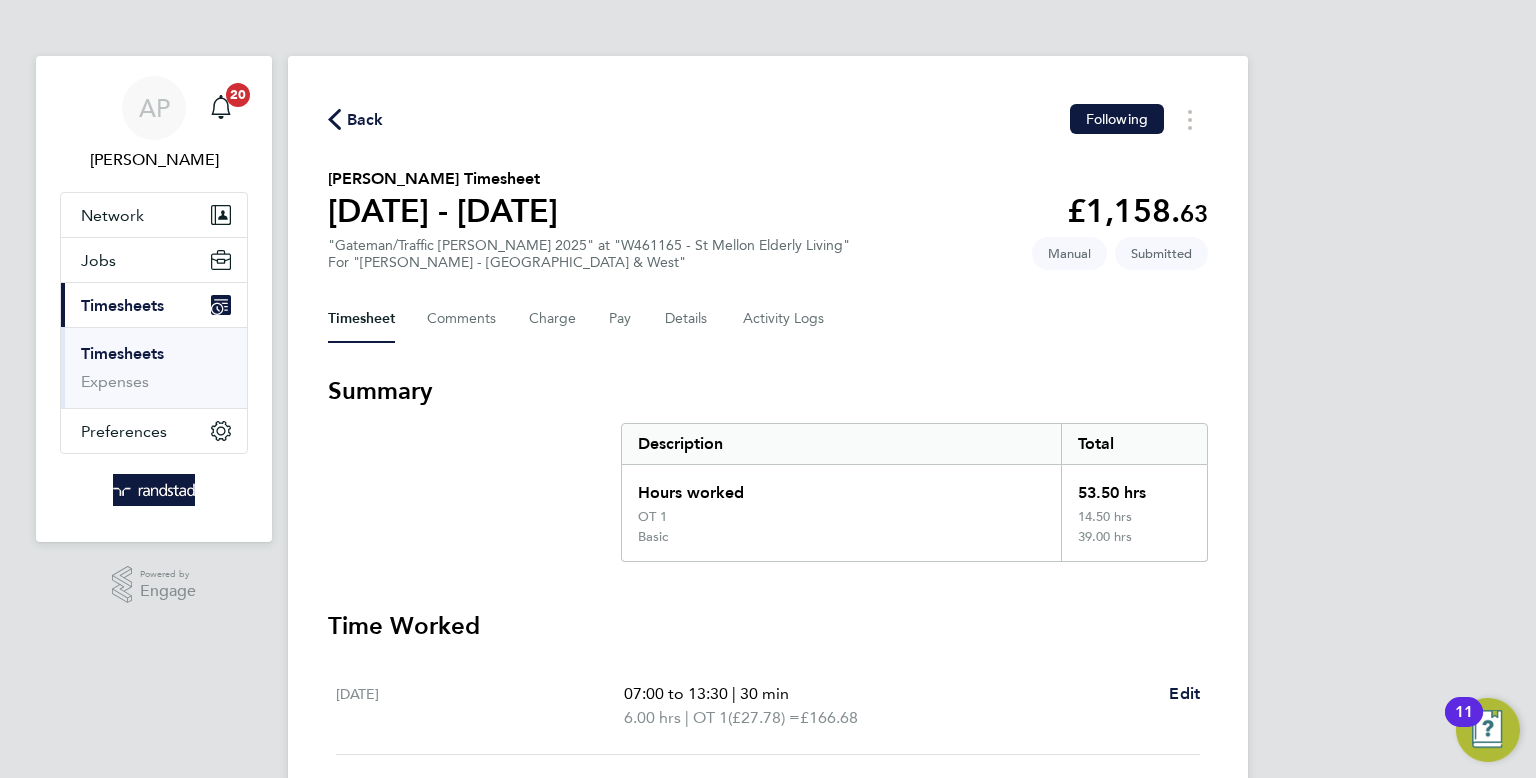 drag, startPoint x: 351, startPoint y: 123, endPoint x: 1269, endPoint y: 99, distance: 918.31366 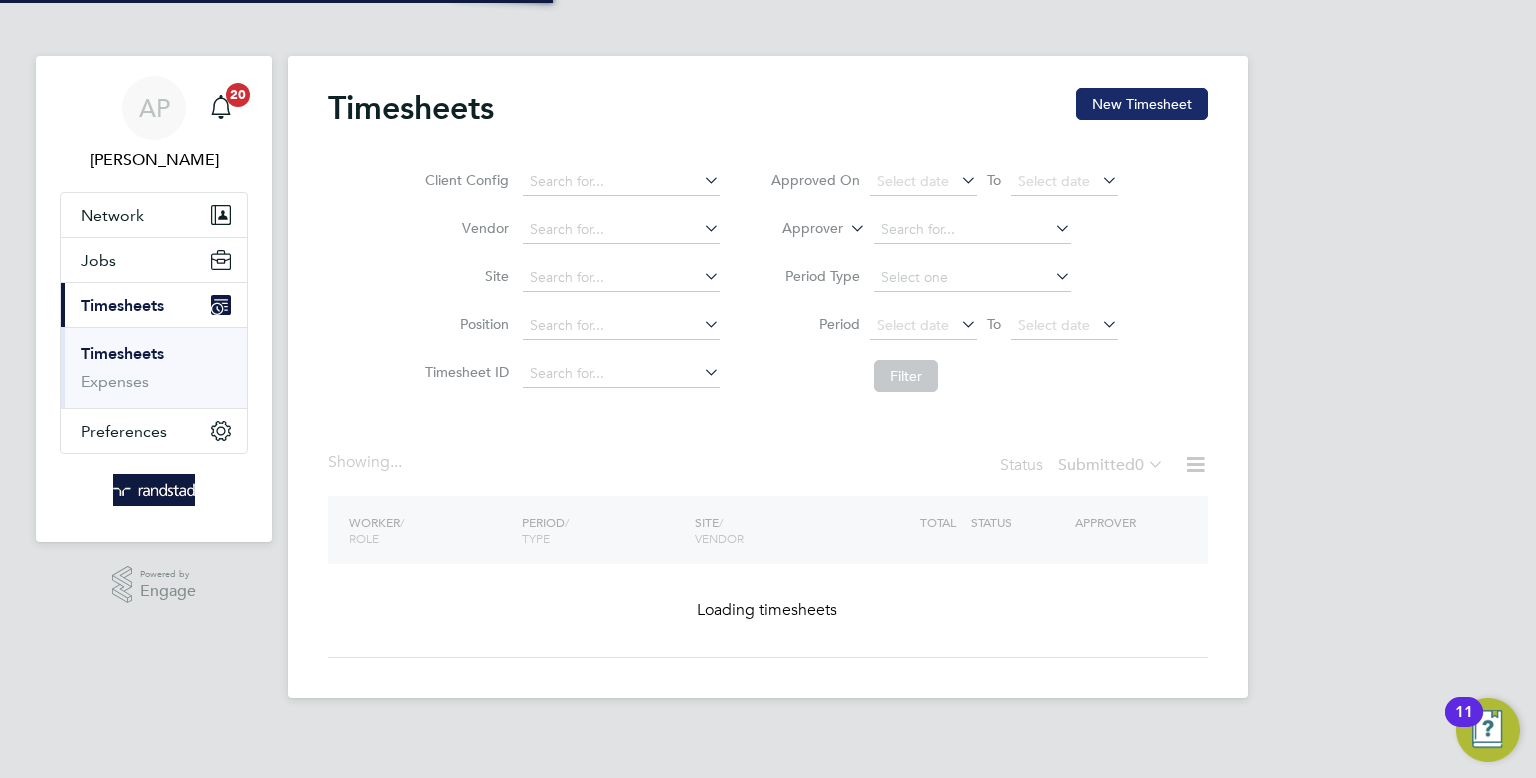 click on "New Timesheet" 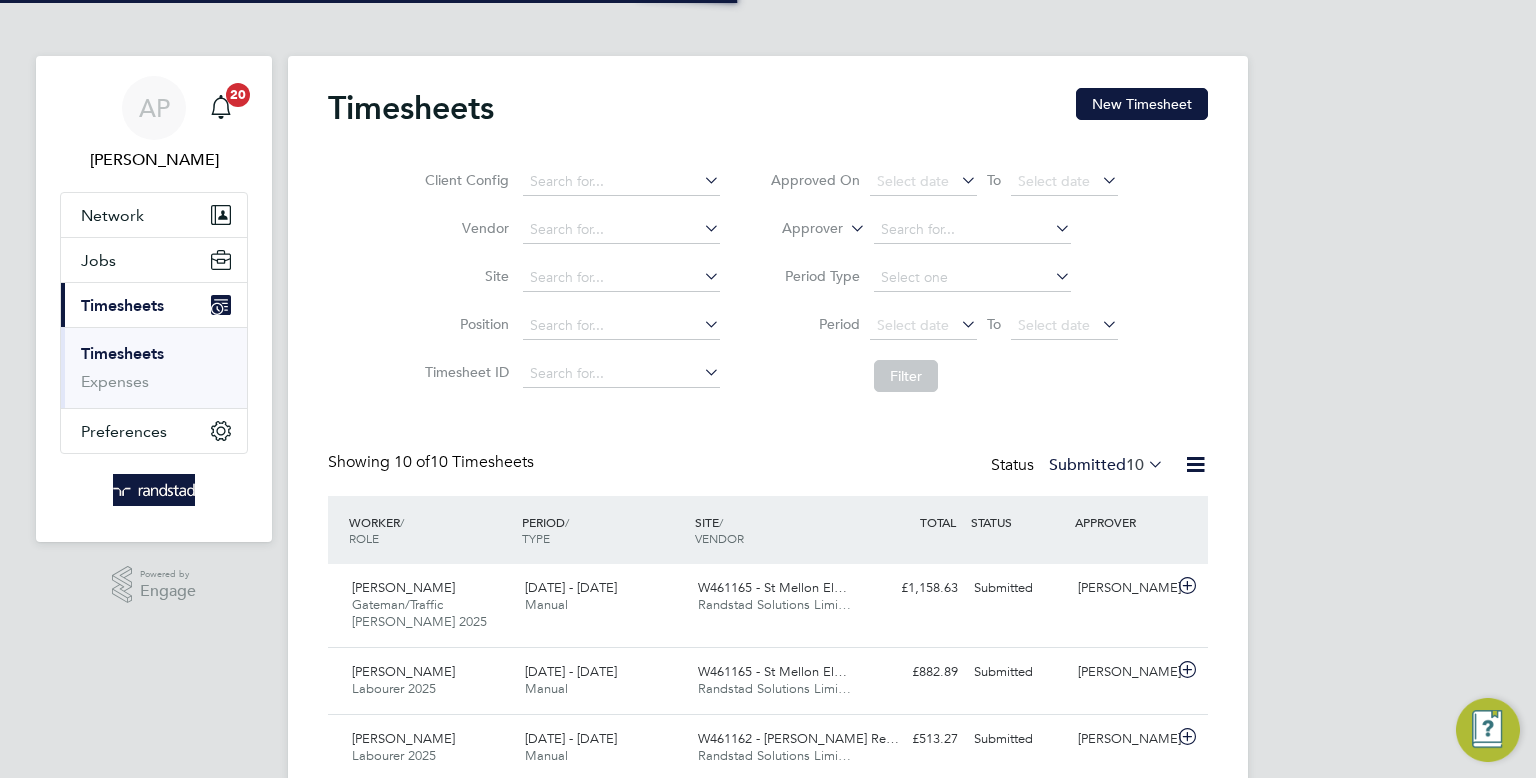 scroll, scrollTop: 10, scrollLeft: 10, axis: both 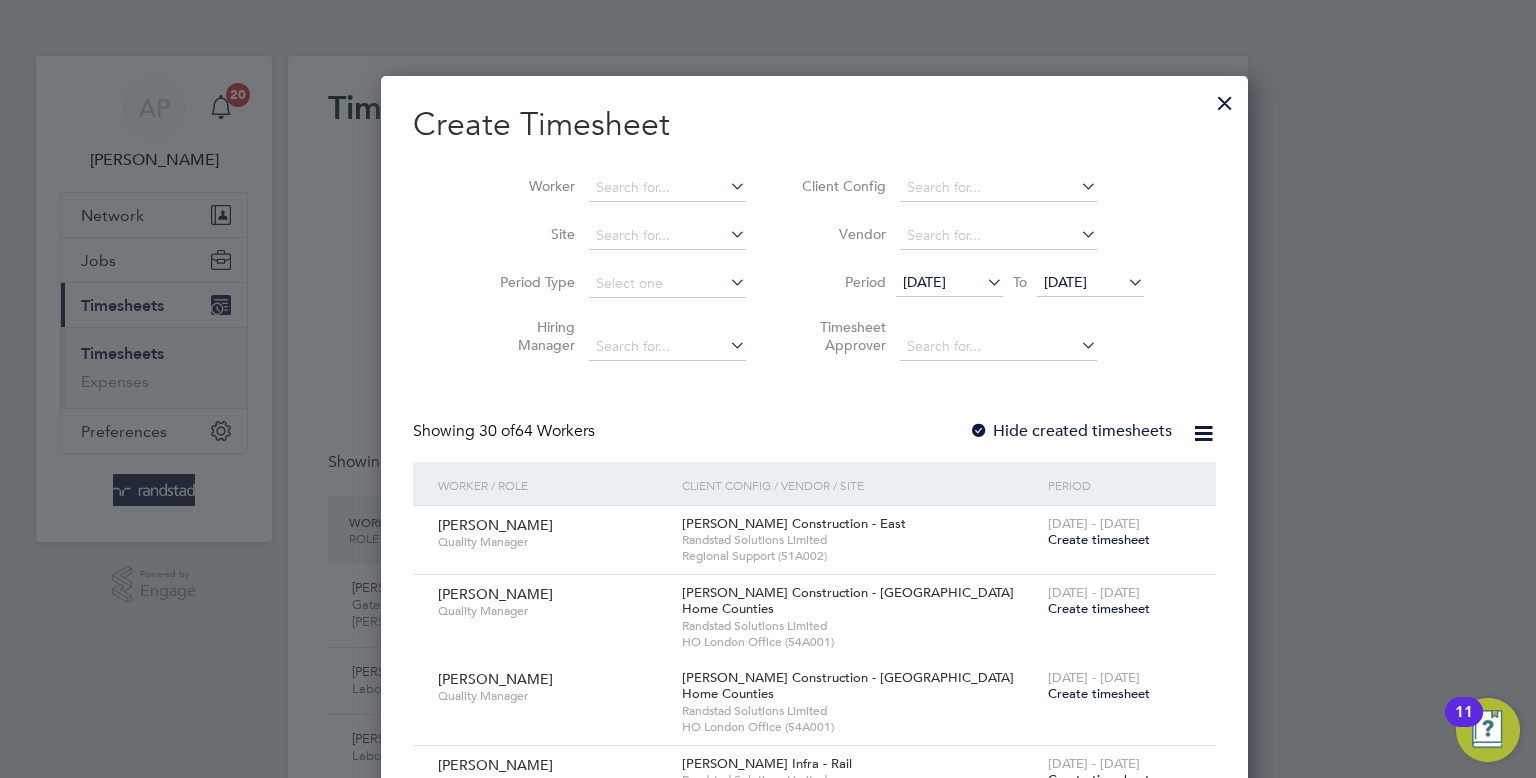 click at bounding box center (667, 188) 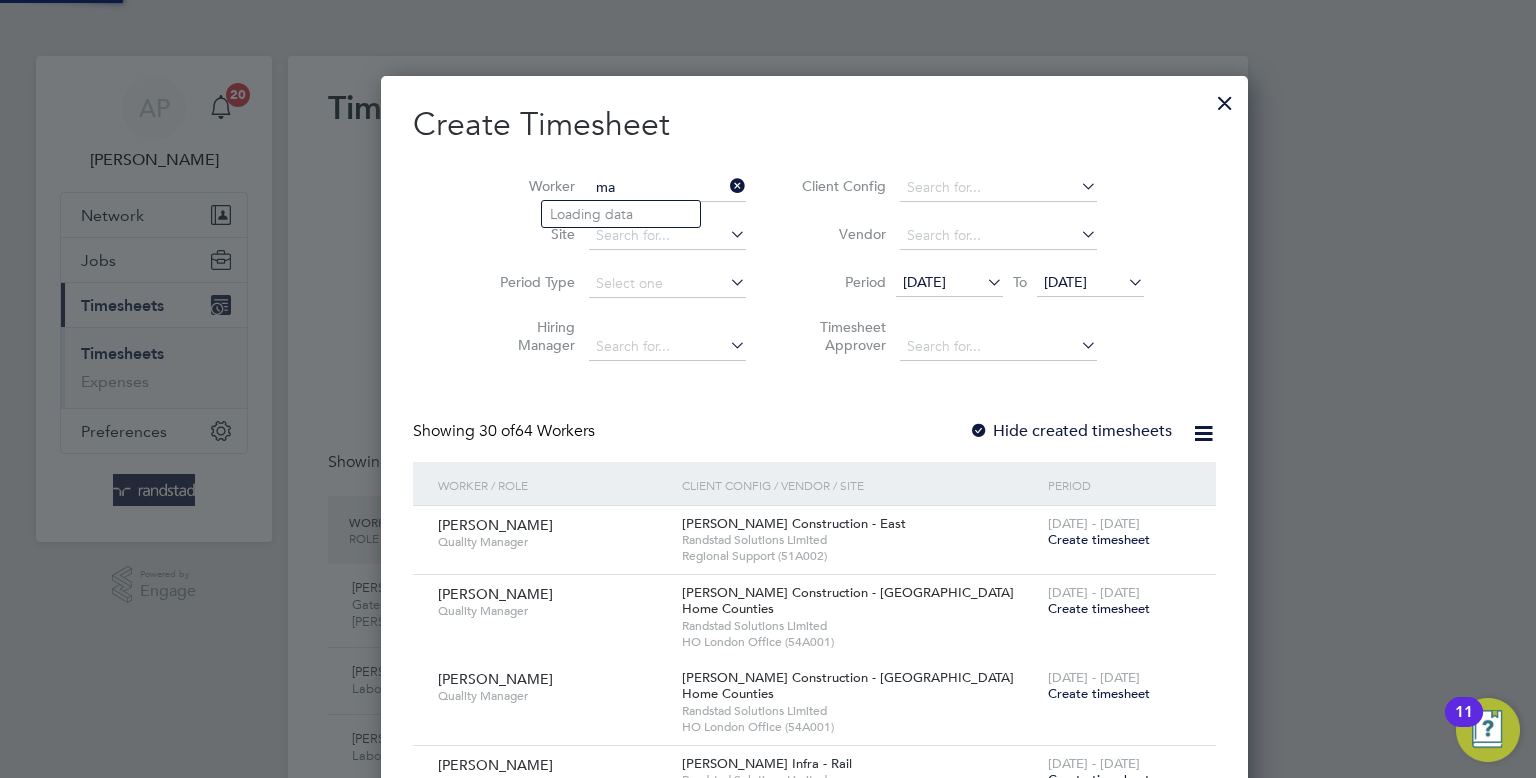 type on "m" 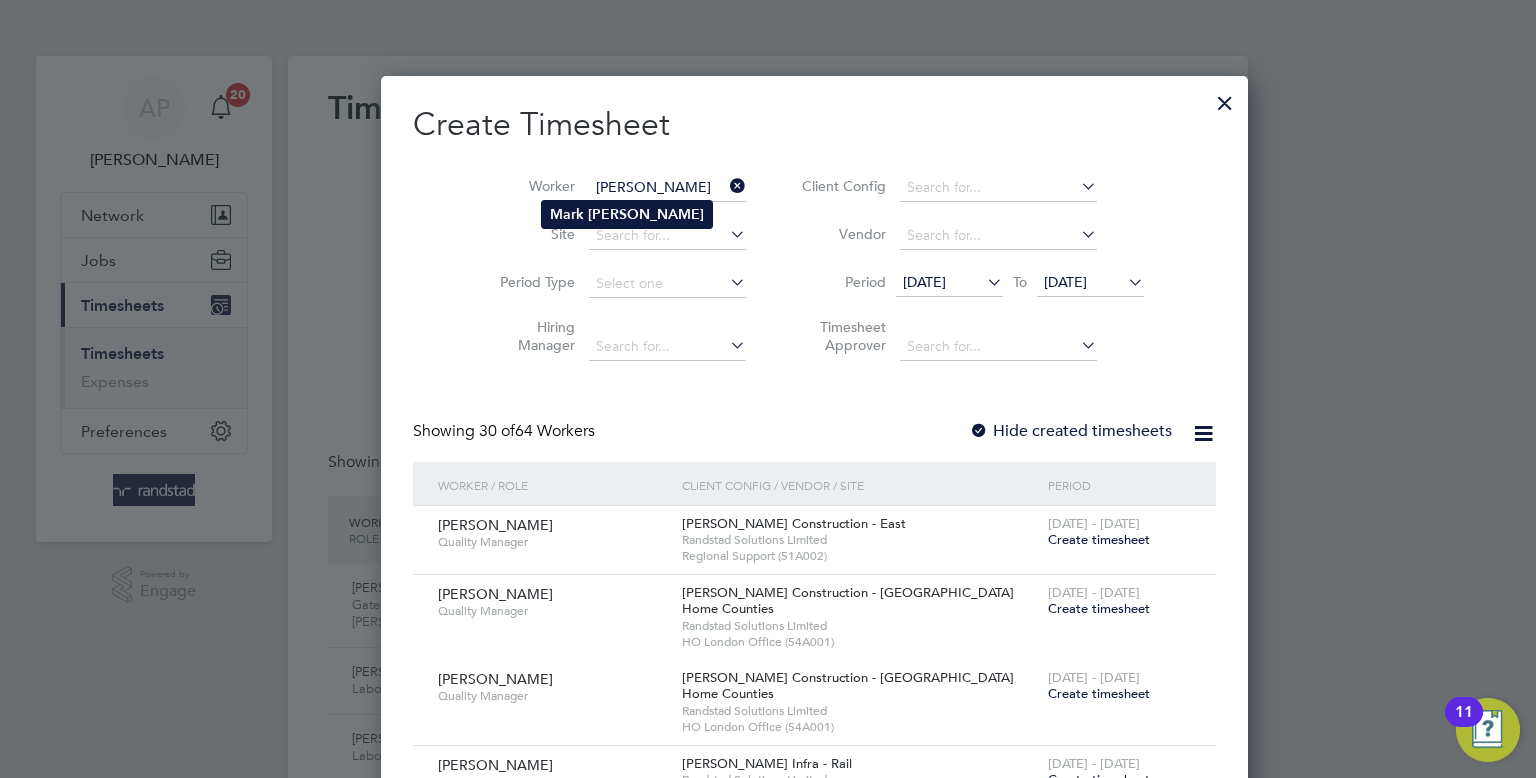 click on "[PERSON_NAME]" 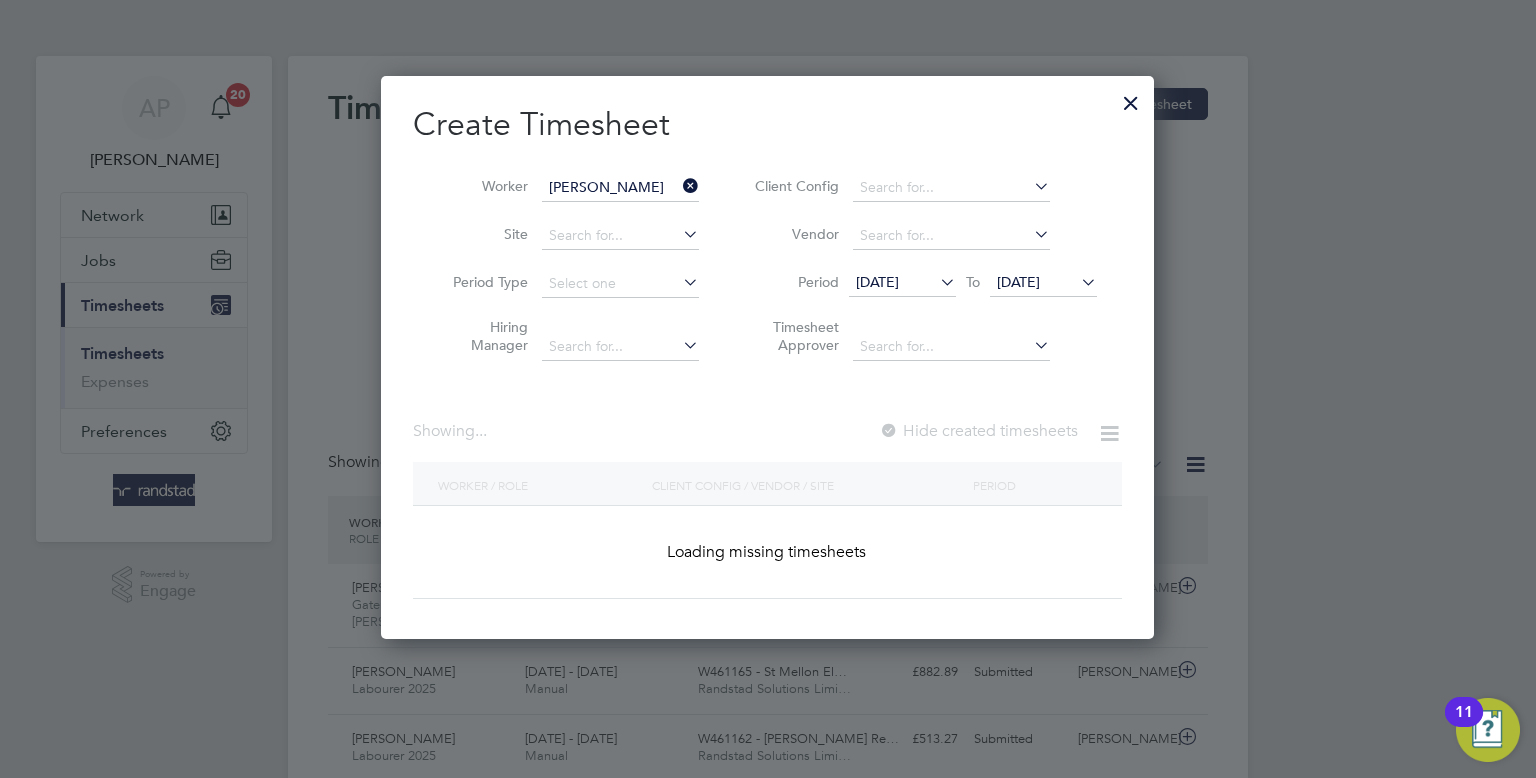 type on "[PERSON_NAME]" 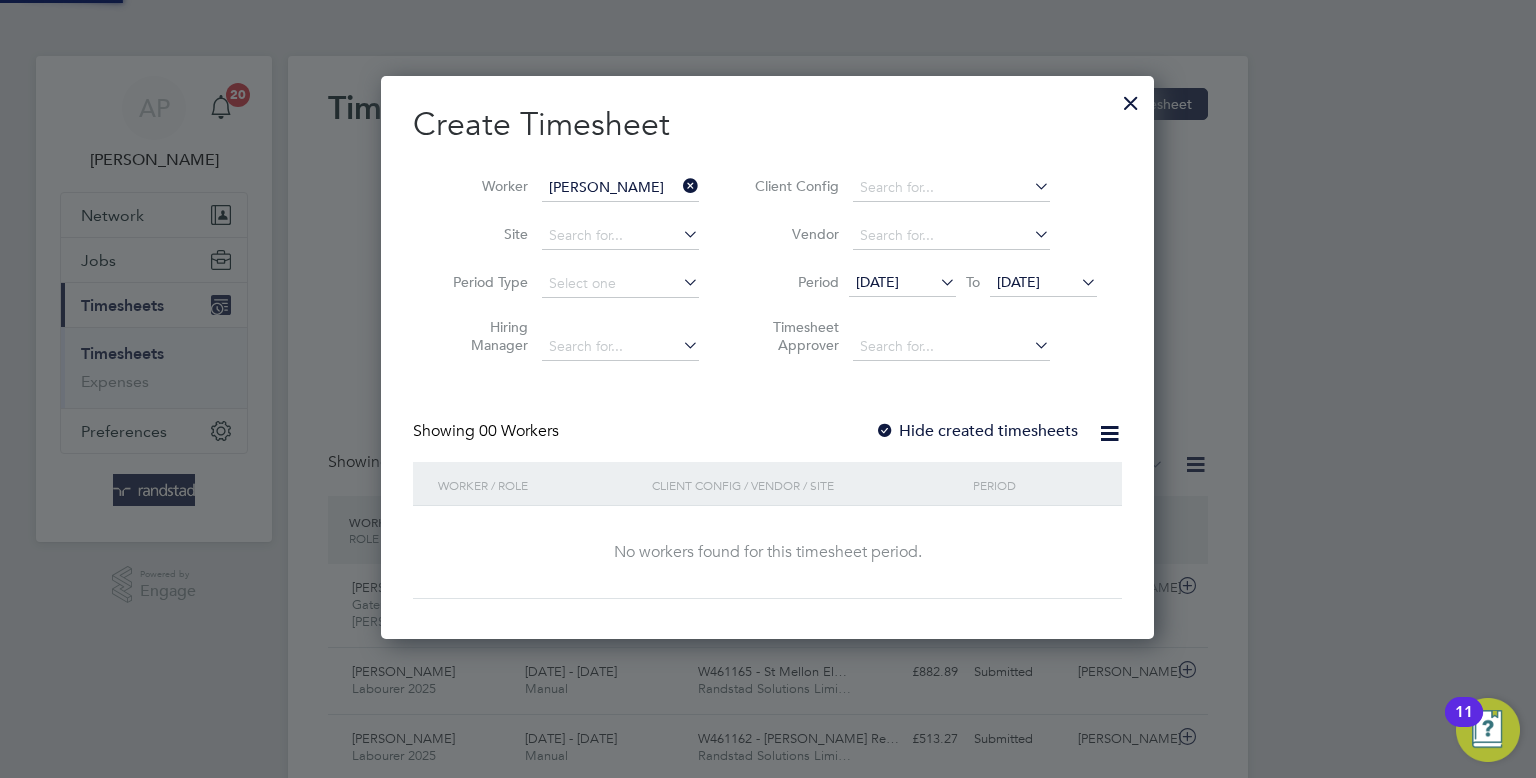 scroll, scrollTop: 10, scrollLeft: 10, axis: both 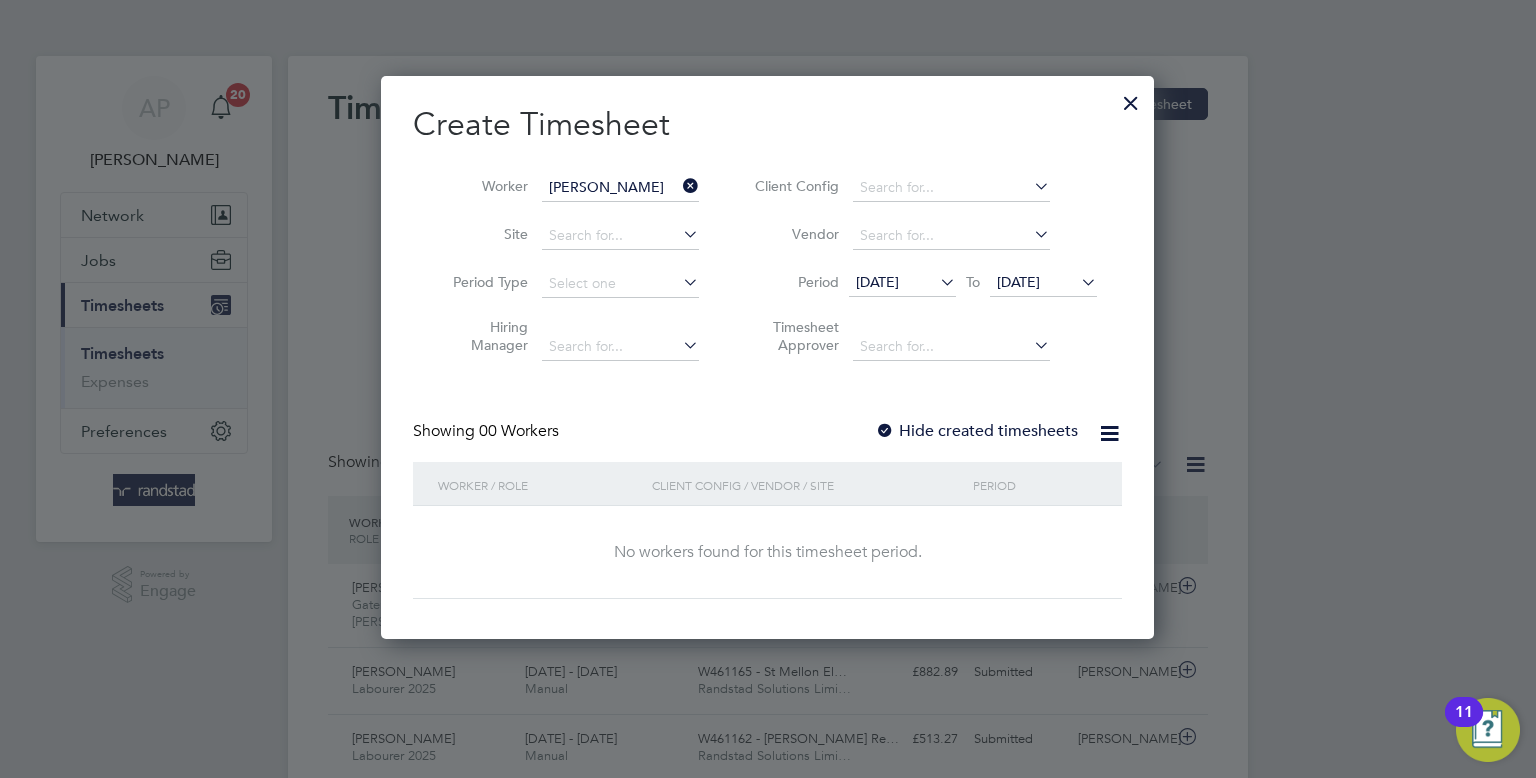 click on "[DATE]" at bounding box center [1018, 282] 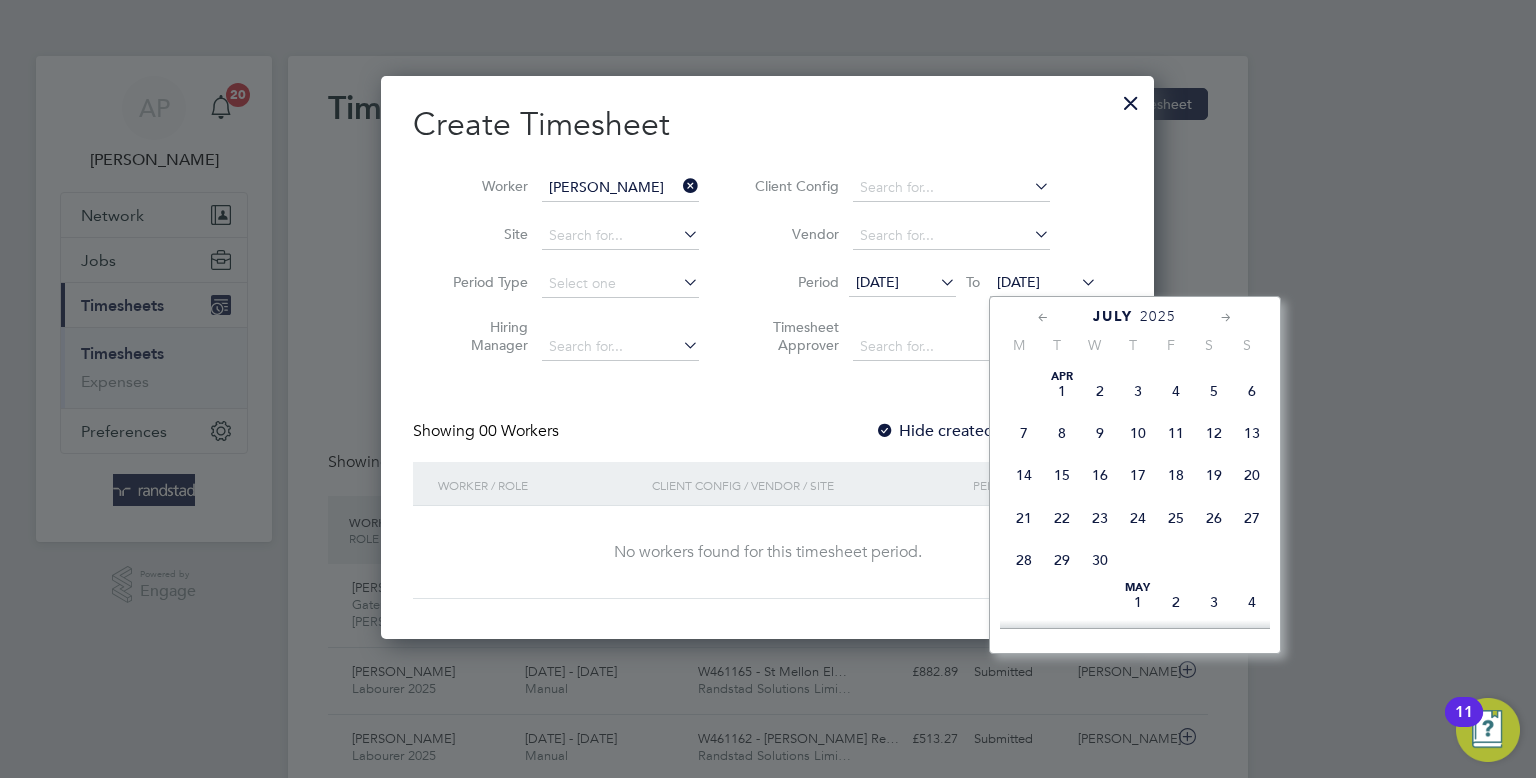 scroll, scrollTop: 710, scrollLeft: 0, axis: vertical 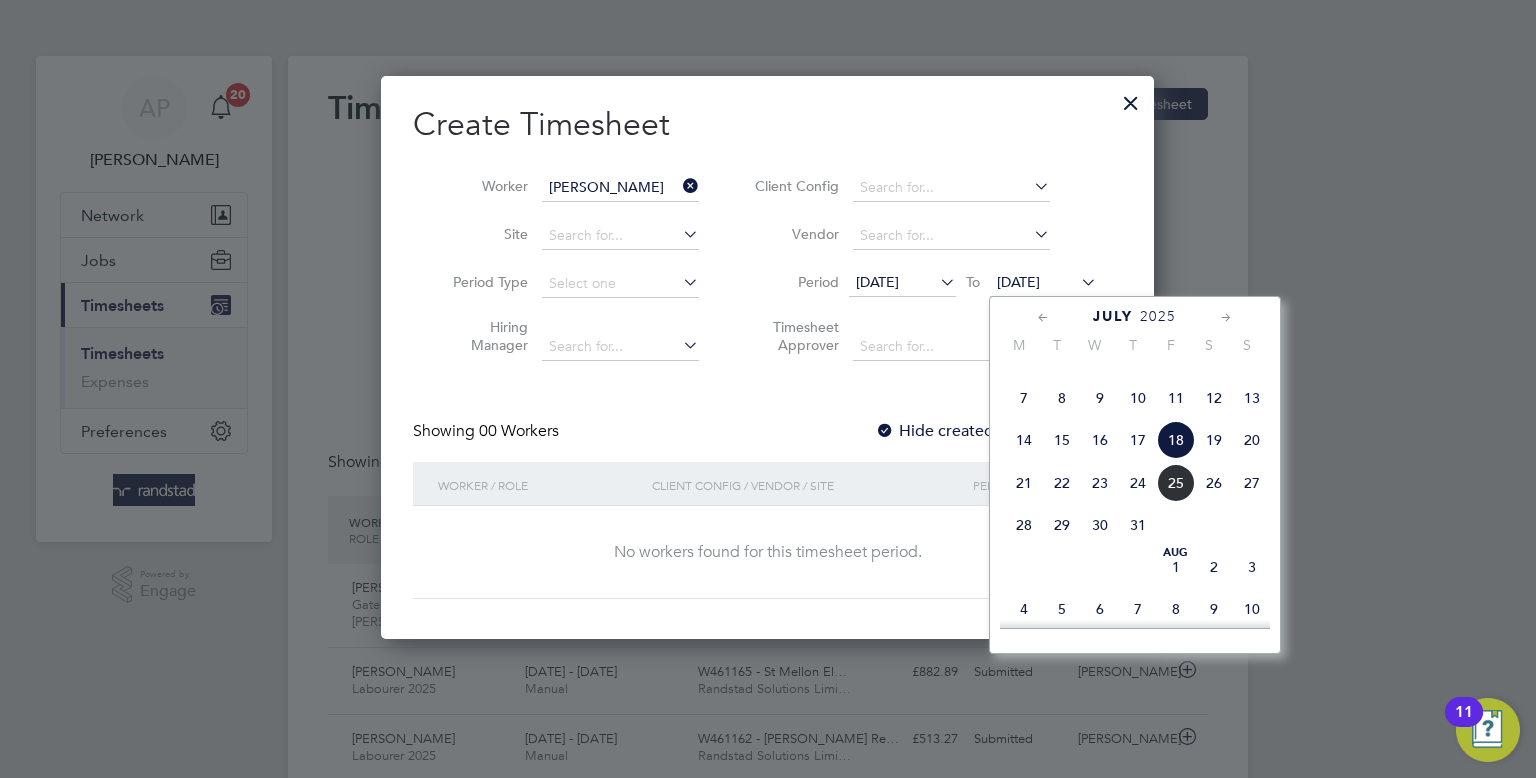 click on "25" 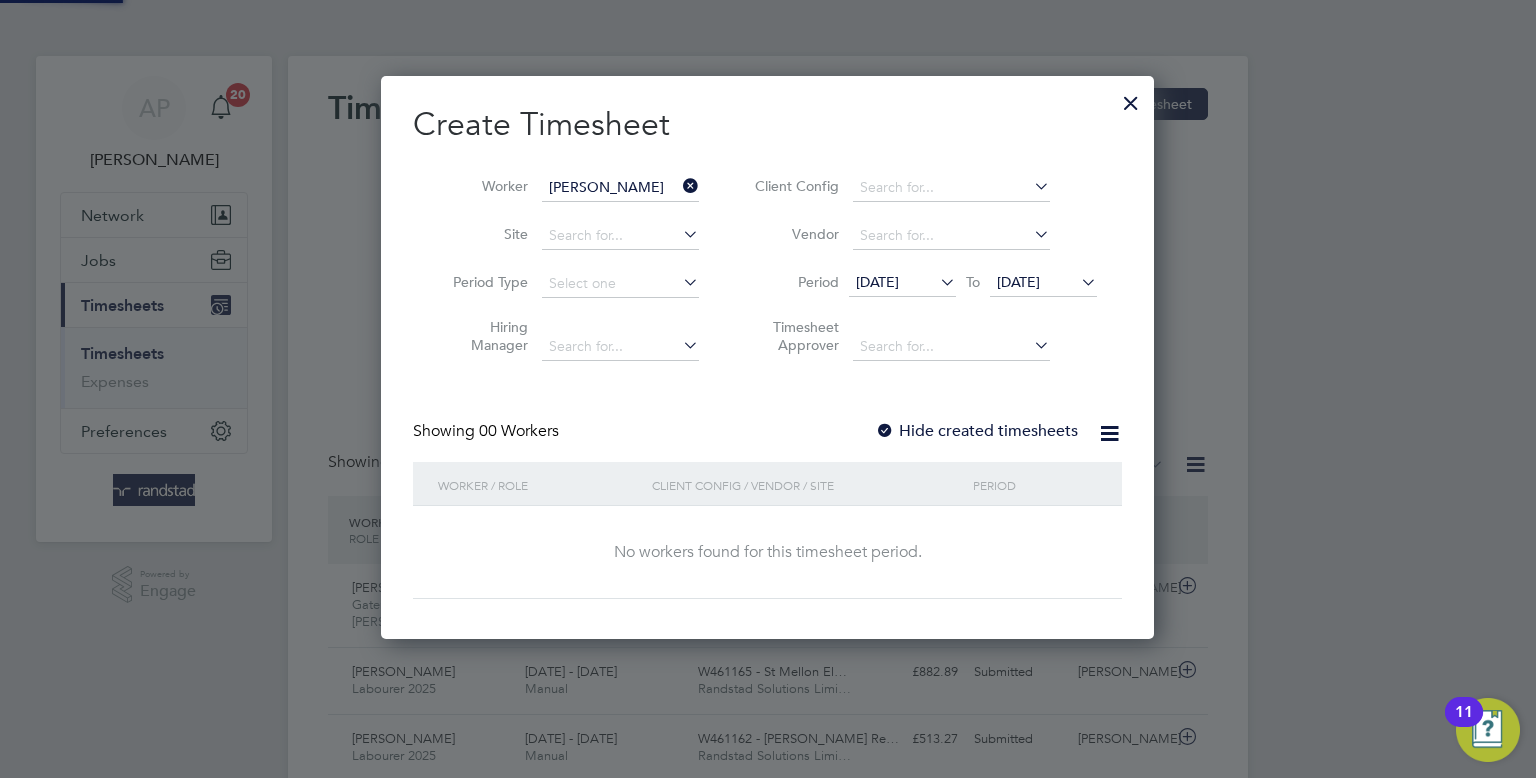 scroll, scrollTop: 10, scrollLeft: 10, axis: both 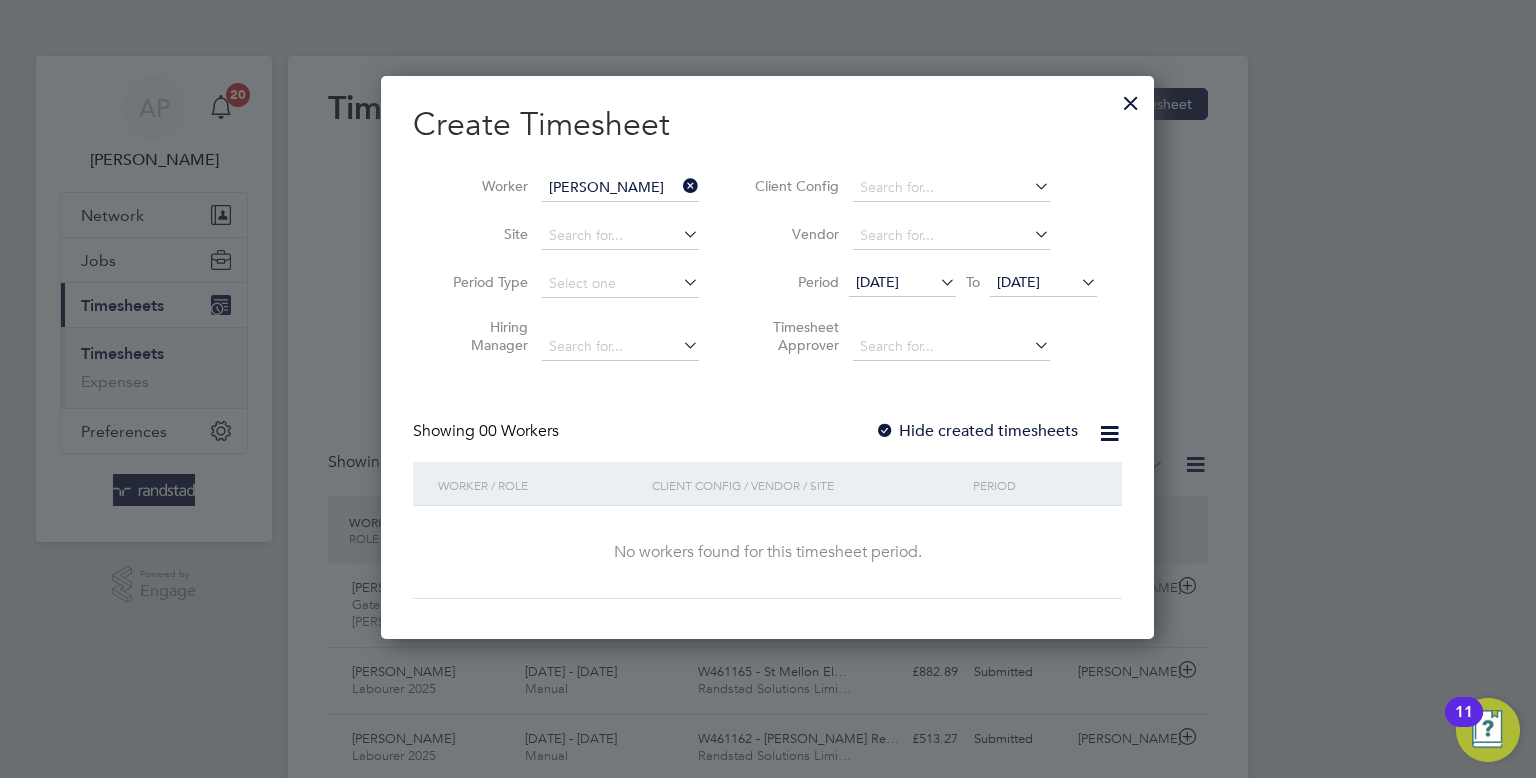 click on "Hide created timesheets" at bounding box center [976, 431] 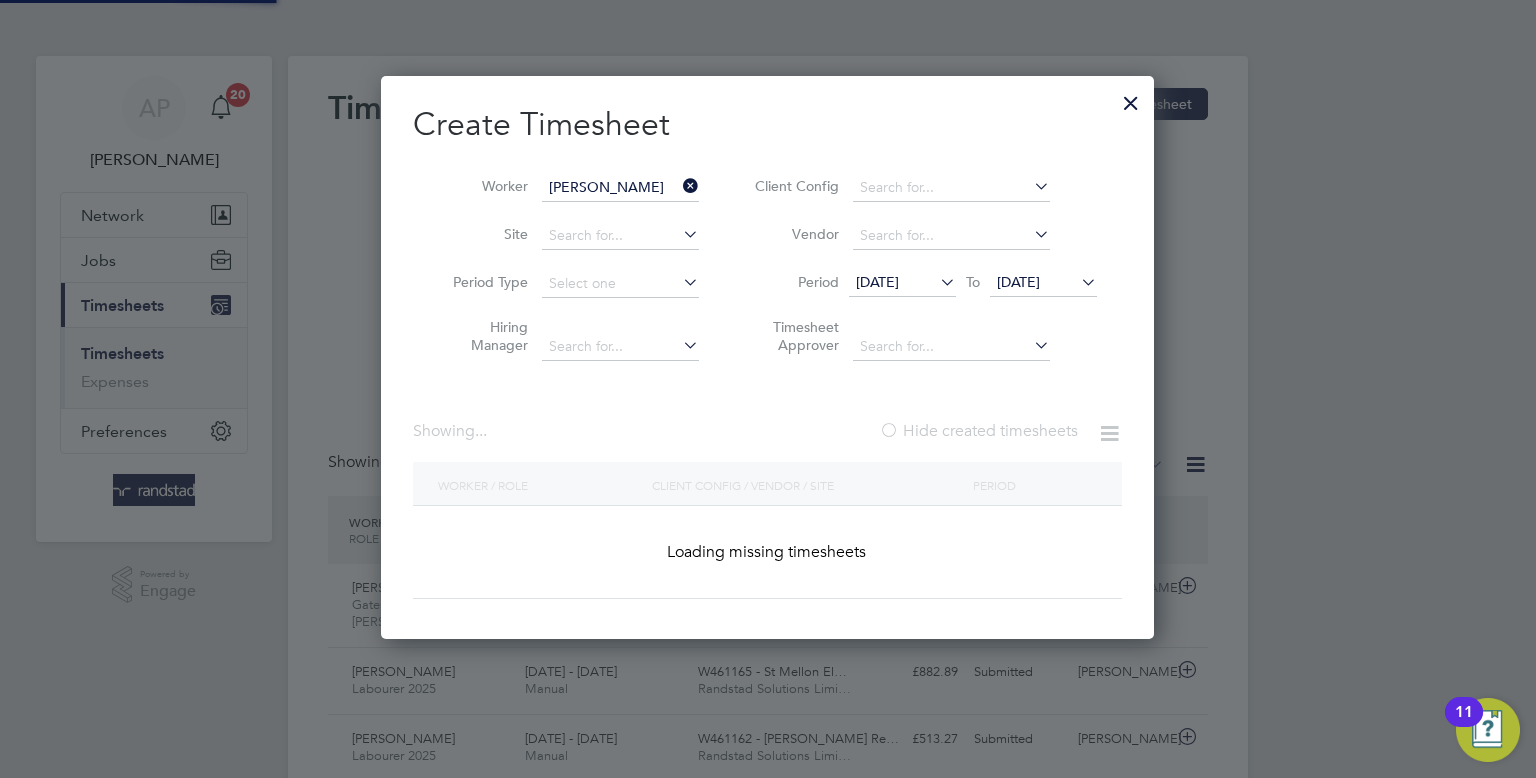 scroll, scrollTop: 10, scrollLeft: 10, axis: both 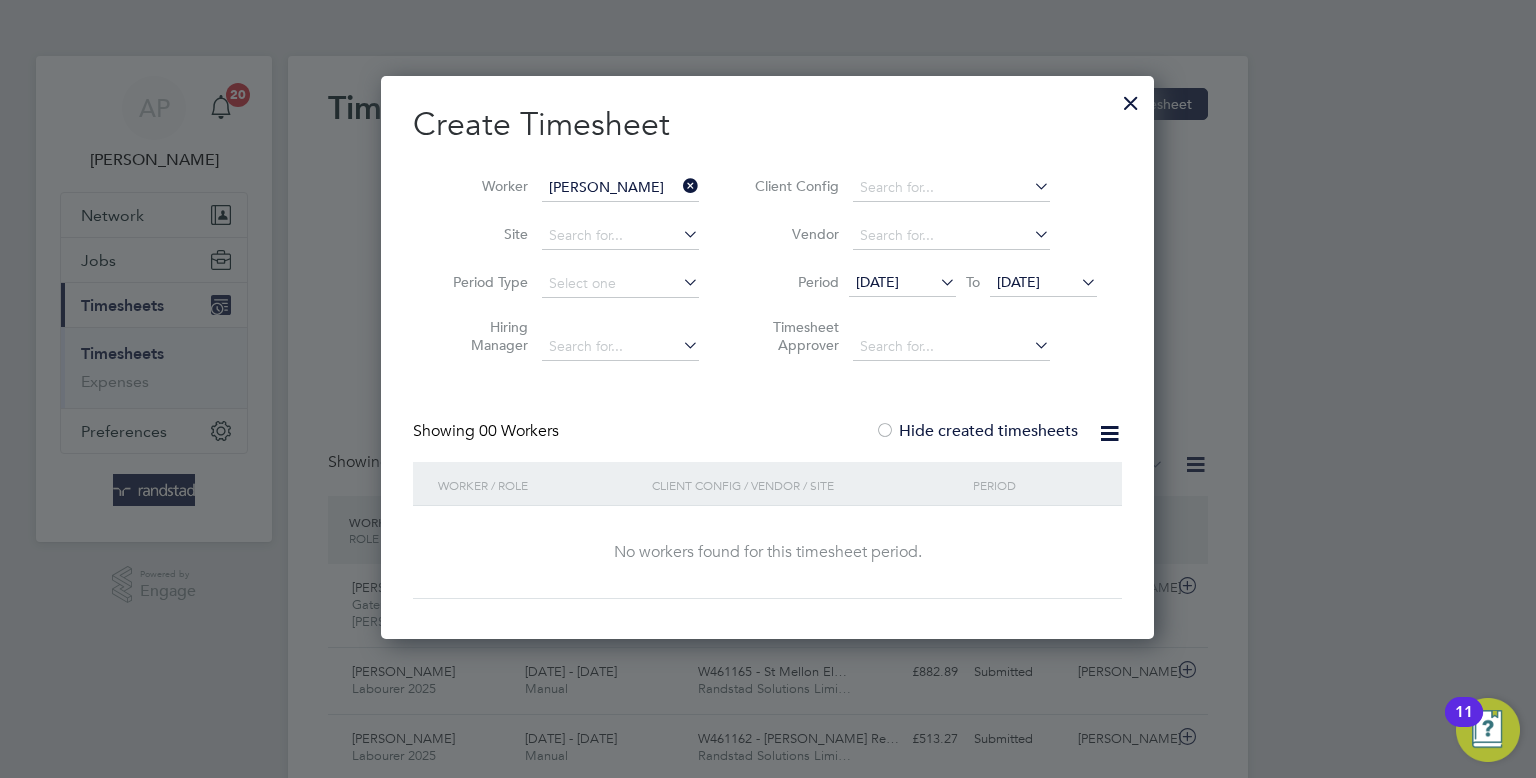 click on "[DATE]" at bounding box center (1018, 282) 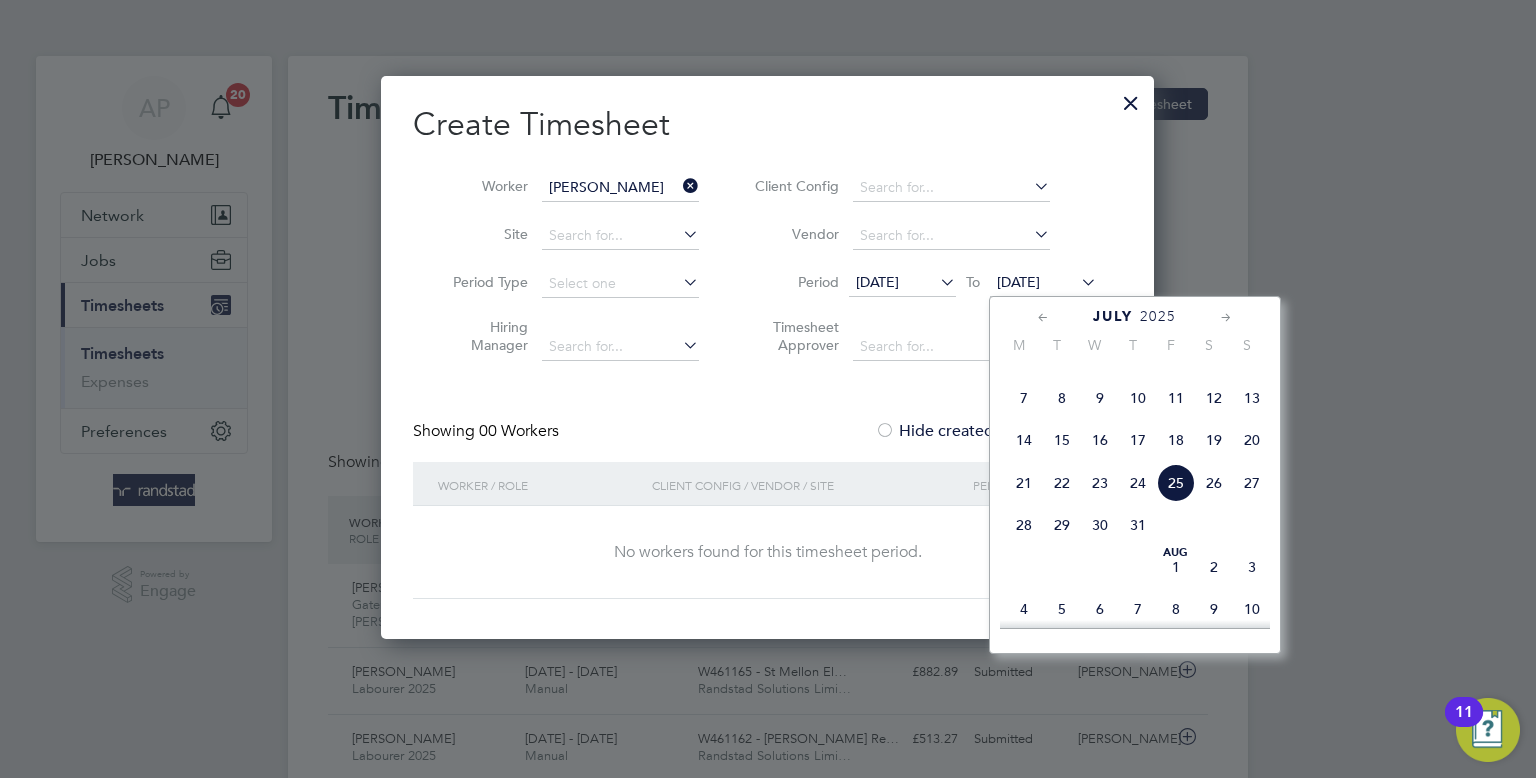 scroll, scrollTop: 755, scrollLeft: 0, axis: vertical 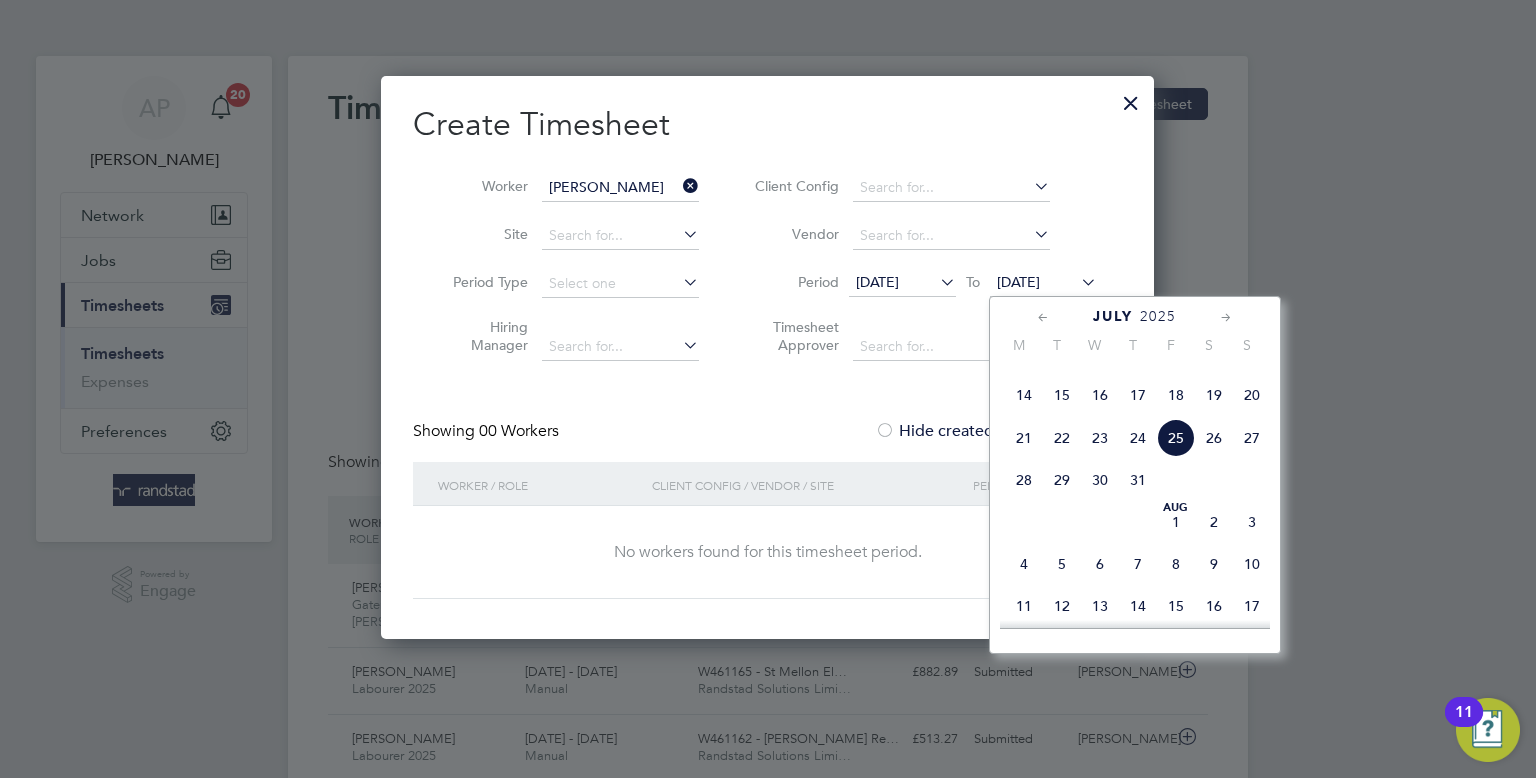 click on "[DATE] 2 3 4 5 6 7 8 9 10 11 12 13 14 15 16 17 18 19 20 21 22 23 24 25 26 27 28 29 30 31" 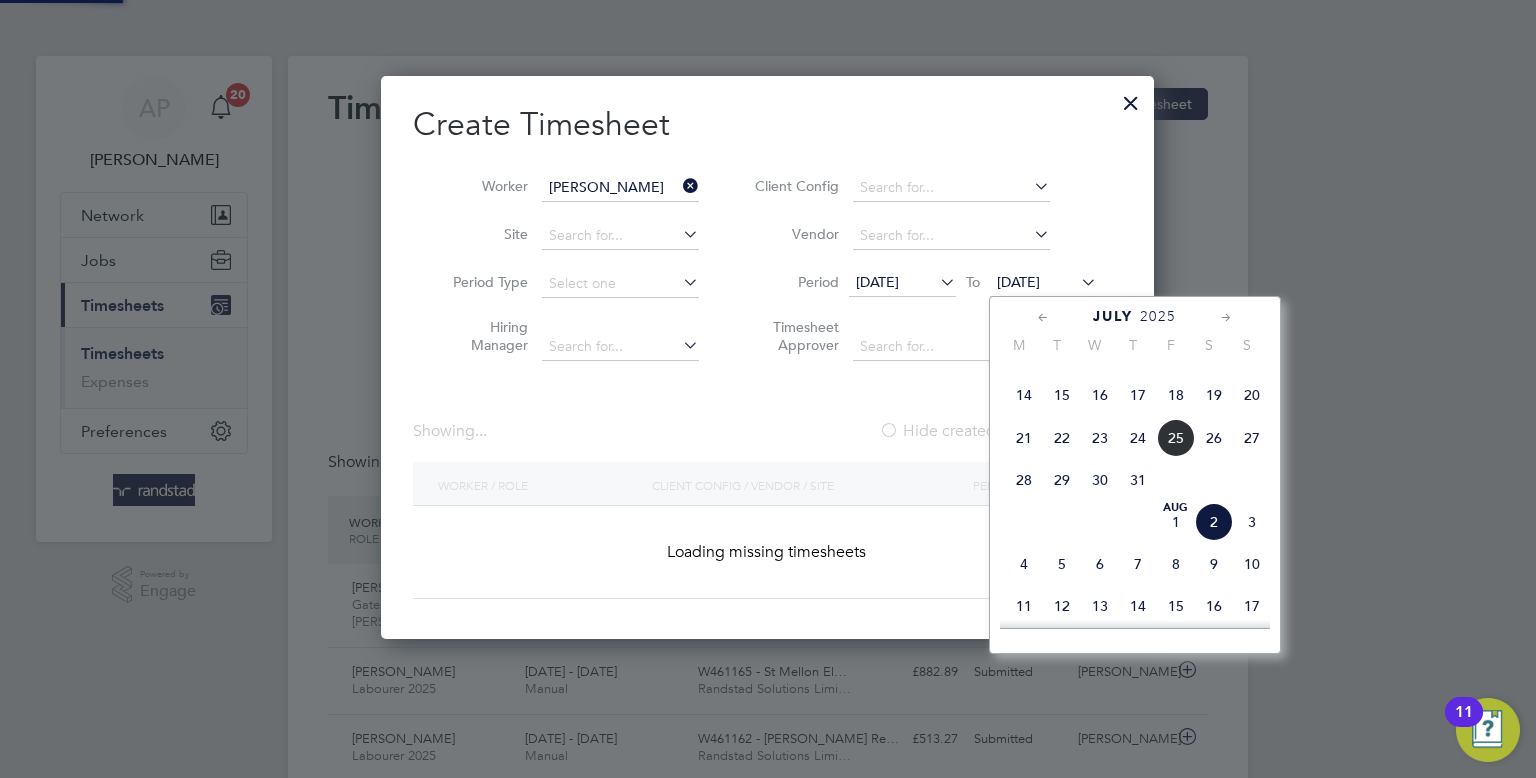 scroll, scrollTop: 10, scrollLeft: 10, axis: both 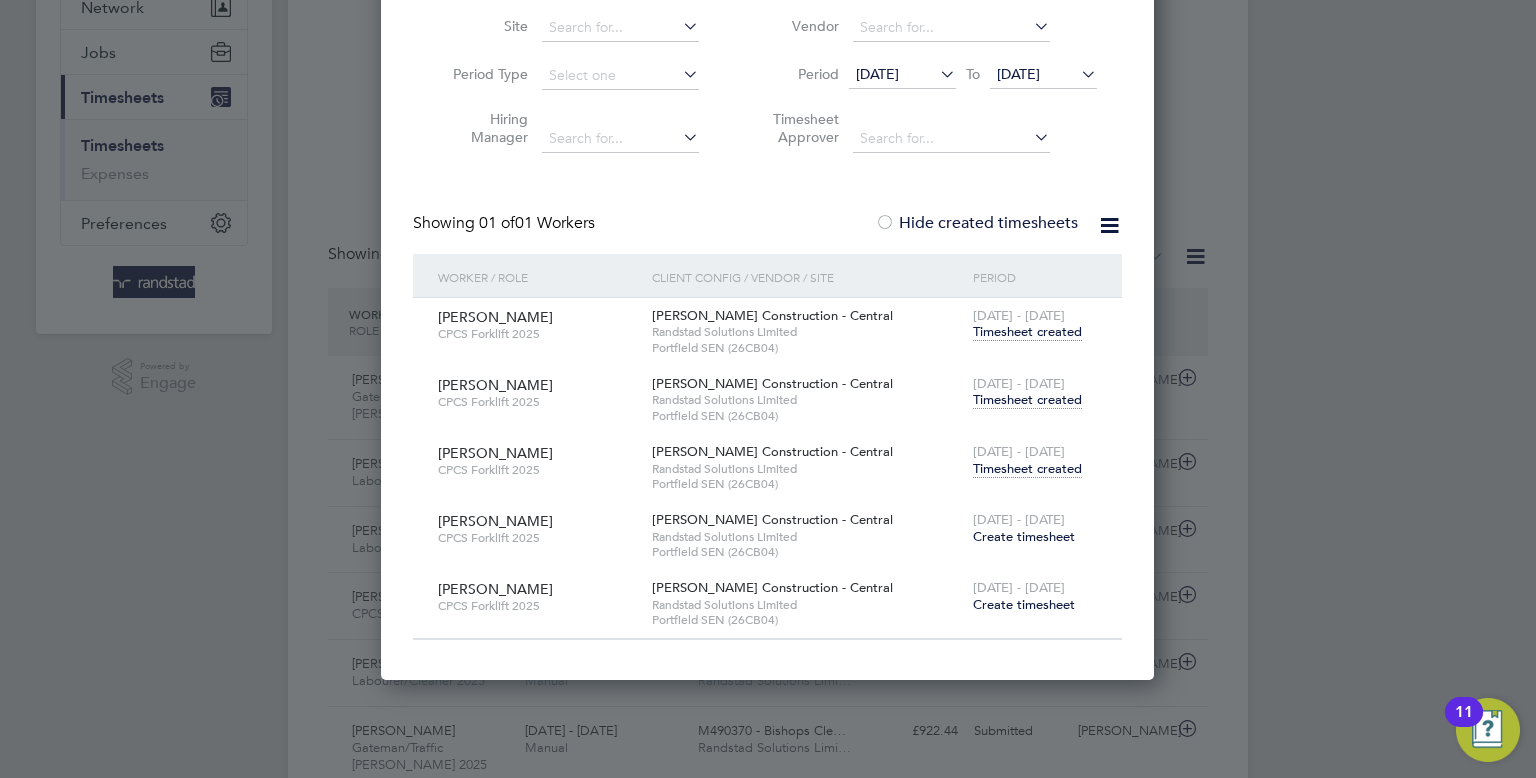 click on "Timesheet created" at bounding box center [1027, 469] 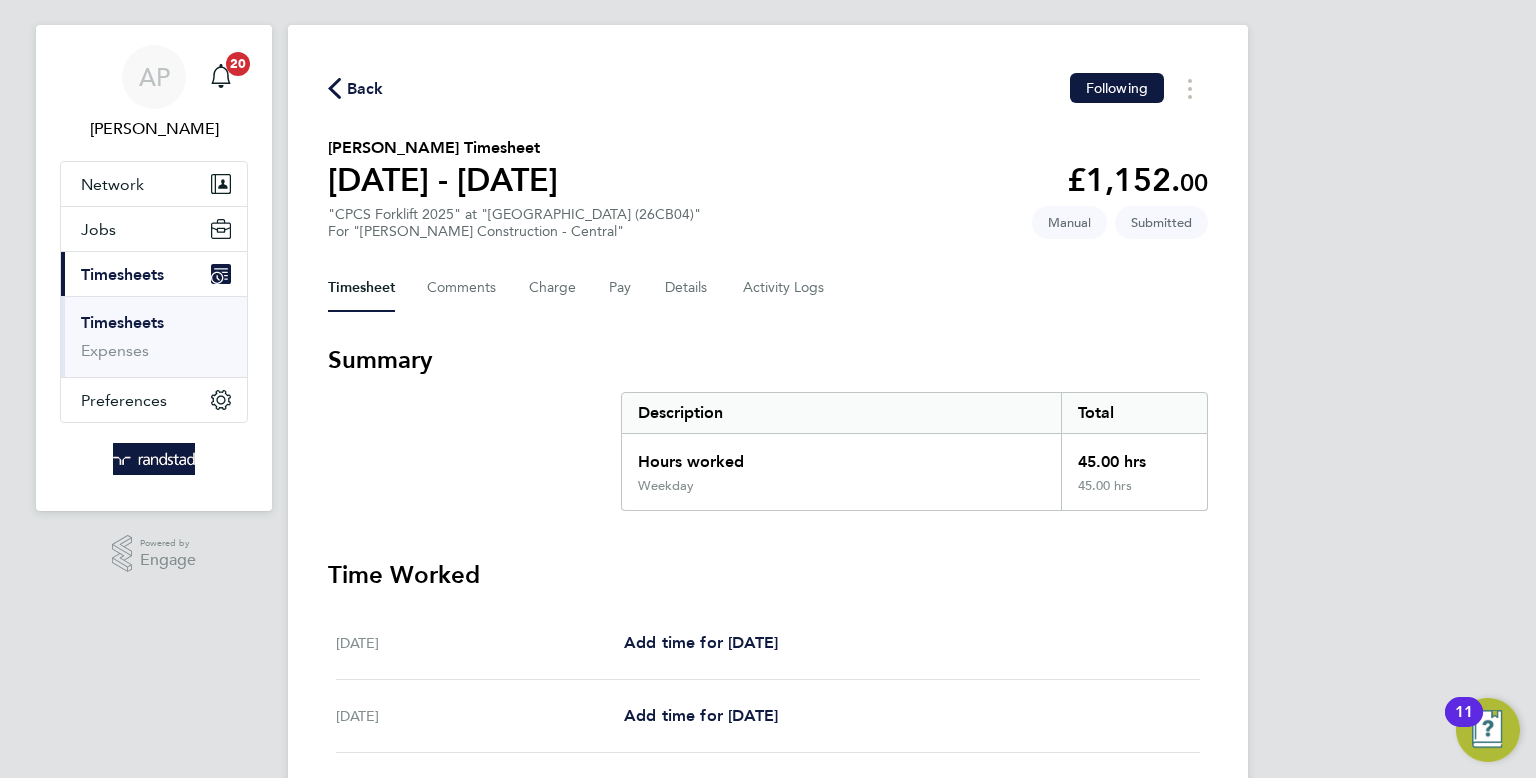 scroll, scrollTop: 0, scrollLeft: 0, axis: both 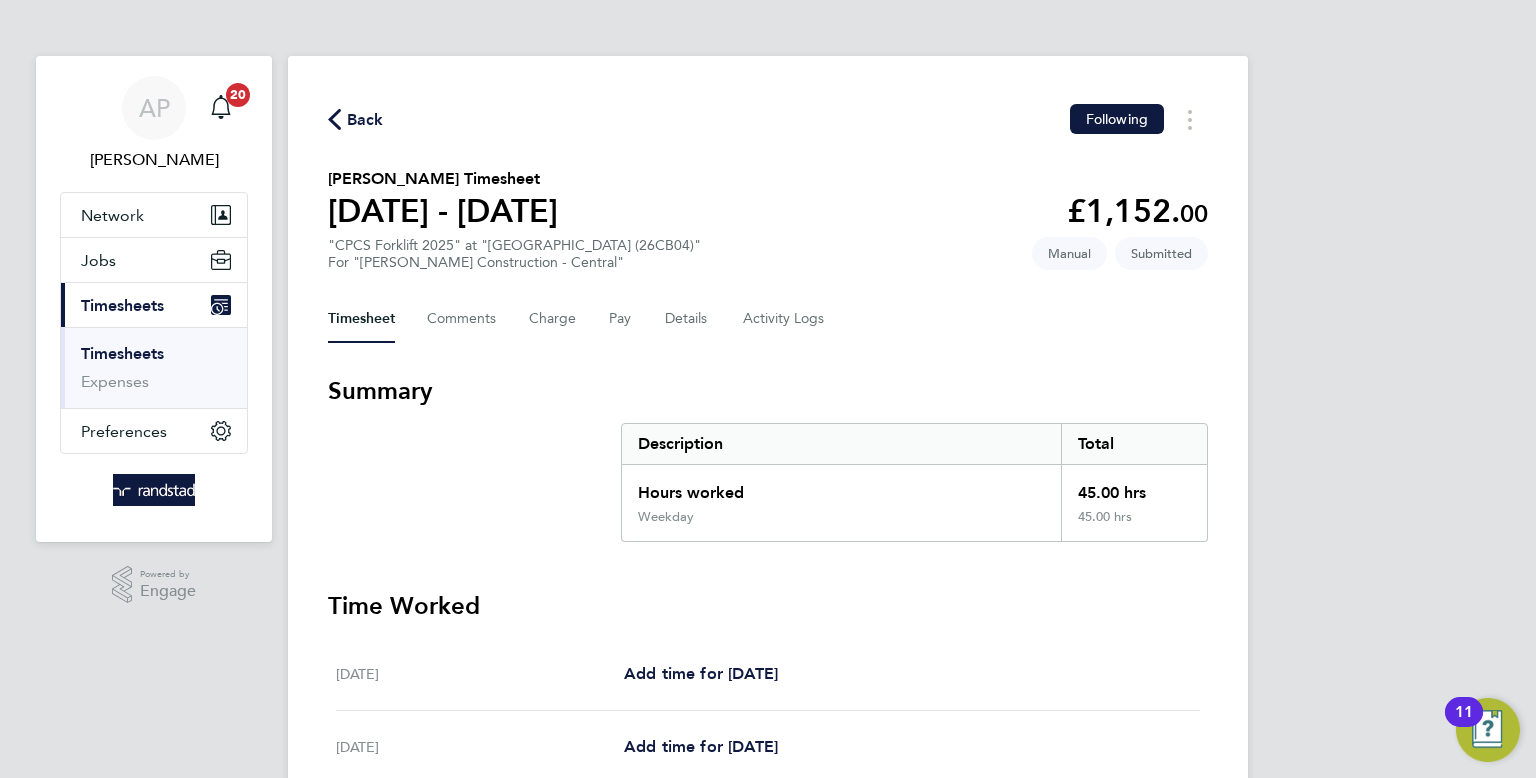 click on "Back  Following" 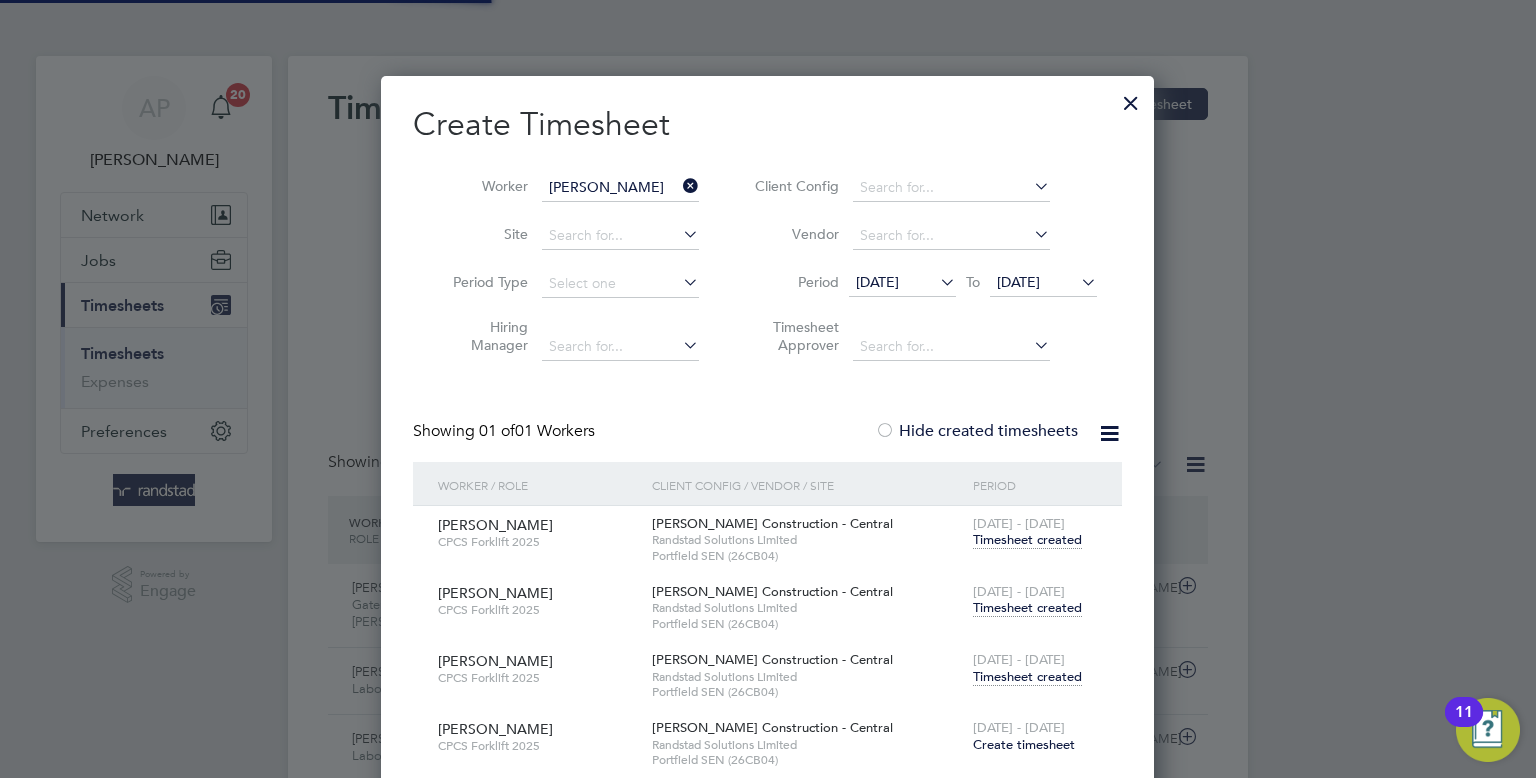 scroll, scrollTop: 811, scrollLeft: 774, axis: both 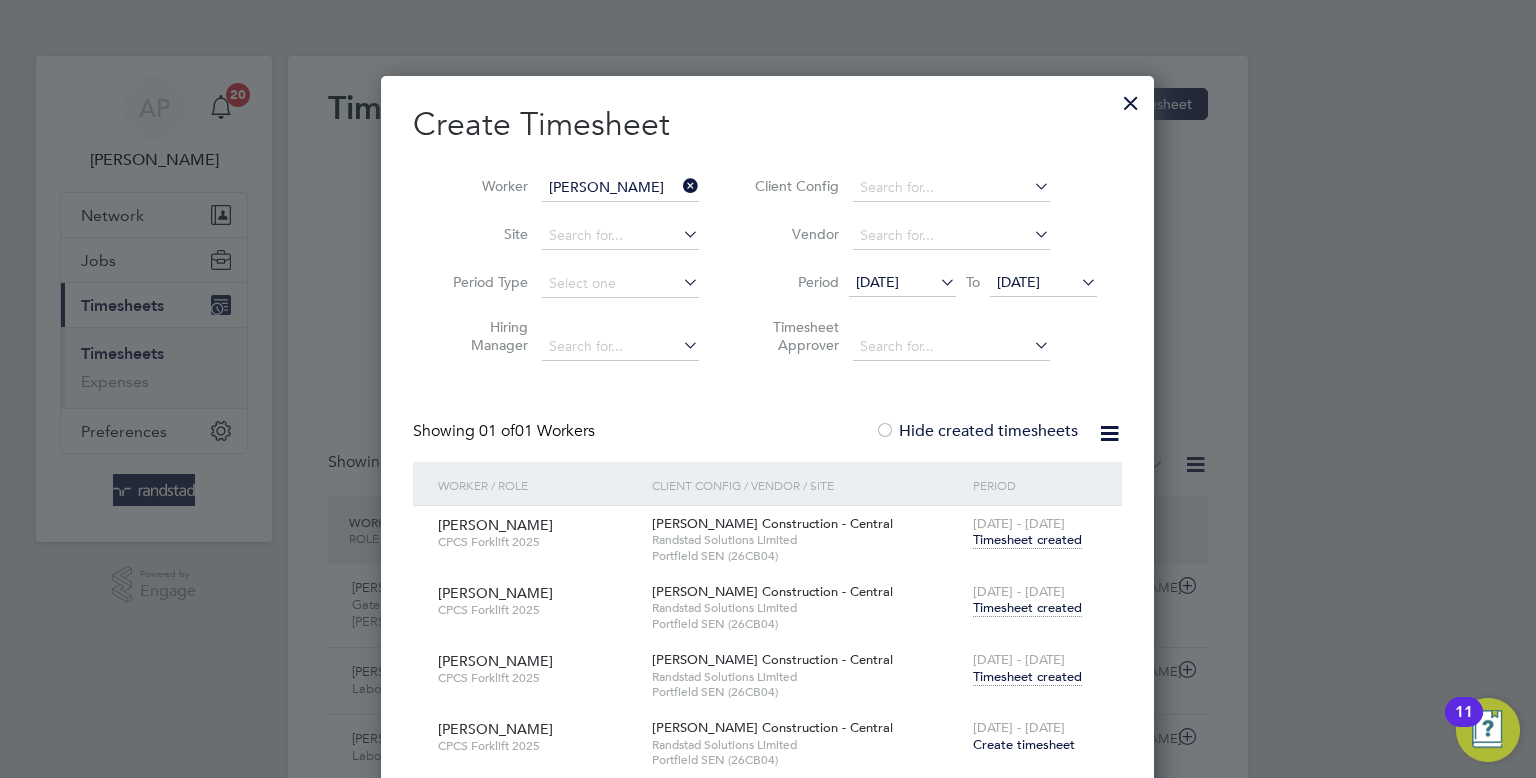 click at bounding box center [679, 186] 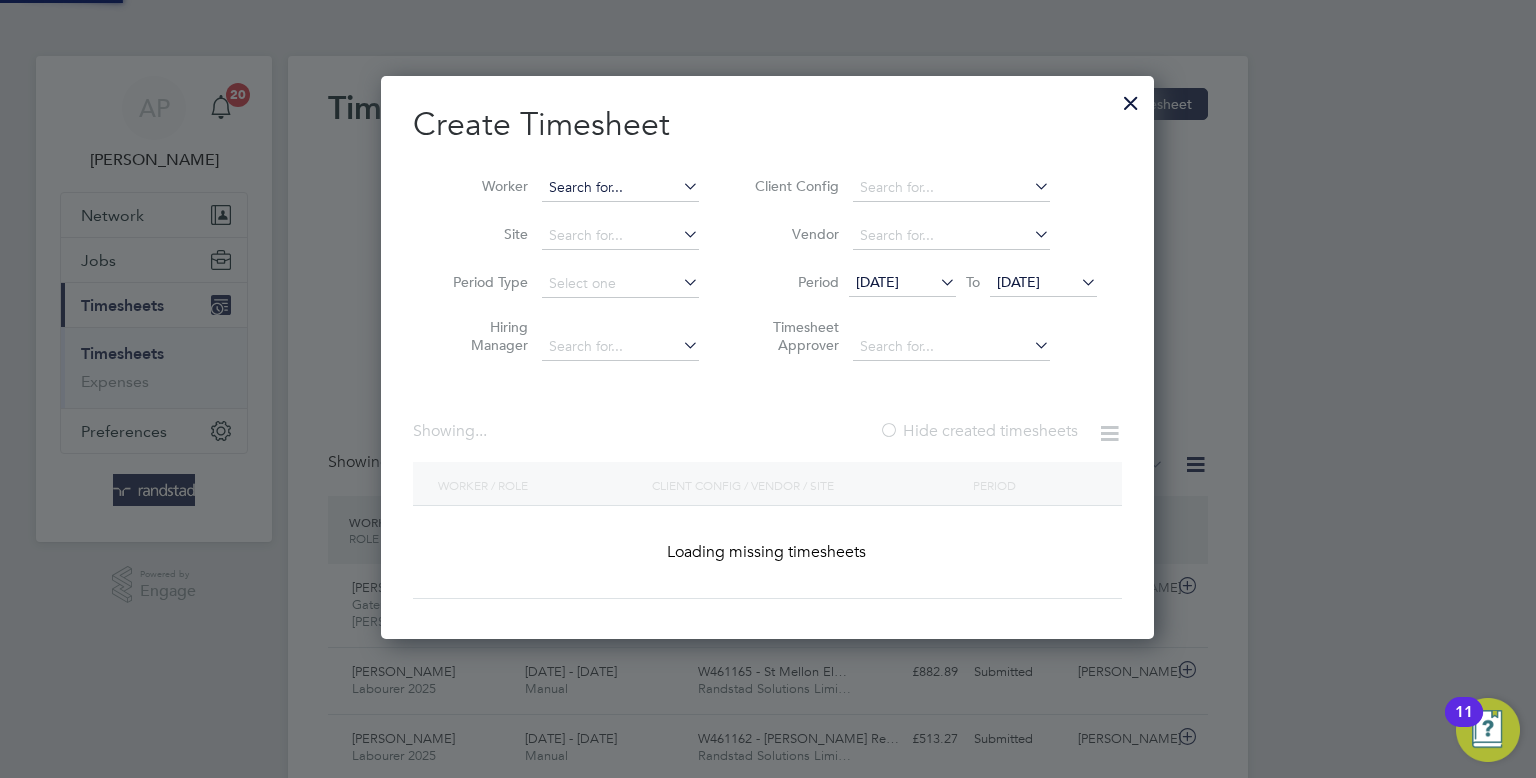 click at bounding box center (620, 188) 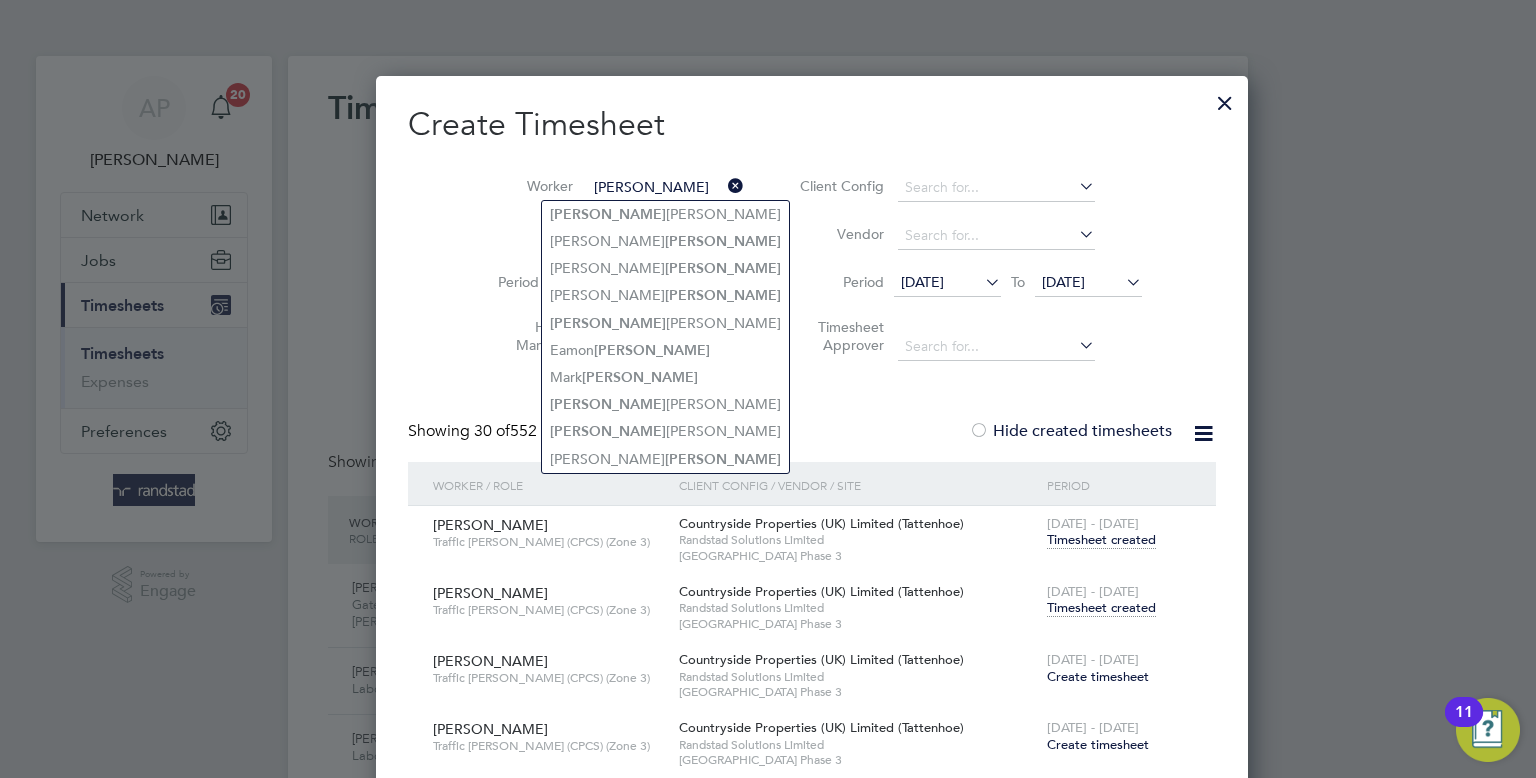 click on "[PERSON_NAME]" at bounding box center (665, 188) 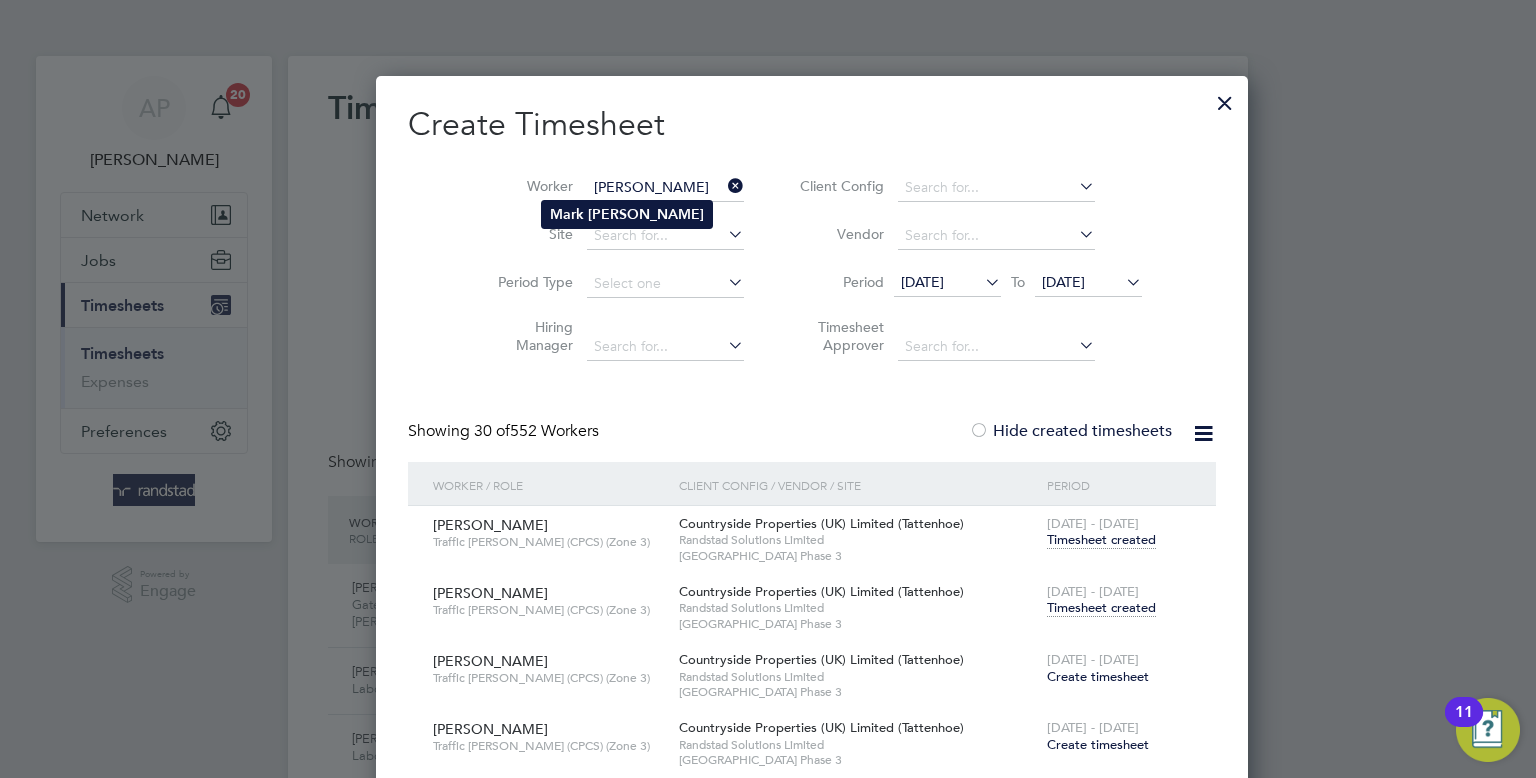 click on "Mark" 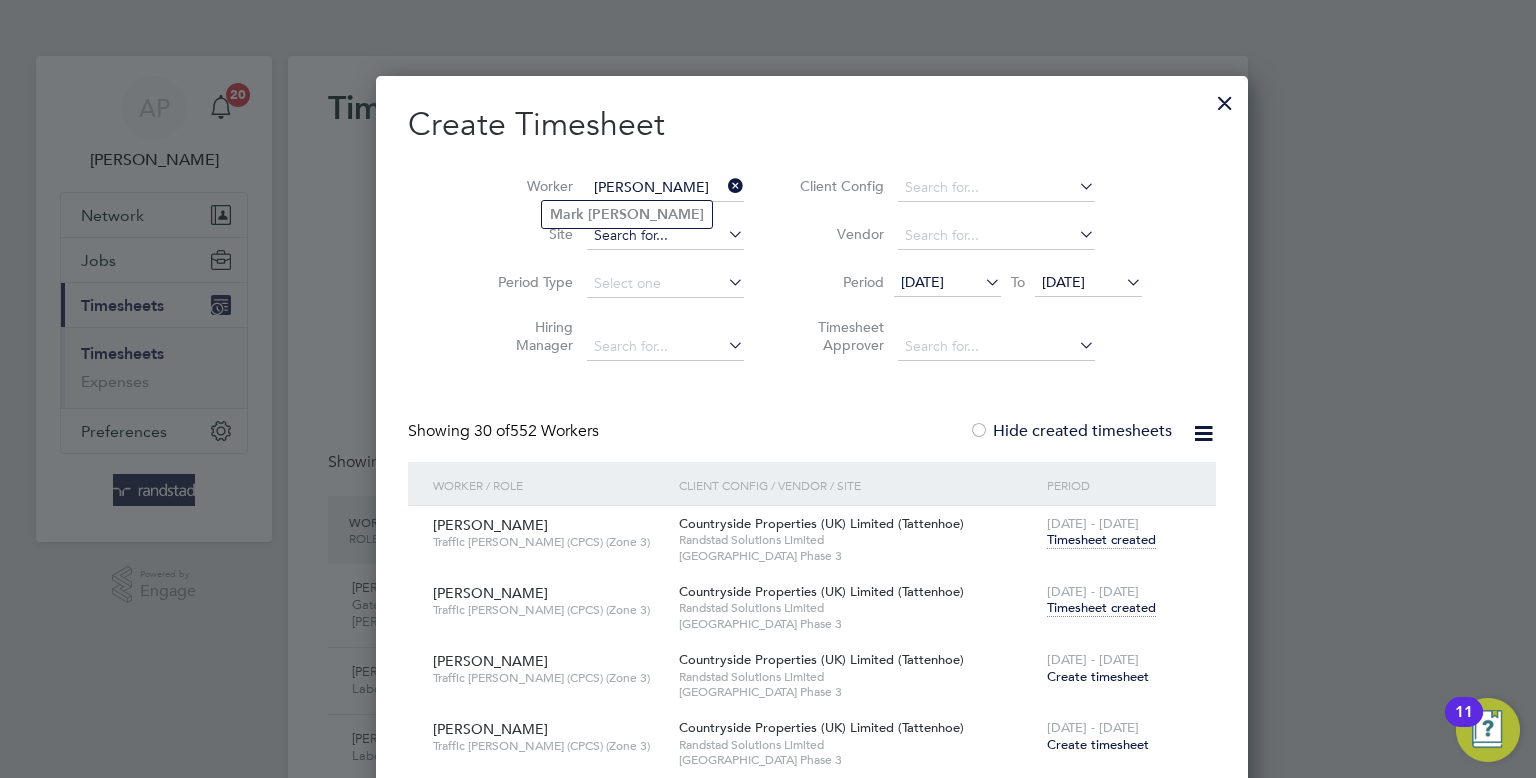 type on "[PERSON_NAME]" 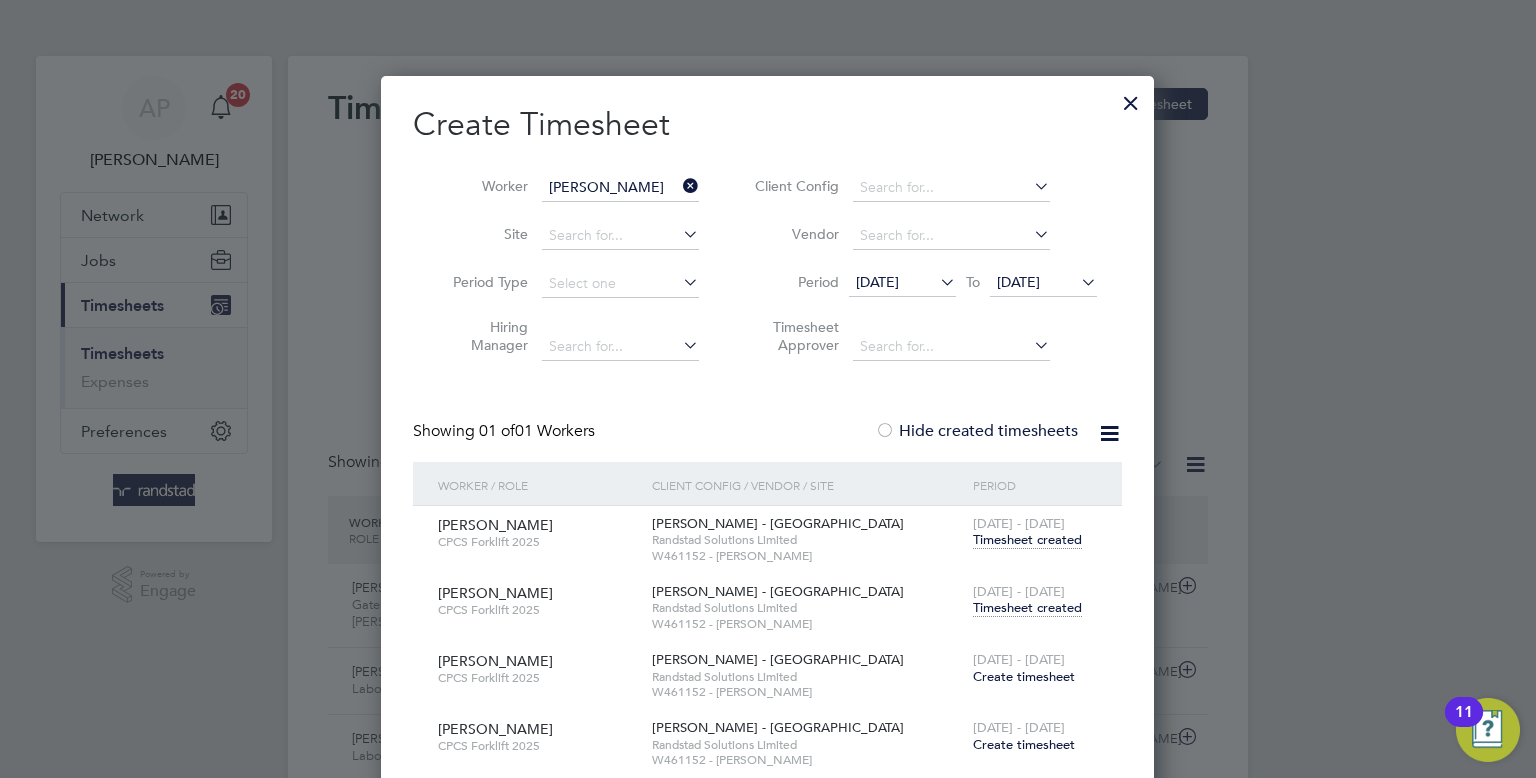 click on "Create timesheet" at bounding box center [1024, 676] 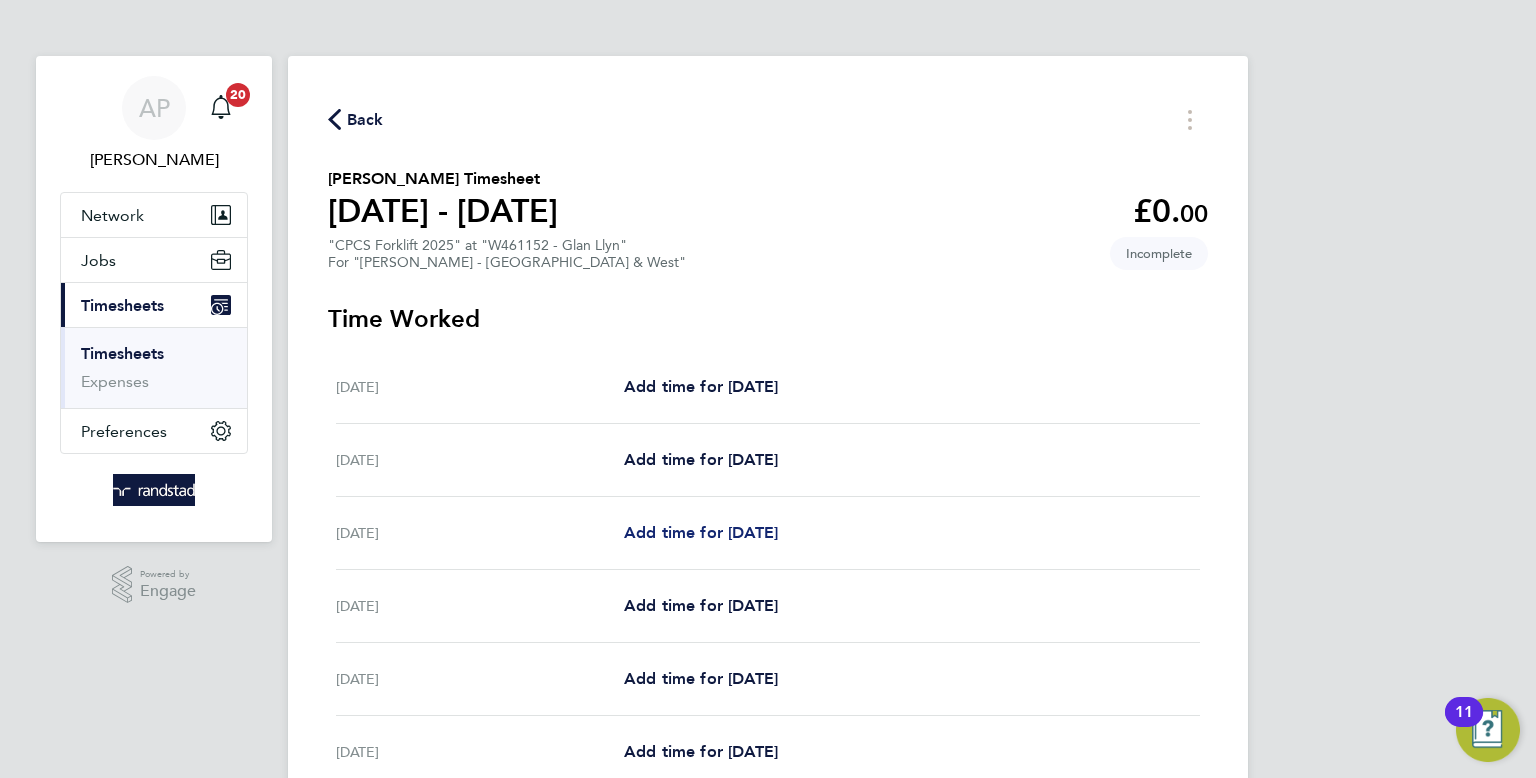click on "Add time for [DATE]" at bounding box center (701, 532) 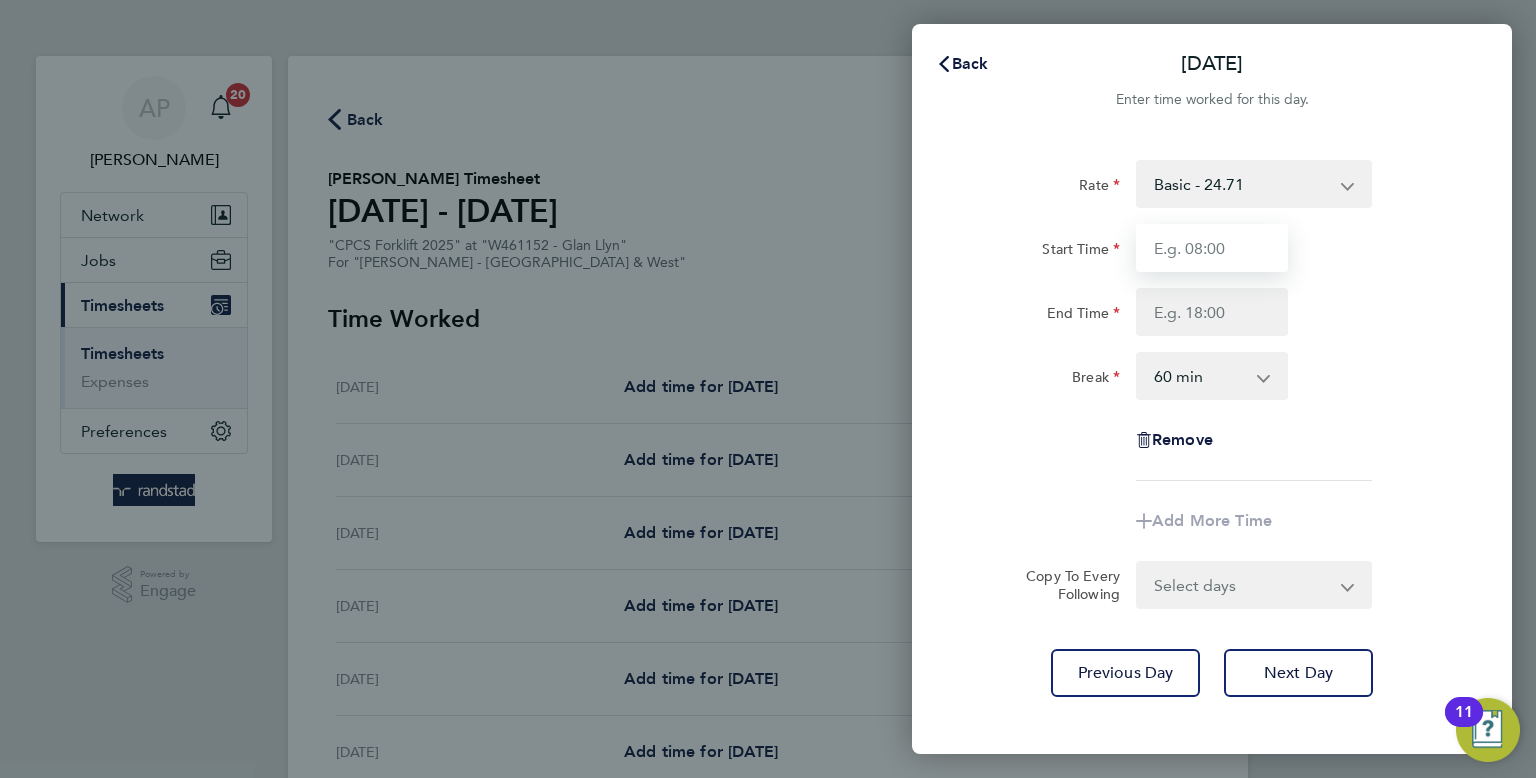 click on "Start Time" at bounding box center [1212, 248] 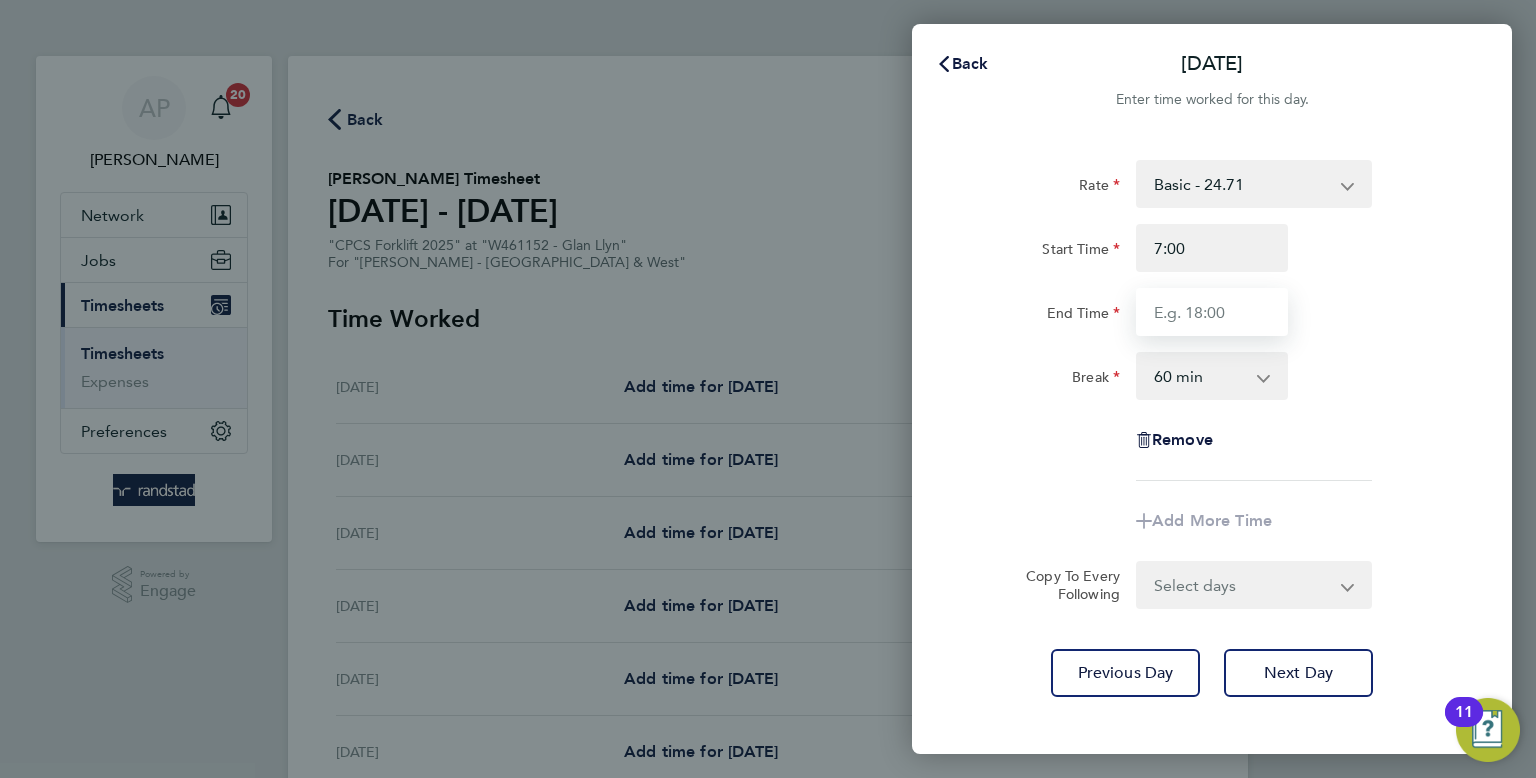 type on "07:00" 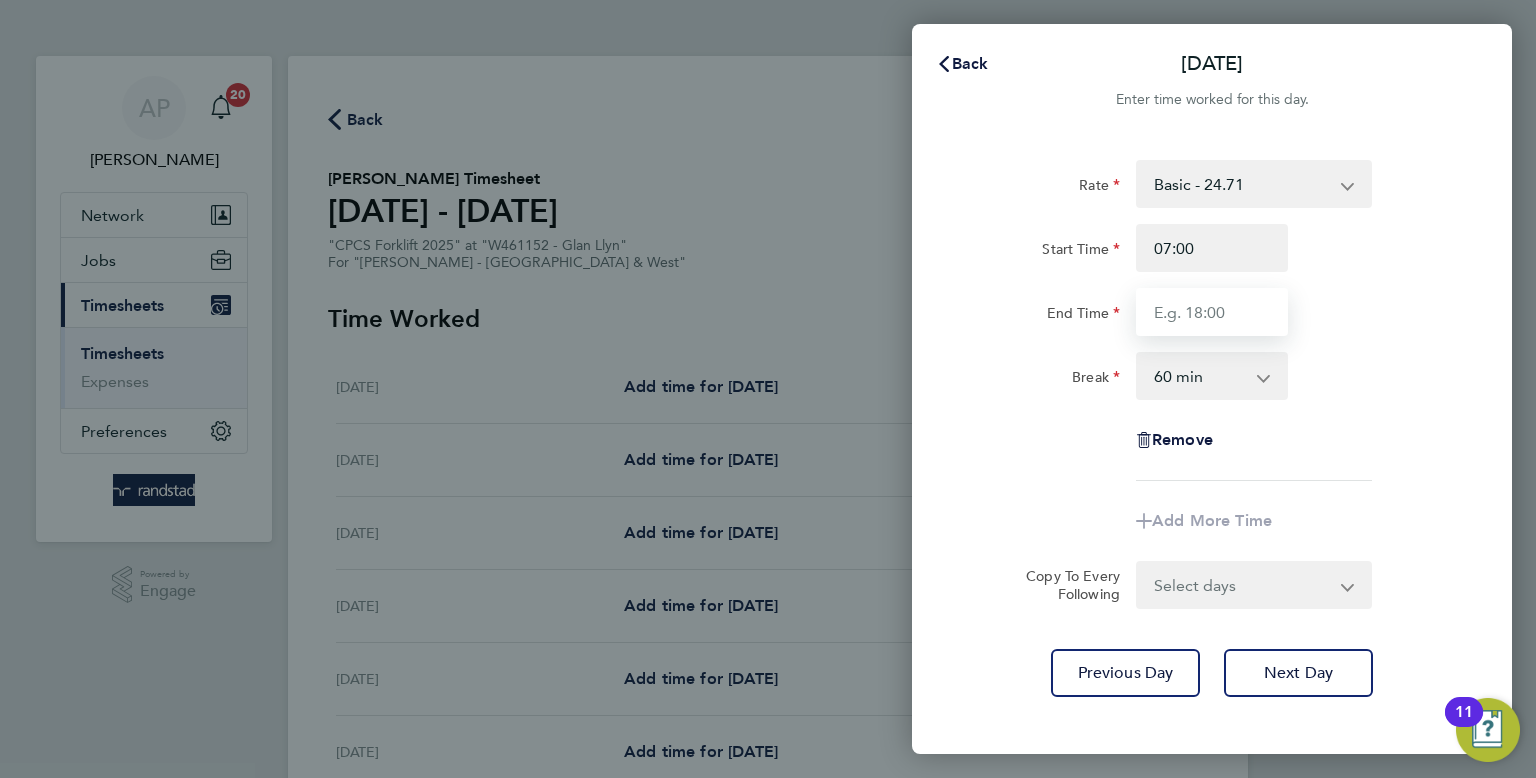 click on "End Time" at bounding box center [1212, 312] 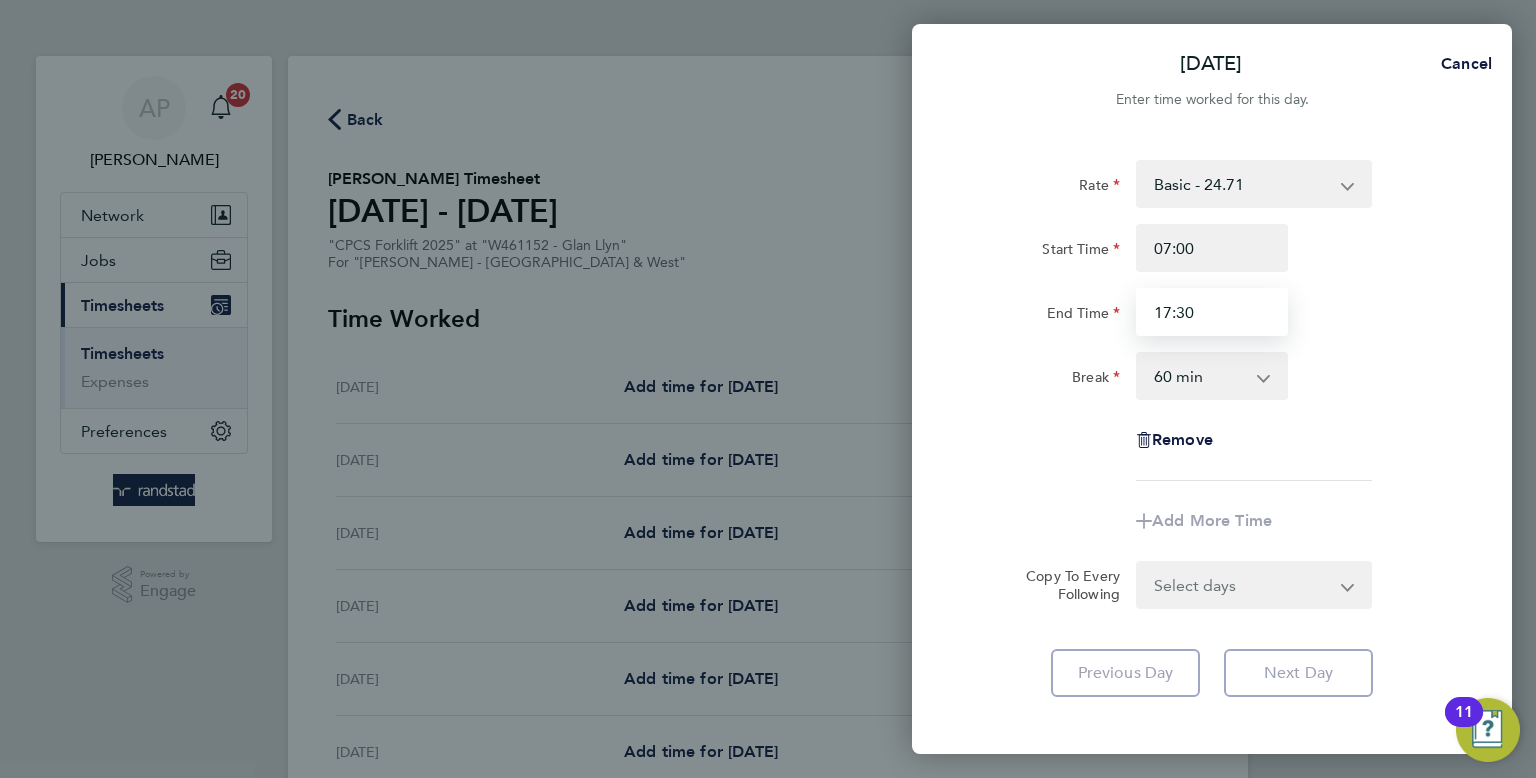 type on "17:30" 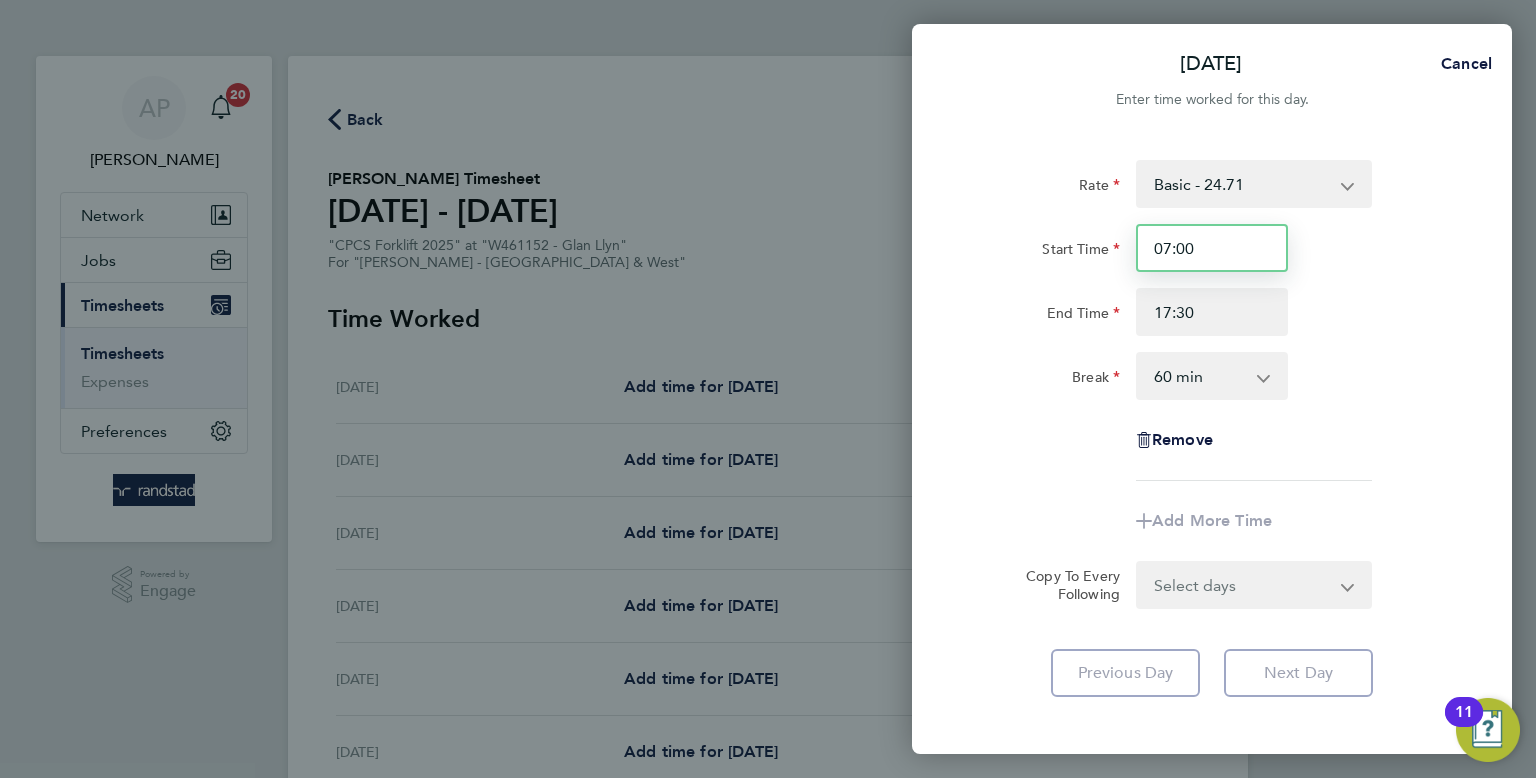 click on "07:00" at bounding box center (1212, 248) 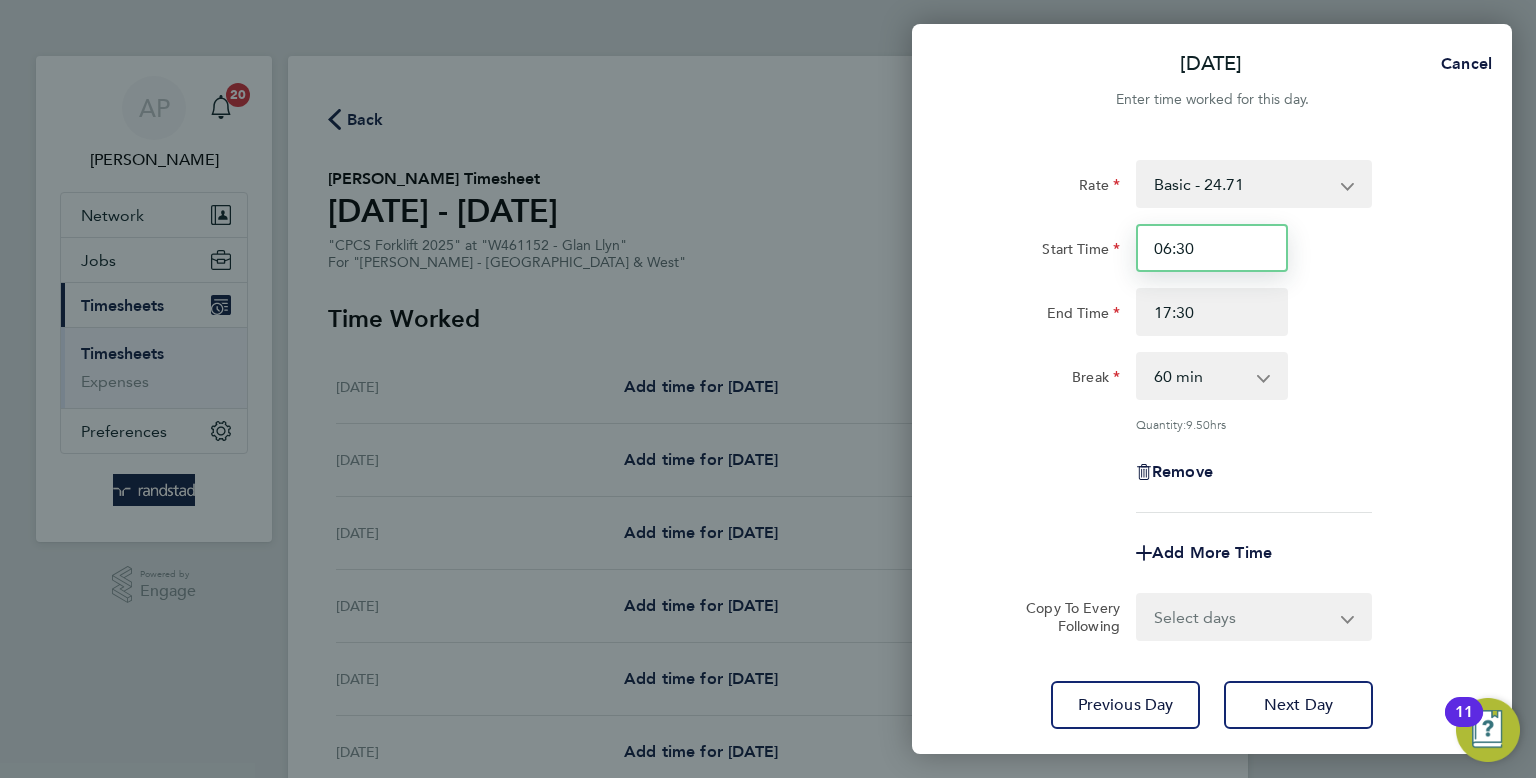 type on "06:30" 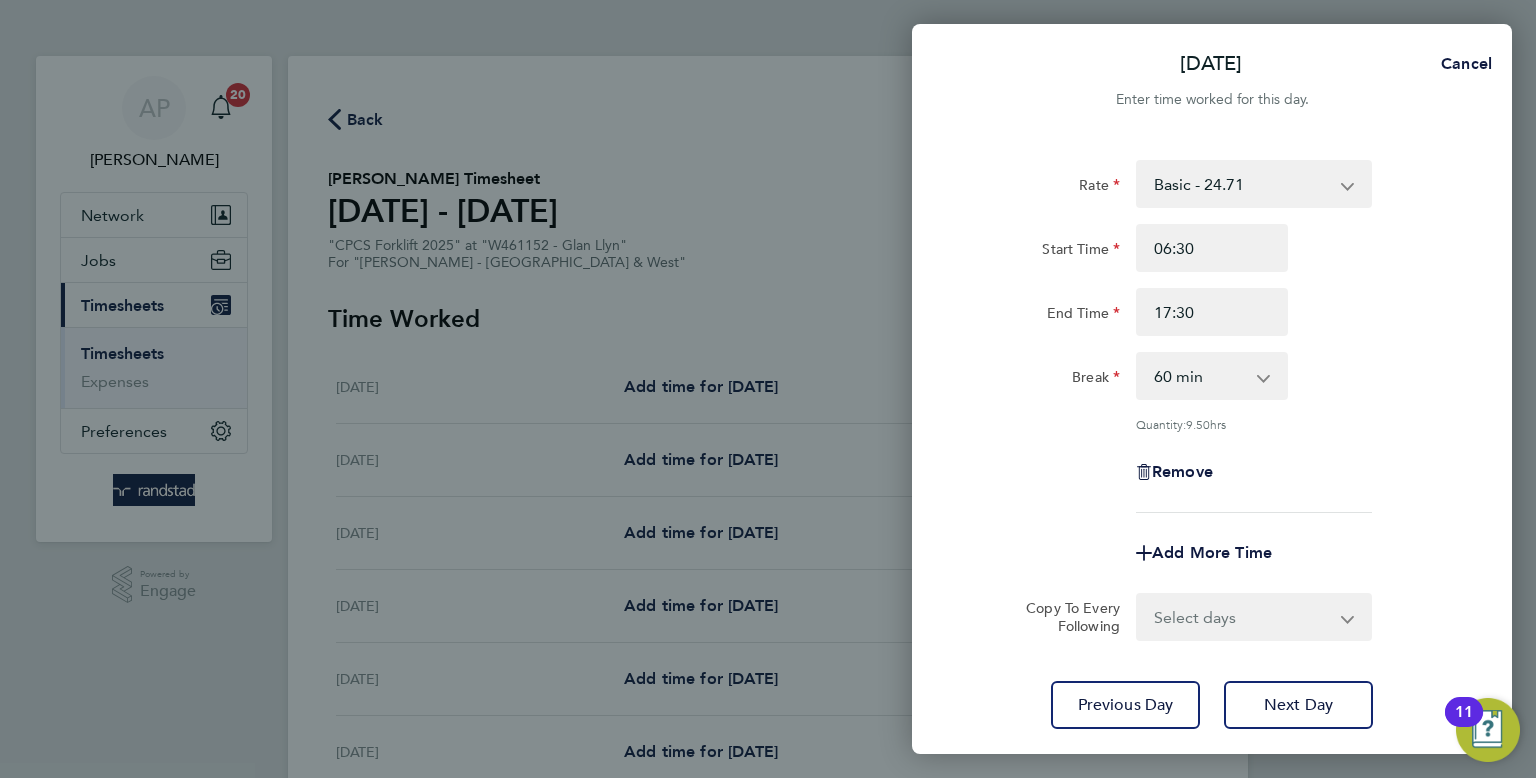 click on "Rate  Basic - 24.71   Overtime - 35.77
Start Time 06:30 End Time 17:30 Break  0 min   15 min   30 min   45 min   60 min   75 min   90 min
Quantity:  9.50  hrs
Remove" 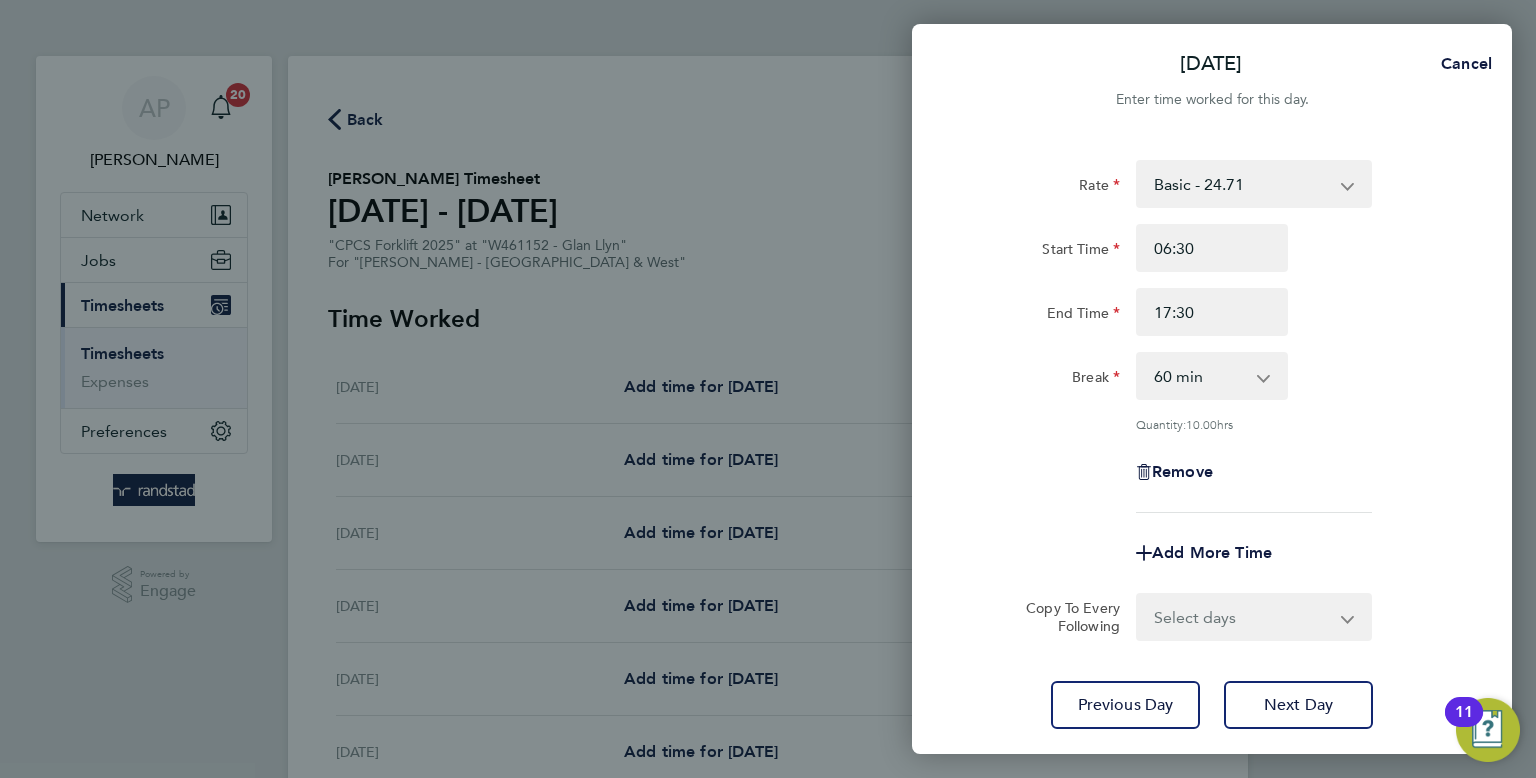click on "0 min   15 min   30 min   45 min   60 min   75 min   90 min" at bounding box center (1200, 376) 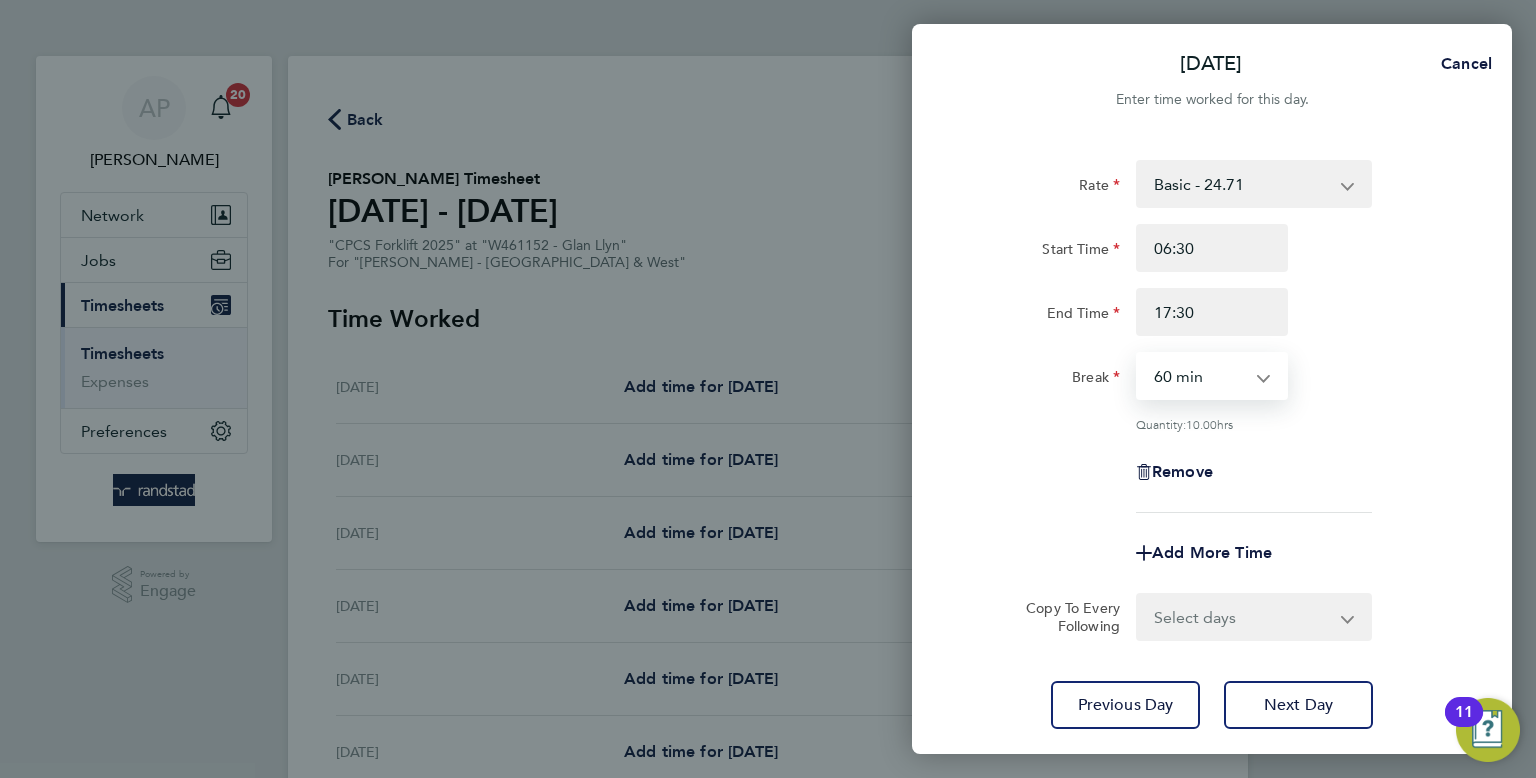 select on "30" 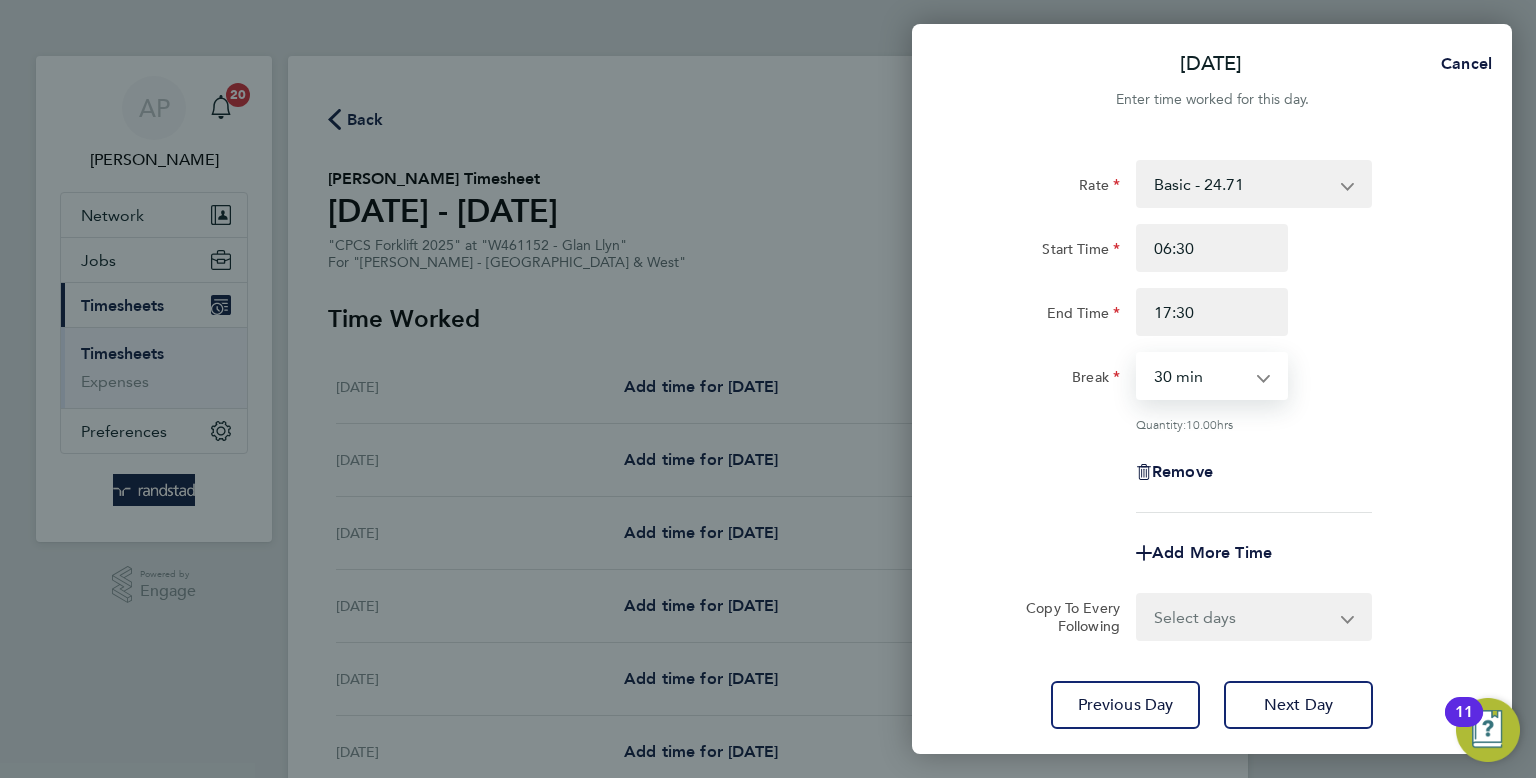 click on "0 min   15 min   30 min   45 min   60 min   75 min   90 min" at bounding box center (1200, 376) 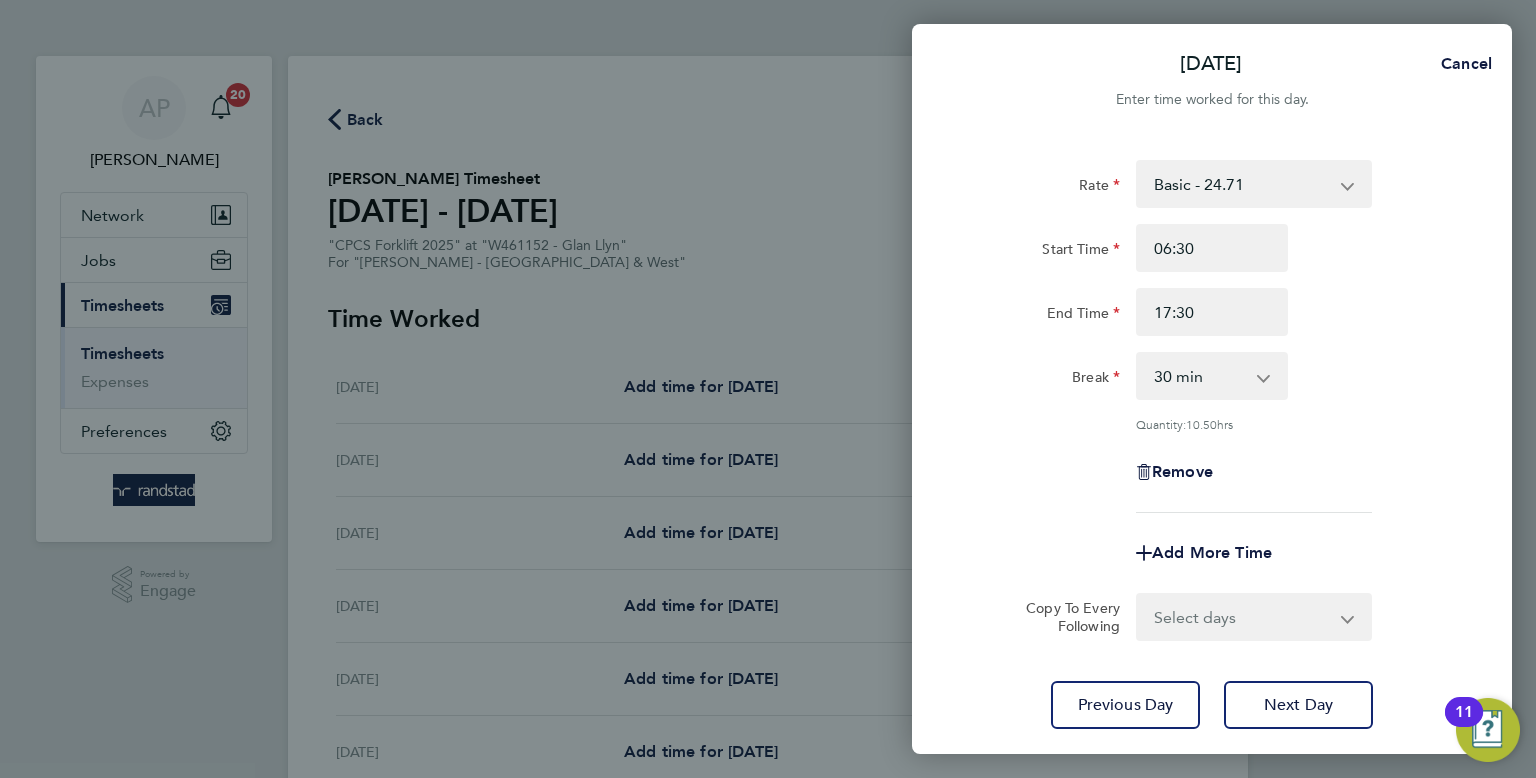 click on "[DATE]  Cancel  Enter time worked for this day.  Rate  Basic - 24.71   Overtime - 35.77
Start Time 06:30 End Time 17:30 Break  0 min   15 min   30 min   45 min   60 min   75 min   90 min
Quantity:  10.50  hrs
Remove
Add More Time  Copy To Every Following  Select days   Day   [DATE]   [DATE]   [DATE]   [DATE]
Previous Day   Next Day   Save Timesheet   Save & Submit Timesheet" 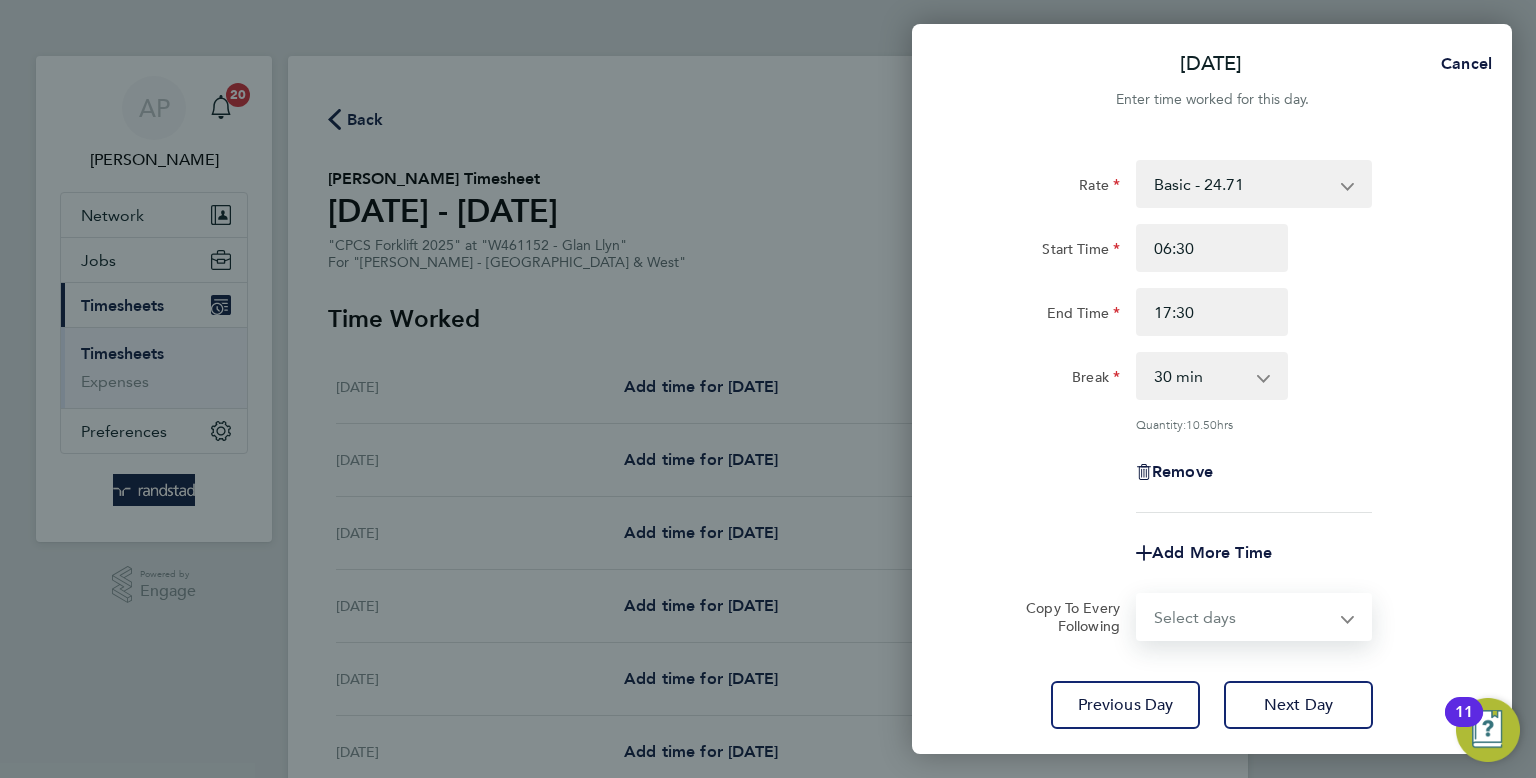 select on "DAY" 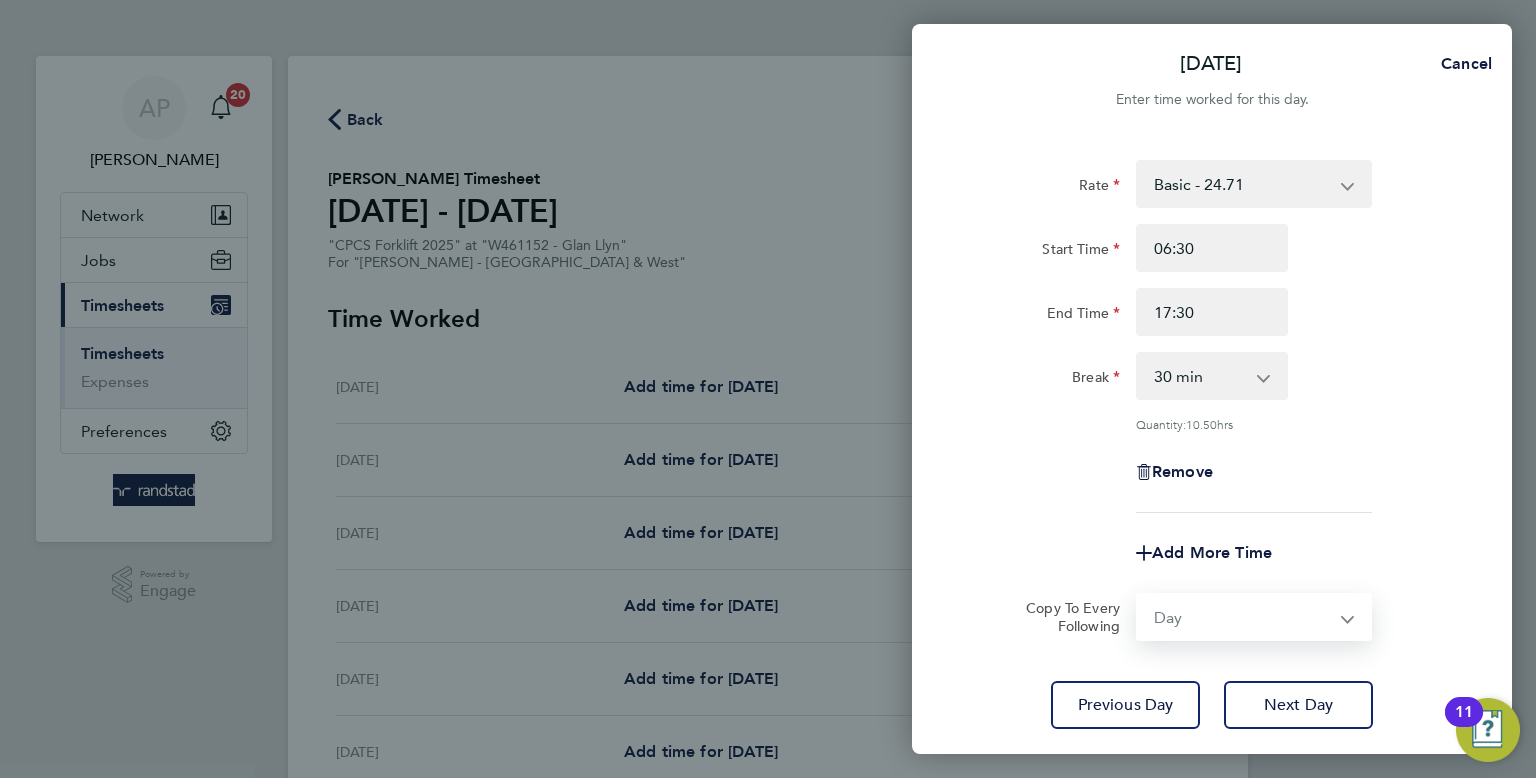 click on "Select days   Day   [DATE]   [DATE]   [DATE]   [DATE]" at bounding box center (1243, 617) 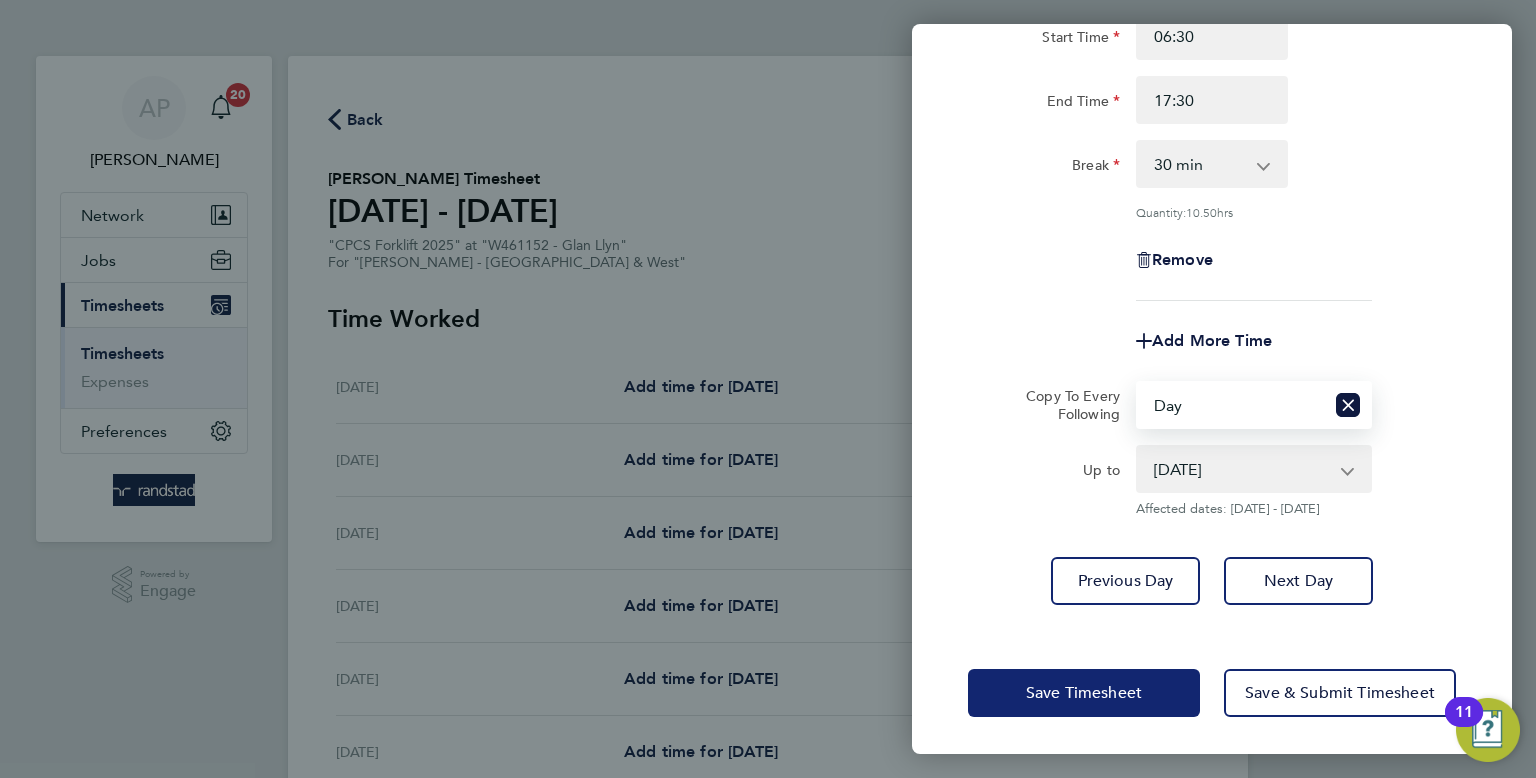 click on "Save Timesheet" 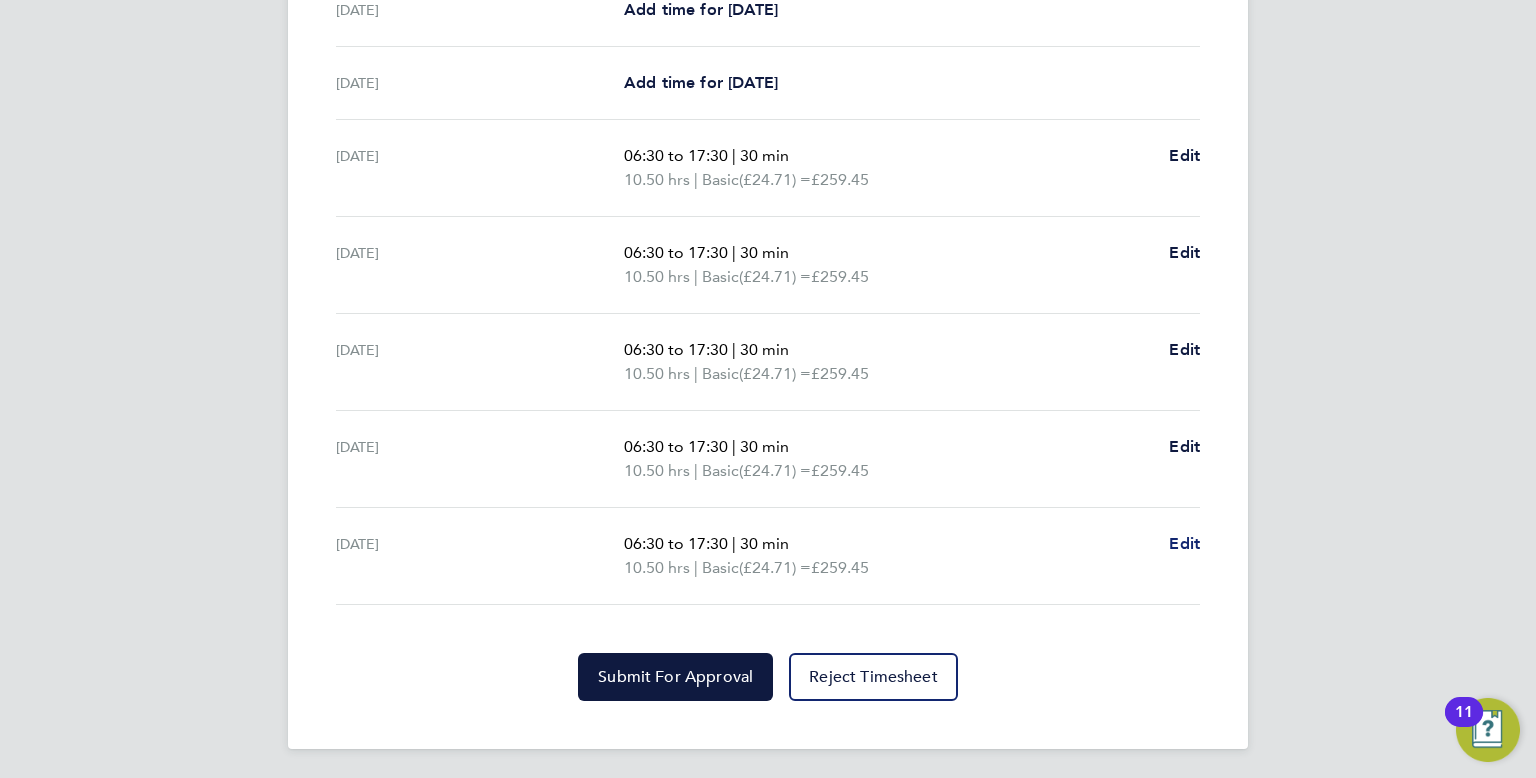 click on "Edit" at bounding box center [1184, 543] 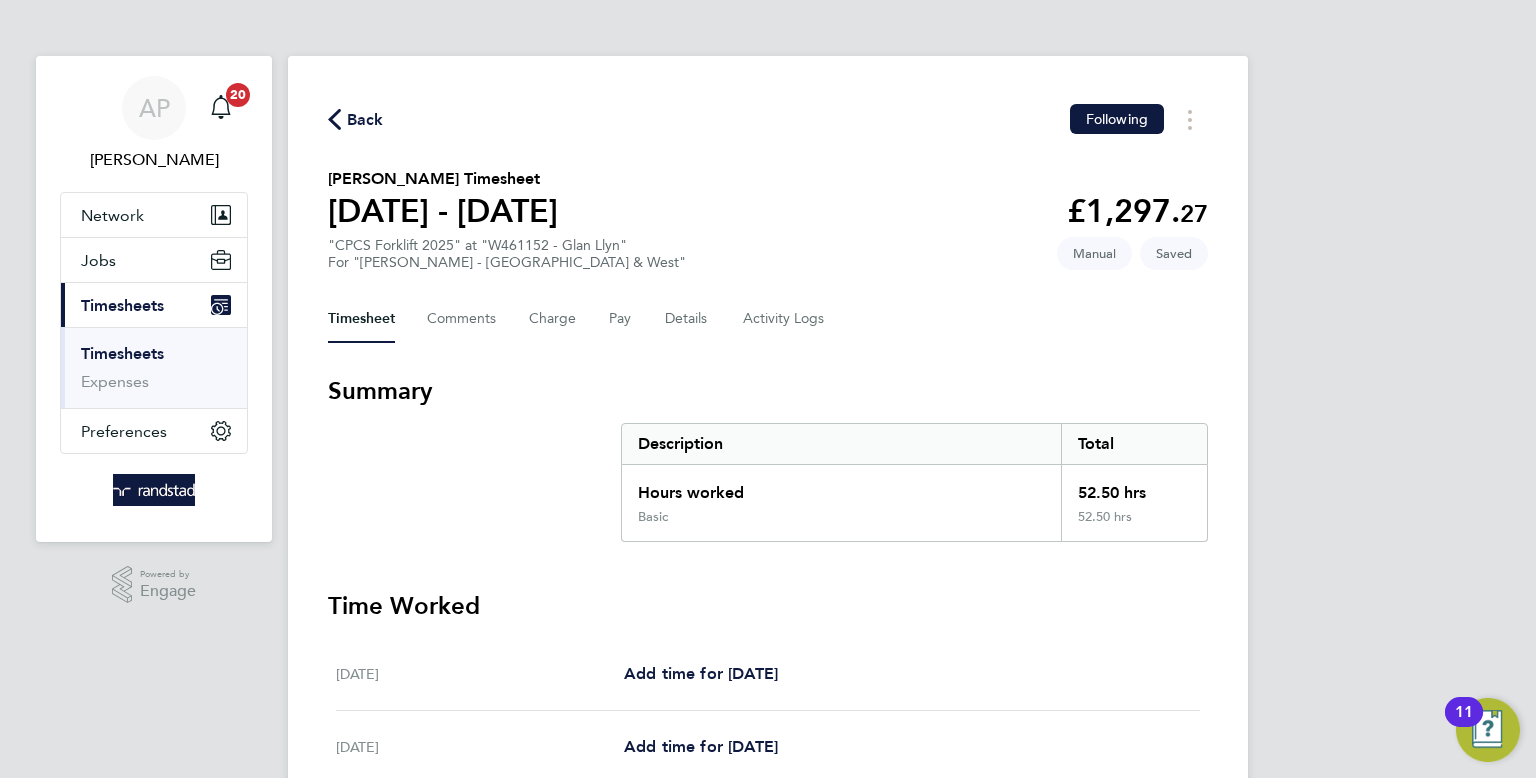 select on "30" 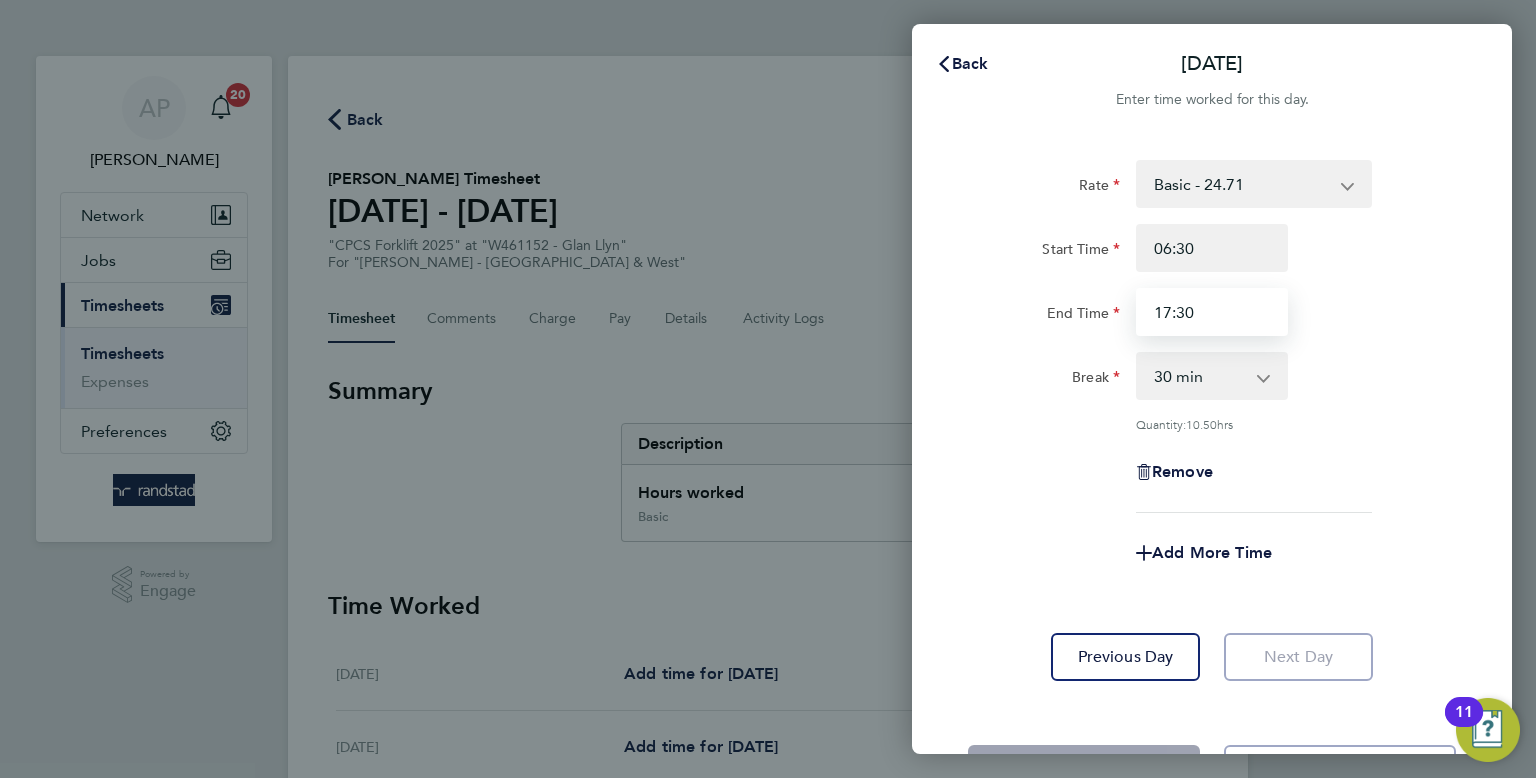 click on "17:30" at bounding box center [1212, 312] 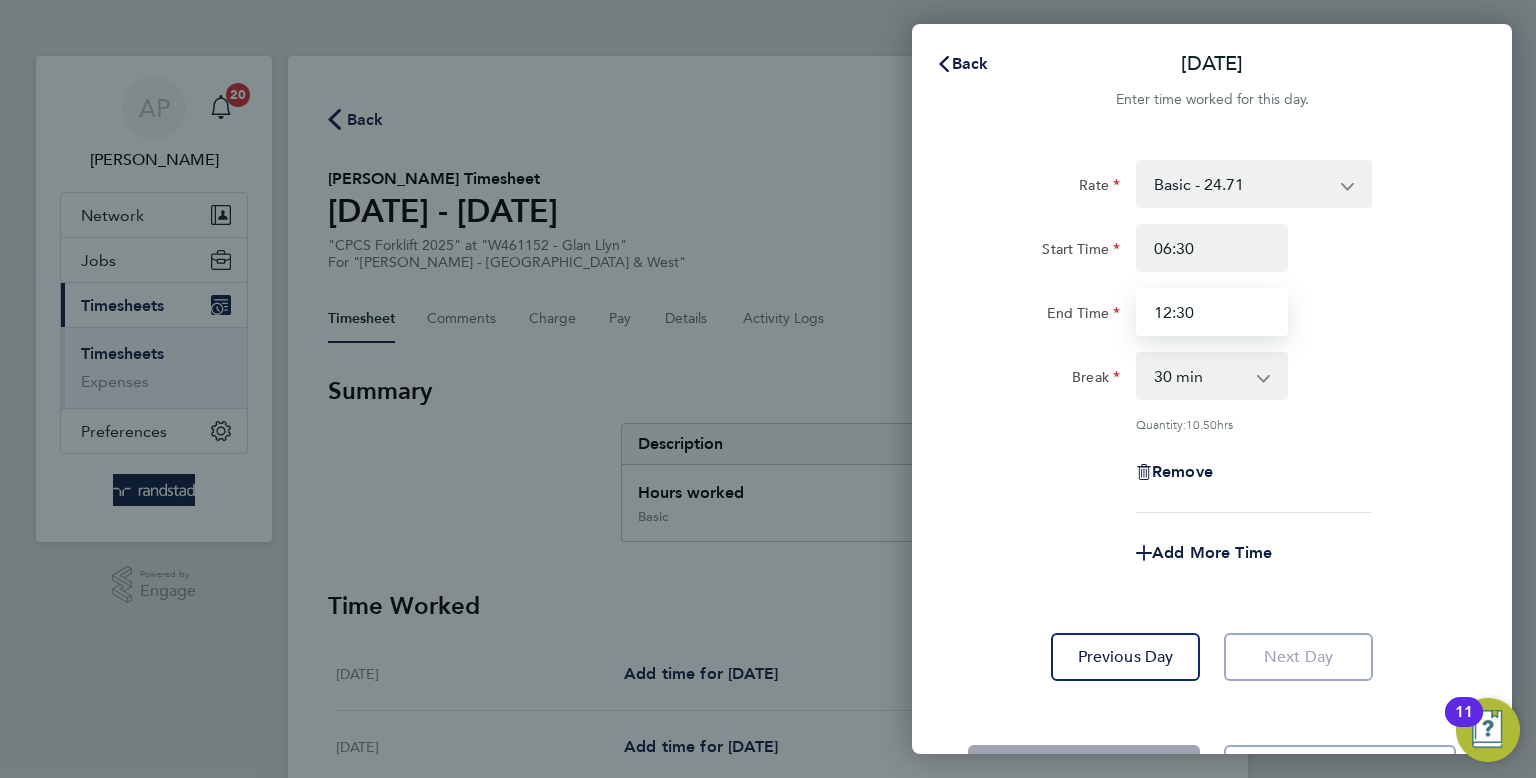 type on "12:30" 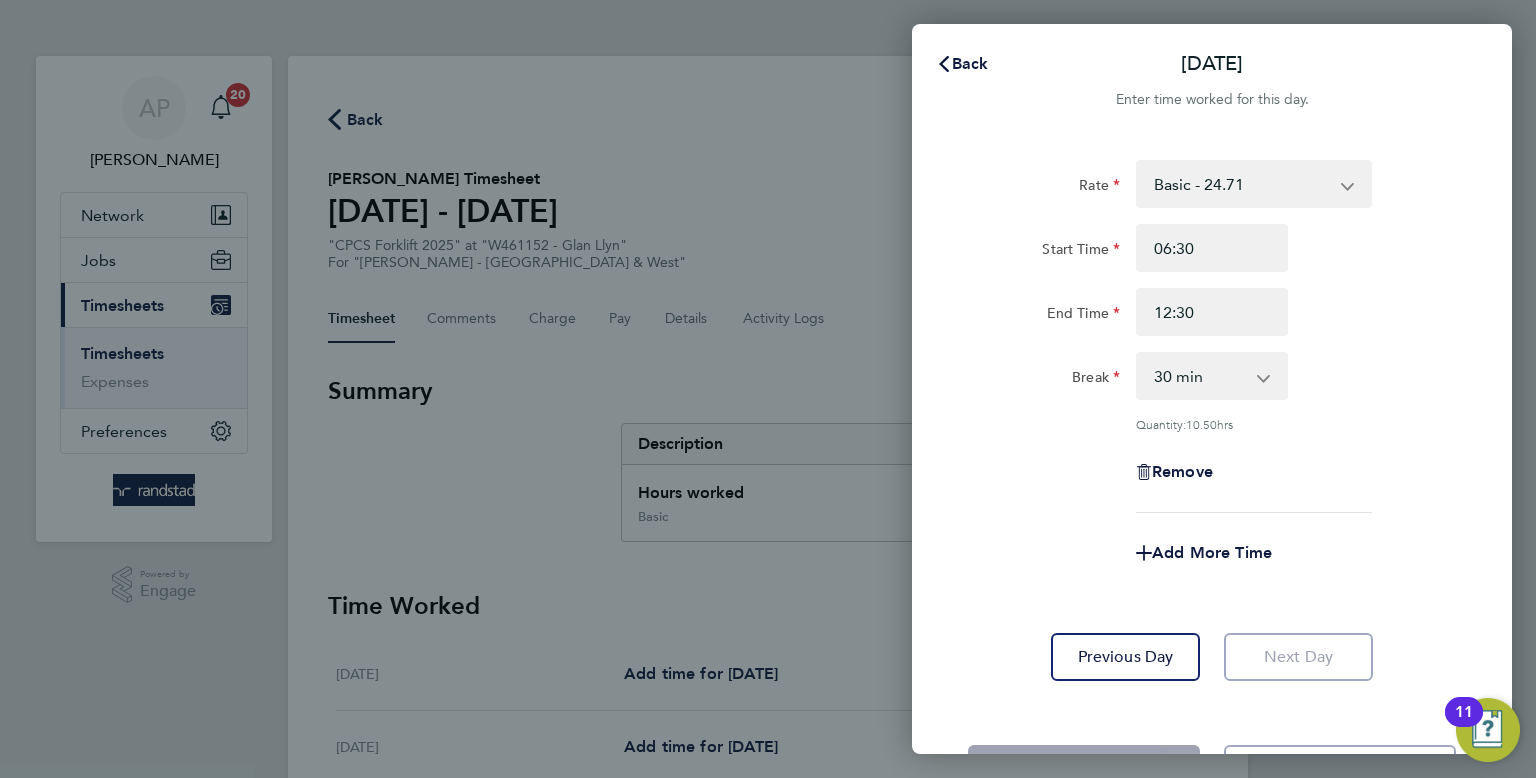 click on "Break  0 min   15 min   30 min   45 min   60 min   75 min   90 min" 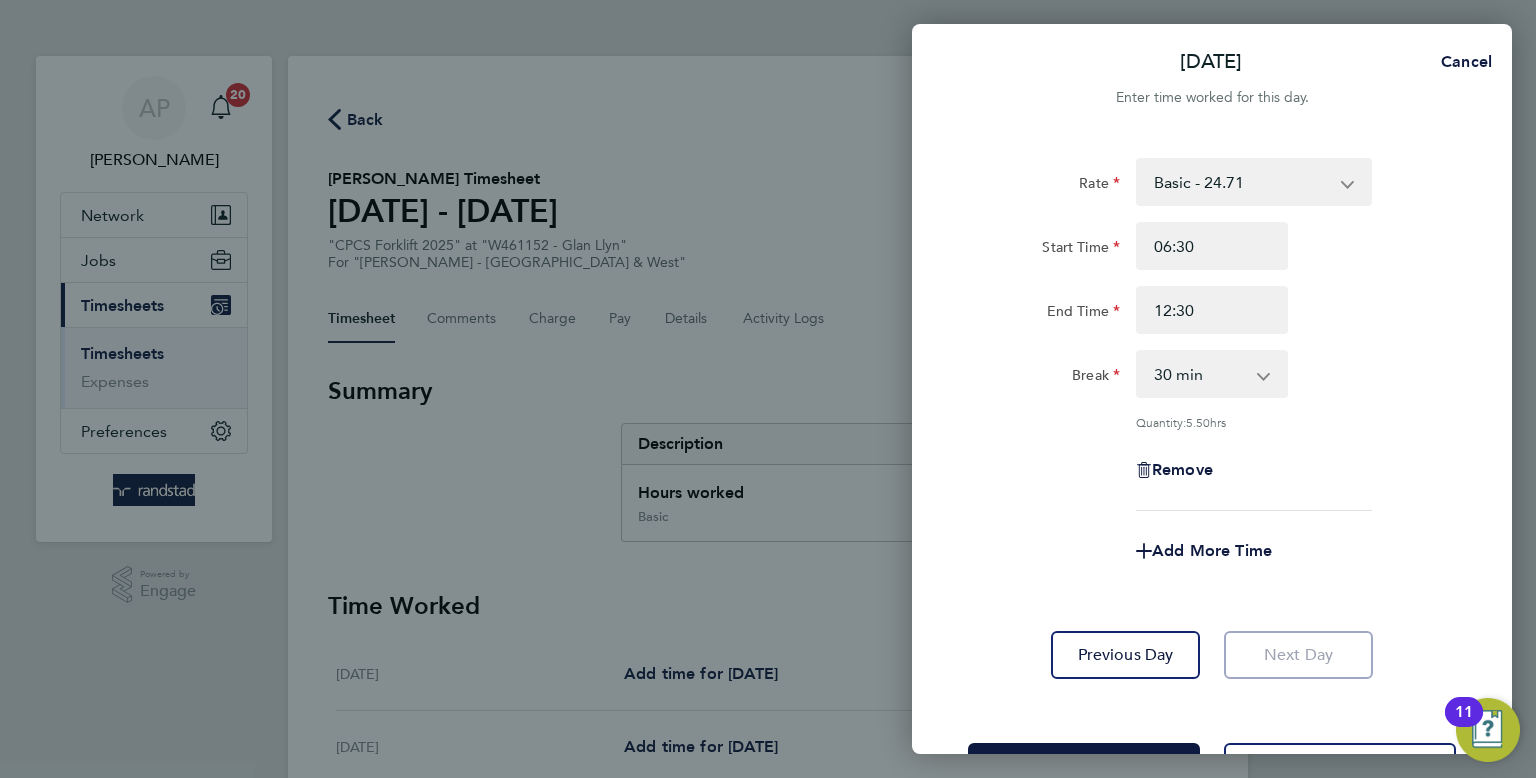 scroll, scrollTop: 0, scrollLeft: 0, axis: both 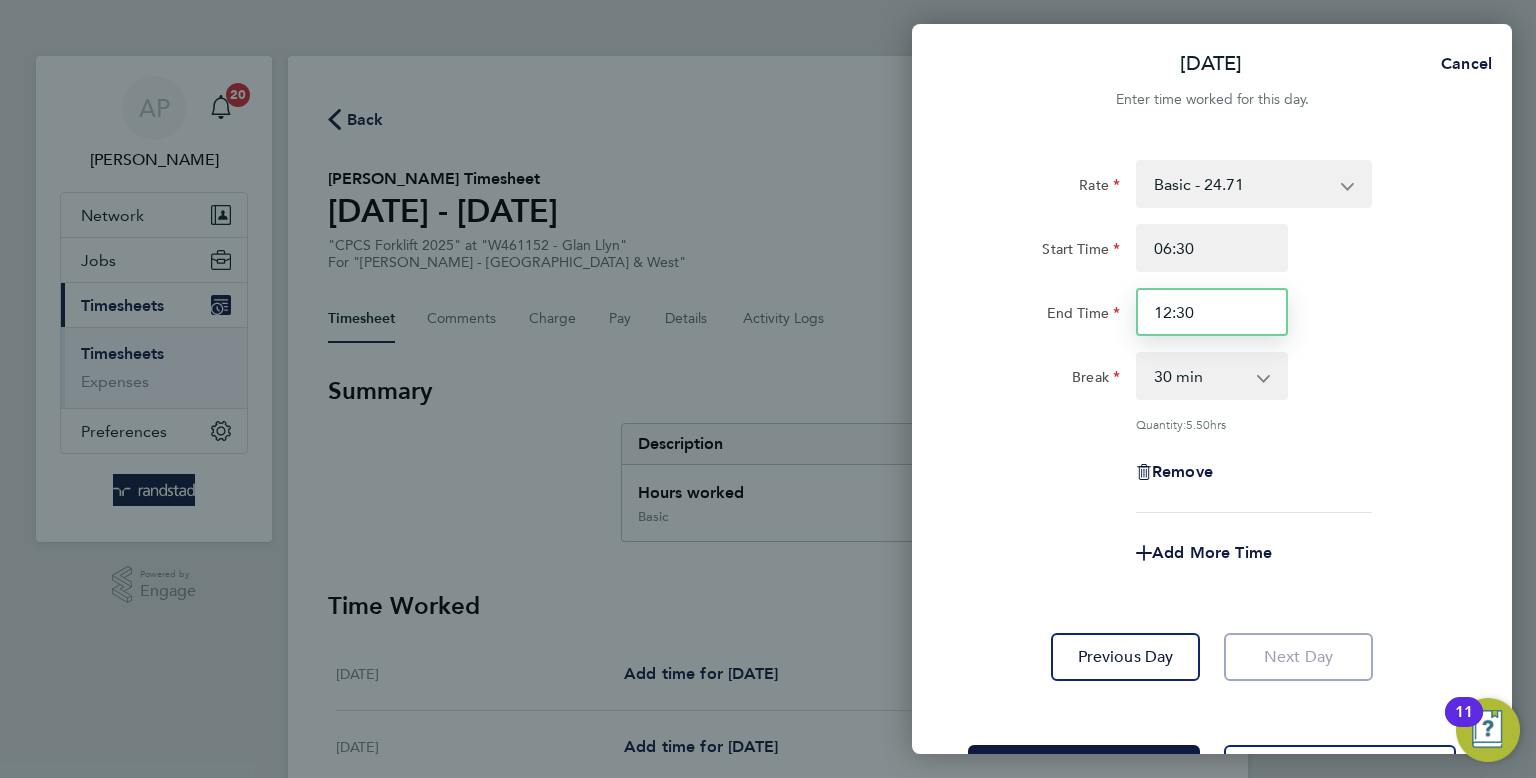 click on "12:30" at bounding box center [1212, 312] 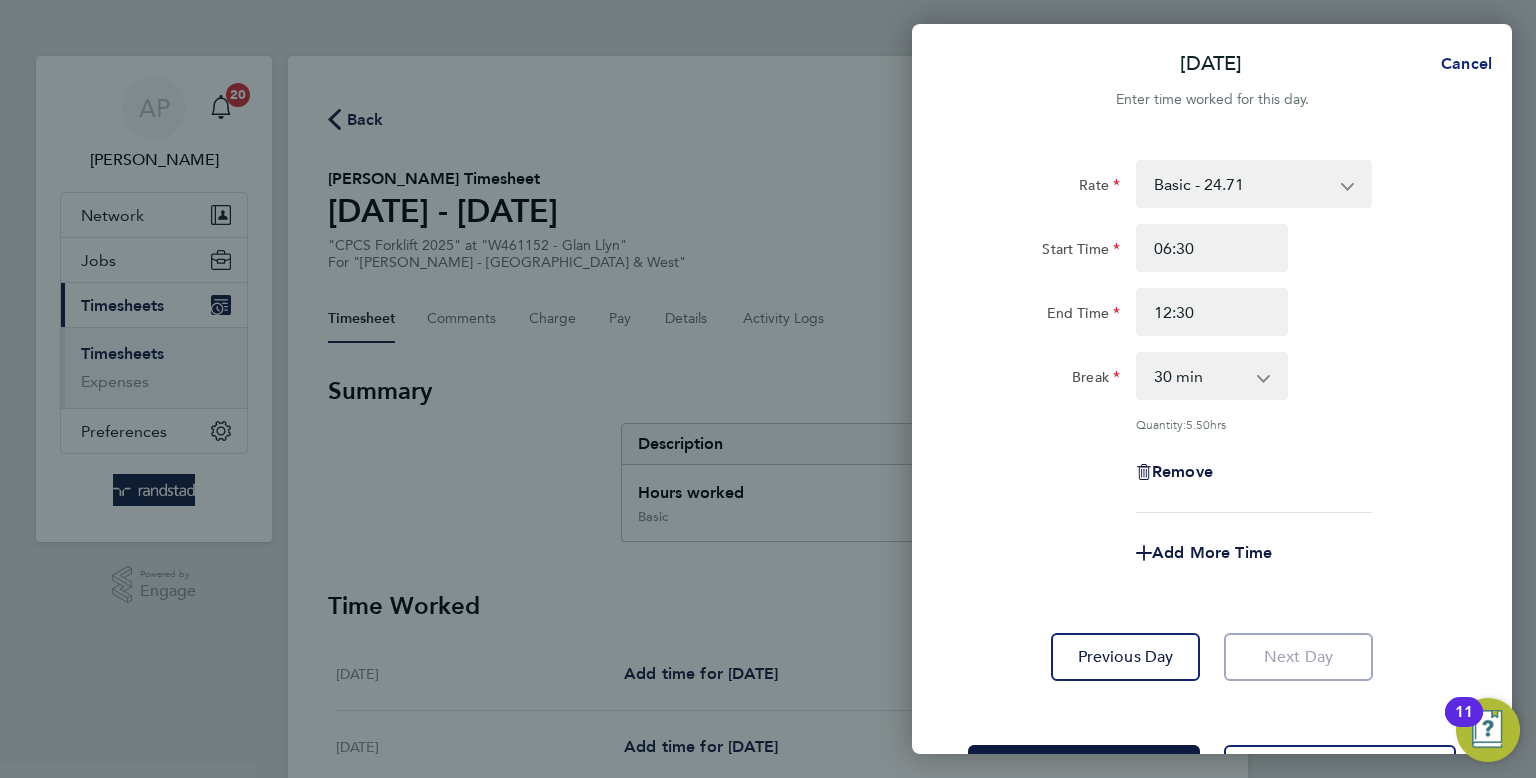 click on "Cancel" 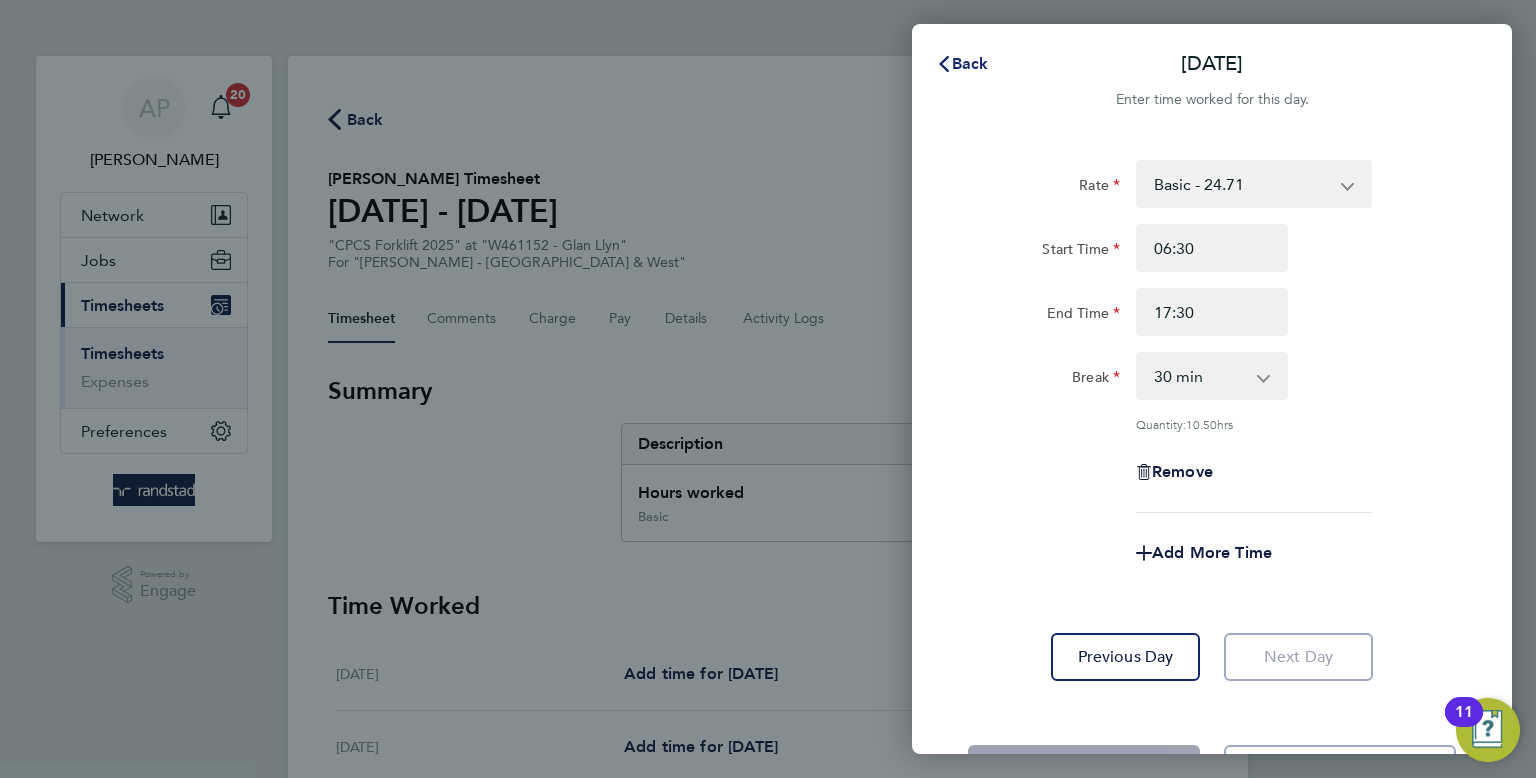 click on "Back" 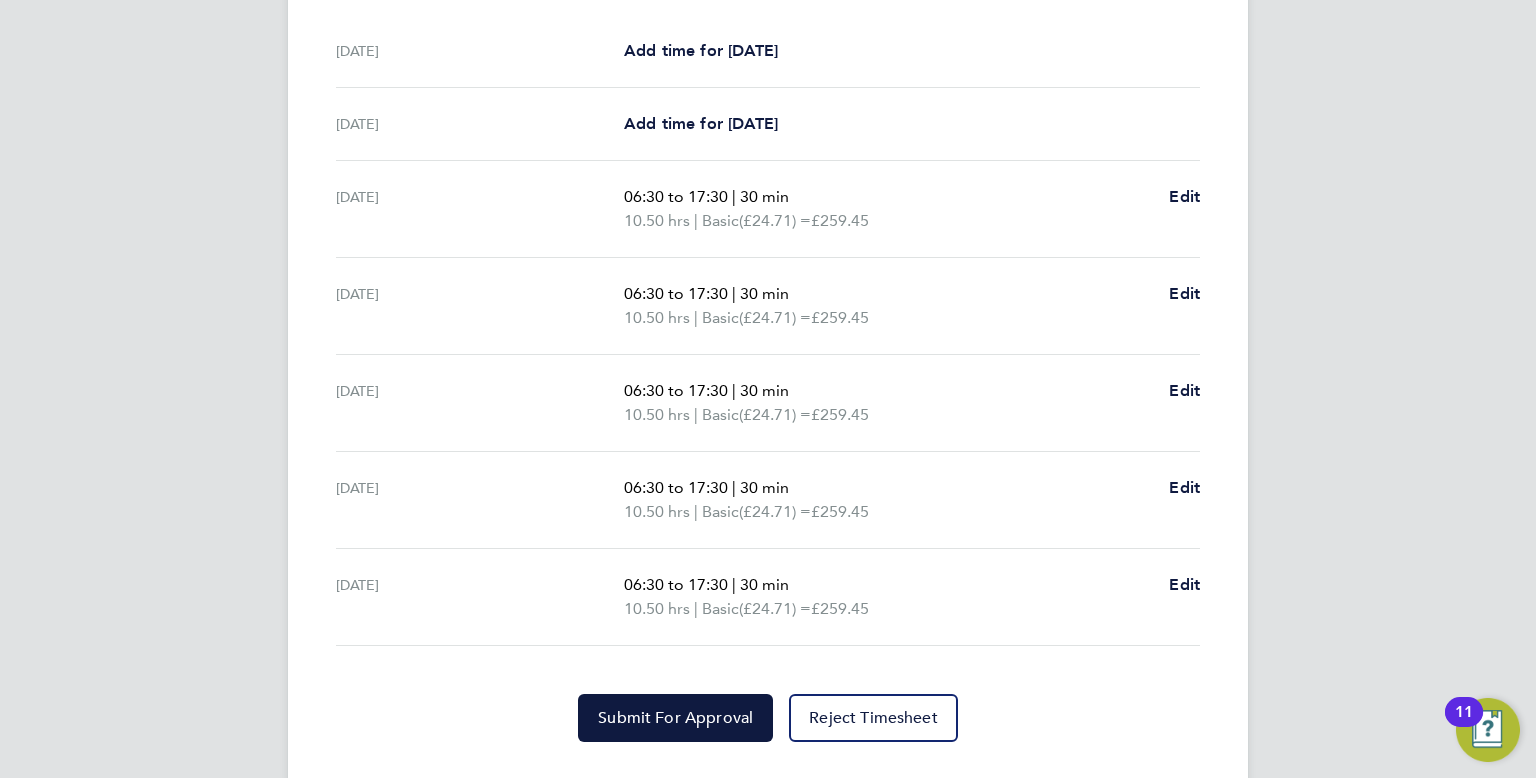scroll, scrollTop: 664, scrollLeft: 0, axis: vertical 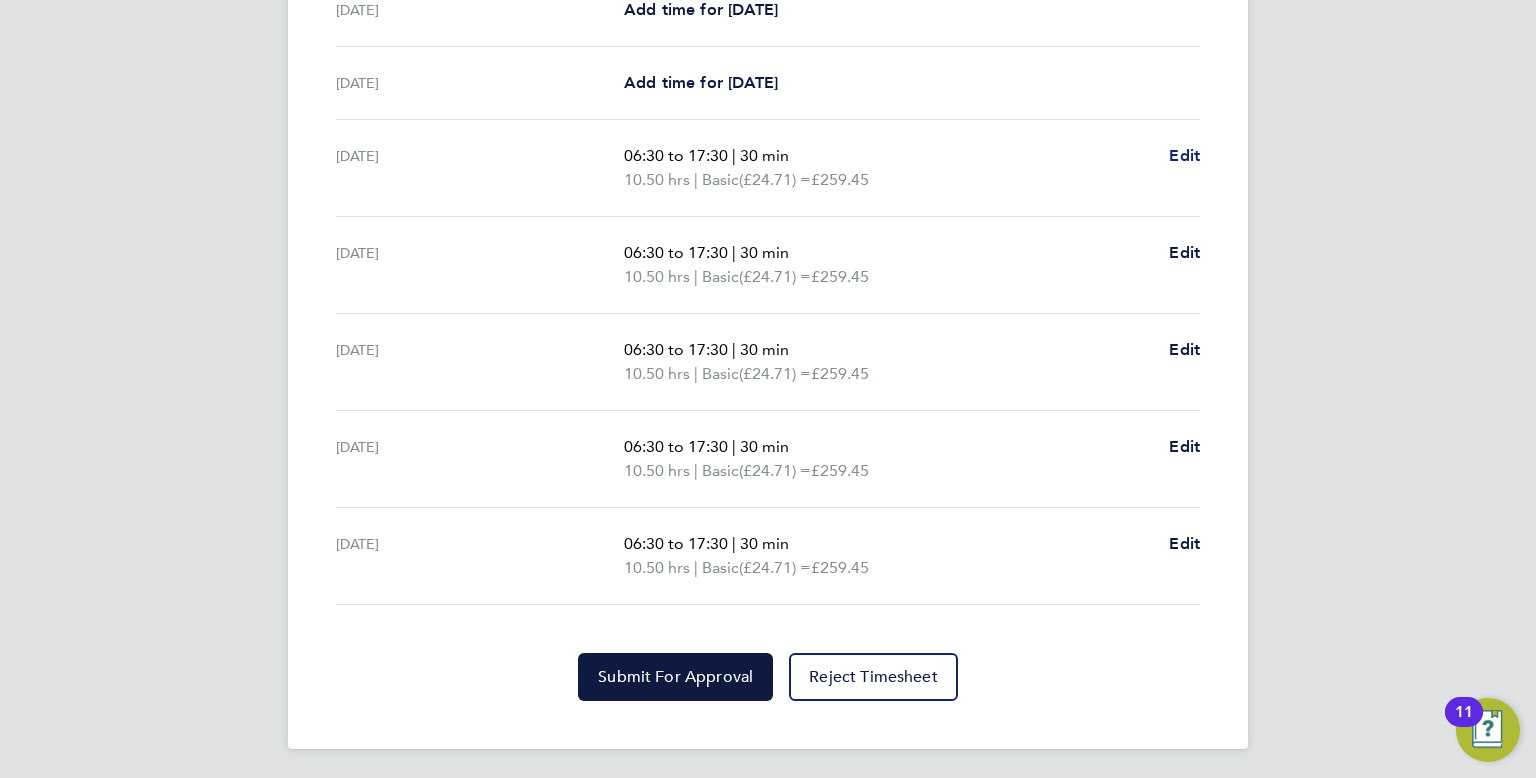 click on "Edit" at bounding box center (1184, 155) 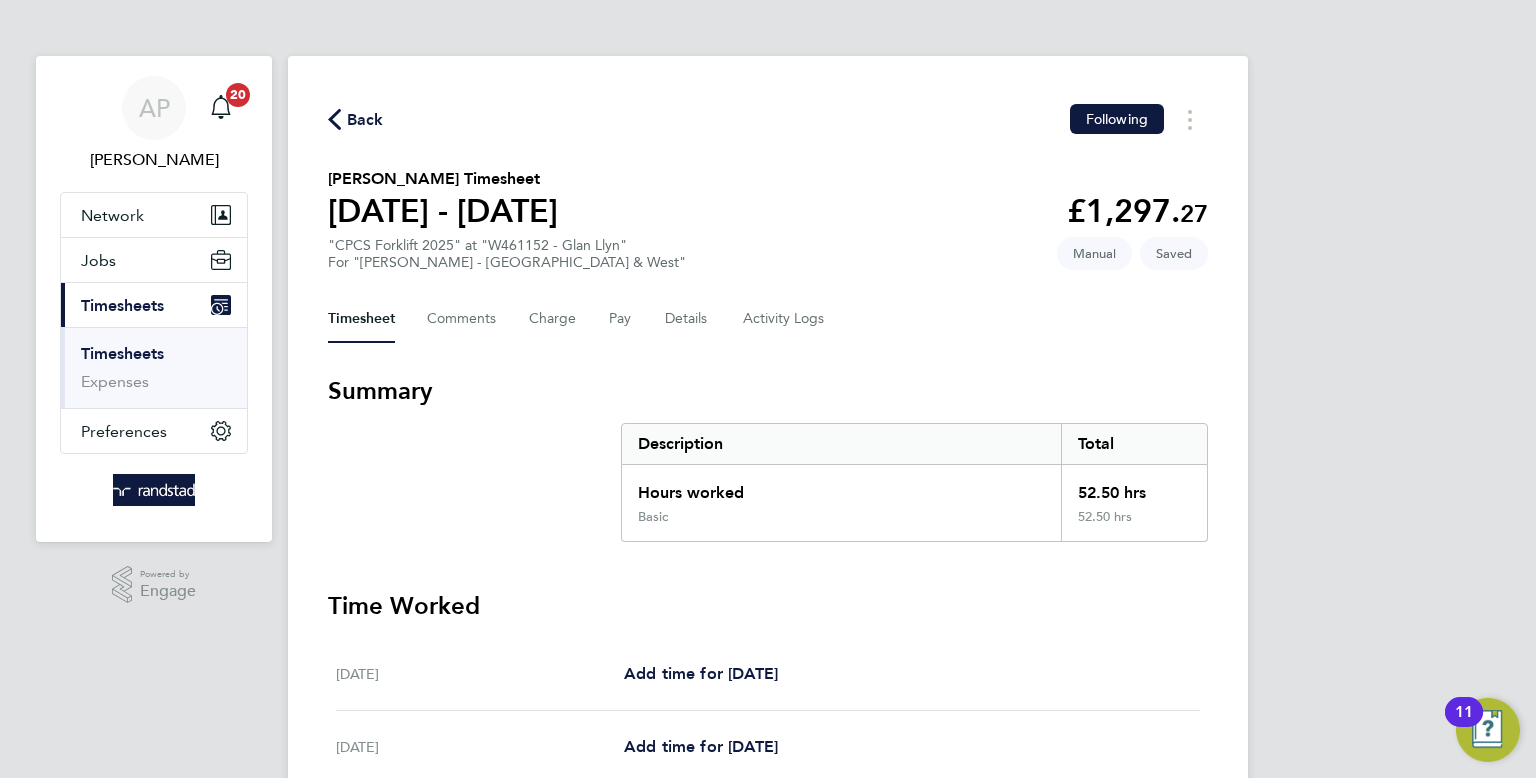 select on "30" 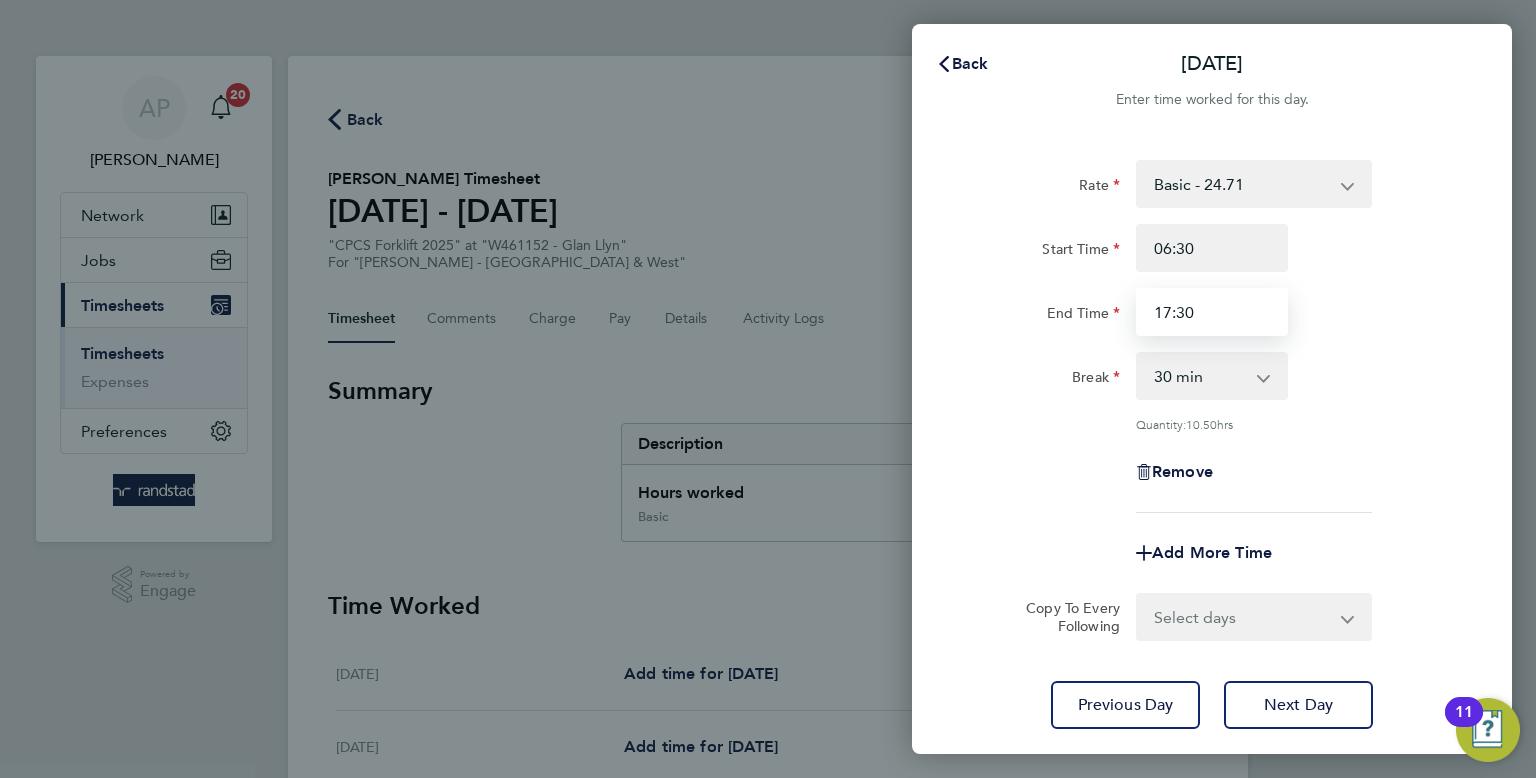 click on "17:30" at bounding box center [1212, 312] 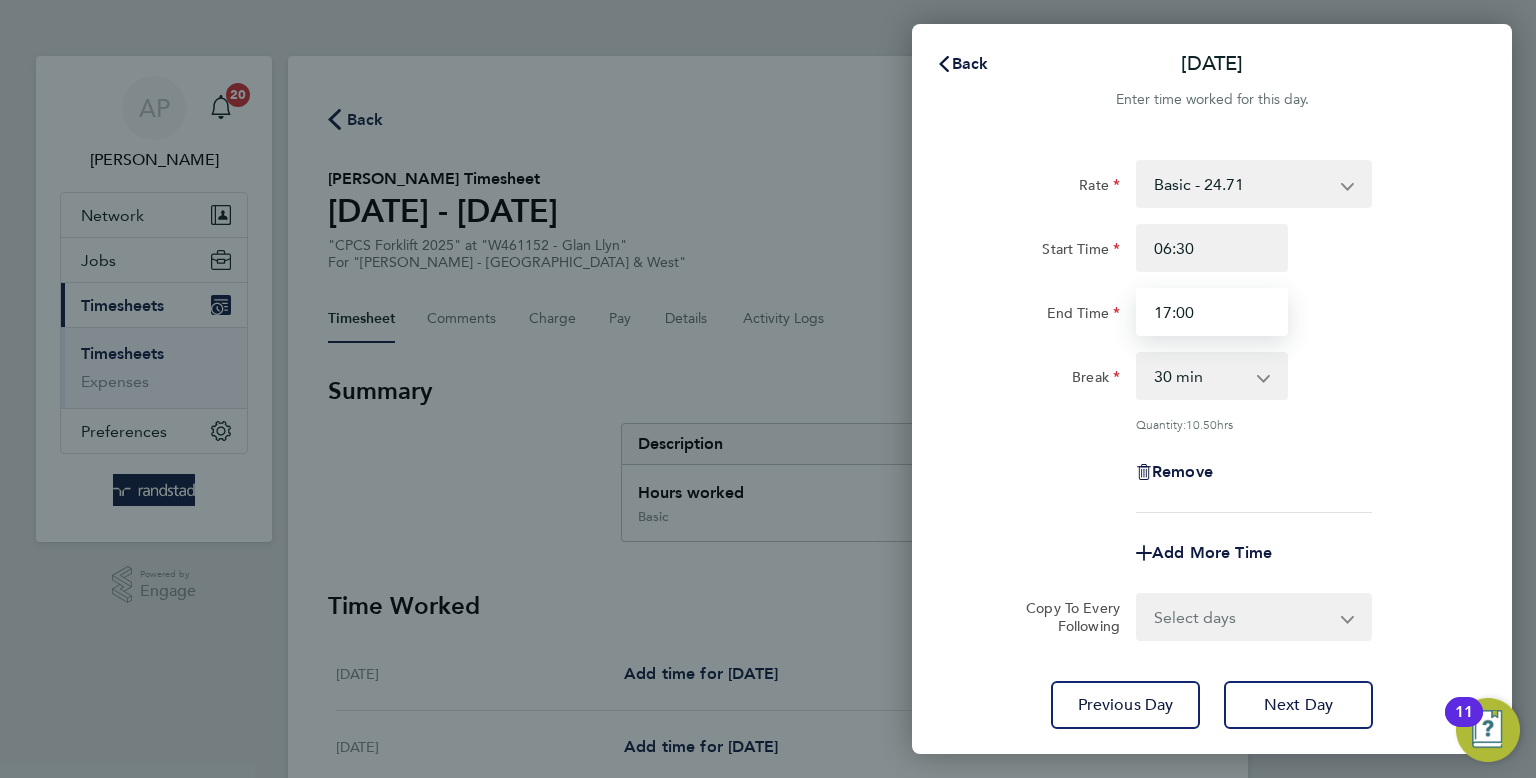 type on "17:00" 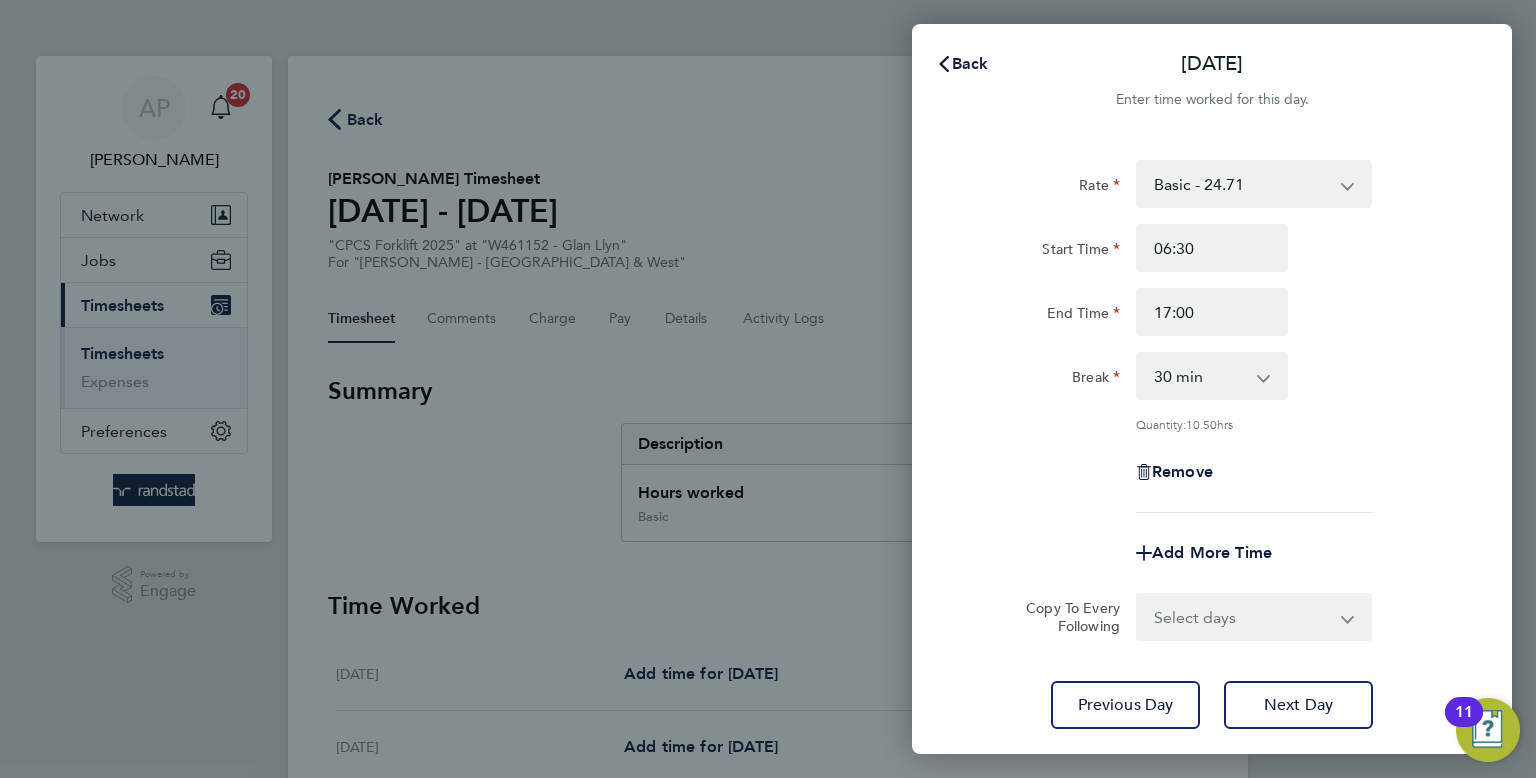 click on "Rate  Basic - 24.71   Overtime - 35.77
Start Time 06:30 End Time 17:00 Break  0 min   15 min   30 min   45 min   60 min   75 min   90 min
Quantity:  10.50  hrs
Remove" 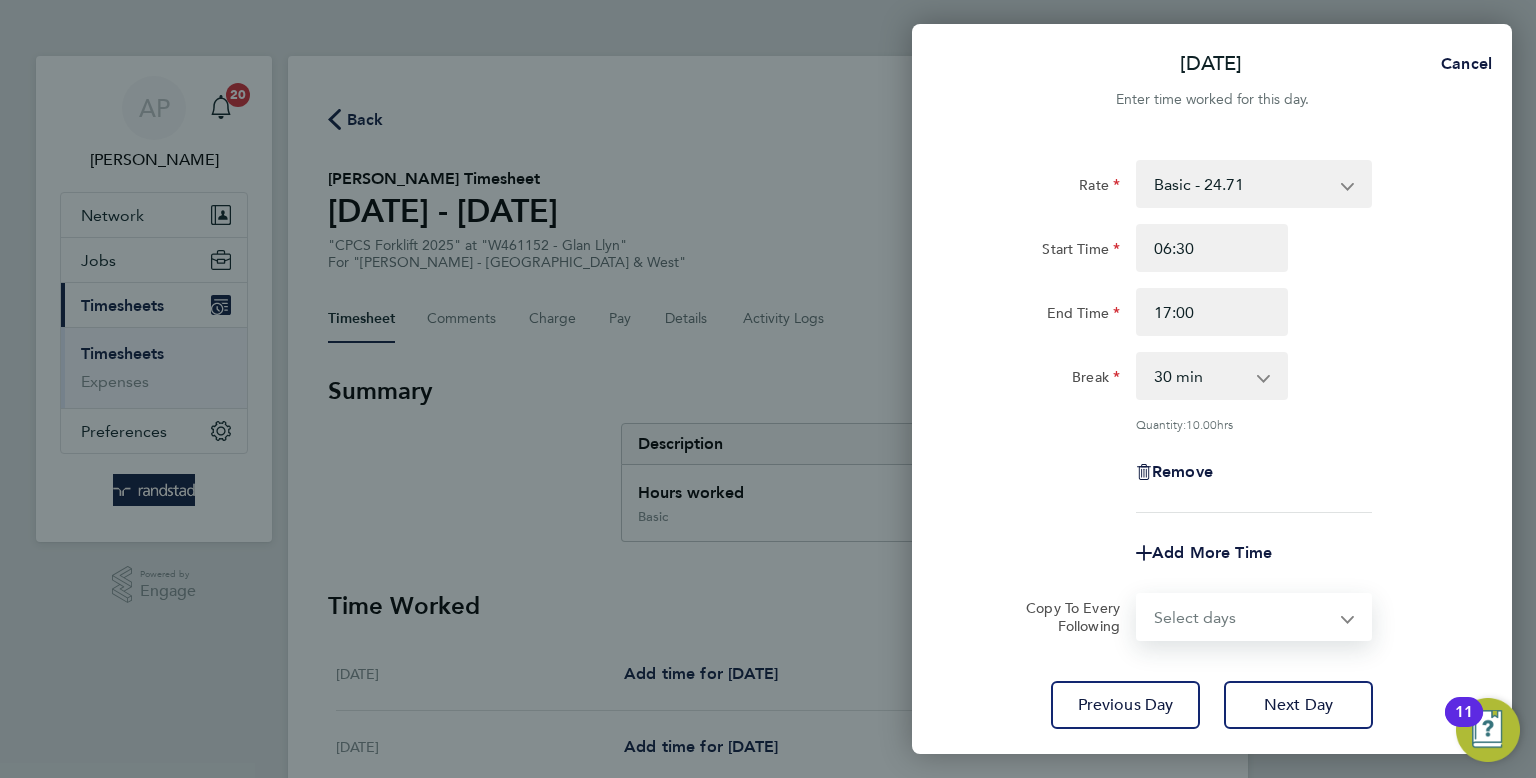 click on "Select days   Day   [DATE]   [DATE]   [DATE]   [DATE]" at bounding box center [1243, 617] 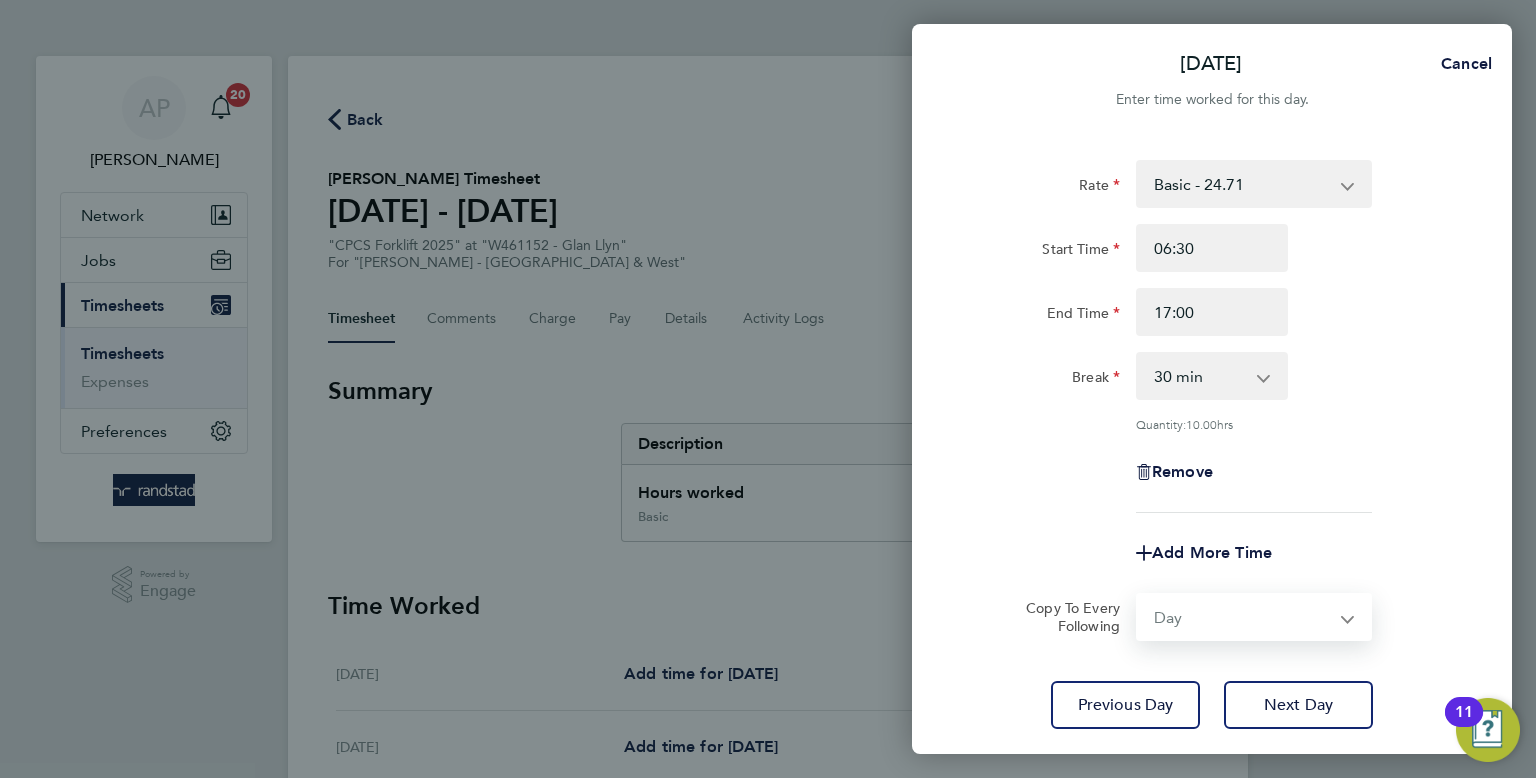 click on "Select days   Day   [DATE]   [DATE]   [DATE]   [DATE]" at bounding box center (1243, 617) 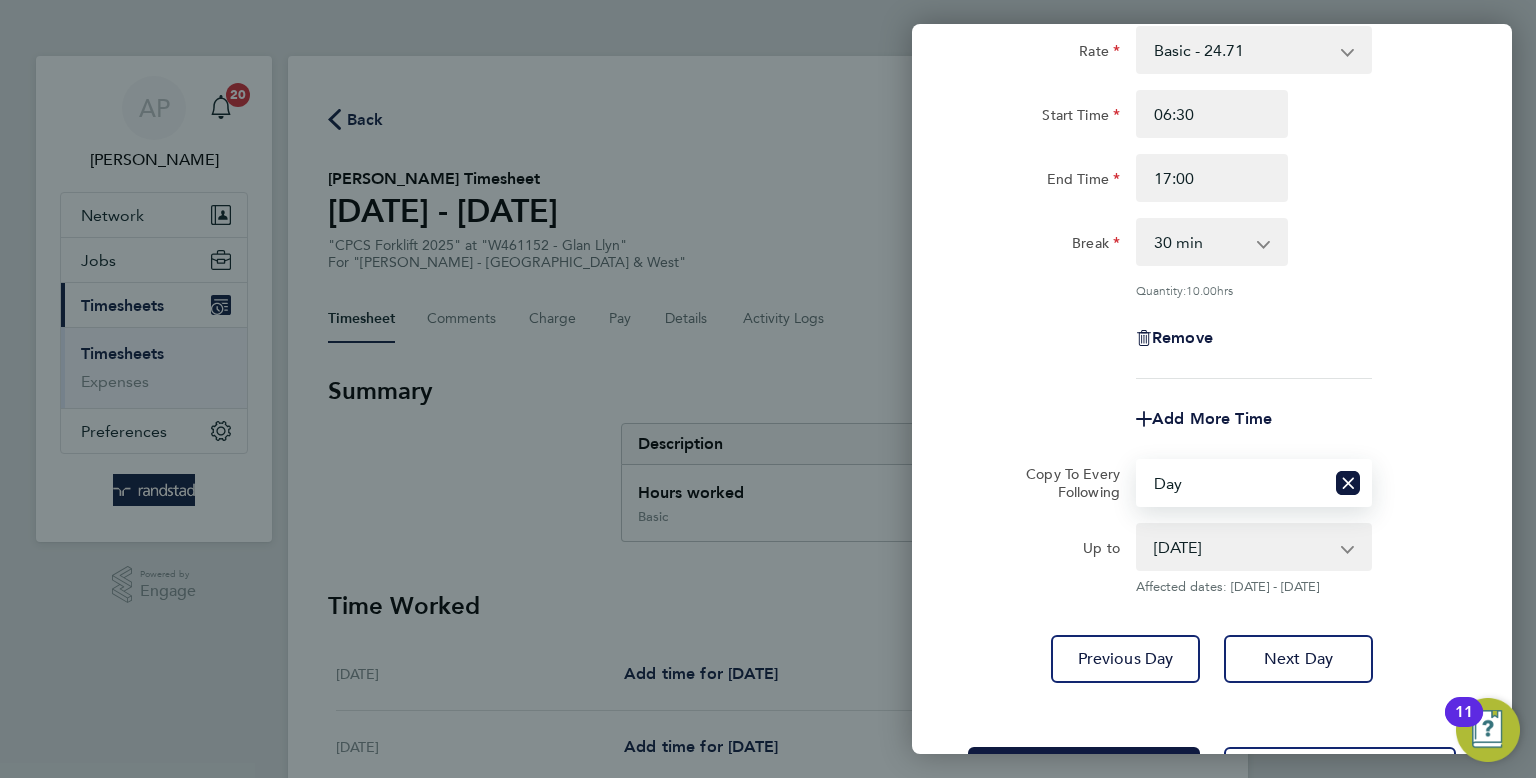 scroll, scrollTop: 212, scrollLeft: 0, axis: vertical 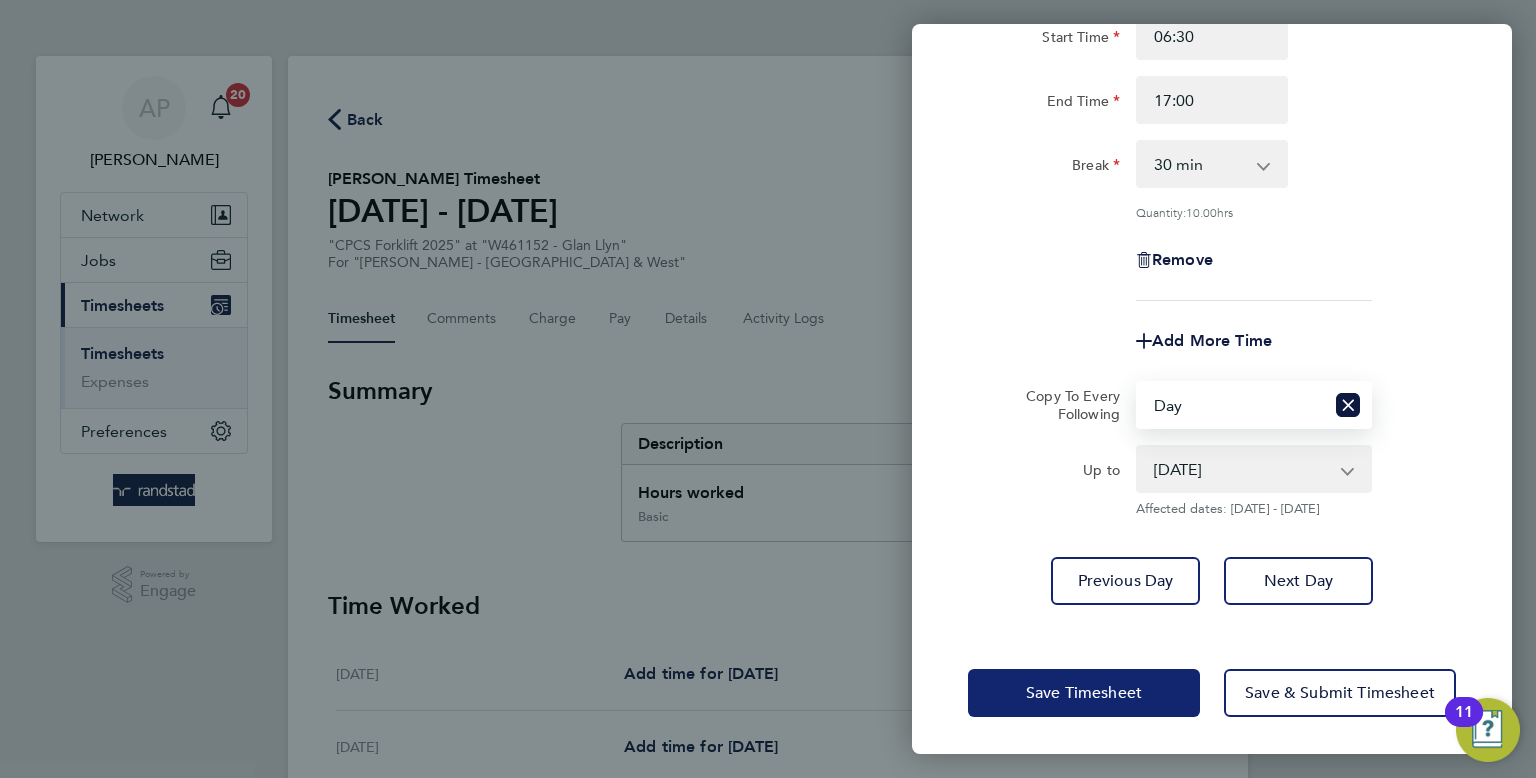 click on "Save Timesheet" 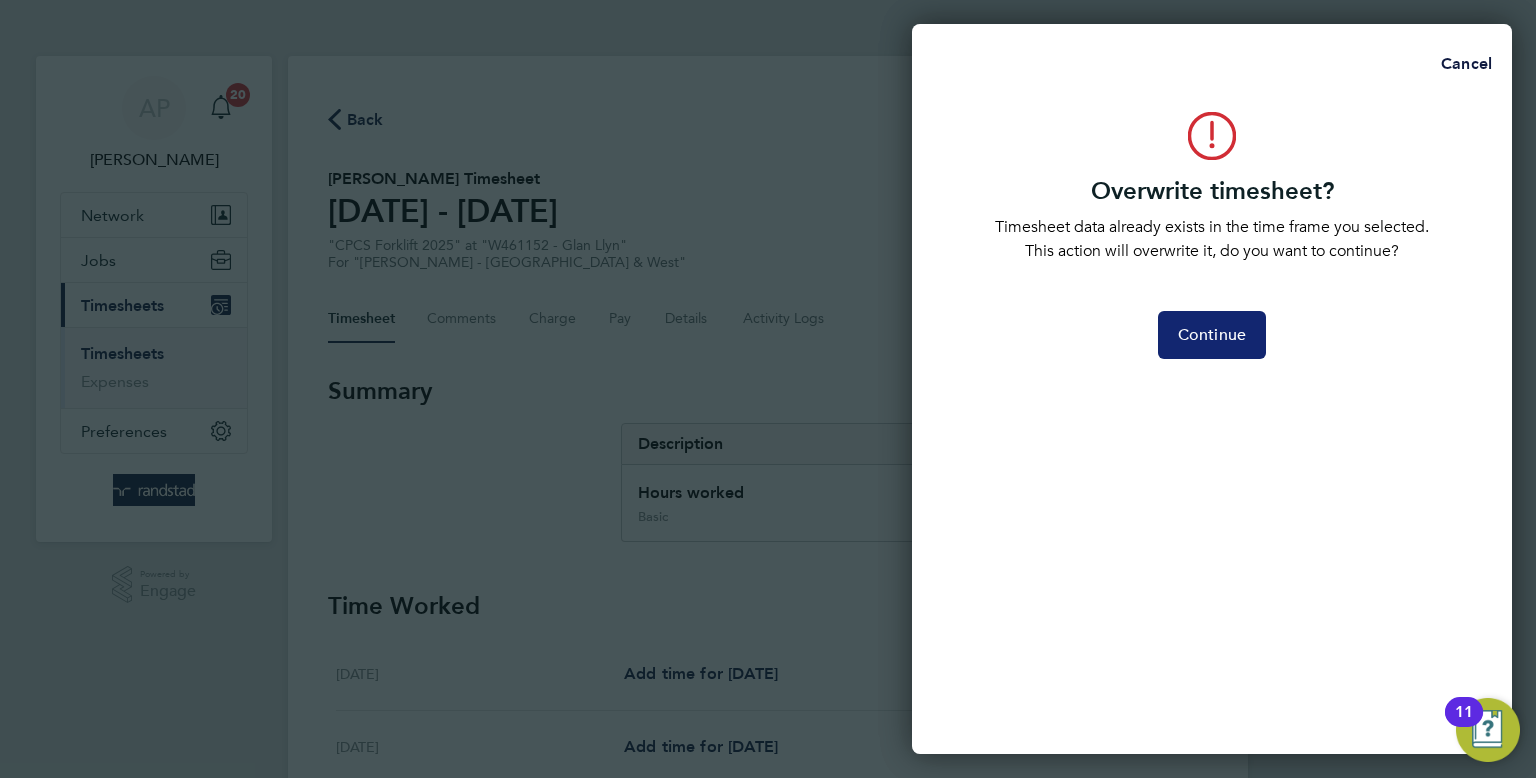 click on "Continue" 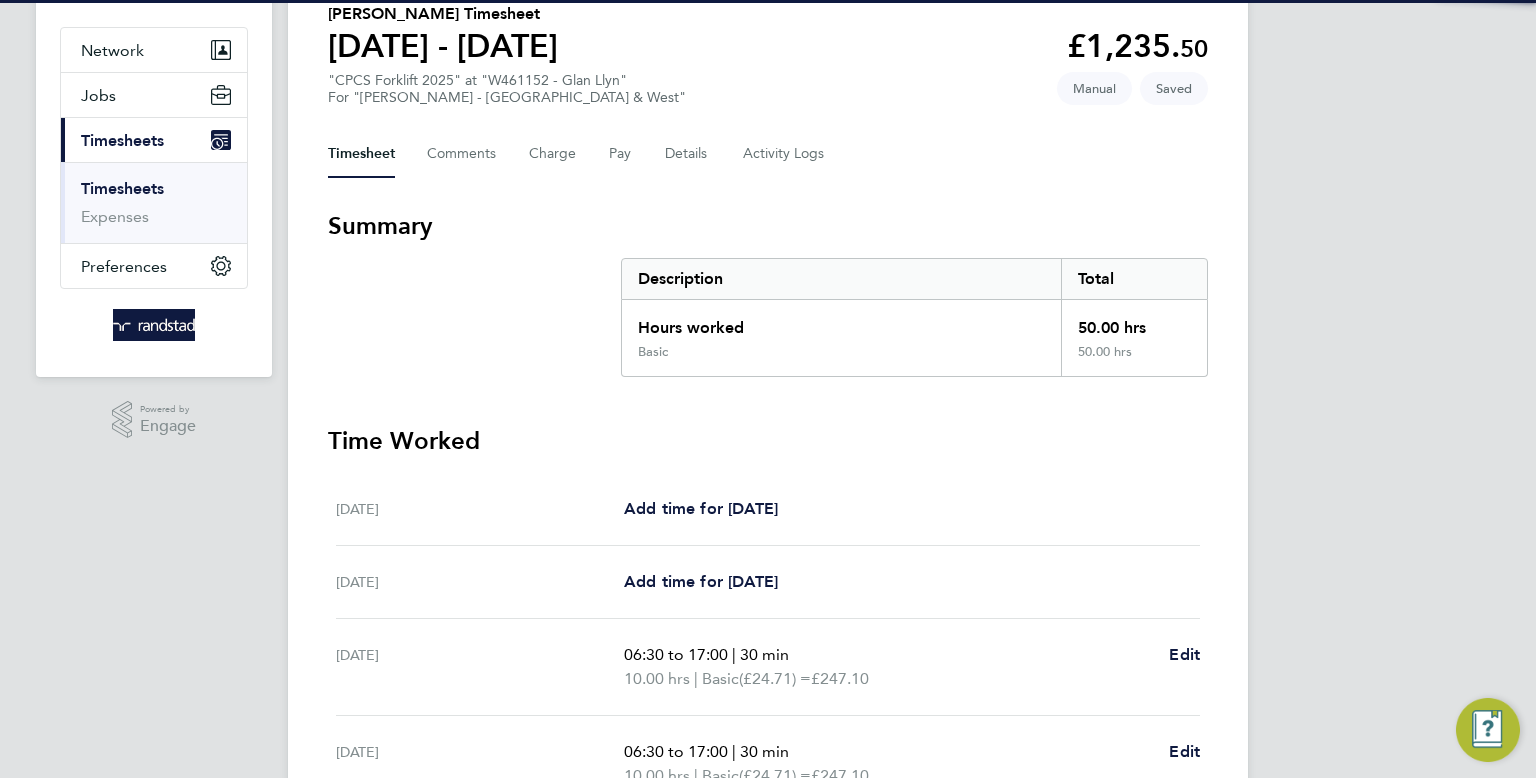 scroll, scrollTop: 664, scrollLeft: 0, axis: vertical 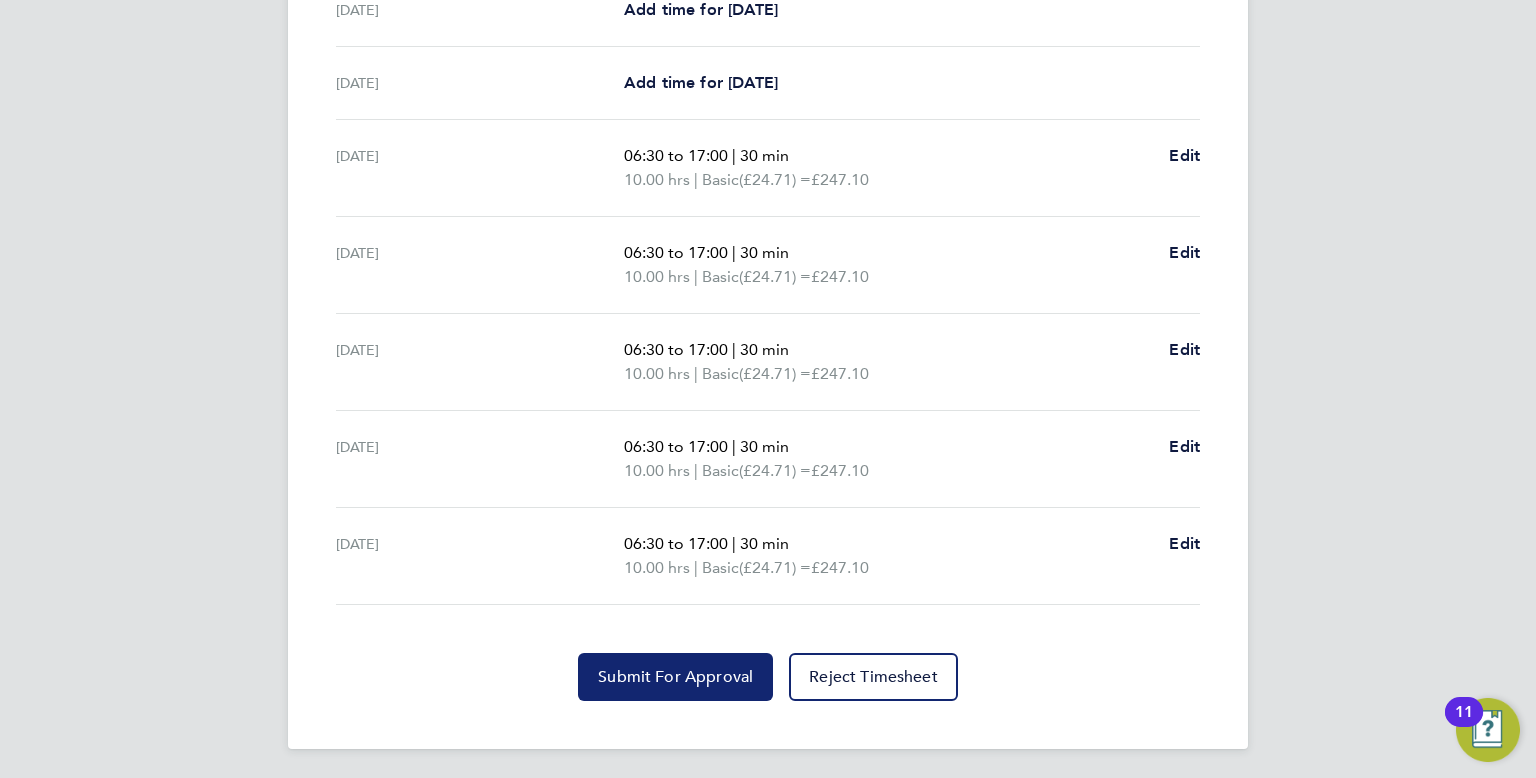click on "Submit For Approval" 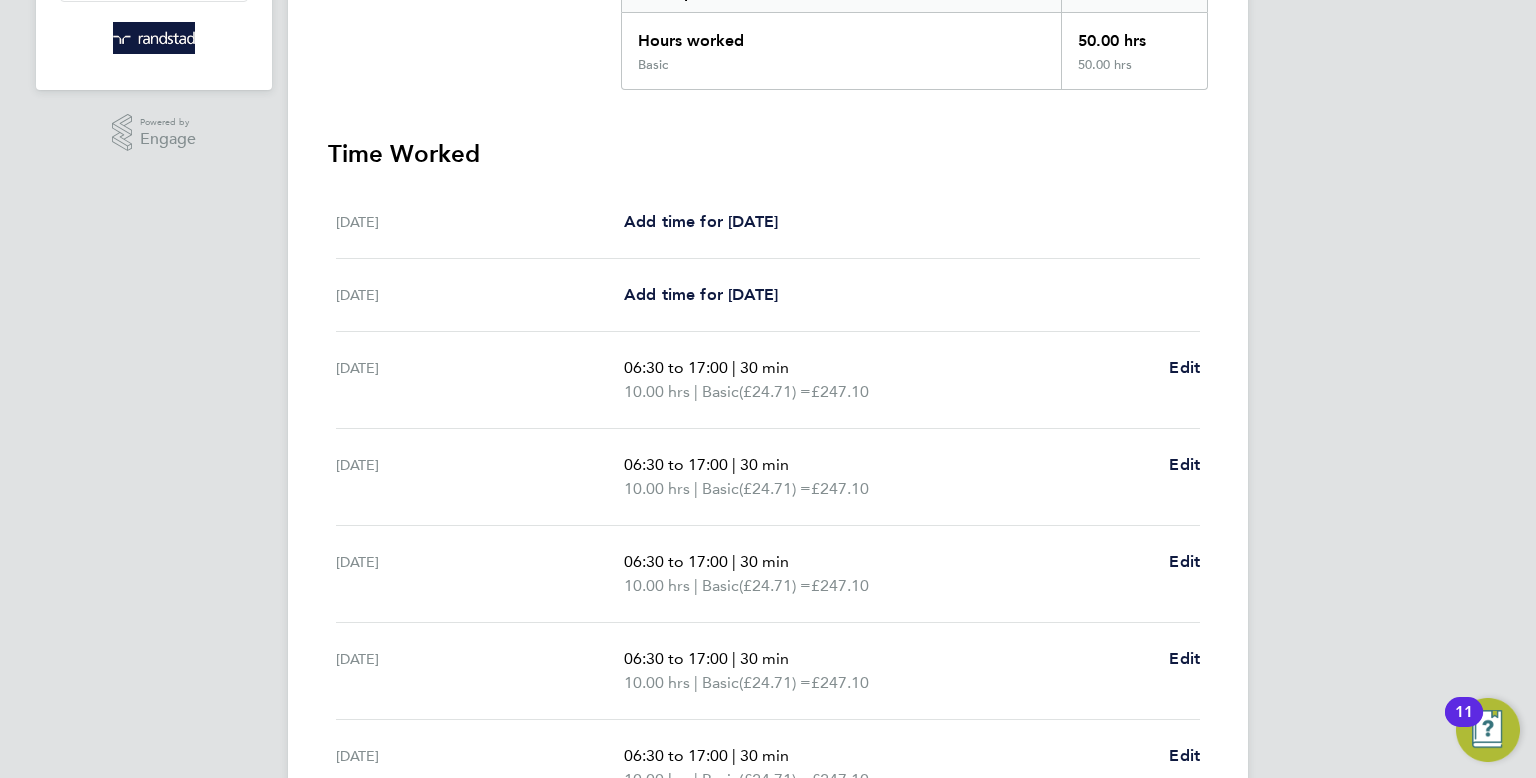 scroll, scrollTop: 106, scrollLeft: 0, axis: vertical 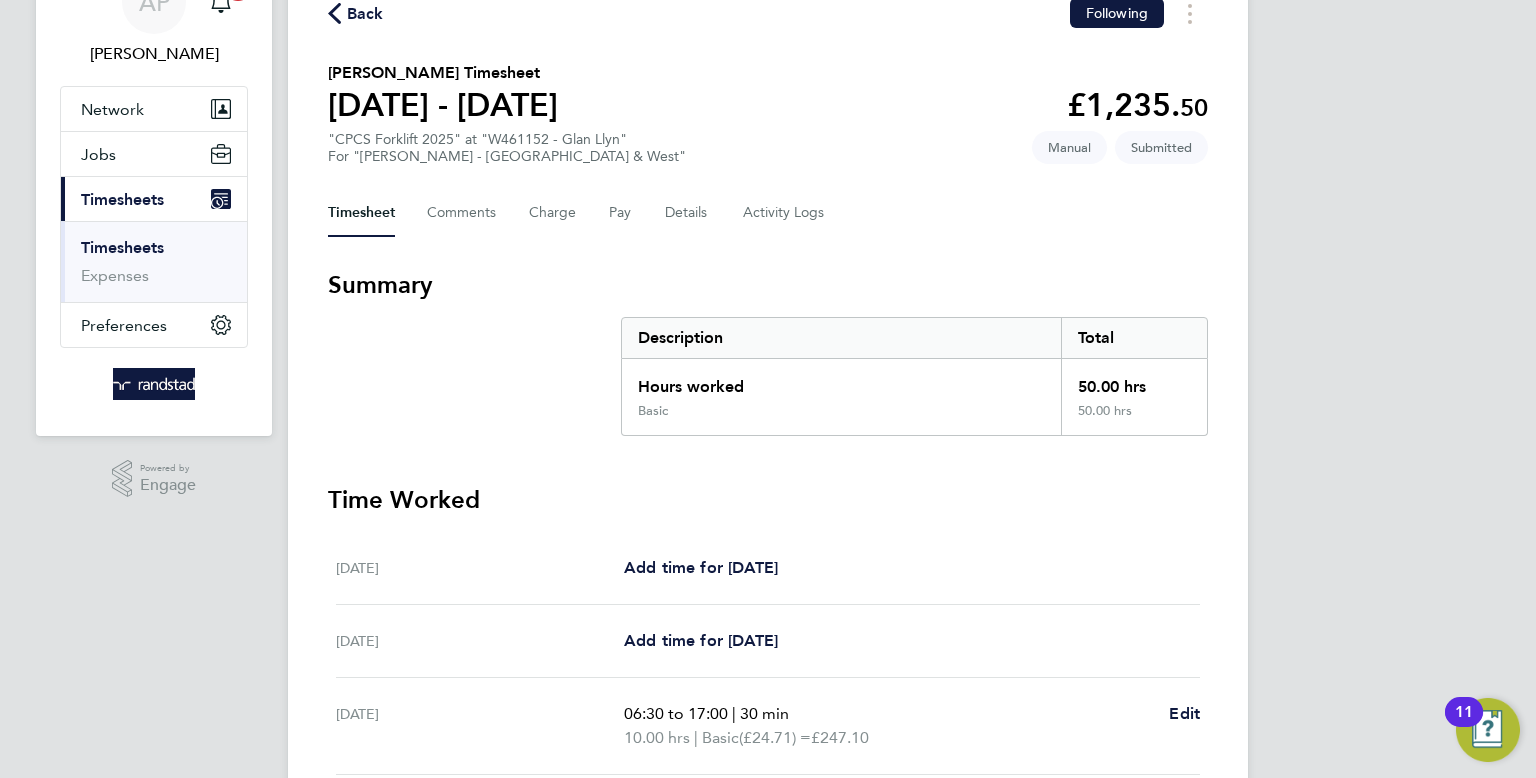 click on "Back" 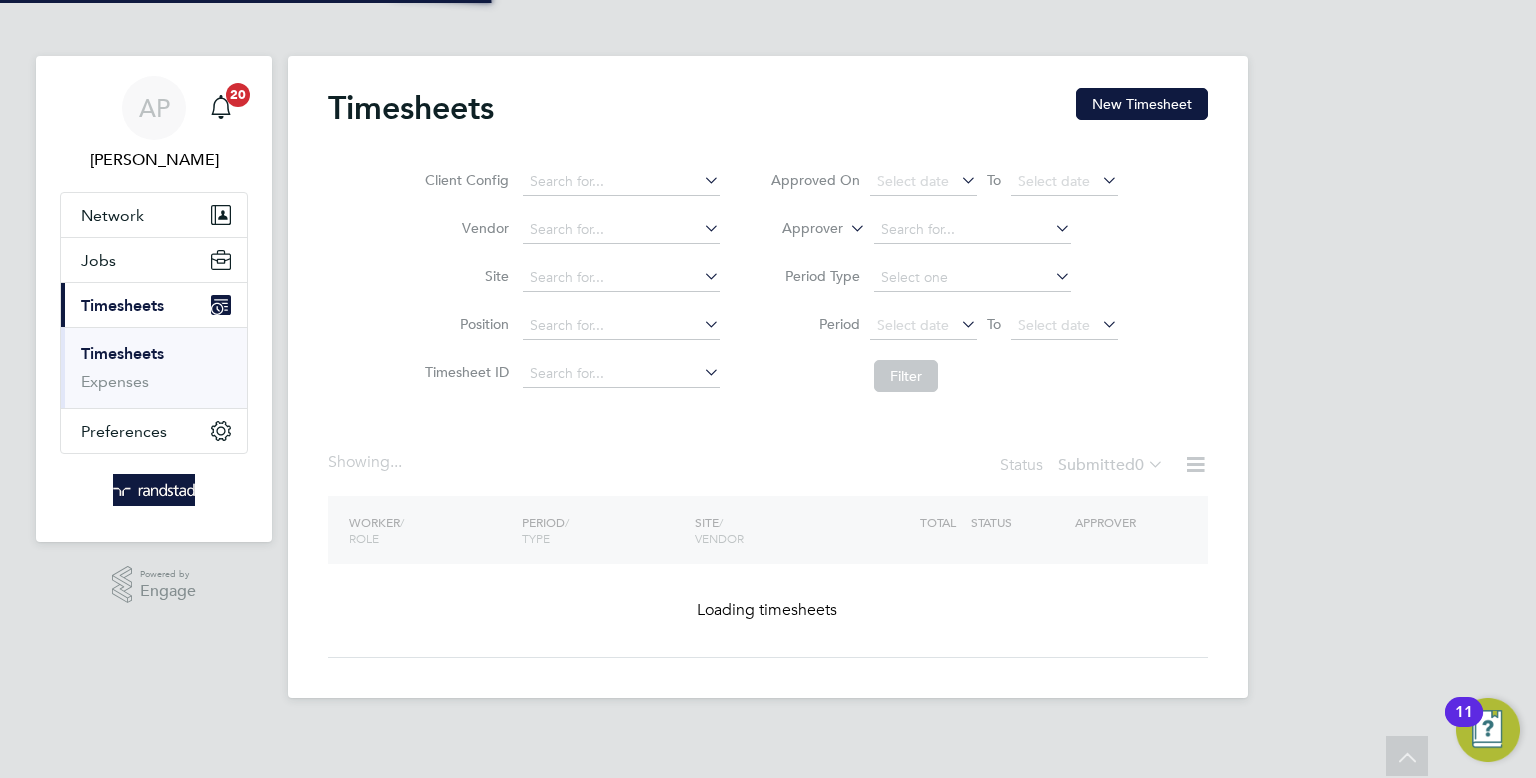 scroll, scrollTop: 0, scrollLeft: 0, axis: both 